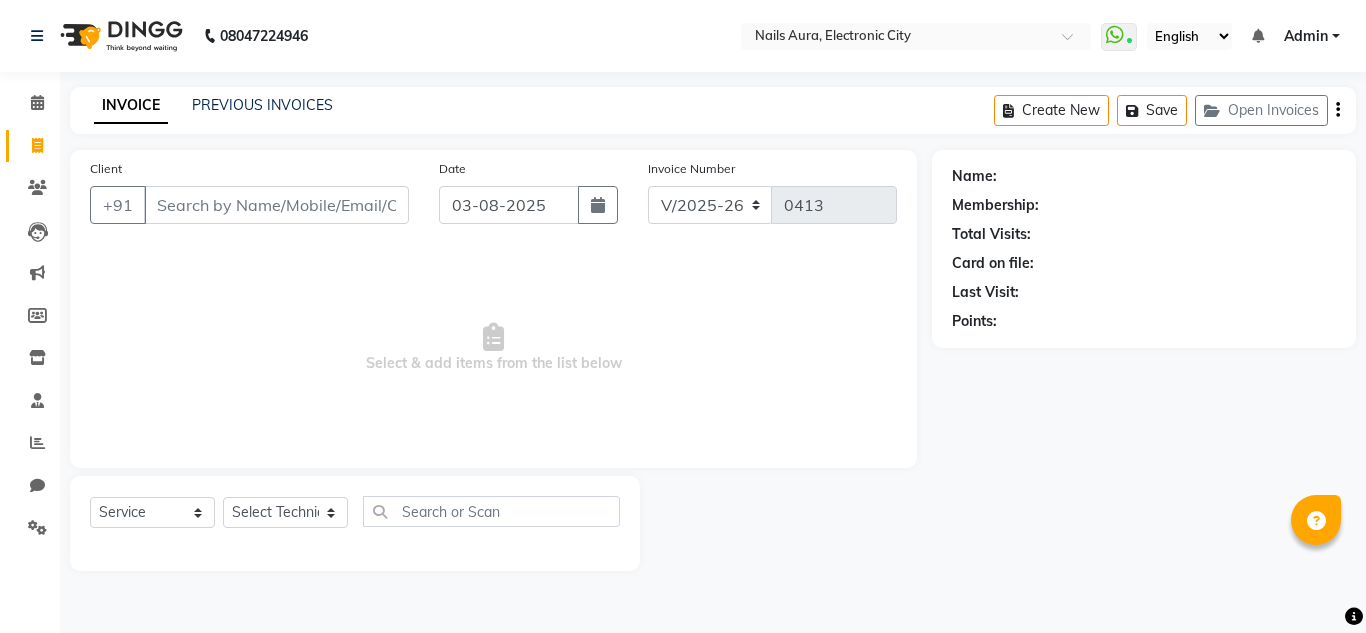 select on "8179" 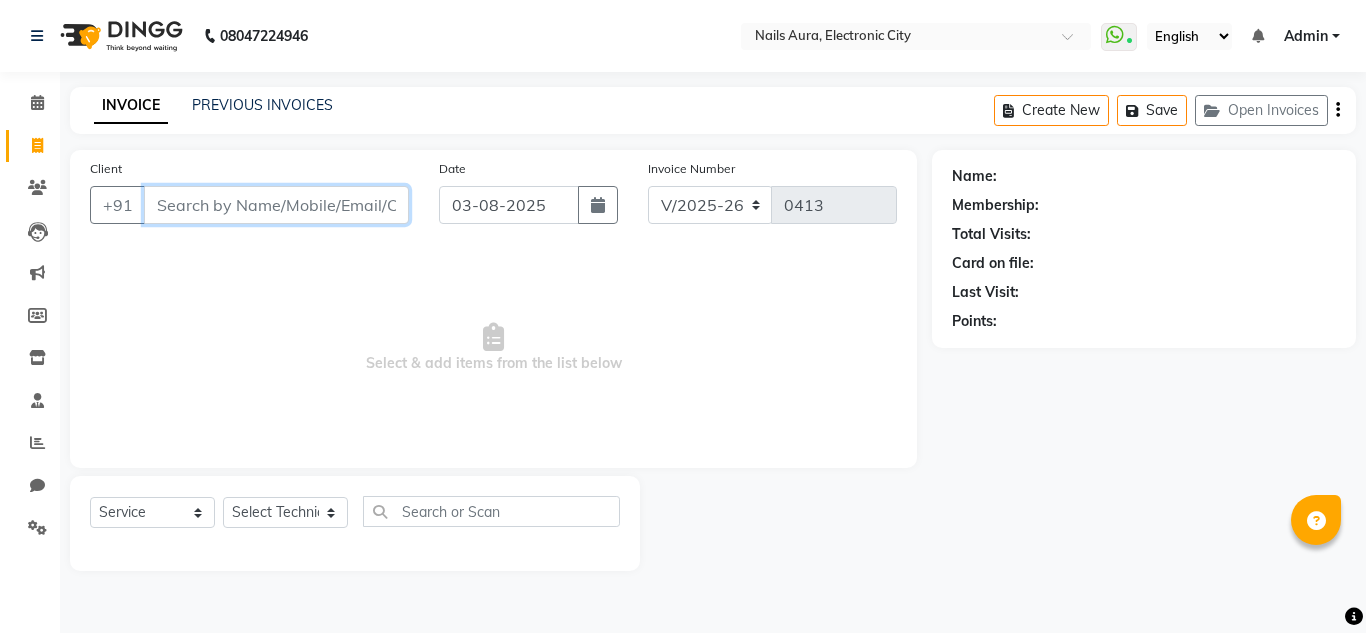 scroll, scrollTop: 0, scrollLeft: 0, axis: both 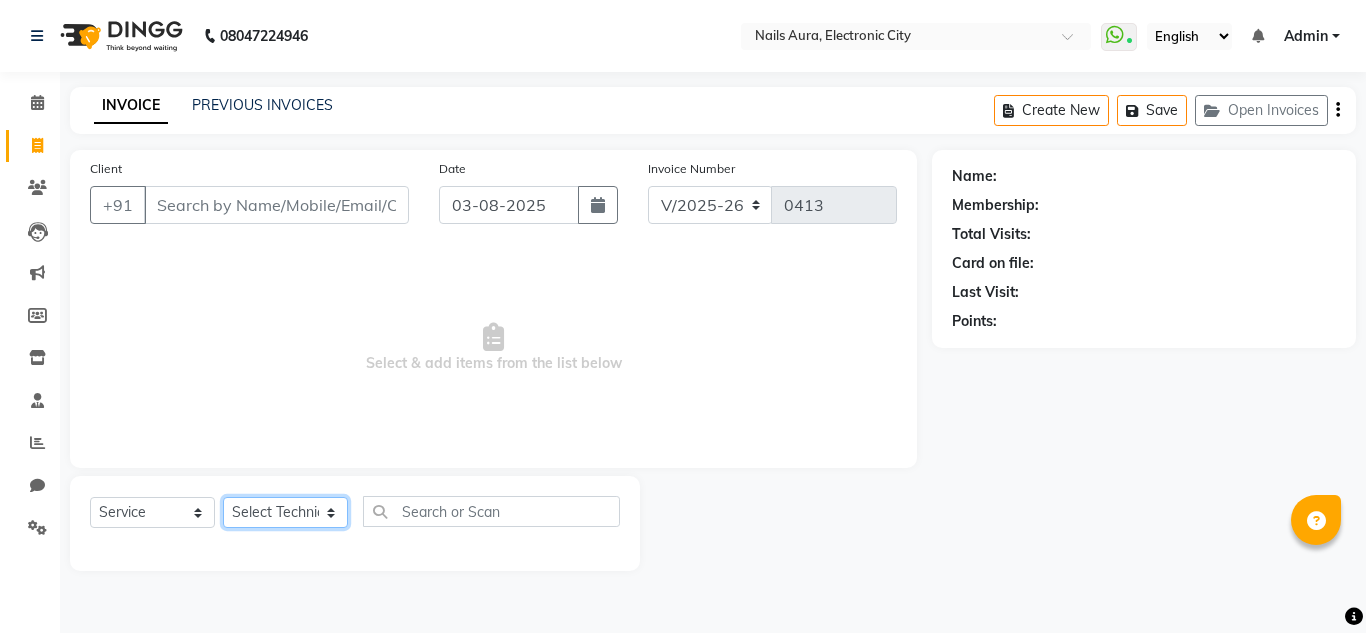 click on "Select Technician [FIRST] [FIRST] [FIRST] [FIRST] [FIRST] [FIRST] [FIRST] [FIRST] [FIRST] [FIRST] [FIRST] [FIRST] [FIRST]" 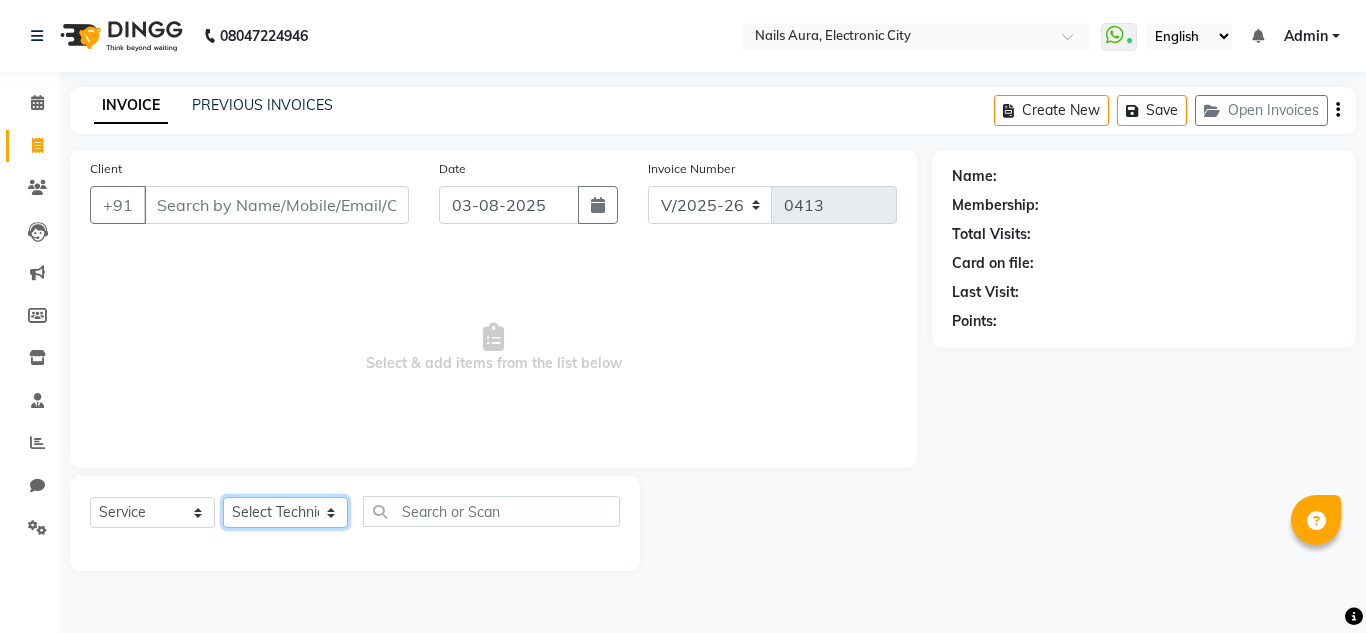 select on "81150" 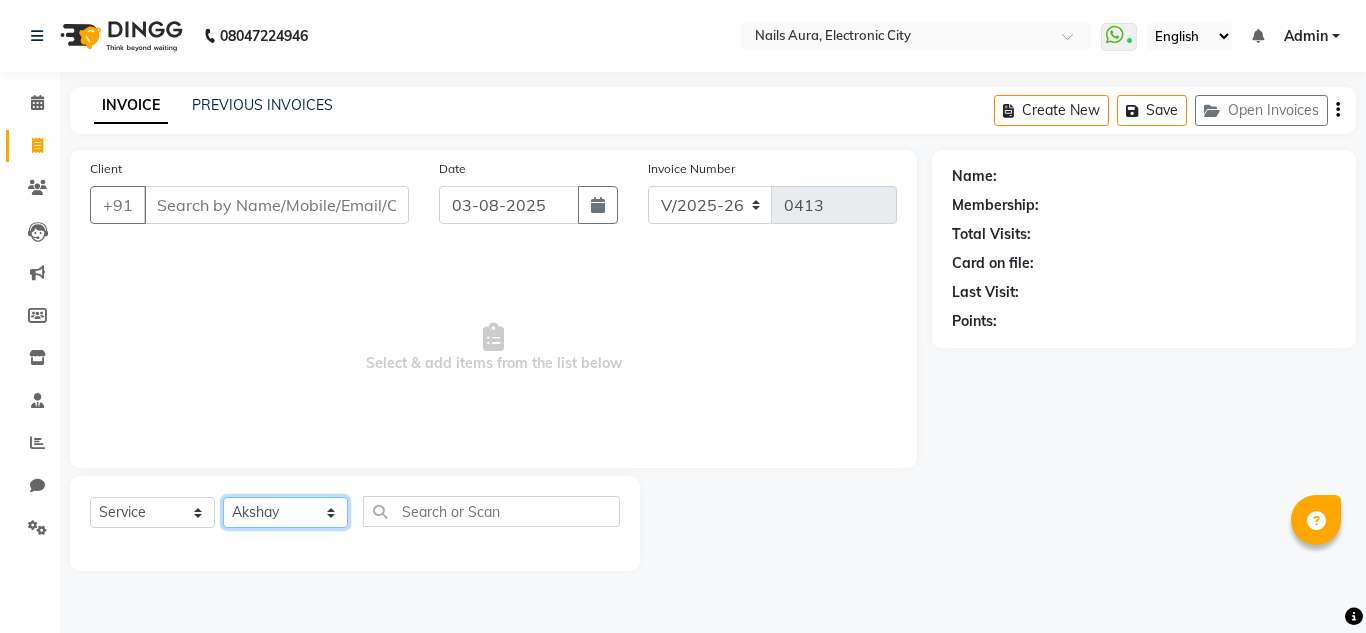 click on "Select Technician [FIRST] [FIRST] [FIRST] [FIRST] [FIRST] [FIRST] [FIRST] [FIRST] [FIRST] [FIRST] [FIRST] [FIRST] [FIRST]" 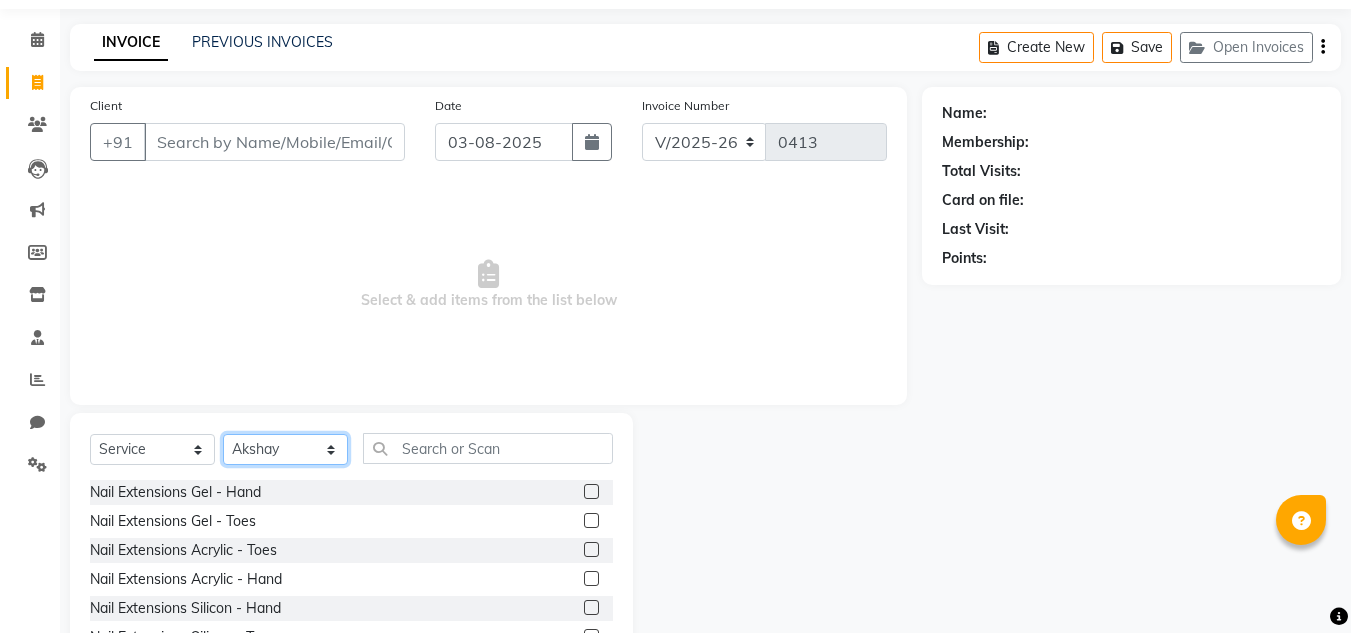 scroll, scrollTop: 168, scrollLeft: 0, axis: vertical 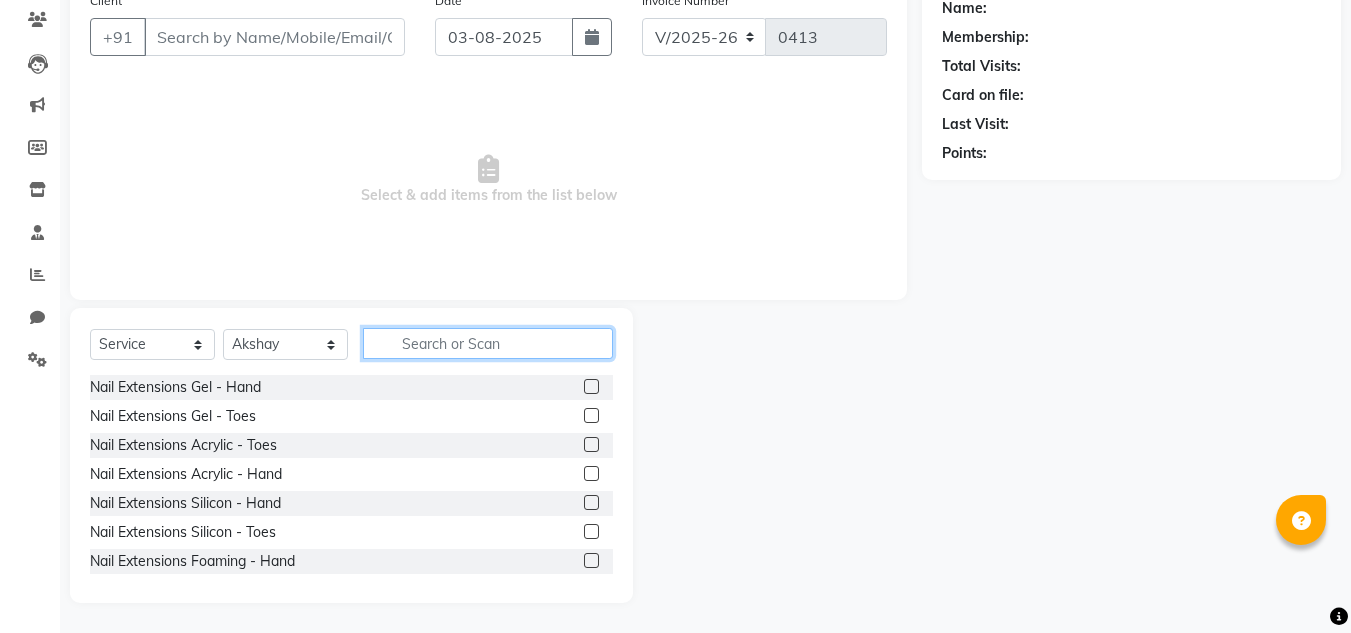 click 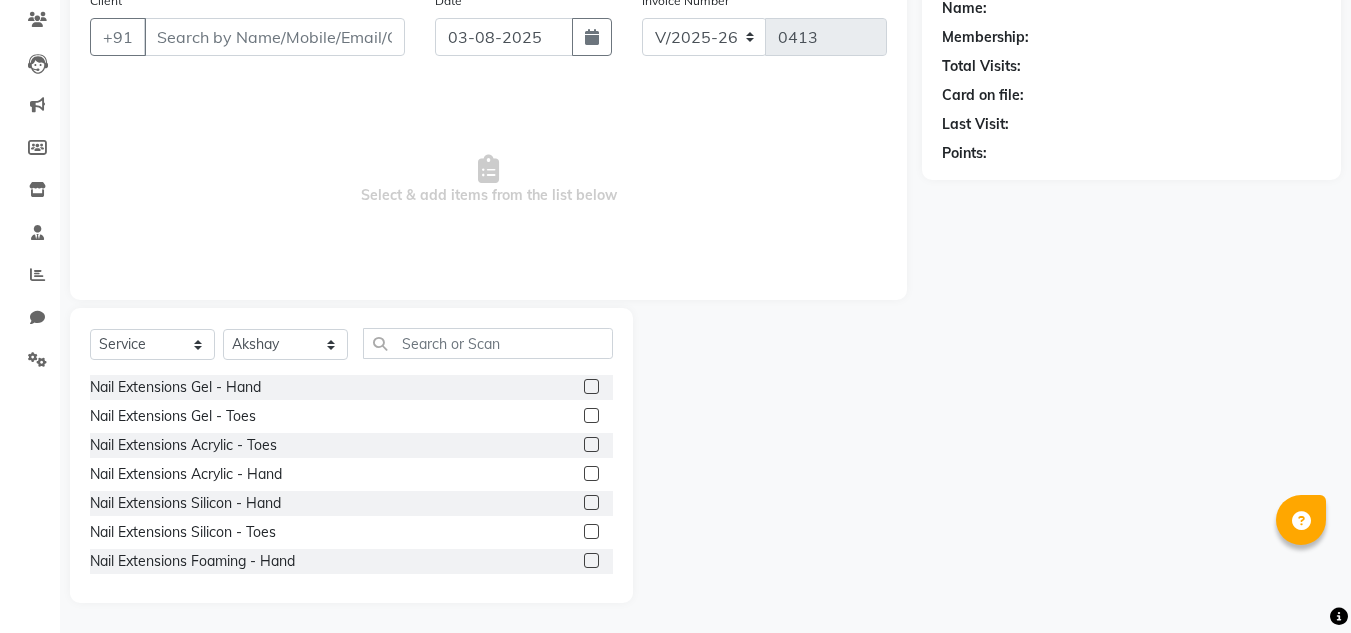click 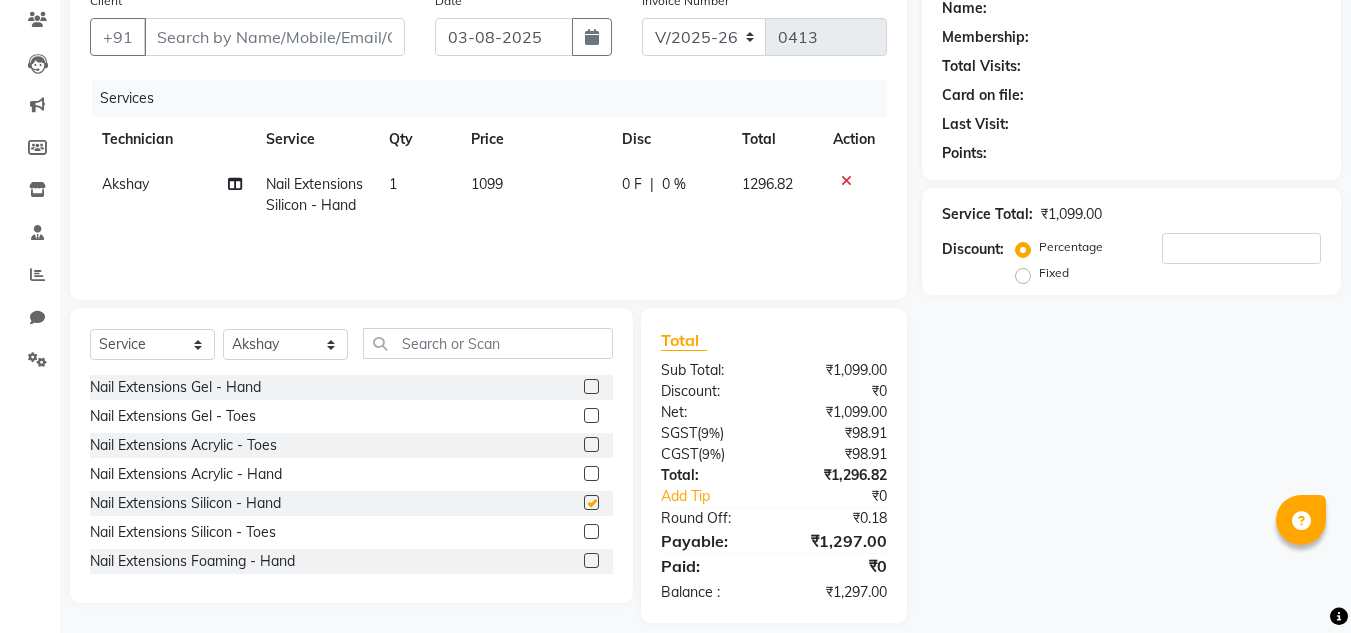 checkbox on "false" 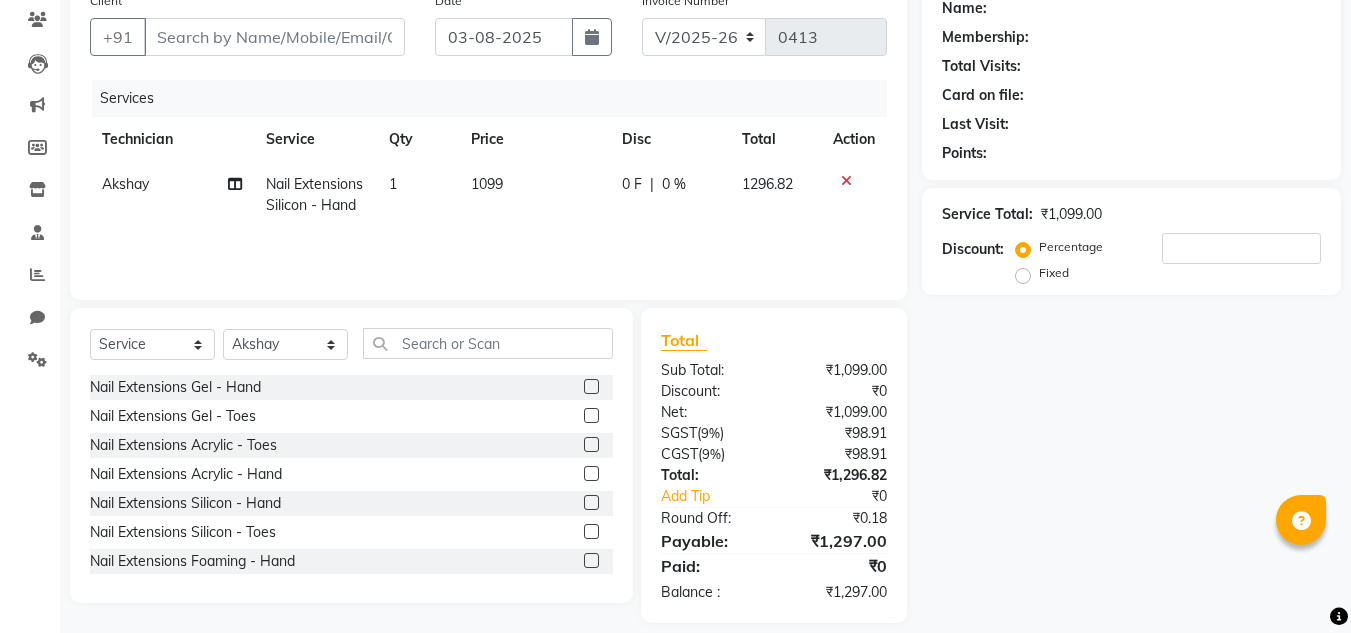 scroll, scrollTop: 188, scrollLeft: 0, axis: vertical 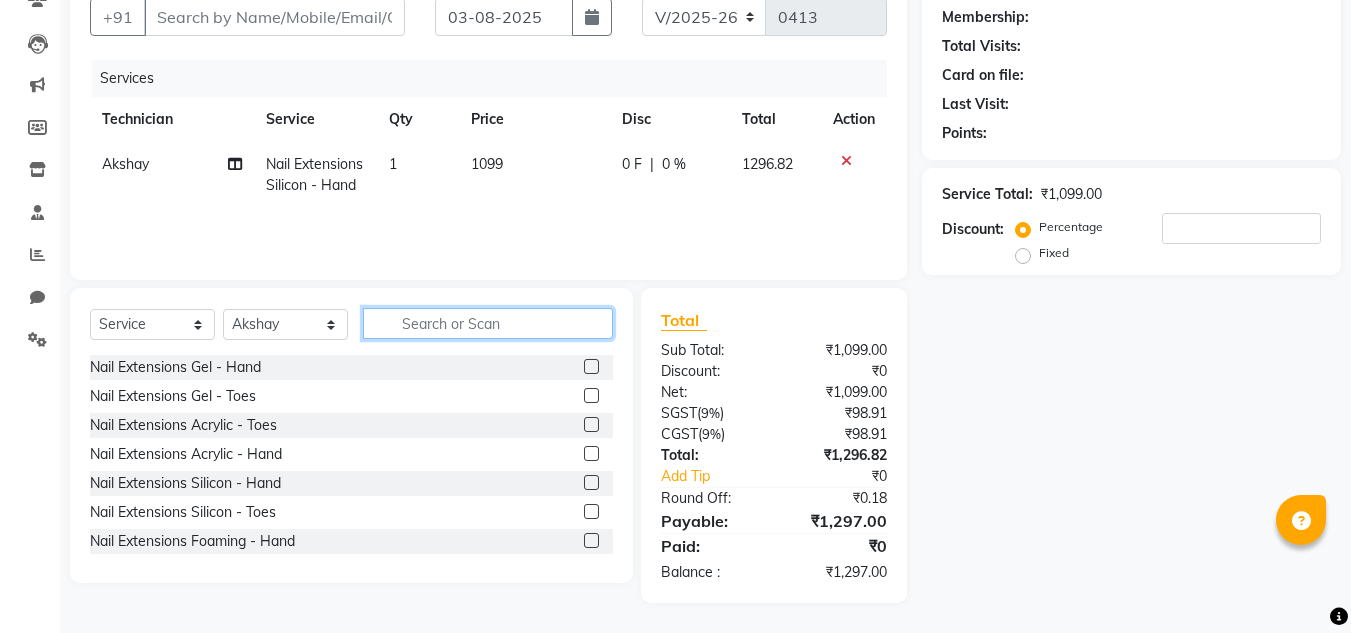 click 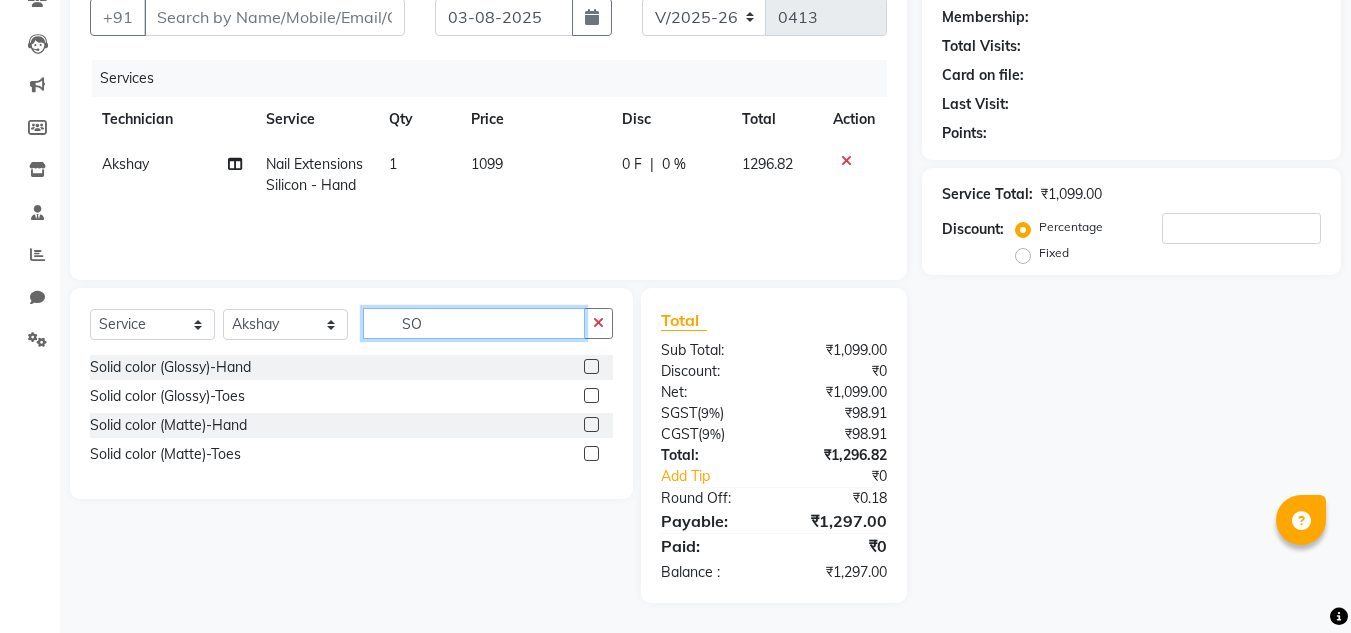 type on "S" 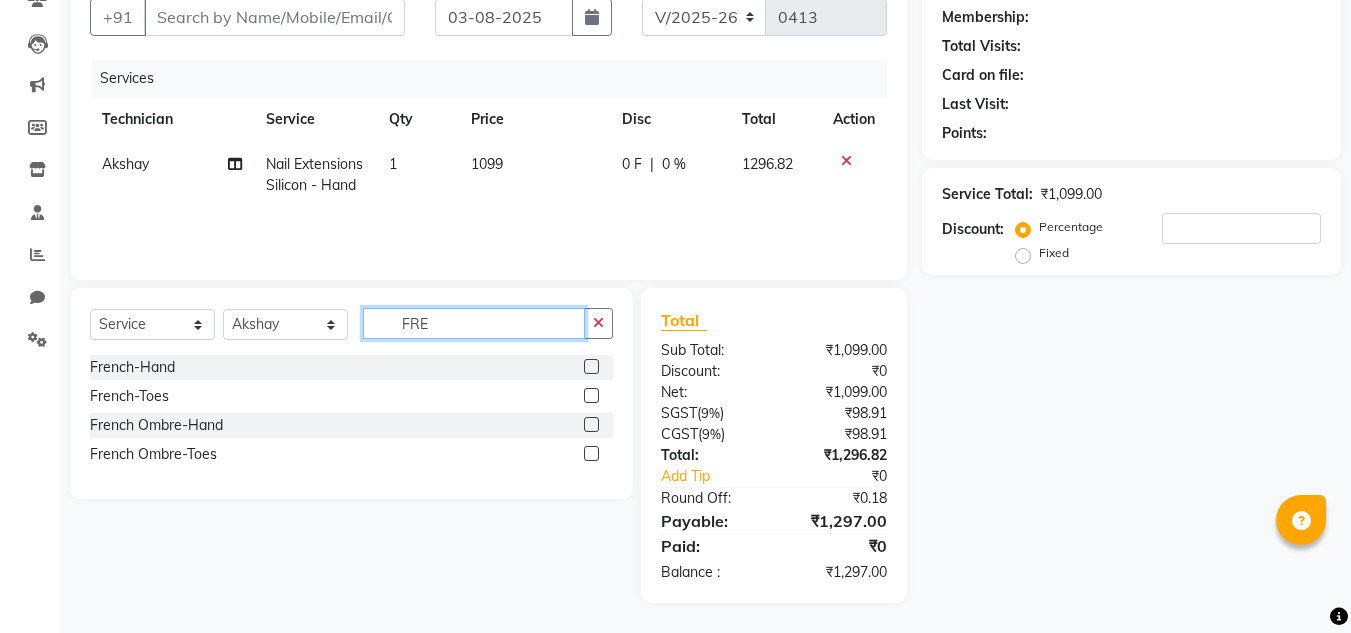type on "FRE" 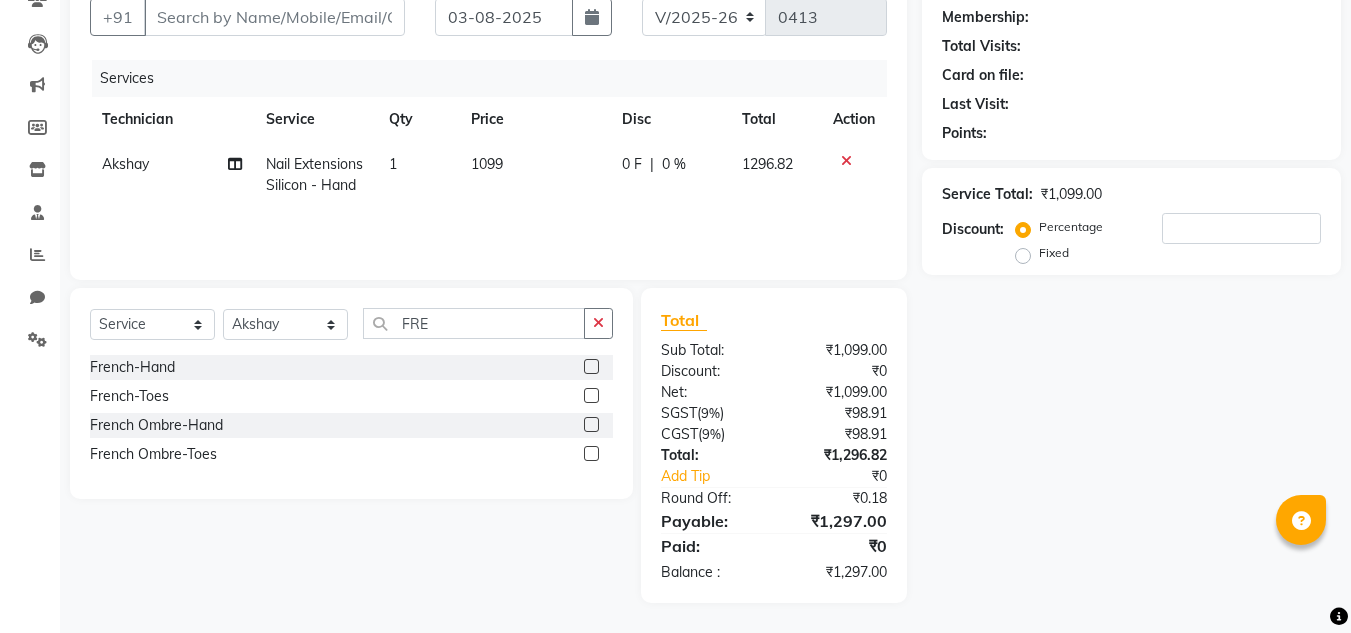 click 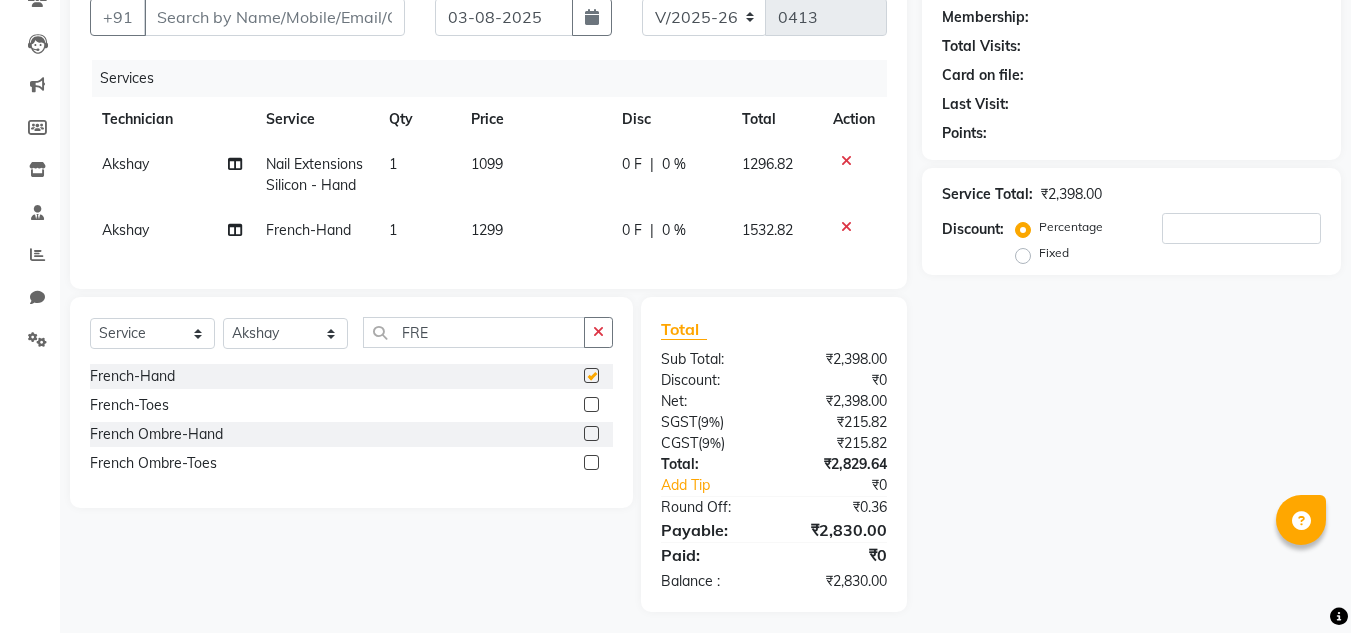checkbox on "false" 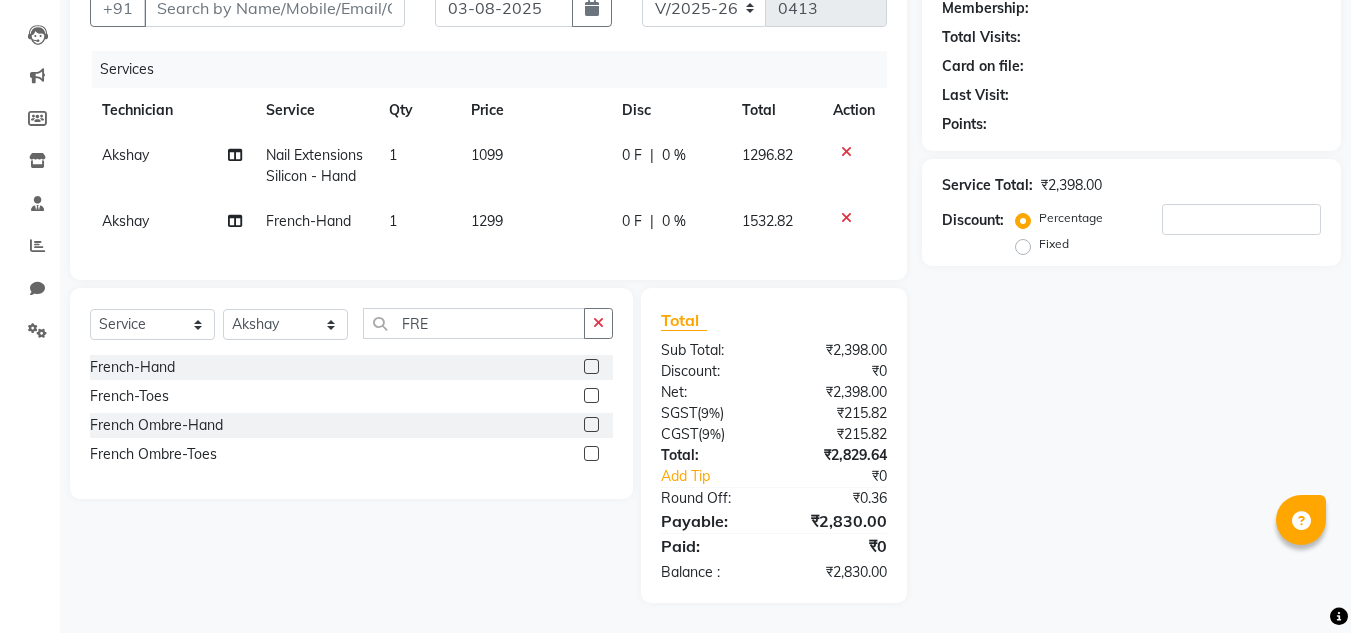 scroll, scrollTop: 233, scrollLeft: 0, axis: vertical 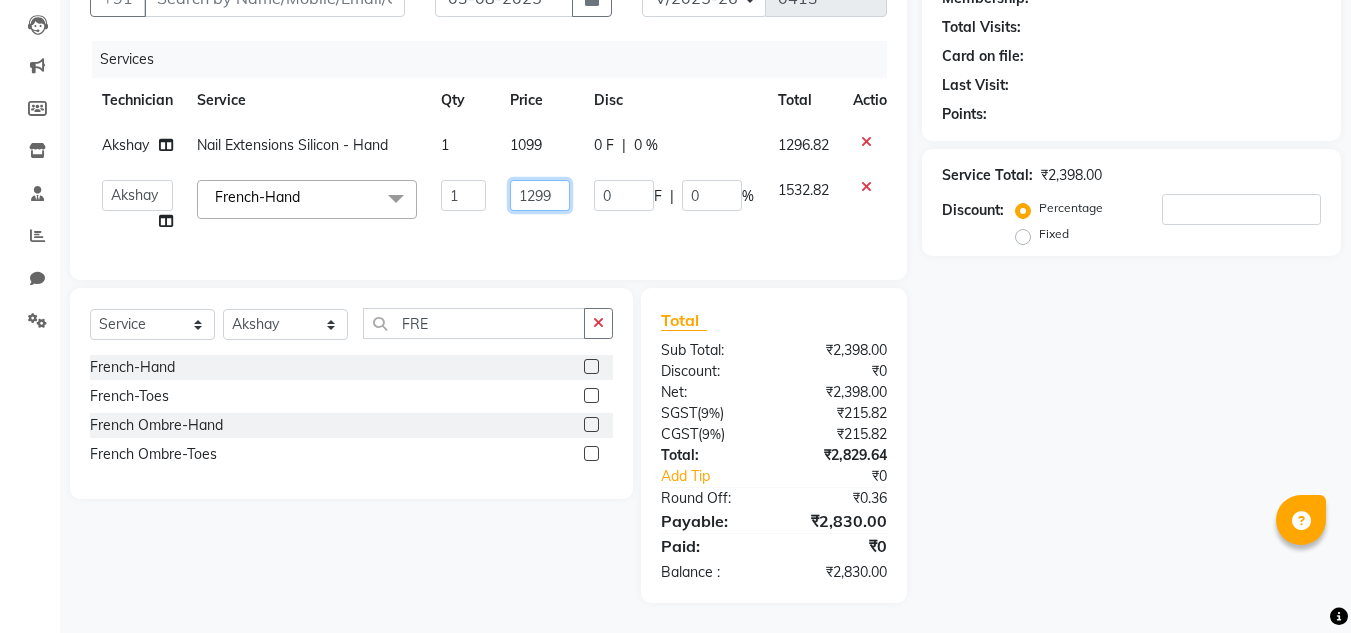 click on "1299" 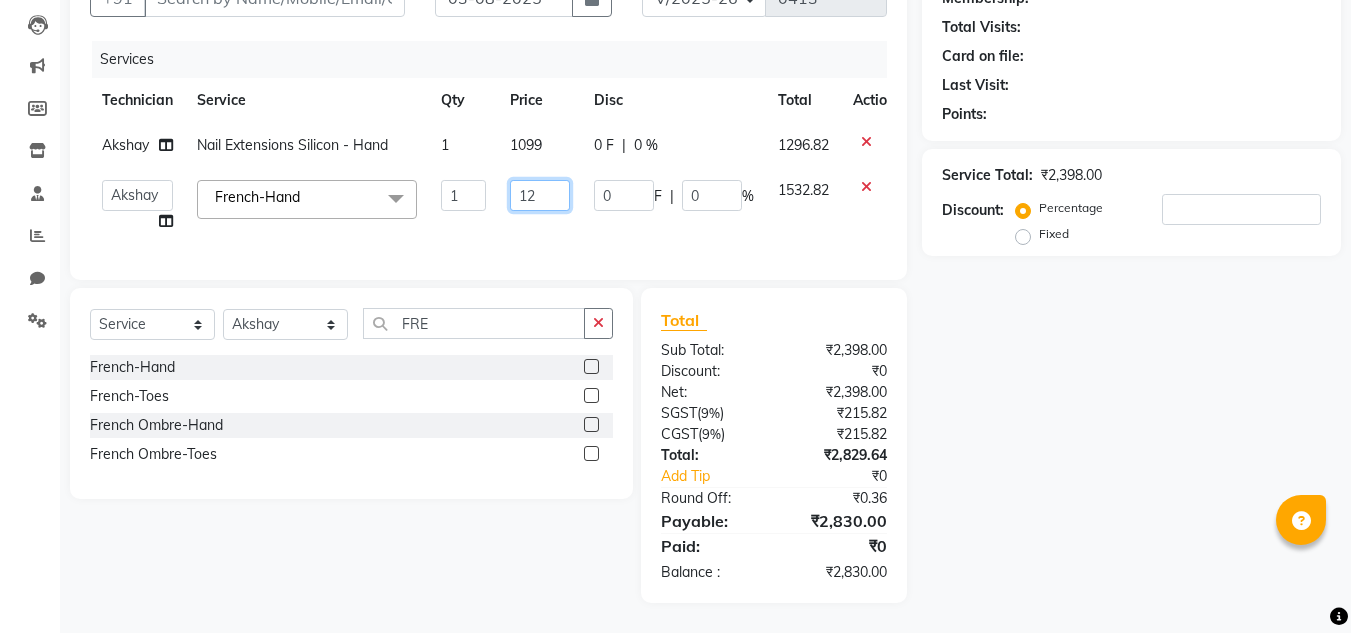 type on "1" 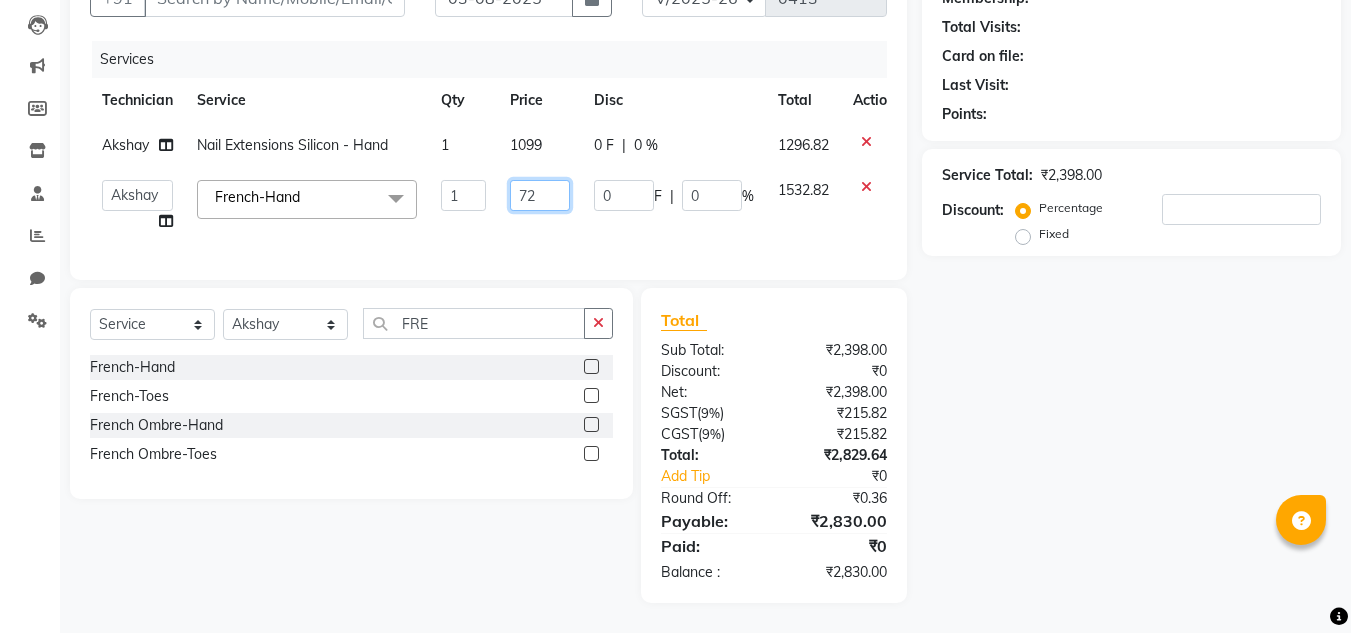 type on "720" 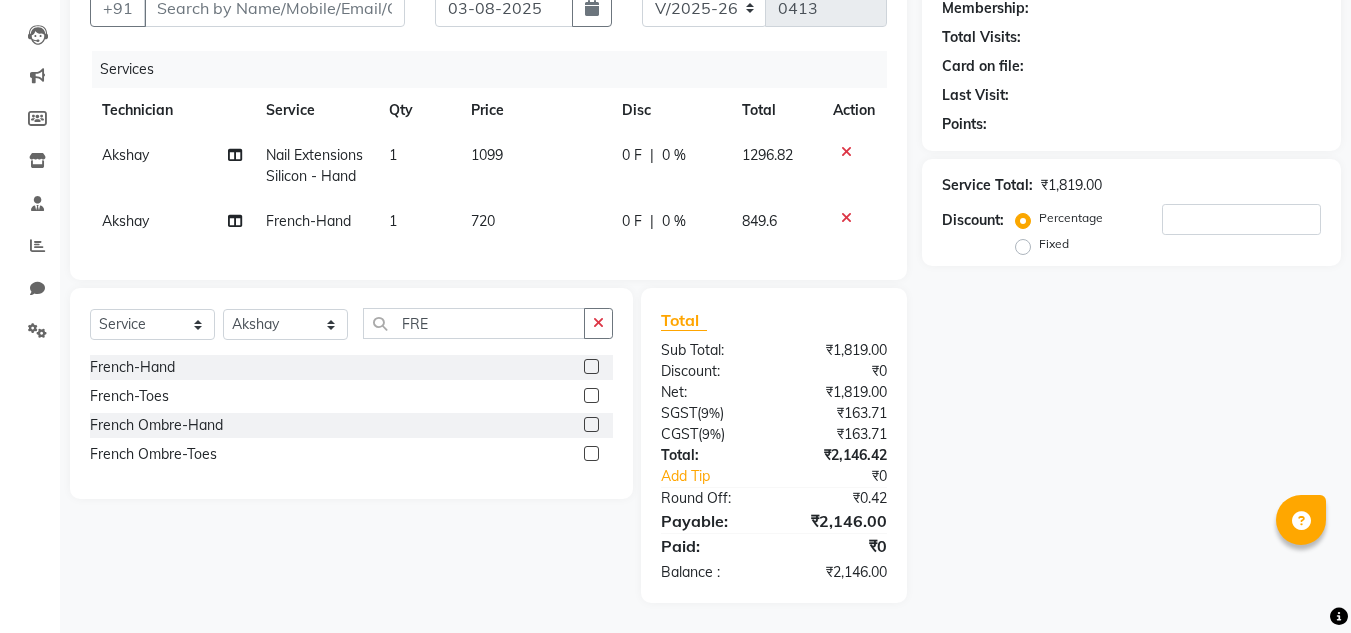 click on "Name: Membership: Total Visits: Card on file: Last Visit: Points: Service Total: ₹[NUMBER] Discount: Percentage Fixed" 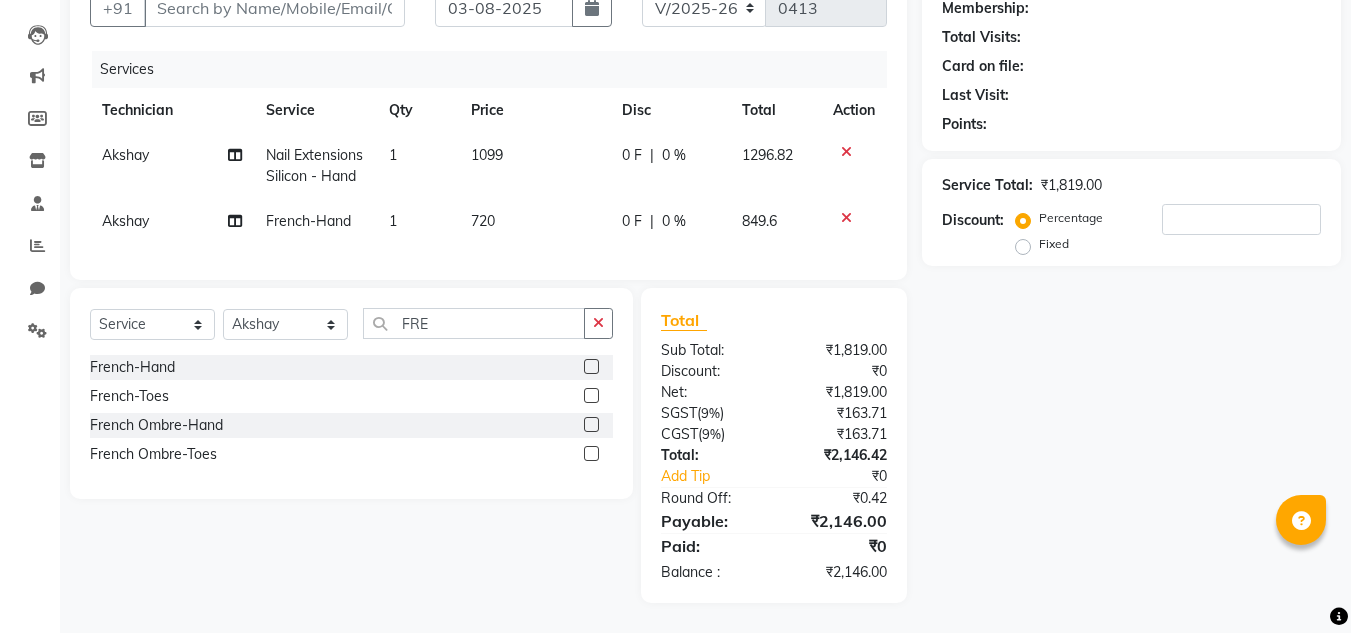 scroll, scrollTop: 233, scrollLeft: 0, axis: vertical 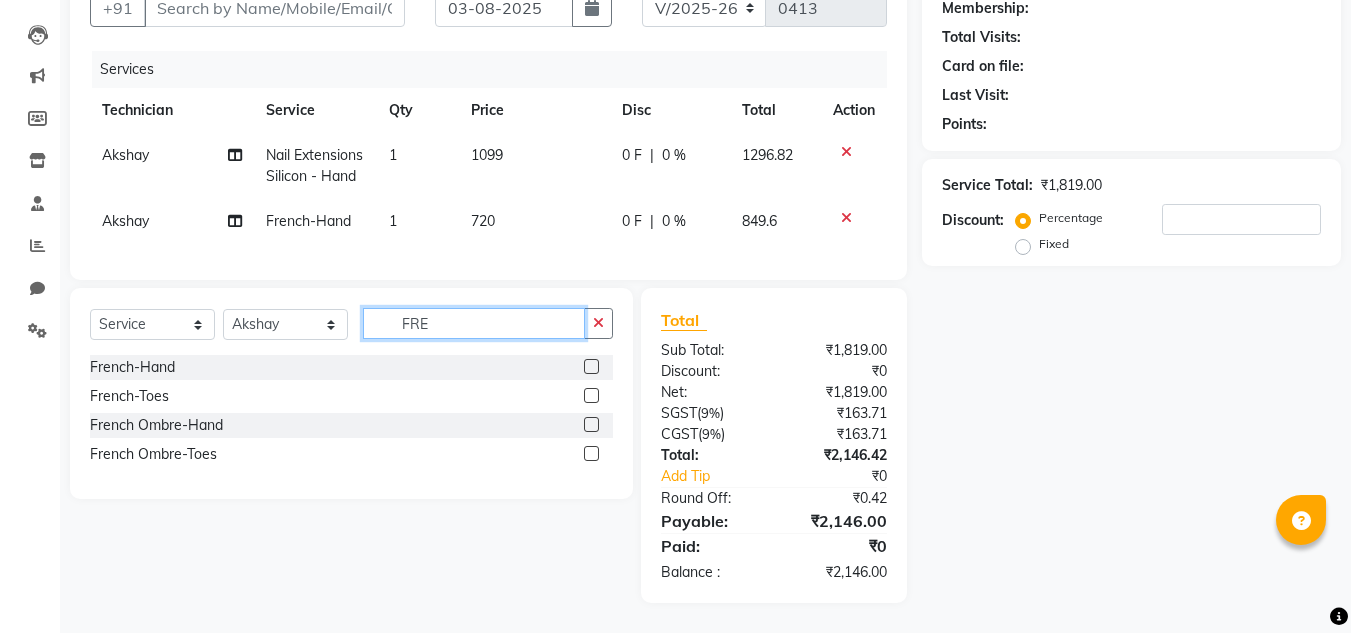 click on "FRE" 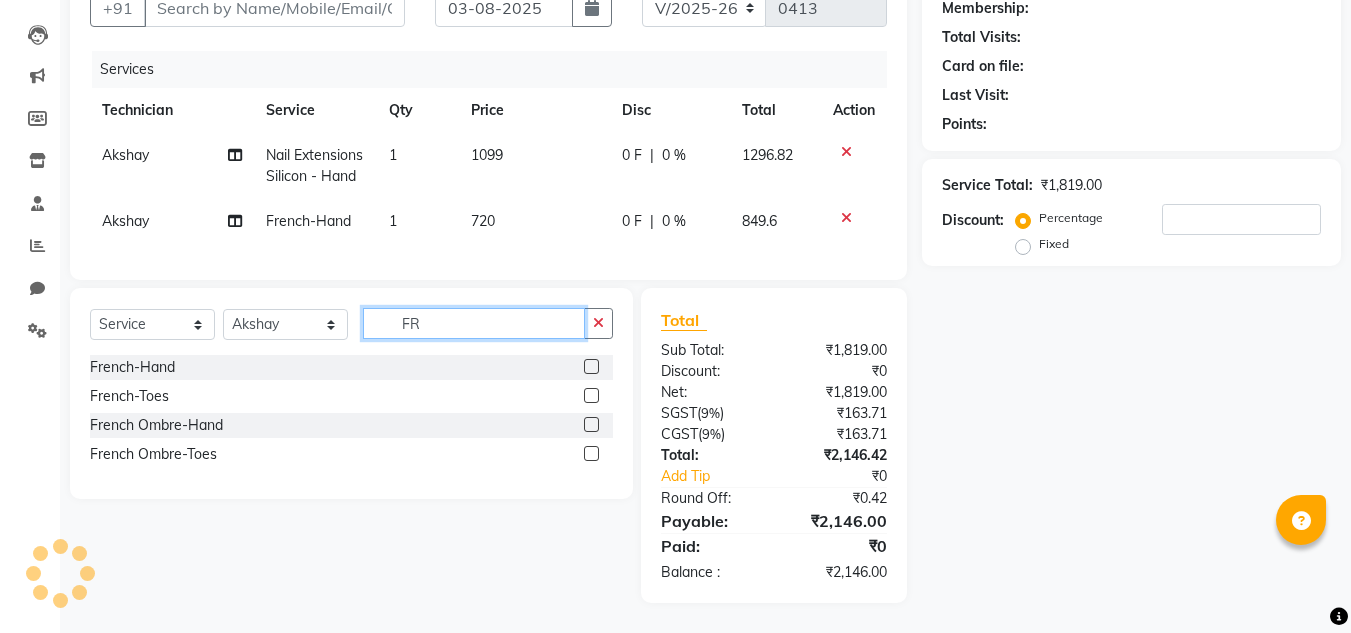 type on "F" 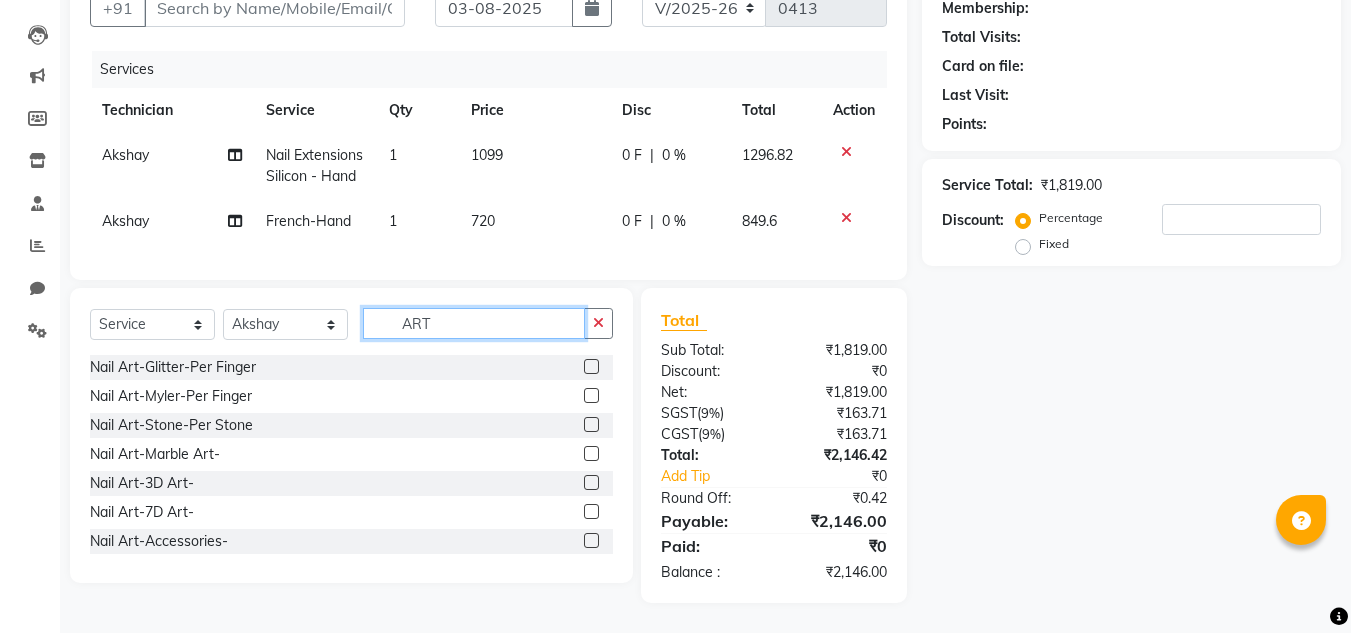 type on "ART" 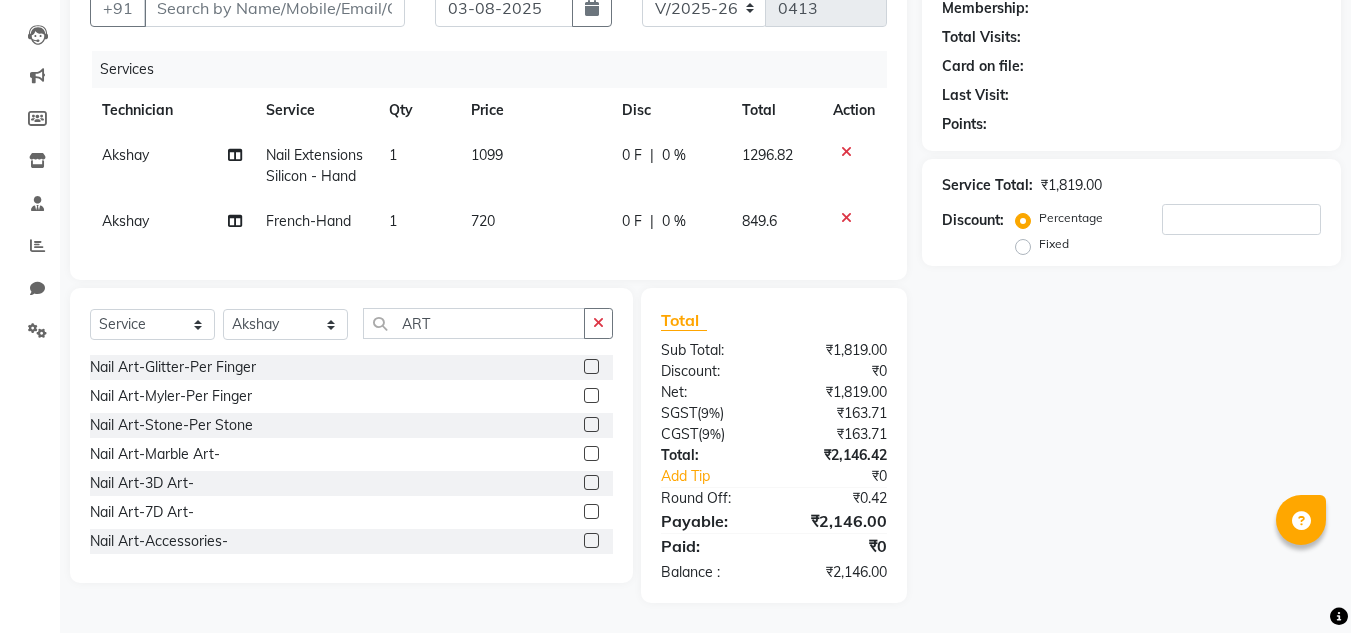 click 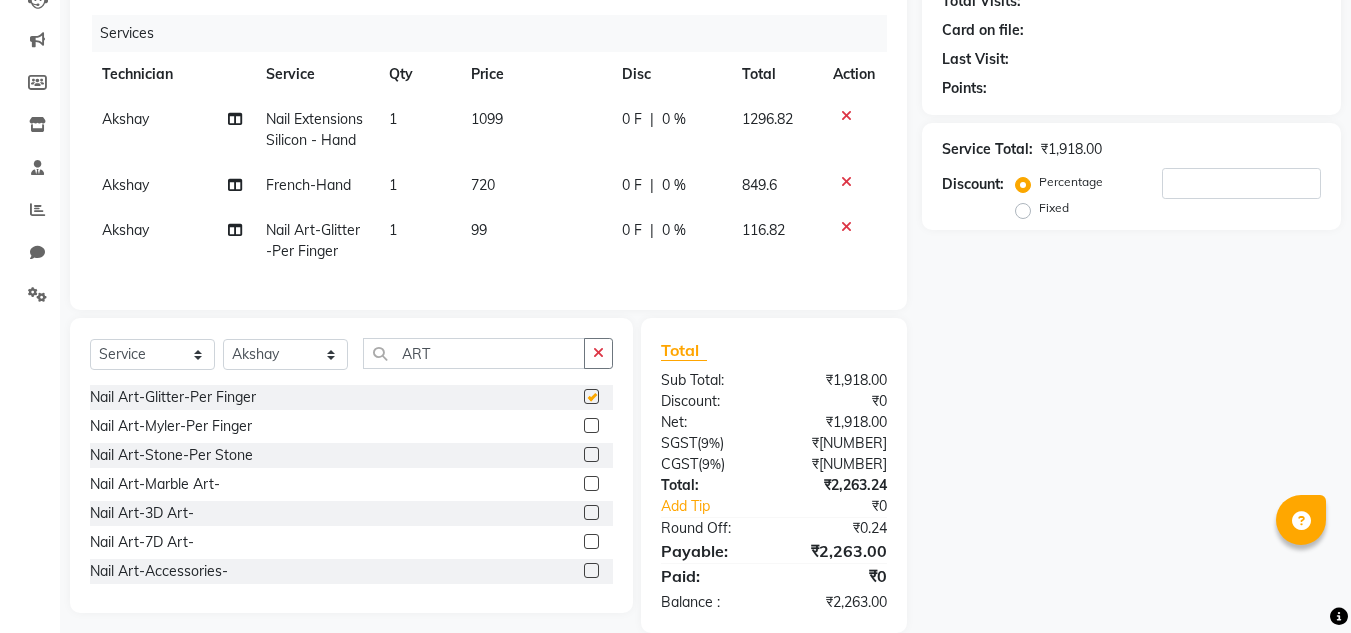 checkbox on "false" 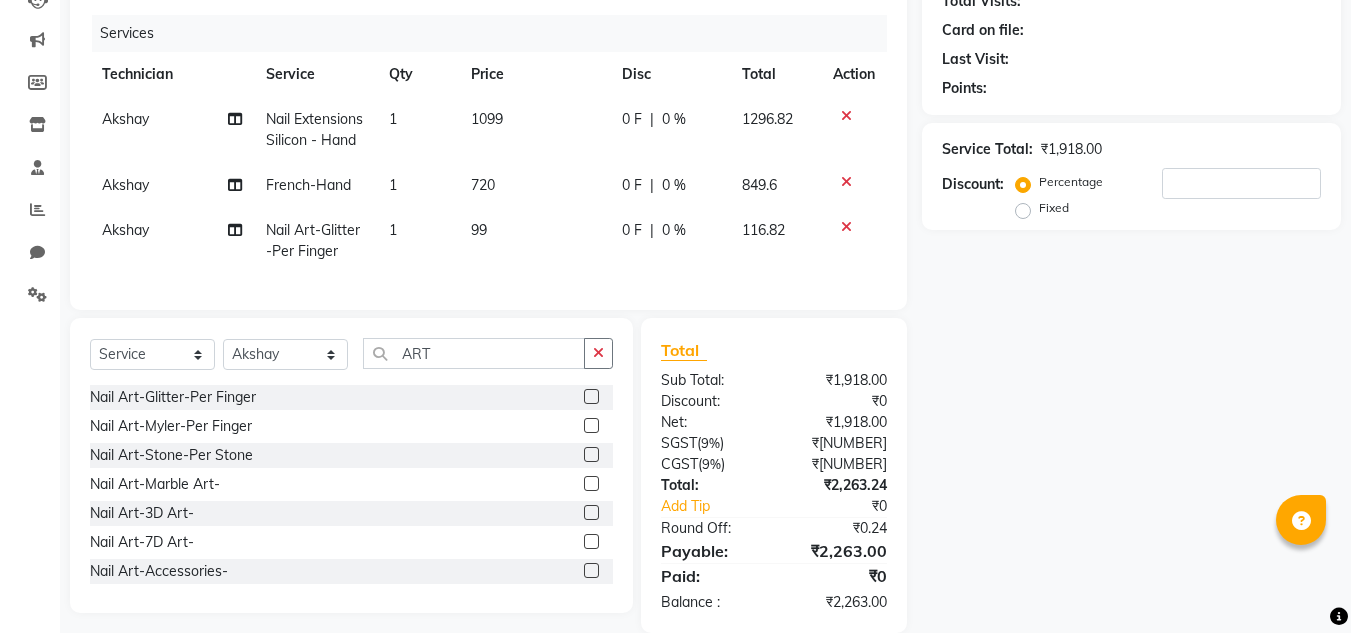 click on "99" 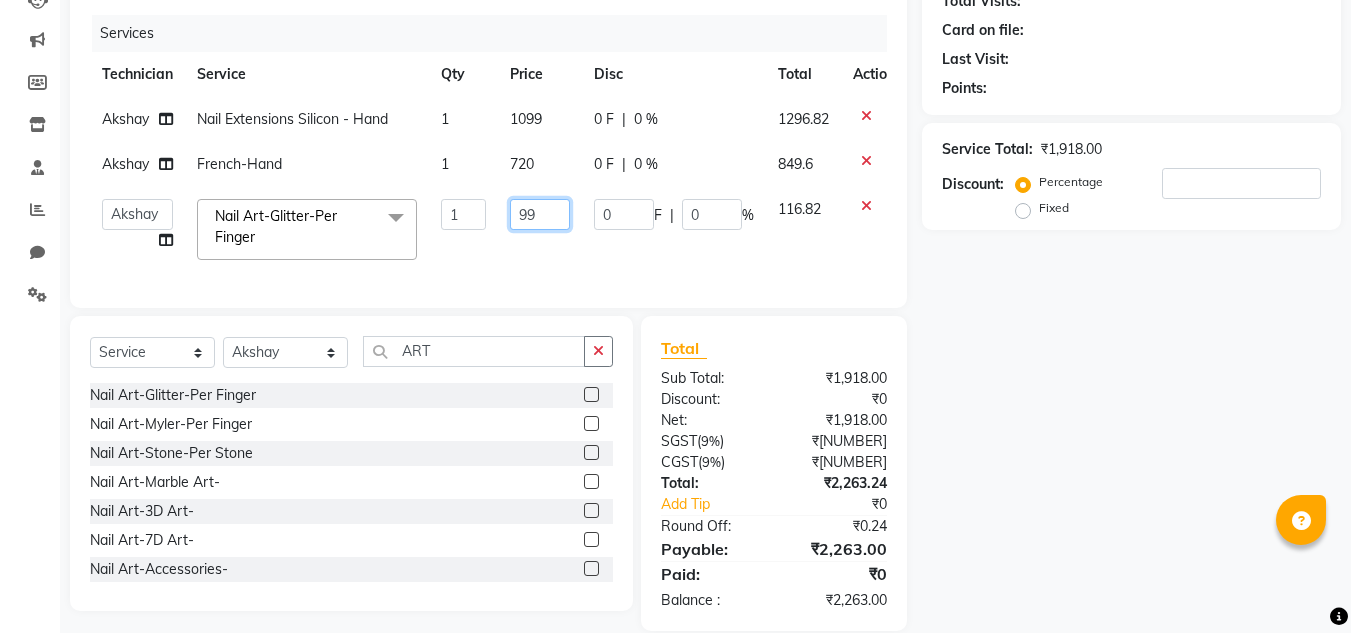 click on "99" 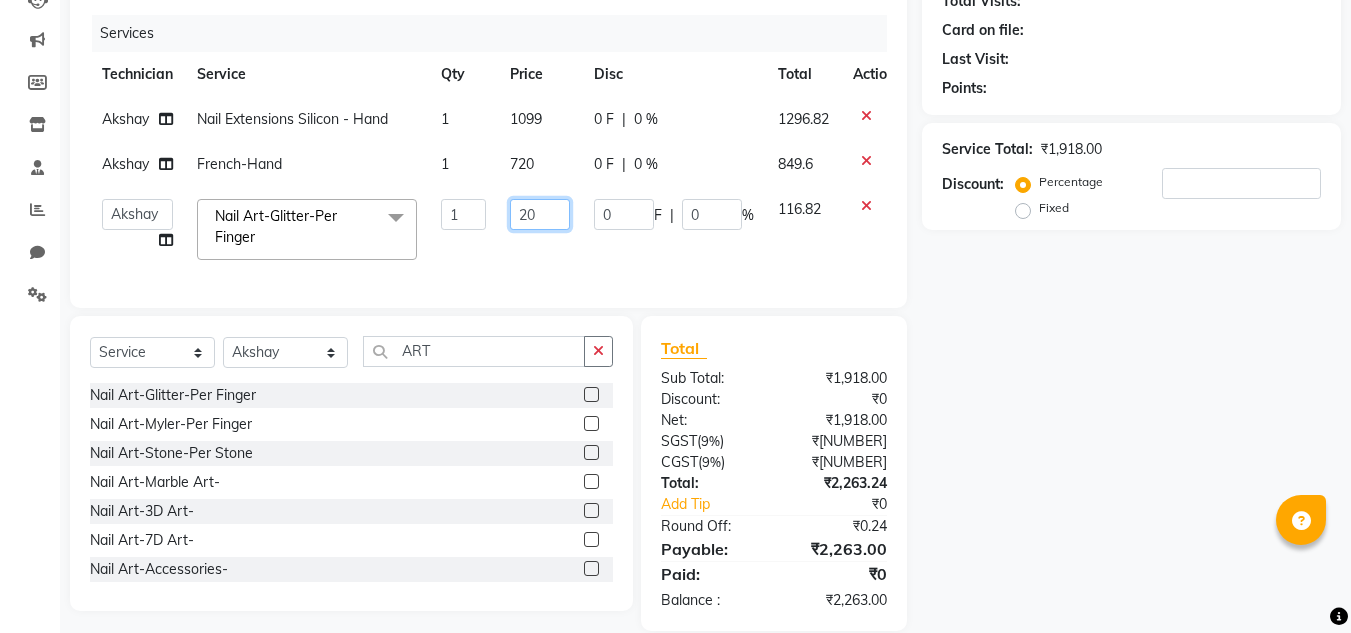 type on "200" 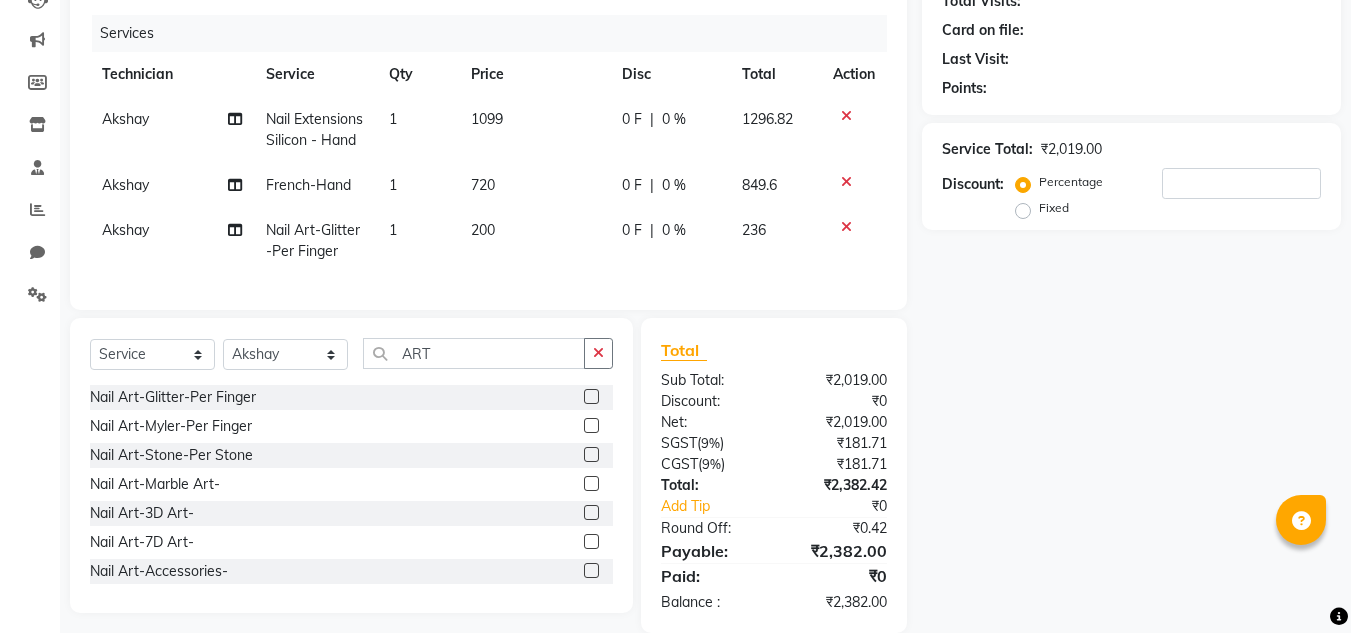 click on "1" 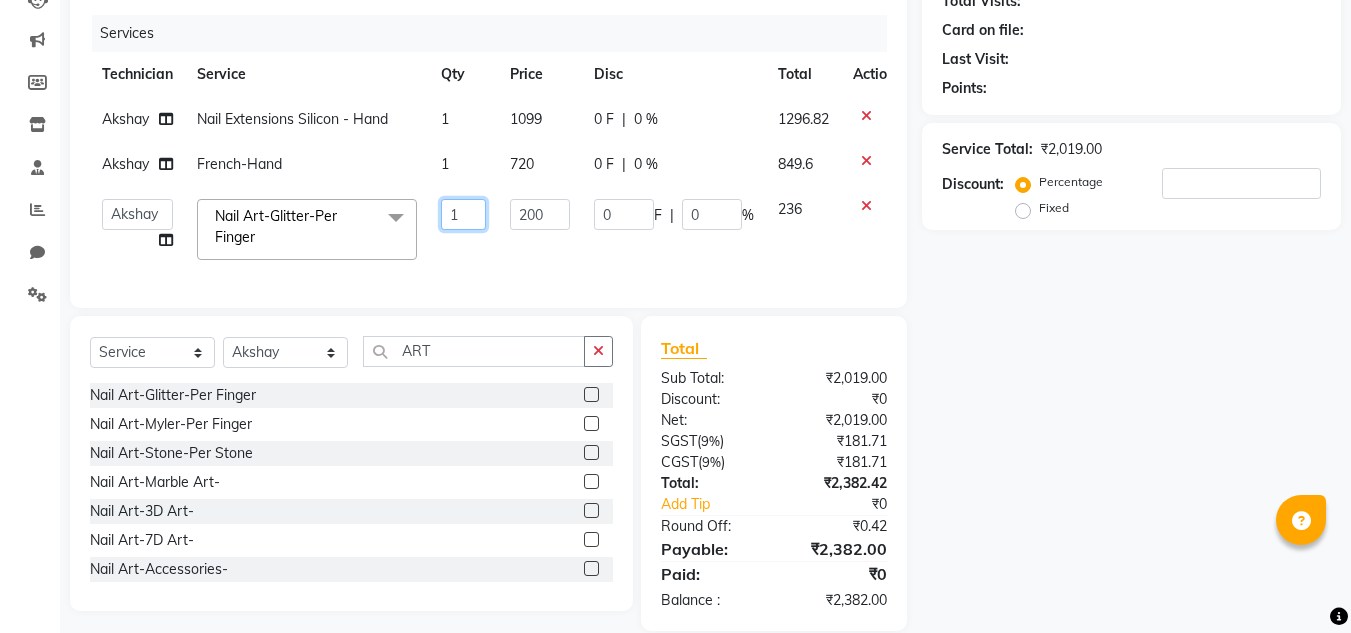 click on "1" 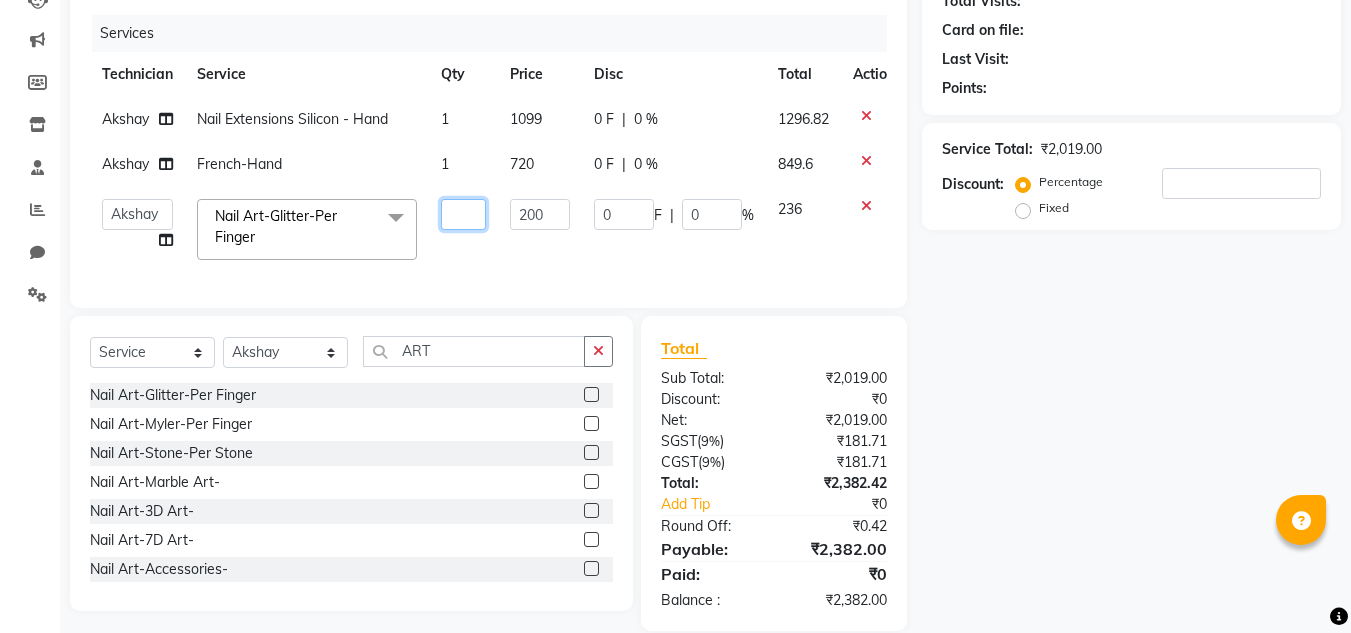 type on "4" 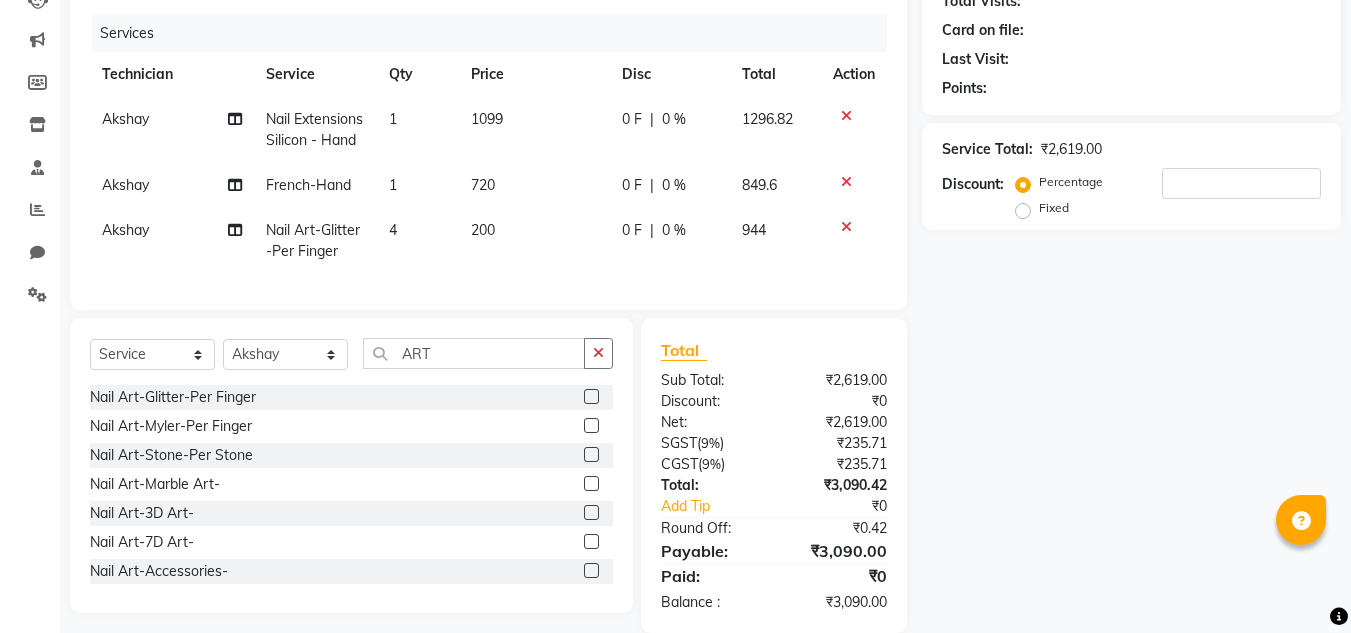 click on "Name: Membership: Total Visits: Card on file: Last Visit: Points: Service Total: ₹[NUMBER] Discount: Percentage Fixed" 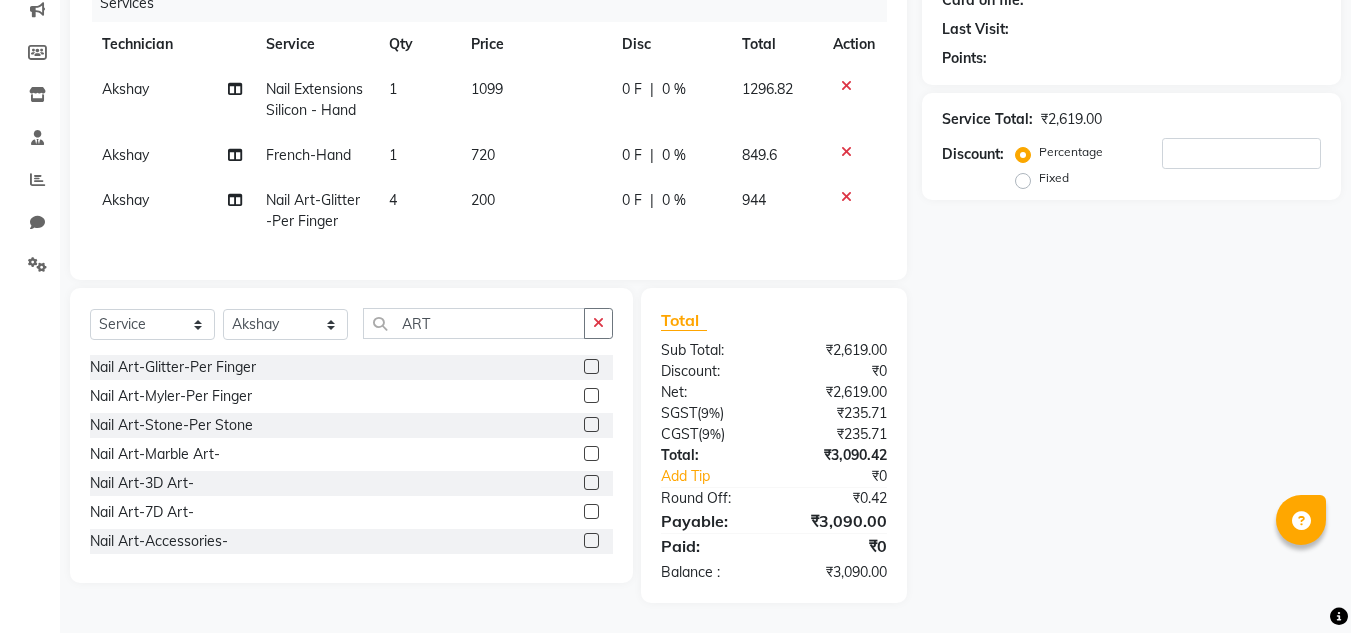 scroll, scrollTop: 299, scrollLeft: 0, axis: vertical 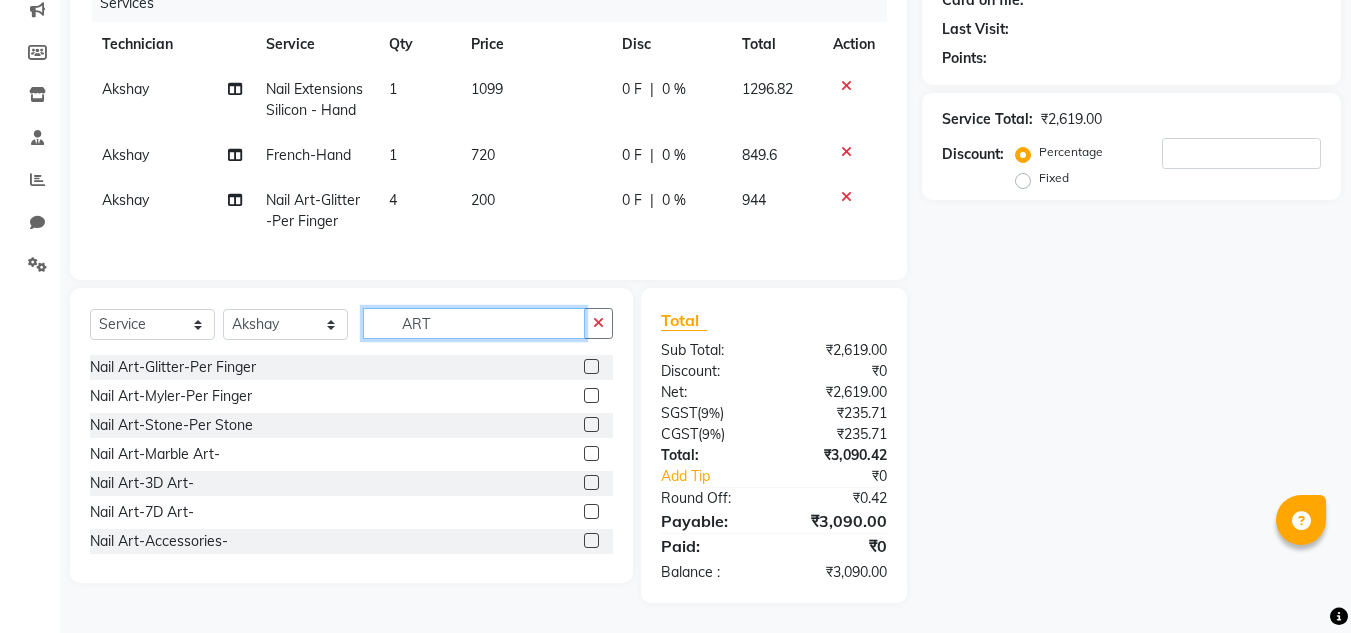 click on "ART" 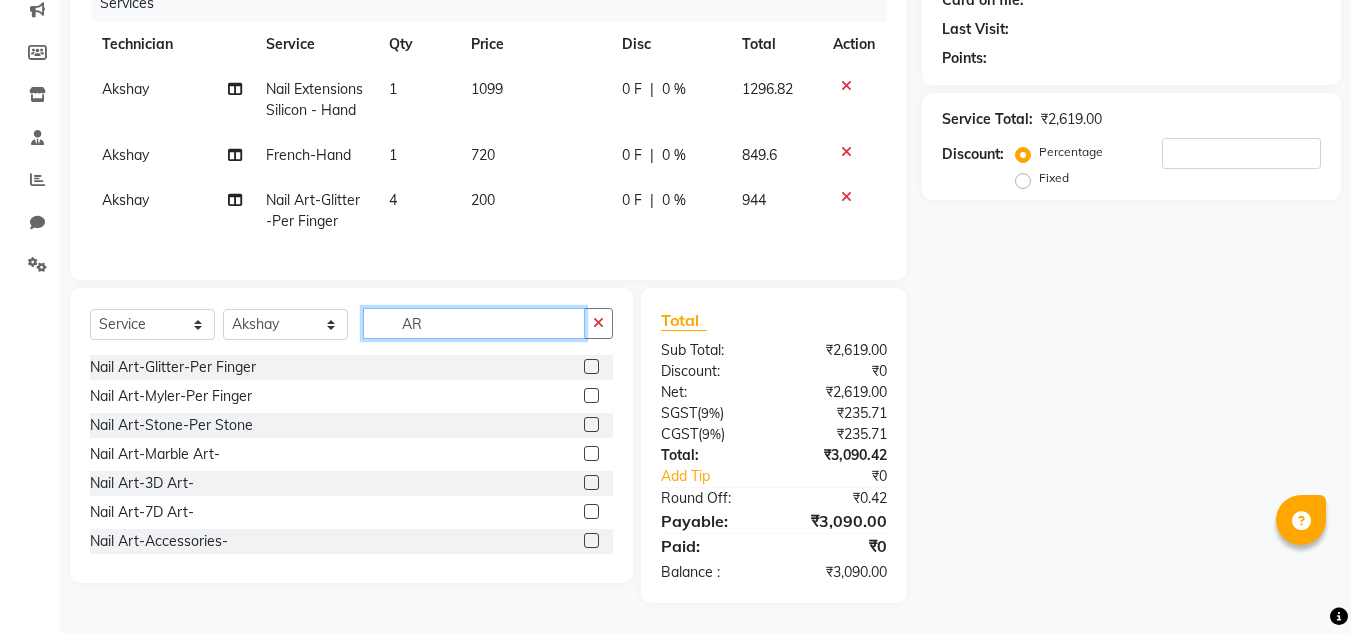 type on "A" 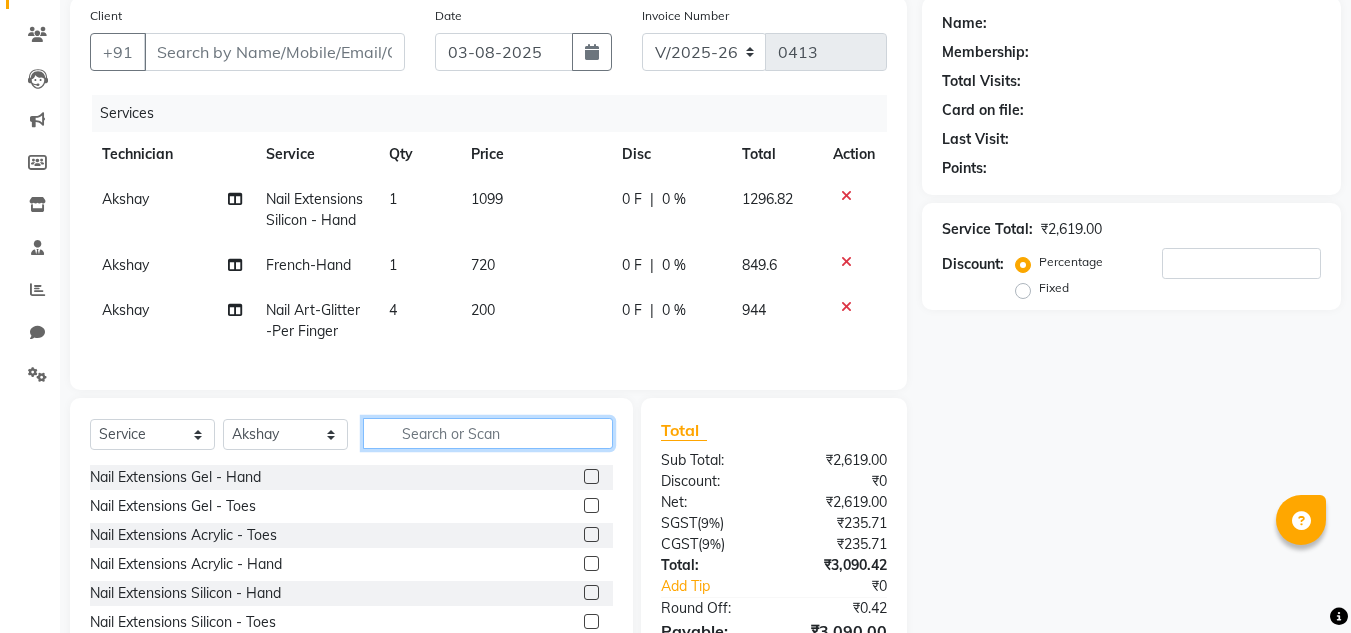 scroll, scrollTop: 200, scrollLeft: 0, axis: vertical 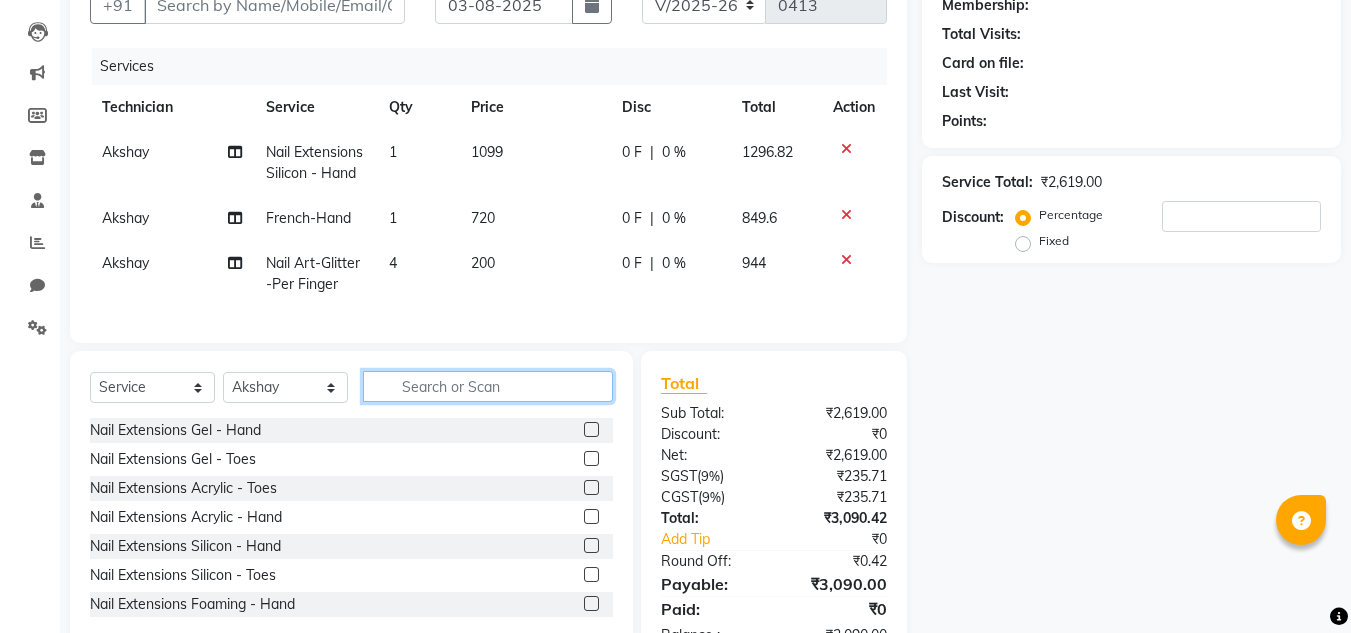 type 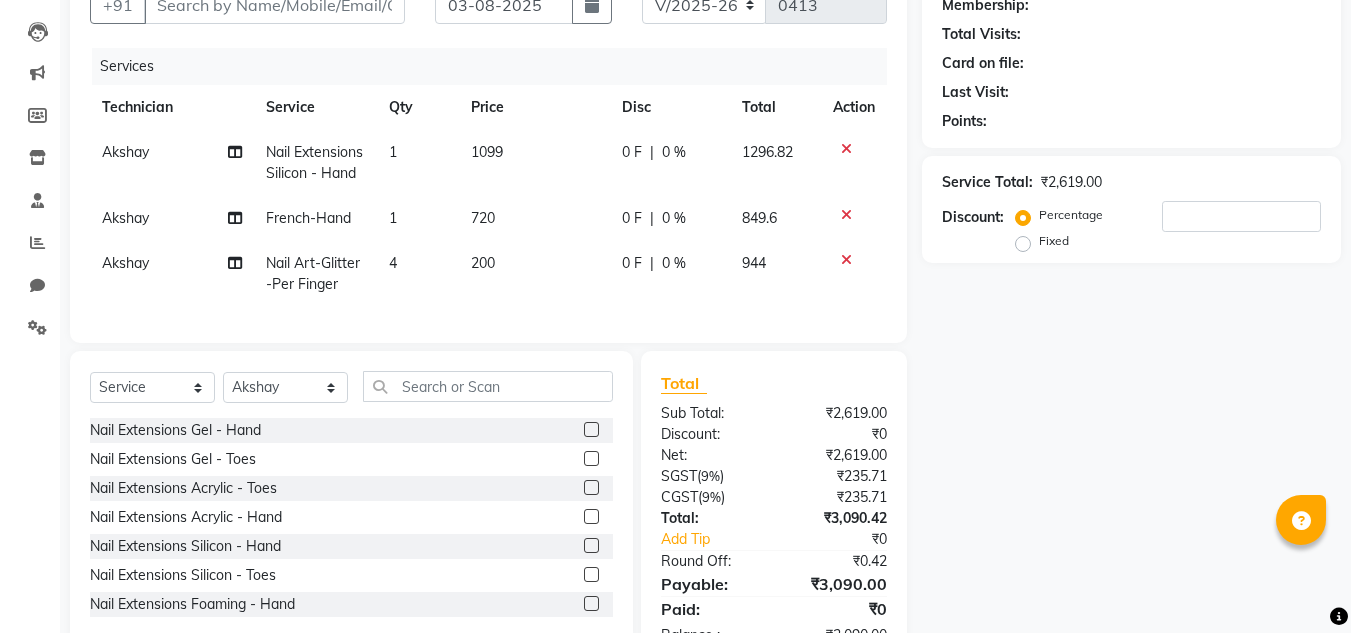 click on "1" 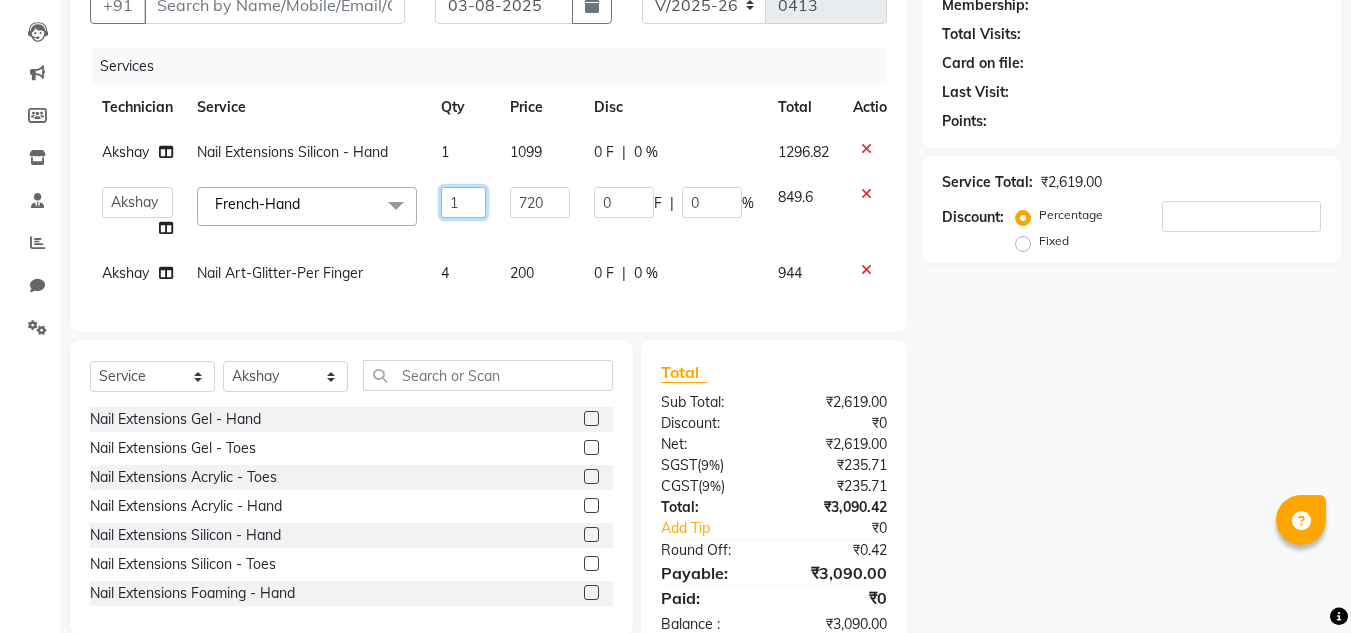 click on "1" 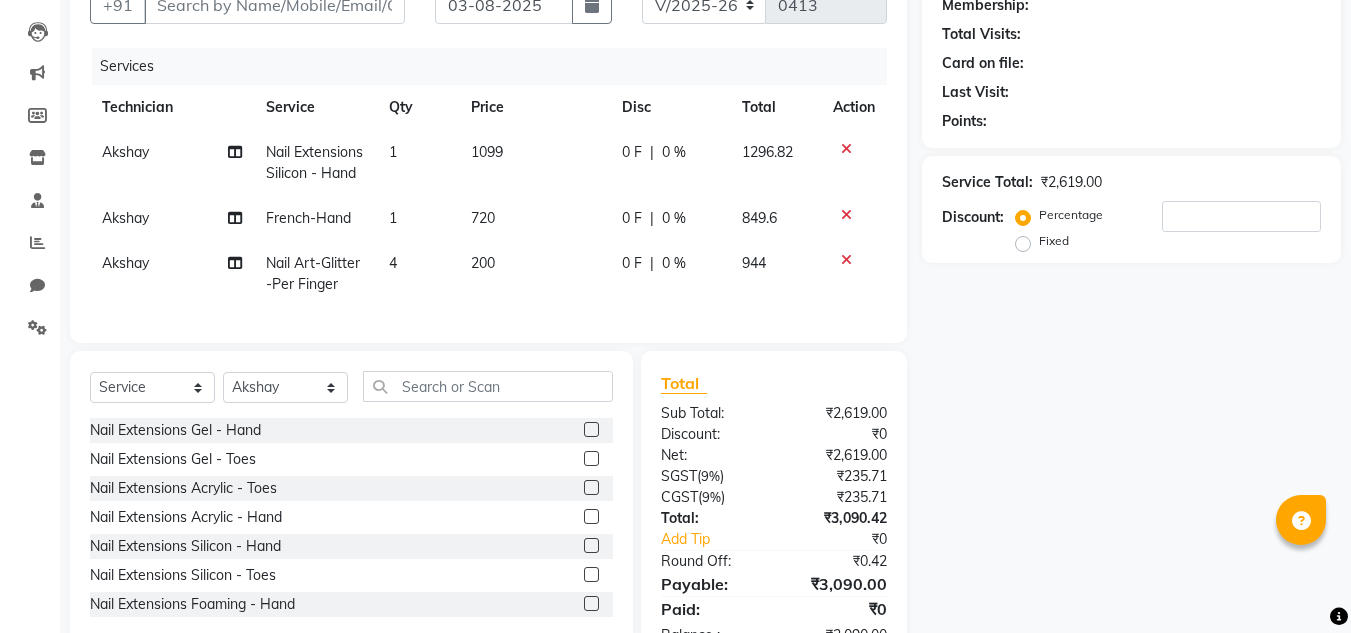 click on "Name: Membership: Total Visits: Card on file: Last Visit: Points: Service Total: ₹[NUMBER] Discount: Percentage Fixed" 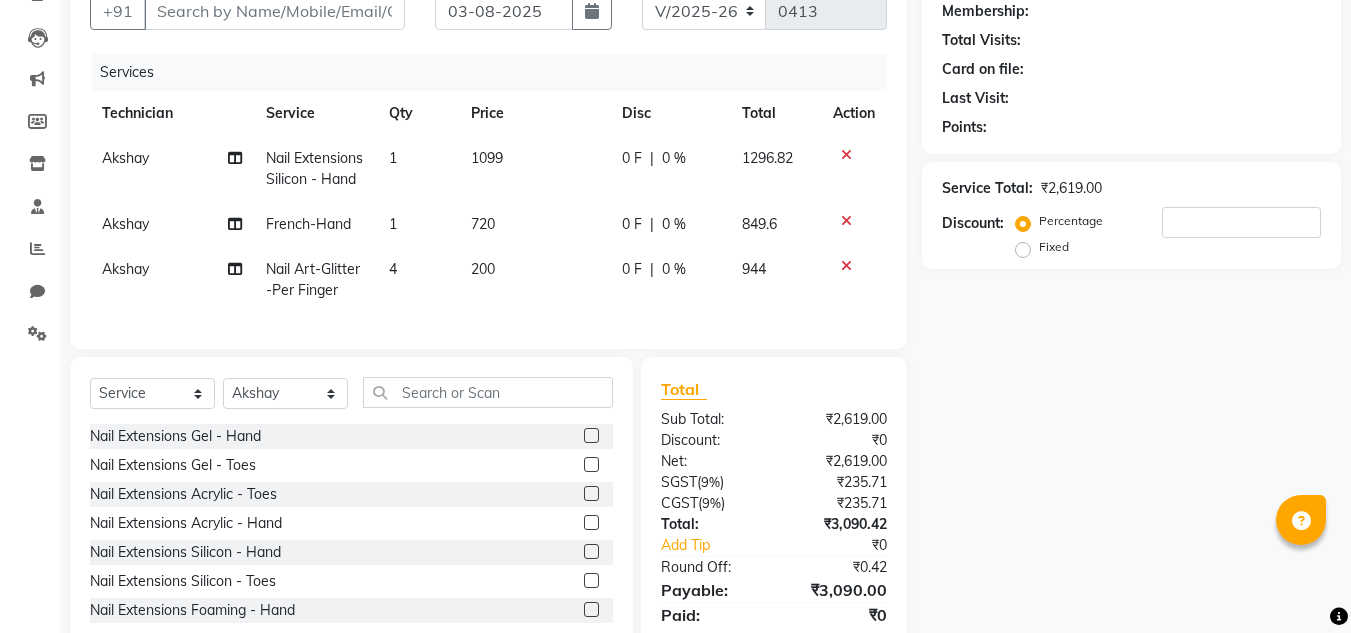 scroll, scrollTop: 299, scrollLeft: 0, axis: vertical 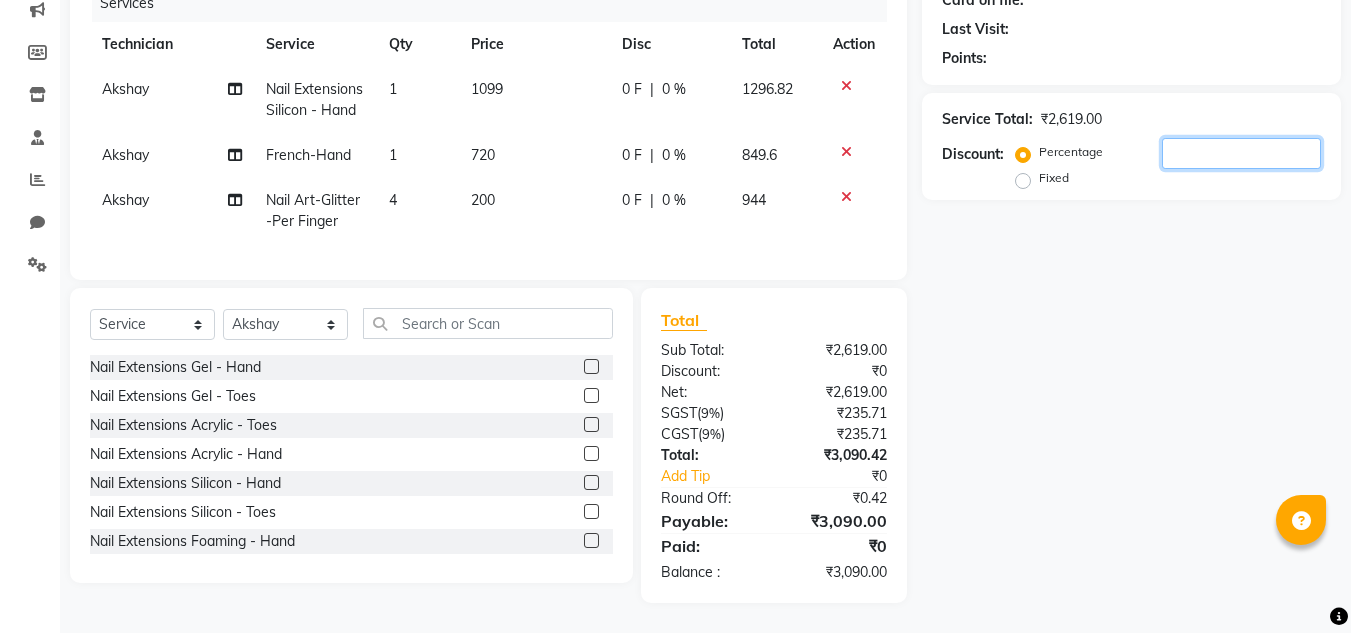 click 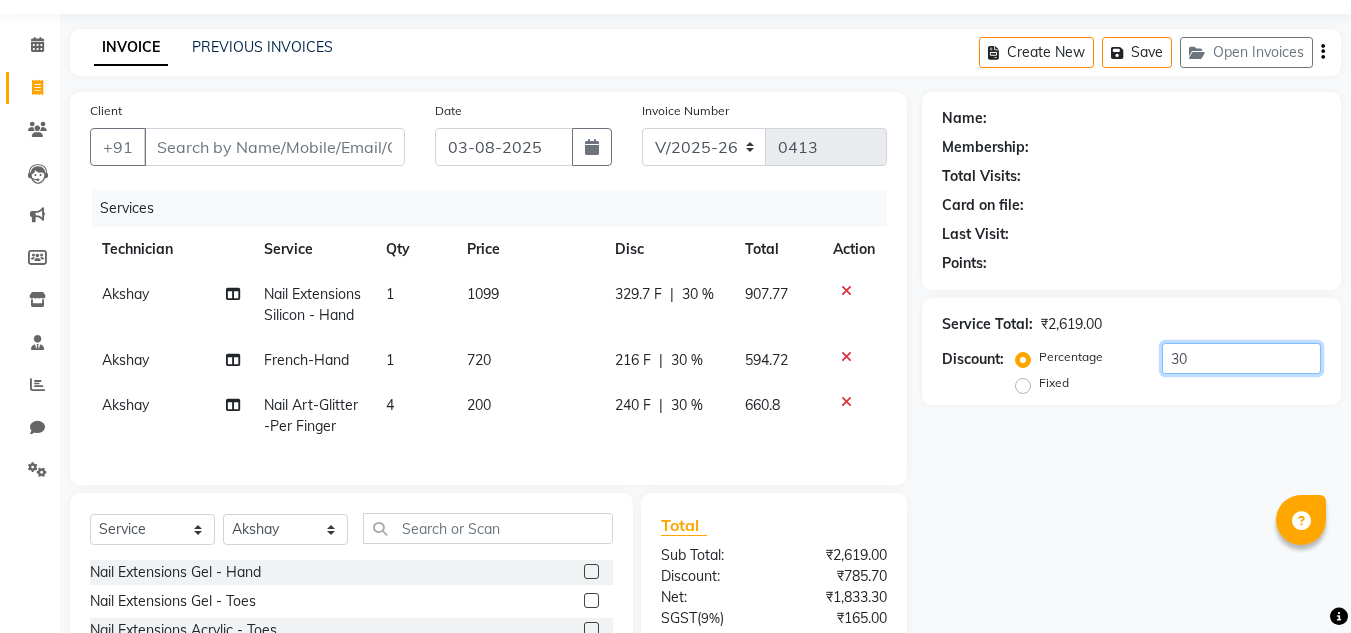 scroll, scrollTop: 0, scrollLeft: 0, axis: both 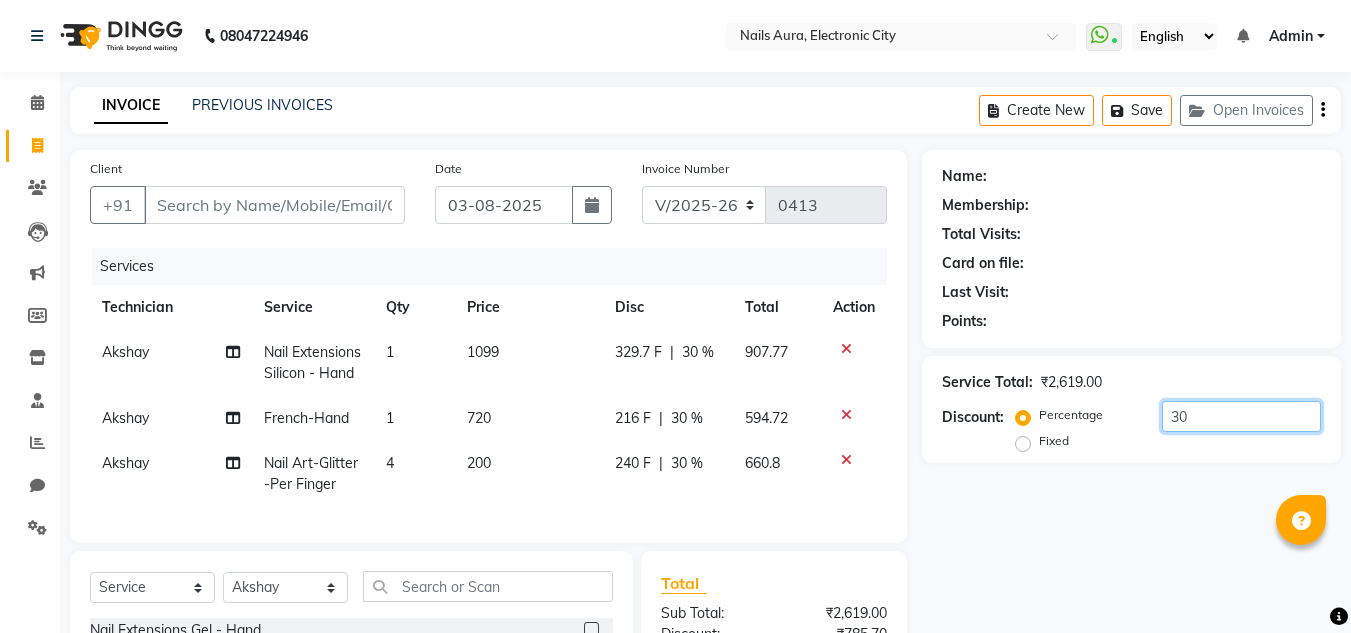 type on "30" 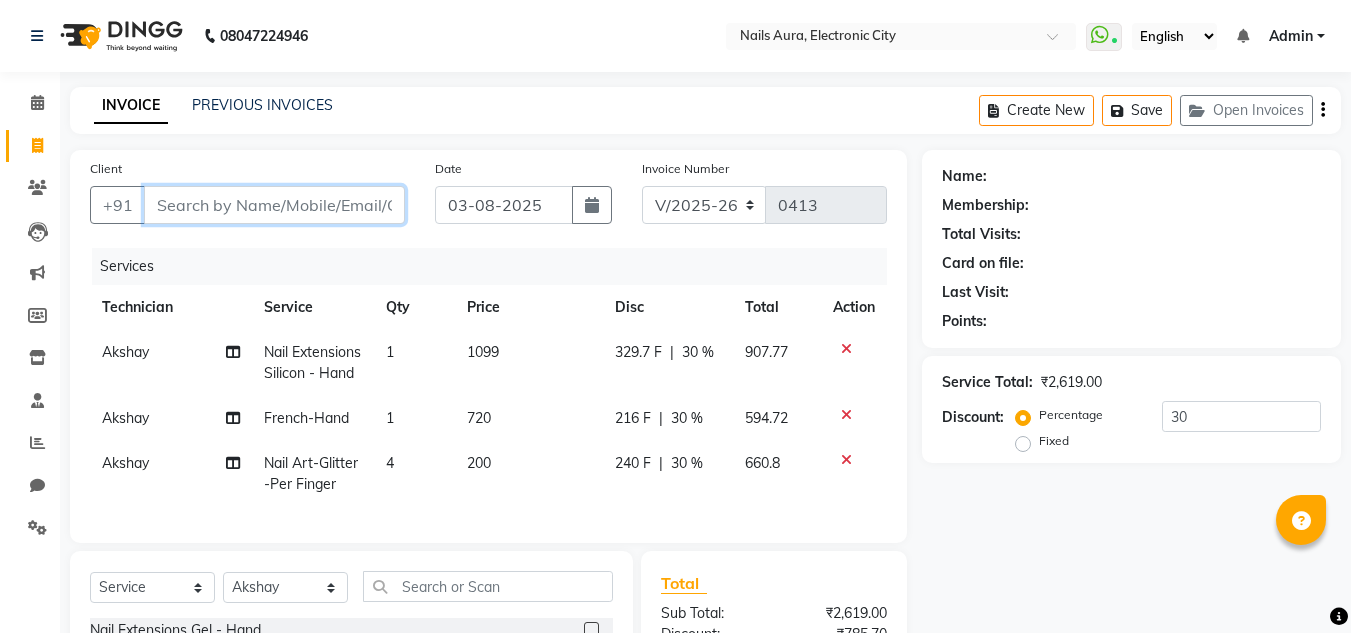 click on "Client" at bounding box center (274, 205) 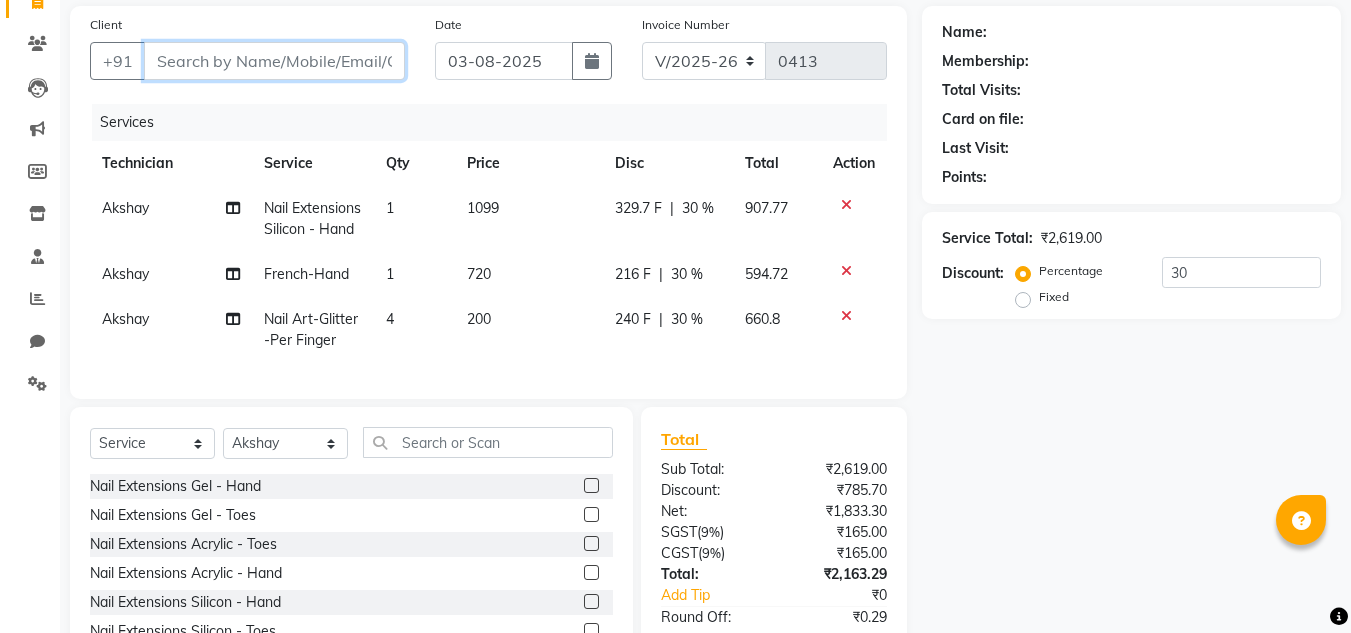 scroll, scrollTop: 100, scrollLeft: 0, axis: vertical 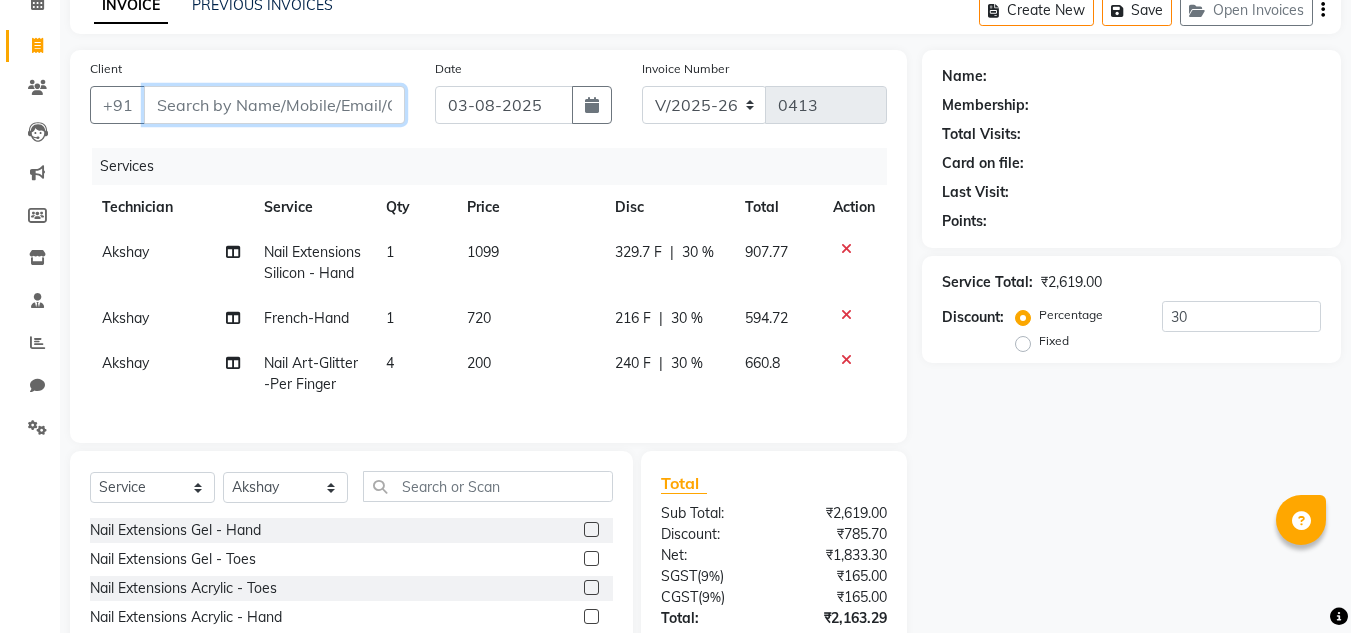 click on "Client" at bounding box center [274, 105] 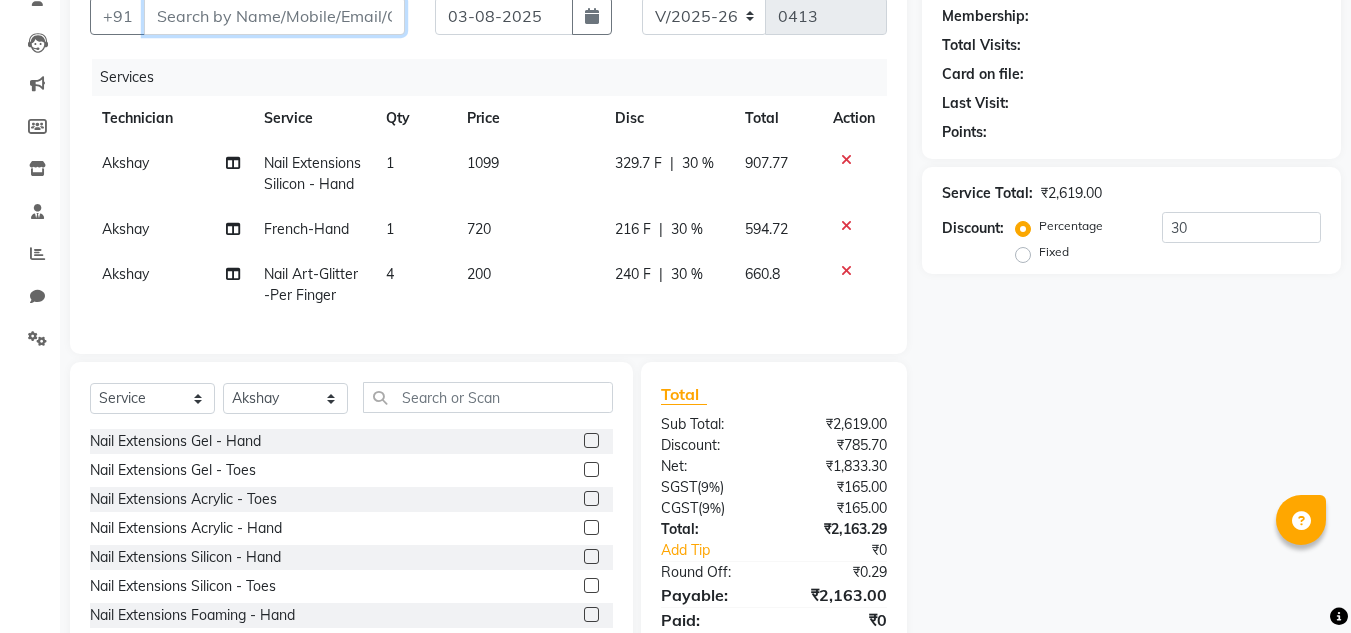 scroll, scrollTop: 0, scrollLeft: 0, axis: both 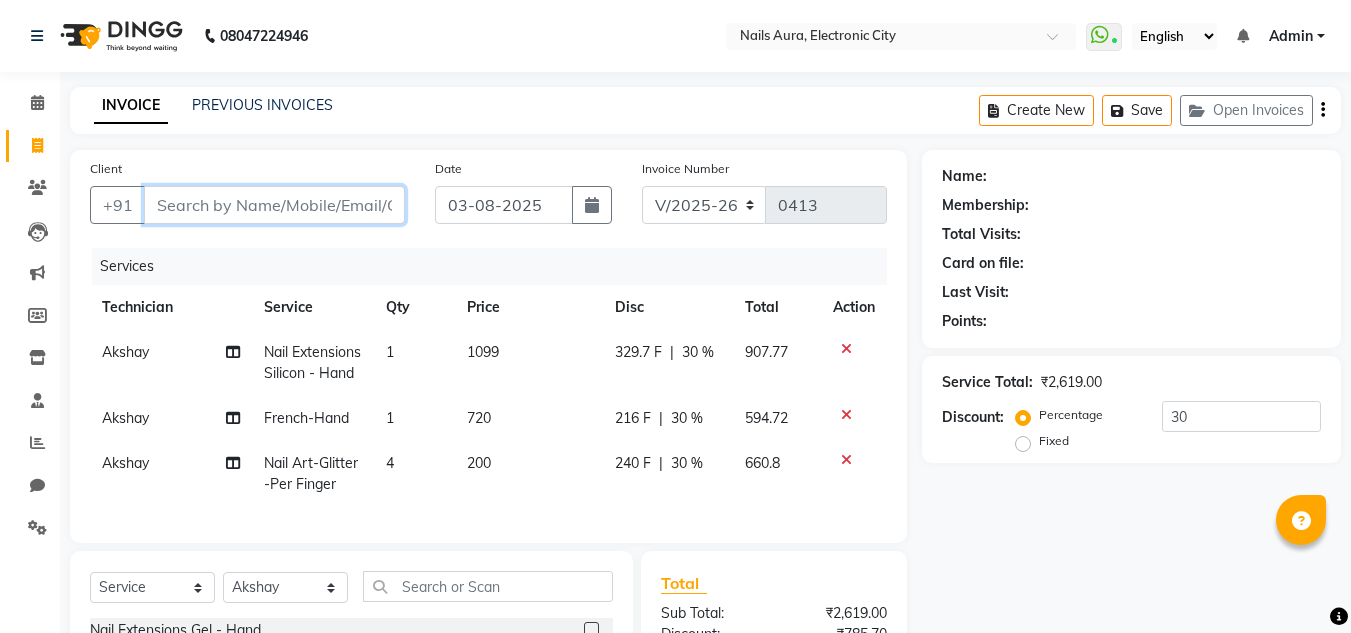 click on "Client" at bounding box center (274, 205) 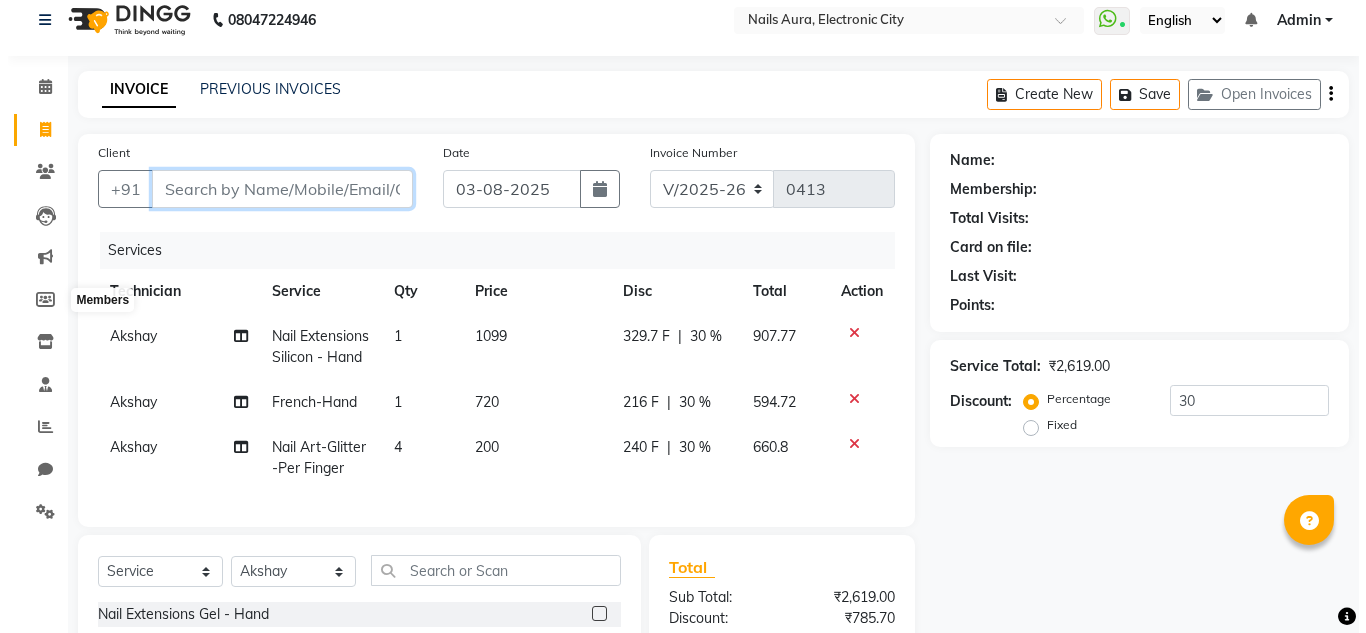 scroll, scrollTop: 0, scrollLeft: 0, axis: both 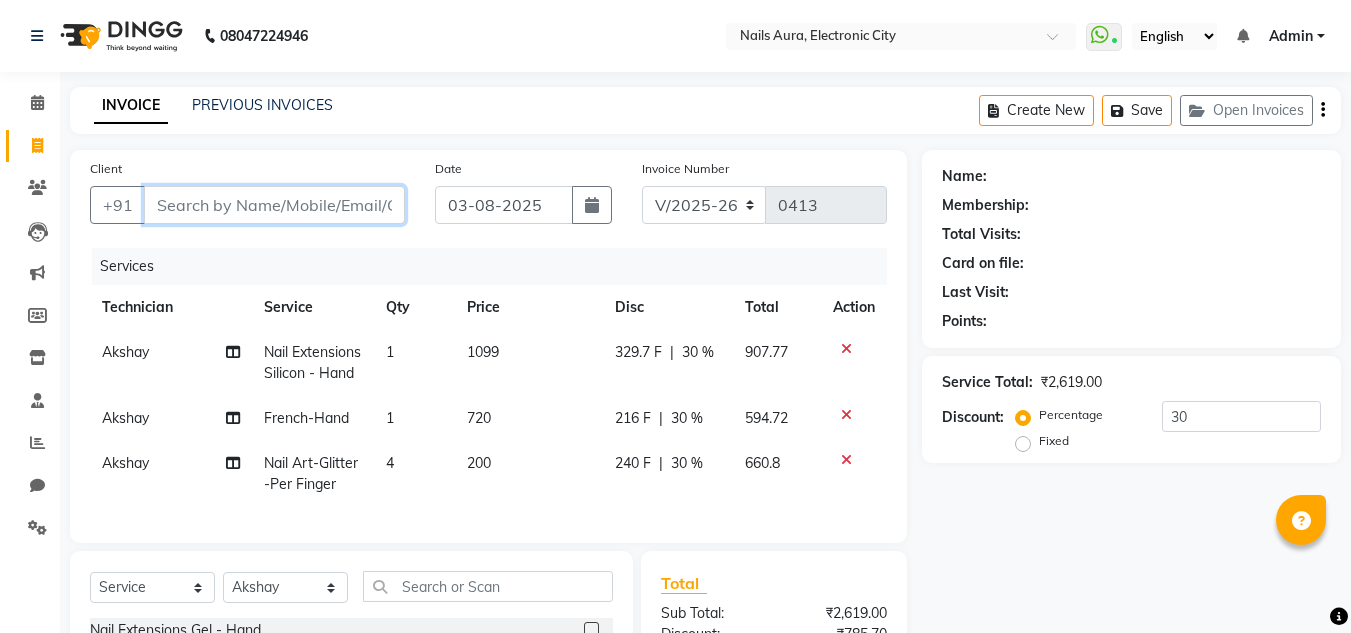 click on "Client" at bounding box center (274, 205) 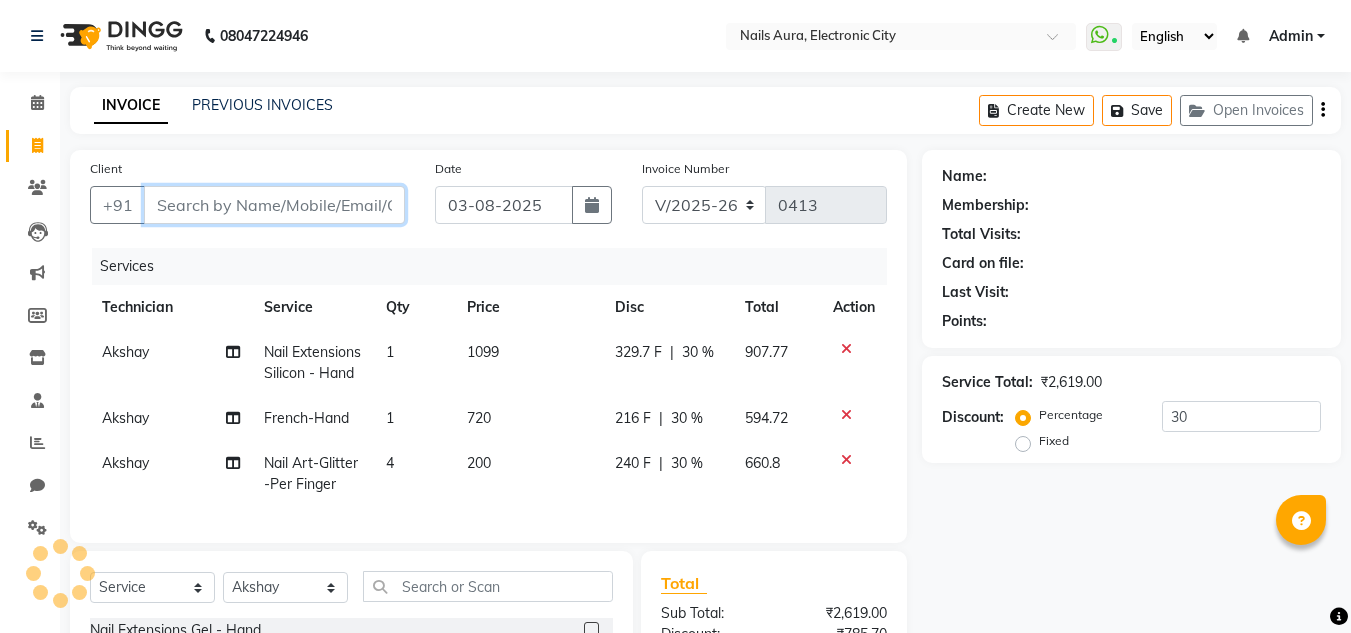 type on "7" 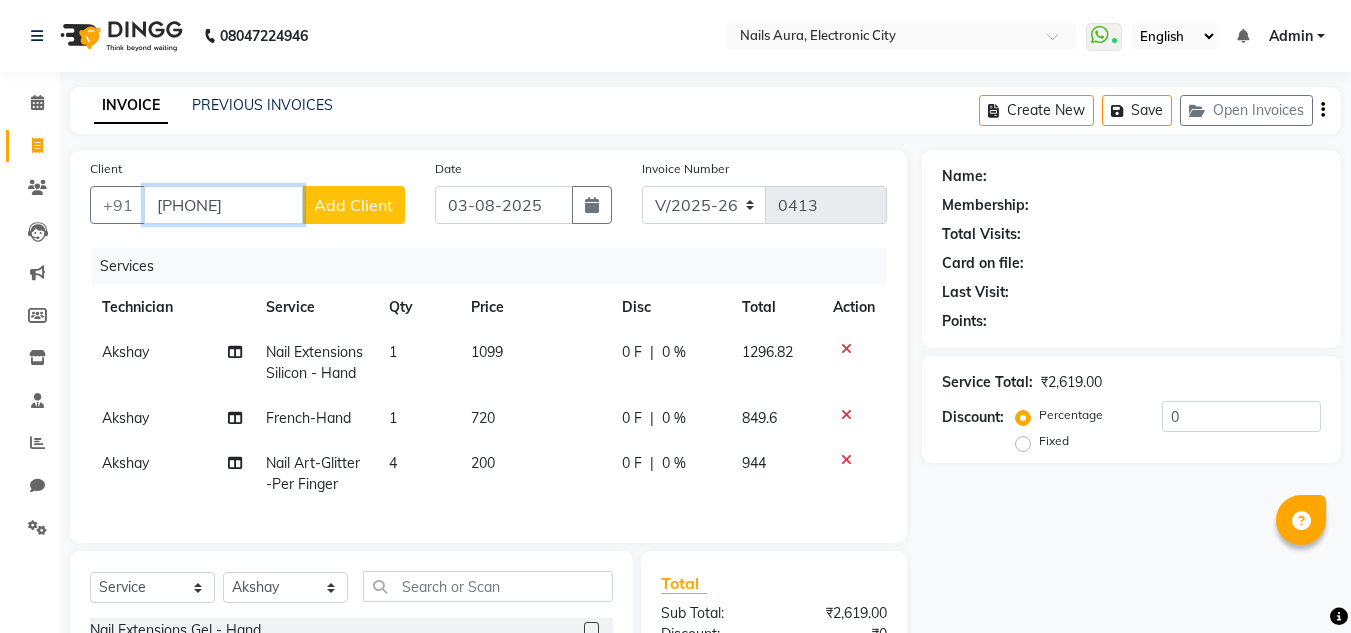 type on "[PHONE]" 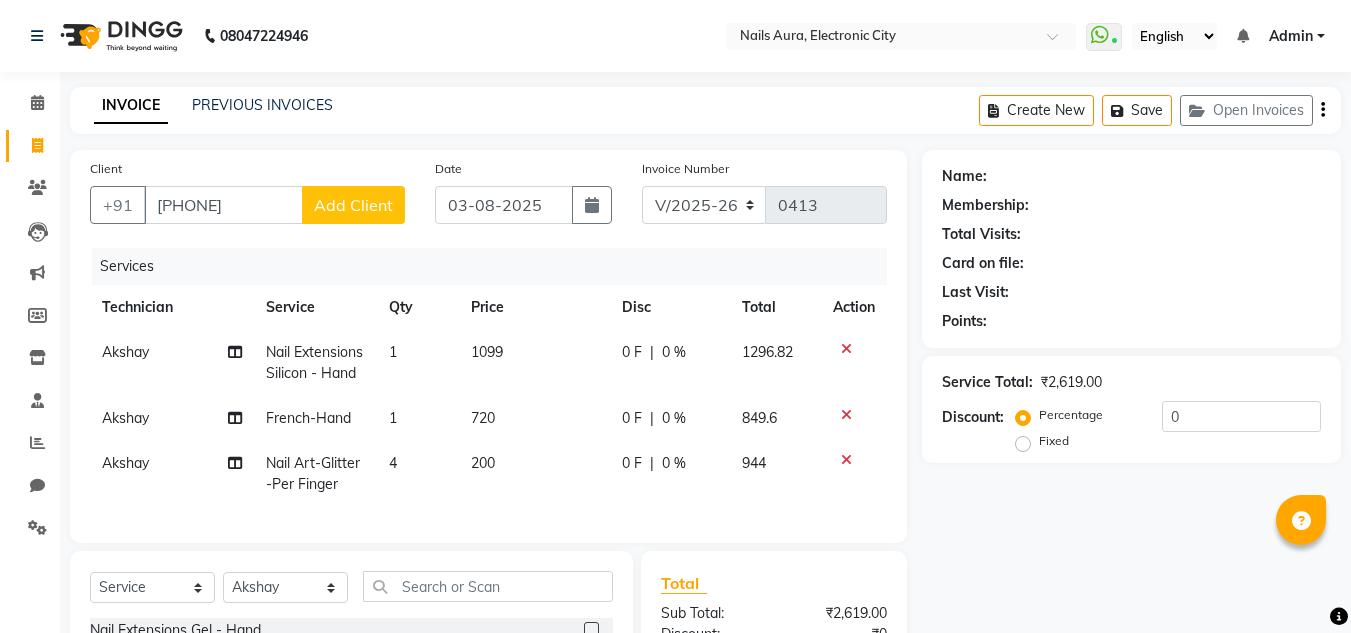 click on "Add Client" 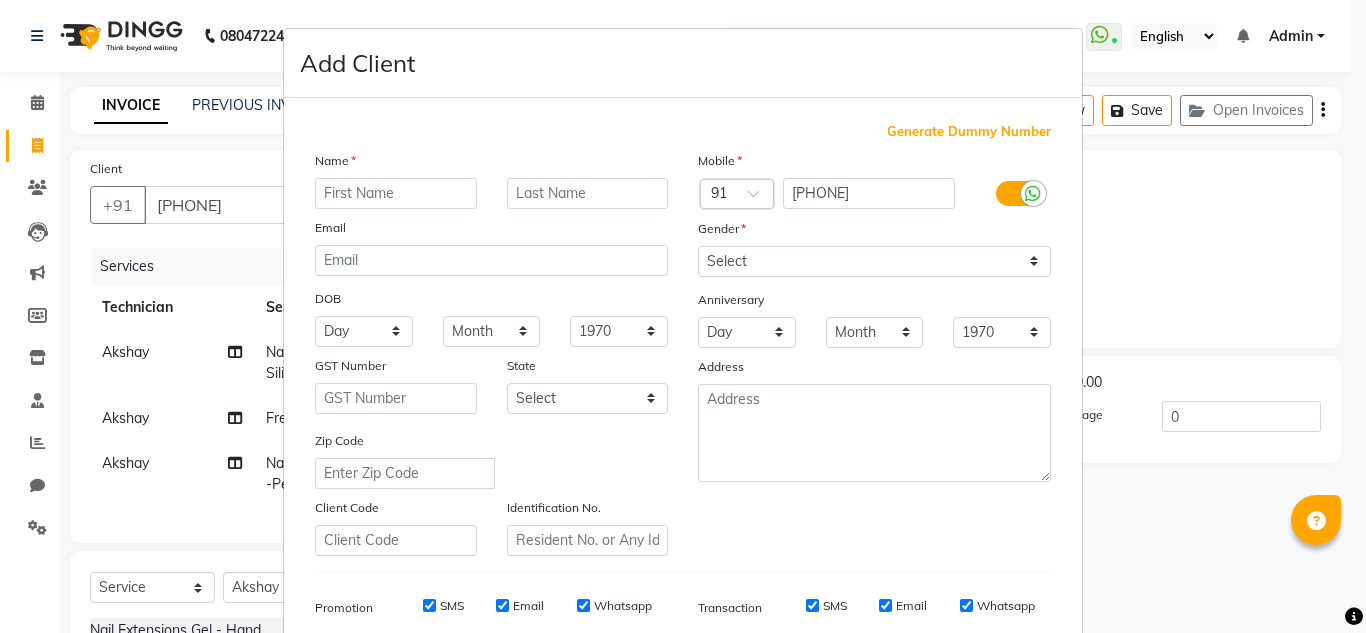 click at bounding box center [396, 193] 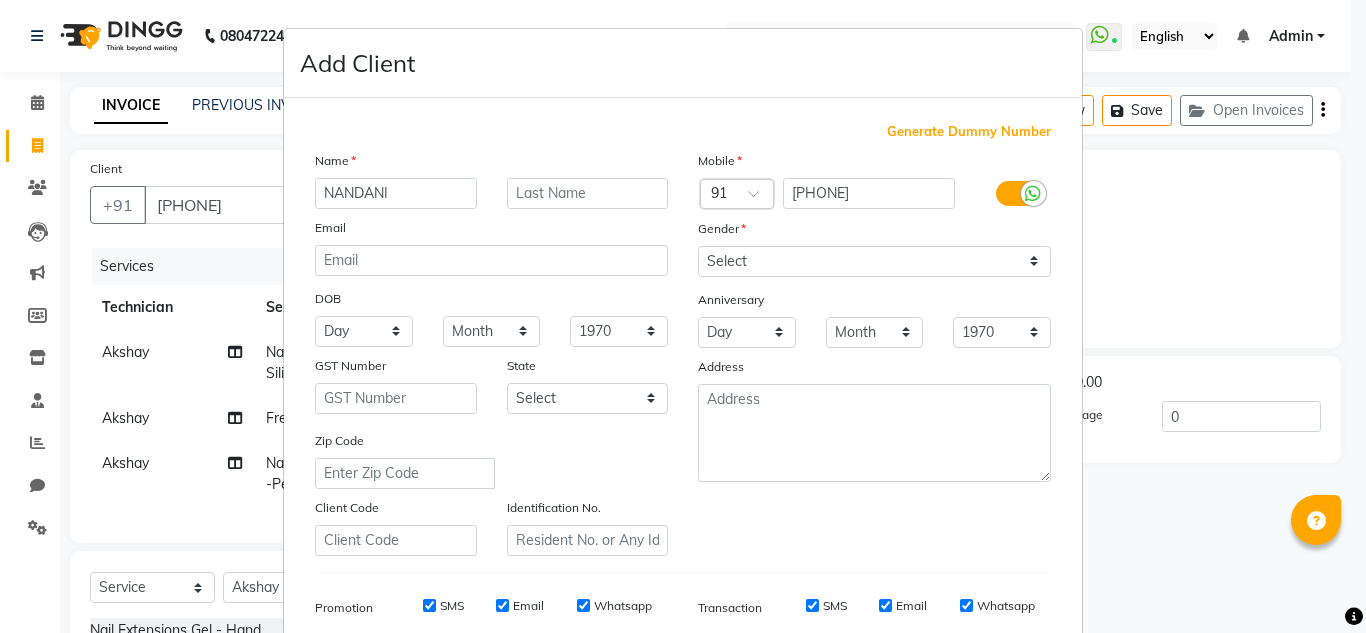 scroll, scrollTop: 100, scrollLeft: 0, axis: vertical 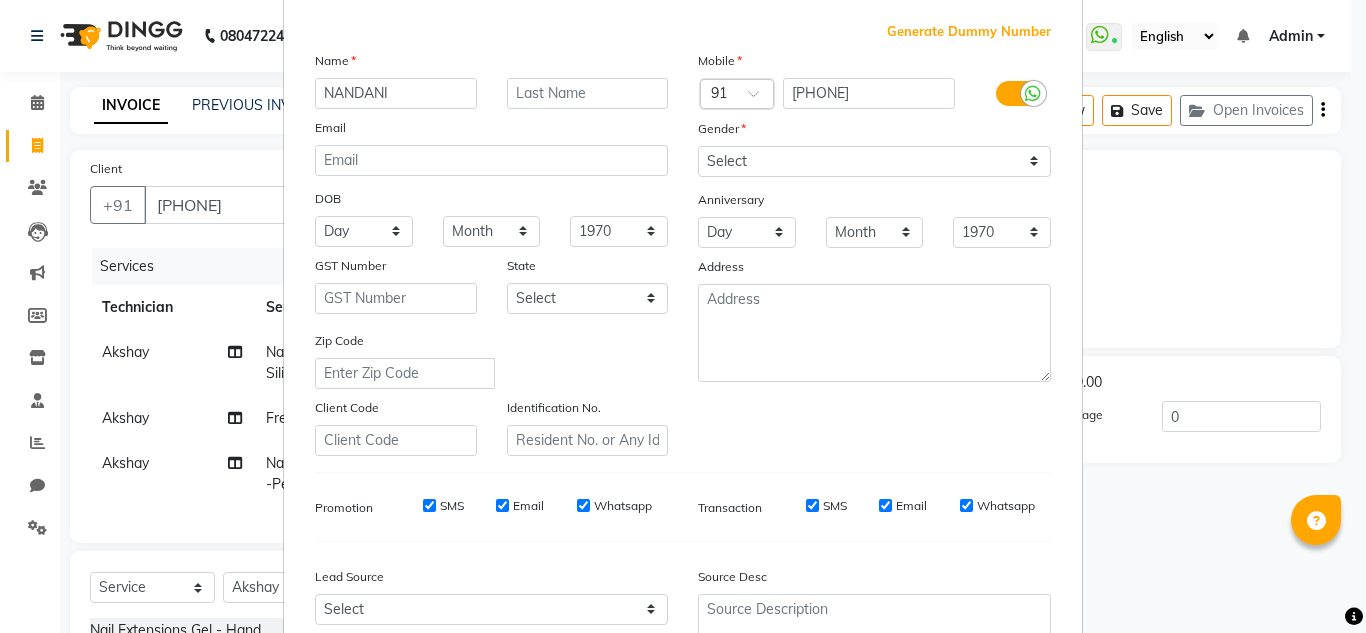 type on "NANDANI" 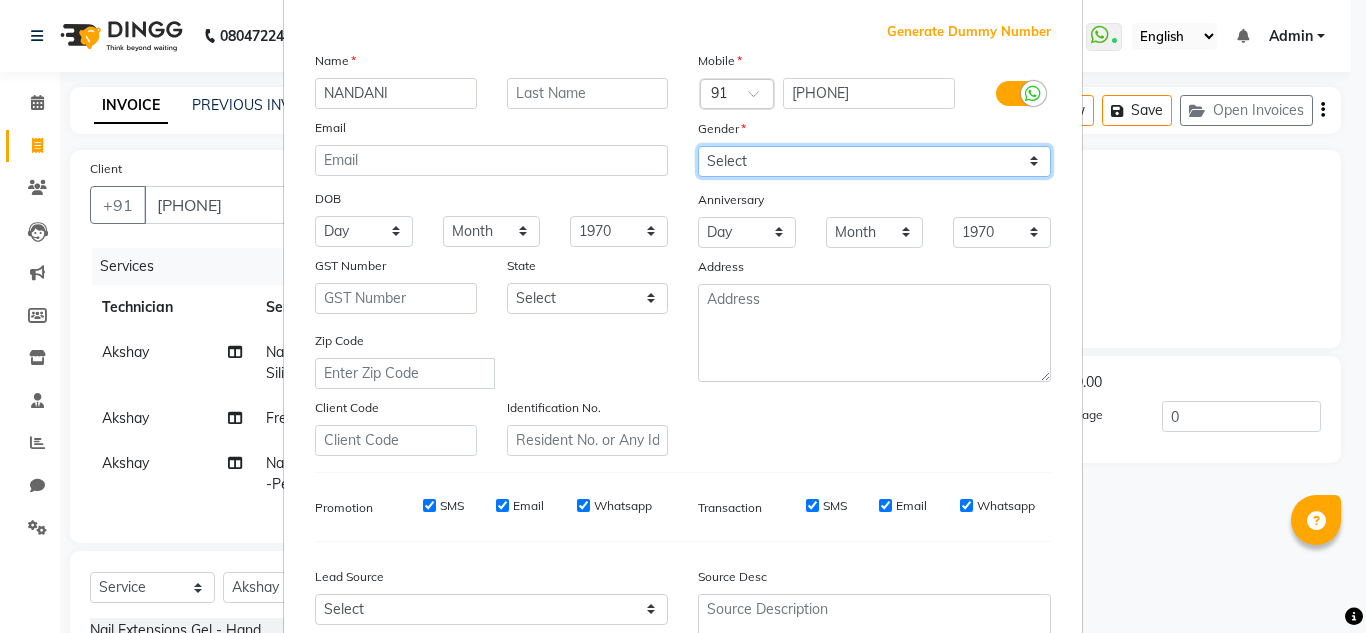 click on "Select Male Female Other Prefer Not To Say" at bounding box center [874, 161] 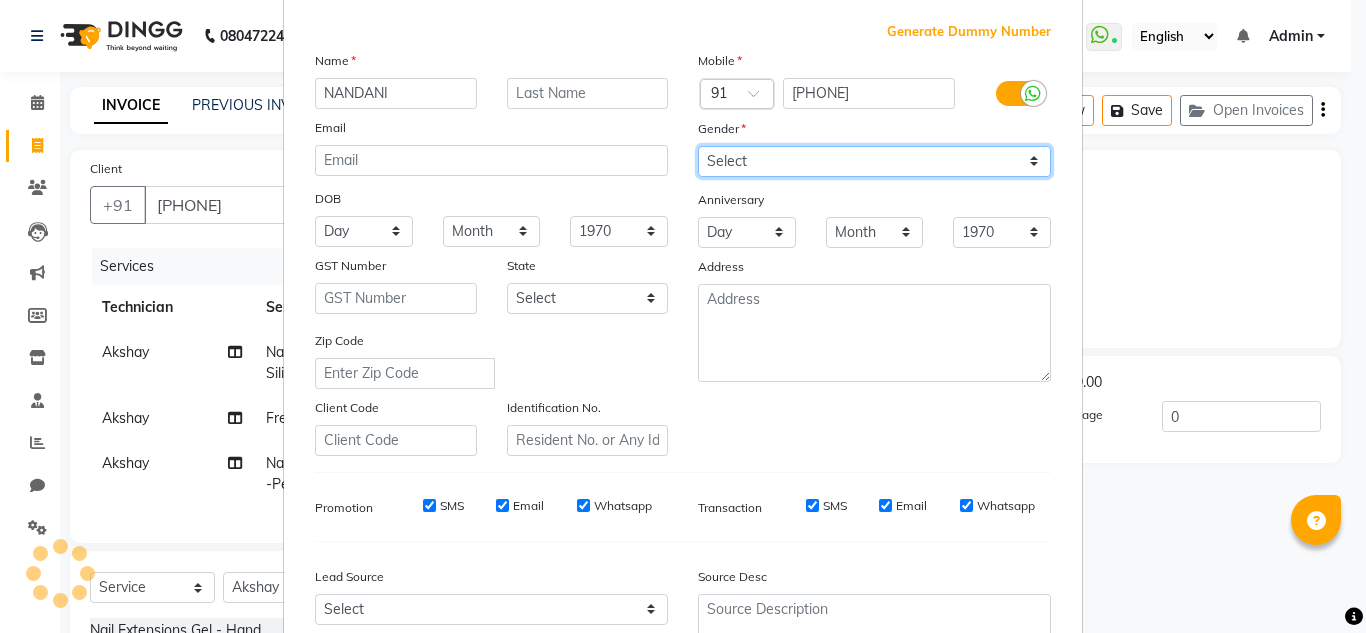 select on "female" 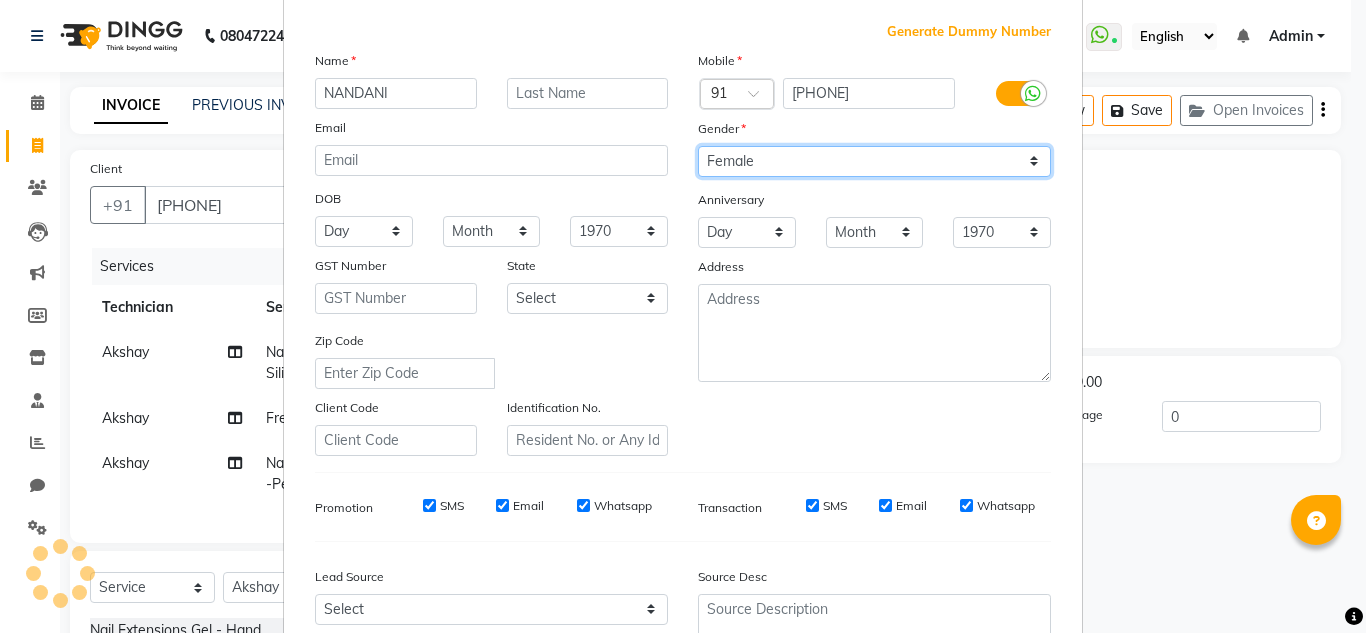 click on "Select Male Female Other Prefer Not To Say" at bounding box center (874, 161) 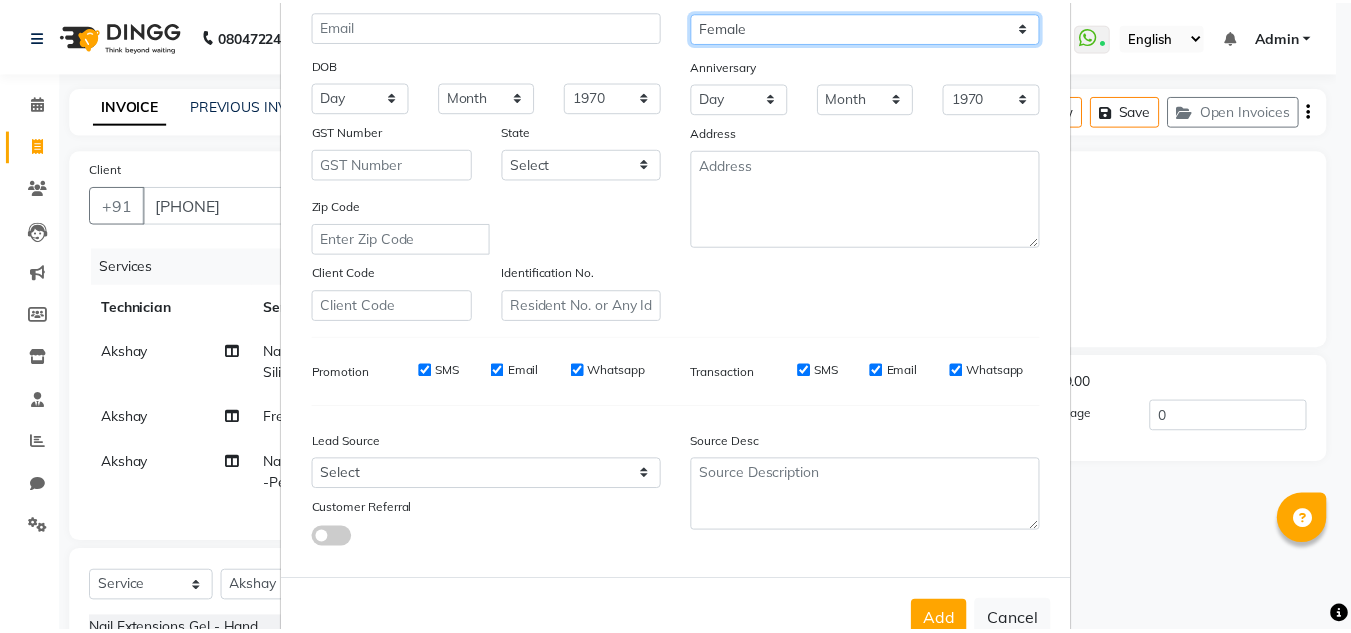scroll, scrollTop: 290, scrollLeft: 0, axis: vertical 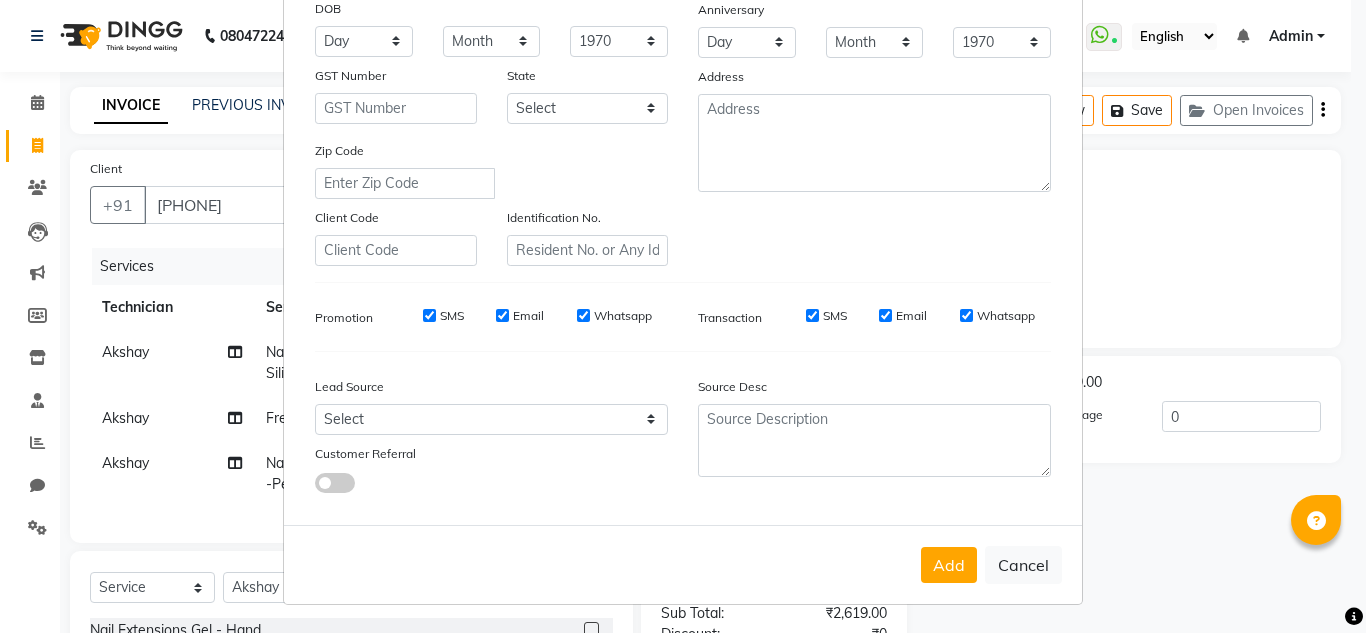 drag, startPoint x: 933, startPoint y: 571, endPoint x: 943, endPoint y: 564, distance: 12.206555 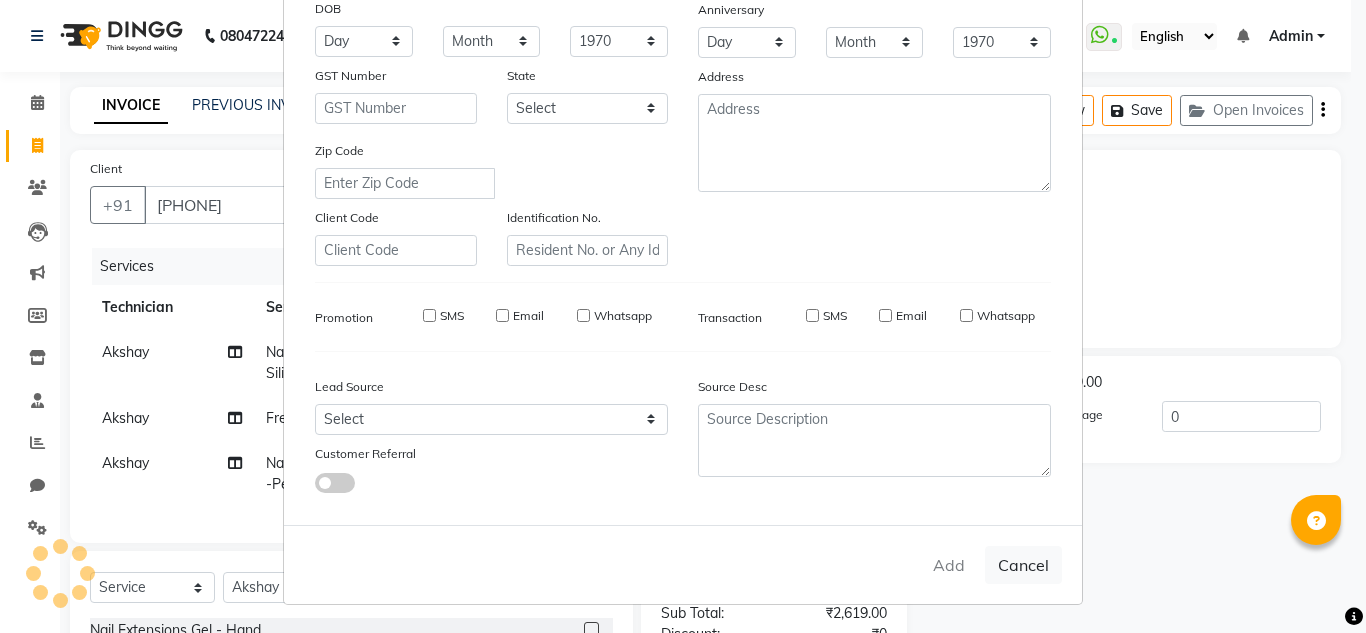 type 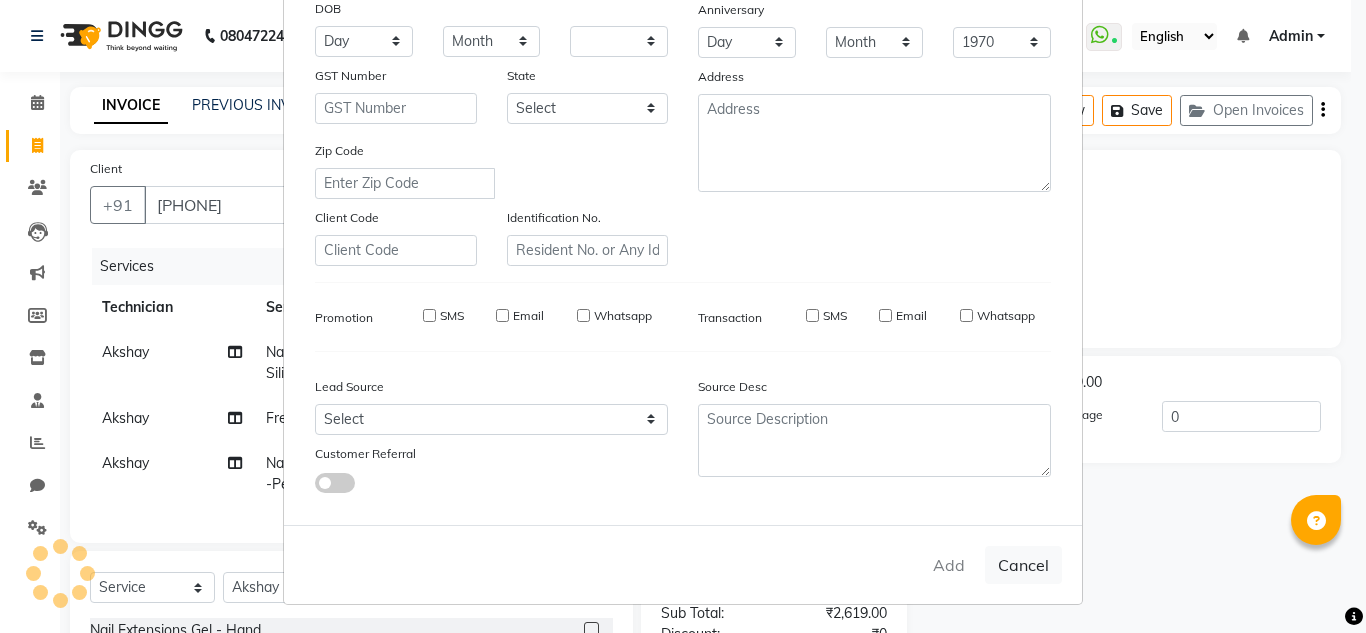 select 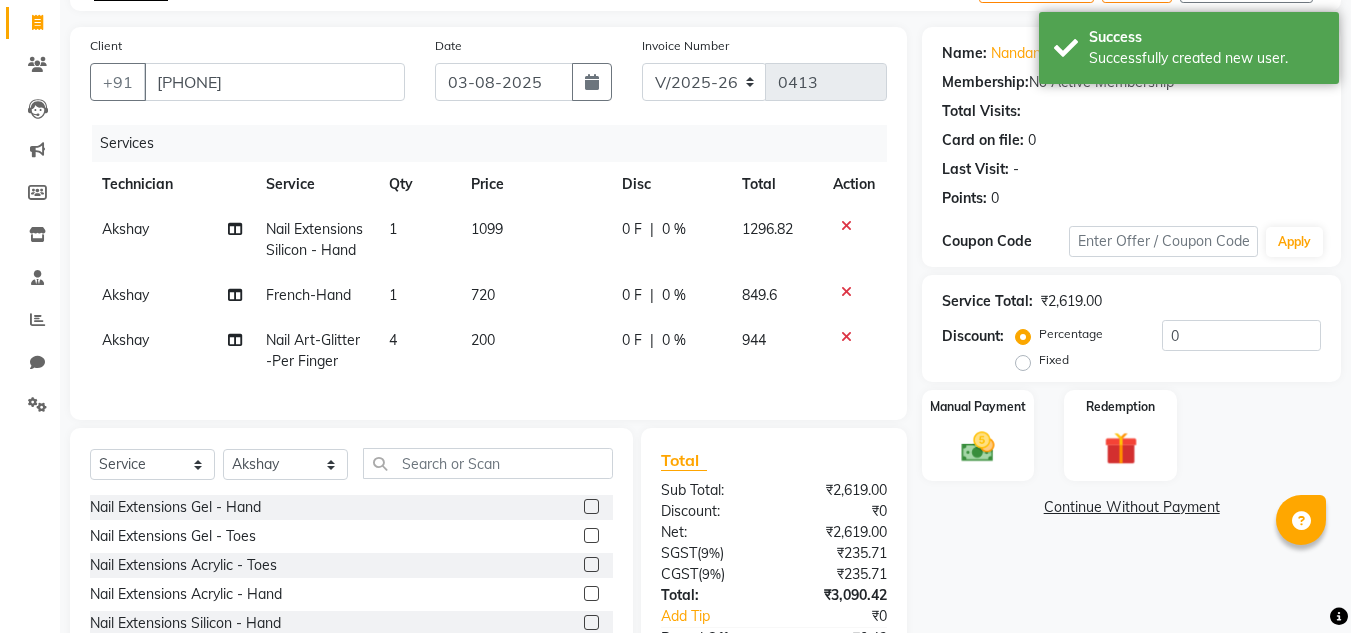 scroll, scrollTop: 0, scrollLeft: 0, axis: both 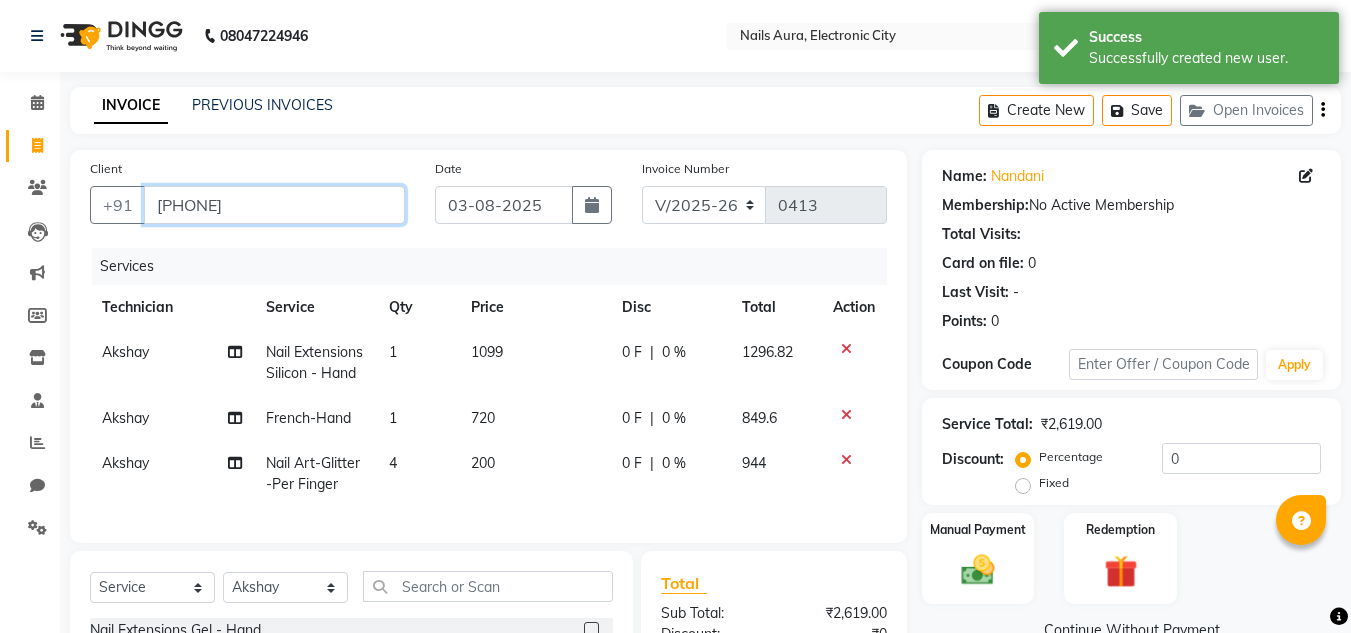 click on "[PHONE]" at bounding box center [274, 205] 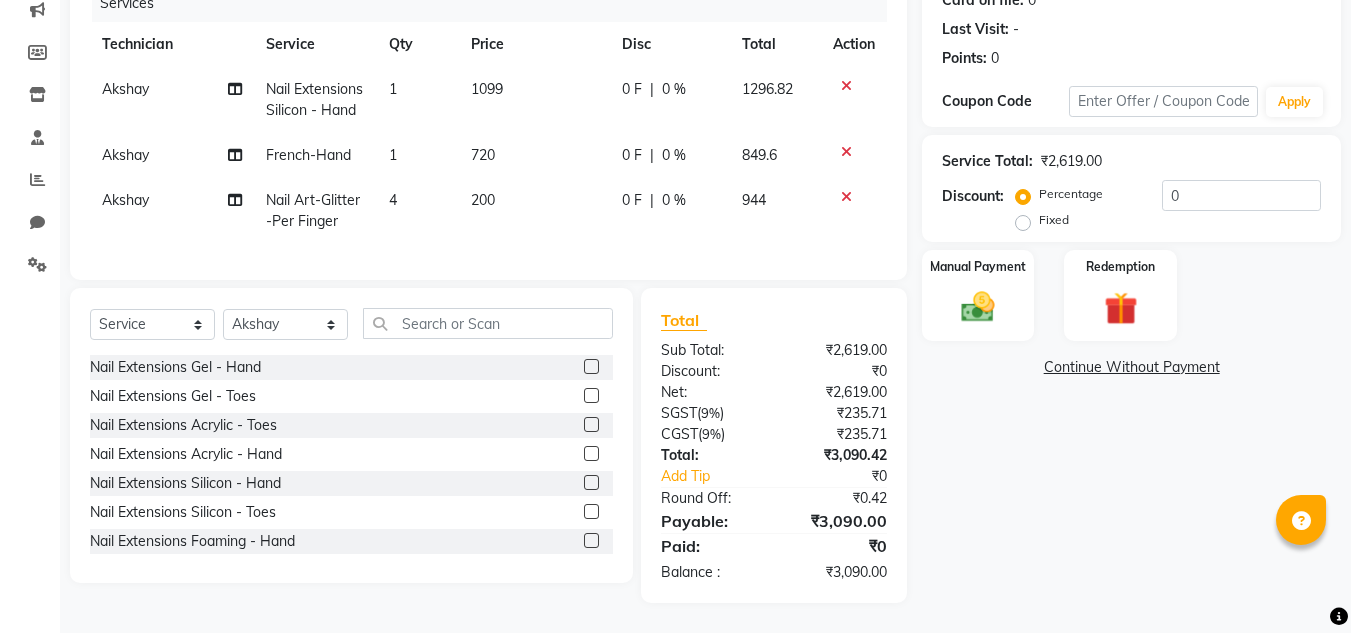 scroll, scrollTop: 299, scrollLeft: 0, axis: vertical 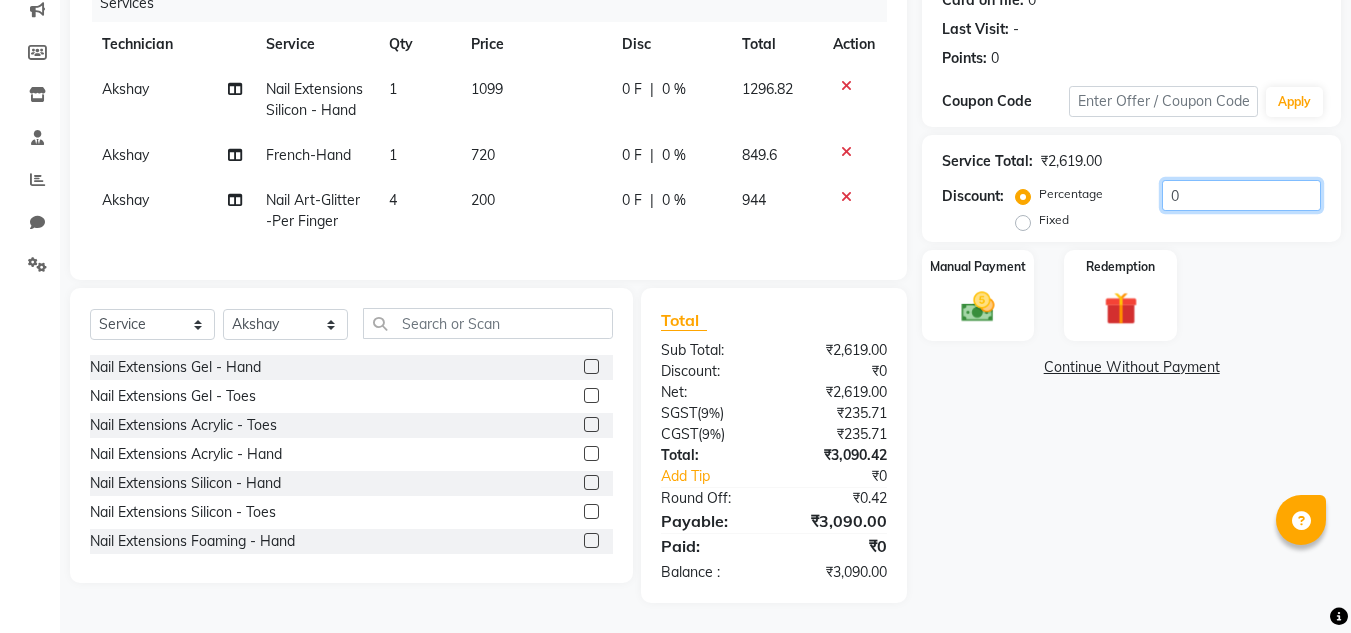 click on "0" 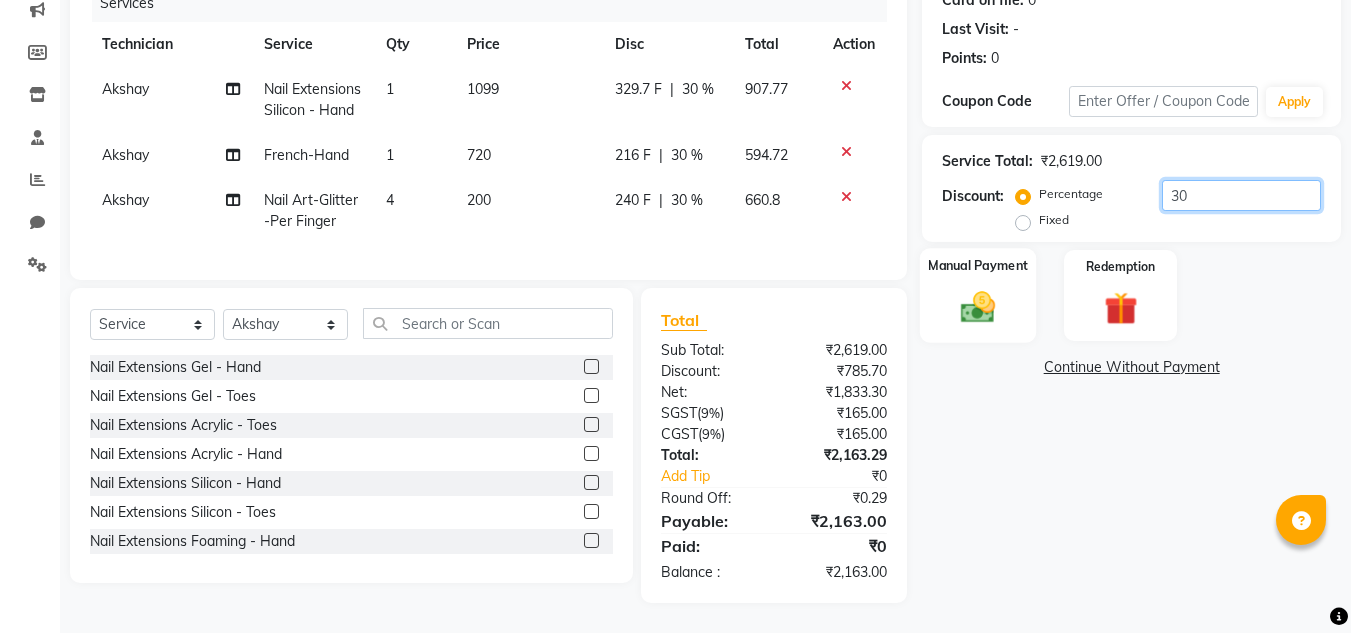 type on "30" 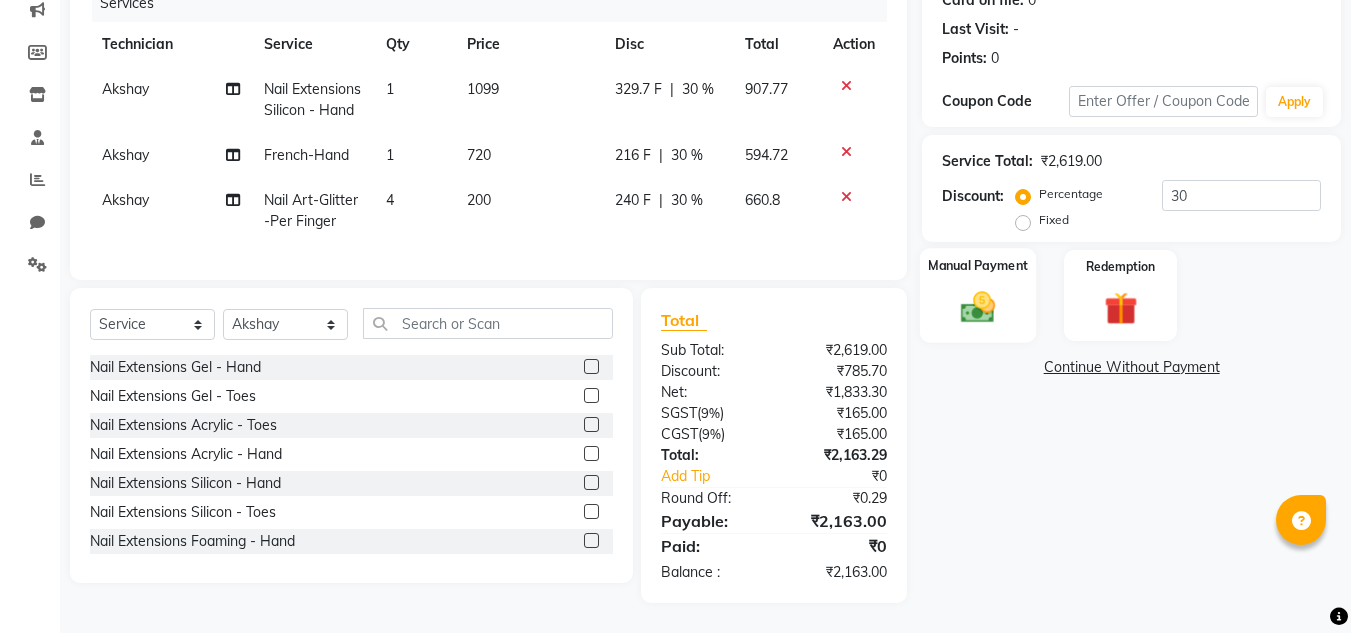 drag, startPoint x: 984, startPoint y: 279, endPoint x: 989, endPoint y: 263, distance: 16.763054 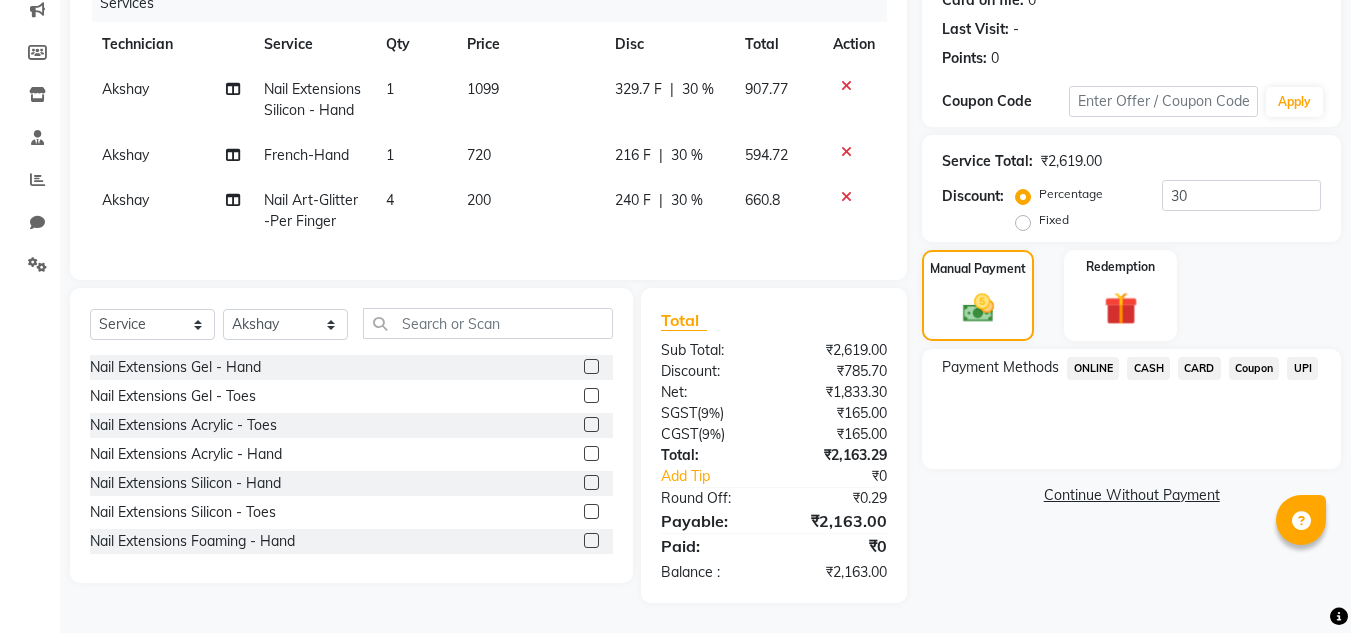 click on "UPI" 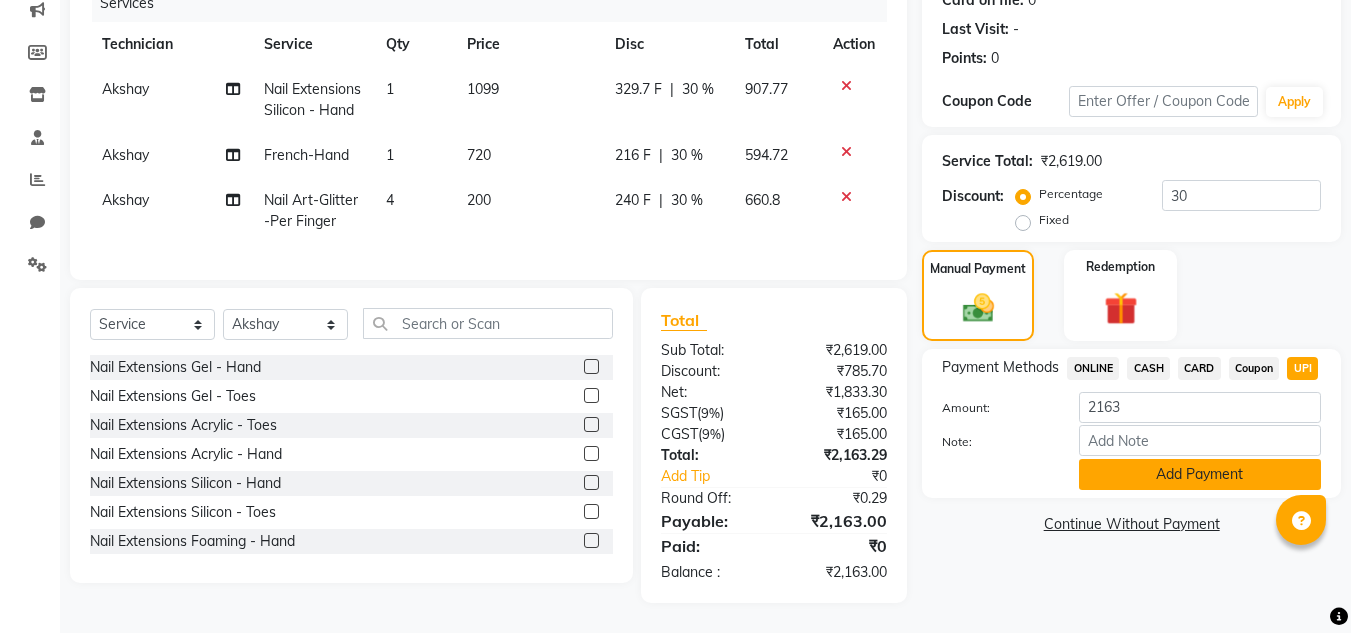 click on "Add Payment" 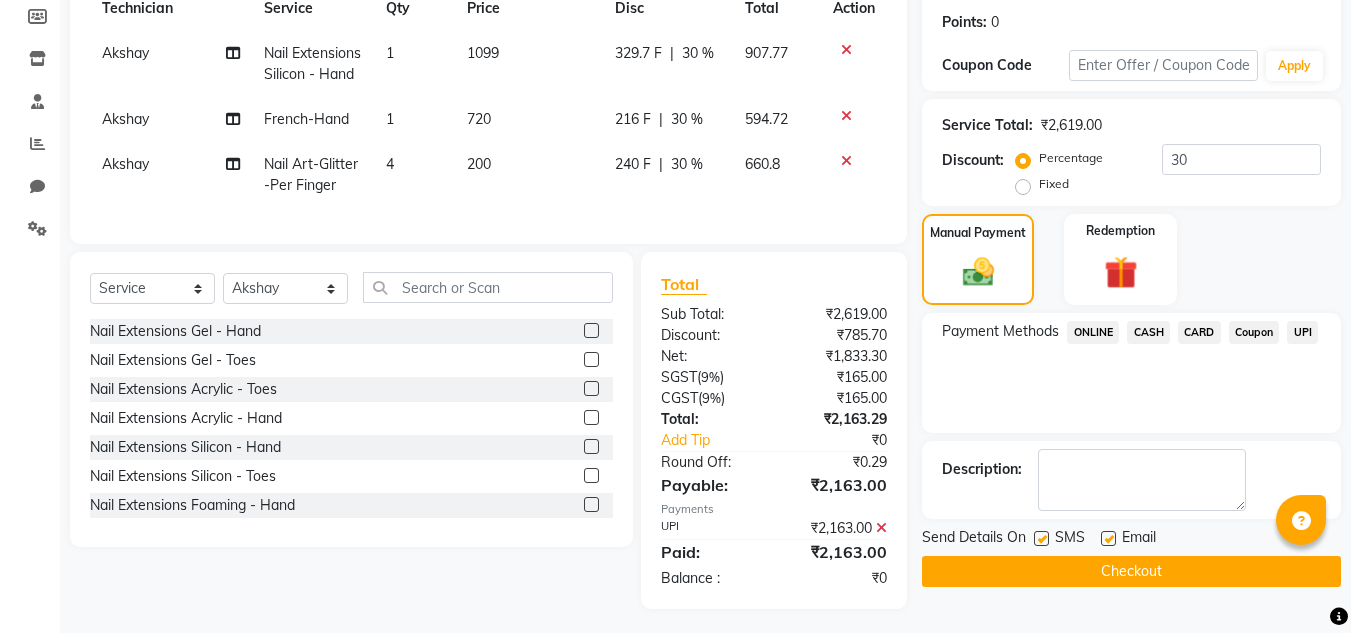 scroll, scrollTop: 341, scrollLeft: 0, axis: vertical 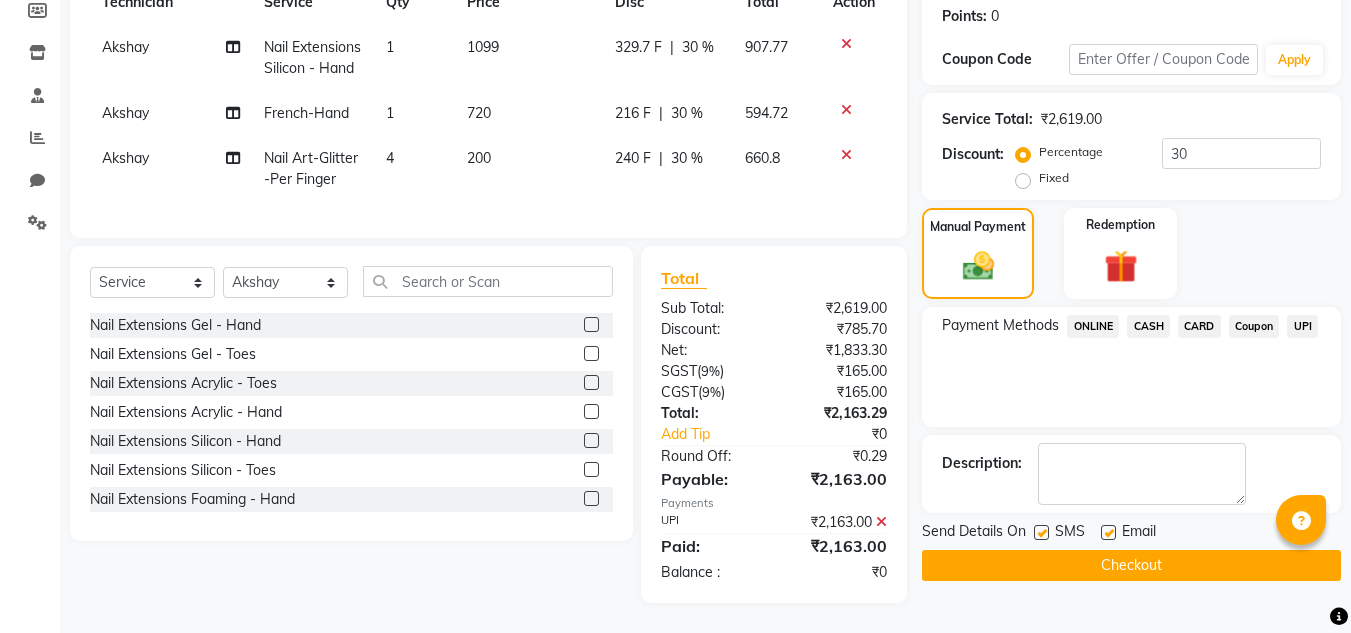 click on "Checkout" 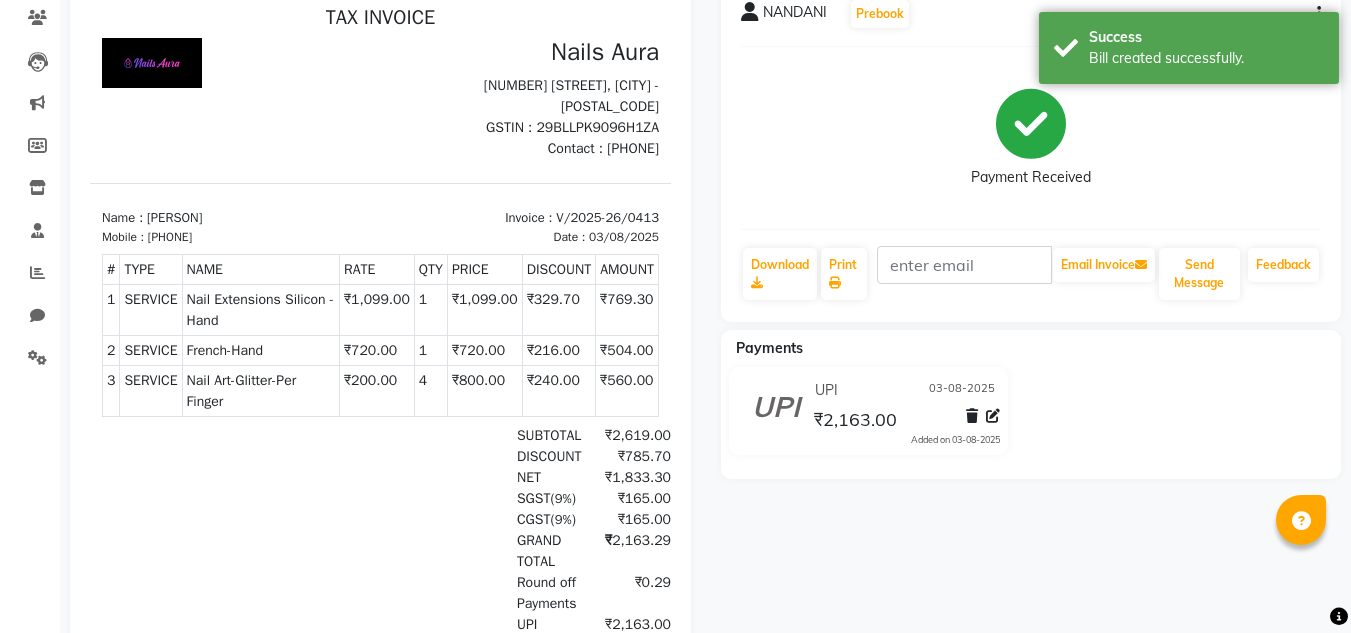 scroll, scrollTop: 0, scrollLeft: 0, axis: both 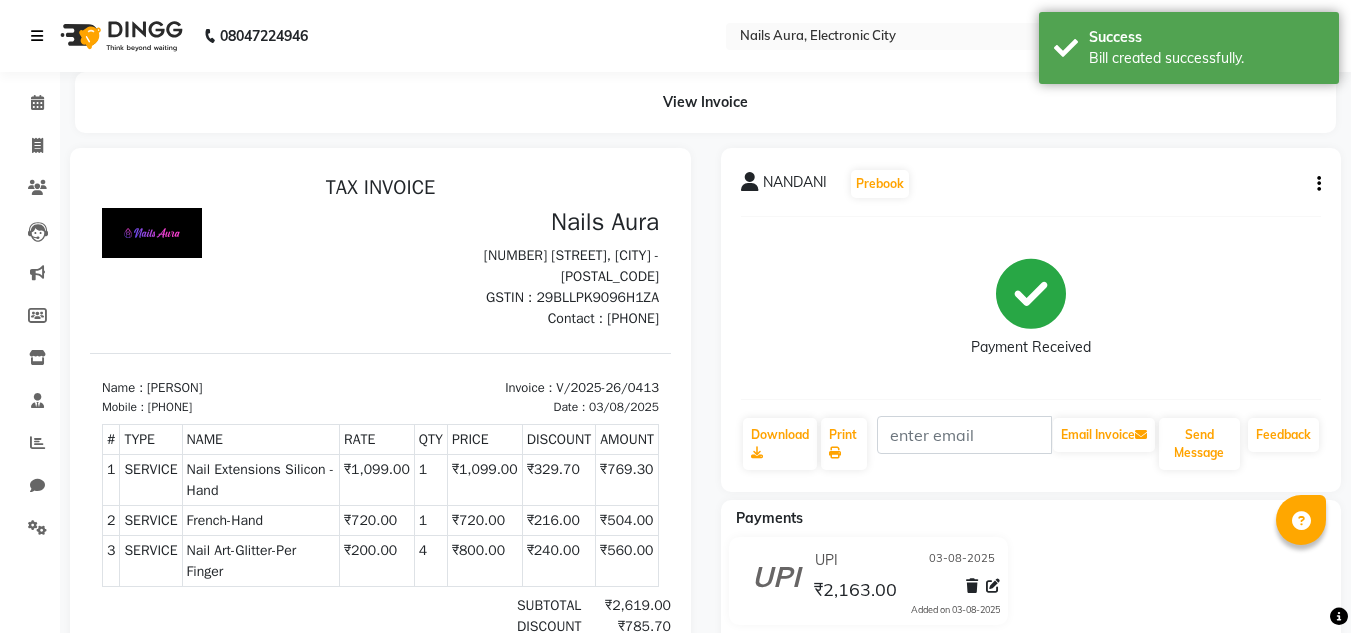 click at bounding box center [37, 36] 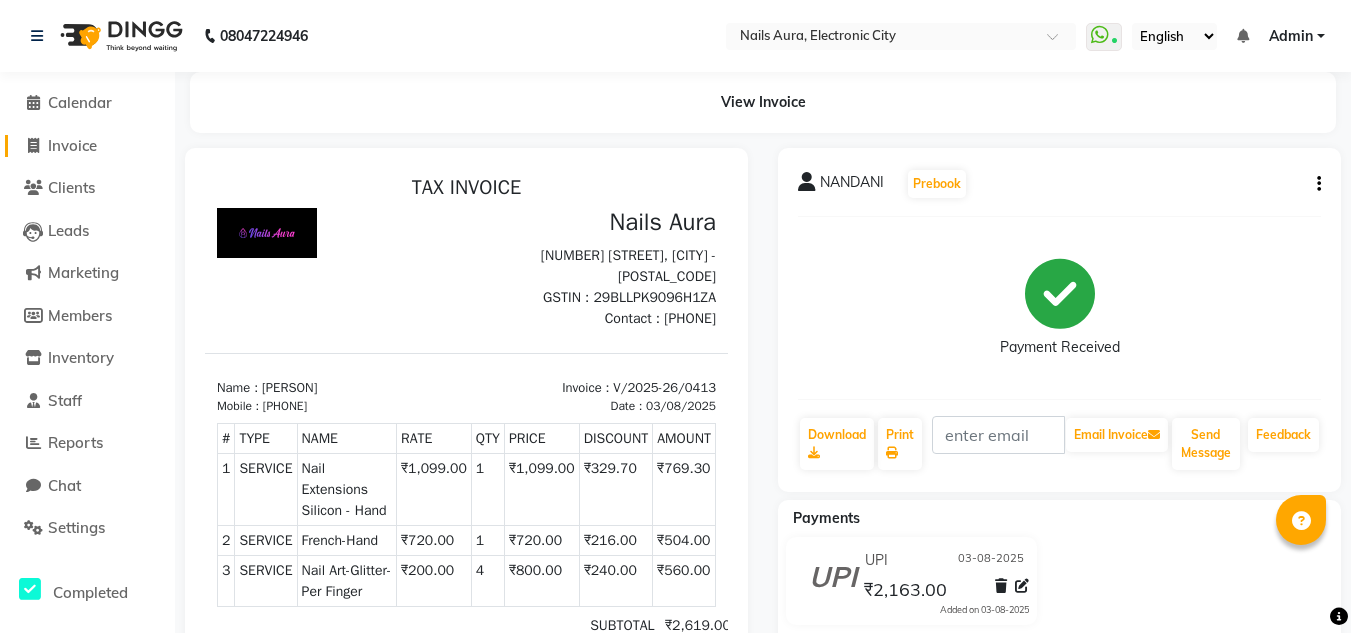 click 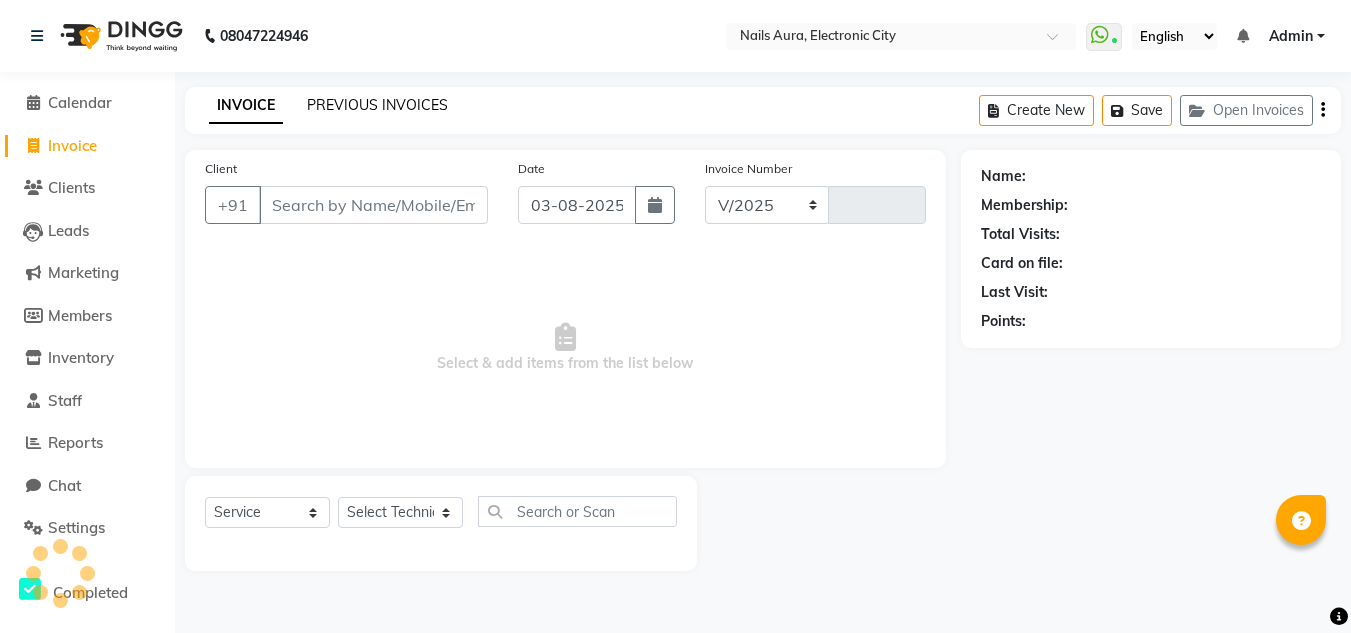 select on "8179" 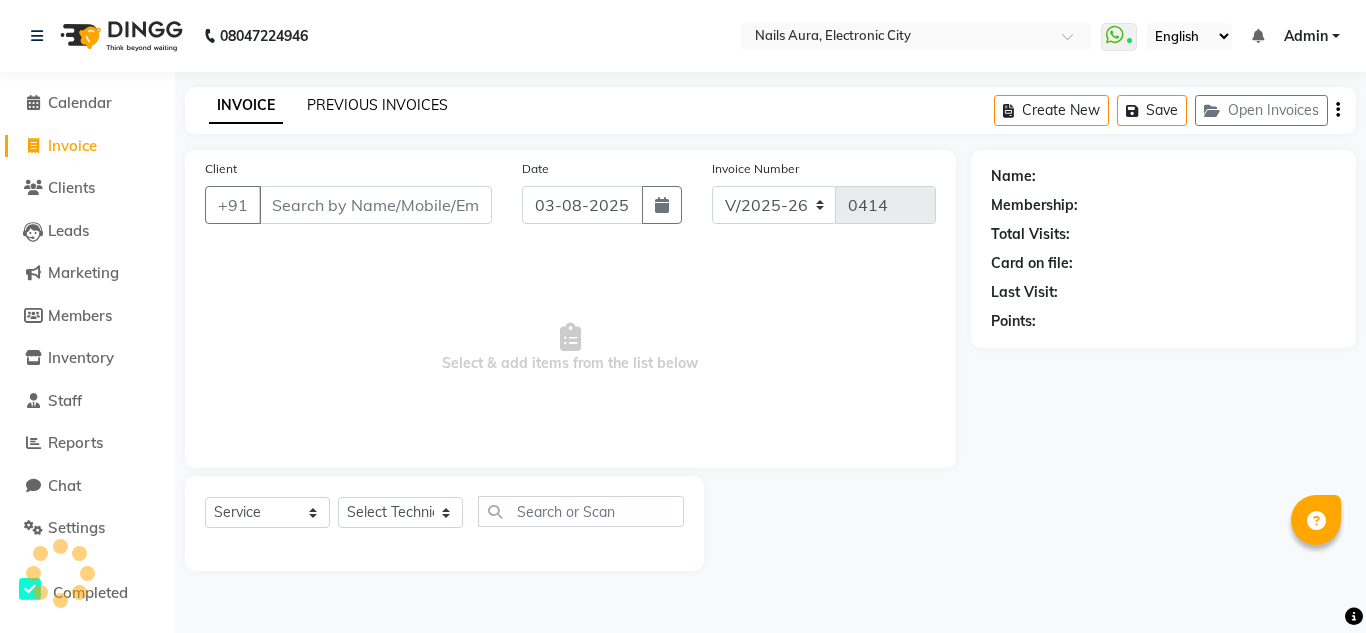 click on "PREVIOUS INVOICES" 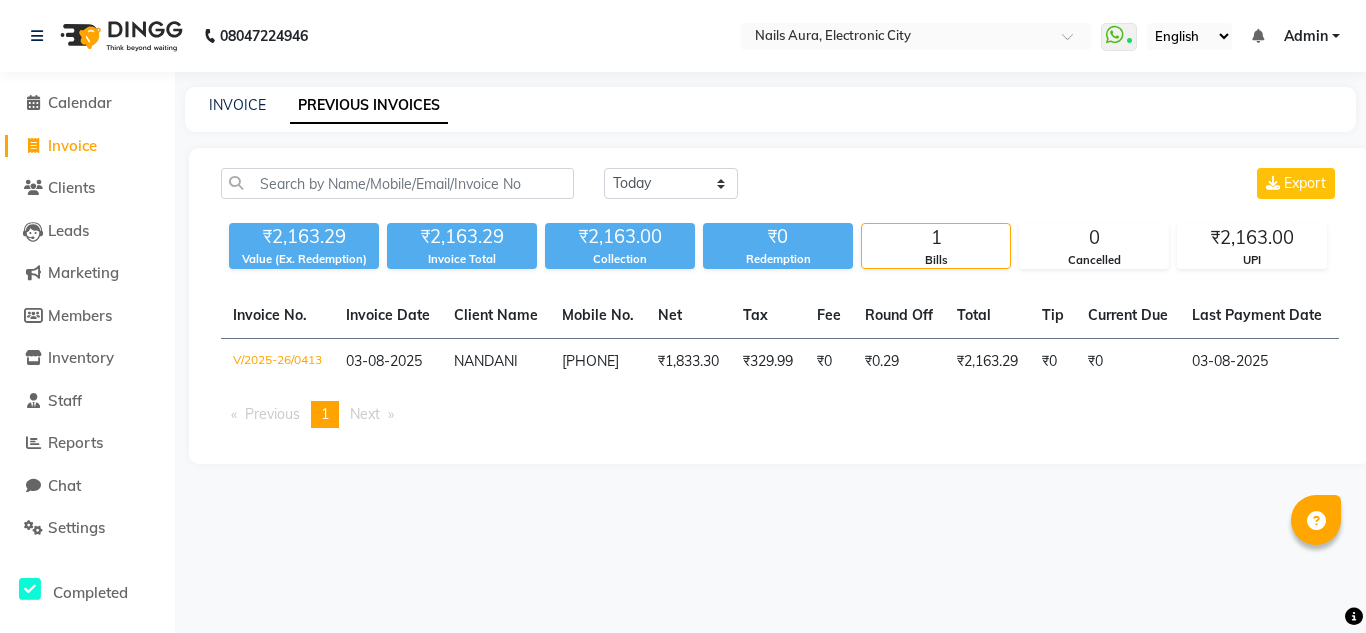 click on "08047224946 Select Location × Nails Aura, Electronic City WhatsApp Status ✕ Status: Connected Most Recent Message: 02-08-2025 09:22 PM Recent Service Activity: 03-08-2025 12:24 PM English ENGLISH Español العربية मराठी हिंदी ગુજરાતી தமிழ் 中文 Notifications nothing to show Admin Manage Profile Change Password Sign out Version:3.15.11 ☀ Nails Aura, Electronic City Calendar Invoice Clients Leads Marketing Members Inventory Staff Reports Chat Settings Completed InProgress Upcoming Dropped Tentative Check-In Confirm Bookings Generate Report Segments Page Builder INVOICE PREVIOUS INVOICES Today Yesterday Custom Range Export ₹[NUMBER] Value (Ex. Redemption) ₹[NUMBER] Invoice Total ₹[NUMBER] Collection ₹0 Redemption 1 Bills 0 Cancelled ₹[NUMBER] UPI Invoice No. Invoice Date Client Name Mobile No. Net Tax Fee Round Off Total Tip Current Due Last Payment Date Payment Amount Payment Methods" at bounding box center [683, 316] 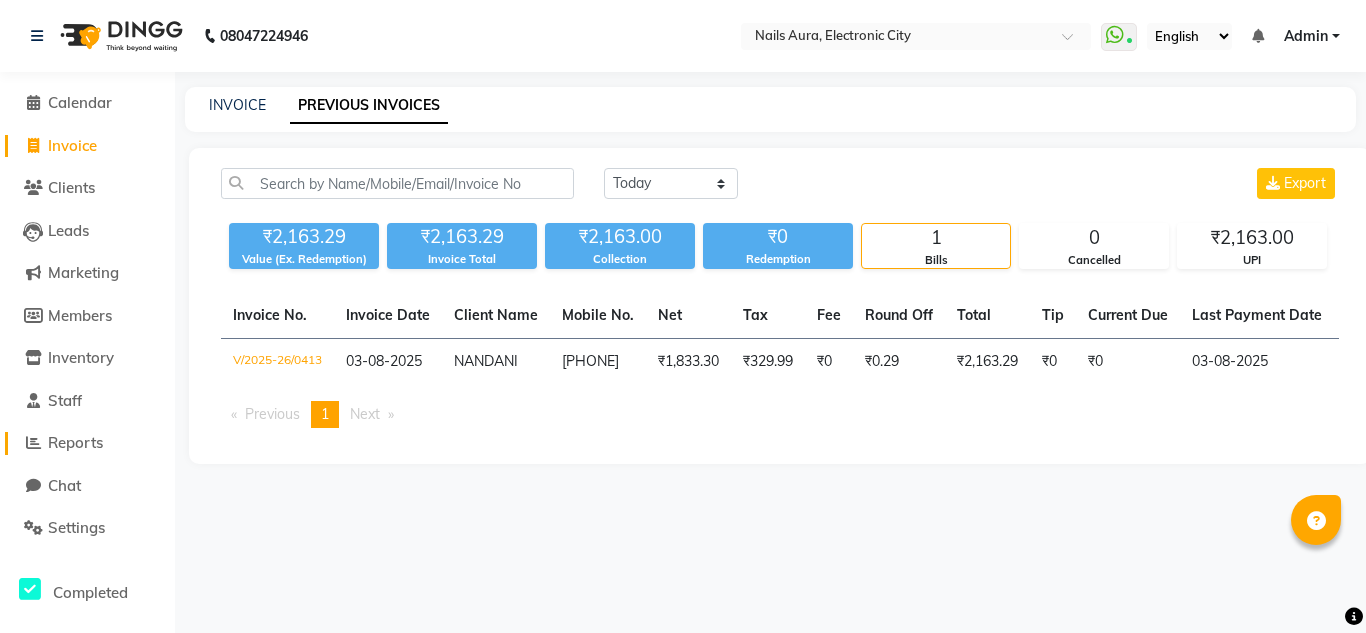 click on "Reports" 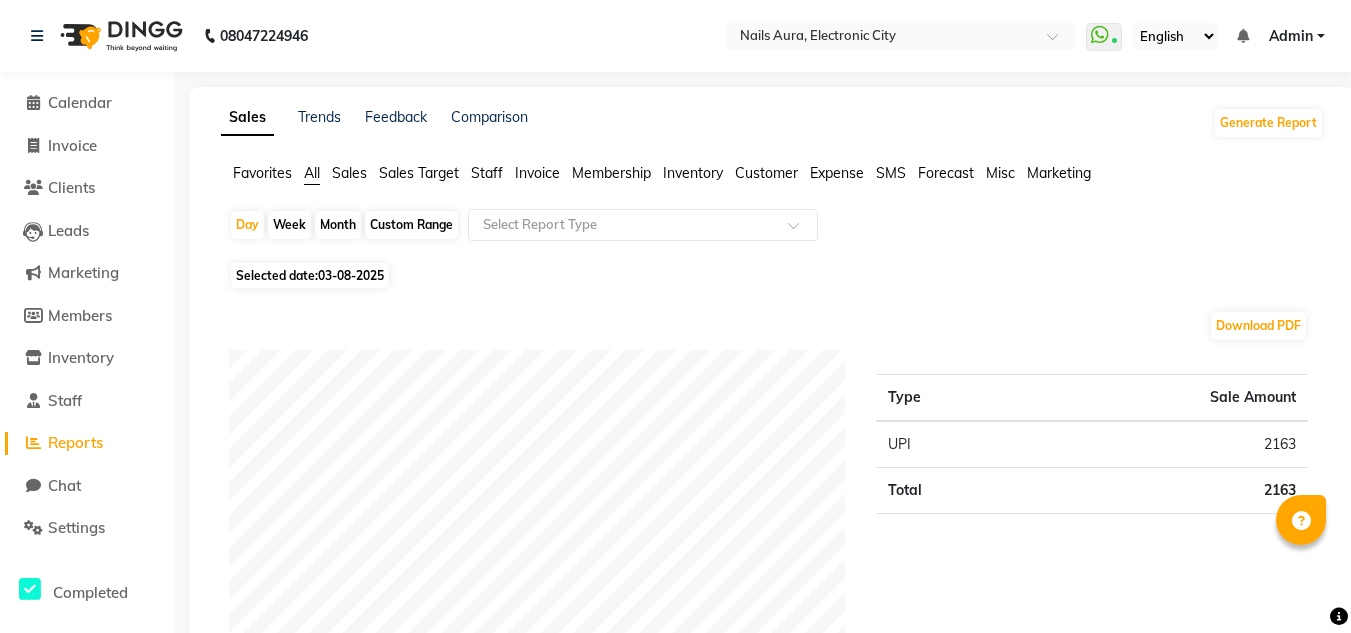 click on "Month" 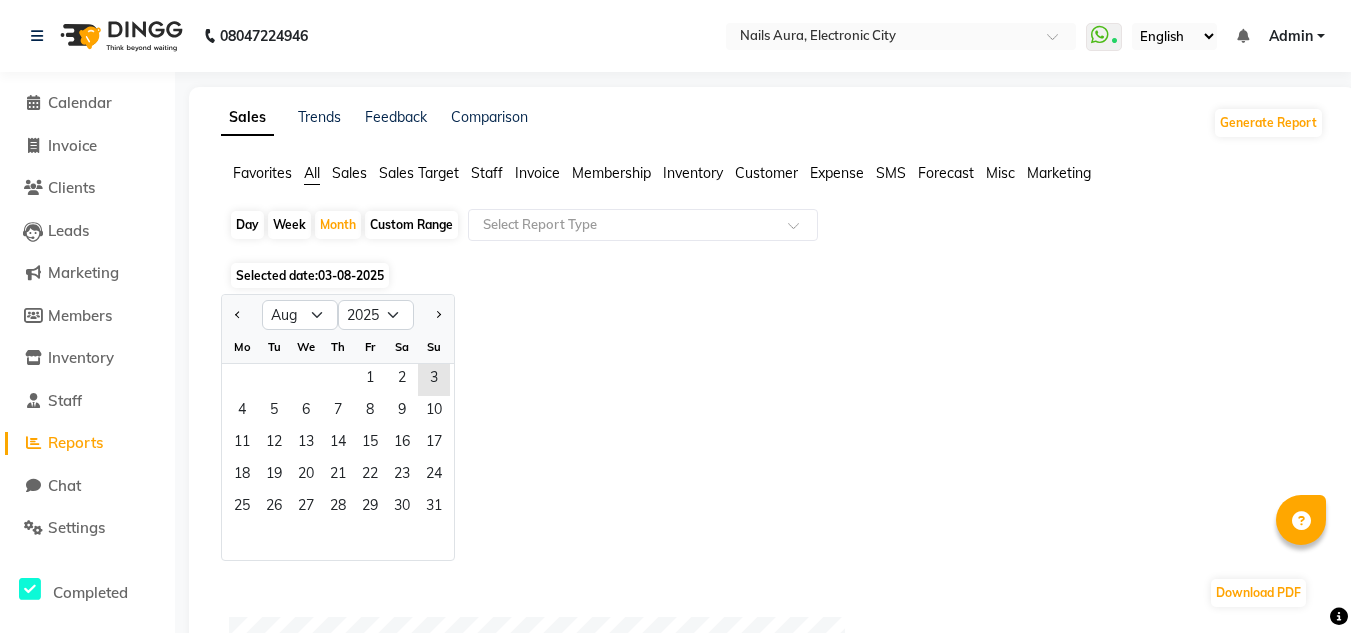 scroll, scrollTop: 200, scrollLeft: 0, axis: vertical 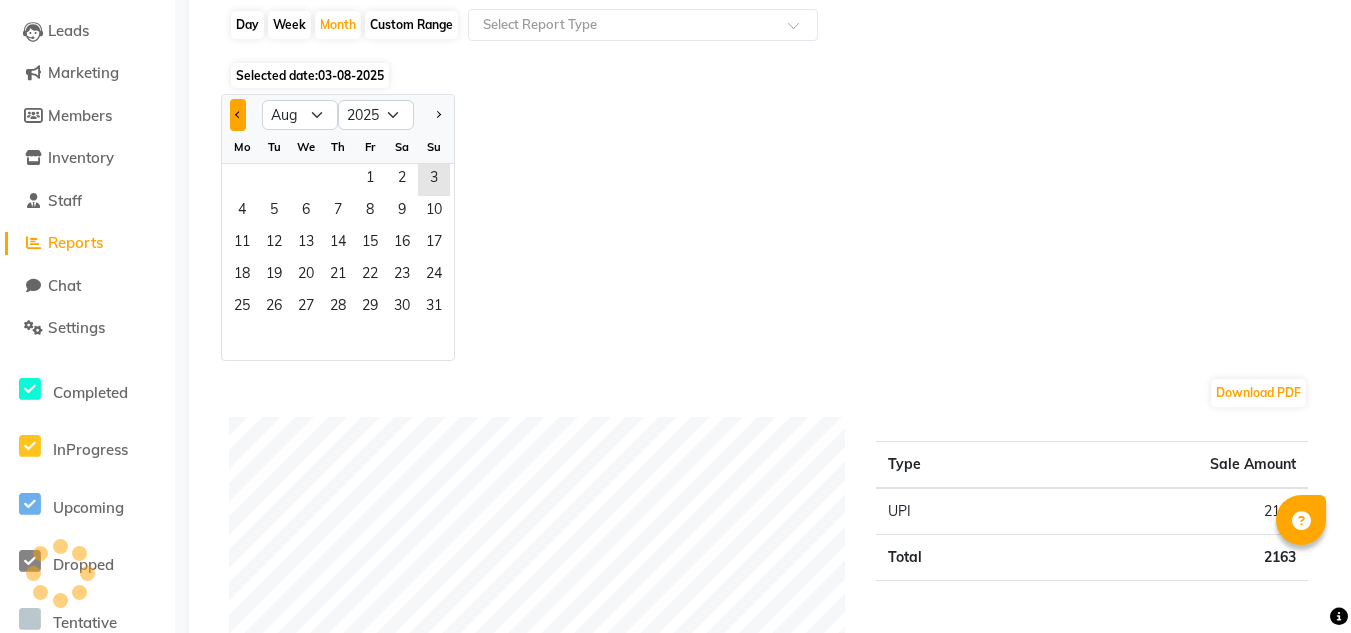 click 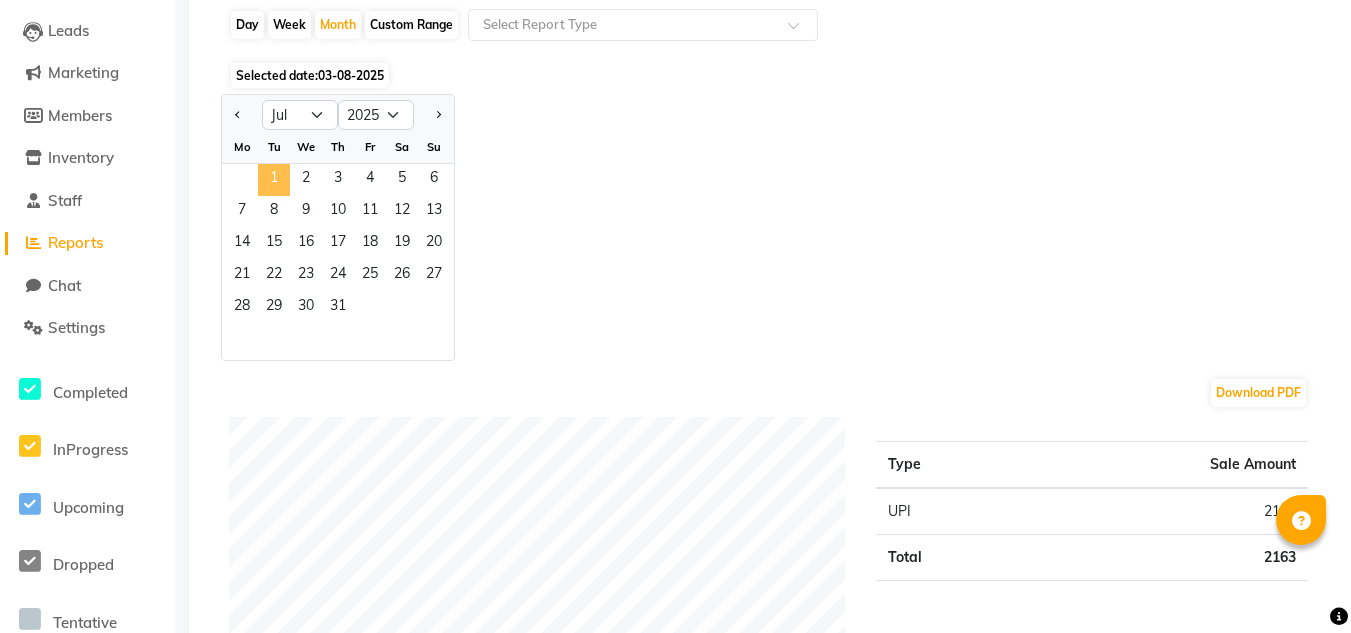 click on "1" 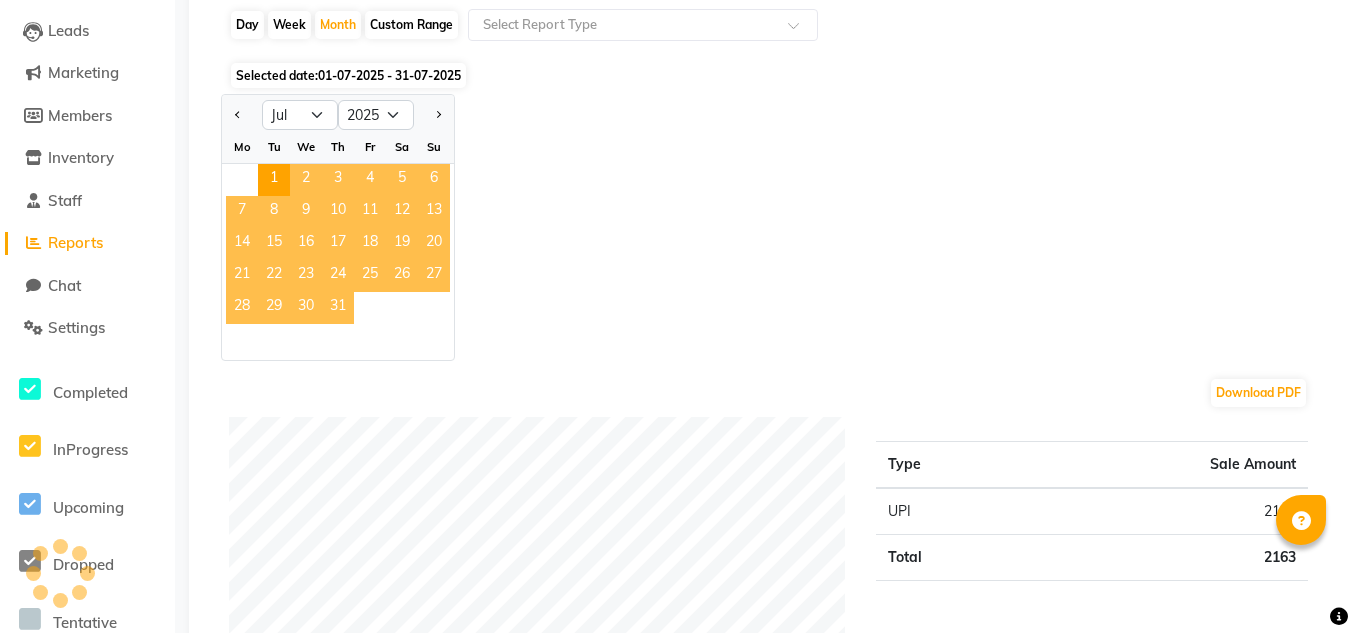 click on "31" 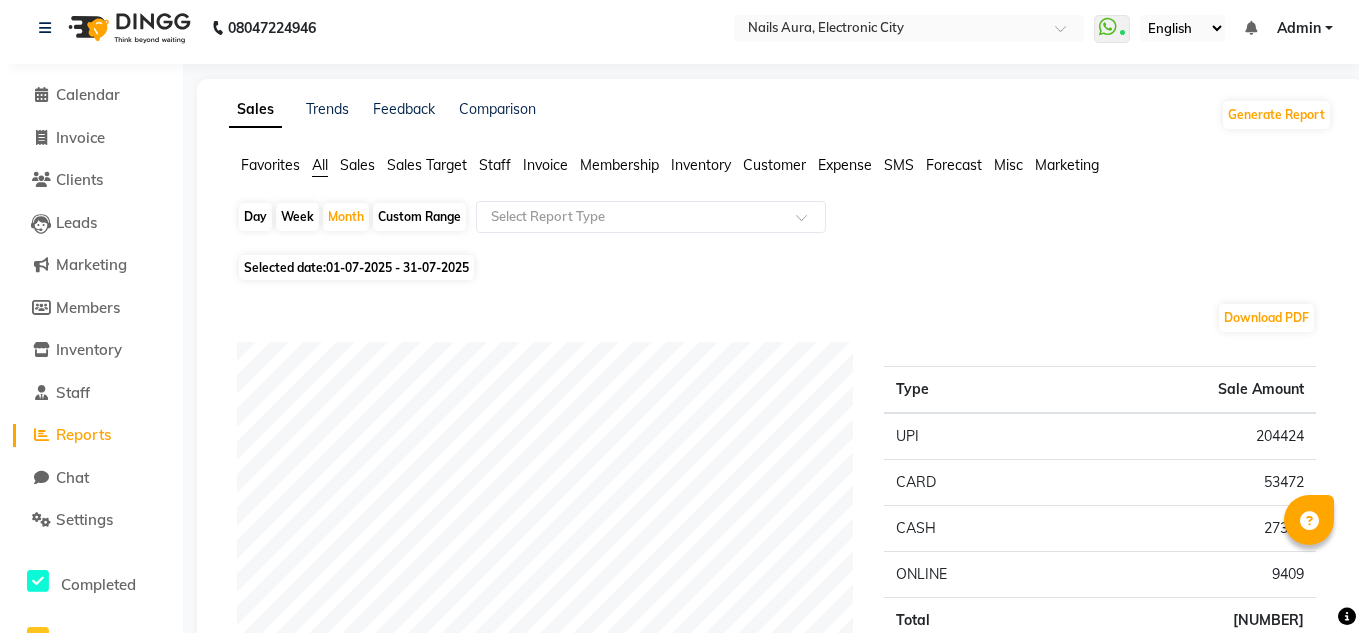 scroll, scrollTop: 0, scrollLeft: 0, axis: both 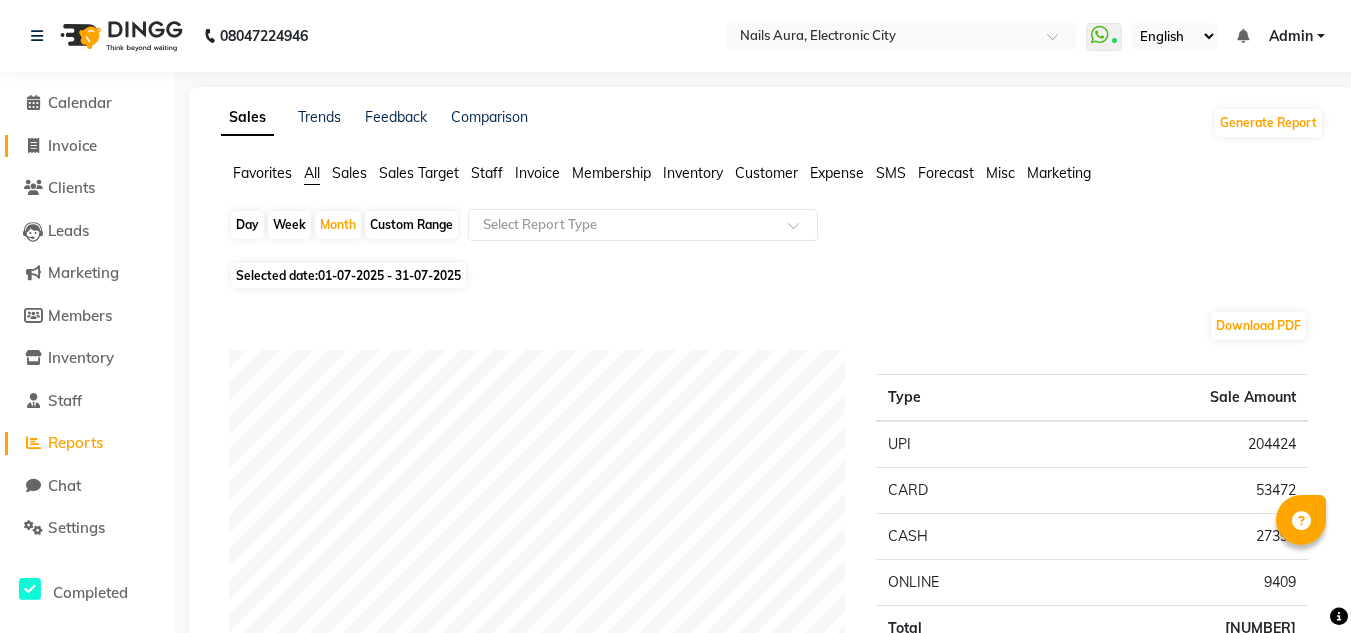 click on "Invoice" 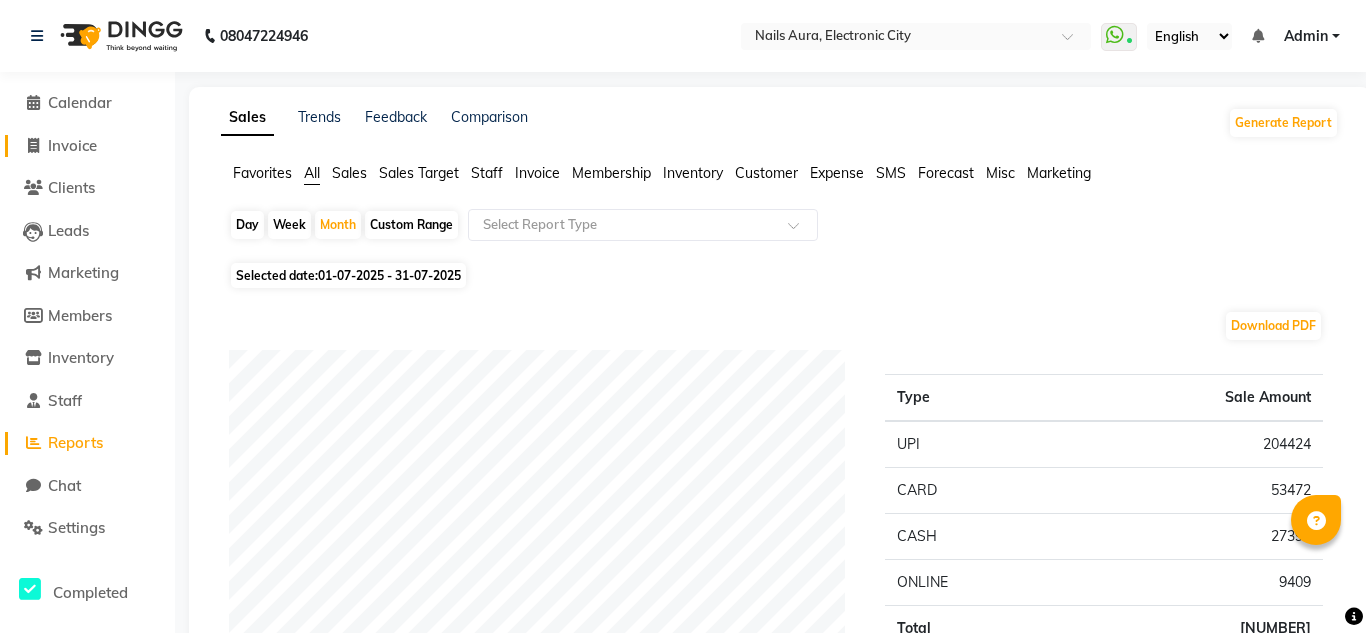 select on "service" 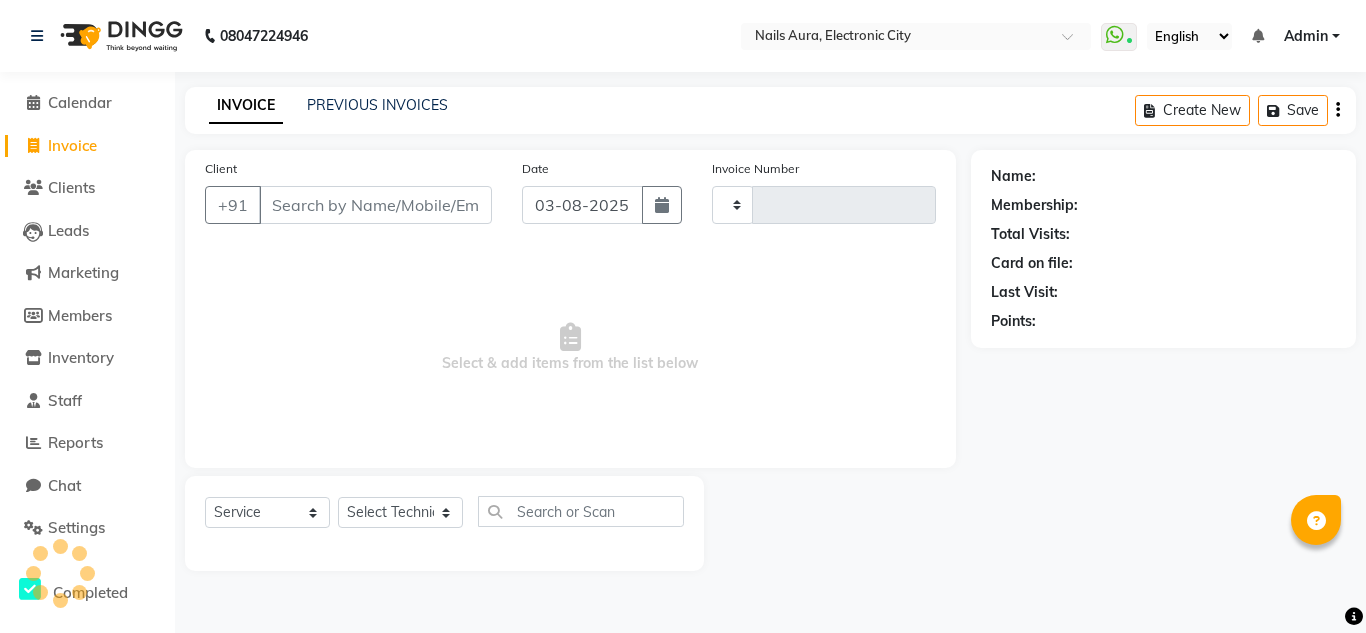 type on "0414" 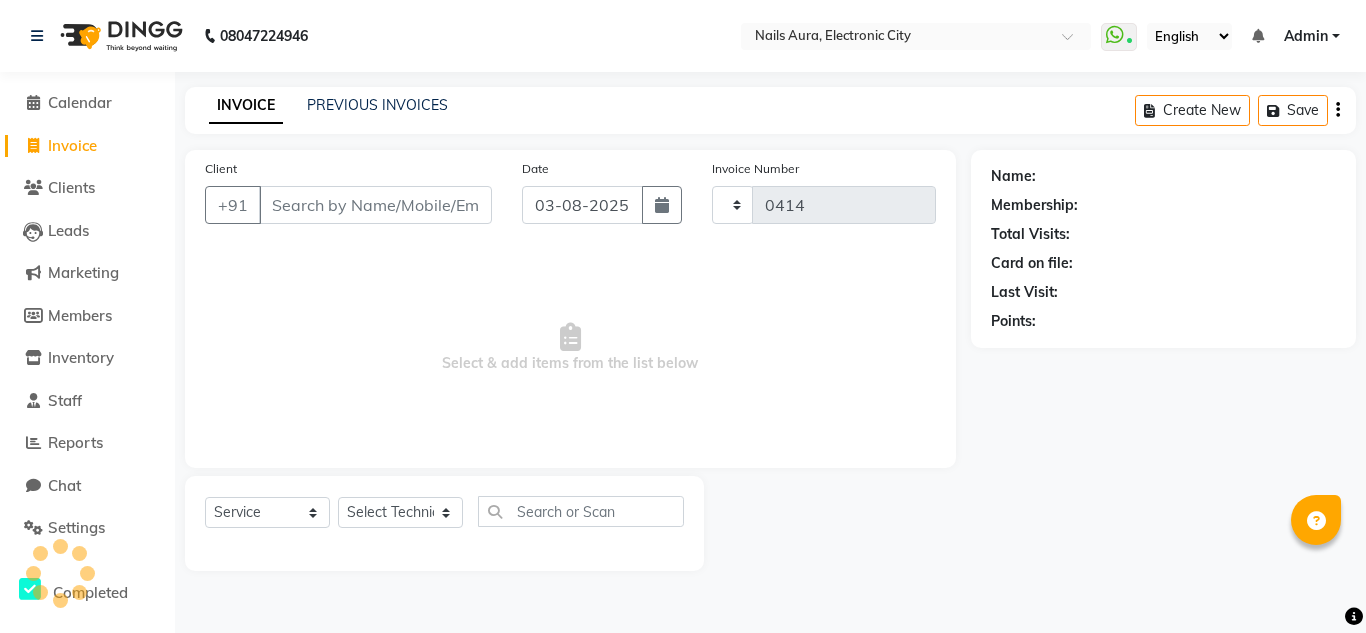 select on "8179" 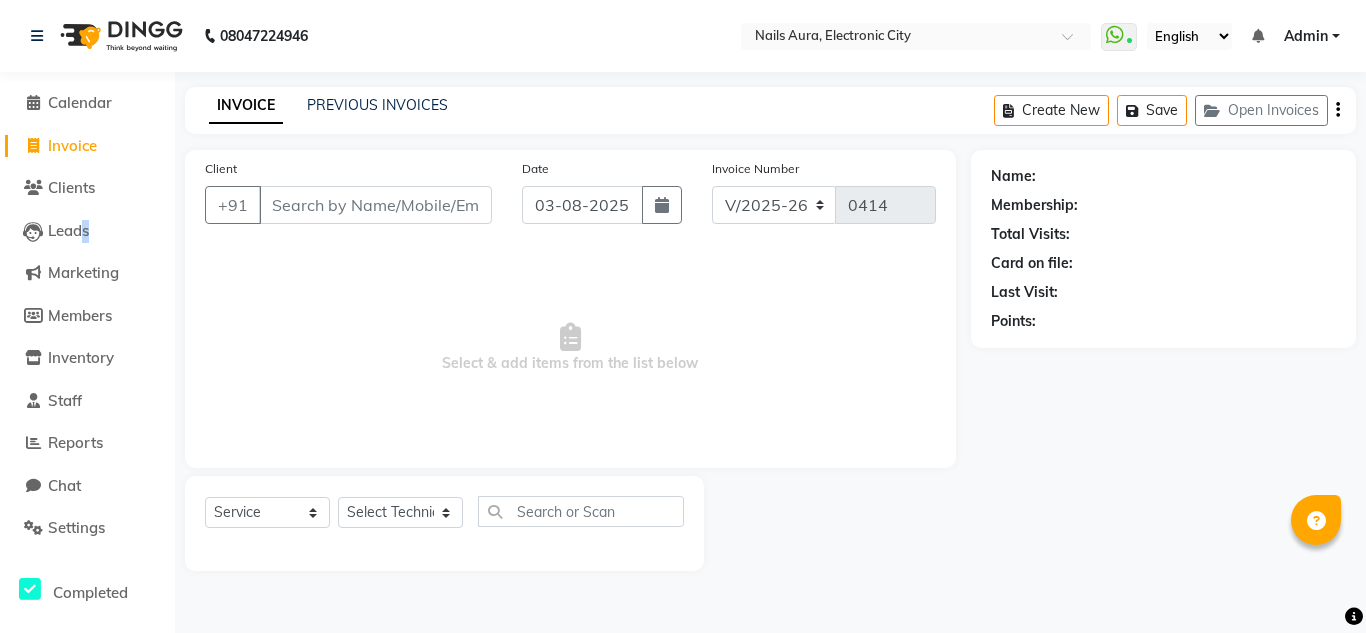 click on "Leads" 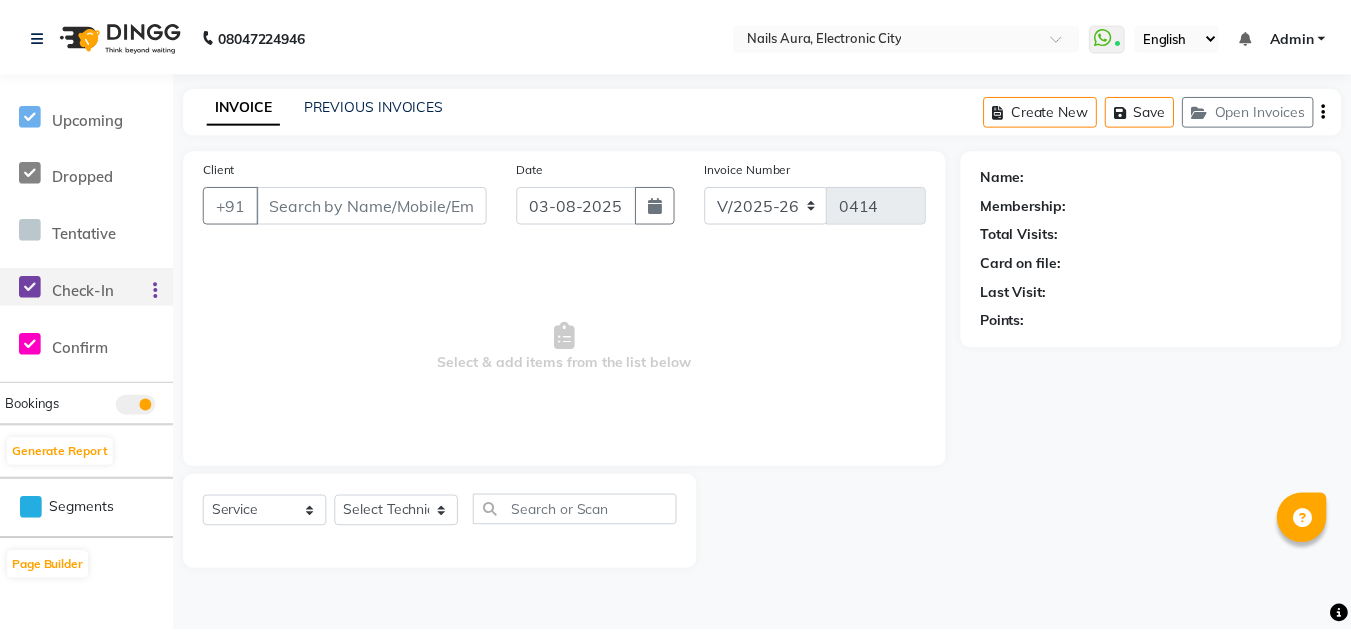 scroll, scrollTop: 89, scrollLeft: 0, axis: vertical 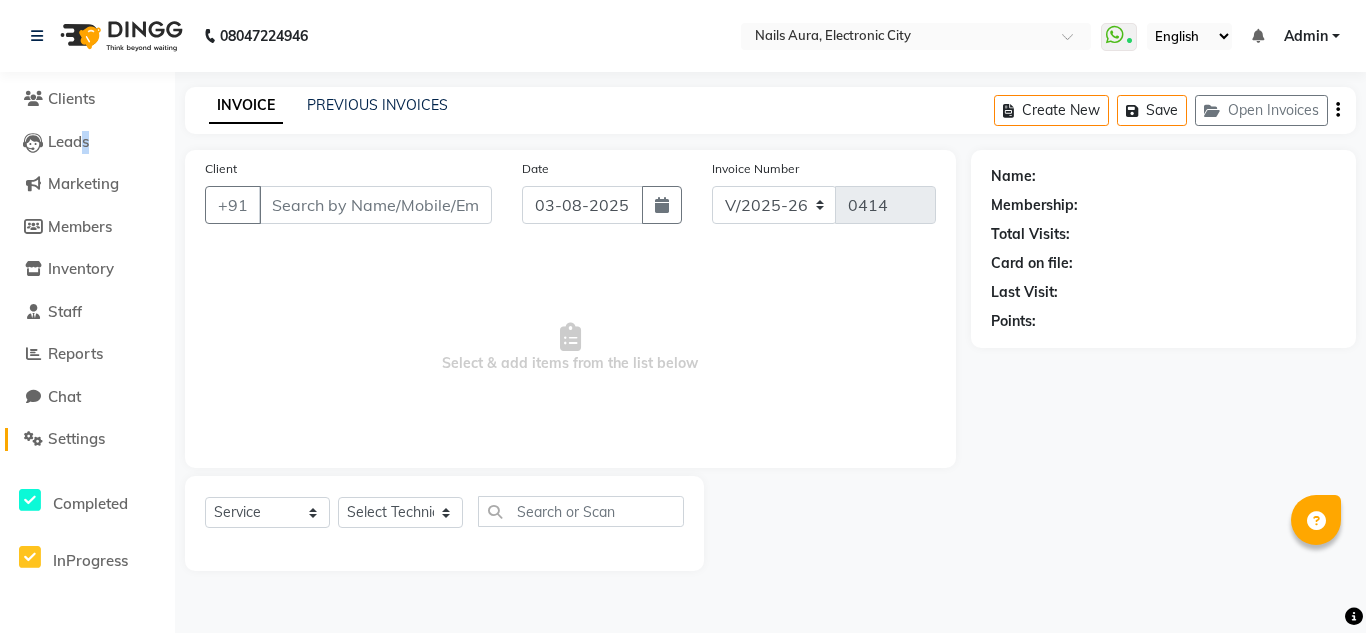 click on "Settings" 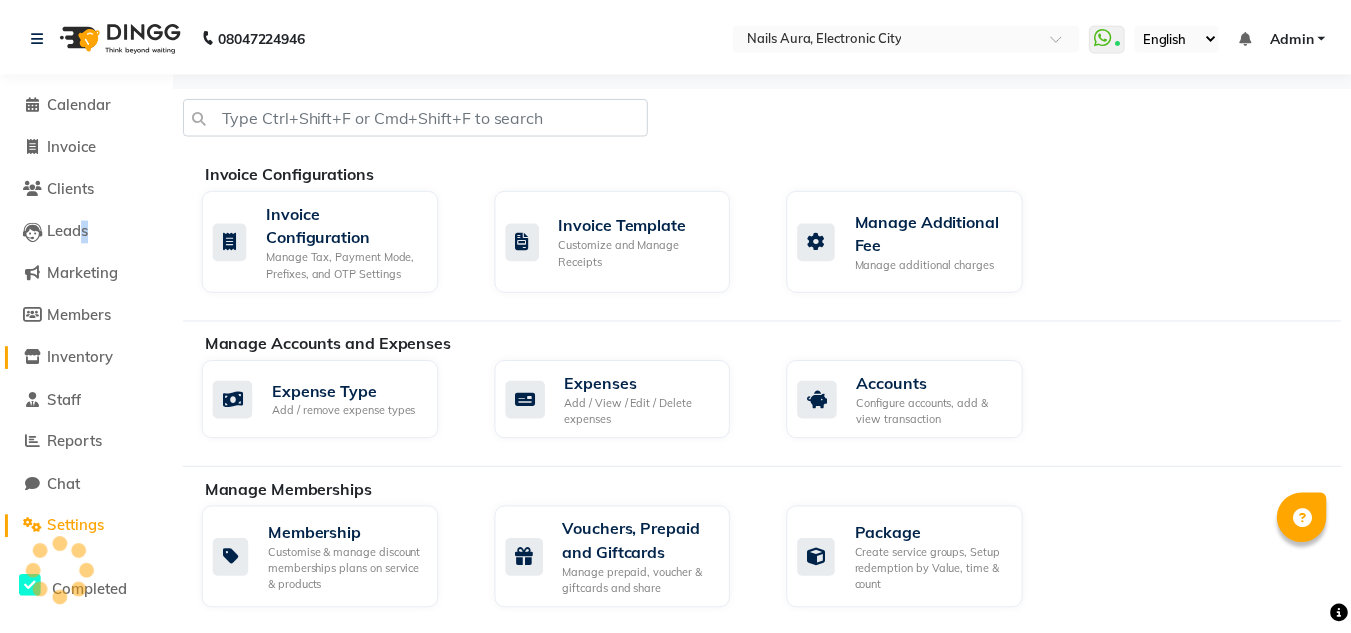 scroll, scrollTop: 0, scrollLeft: 0, axis: both 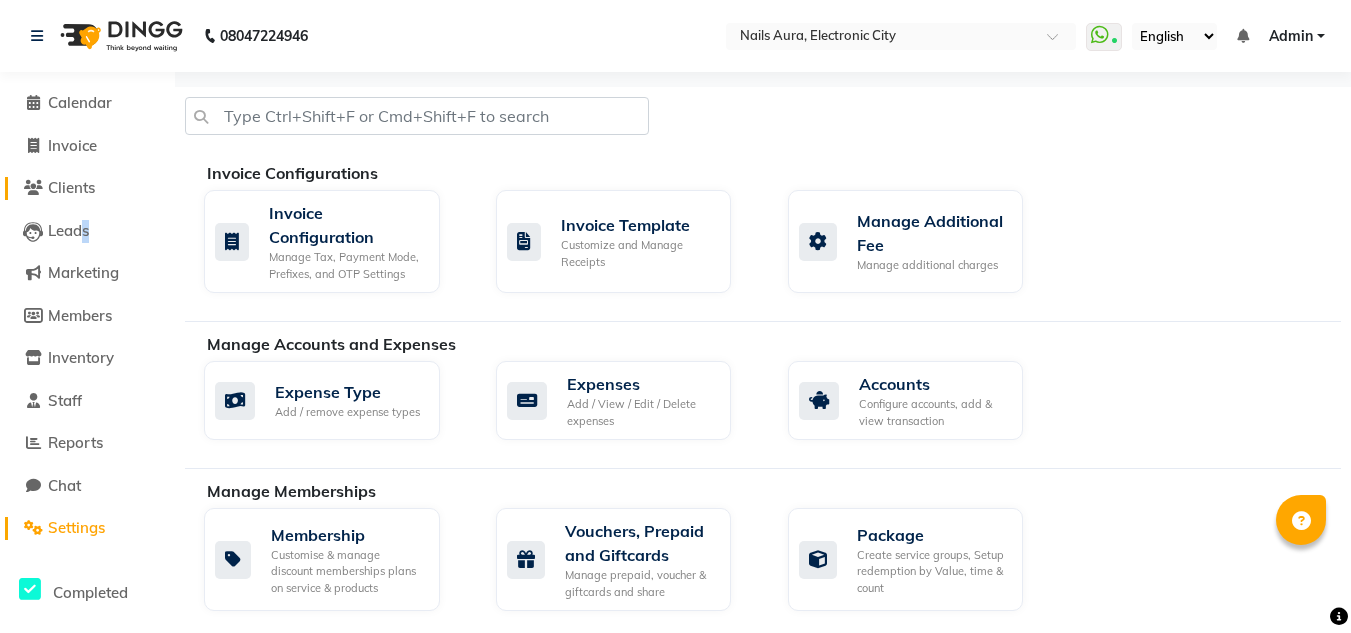 click on "Clients" 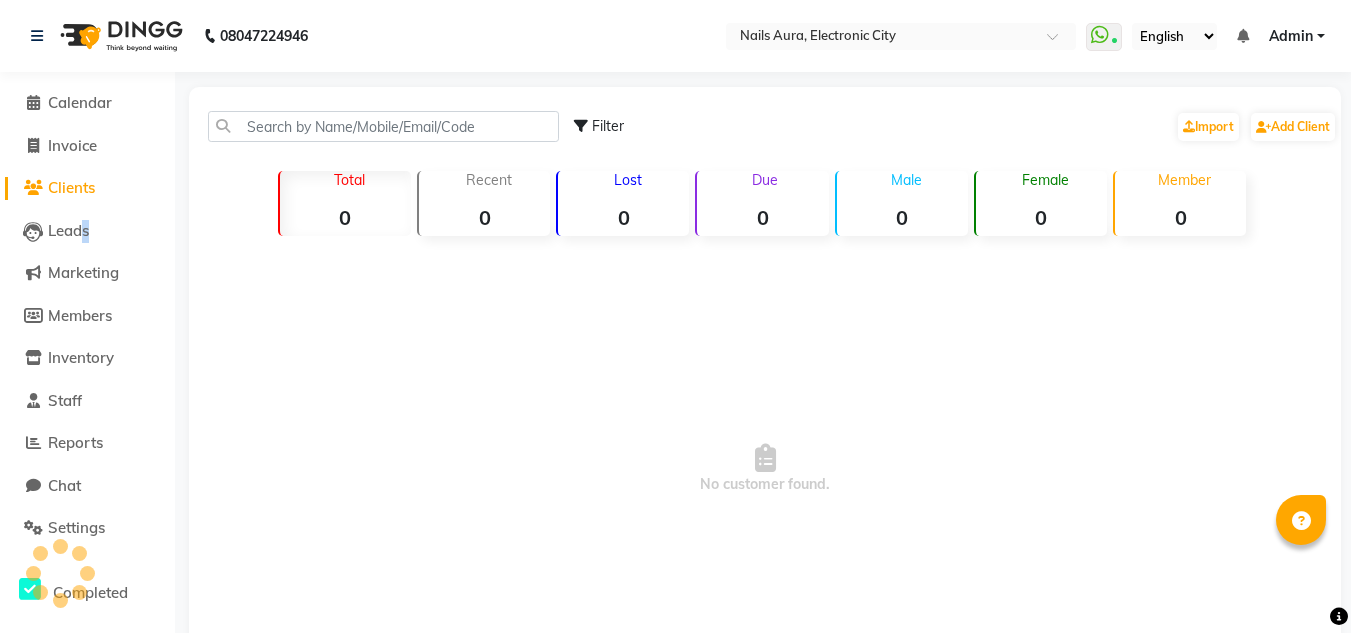 click on "Clients" 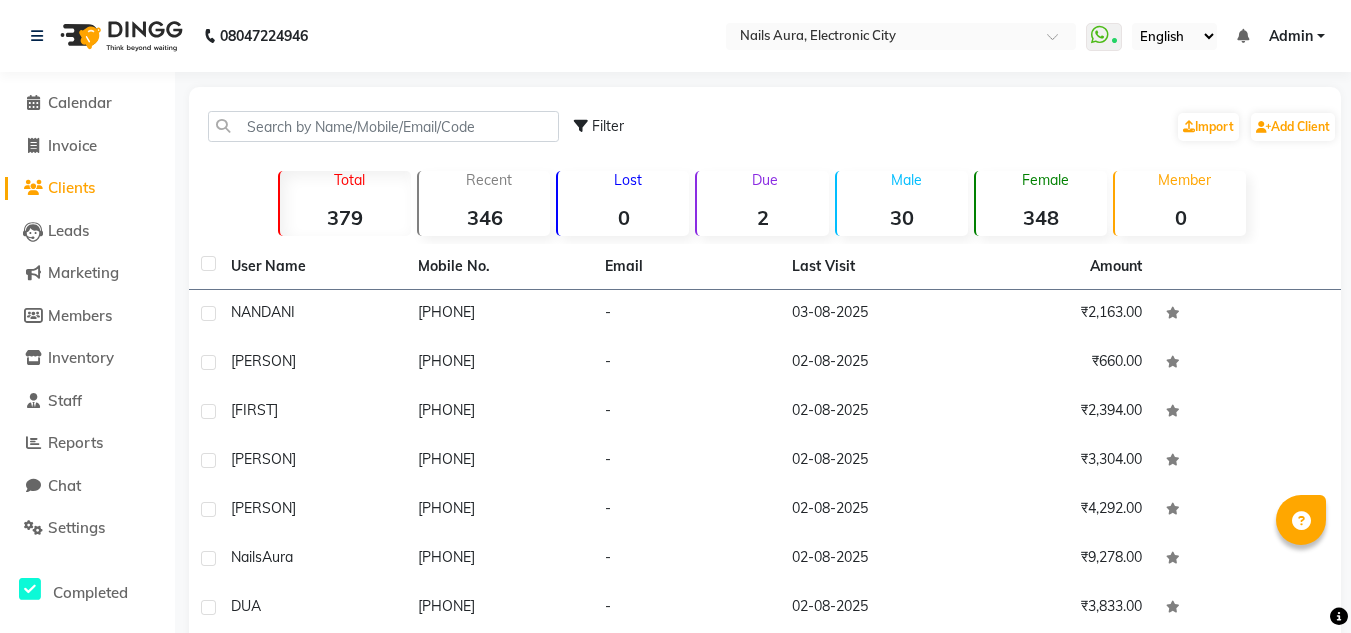 click on "Leads" 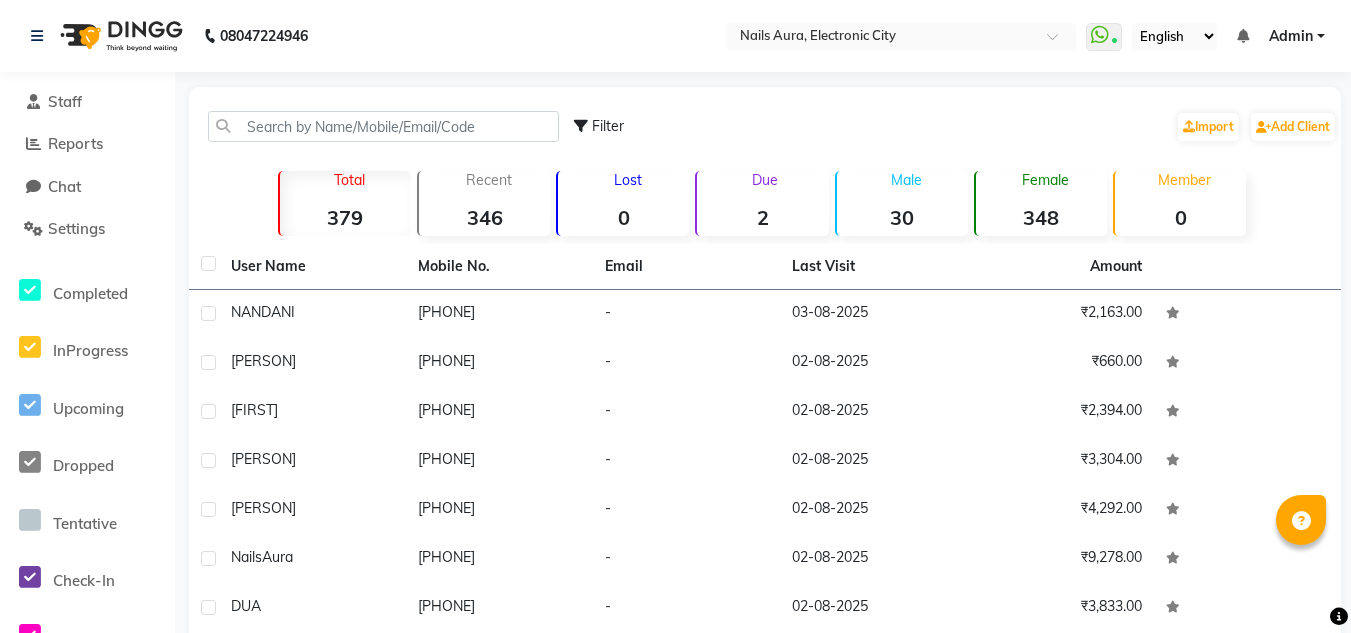 scroll, scrollTop: 300, scrollLeft: 0, axis: vertical 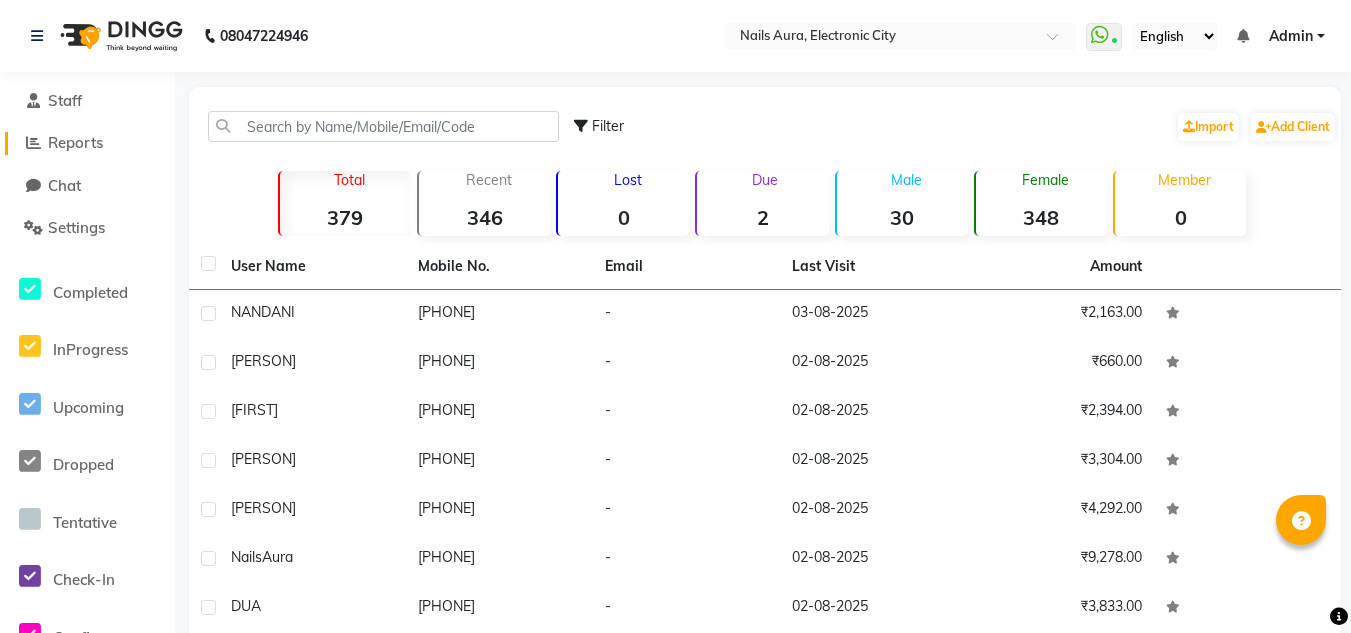 click on "Reports" 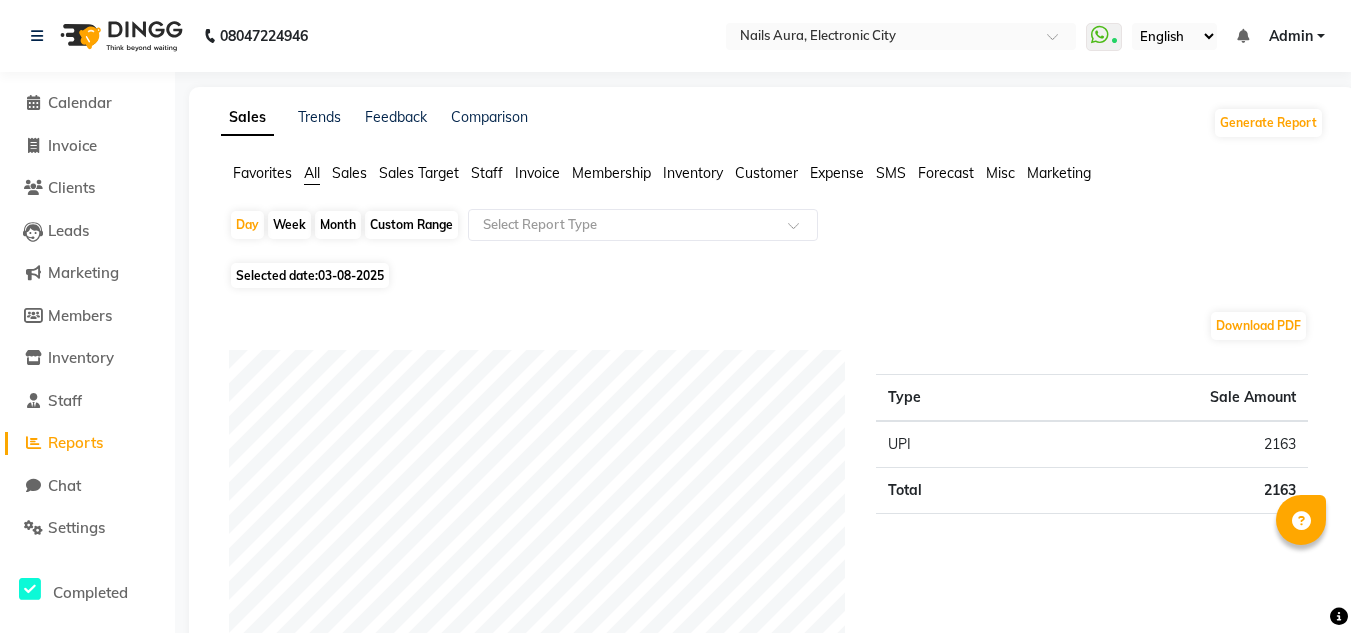 scroll, scrollTop: 0, scrollLeft: 0, axis: both 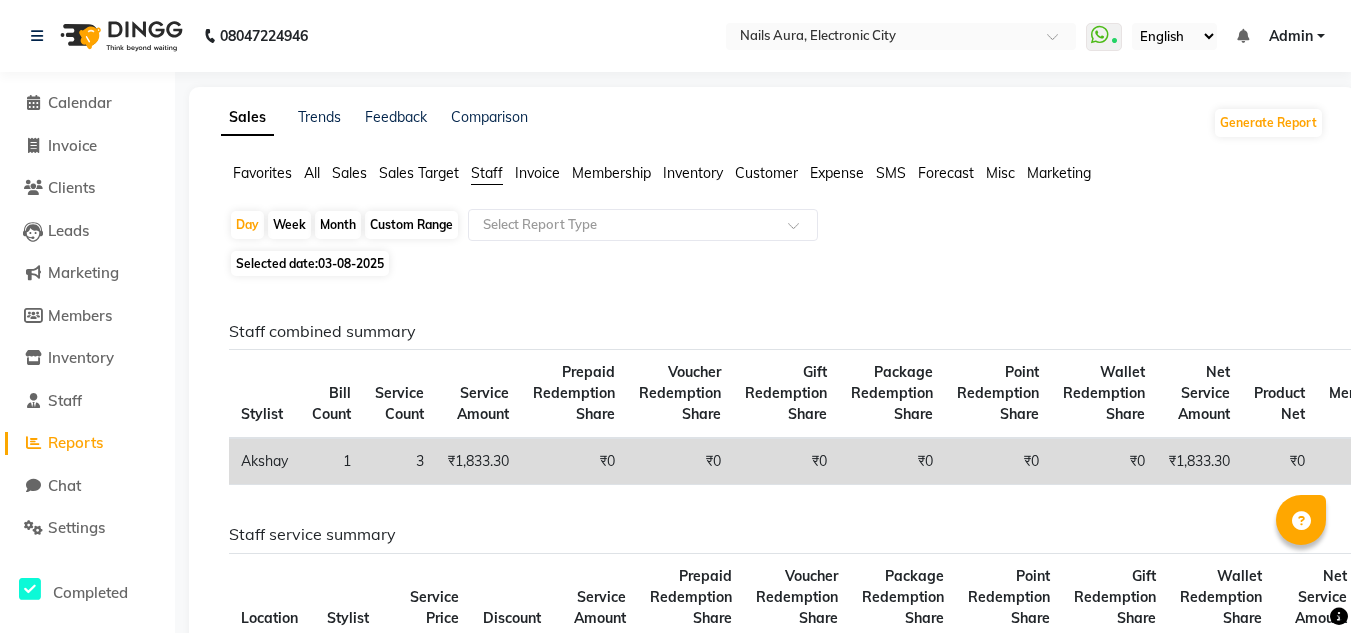 click on "Selected date:  03-08-2025" 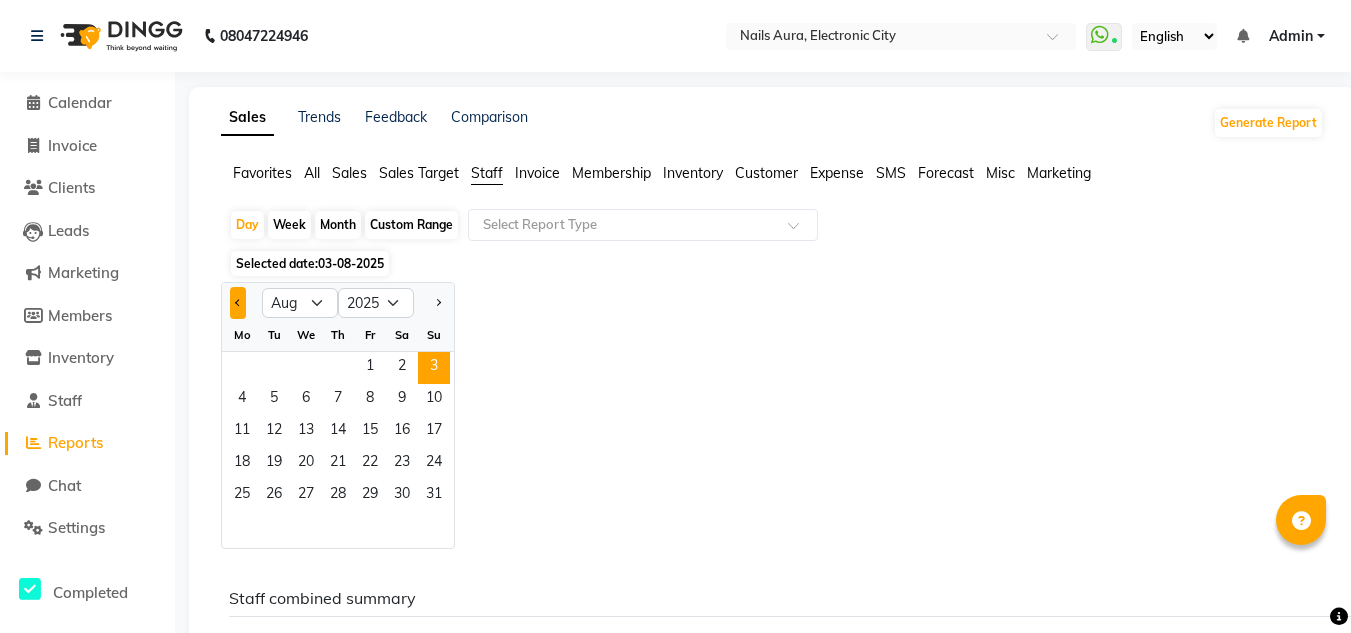 click 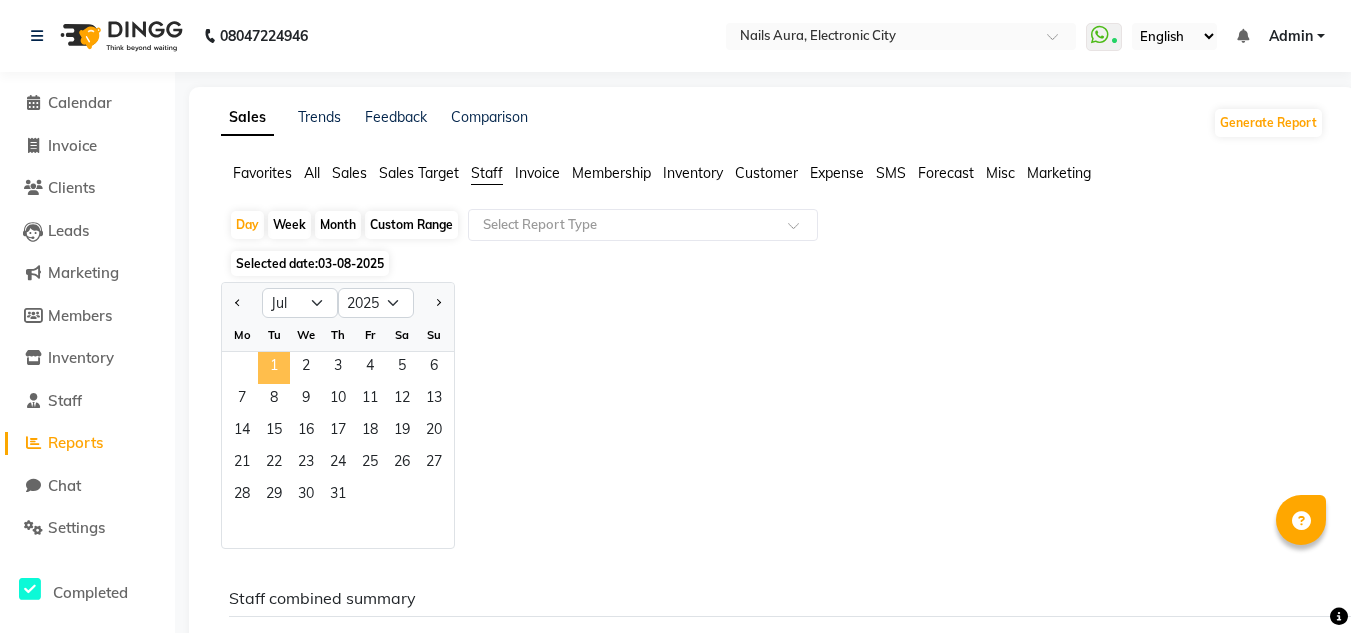 click on "1" 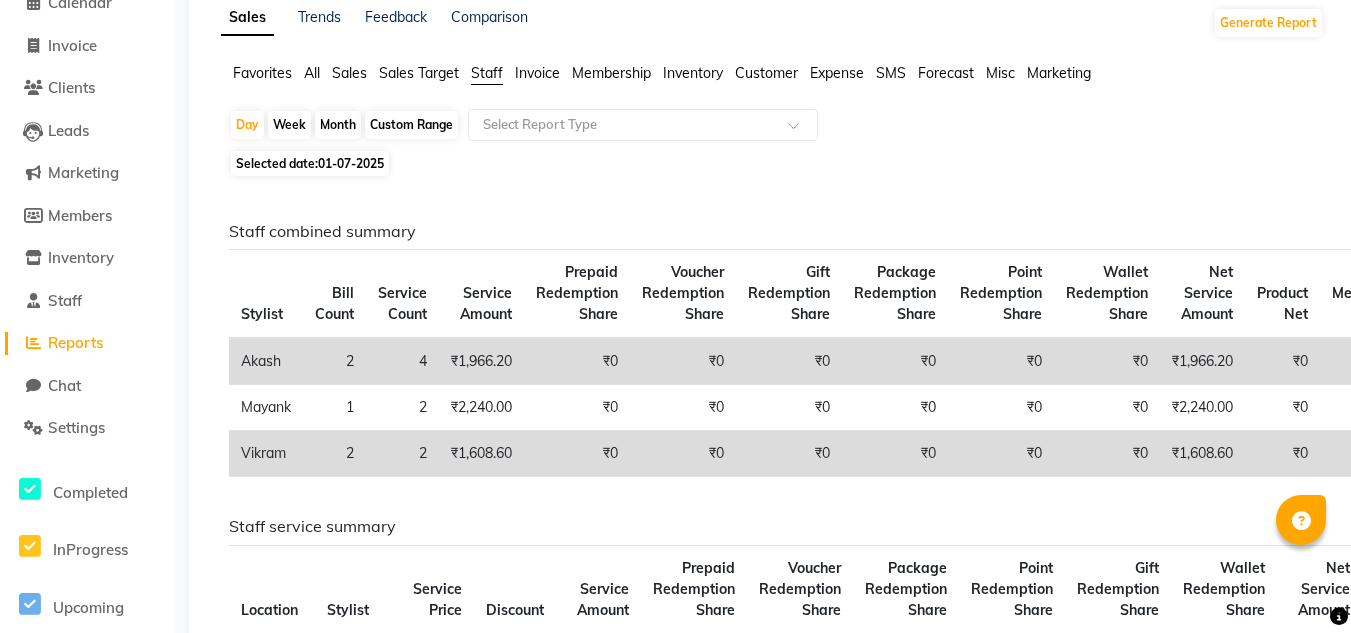 scroll, scrollTop: 55, scrollLeft: 0, axis: vertical 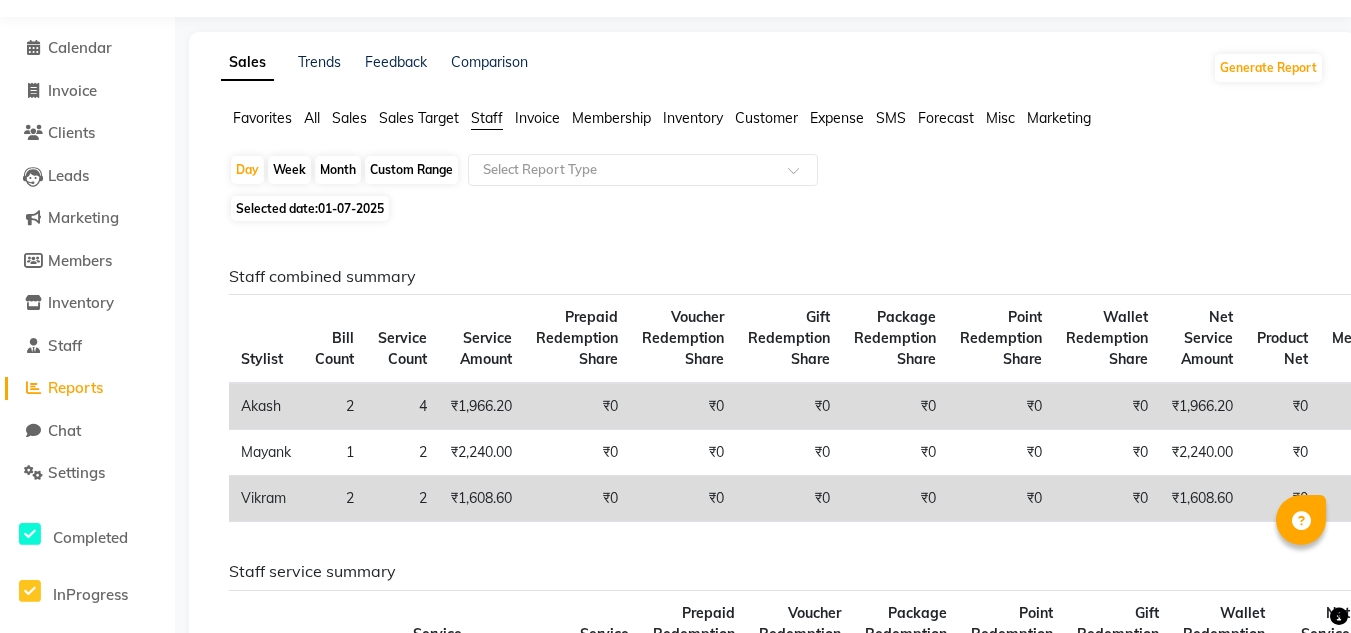 click on "01-07-2025" 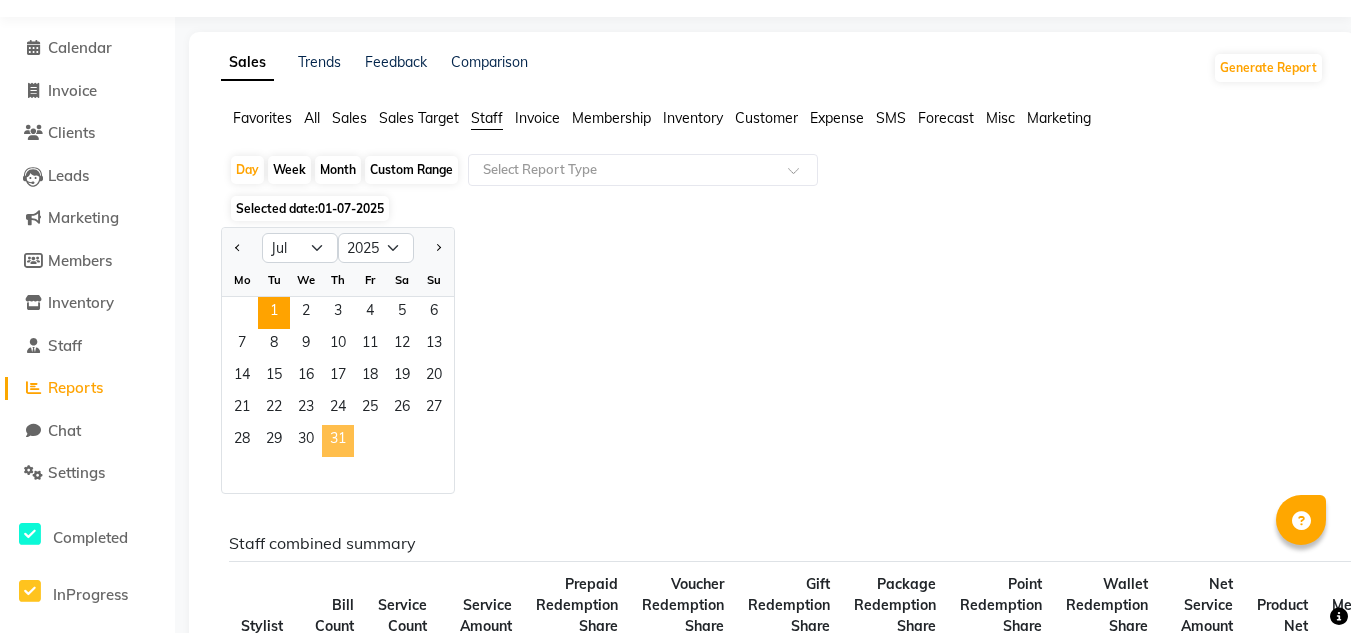 click on "31" 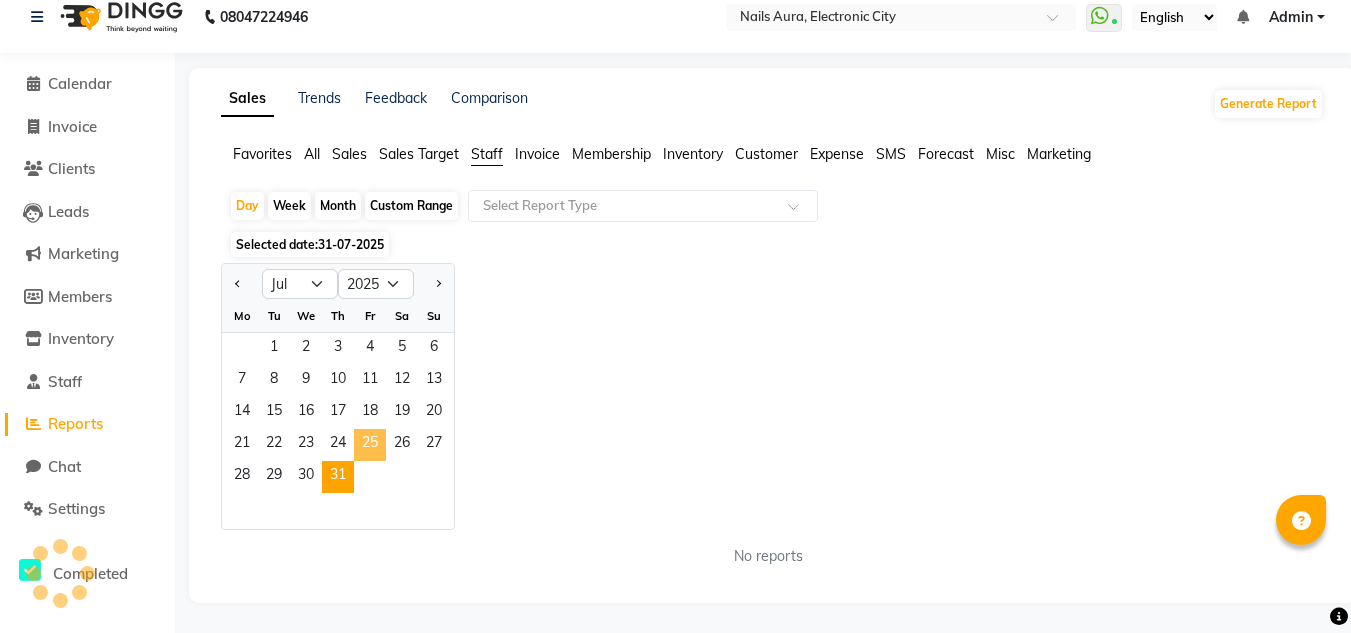 scroll, scrollTop: 55, scrollLeft: 0, axis: vertical 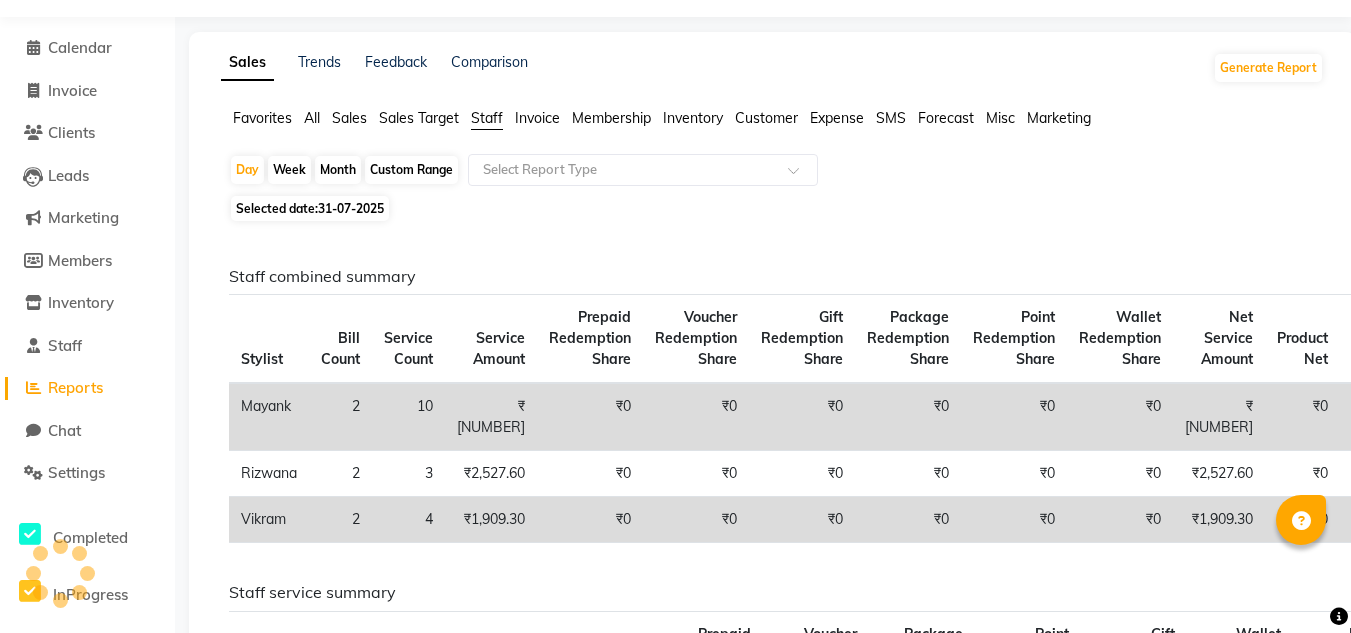 click on "Stylist" 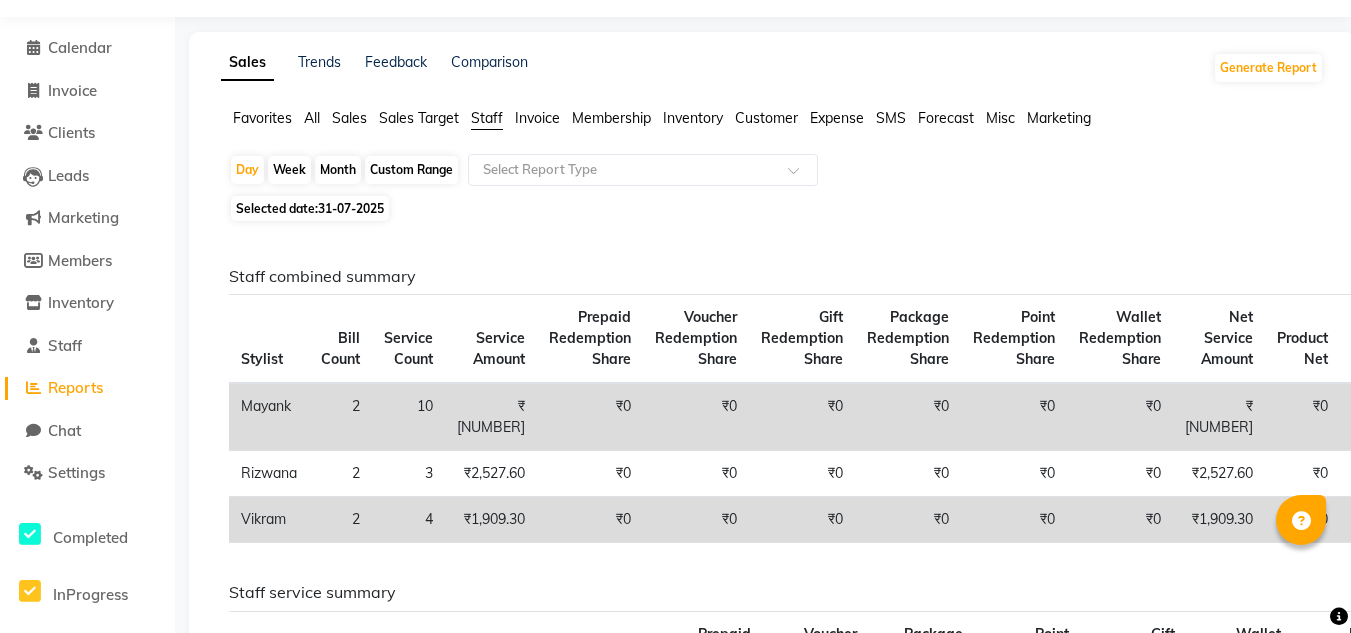 click on "31-07-2025" 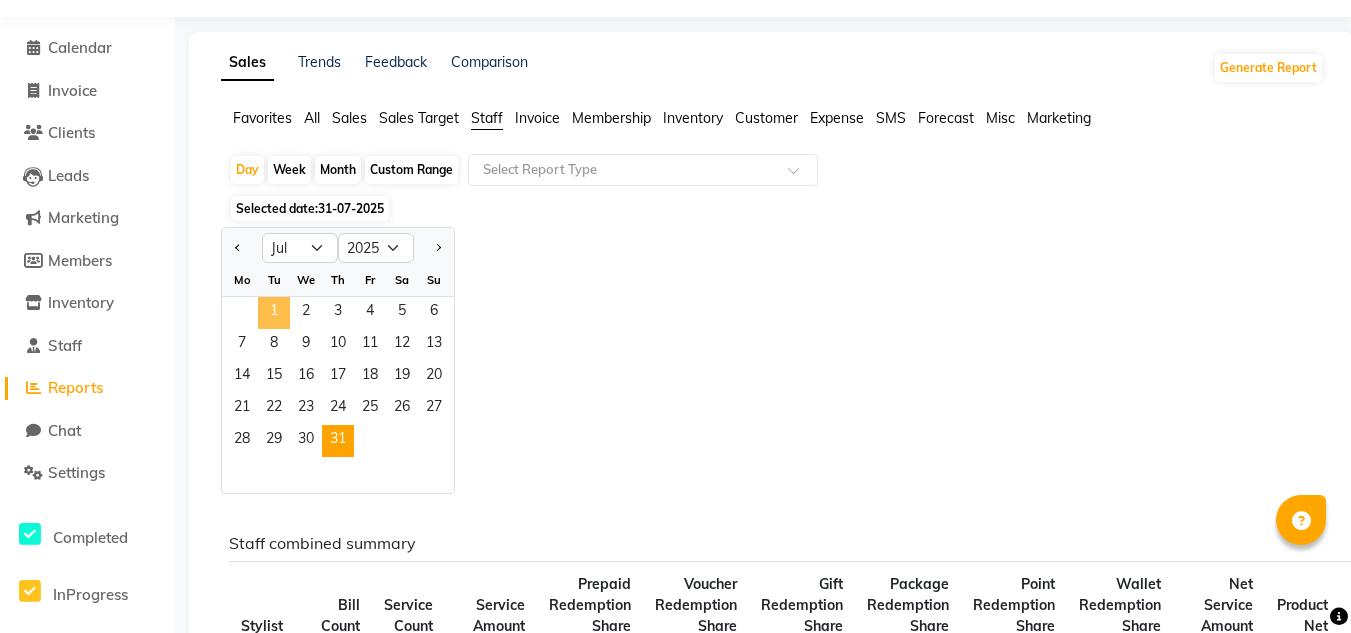 click on "1" 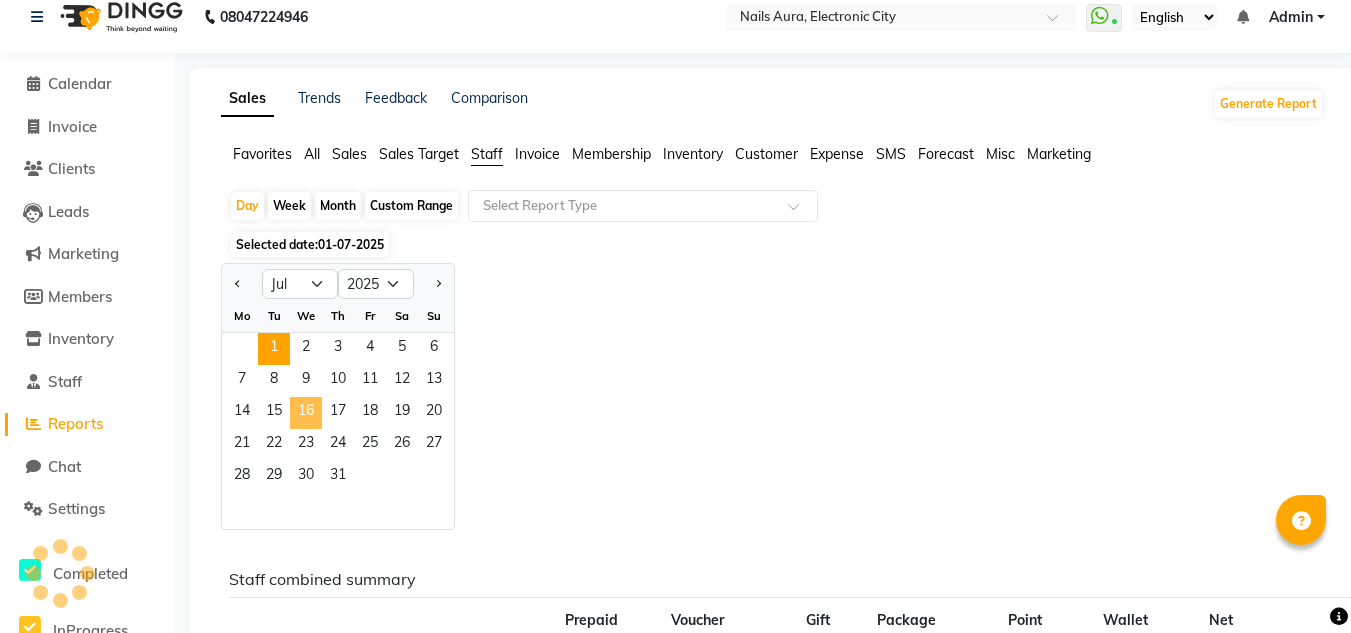 scroll, scrollTop: 55, scrollLeft: 0, axis: vertical 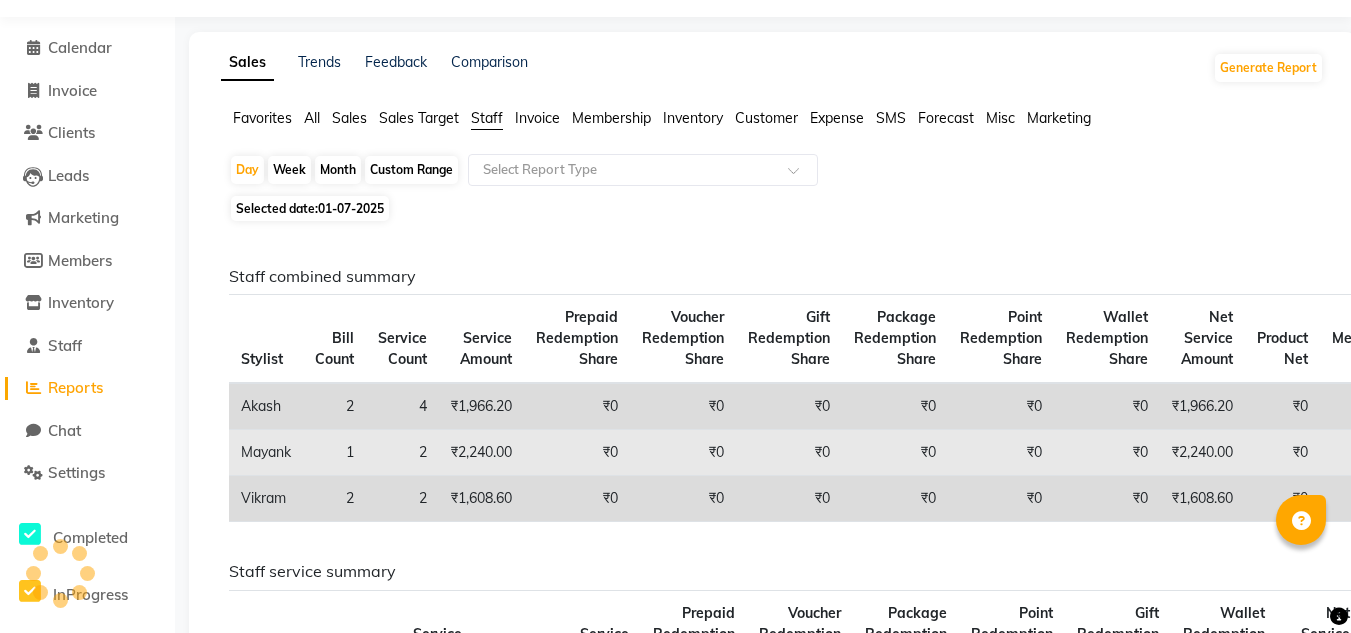 drag, startPoint x: 336, startPoint y: 438, endPoint x: 345, endPoint y: 432, distance: 10.816654 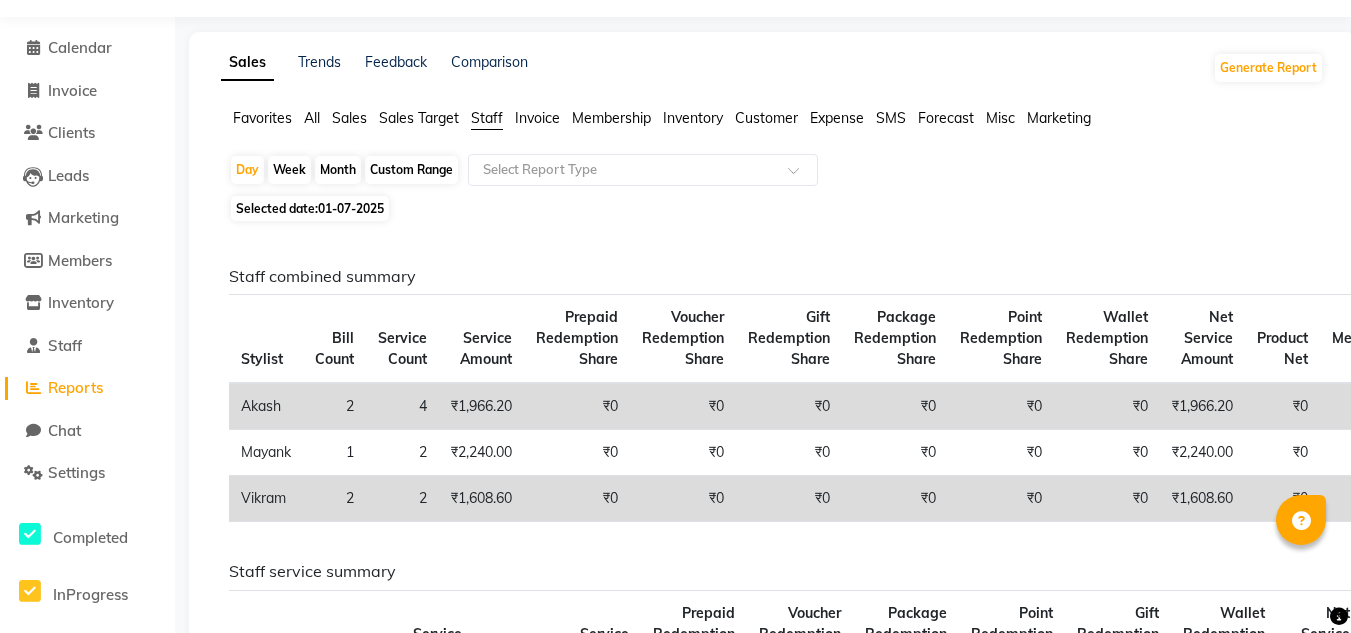 click on "Month" 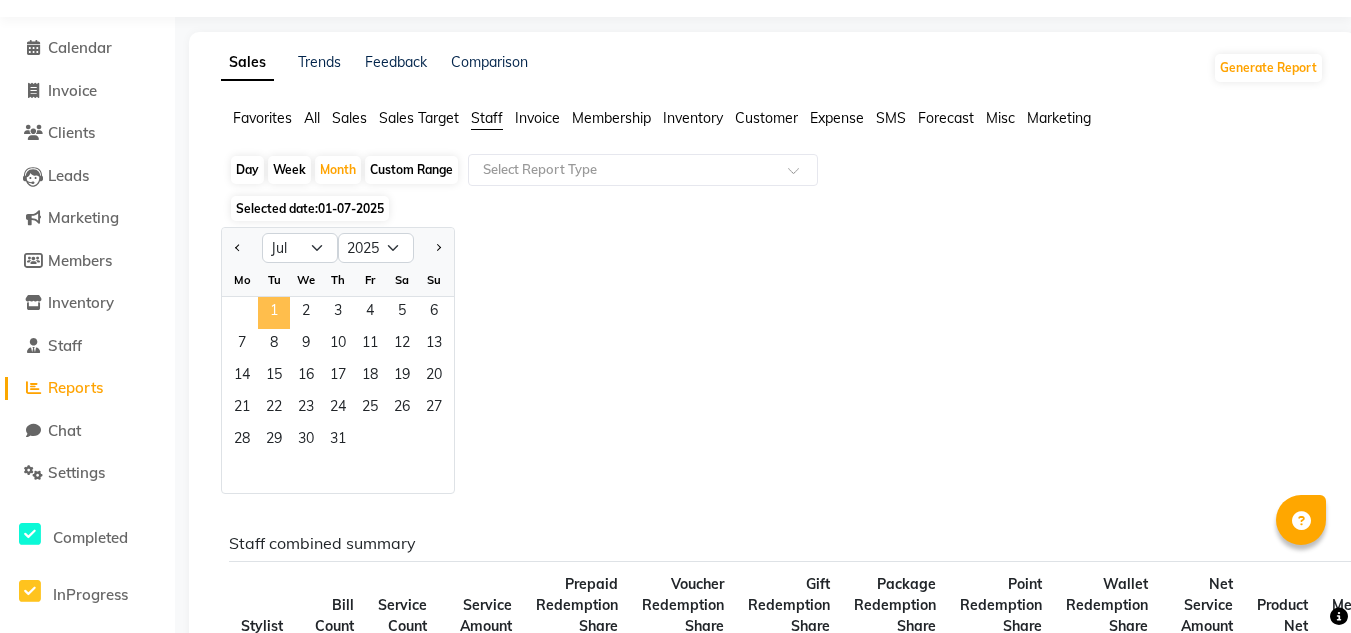 drag, startPoint x: 269, startPoint y: 308, endPoint x: 321, endPoint y: 369, distance: 80.1561 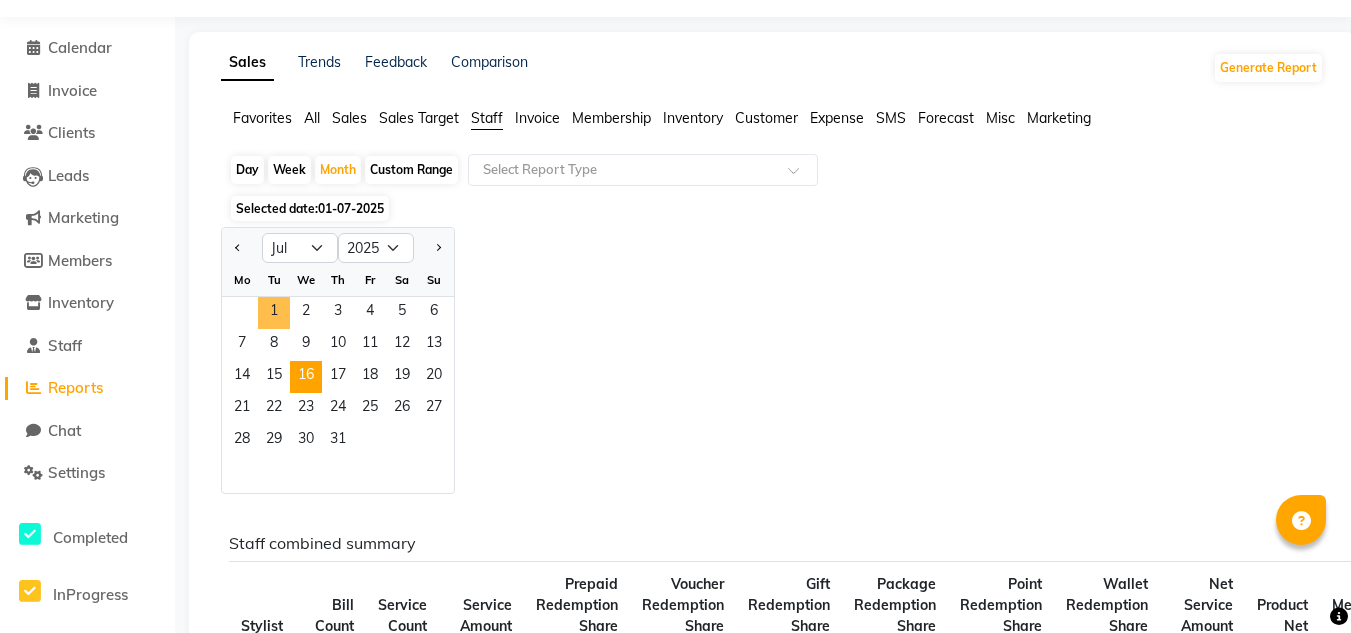 click on "1" 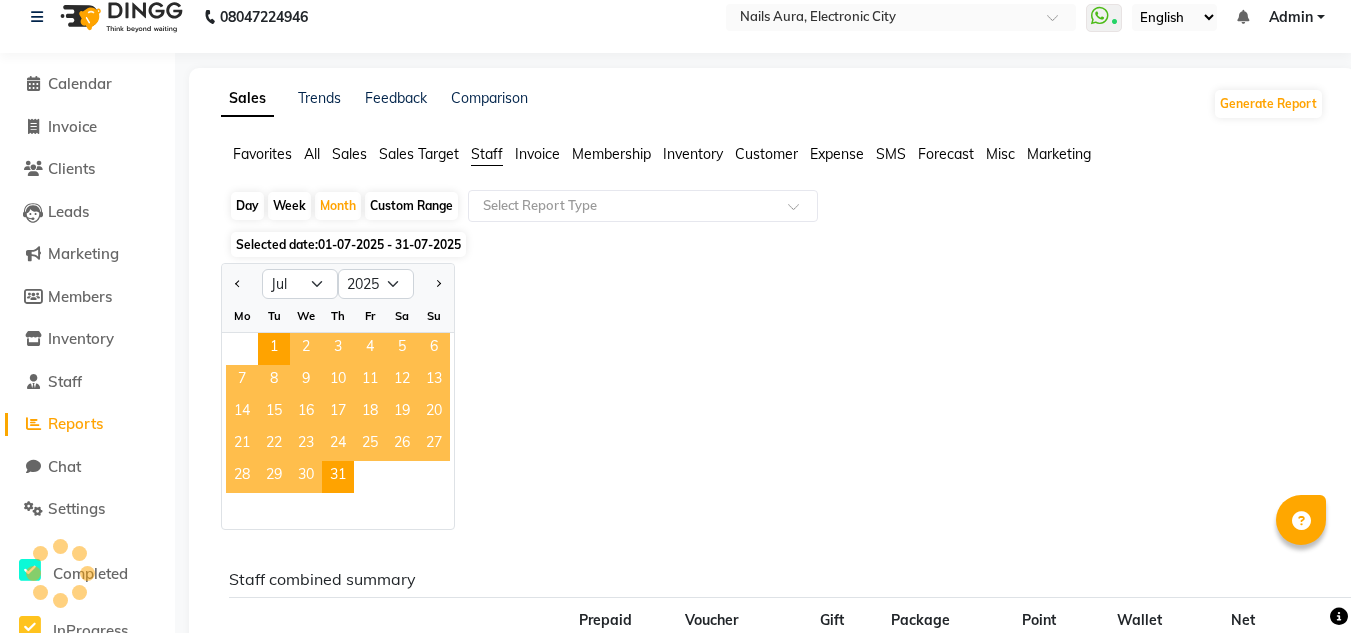 scroll, scrollTop: 55, scrollLeft: 0, axis: vertical 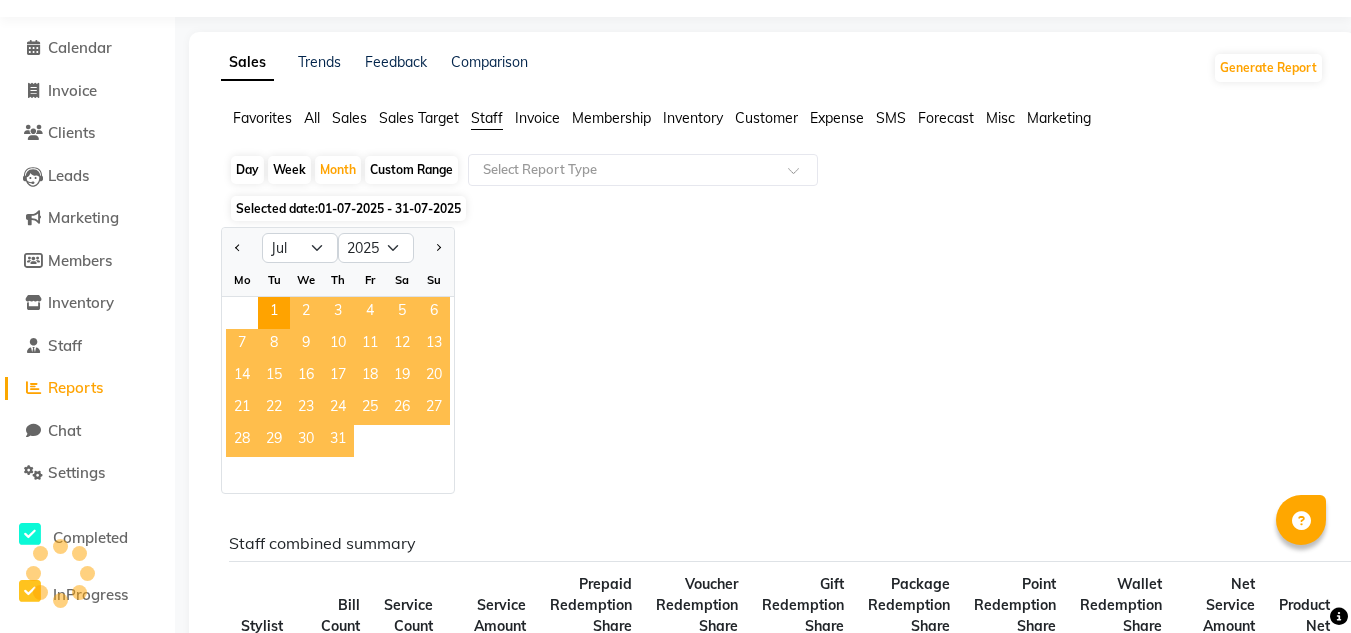 click on "31" 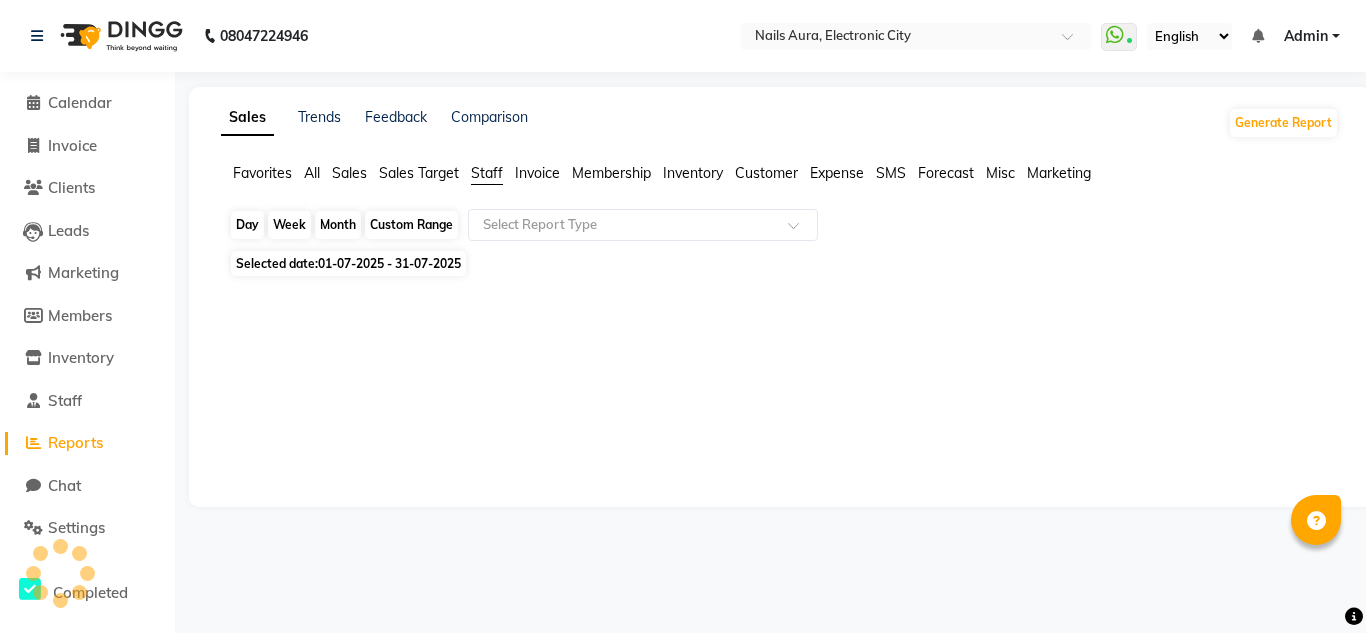 click on "Month" 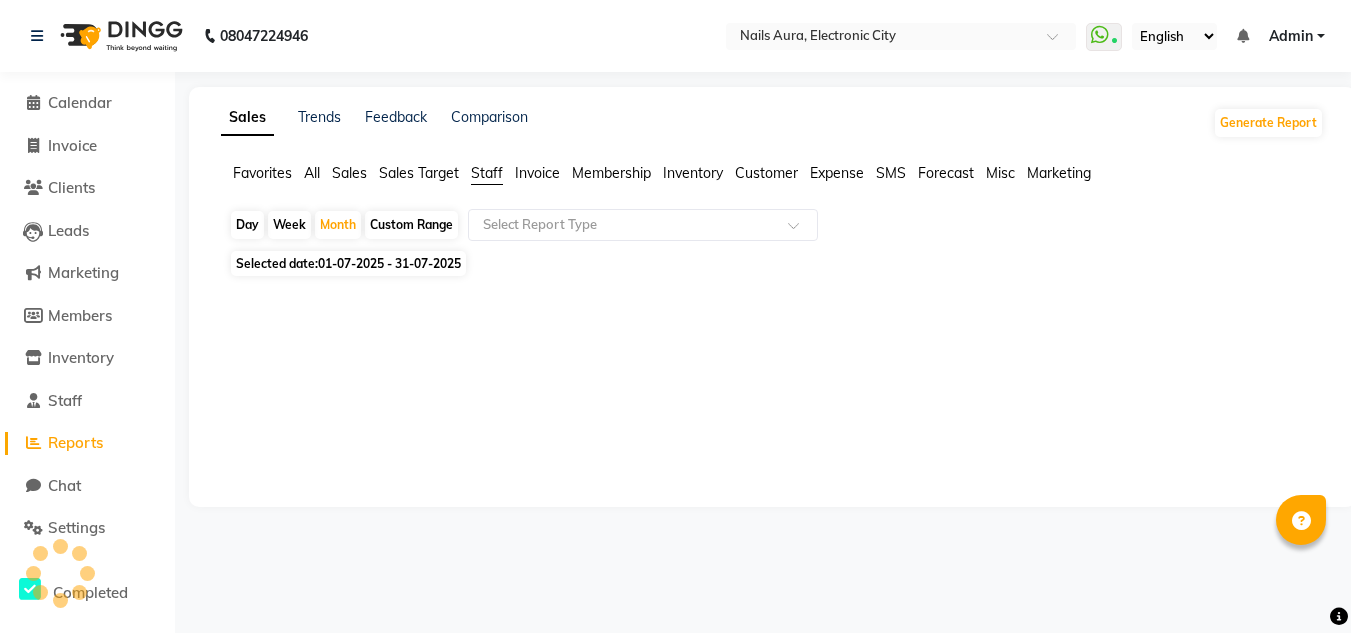 select on "7" 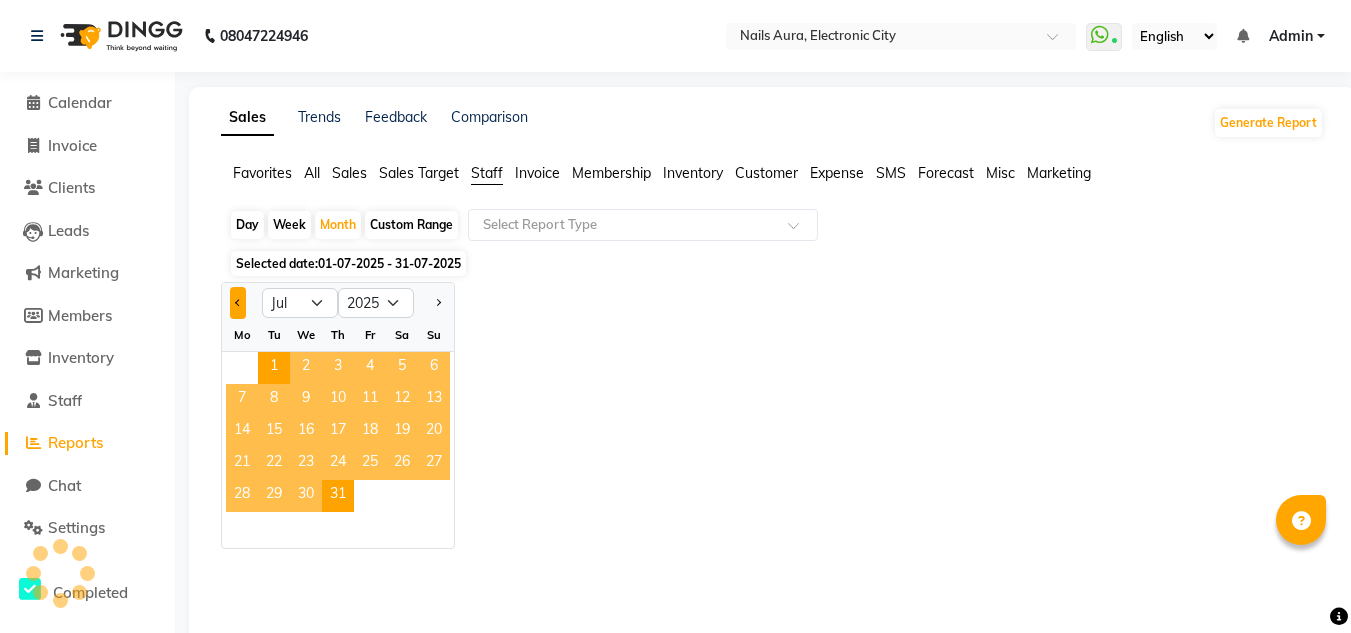 click 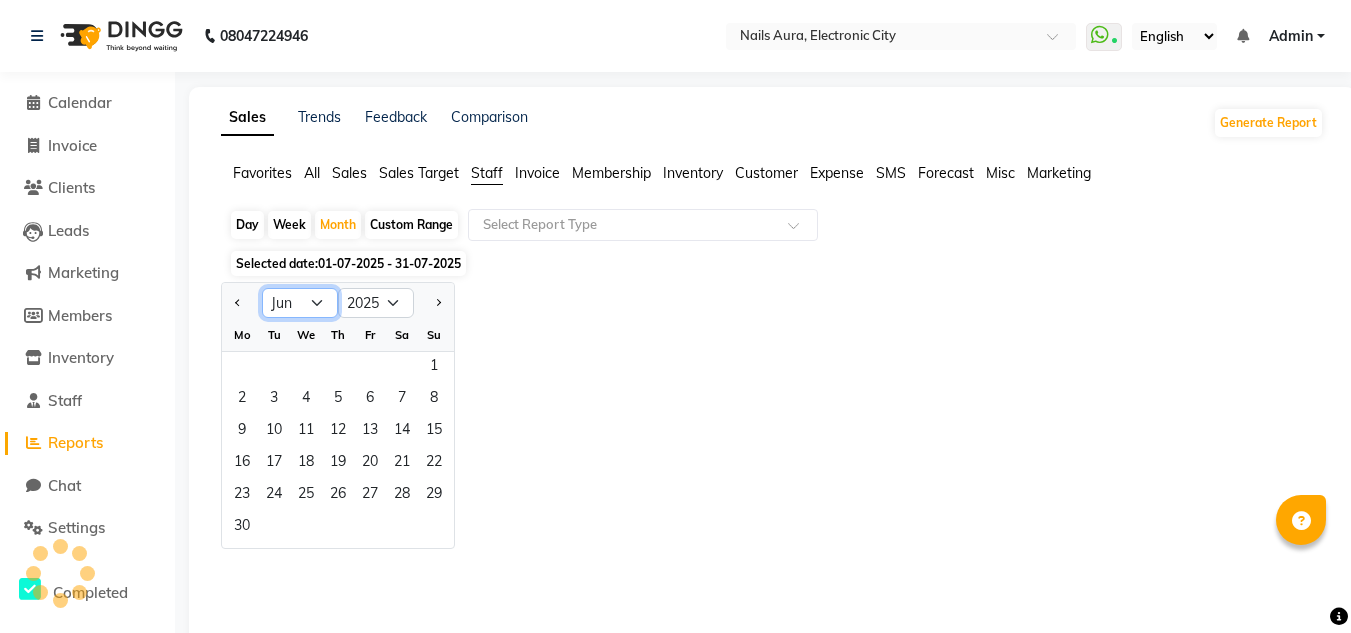 click on "Jan Feb Mar Apr May Jun Jul Aug Sep Oct Nov Dec" 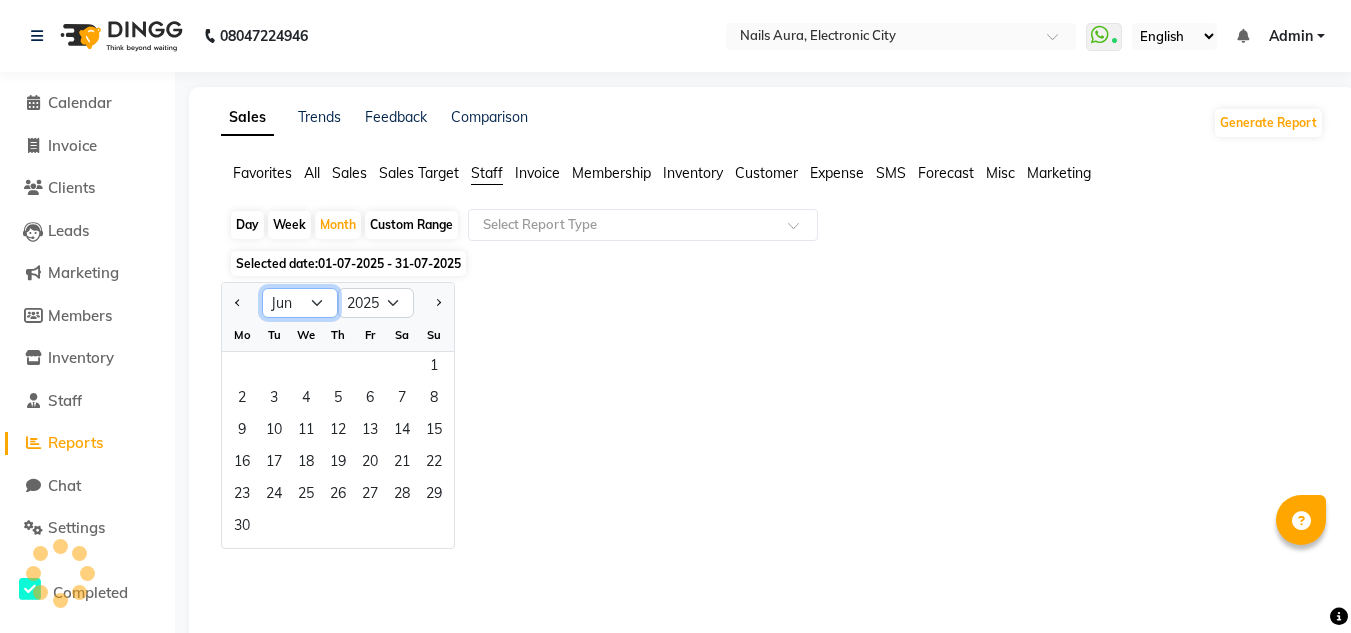 click on "Jan Feb Mar Apr May Jun Jul Aug Sep Oct Nov Dec" 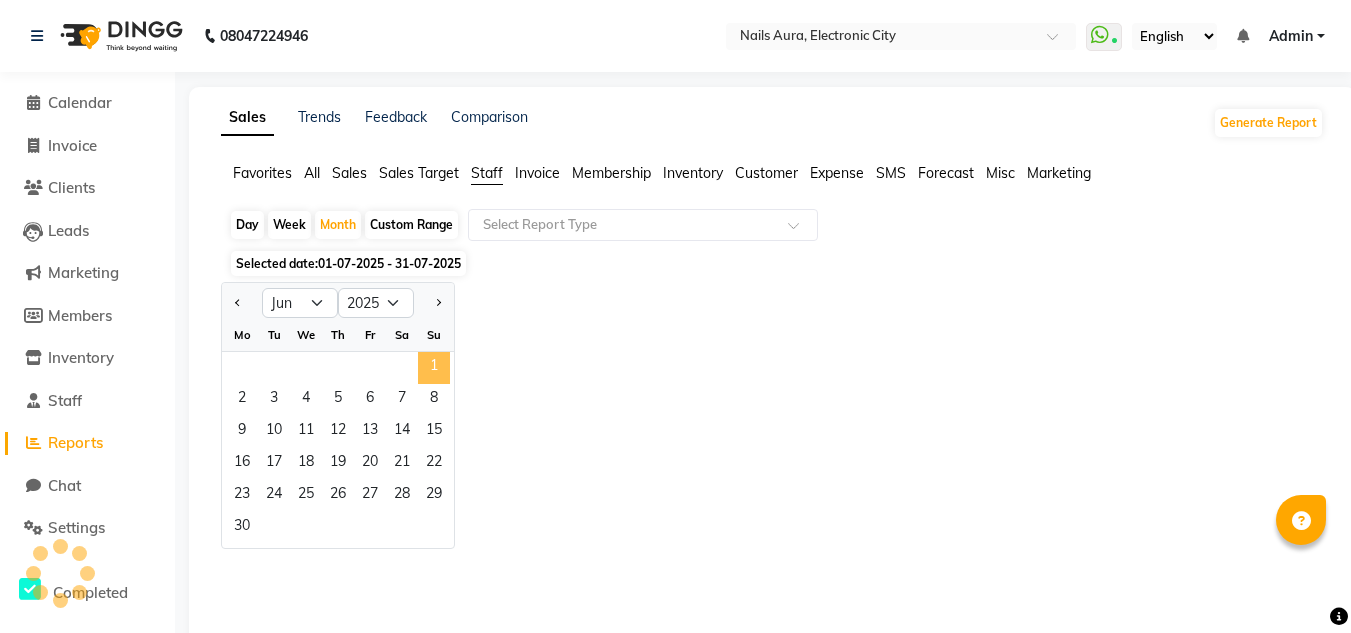 click on "1" 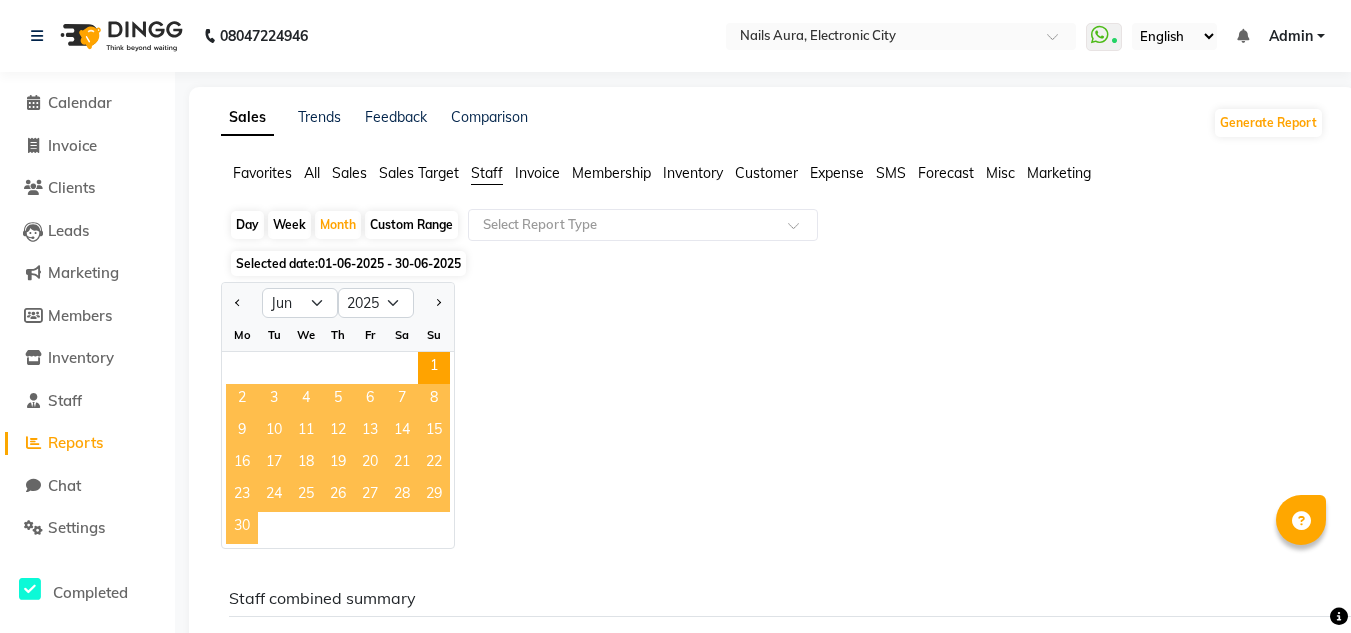 click on "30" 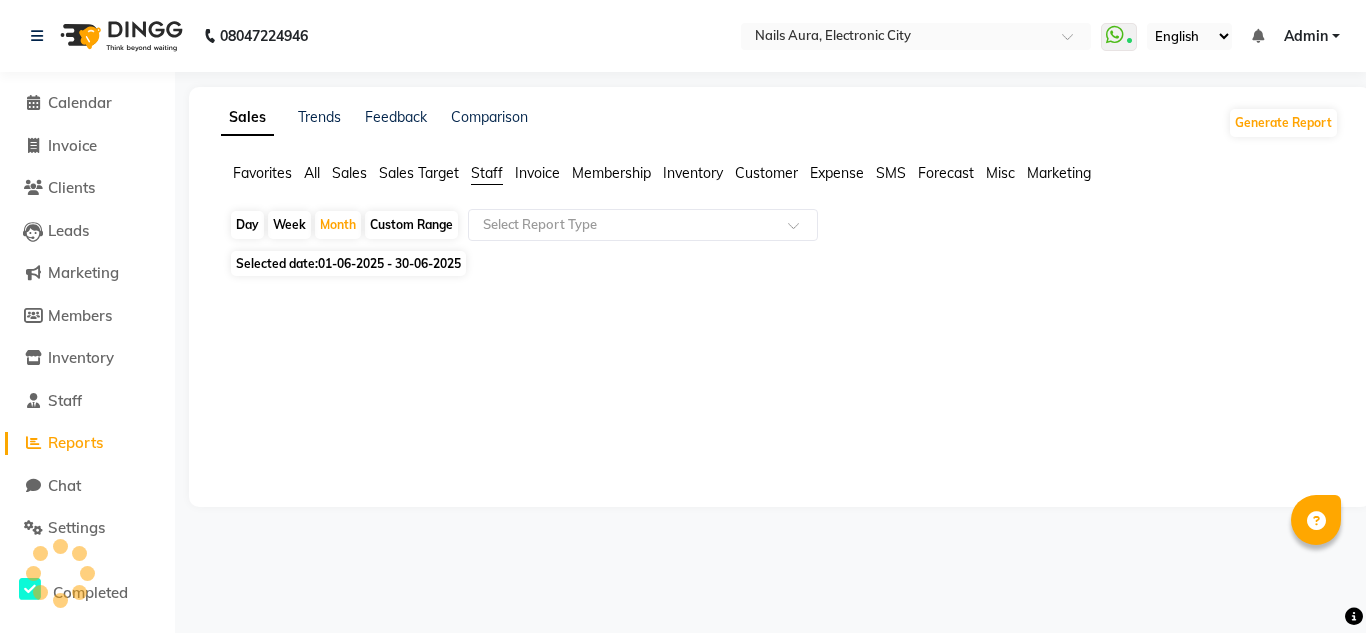 click on "01-06-2025 - 30-06-2025" 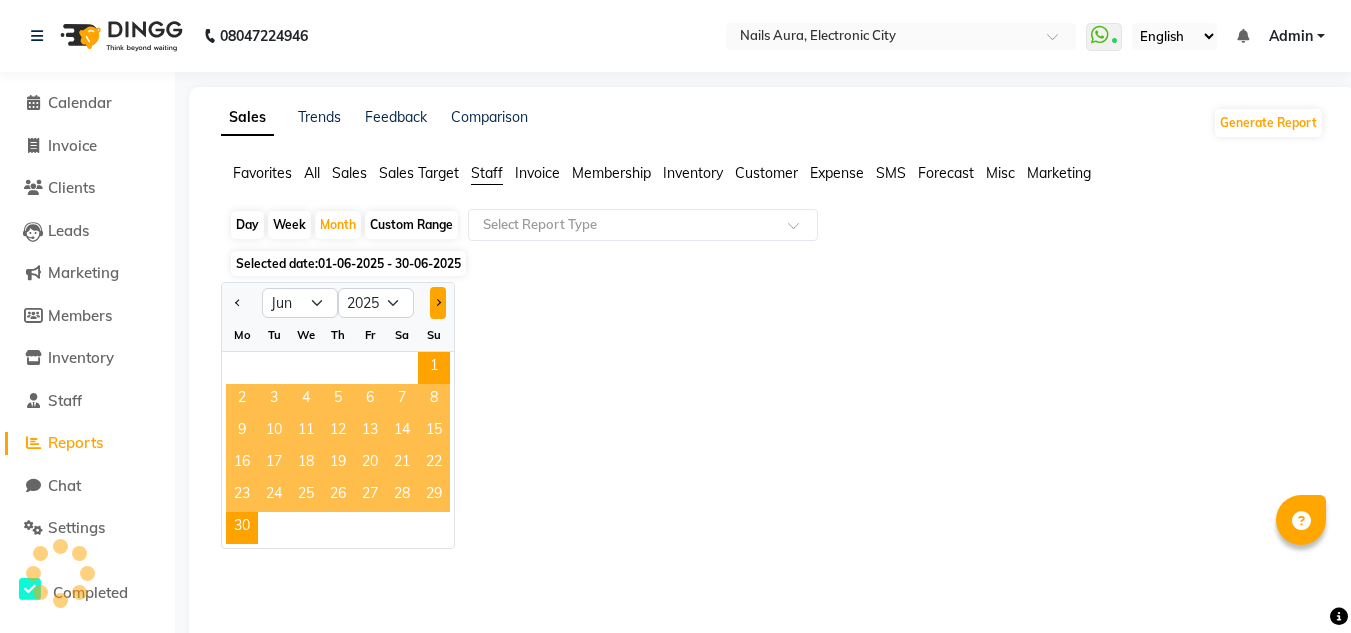 click 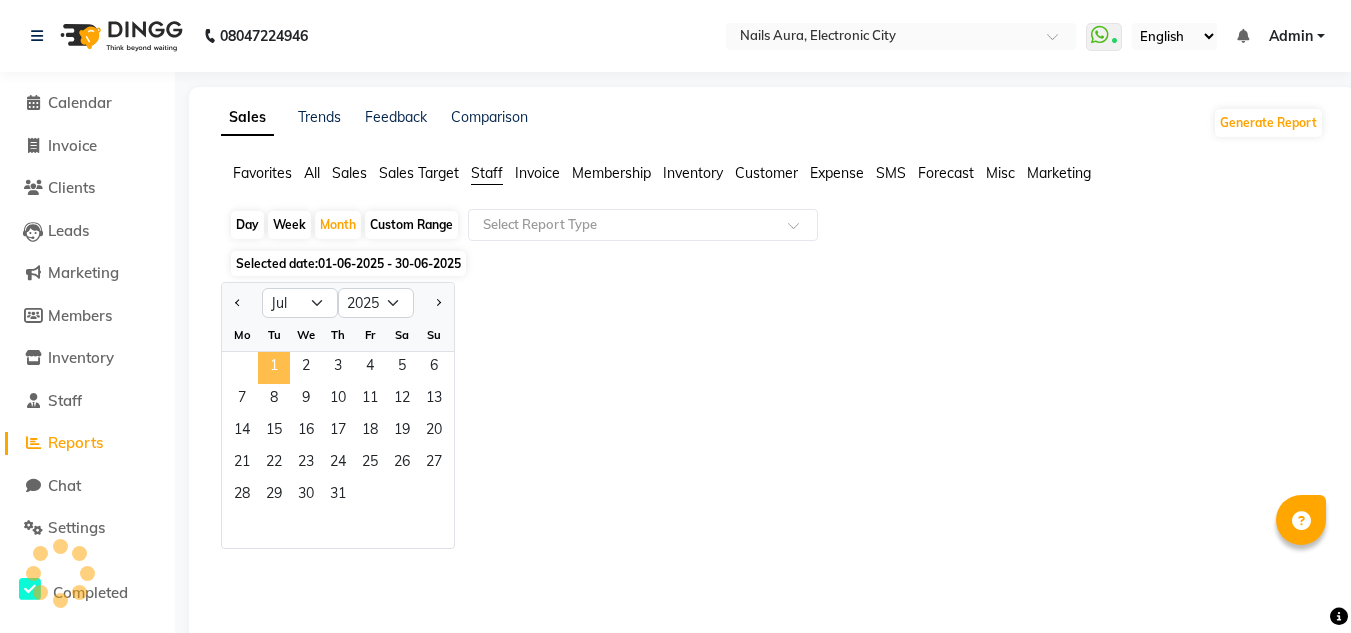 click on "1" 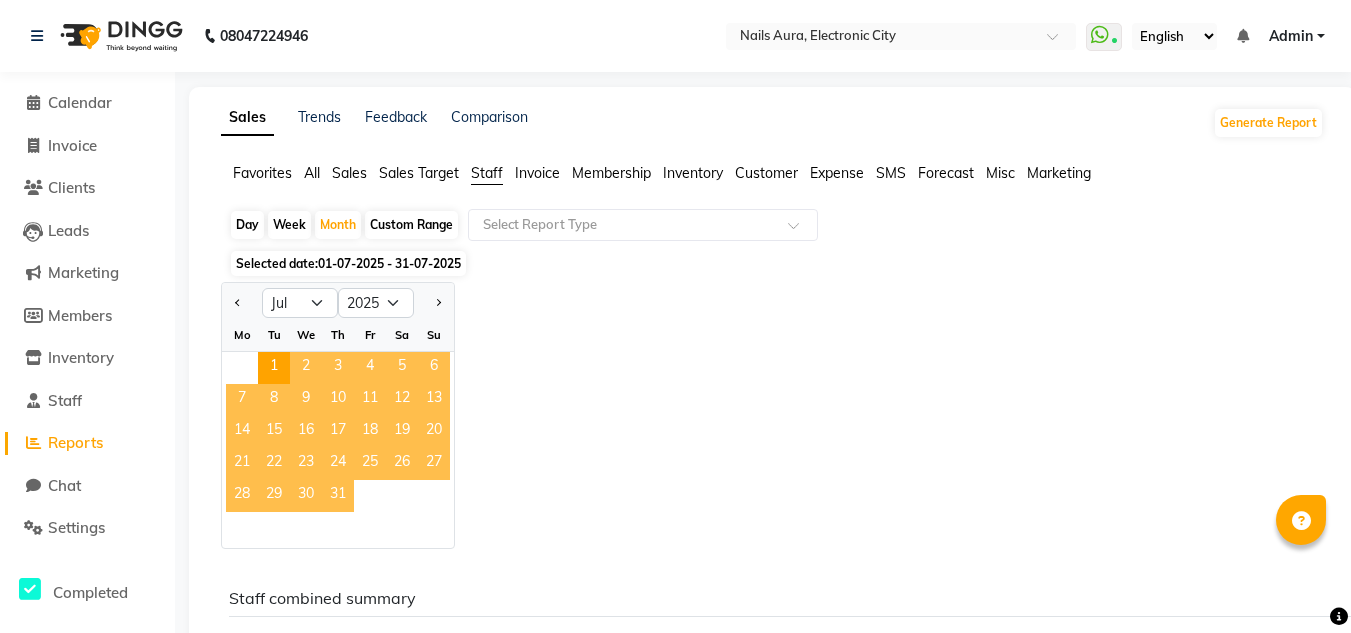 click on "31" 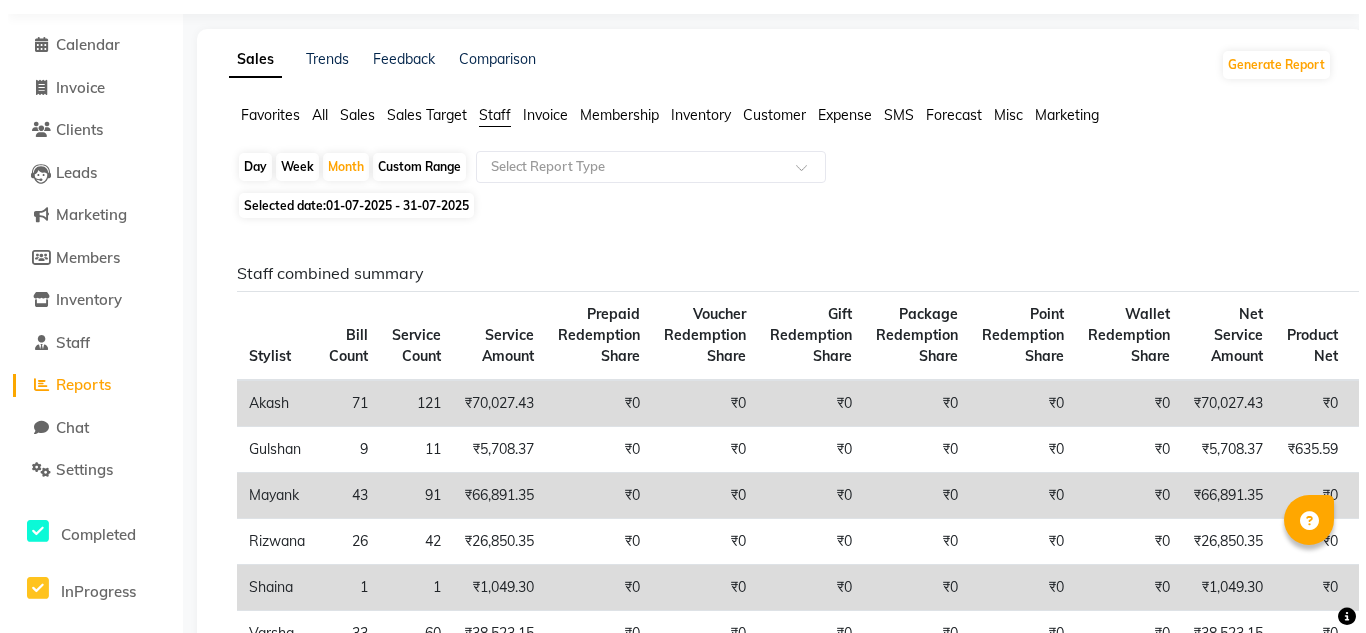 scroll, scrollTop: 0, scrollLeft: 0, axis: both 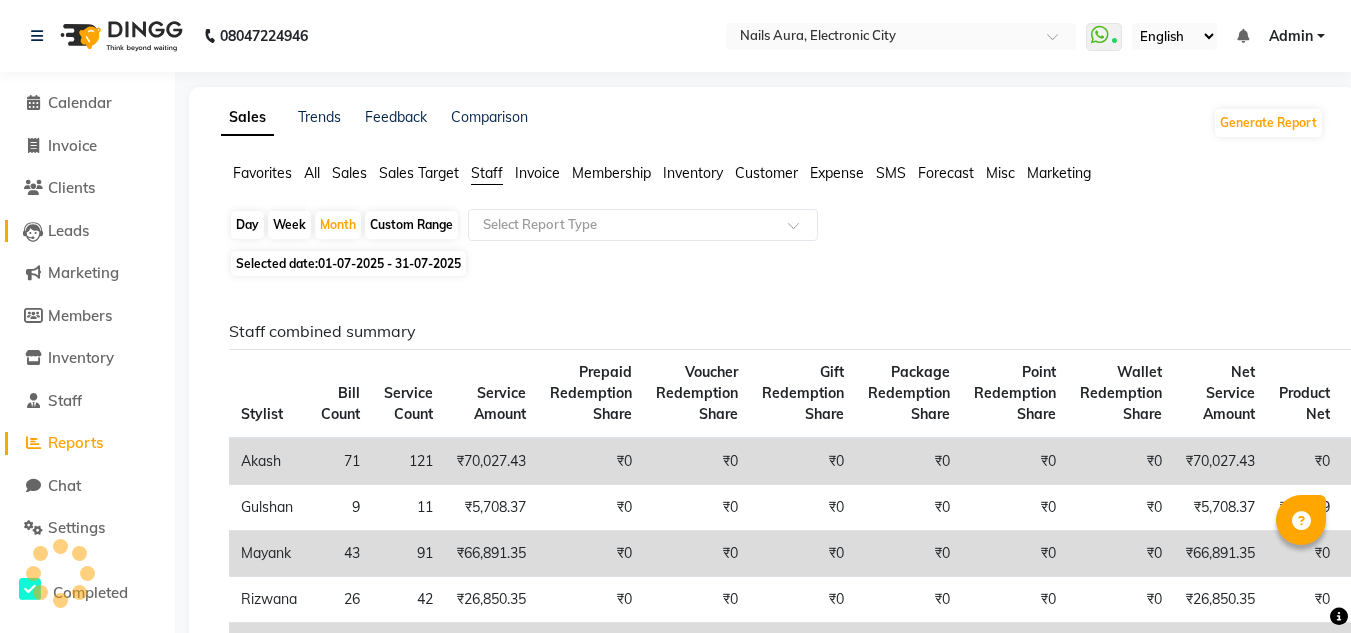 click on "Leads" 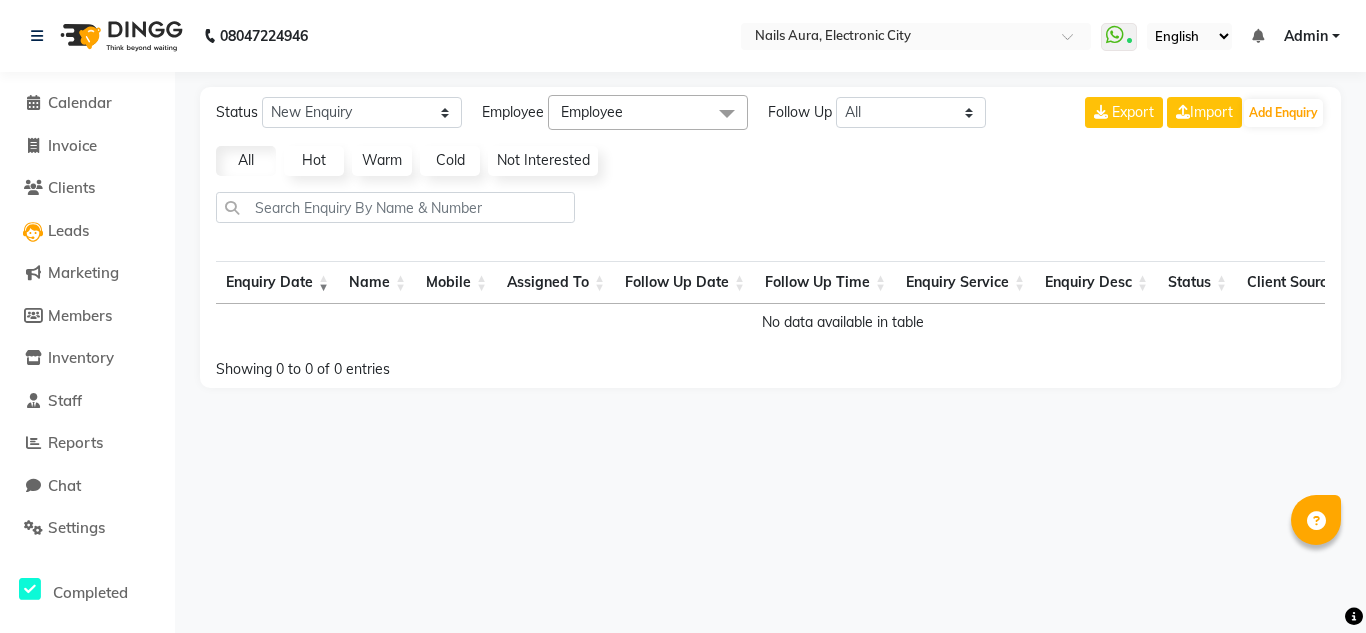 click on "Clients" 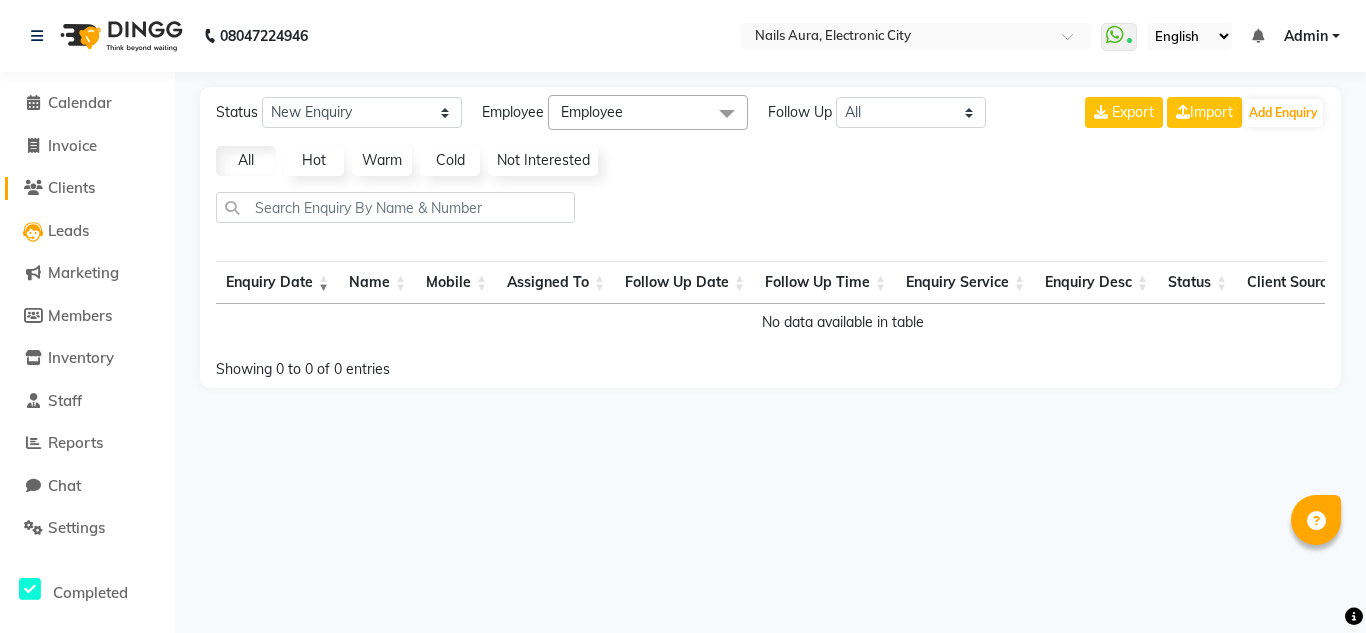 click on "Clients" 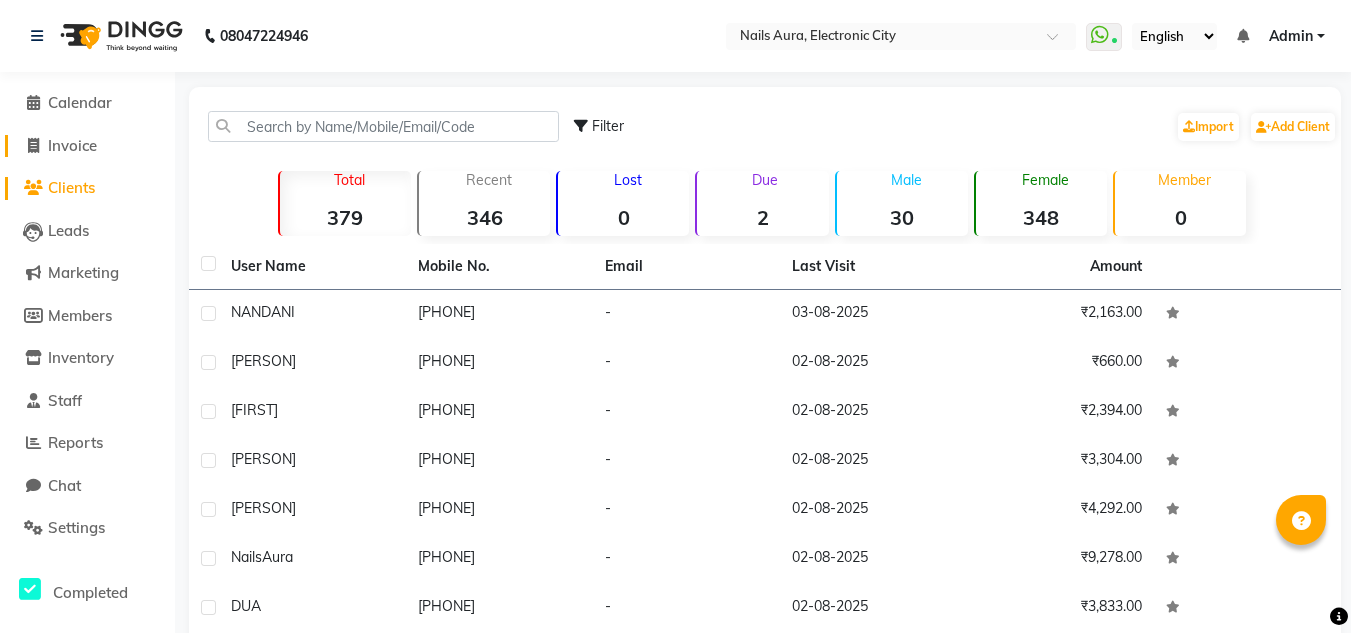 click on "Invoice" 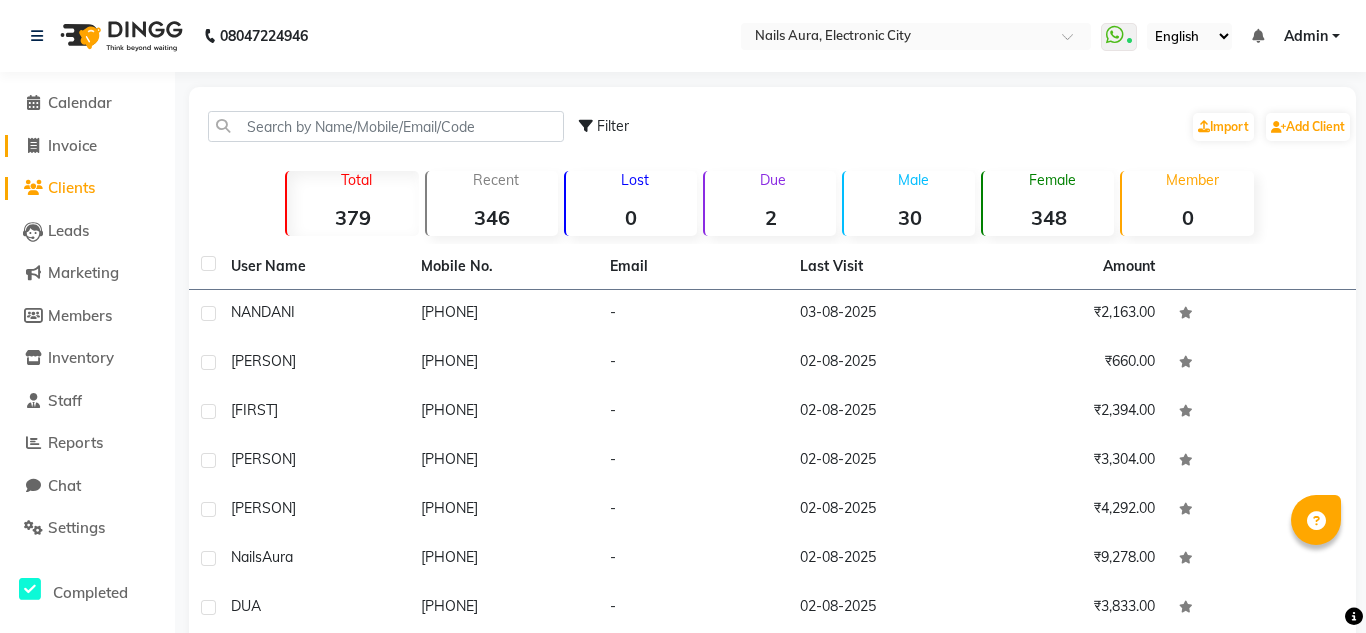 select on "service" 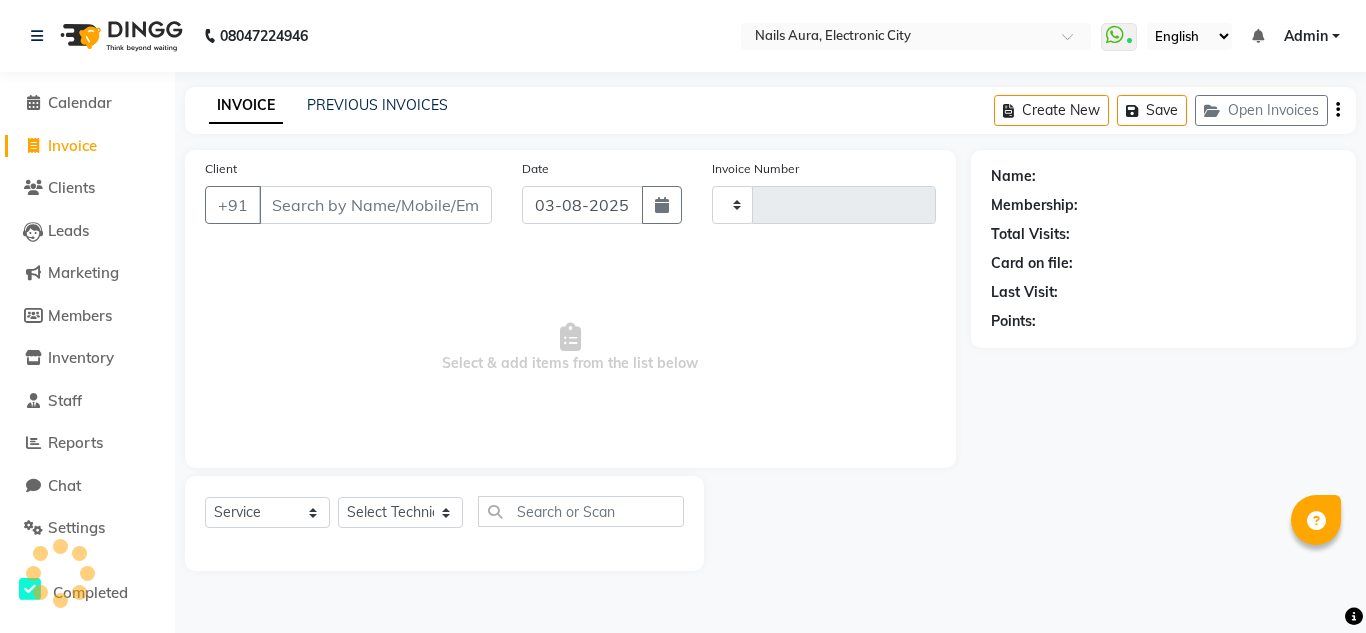 type on "0414" 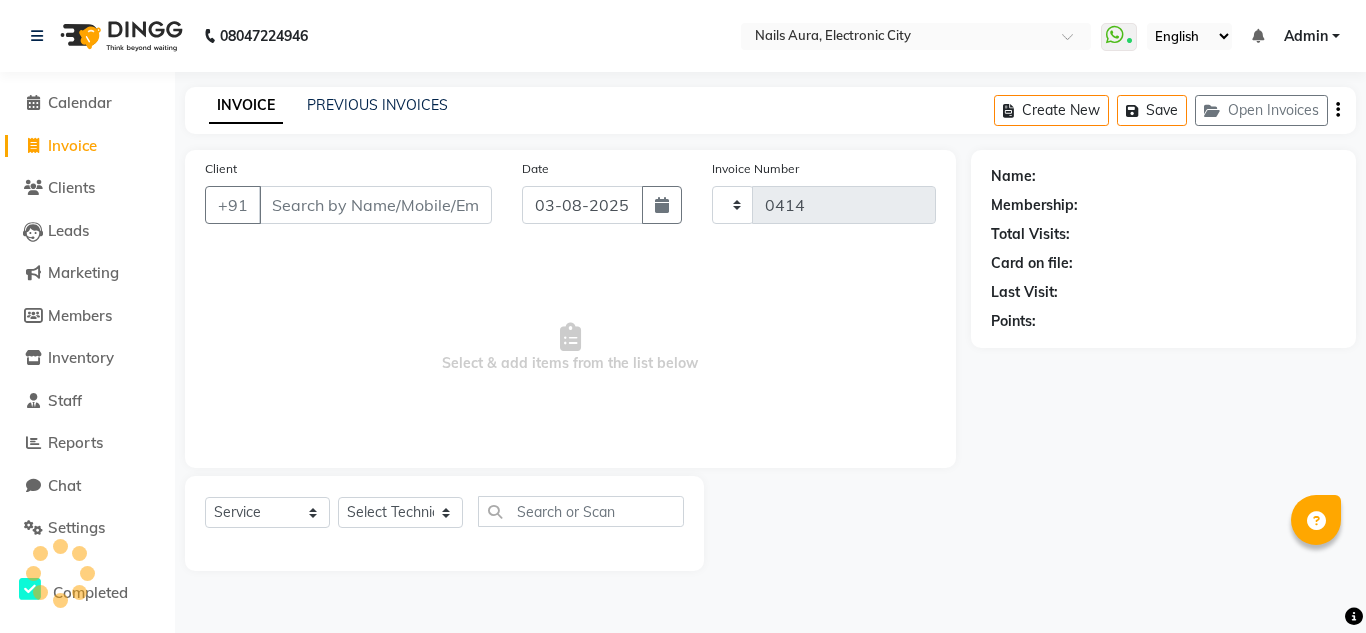 select on "8179" 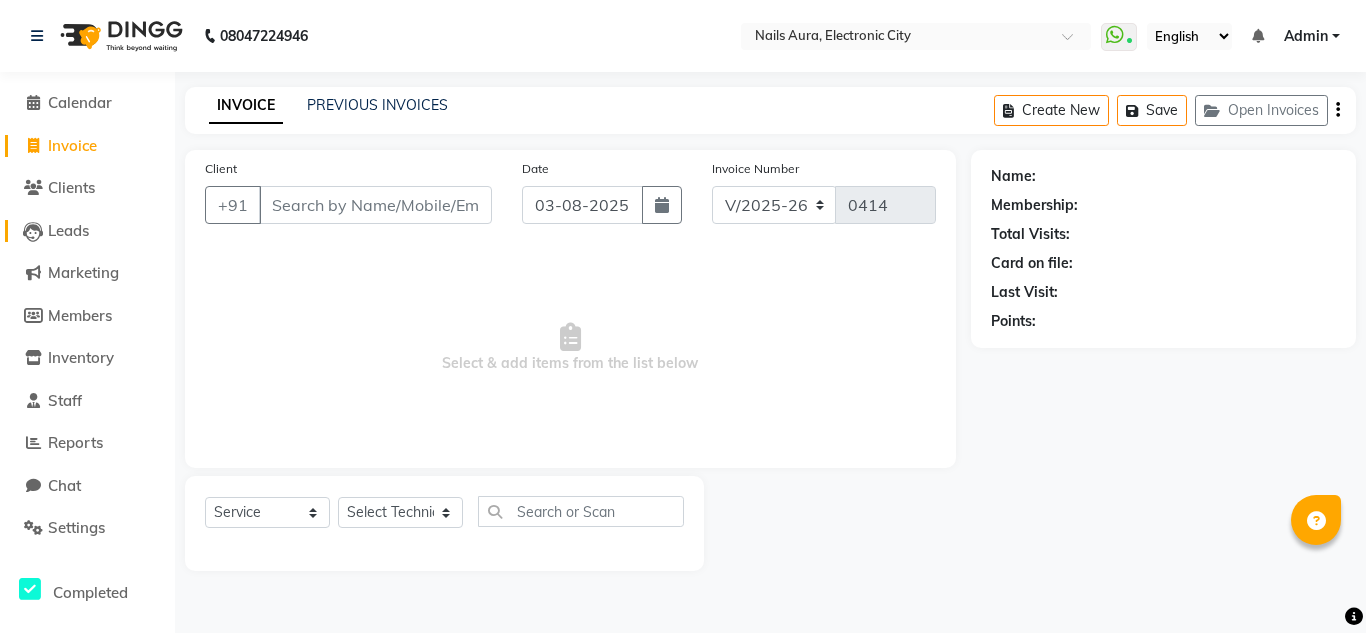 click on "Leads" 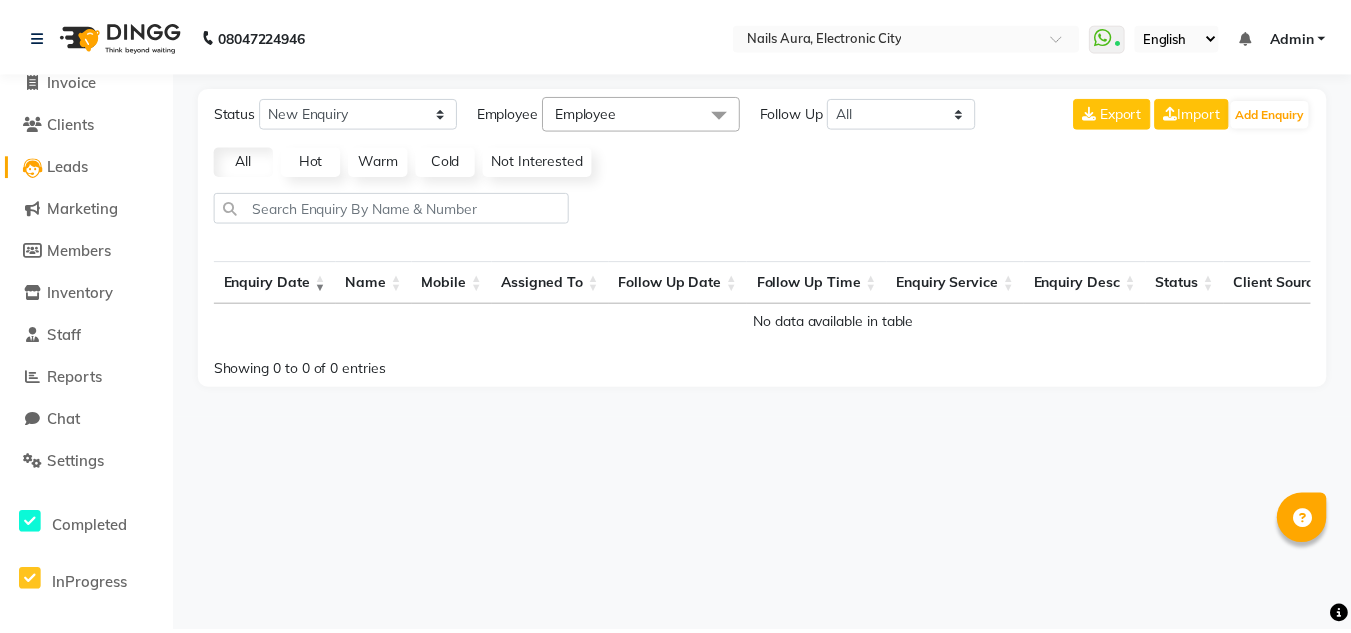 scroll, scrollTop: 100, scrollLeft: 0, axis: vertical 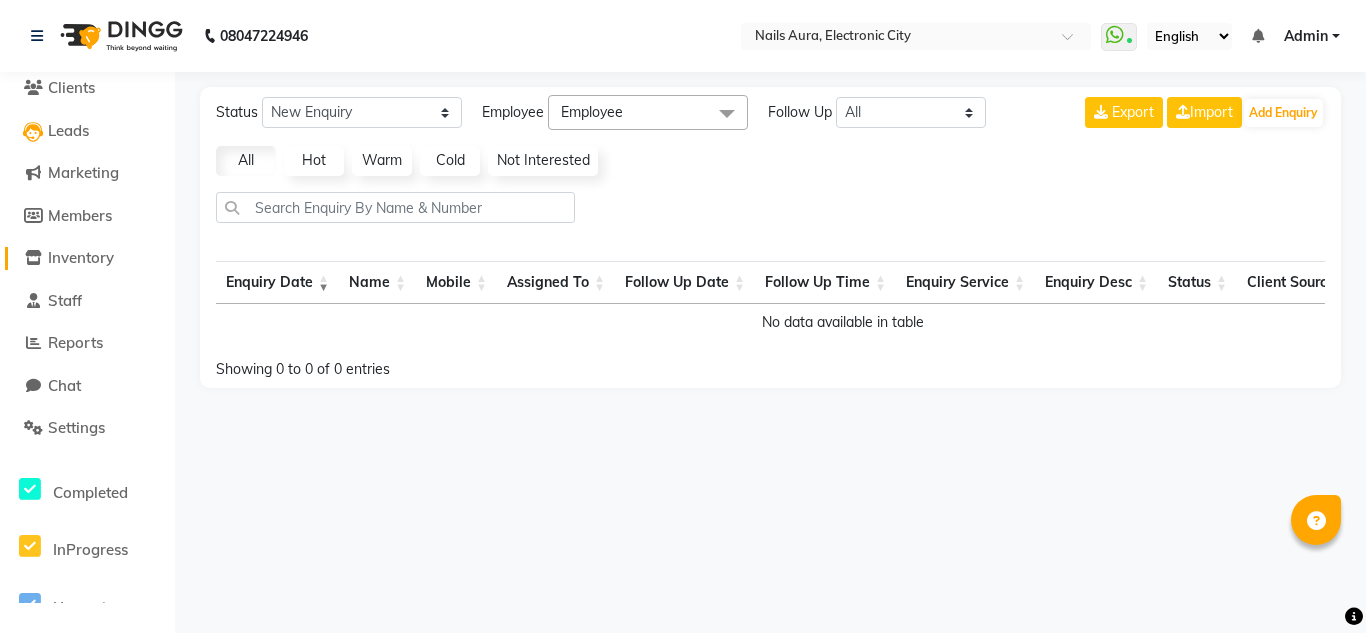 click on "Inventory" 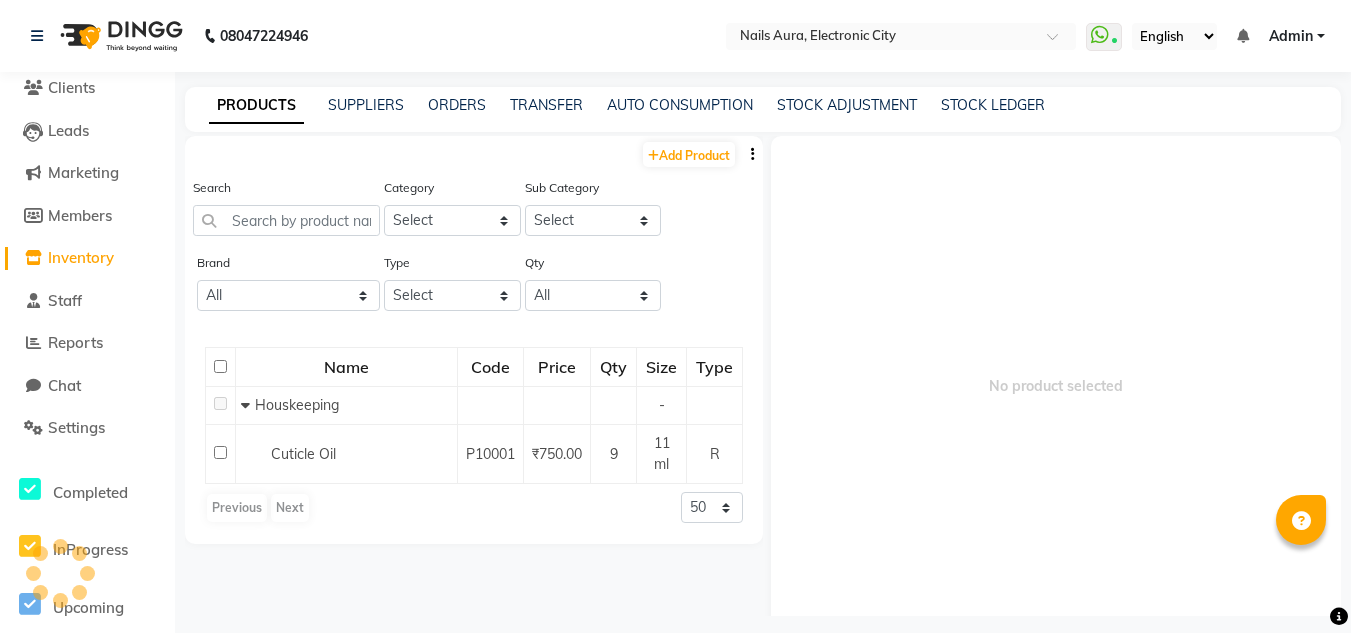 scroll, scrollTop: 13, scrollLeft: 0, axis: vertical 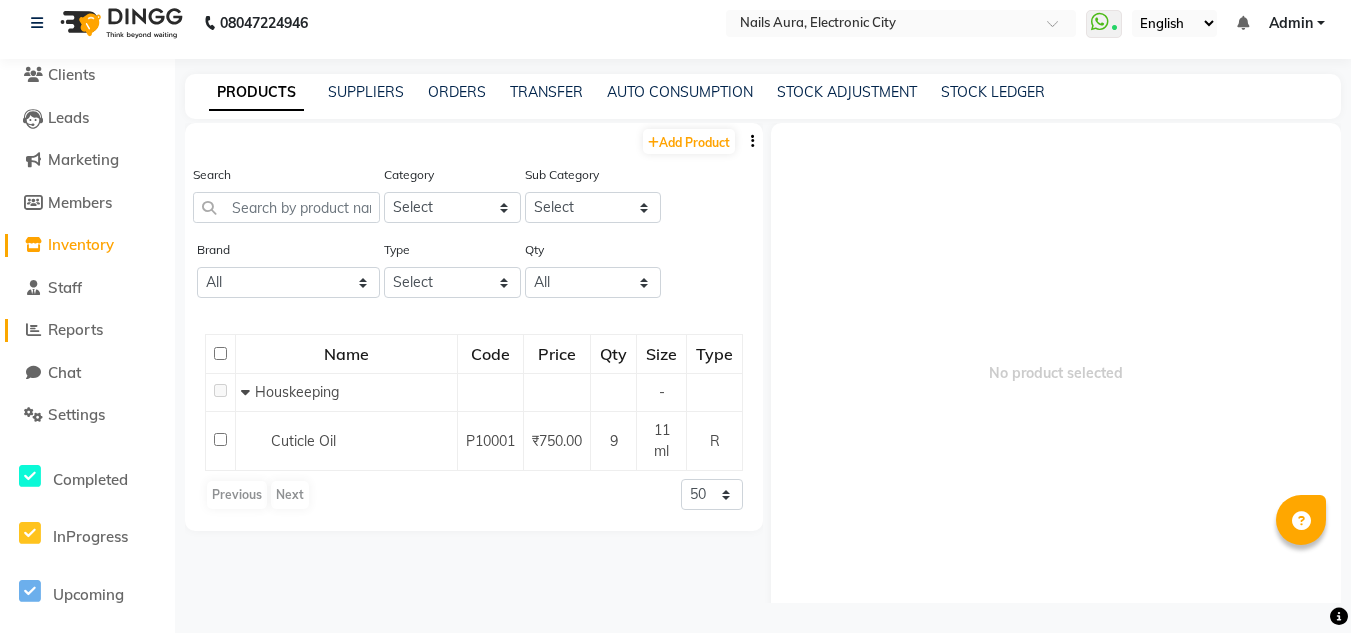 click on "Reports" 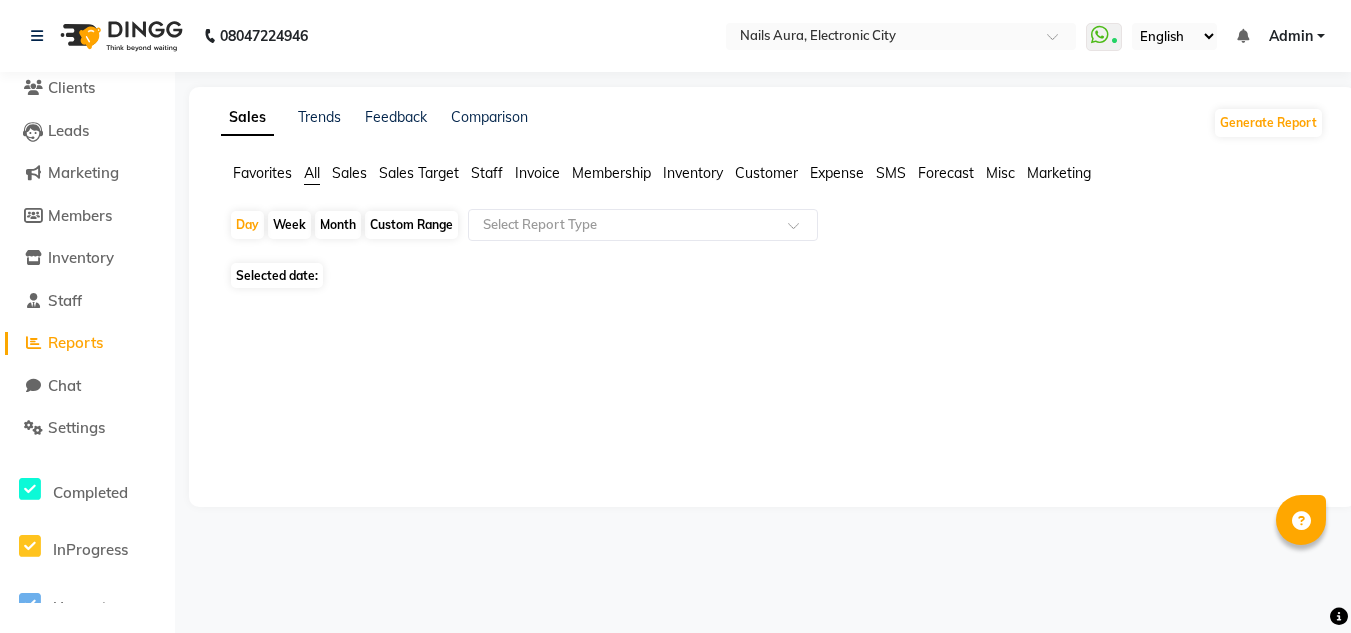 scroll, scrollTop: 0, scrollLeft: 0, axis: both 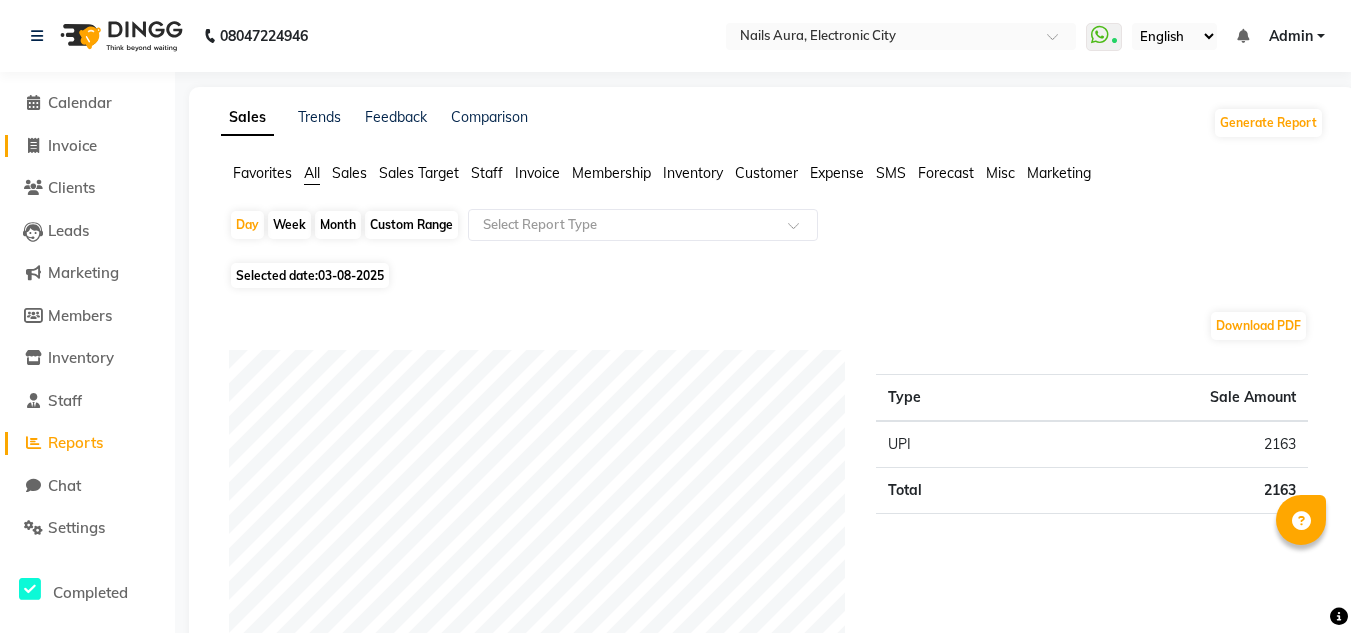 click on "Invoice" 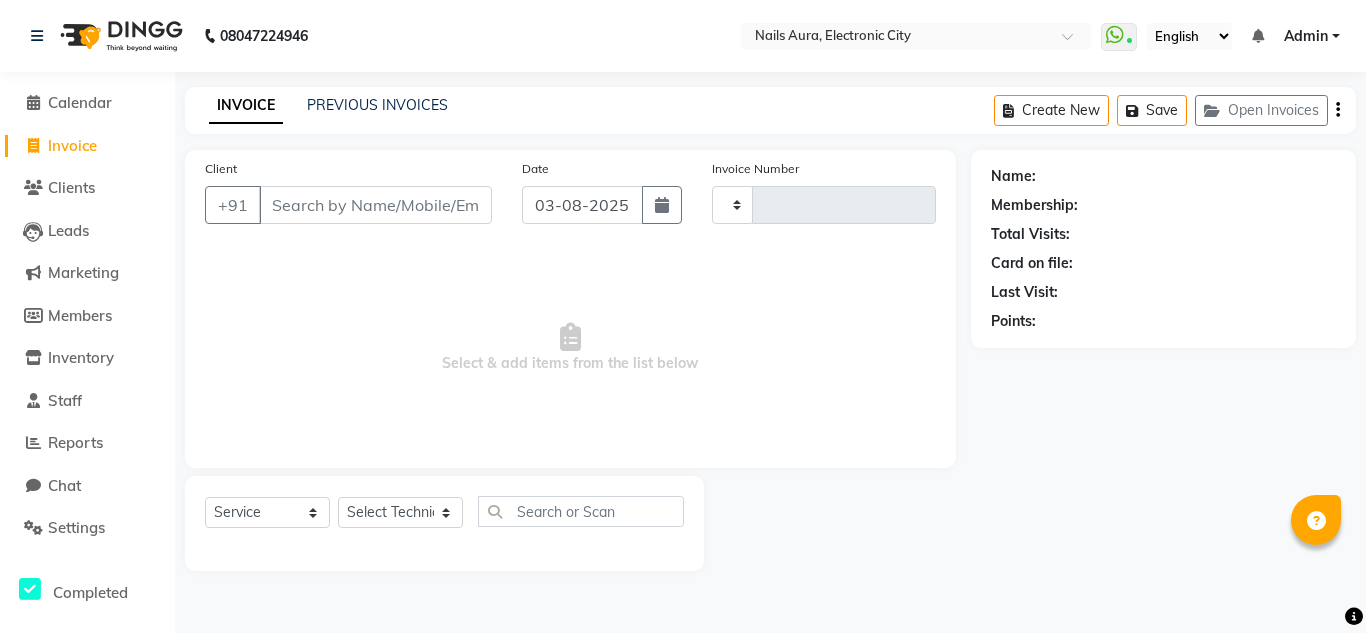 type on "0414" 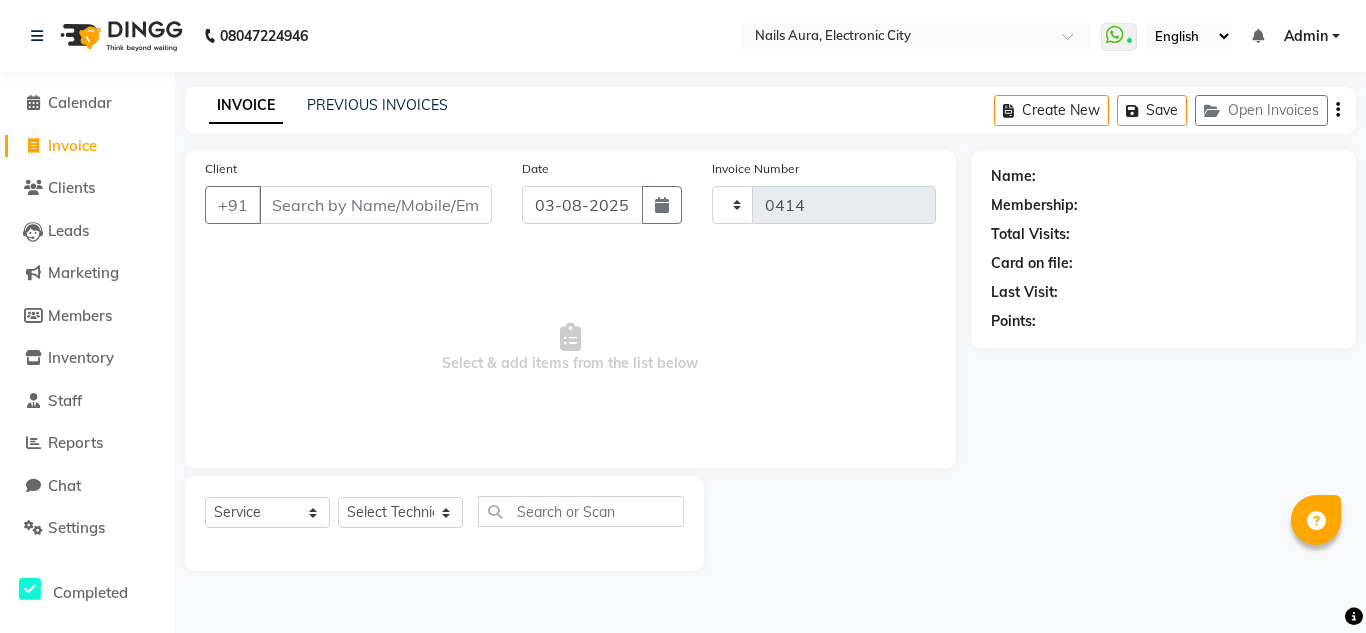 select on "8179" 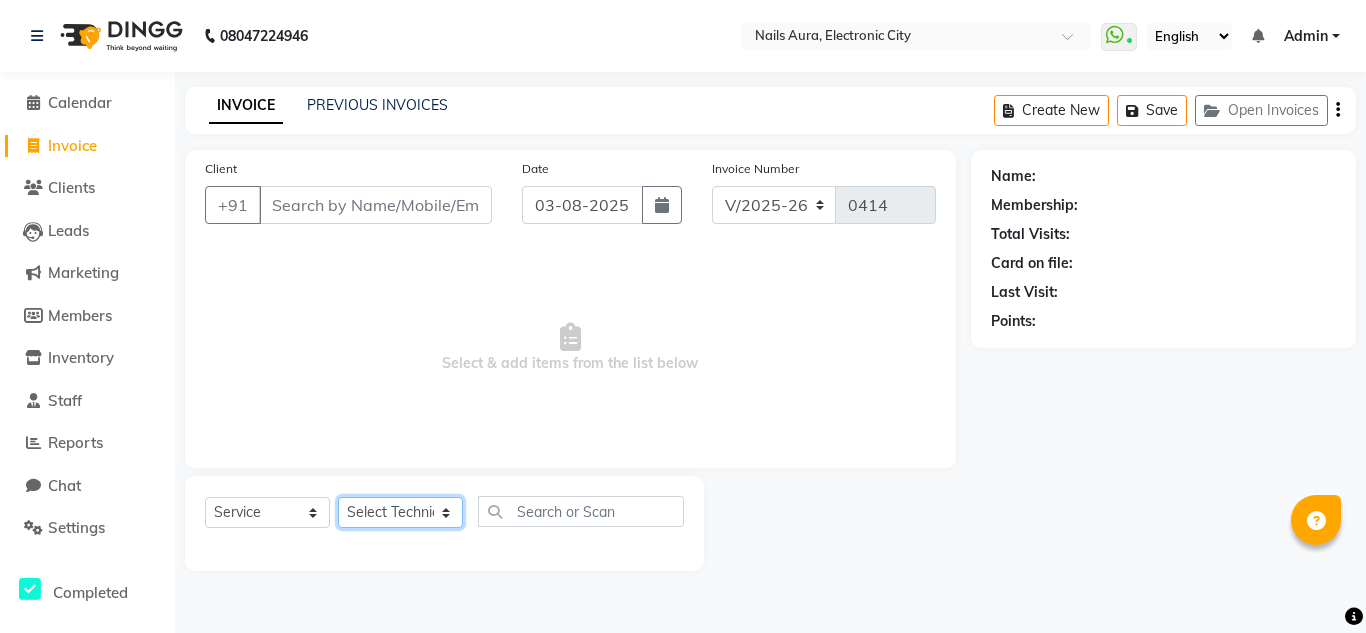 click on "Select Technician [FIRST] [FIRST] [FIRST] [FIRST] [FIRST] [FIRST] [FIRST] [FIRST] [FIRST] [FIRST] [FIRST] [FIRST] [FIRST]" 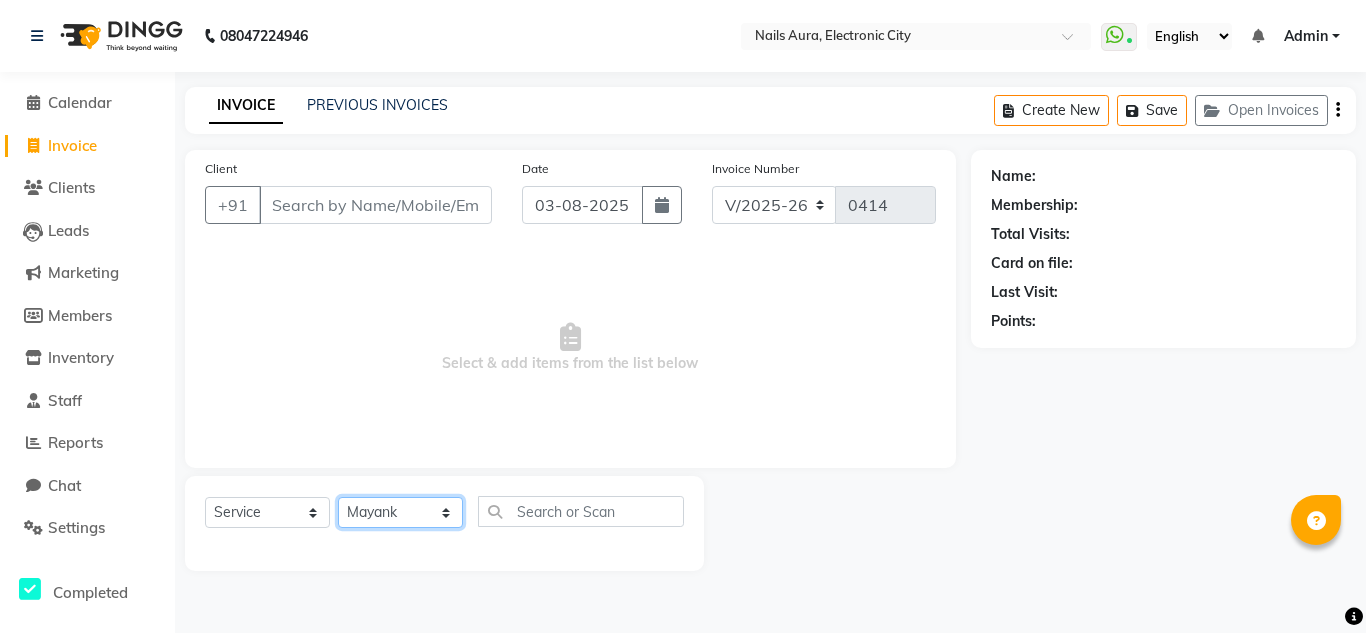 click on "Select Technician [FIRST] [FIRST] [FIRST] [FIRST] [FIRST] [FIRST] [FIRST] [FIRST] [FIRST] [FIRST] [FIRST] [FIRST] [FIRST]" 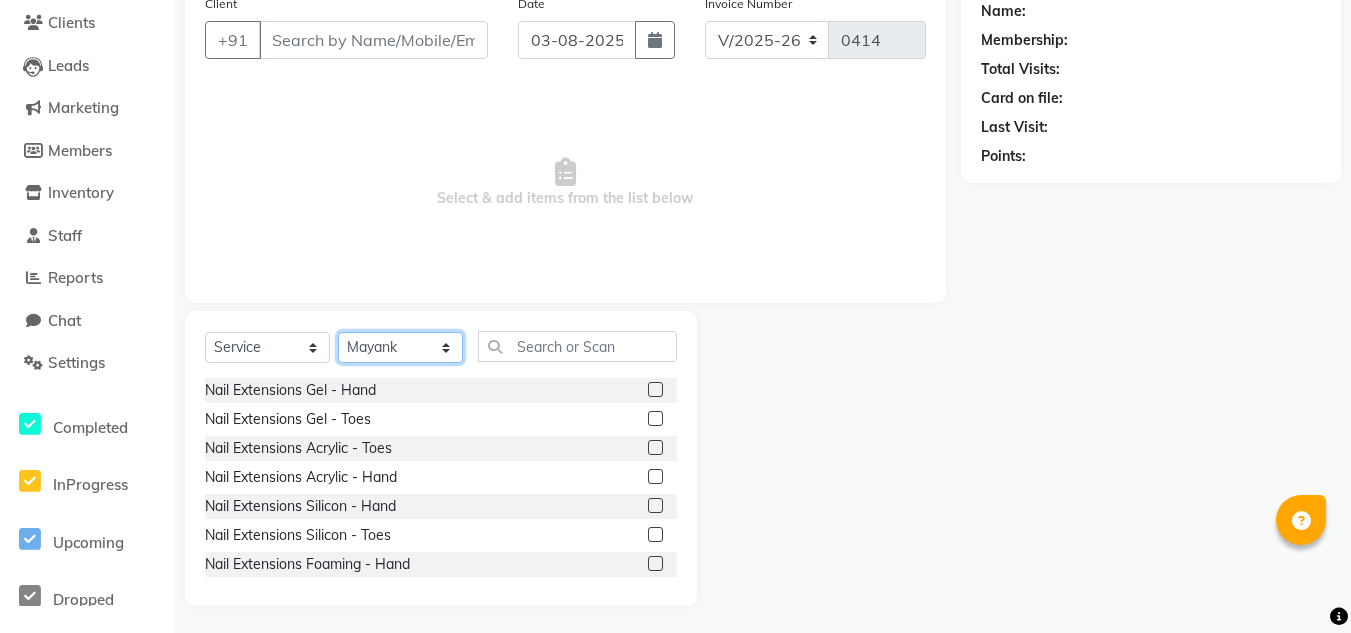 scroll, scrollTop: 168, scrollLeft: 0, axis: vertical 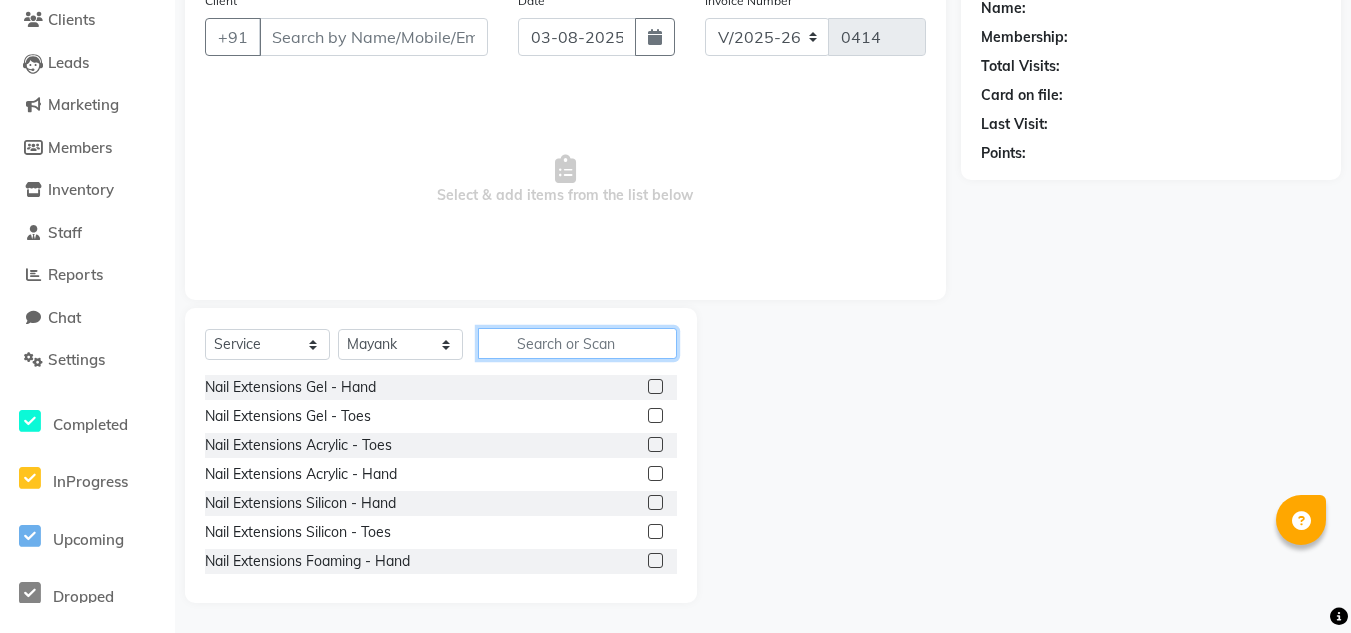 click 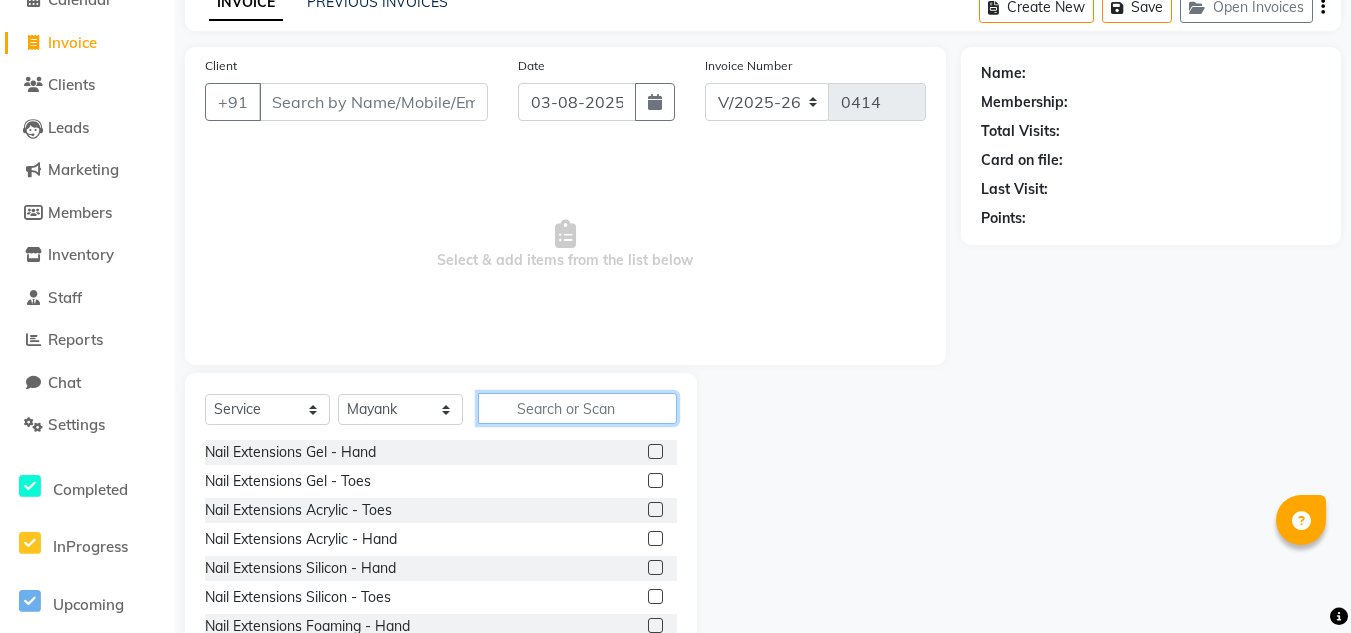 scroll, scrollTop: 168, scrollLeft: 0, axis: vertical 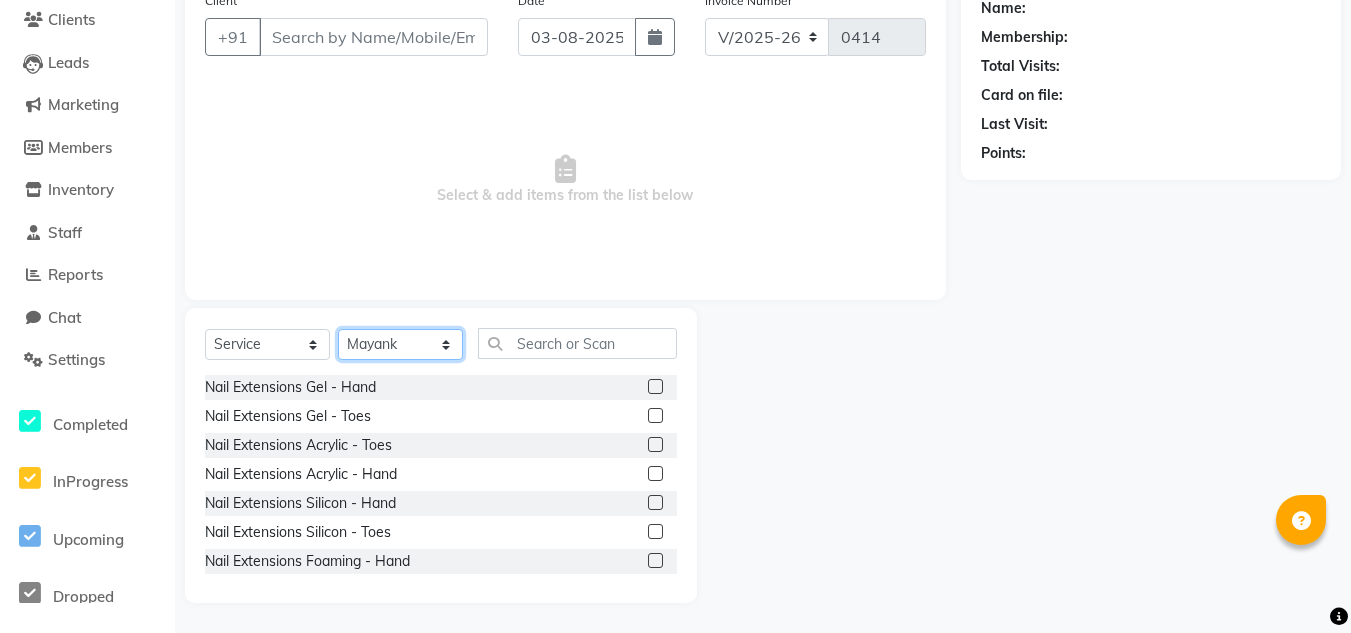 click on "Select Technician [FIRST] [FIRST] [FIRST] [FIRST] [FIRST] [FIRST] [FIRST] [FIRST] [FIRST] [FIRST] [FIRST] [FIRST] [FIRST]" 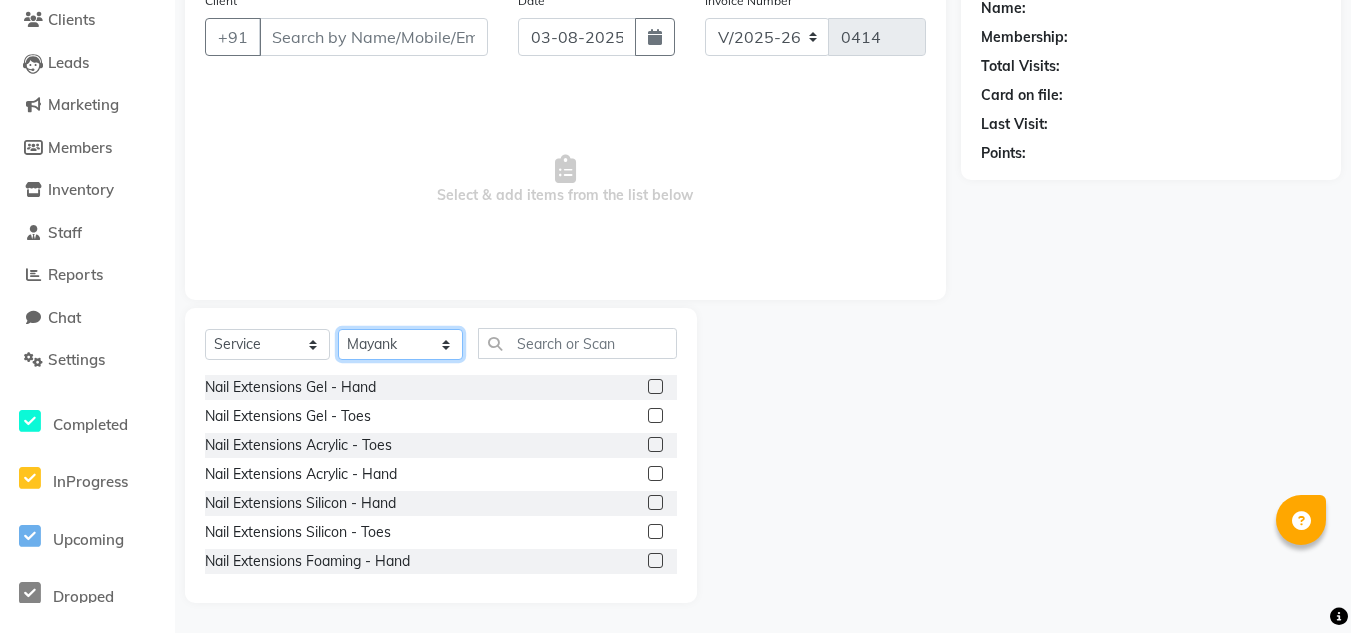 select on "80910" 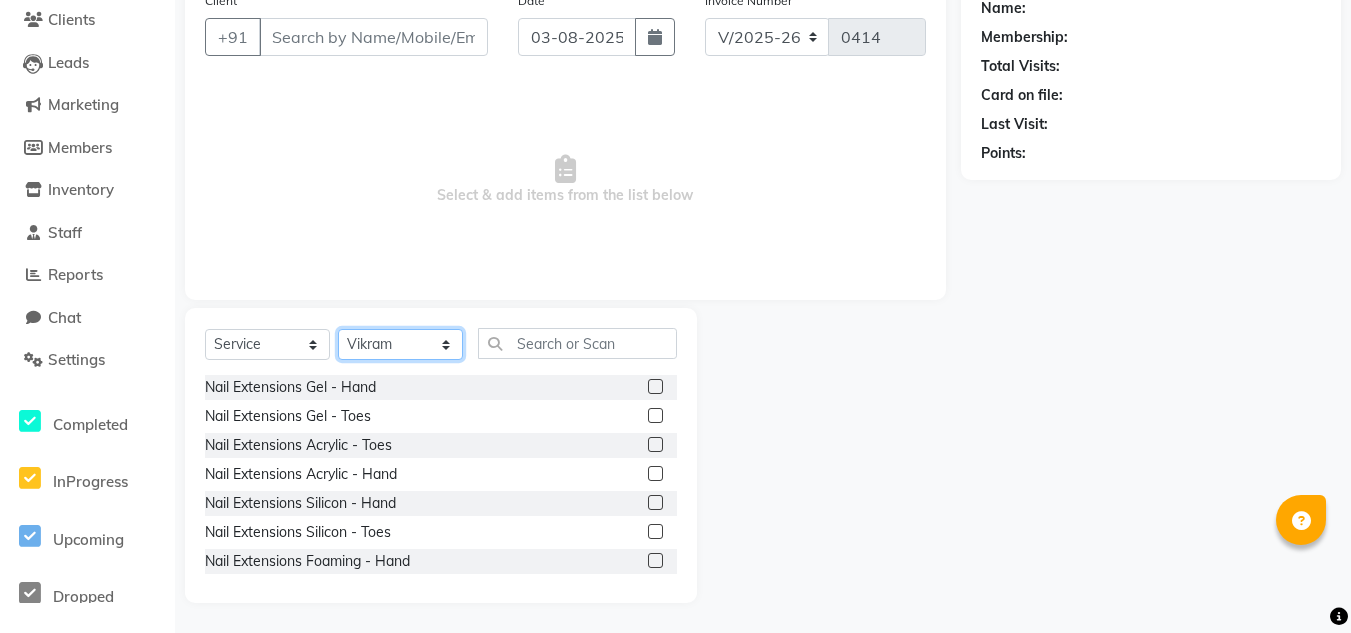 click on "Select Technician [FIRST] [FIRST] [FIRST] [FIRST] [FIRST] [FIRST] [FIRST] [FIRST] [FIRST] [FIRST] [FIRST] [FIRST] [FIRST]" 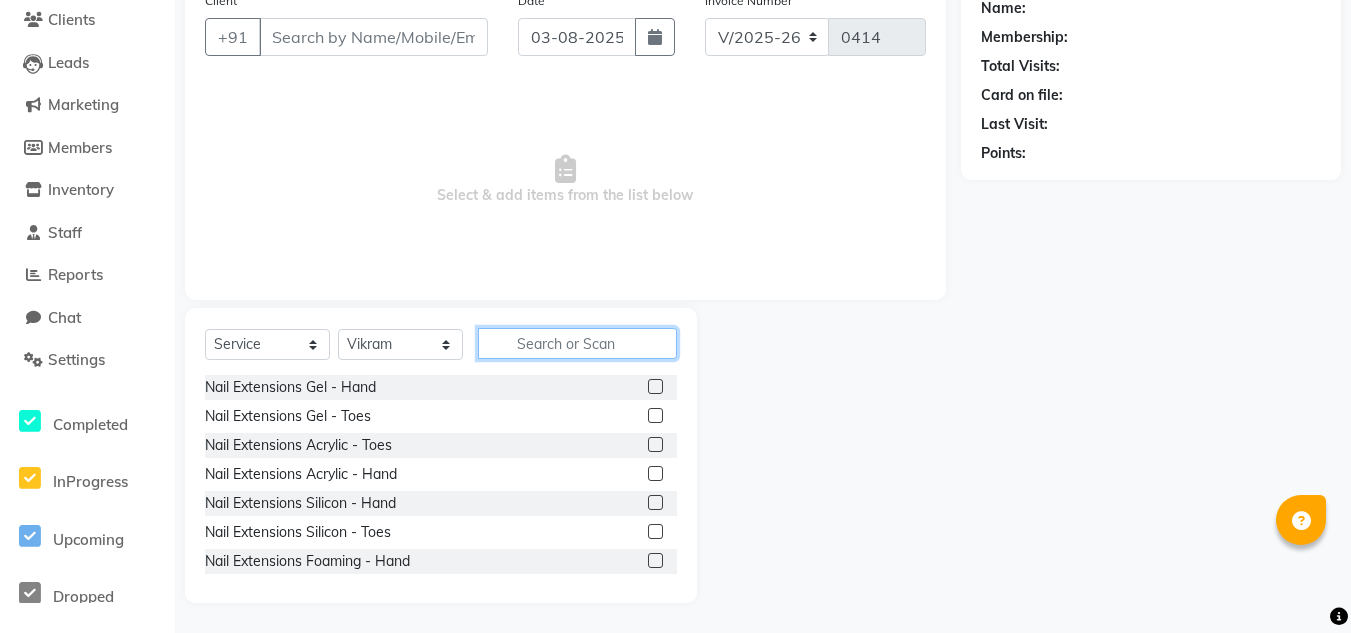 click 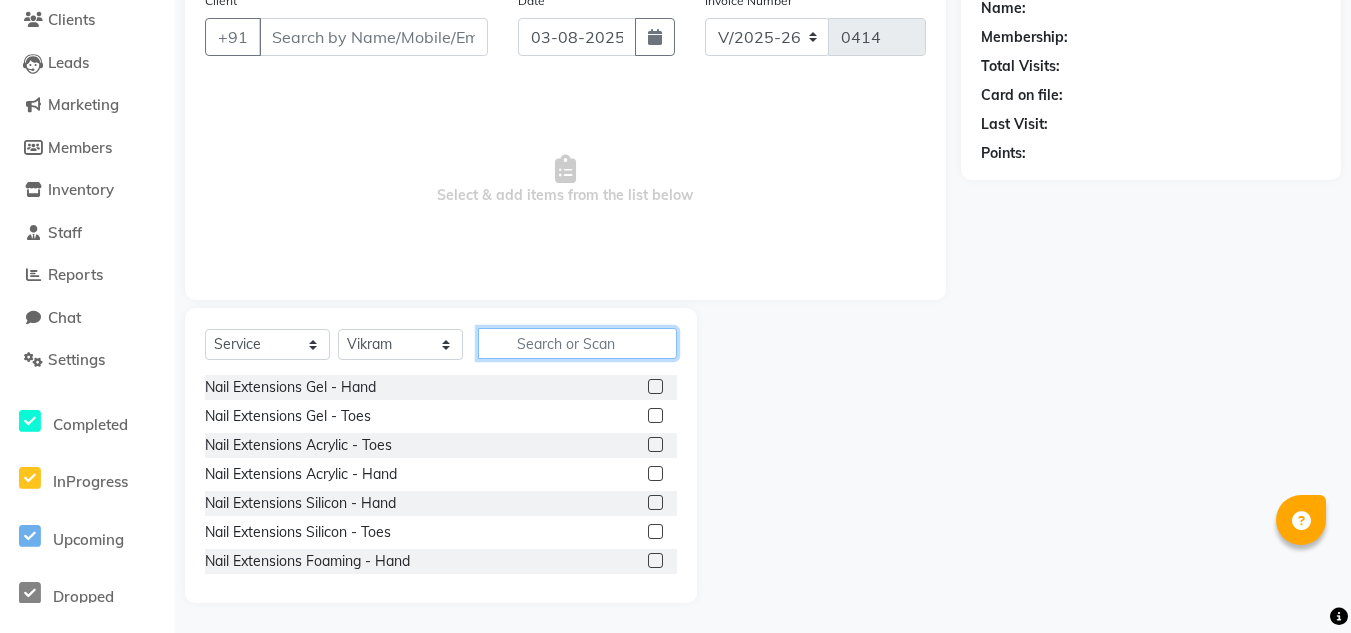 click 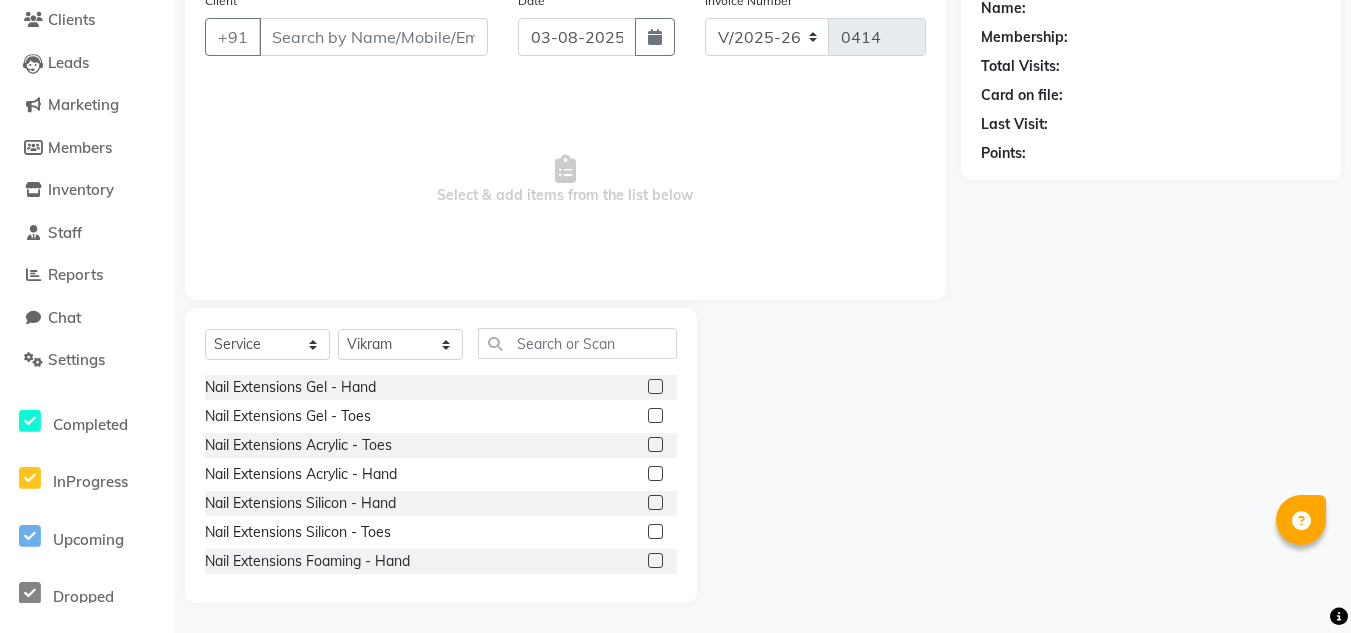 click 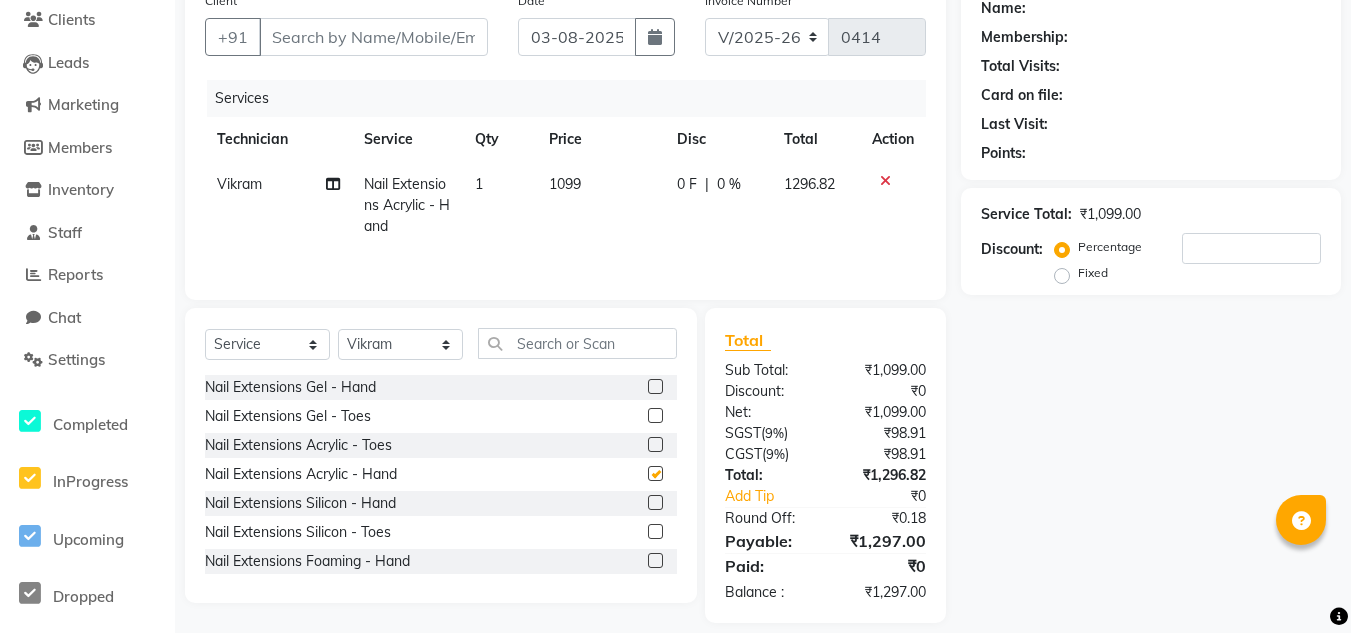 checkbox on "false" 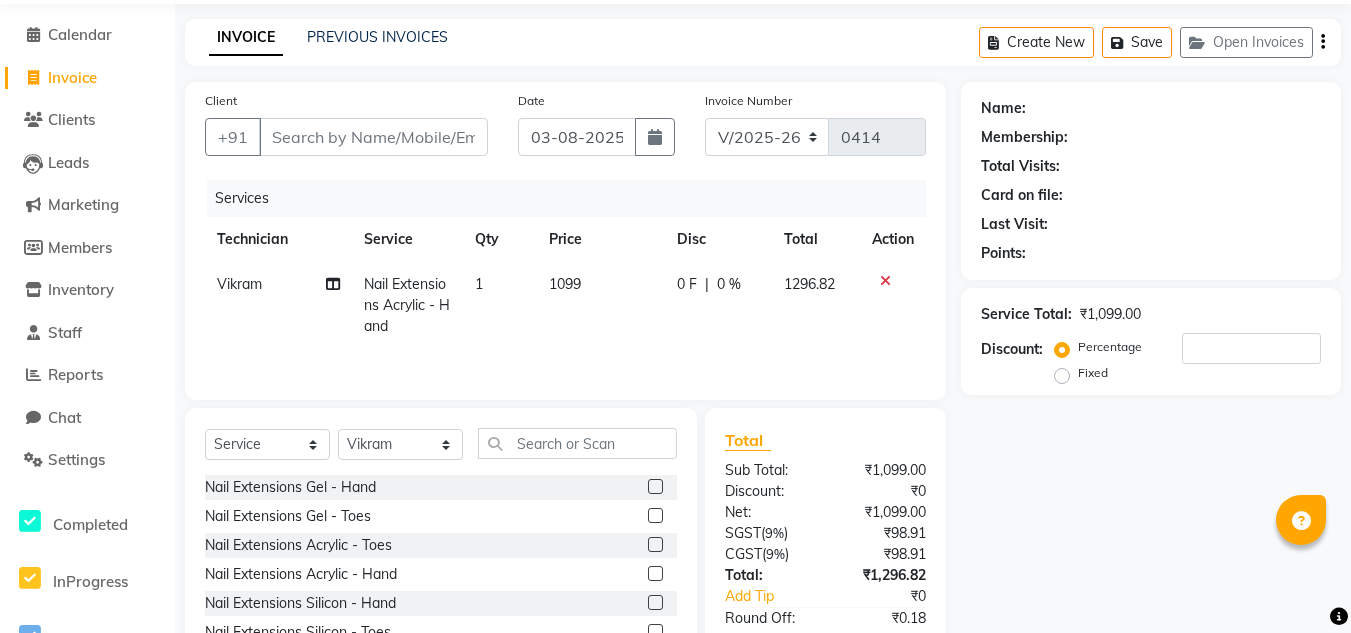 scroll, scrollTop: 168, scrollLeft: 0, axis: vertical 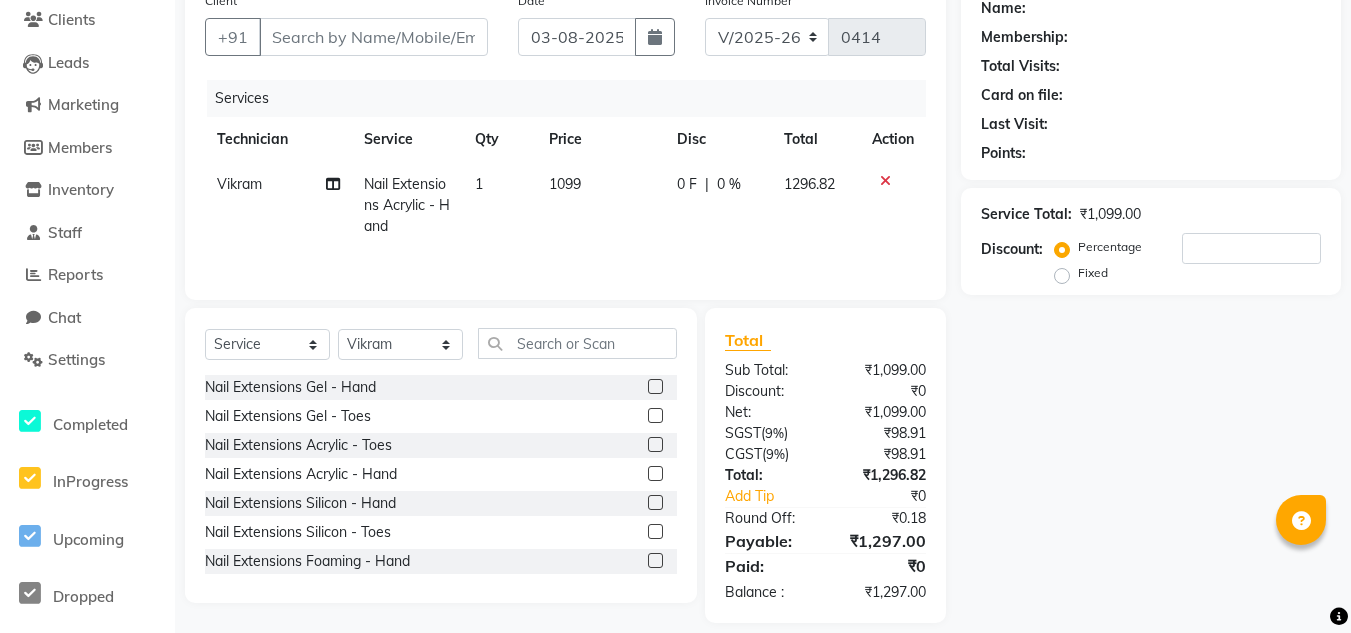 click on "1099" 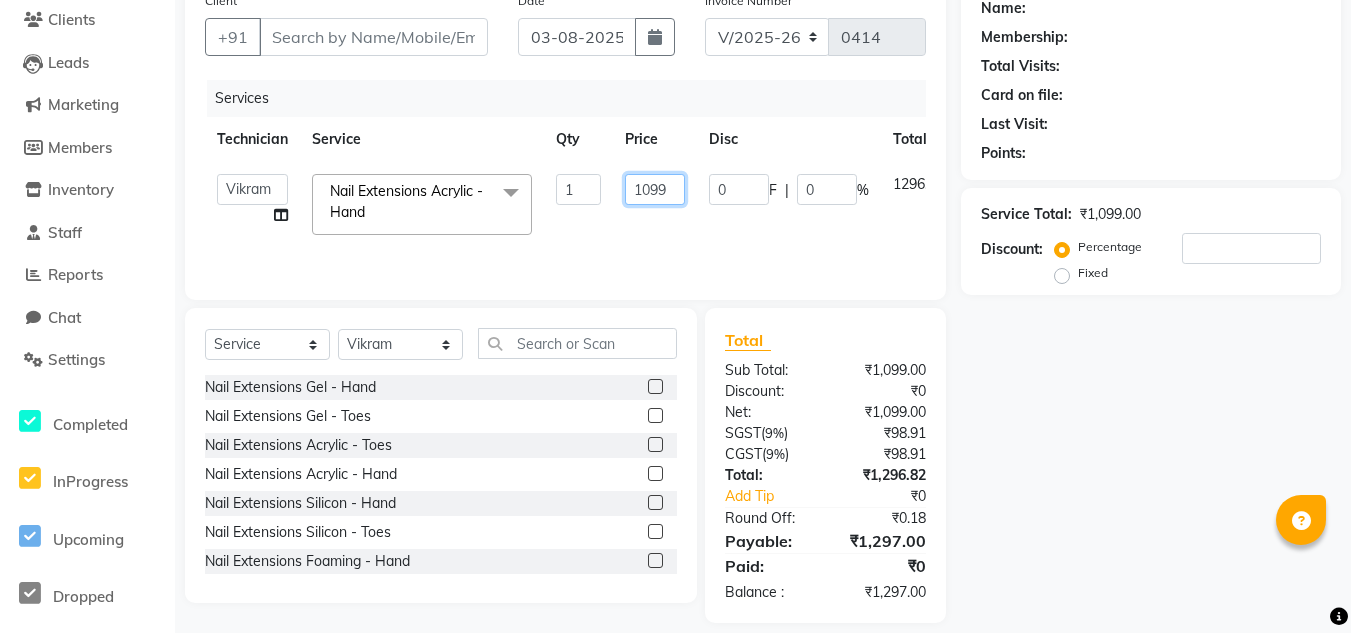 click on "1099" 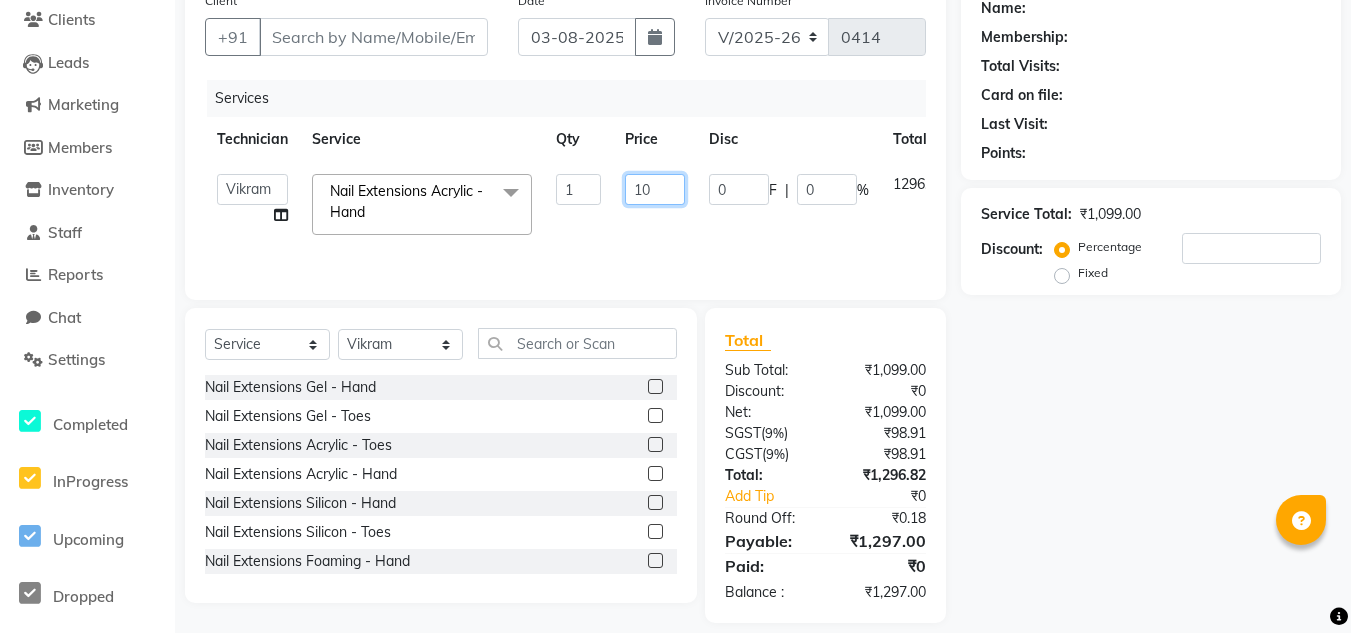type on "1" 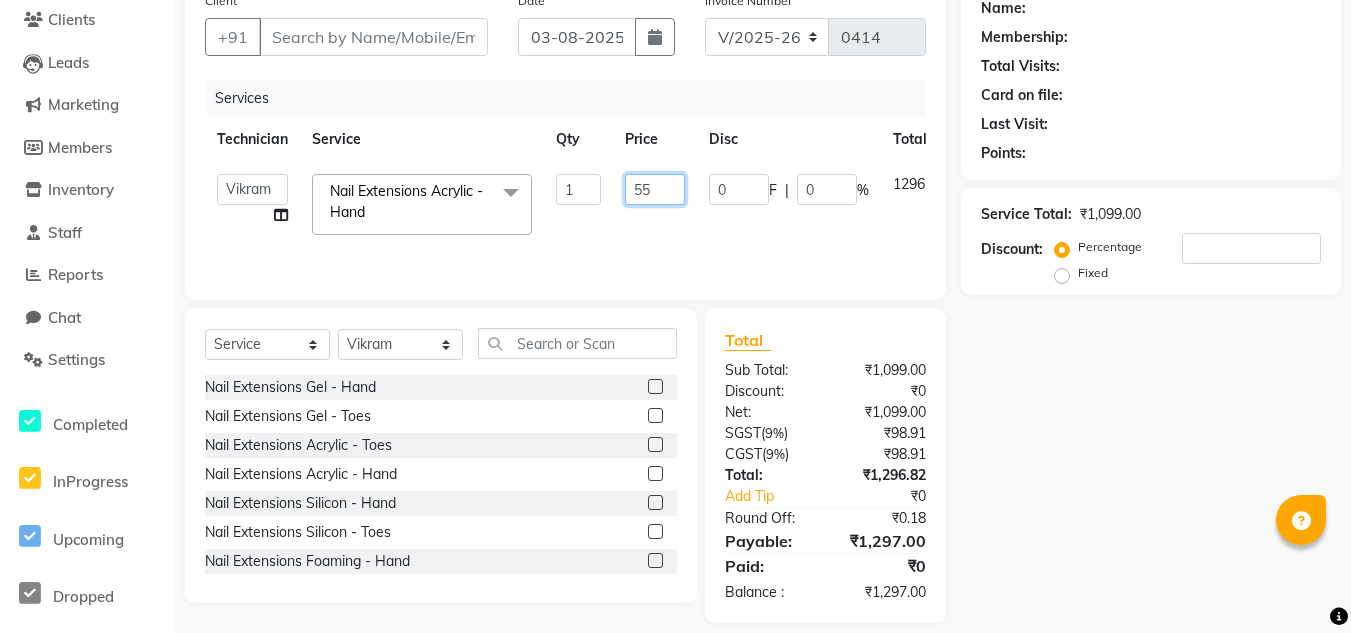 type on "550" 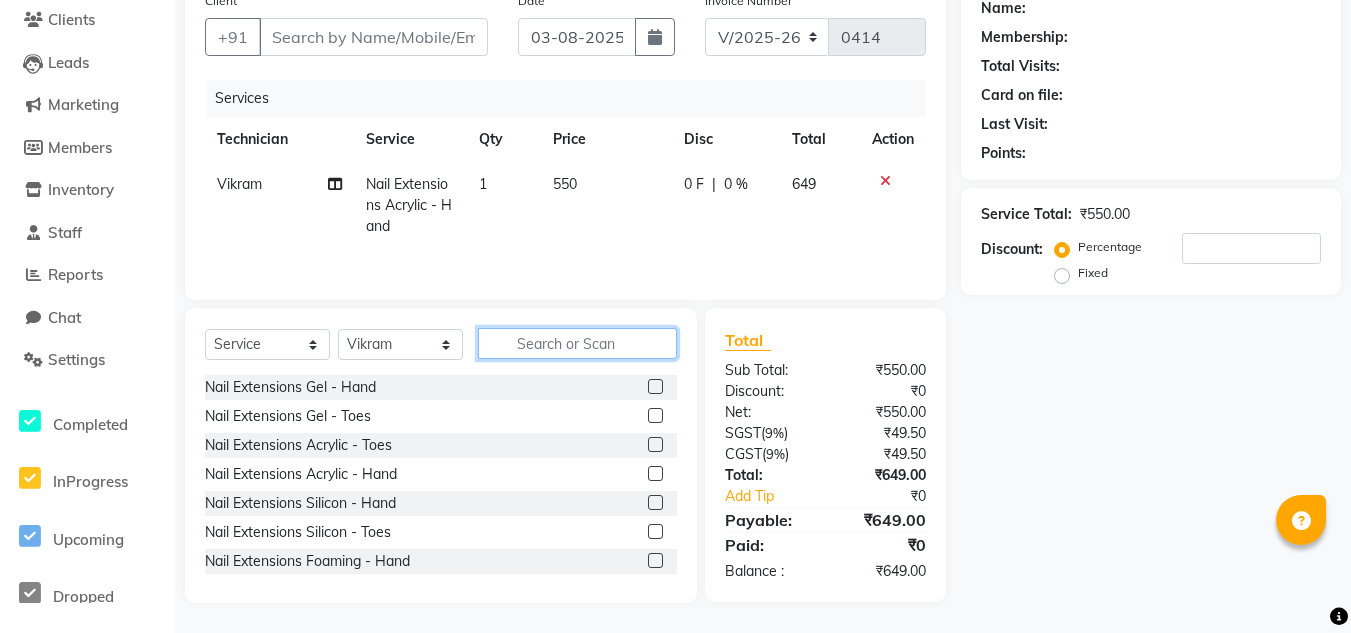 click 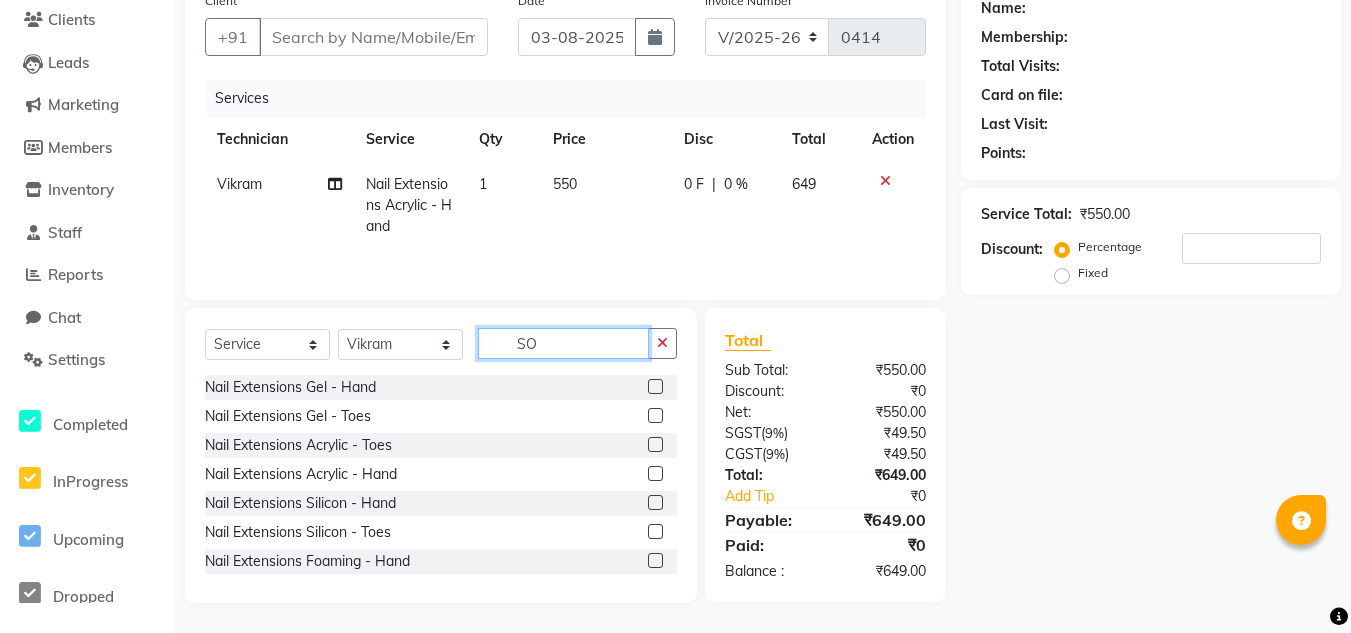 scroll, scrollTop: 167, scrollLeft: 0, axis: vertical 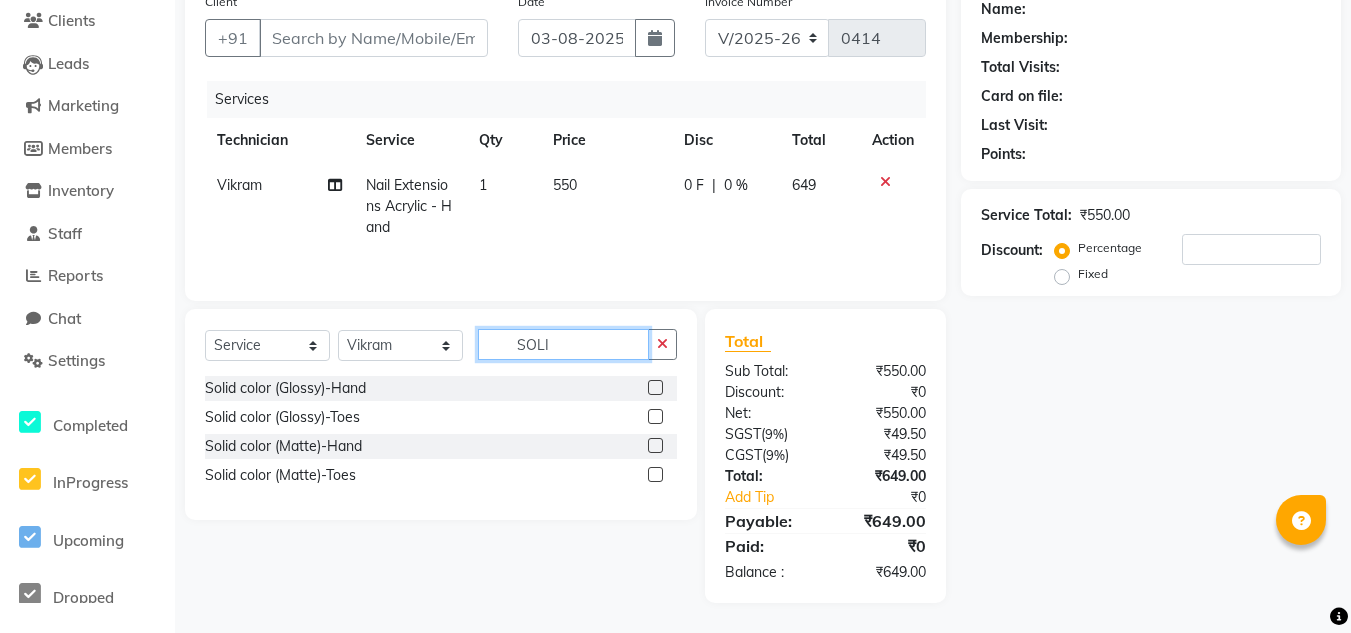 type on "SOLI" 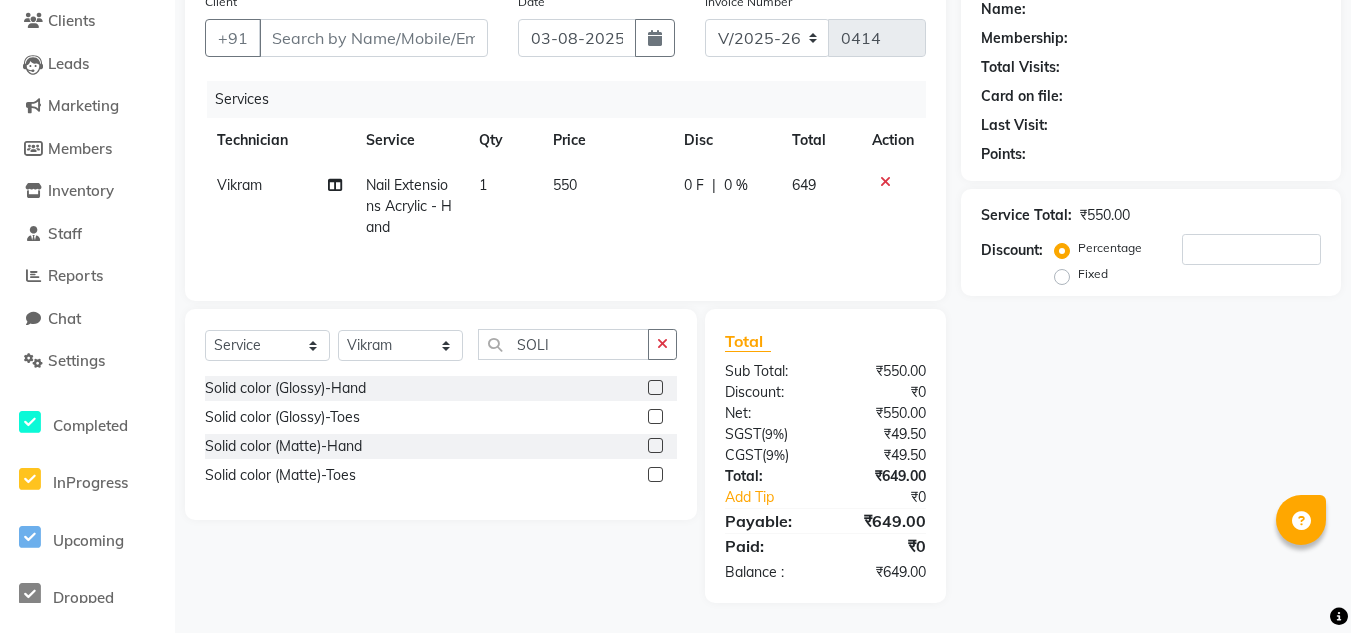 click 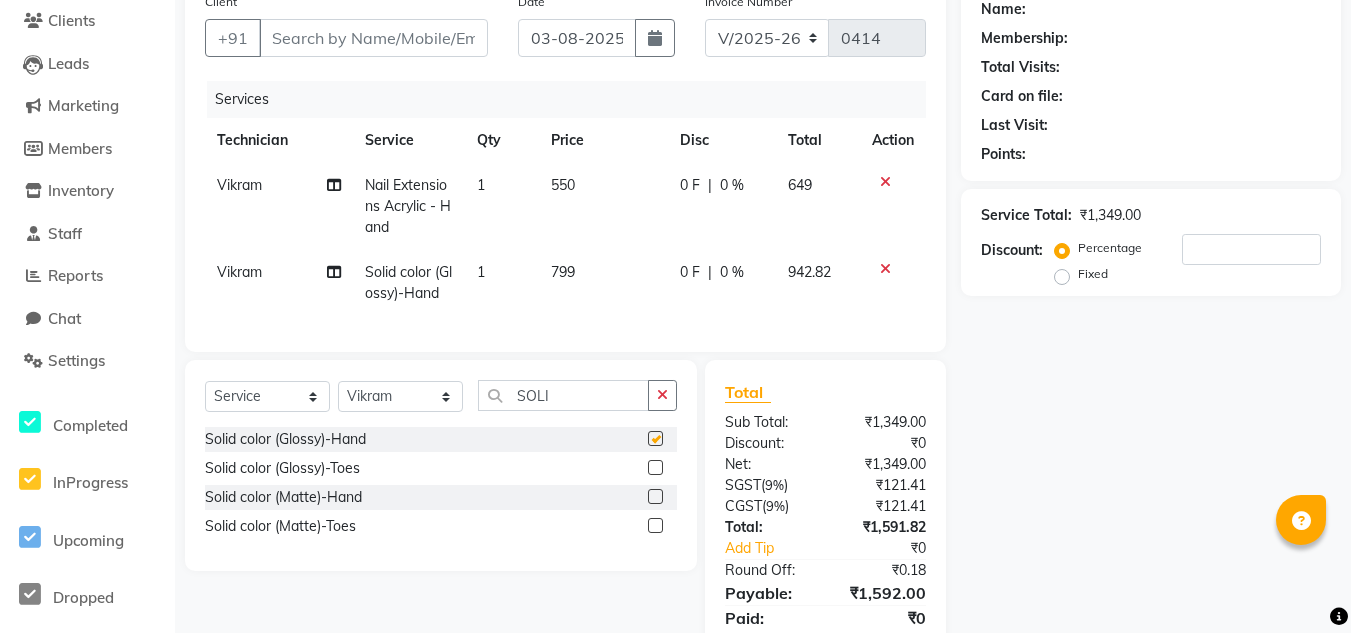 checkbox on "false" 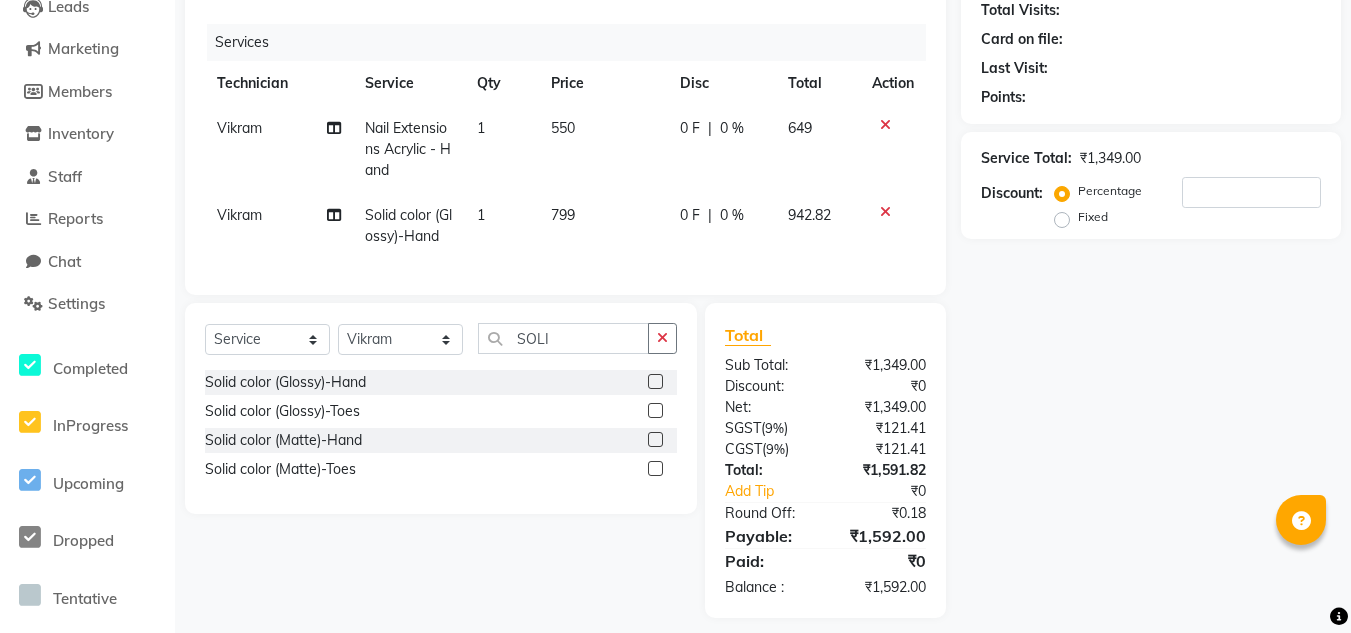 scroll, scrollTop: 254, scrollLeft: 0, axis: vertical 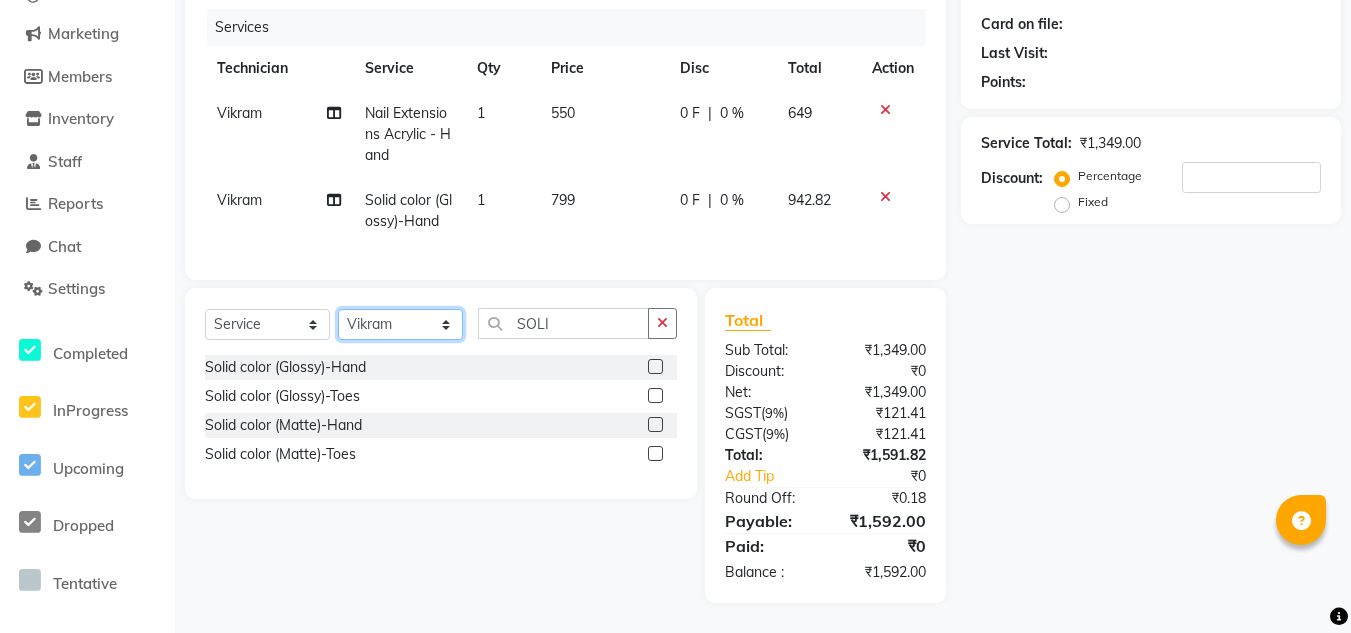 click on "Select Technician [FIRST] [FIRST] [FIRST] [FIRST] [FIRST] [FIRST] [FIRST] [FIRST] [FIRST] [FIRST] [FIRST] [FIRST] [FIRST]" 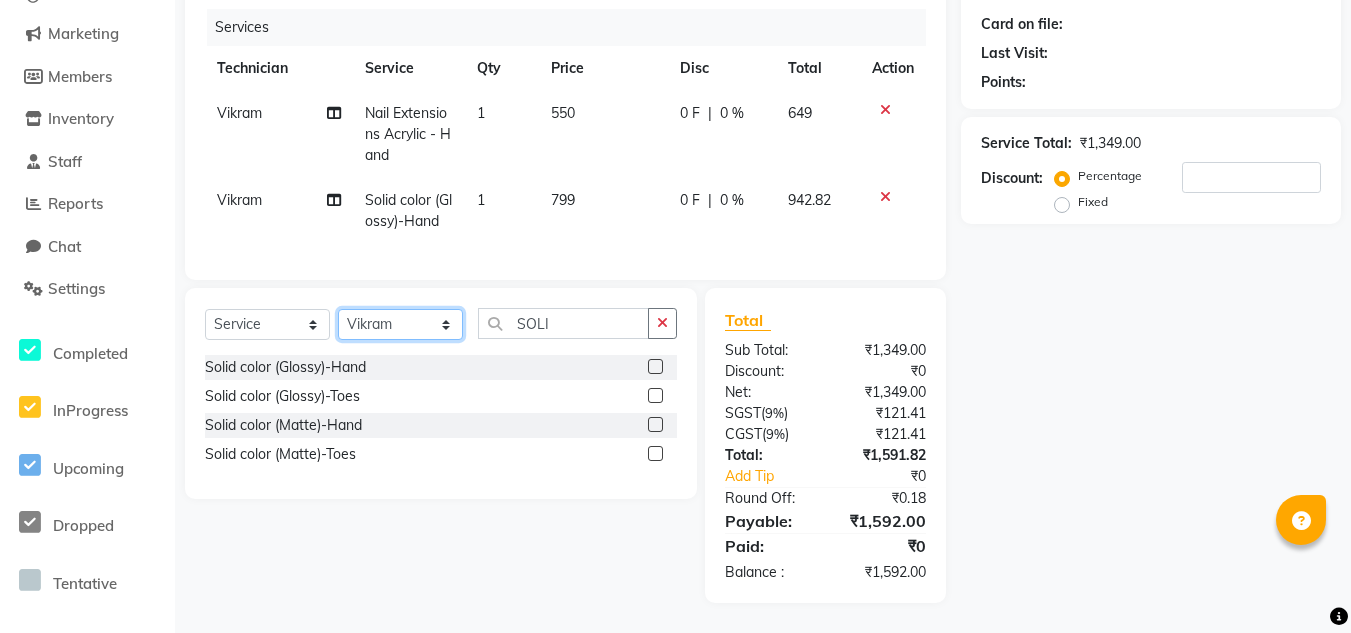 select on "80444" 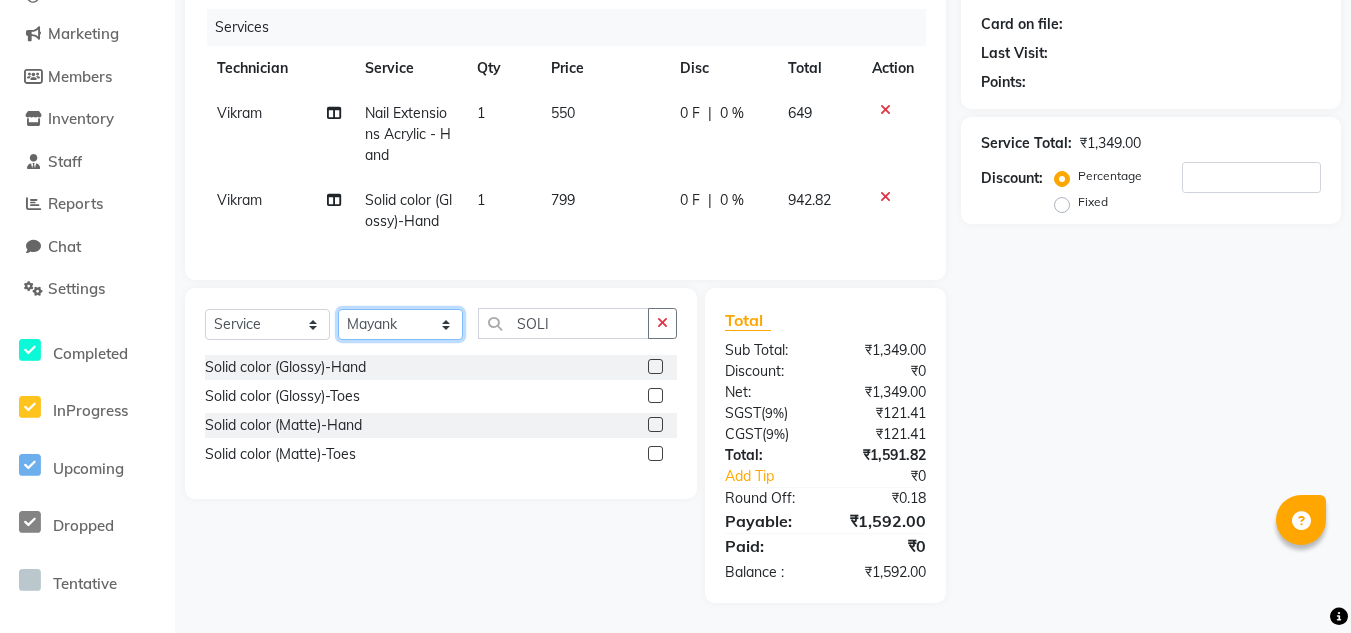 click on "Select Technician [FIRST] [FIRST] [FIRST] [FIRST] [FIRST] [FIRST] [FIRST] [FIRST] [FIRST] [FIRST] [FIRST] [FIRST] [FIRST]" 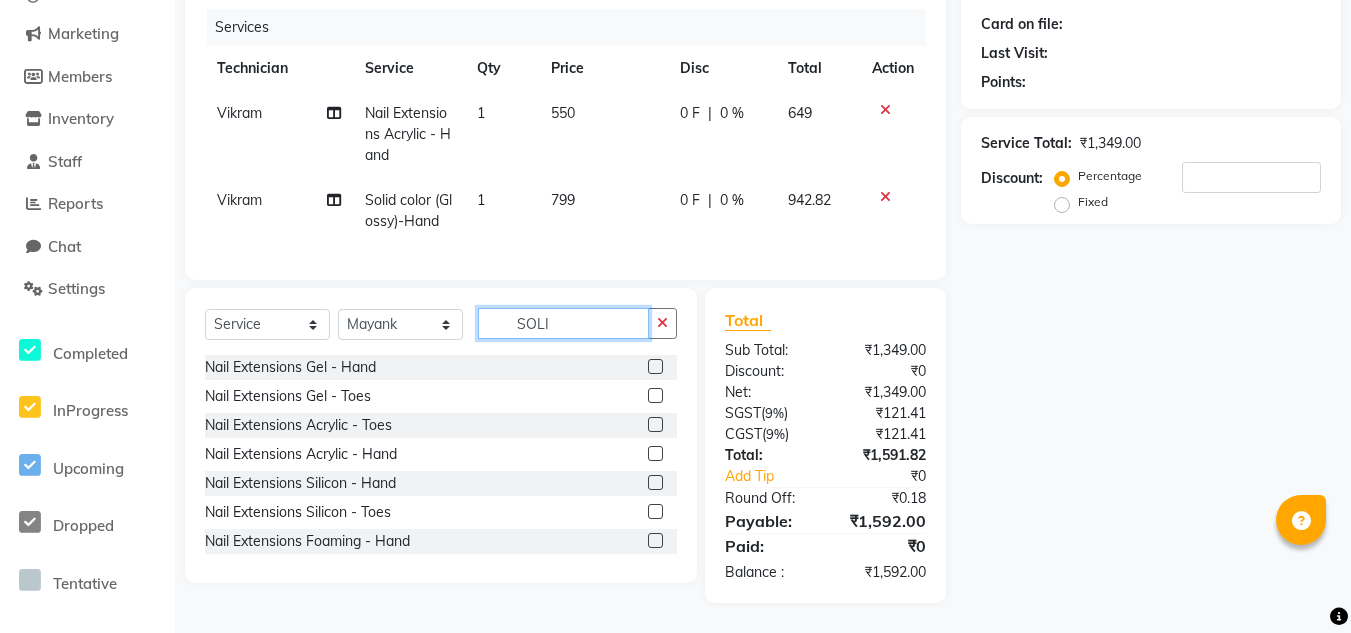 click on "SOLI" 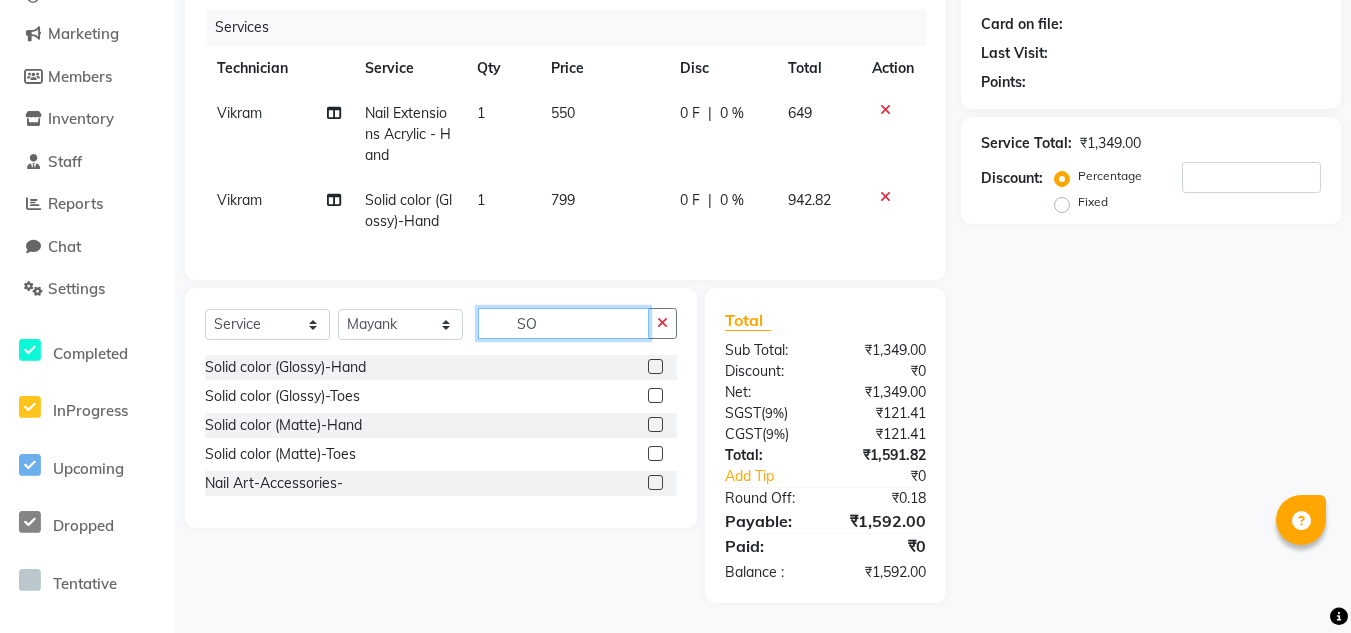 type on "S" 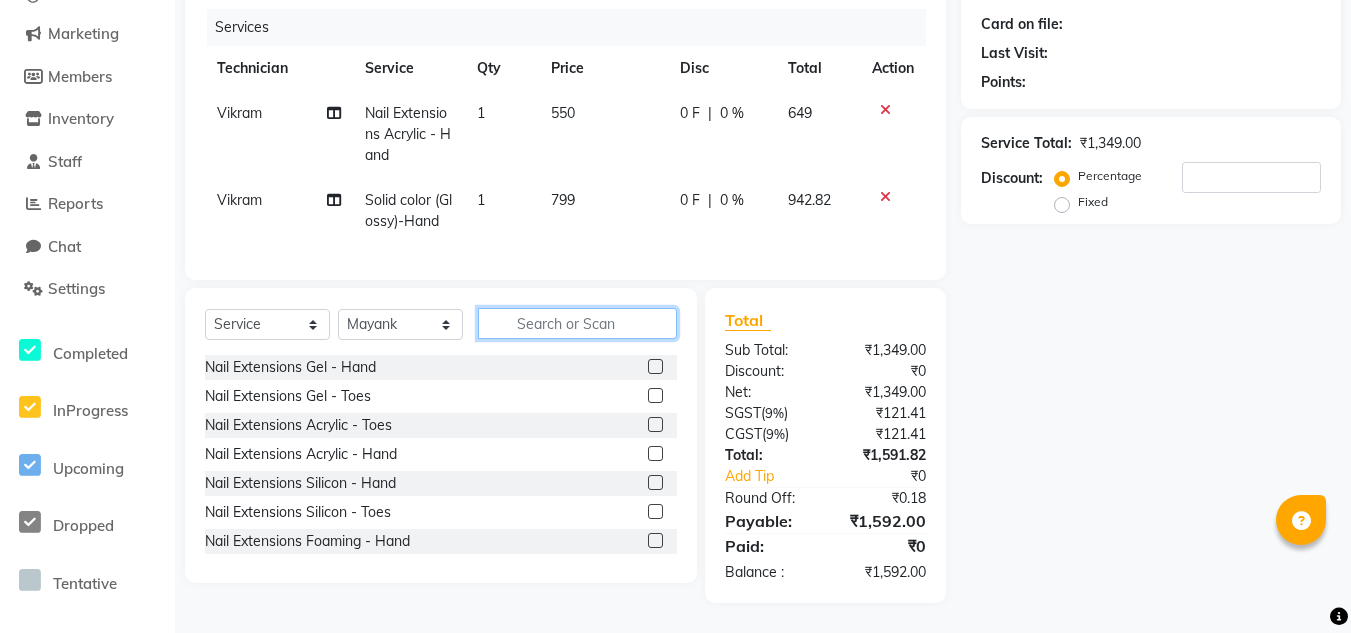 type 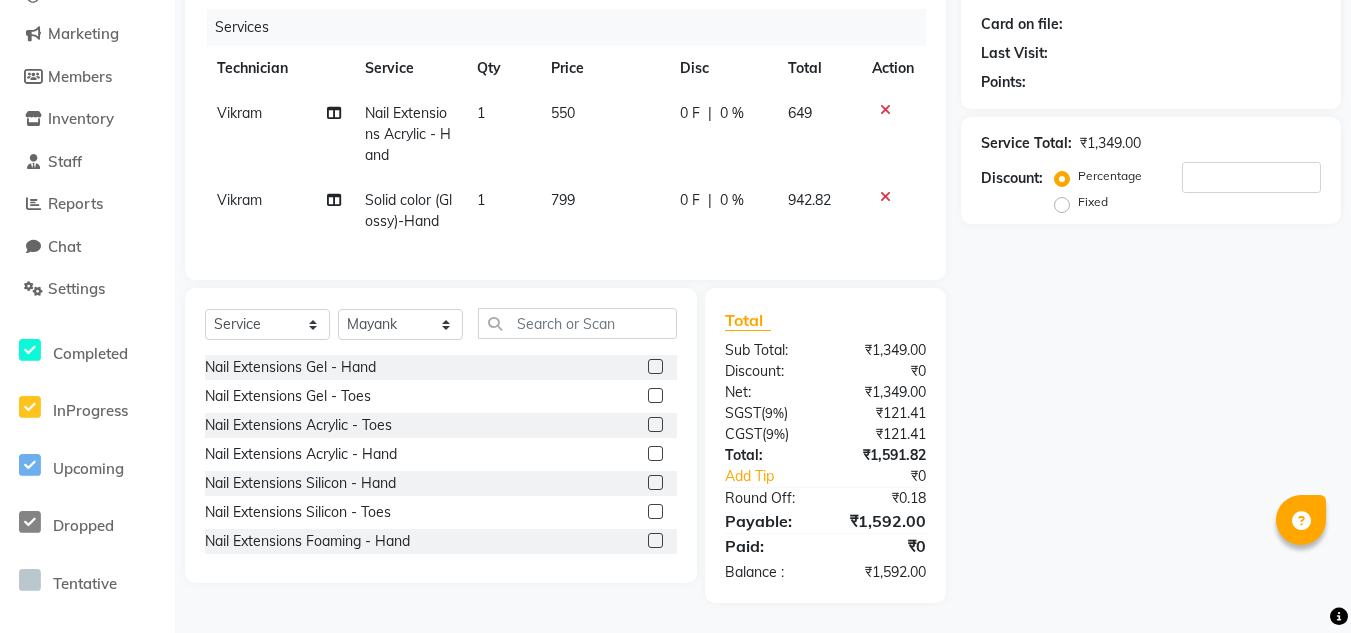 click 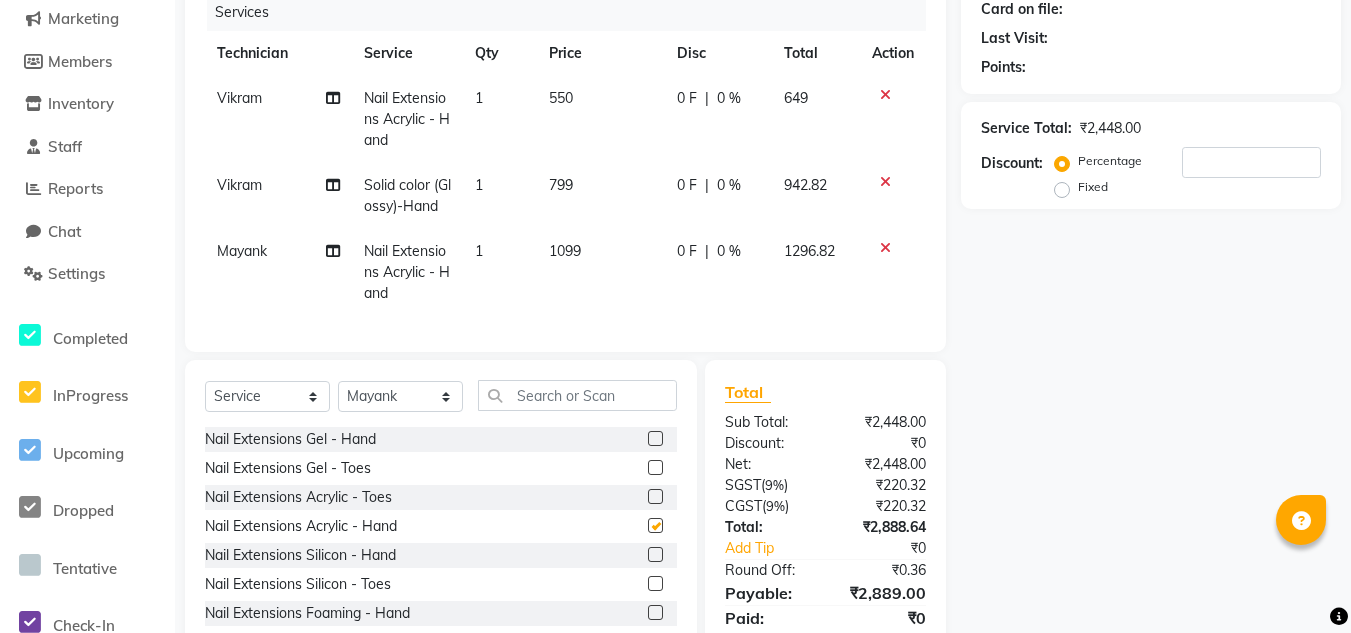 checkbox on "false" 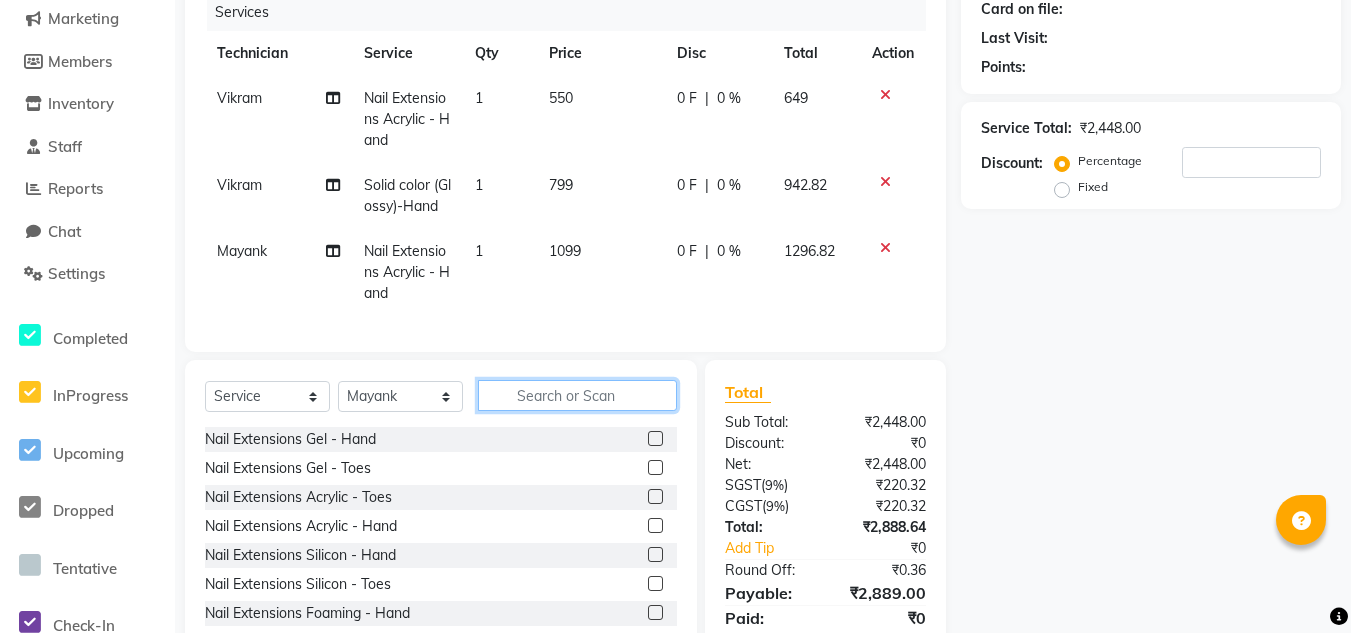 click 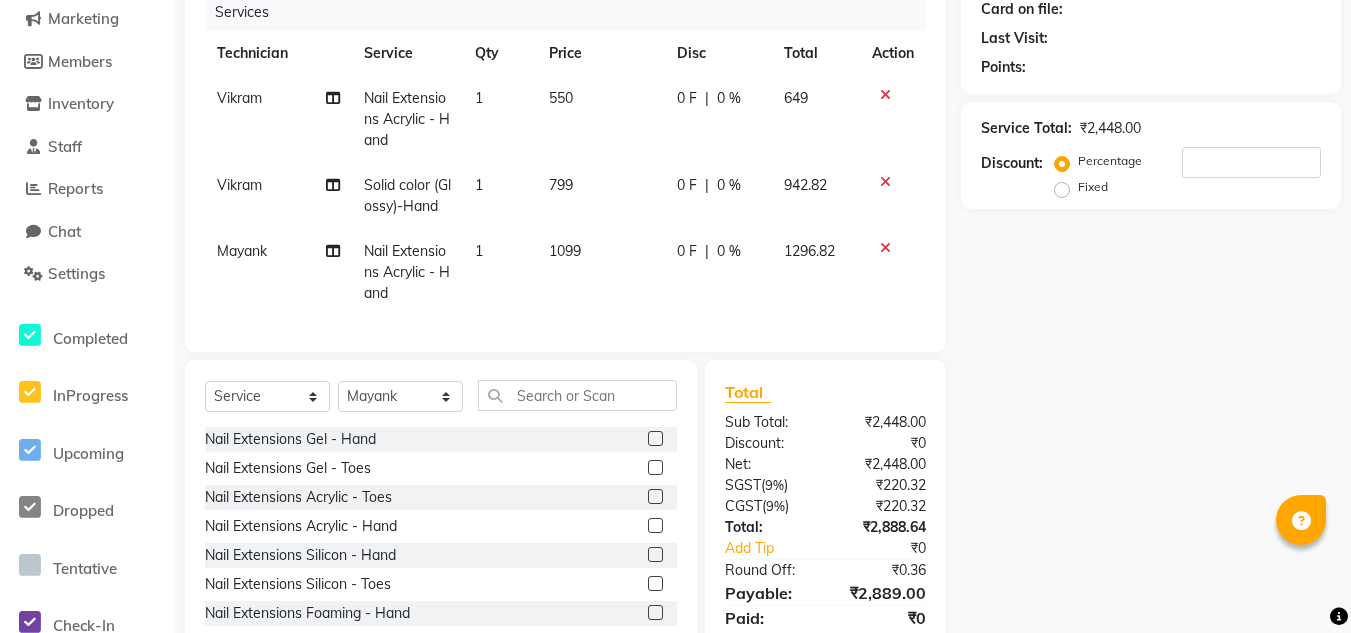 click on "1099" 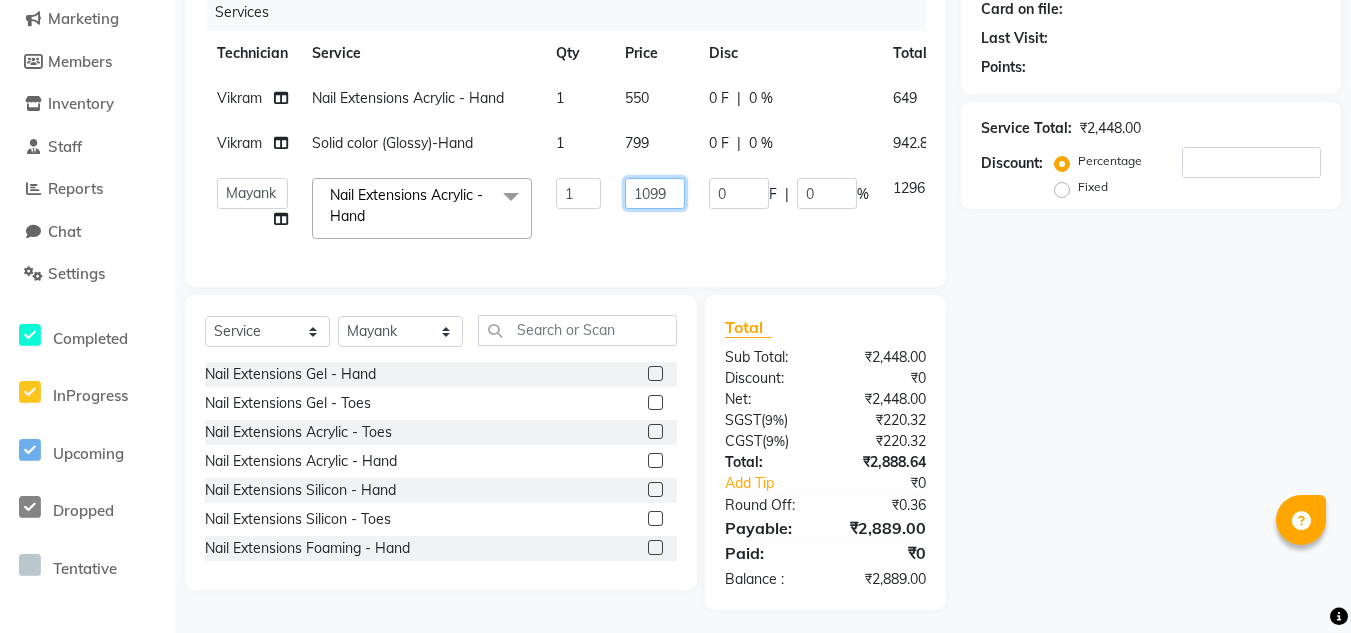 click on "1099" 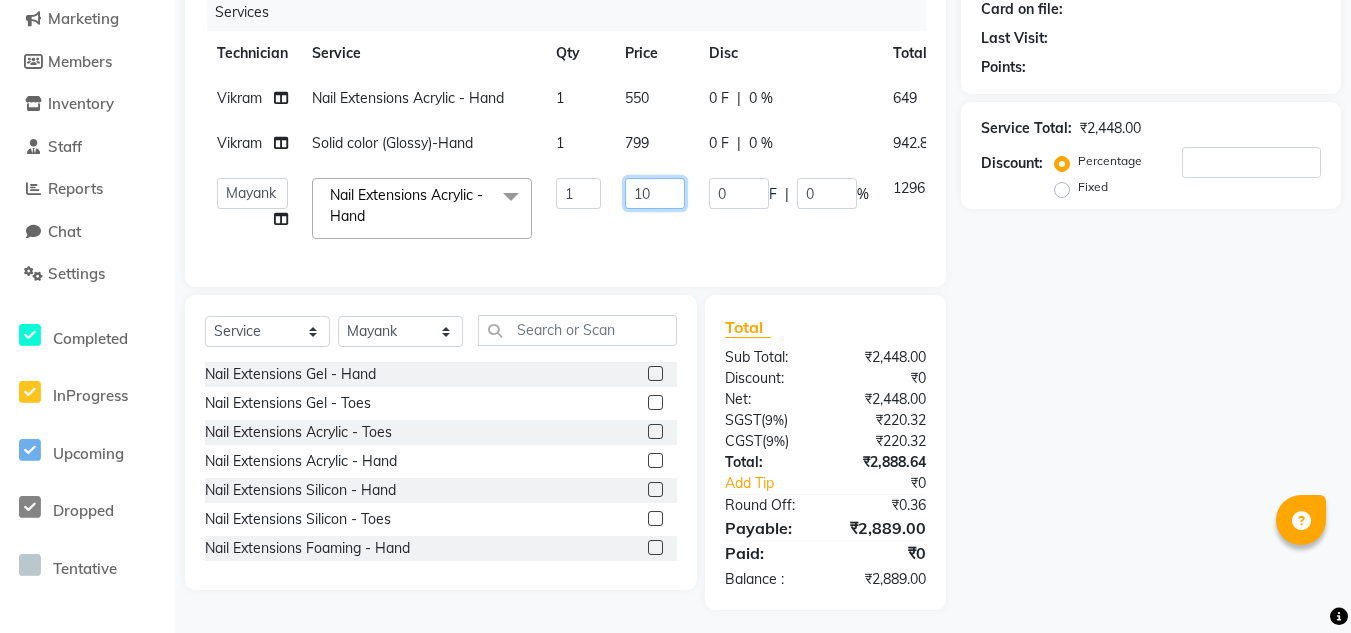 type on "1" 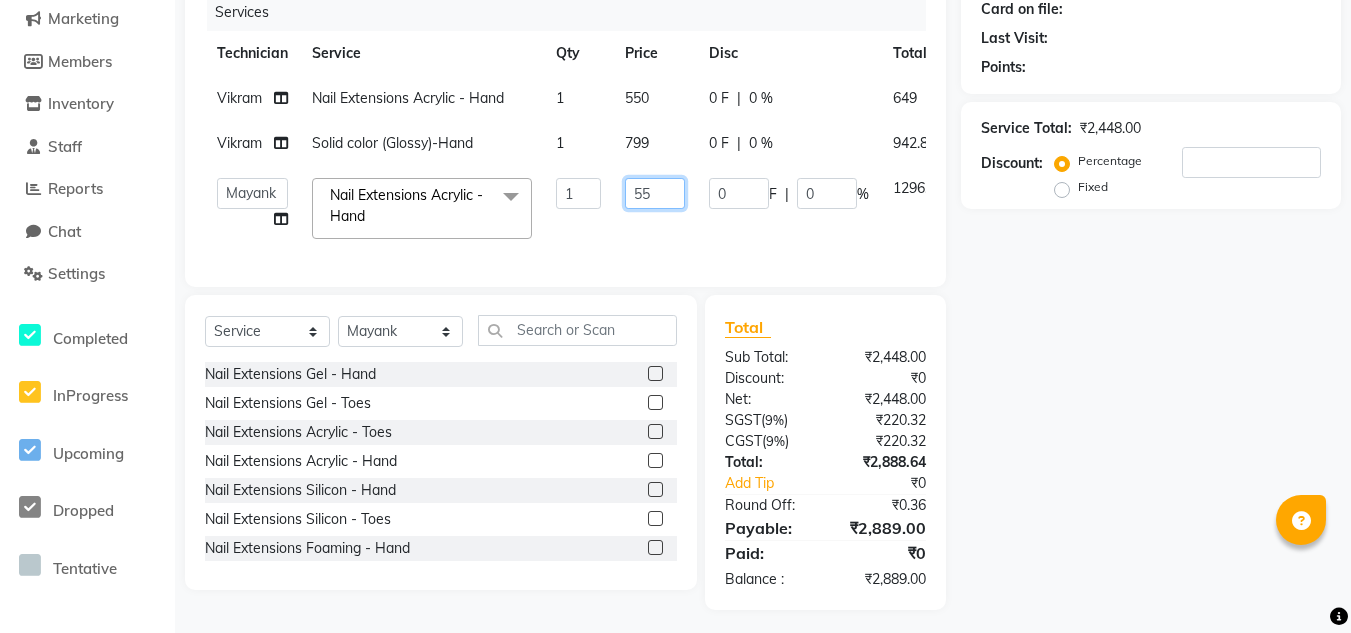 type on "550" 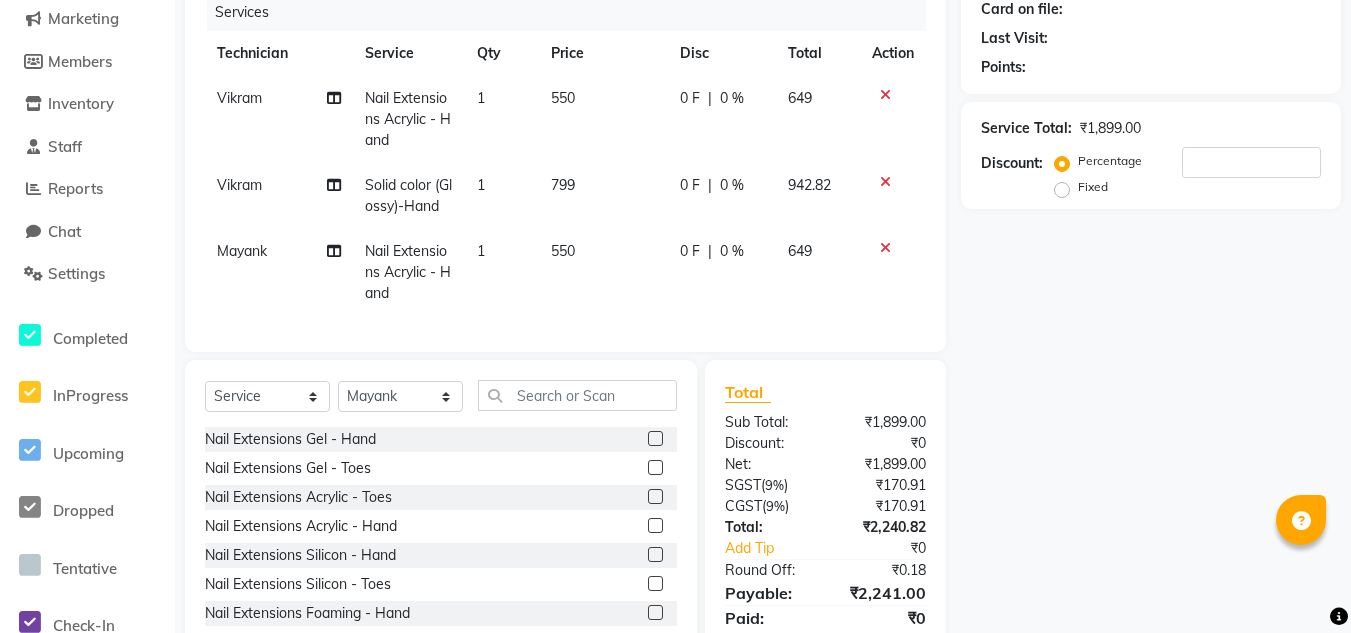 click on "Client +91 Date [DATE] Invoice Number V/2025 V/2025-26 0414 Services Technician Service Qty Price Disc Total Action [PERSON] Nail Extensions Acrylic - Hand 1 550 0 F | 0 % 649 [PERSON] Solid color (Glossy)-Hand 1 799 0 F | 0 % 942.82 [PERSON] Nail Extensions Acrylic - Hand 1 550 0 F | 0 % 649 Select Service Product Membership Package Voucher Prepaid Gift Card Select Technician [PERSON] [PERSON] [PERSON] [PERSON] [PERSON] [PERSON] [PERSON] [PERSON] [PERSON] [PERSON] [PERSON] [PERSON] [PERSON] Nail Extensions Gel - Hand Nail Extensions Gel - Toes Nail Extensions Acrylic - Toes Nail Extensions Acrylic - Hand Nail Extensions Silicon - Hand Nail Extensions Silicon - Toes Nail Extensions Foaming - Hand Nail Extensions Foaming - Toes Nail Extensions Poly Gel - Hand Nail Extensions Poly Gel - Toes Overlays Gel-Hand Overlays Gel-Toes Overlays Acrylic-Hand Overlays Acrylic-Toes Overlays Silicon-Hand Overlays Silicon-Toes Refills Gel-Hand Refills Gel-Toes Refills Acrylic-Hand Refills Acrylic-Toes Solid color (Glossy)-Hand" 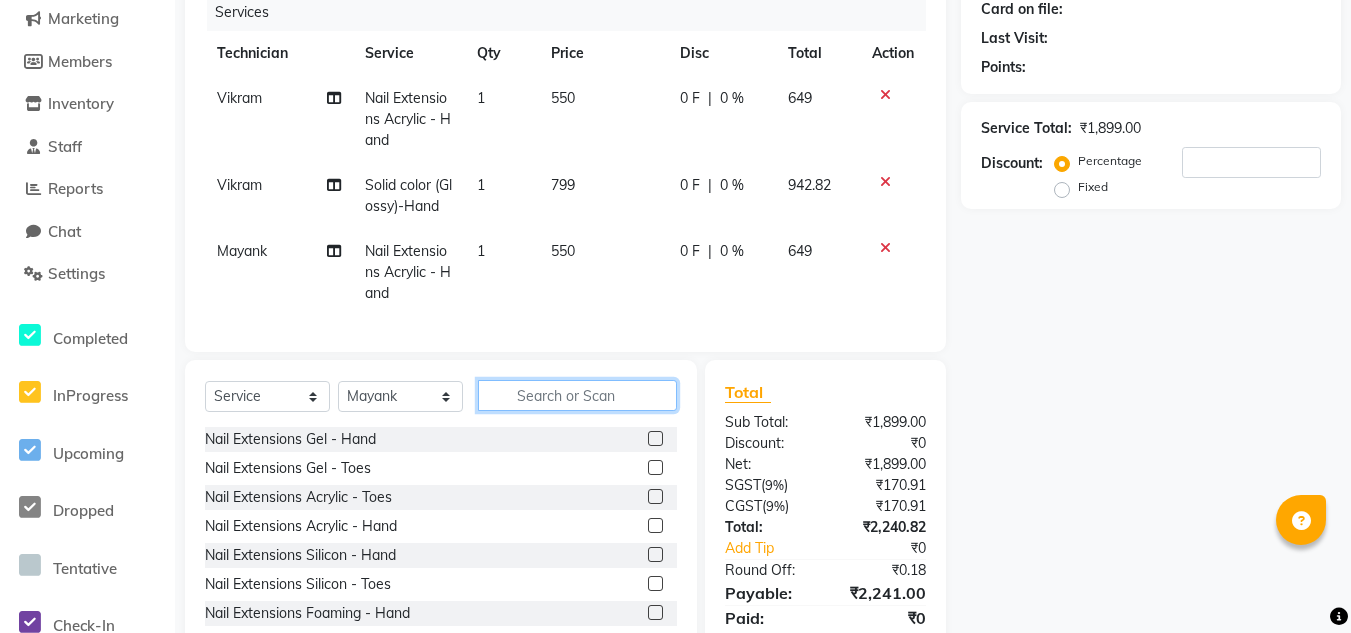 click 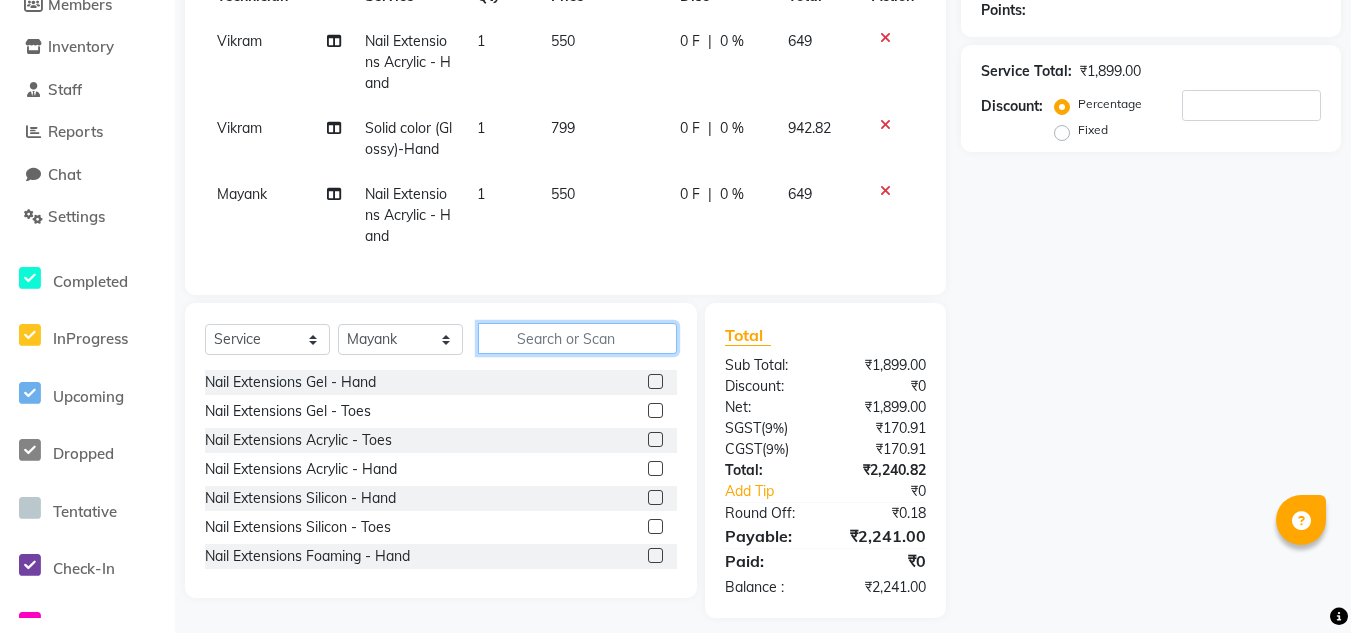 scroll, scrollTop: 341, scrollLeft: 0, axis: vertical 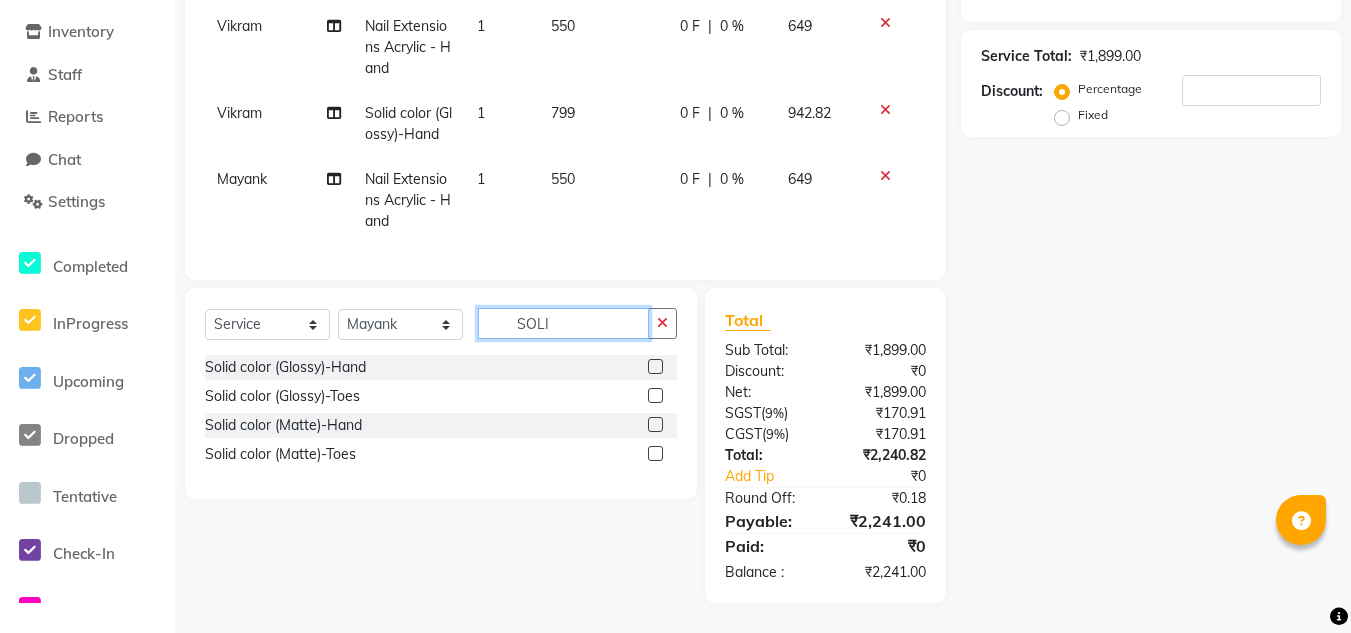 type on "SOLI" 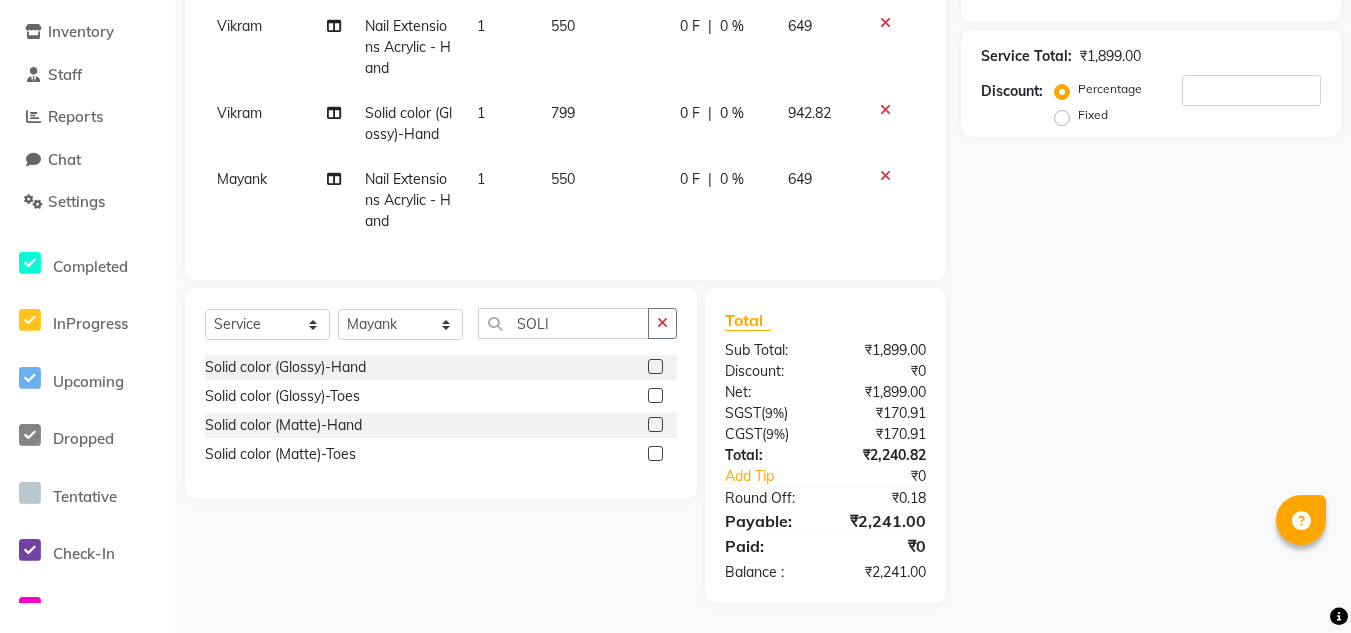 drag, startPoint x: 657, startPoint y: 370, endPoint x: 564, endPoint y: 356, distance: 94.04786 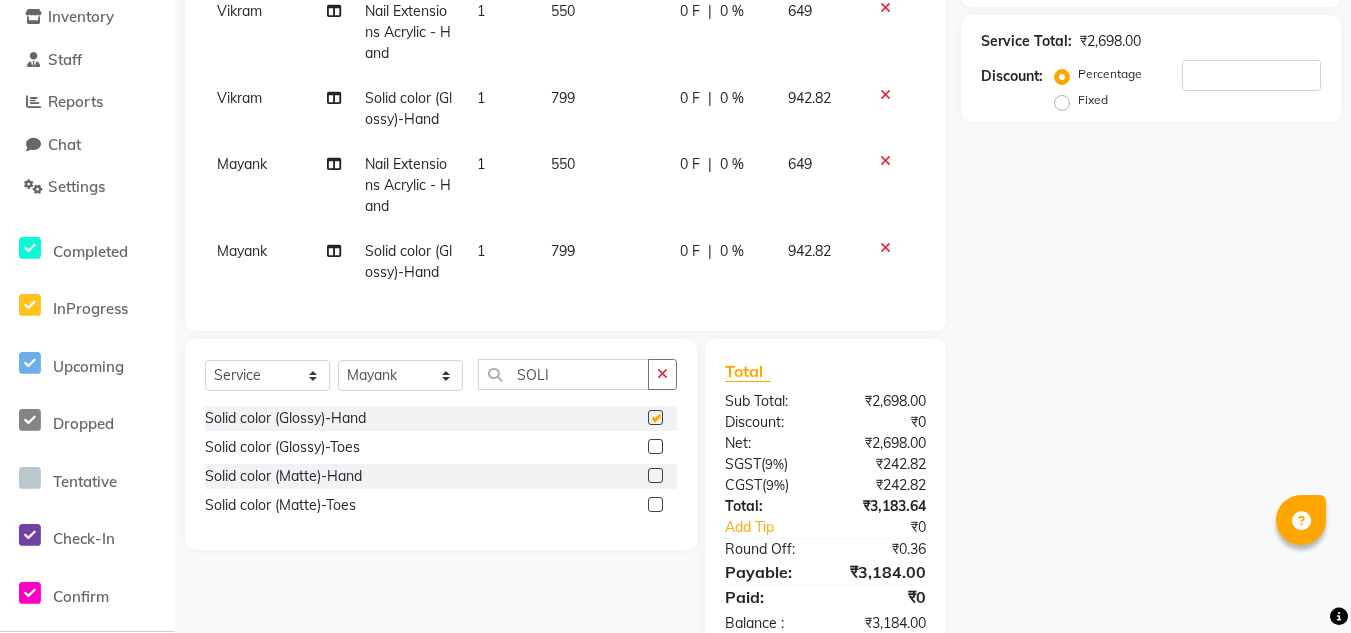 checkbox on "false" 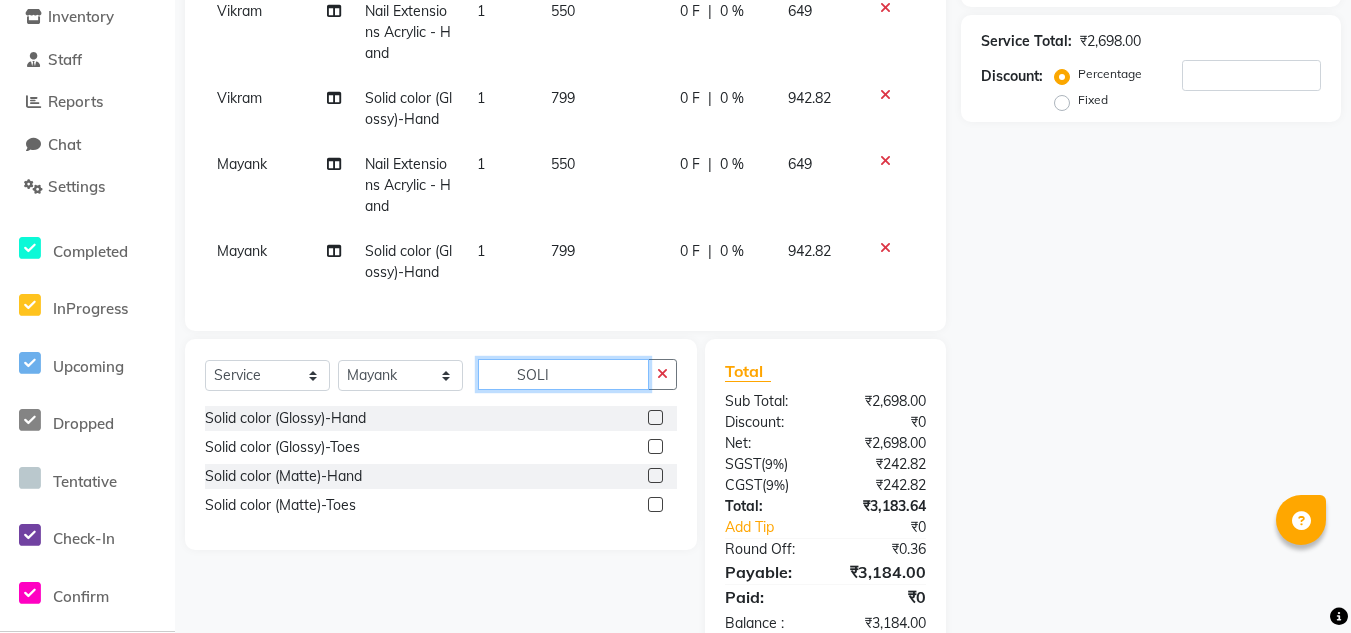click on "SOLI" 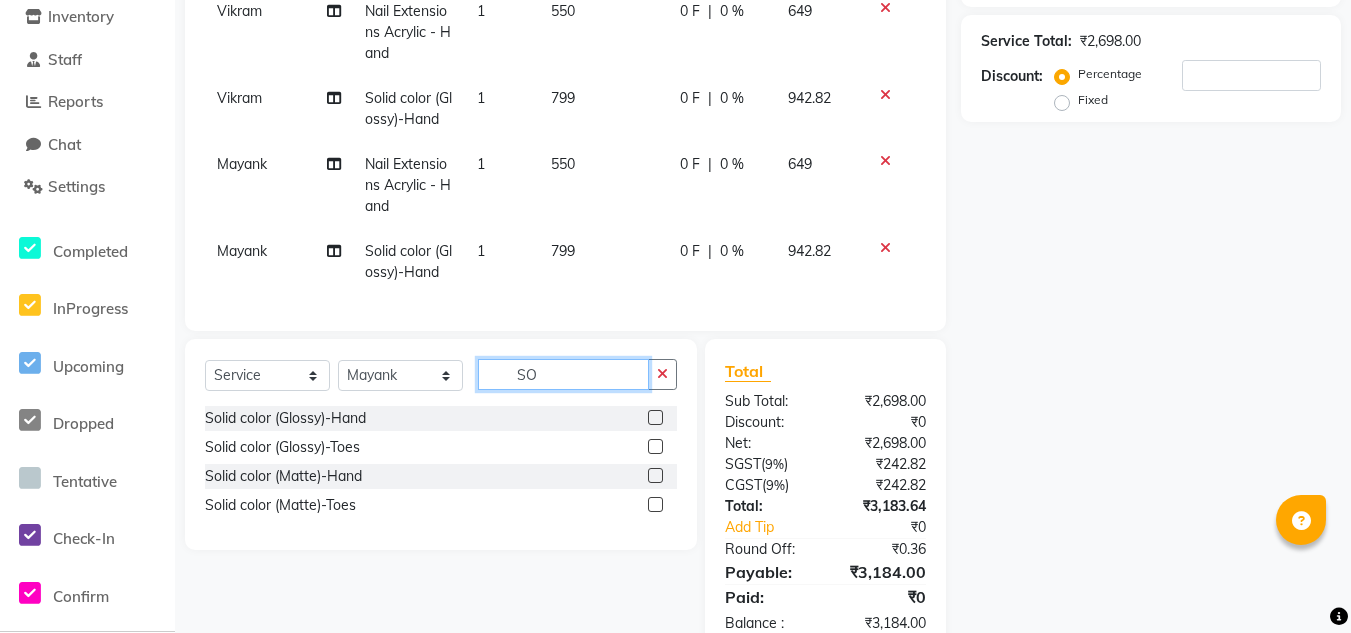 type on "S" 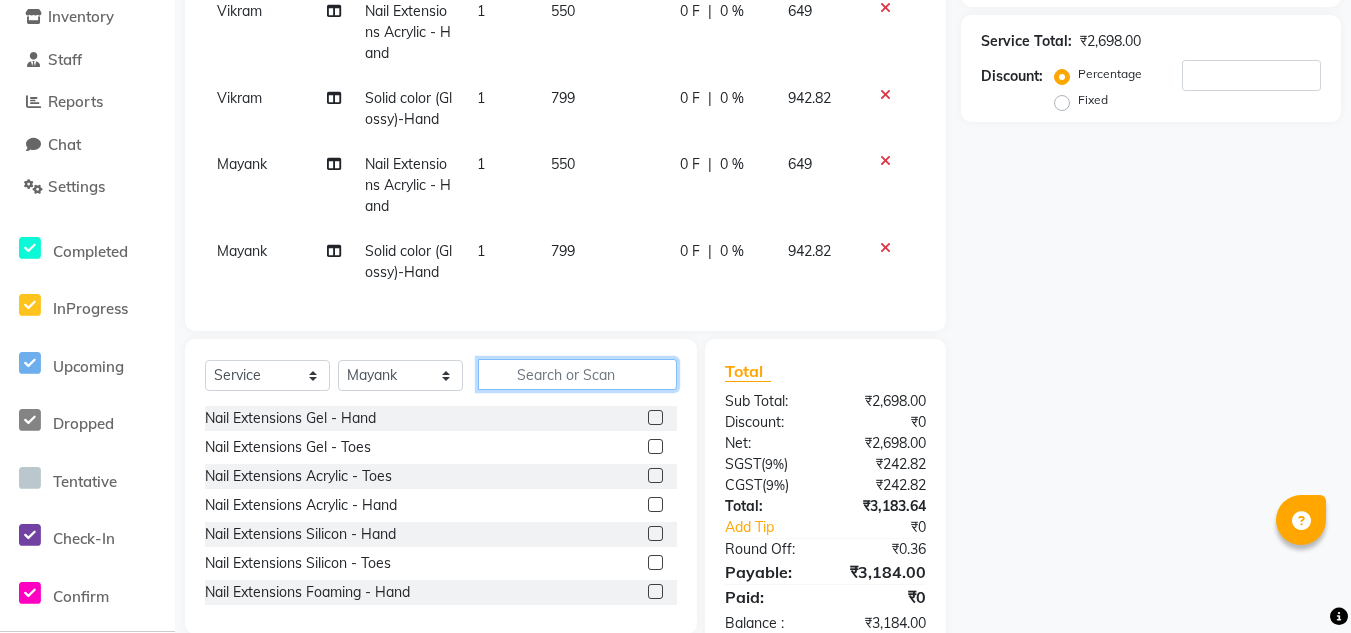 click 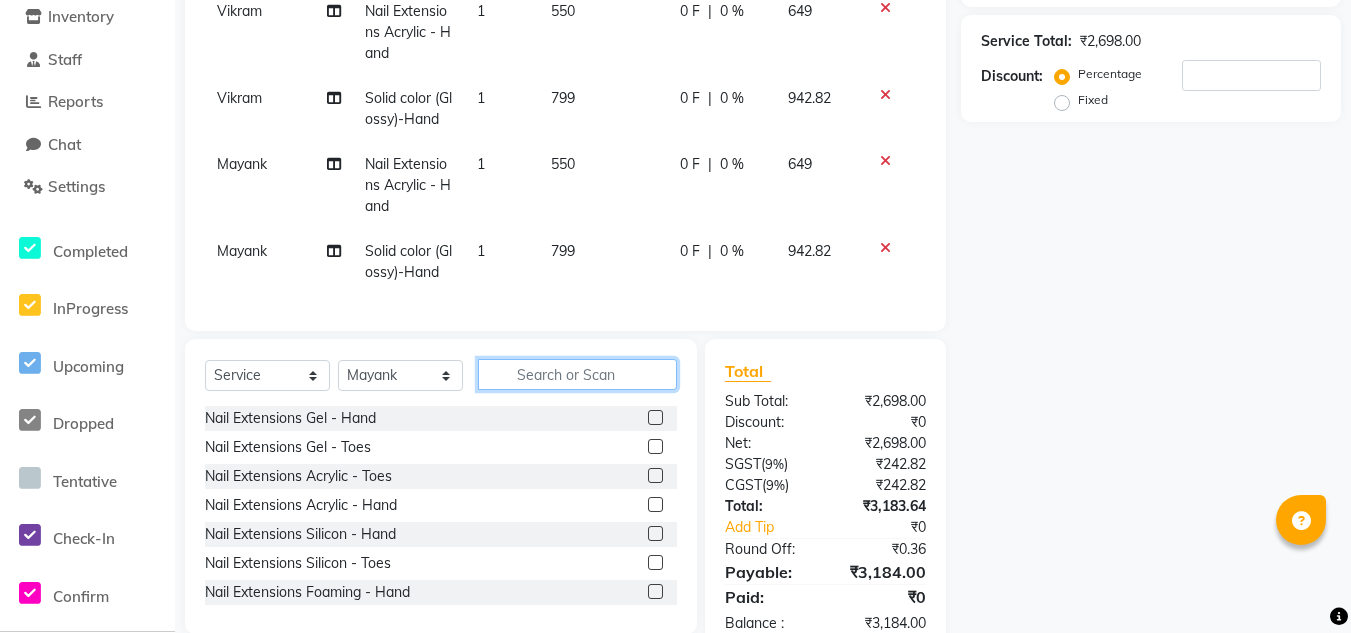 click 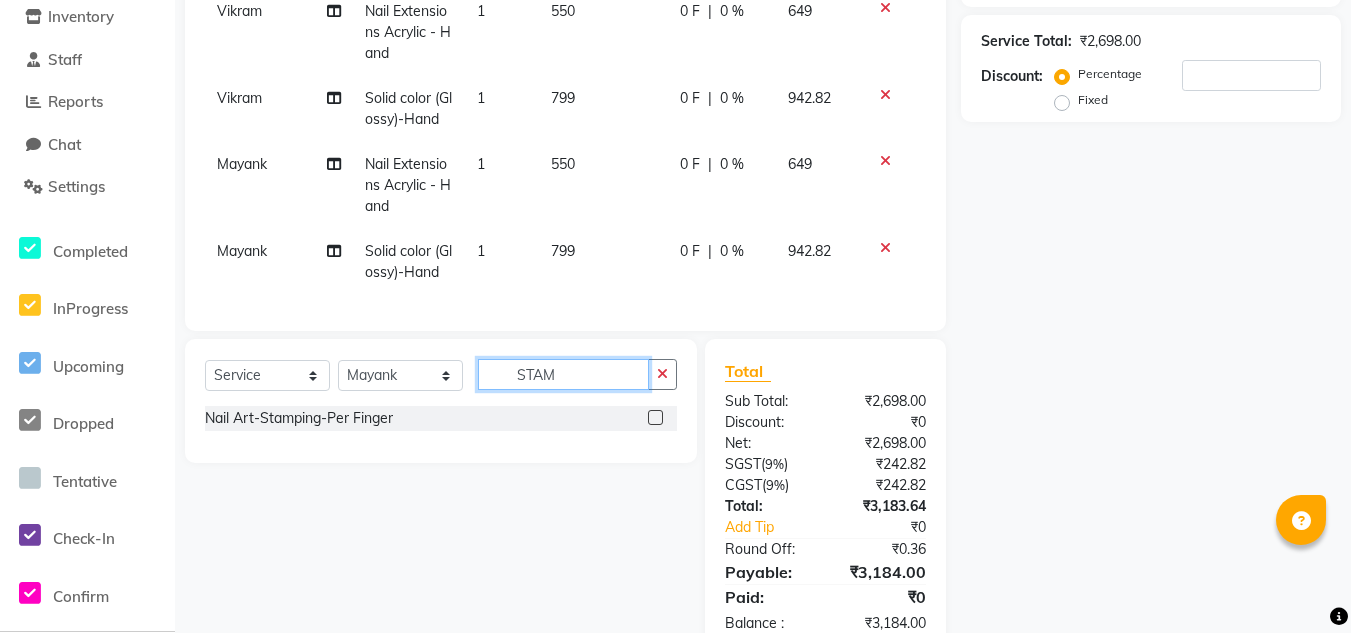 type on "STAM" 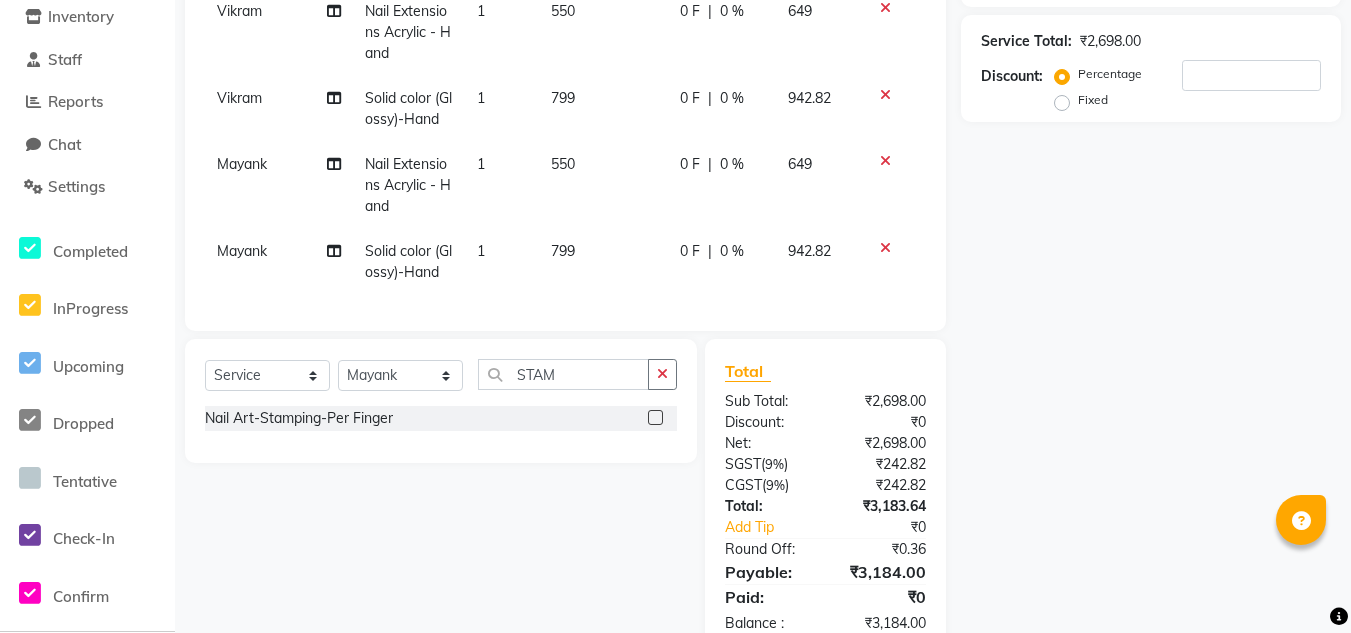 click 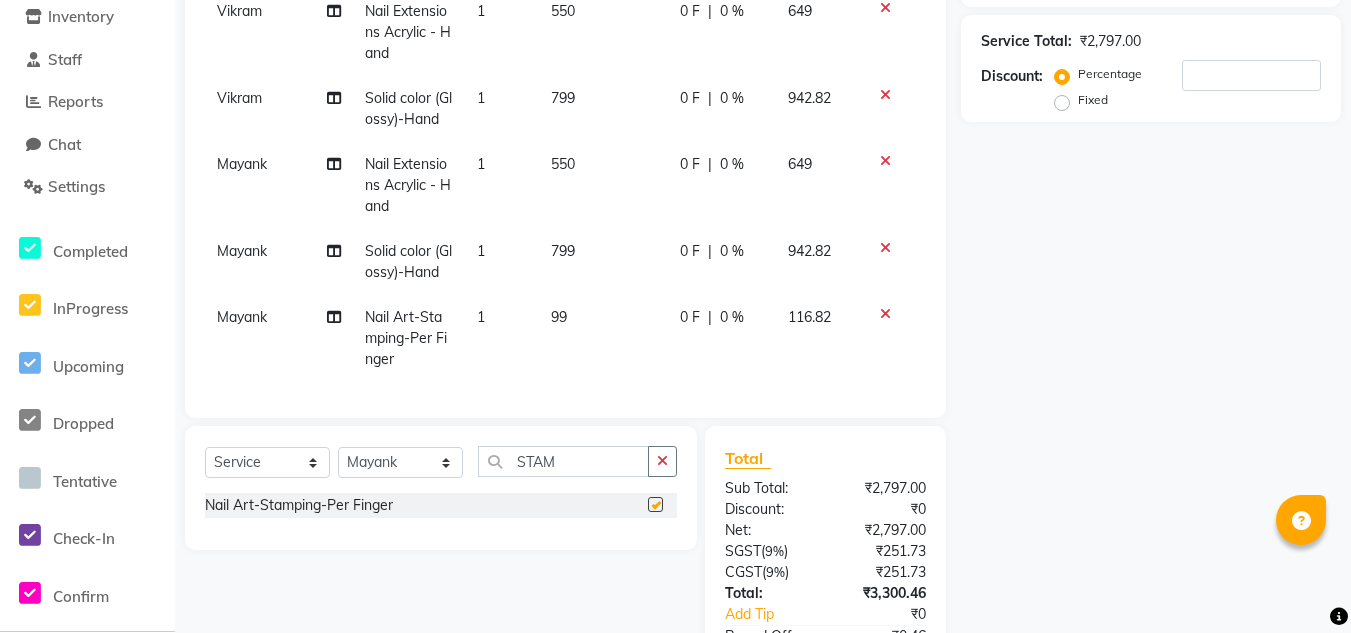 checkbox on "false" 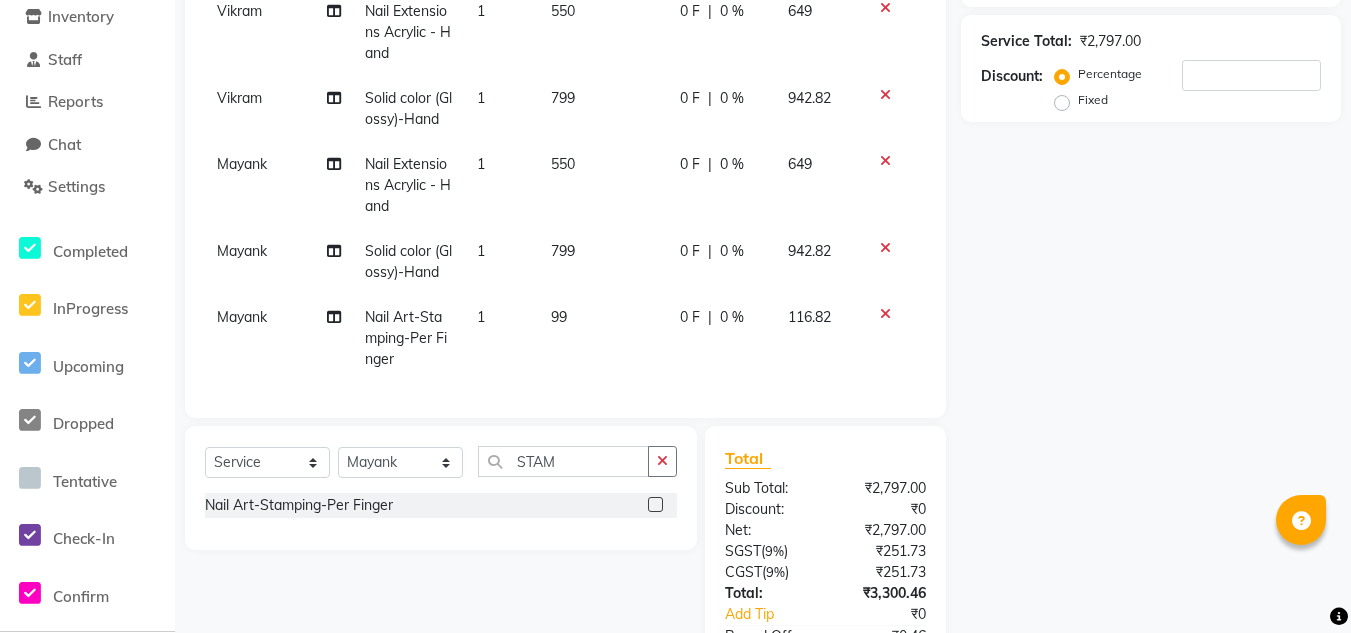scroll, scrollTop: 6, scrollLeft: 0, axis: vertical 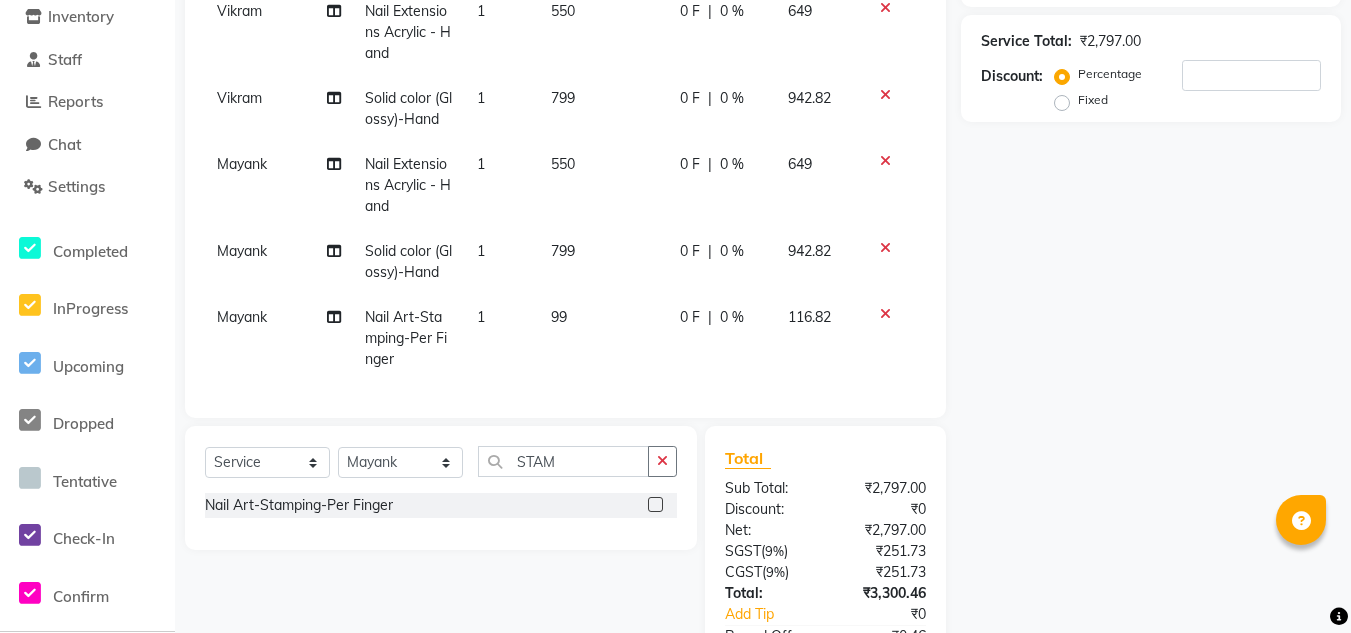 click on "99" 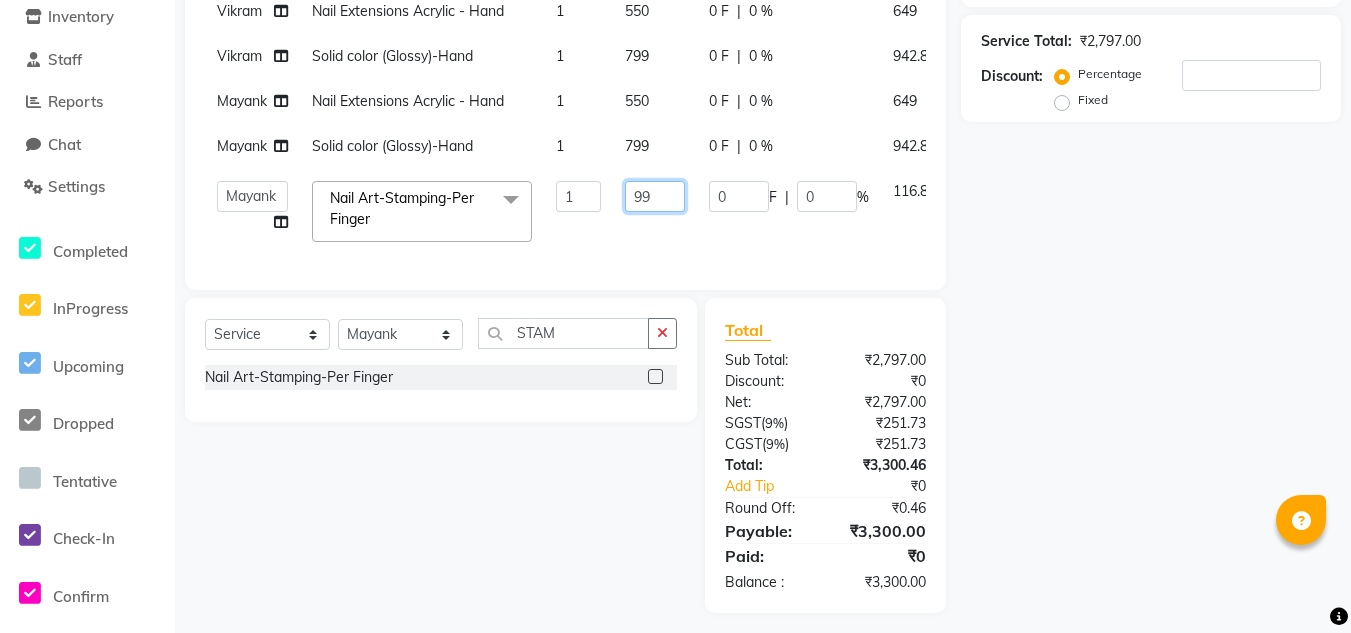 click on "99" 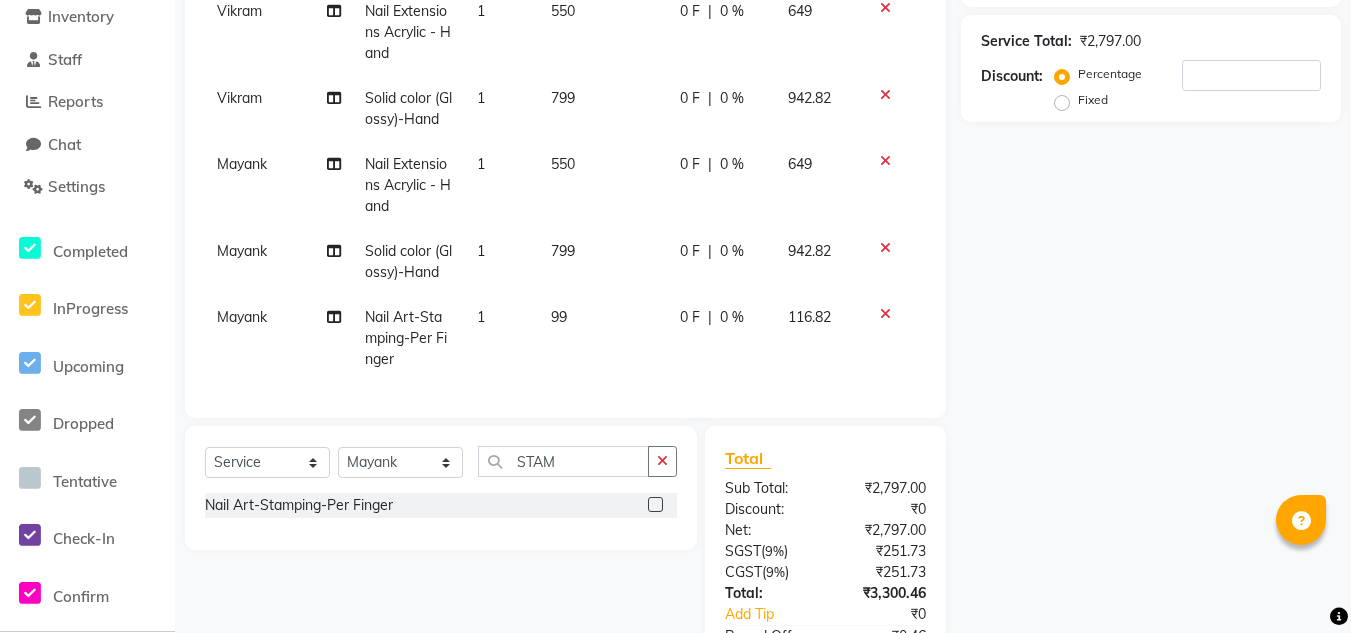 click on "99" 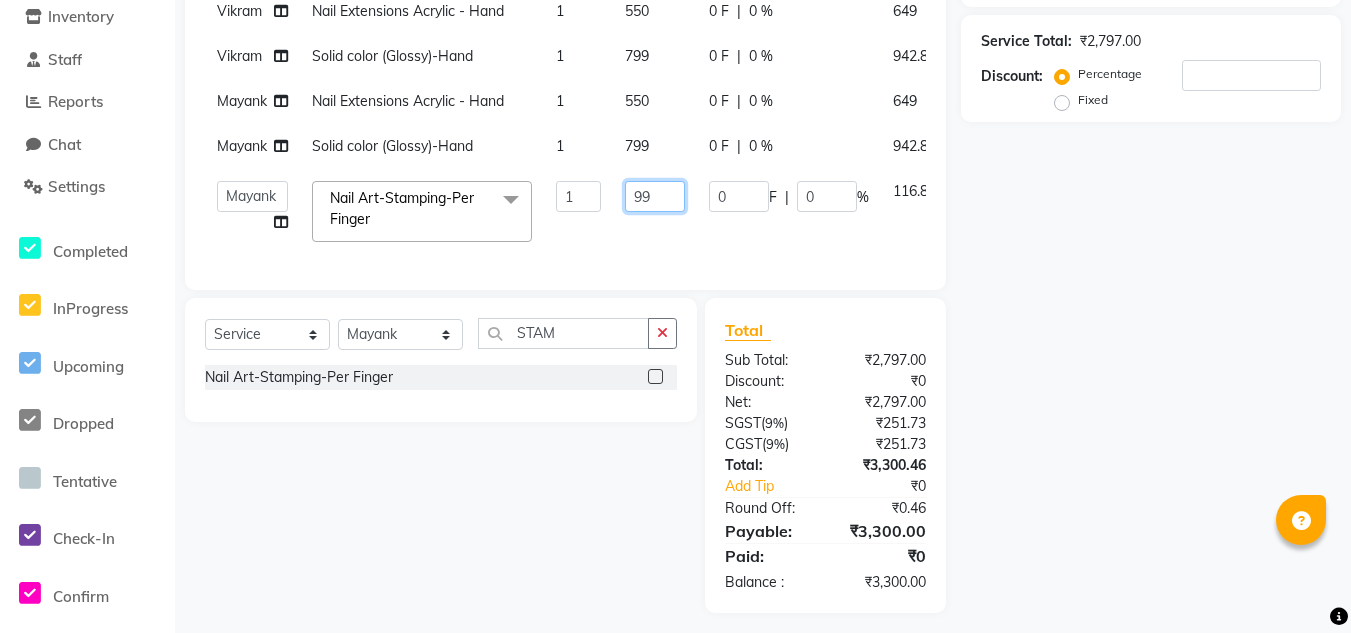 click on "99" 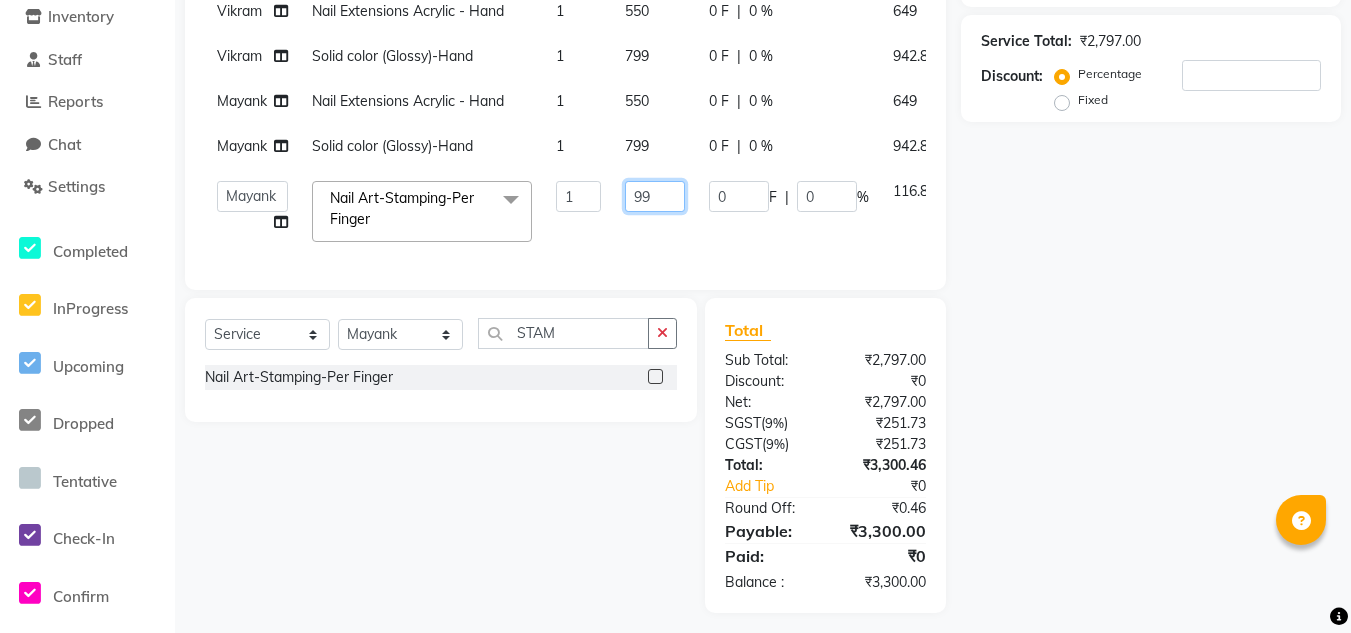type on "9" 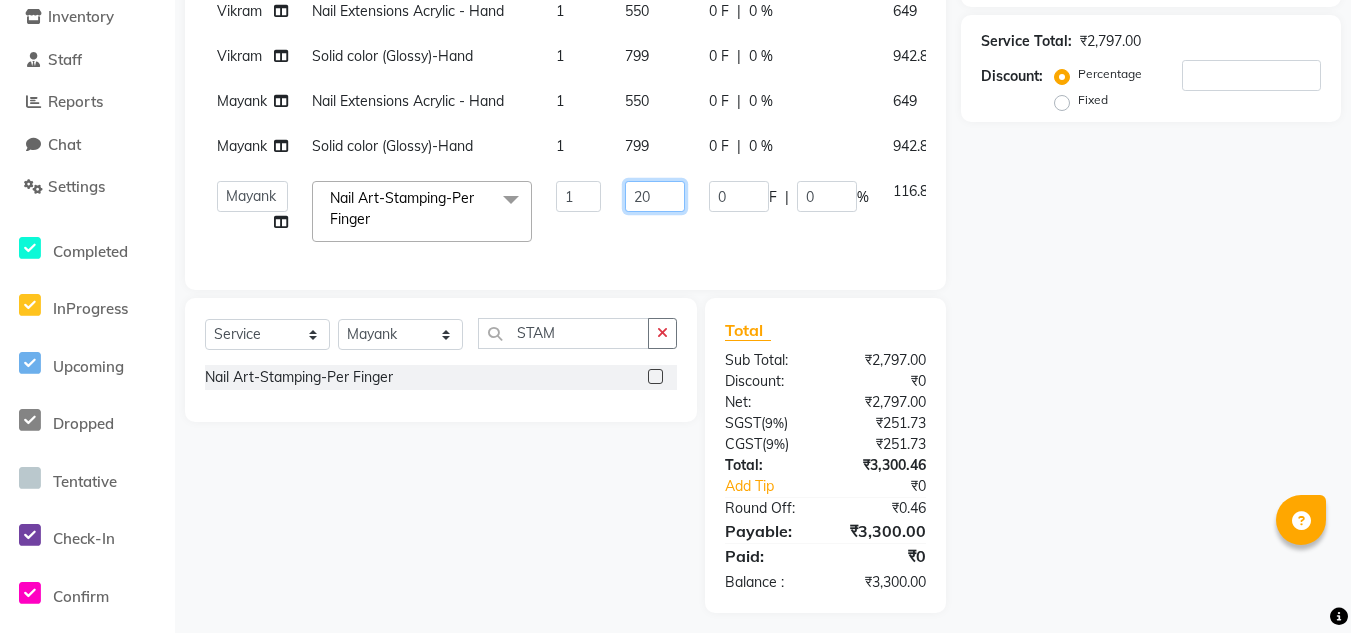type on "200" 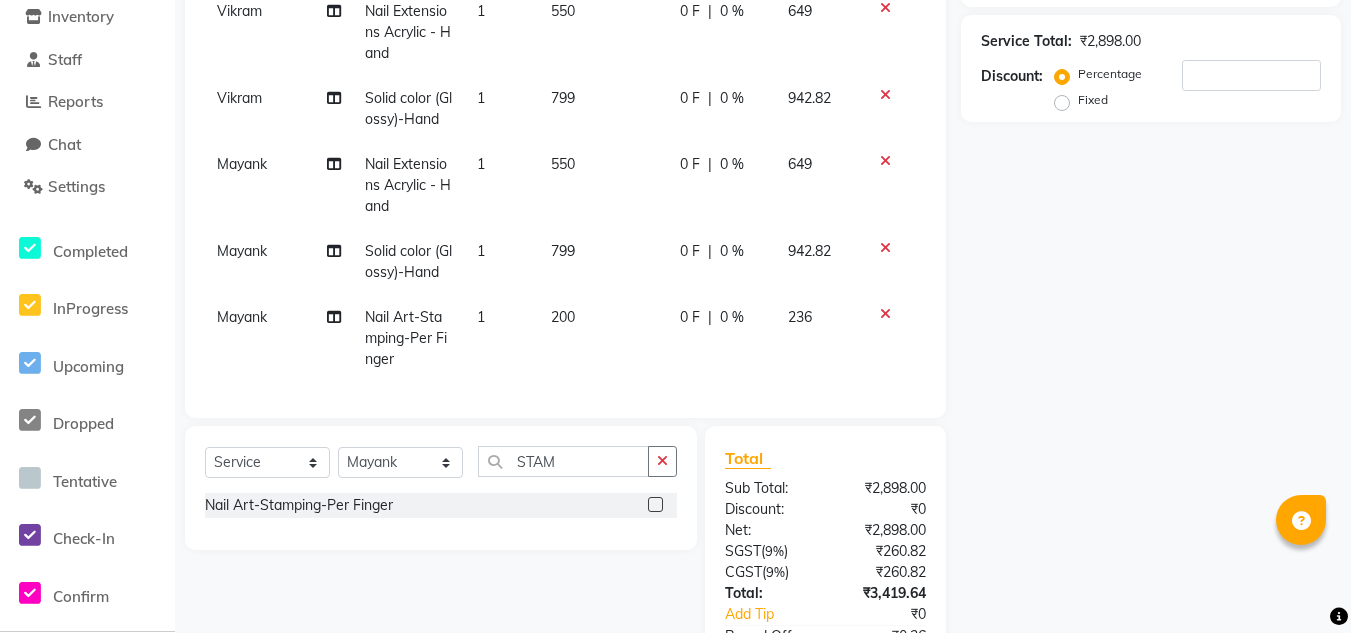 click on "1" 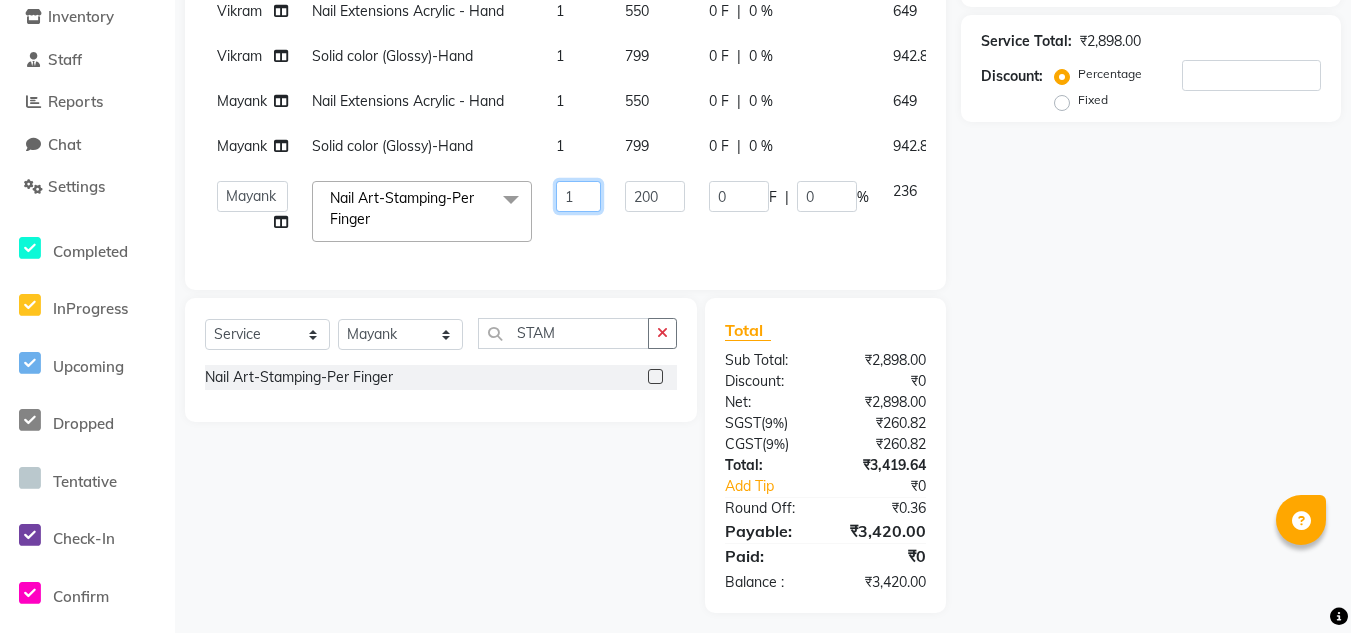 click on "1" 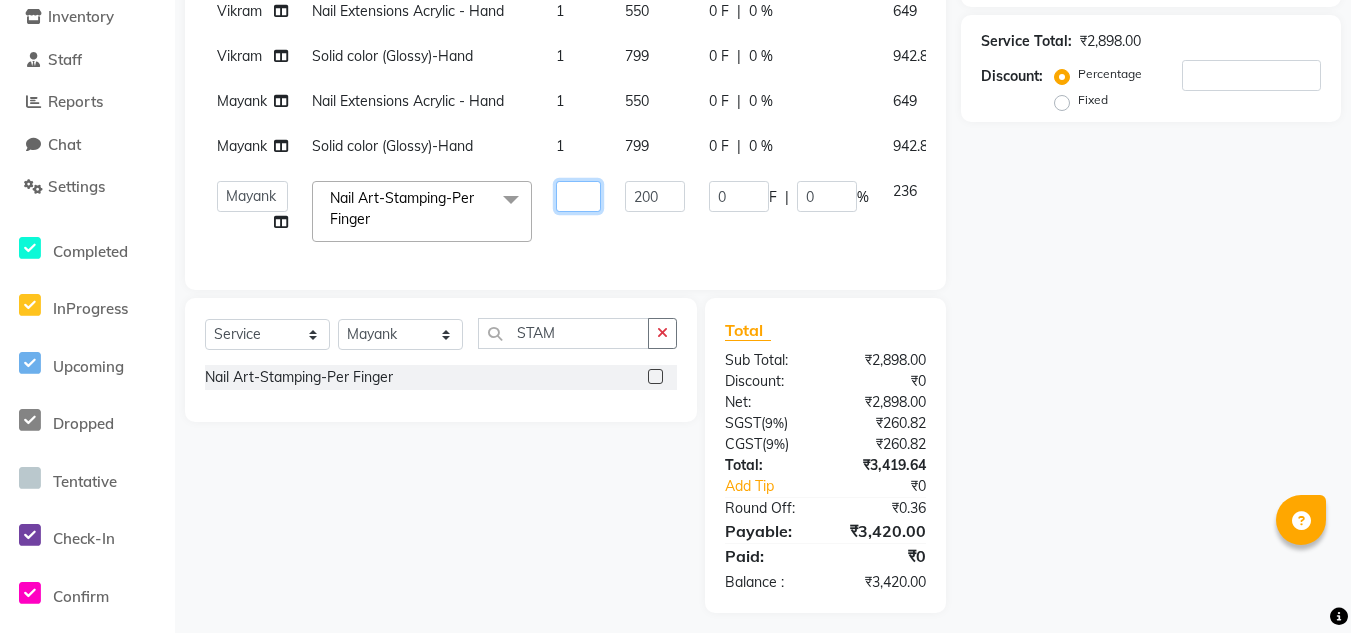 type on "5" 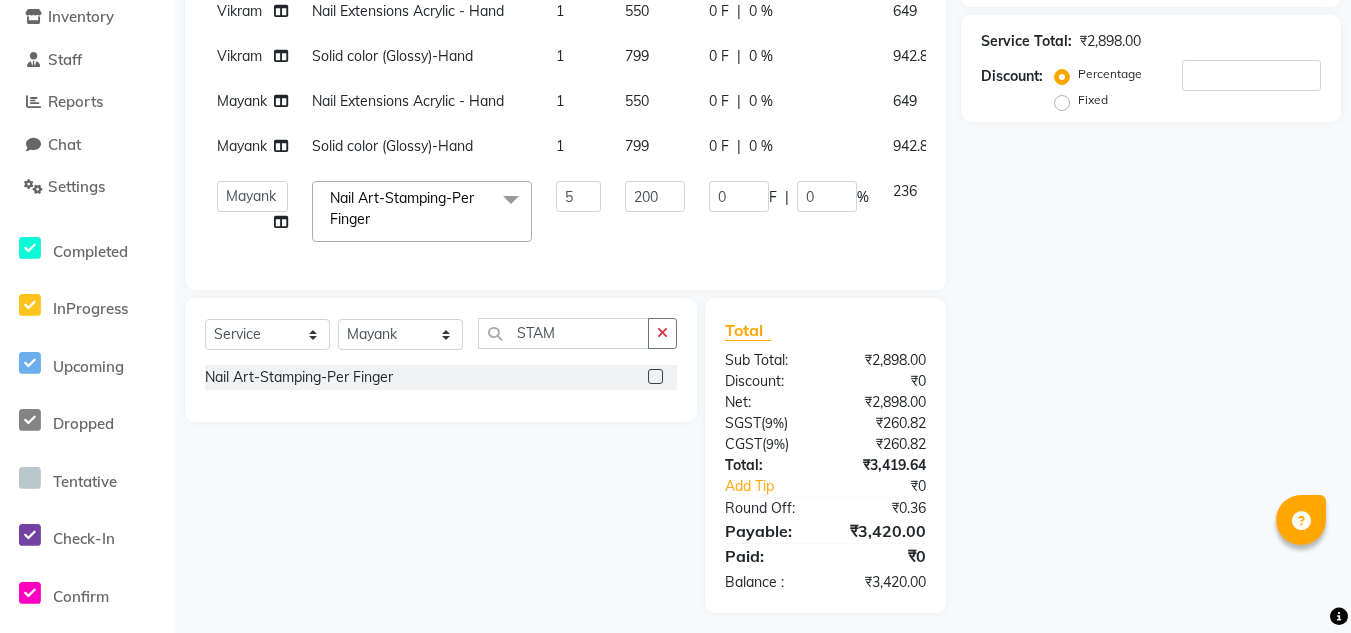 click on "Name: Membership: Total Visits: Card on file: Last Visit: Points: Service Total: ₹[NUMBER] Discount: Percentage Fixed" 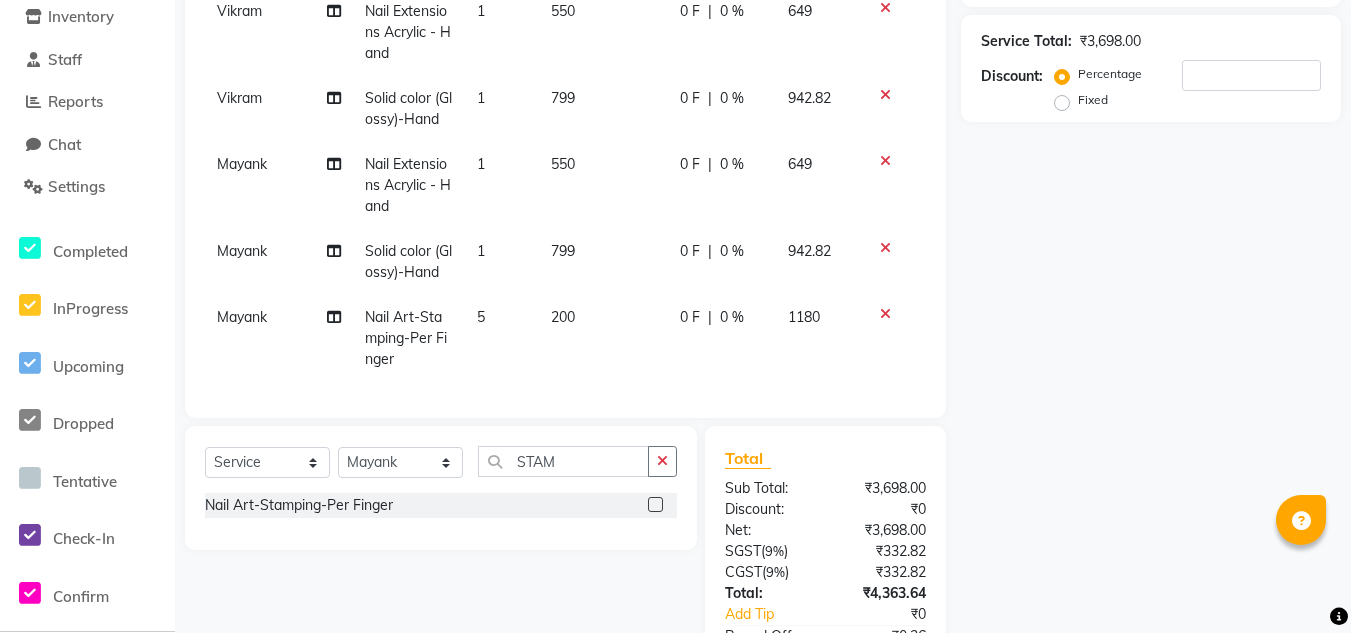 drag, startPoint x: 542, startPoint y: 254, endPoint x: 580, endPoint y: 260, distance: 38.470768 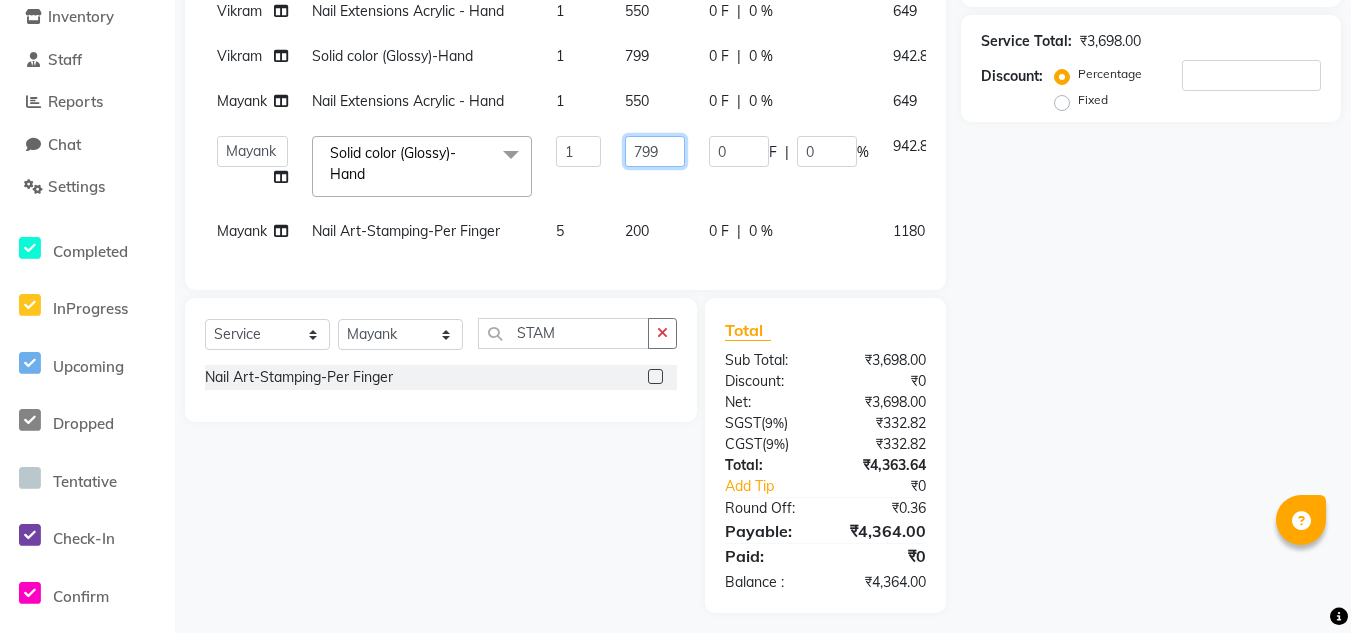 click on "799" 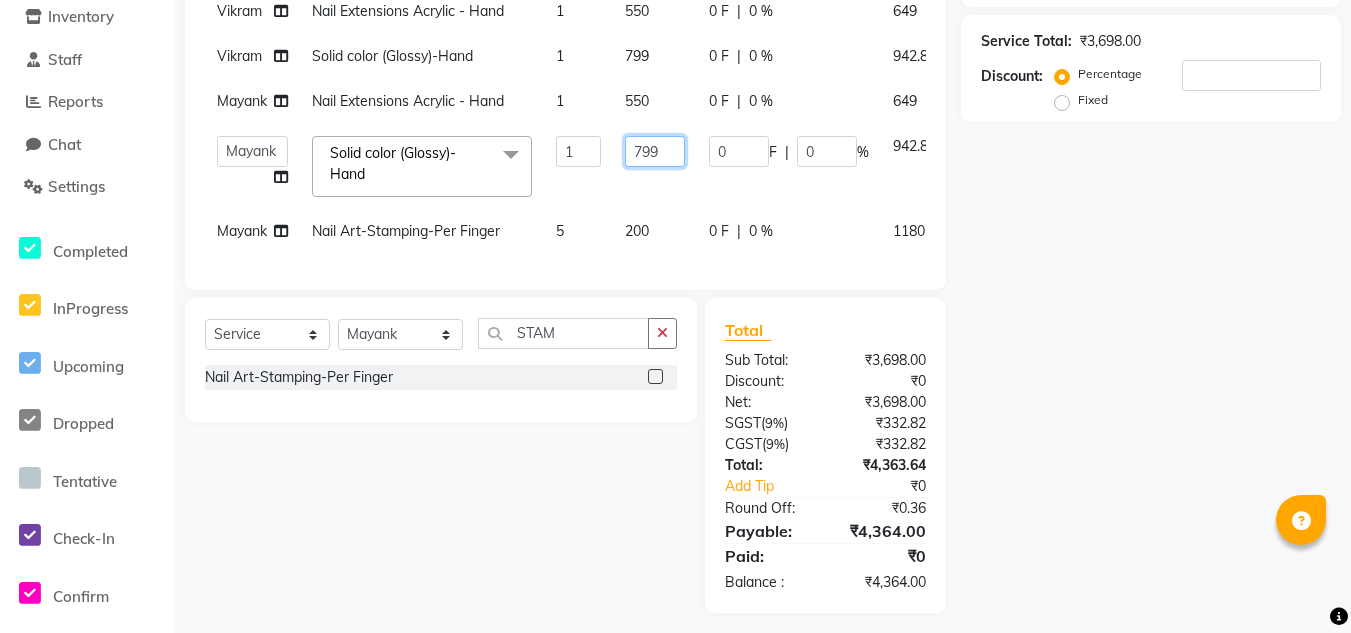 click on "799" 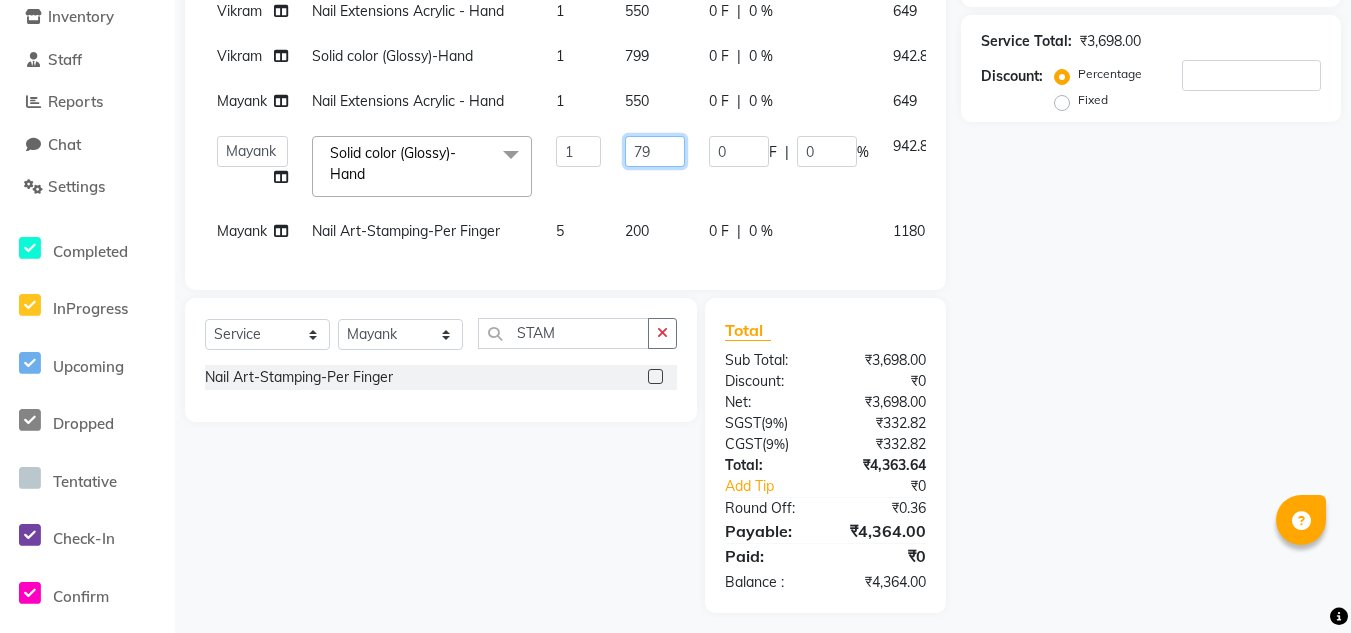 type on "7" 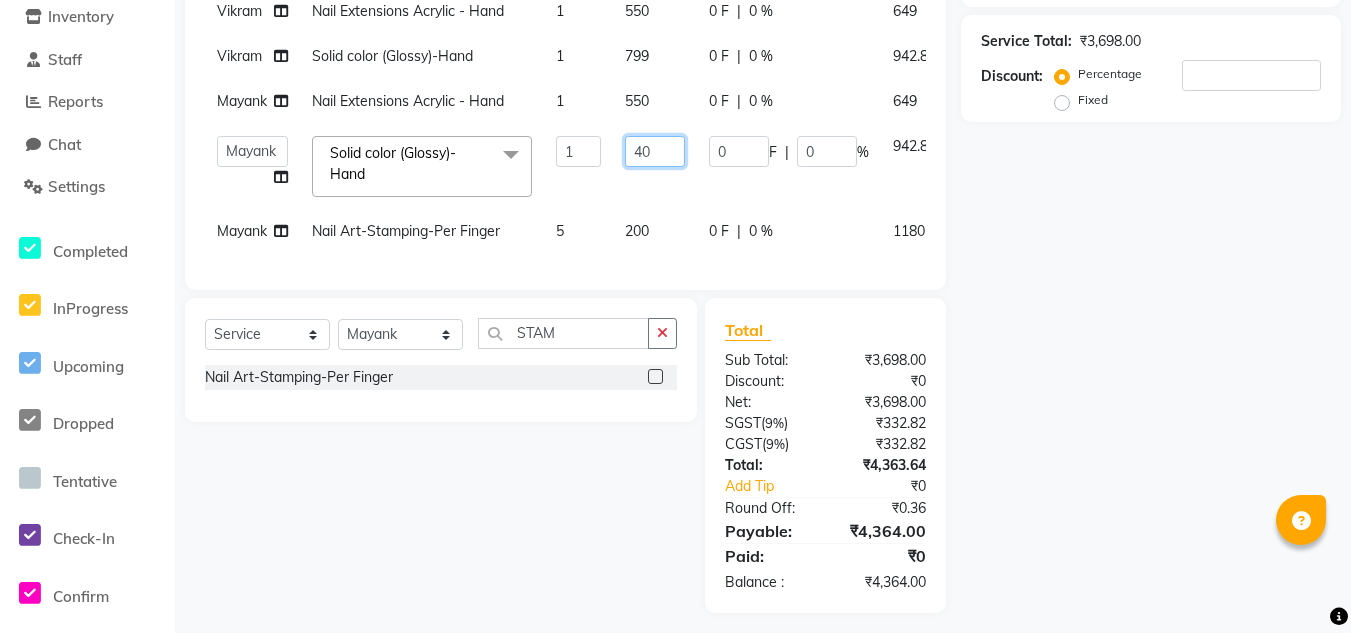 type on "400" 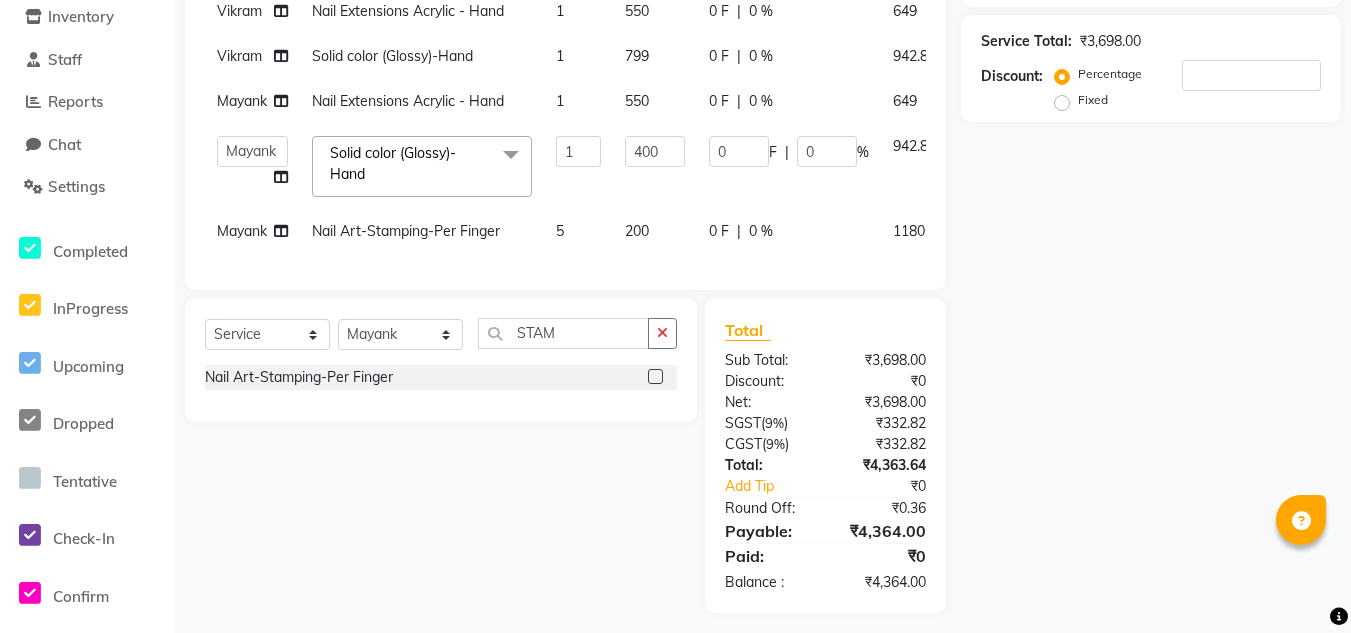 click on "[FIRST] Nail Extensions Acrylic - Hand 1 [NUMBER] 0 F | 0 % [NUMBER] [FIRST] Solid color (Glossy)-Hand 1 [NUMBER] 0 F | 0 % [NUMBER] [FIRST] Solid color (Glossy)-Hand × Nail Extensions Gel - Hand Nail Extensions Gel - Toes Nail Extensions Acrylic - Toes Nail Extensions Acrylic - Hand Nail Extensions Silicon - Hand Nail Extensions Silicon - Toes Nail Extensions Foaming - Hand Nail Extensions Foaming - Toes Nail Extensions Poly Gel - Hand Nail Extensions Poly Gel - Toes Overlays Gel-Hand Overlays Gel-Toes Overlays Acrylic-Hand Overlays Acrylic-Toes Overlays Silicon-Hand Overlays Silicon-Toes Refills Gel-Hand Refills Gel-Toes Refills Acrylic-Hand Refills Acrylic-Toes Solid color (Glossy)-Hand Solid color (Glossy)-Toes Solid color (Matte)-Hand Solid color (Matte)-Toes French-Hand French-Toes Ombre-Hand Ombre-Toes Chrome-Hand Chrome-Toes French Ombre-Hand De-Tan-Face" 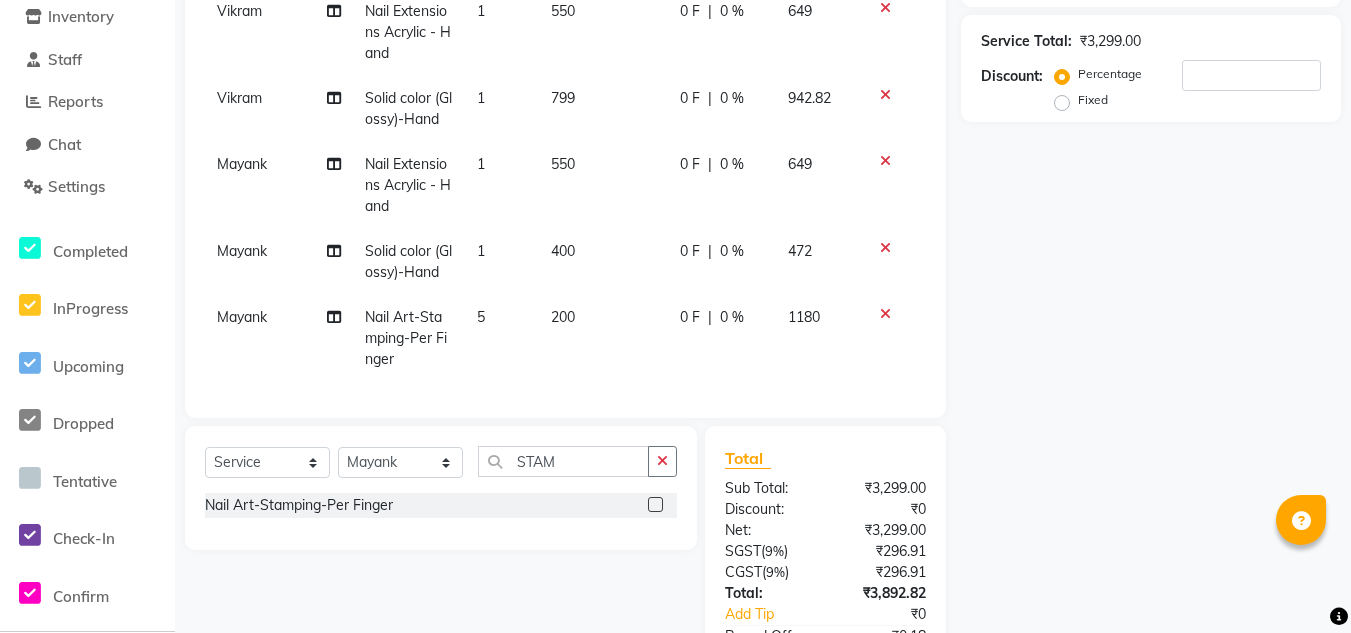 click on "799" 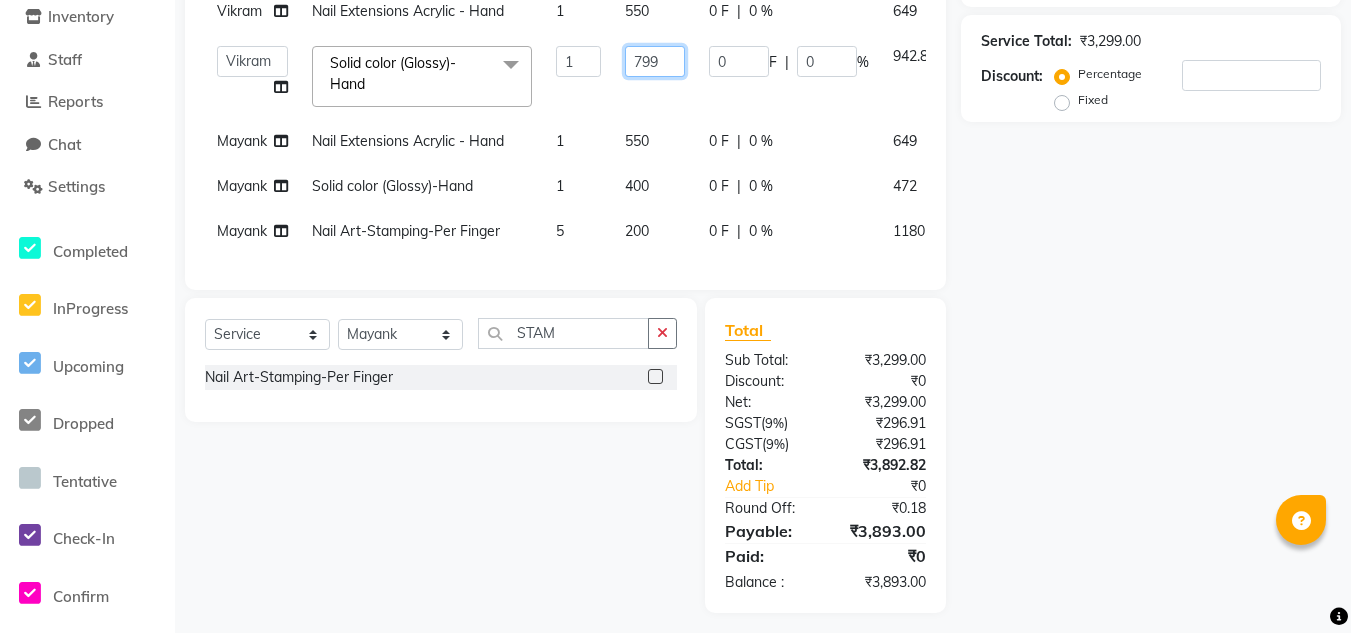 click on "799" 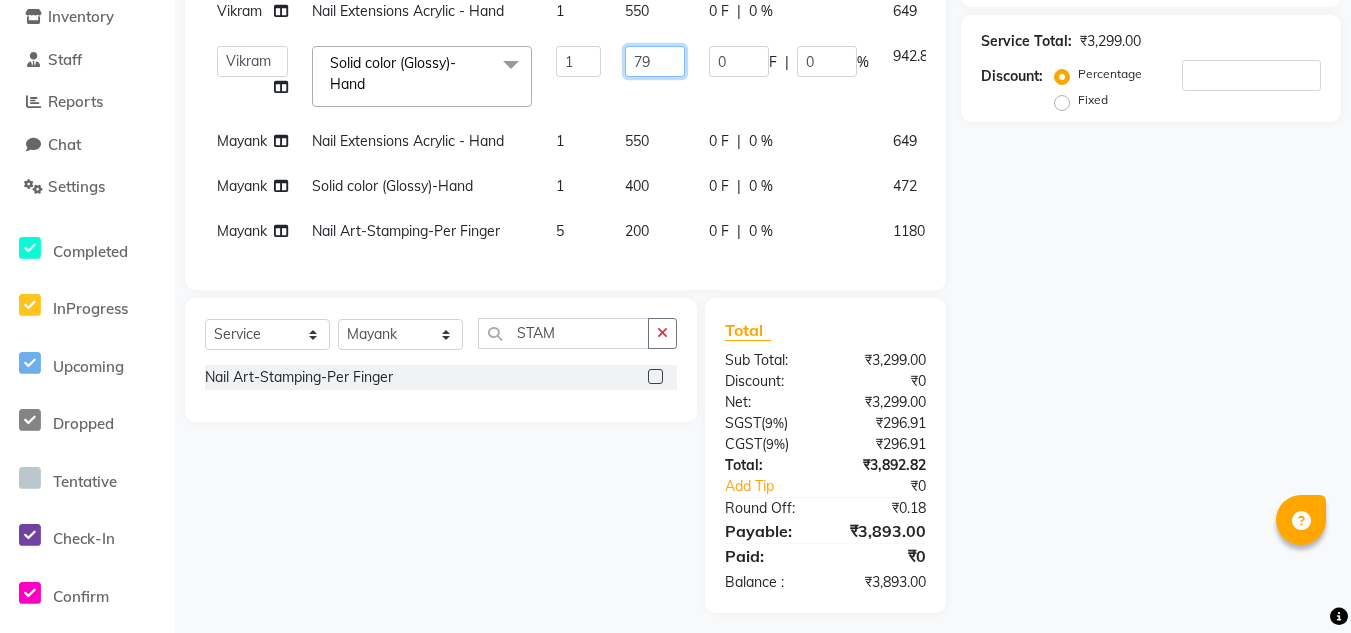 type on "7" 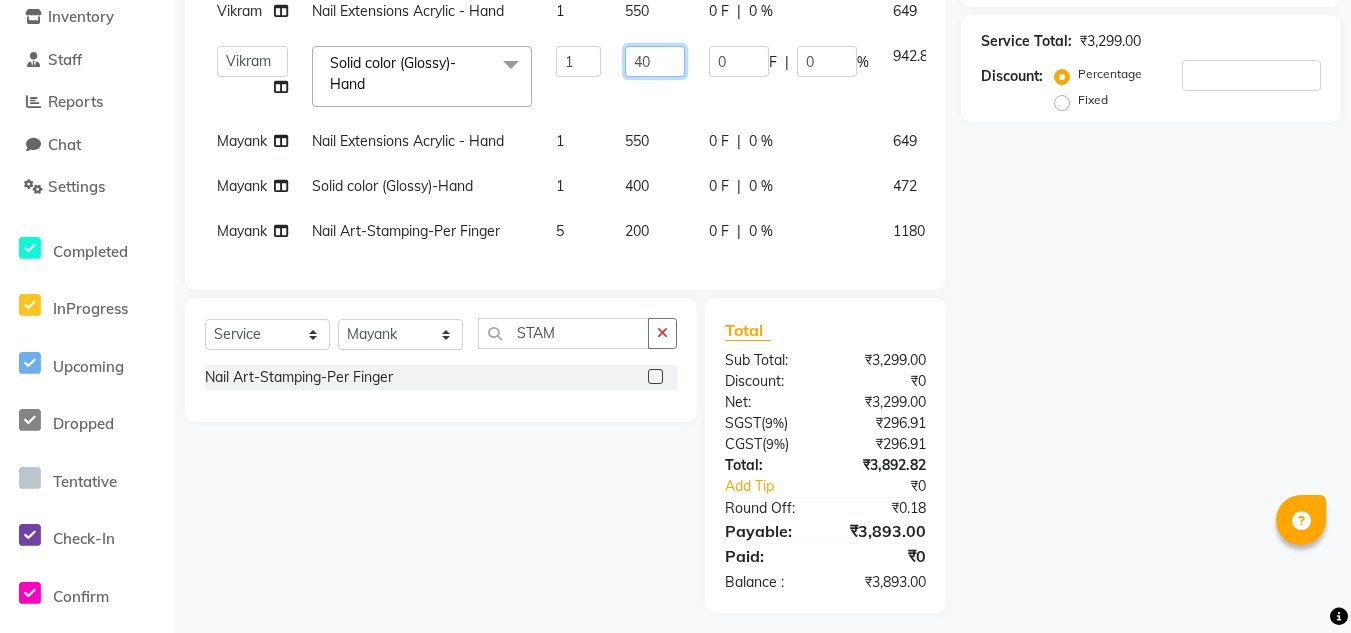 type on "400" 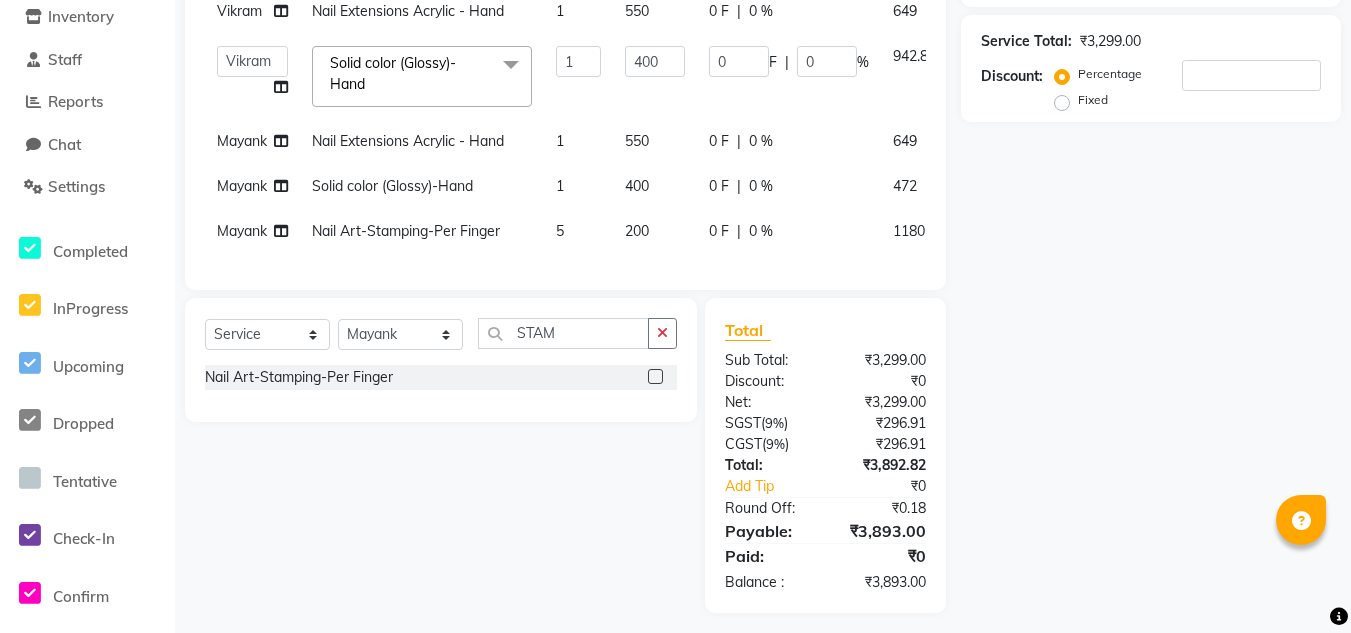 drag, startPoint x: 1104, startPoint y: 317, endPoint x: 1114, endPoint y: 322, distance: 11.18034 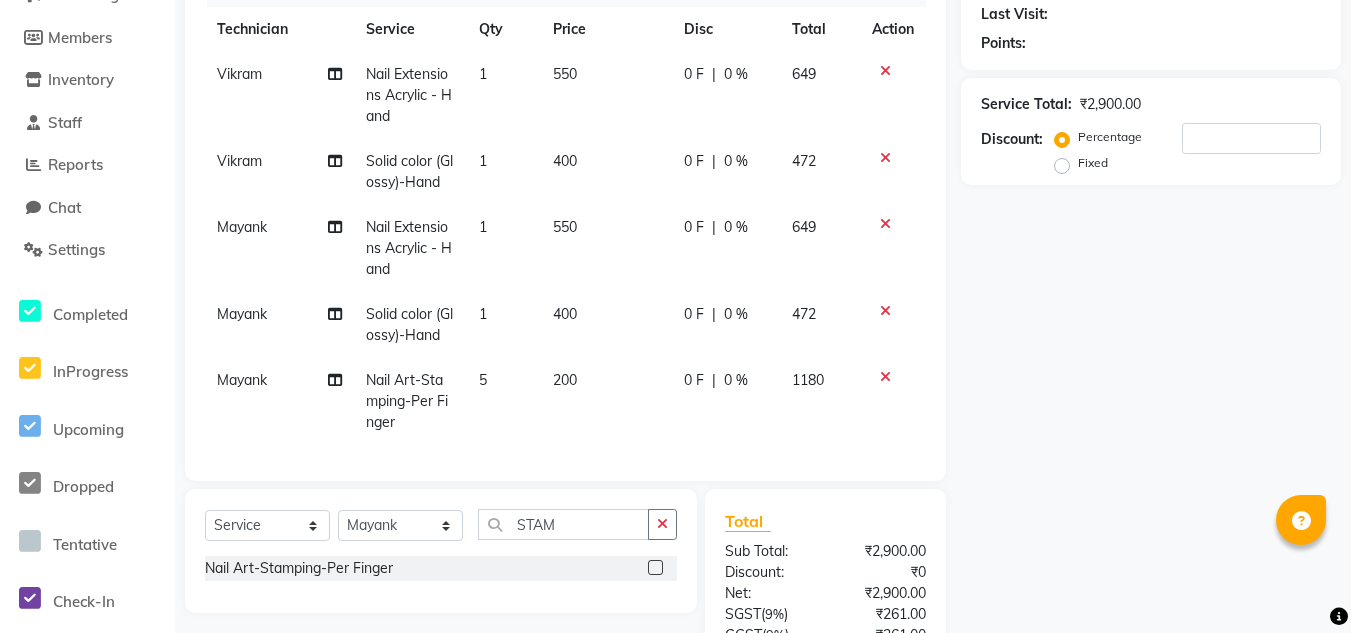 scroll, scrollTop: 141, scrollLeft: 0, axis: vertical 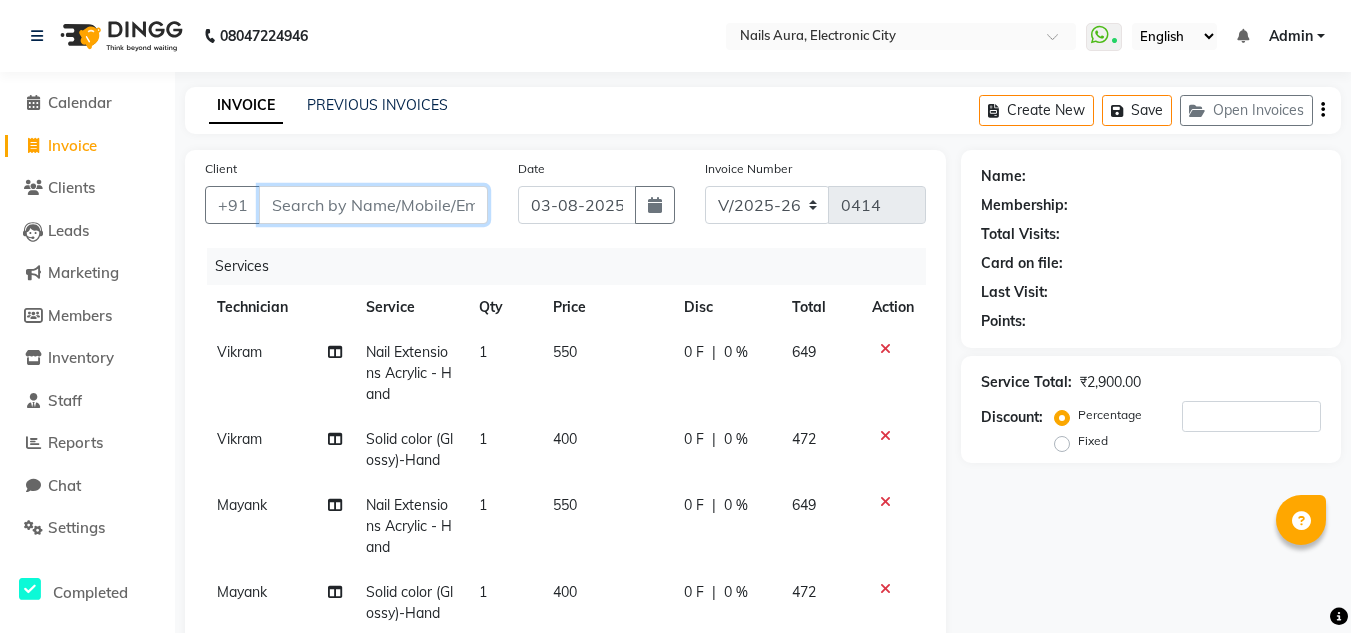 click on "Client" at bounding box center (373, 205) 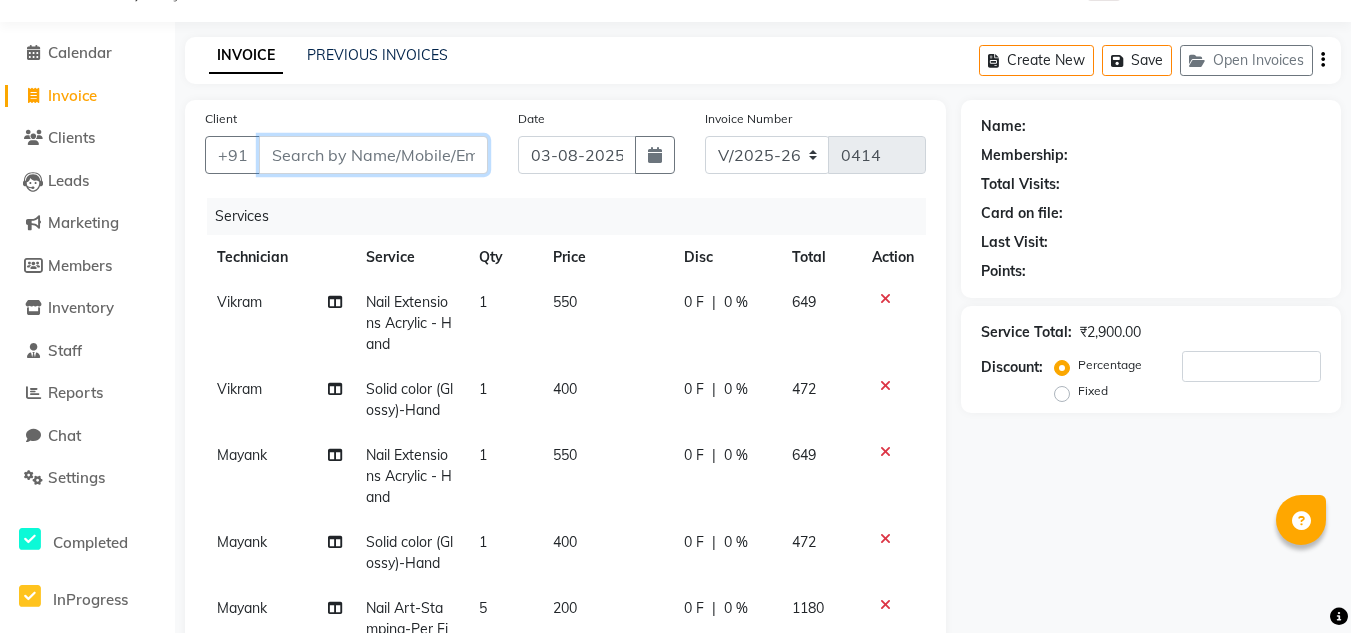 scroll, scrollTop: 0, scrollLeft: 0, axis: both 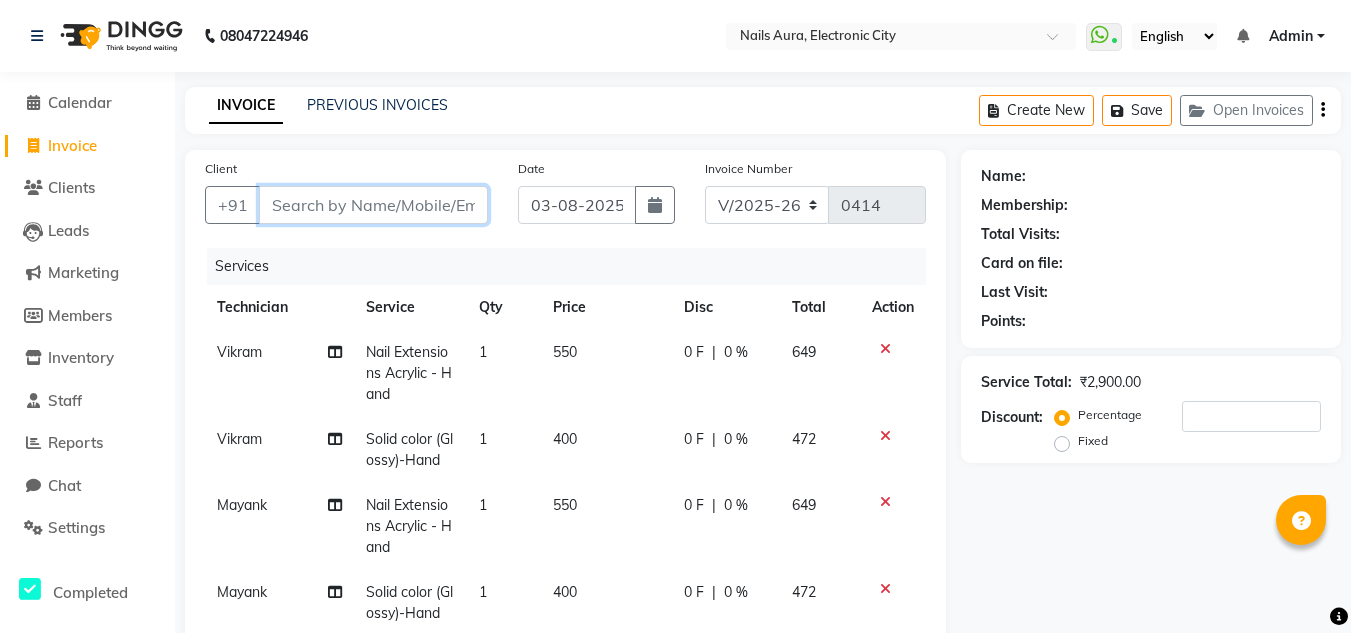 type on "9" 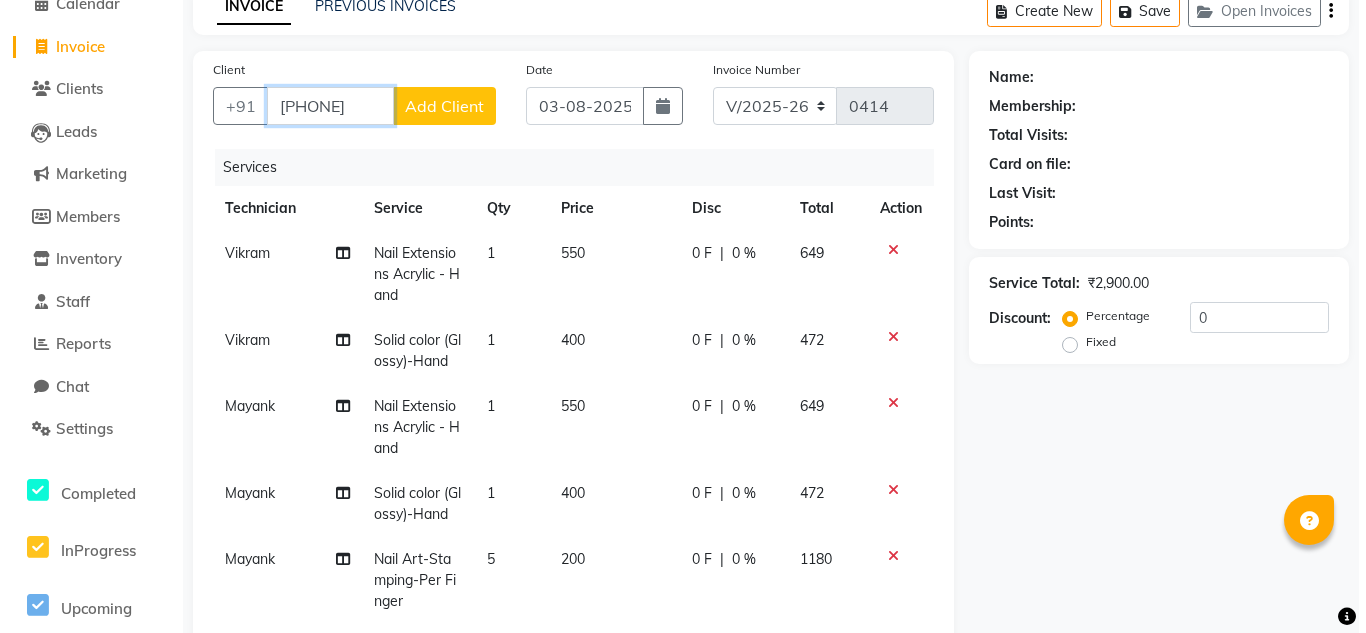 scroll, scrollTop: 100, scrollLeft: 0, axis: vertical 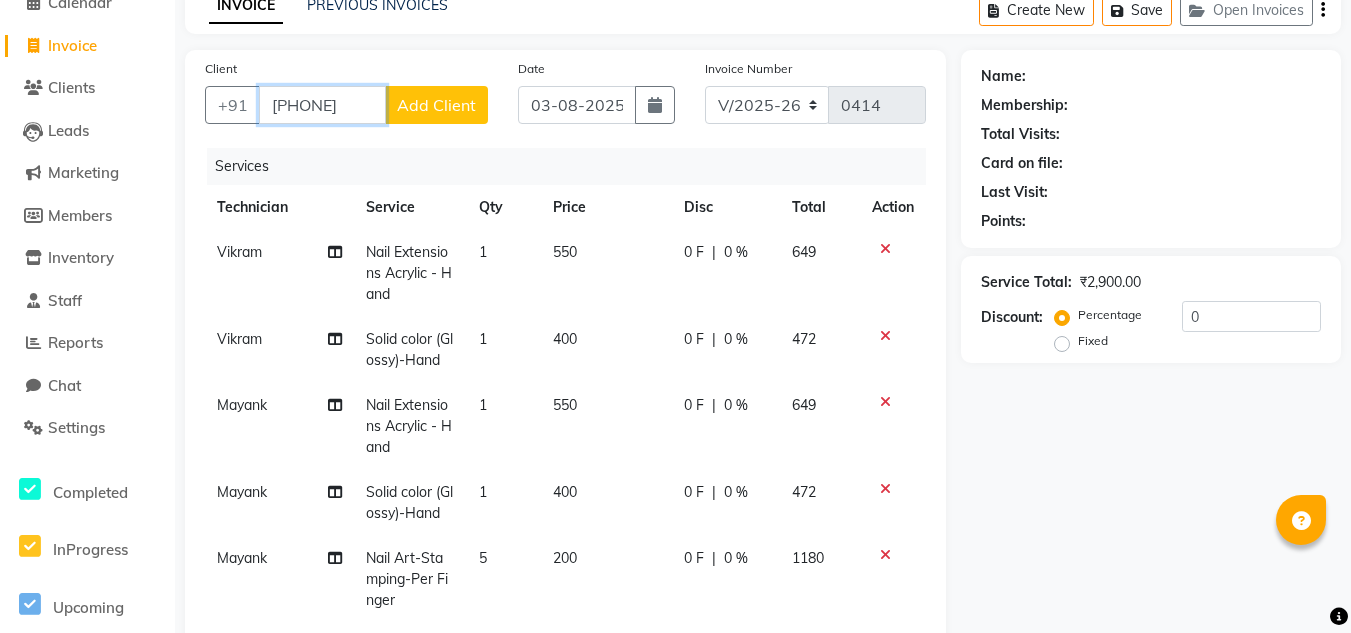 click on "[PHONE]" at bounding box center (322, 105) 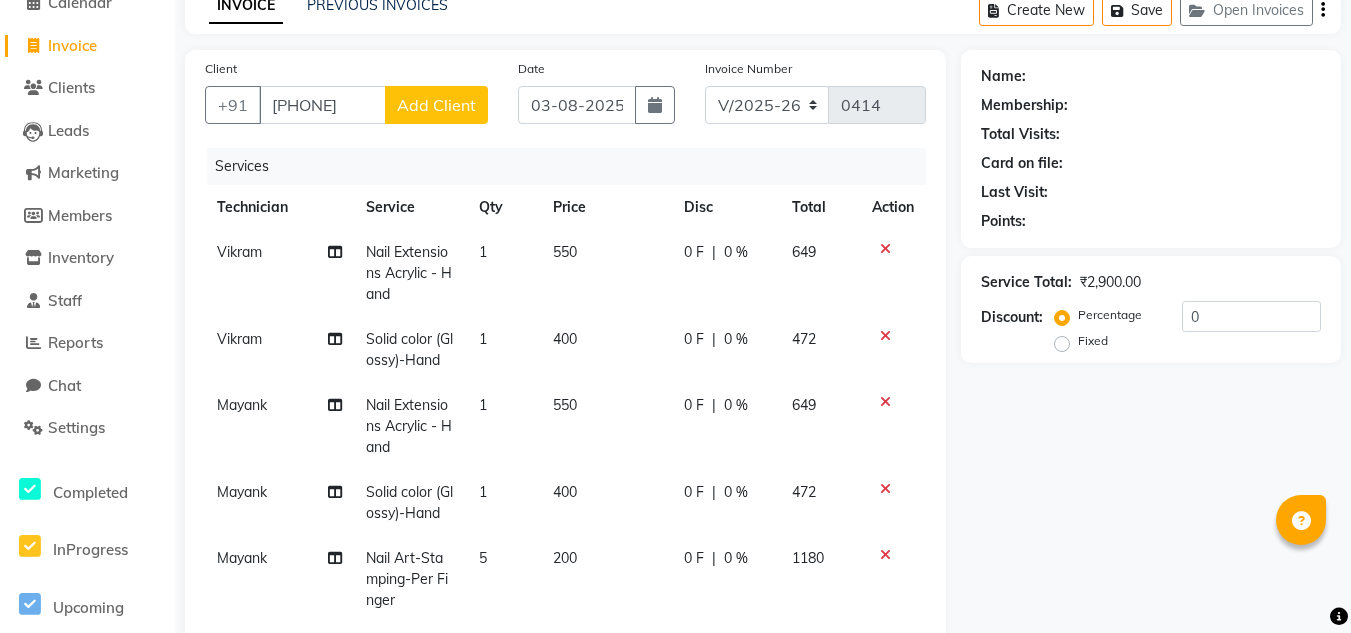 click on "Add Client" 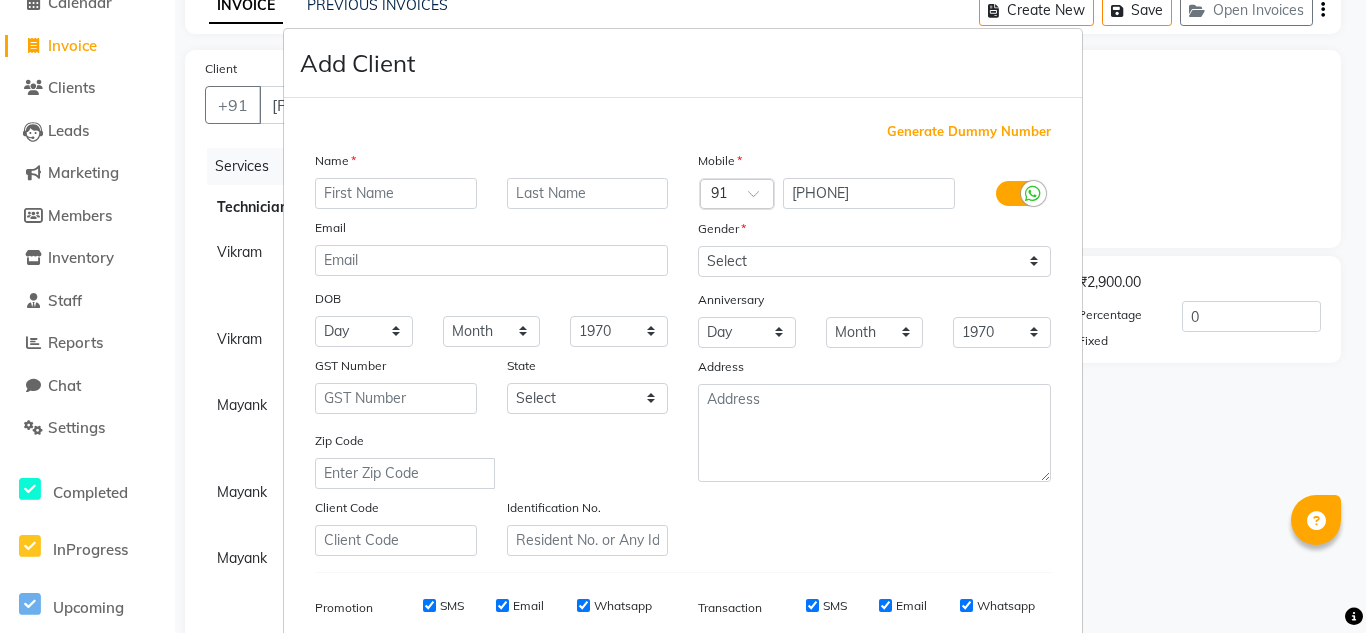 click at bounding box center (396, 193) 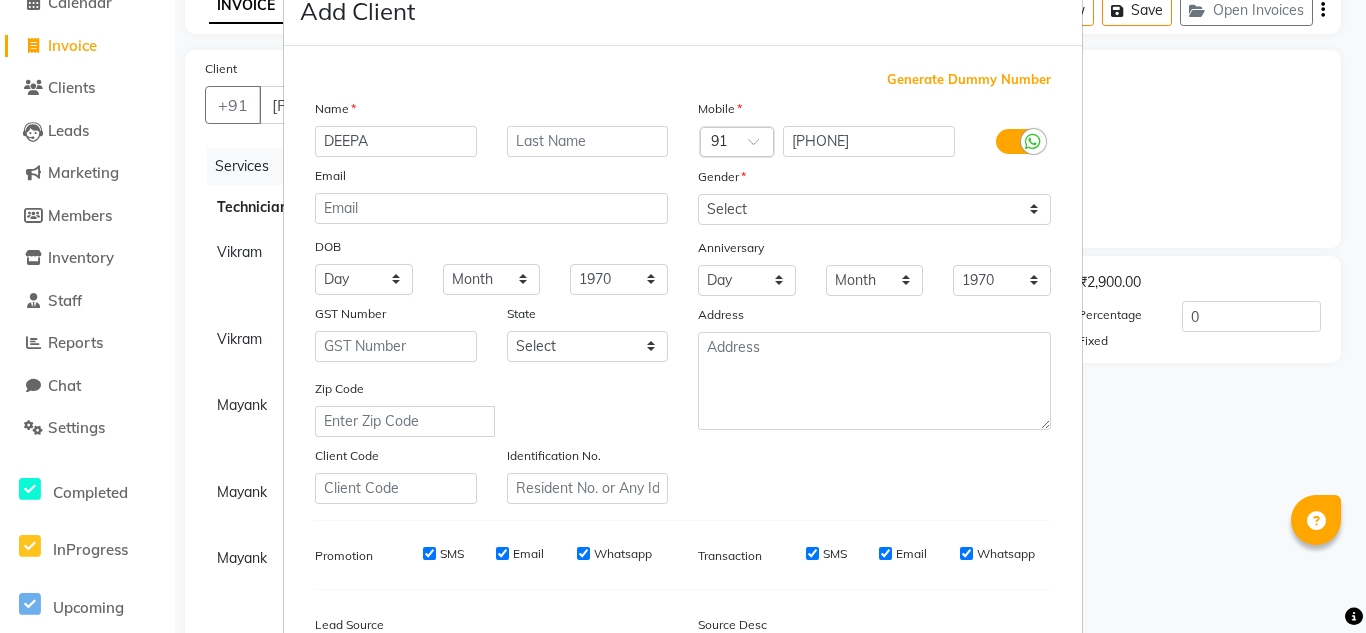 scroll, scrollTop: 200, scrollLeft: 0, axis: vertical 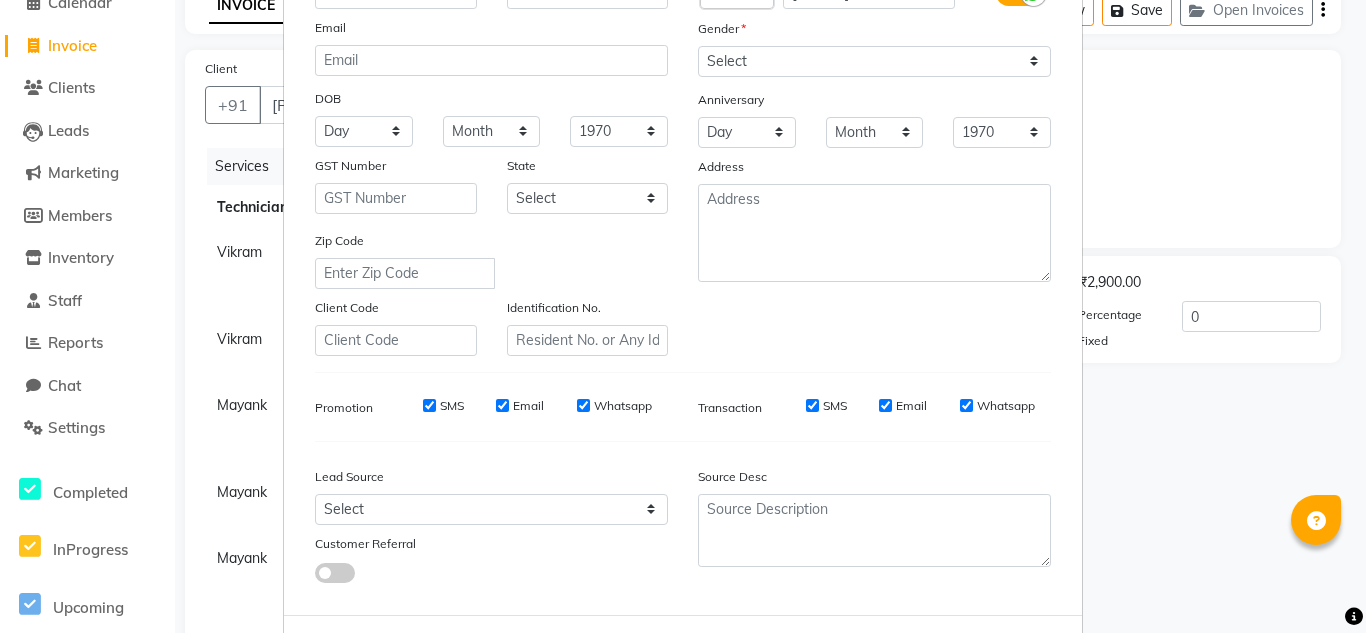 type on "DEEPA" 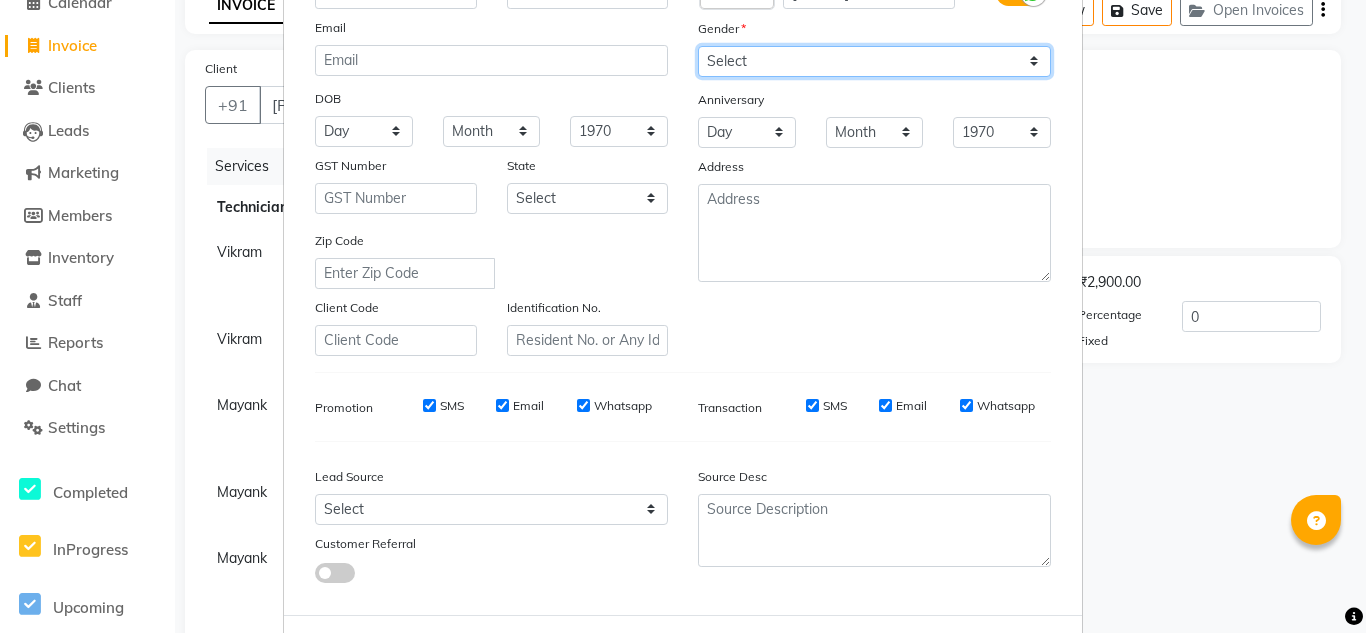 click on "Select Male Female Other Prefer Not To Say" at bounding box center (874, 61) 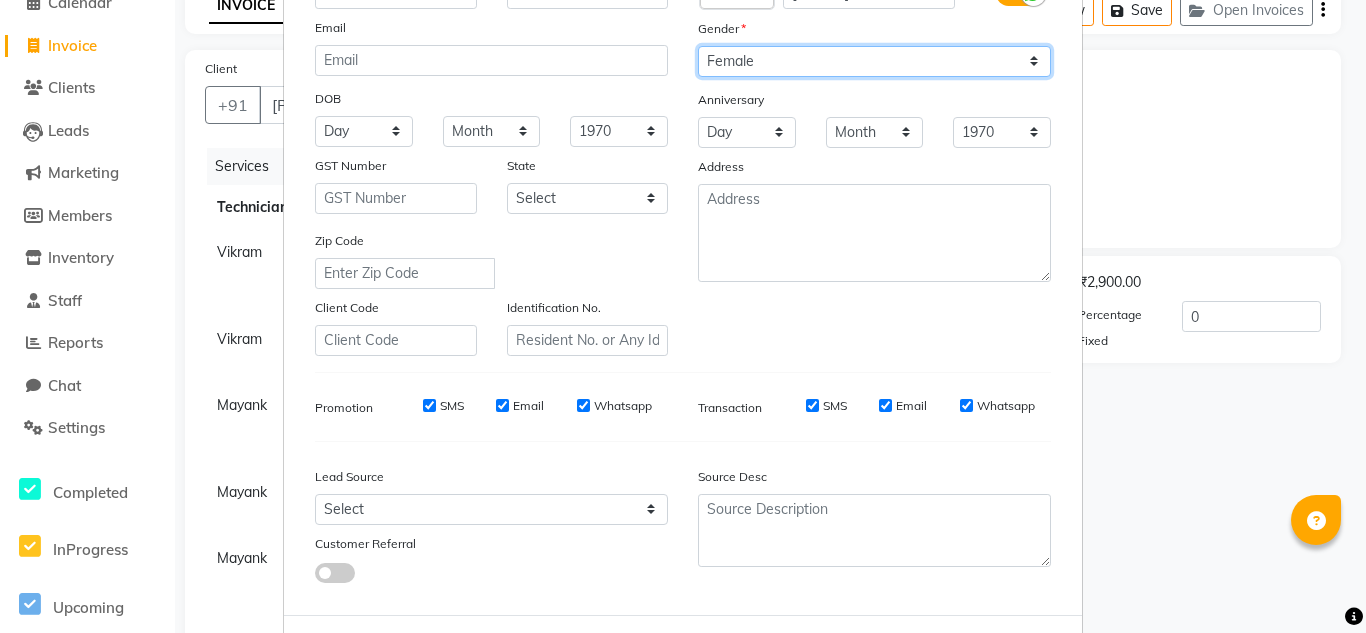 click on "Select Male Female Other Prefer Not To Say" at bounding box center (874, 61) 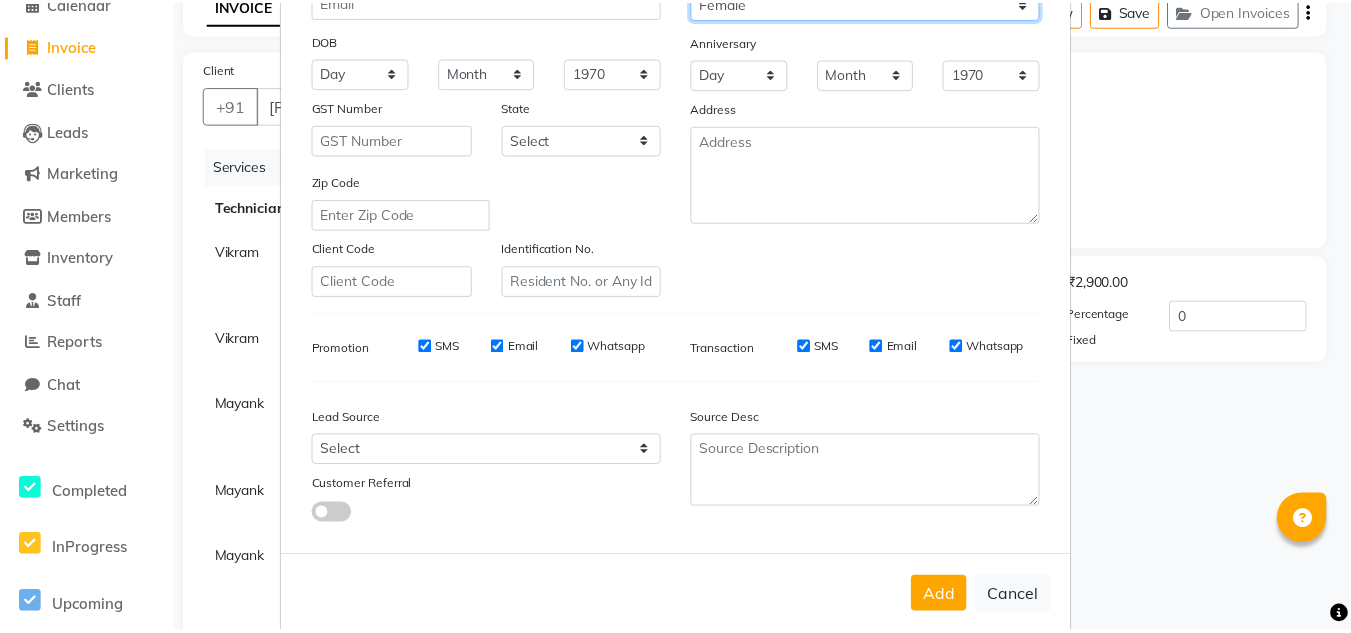 scroll, scrollTop: 290, scrollLeft: 0, axis: vertical 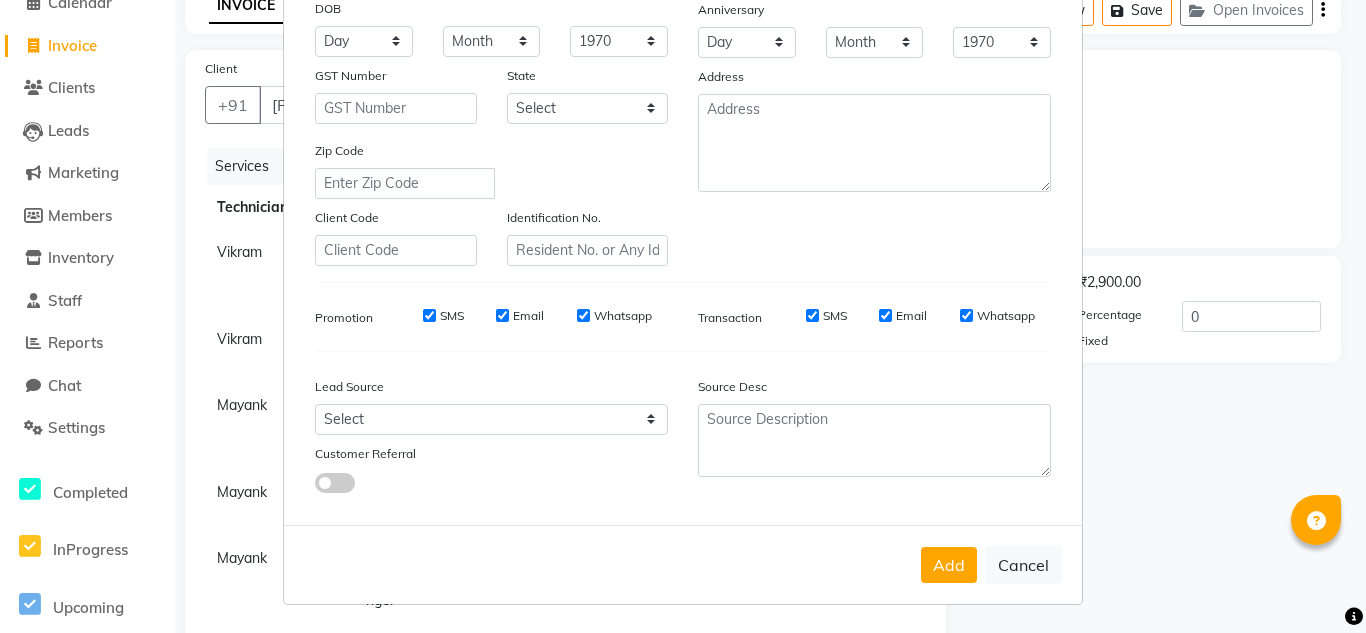 drag, startPoint x: 950, startPoint y: 559, endPoint x: 1066, endPoint y: 494, distance: 132.96992 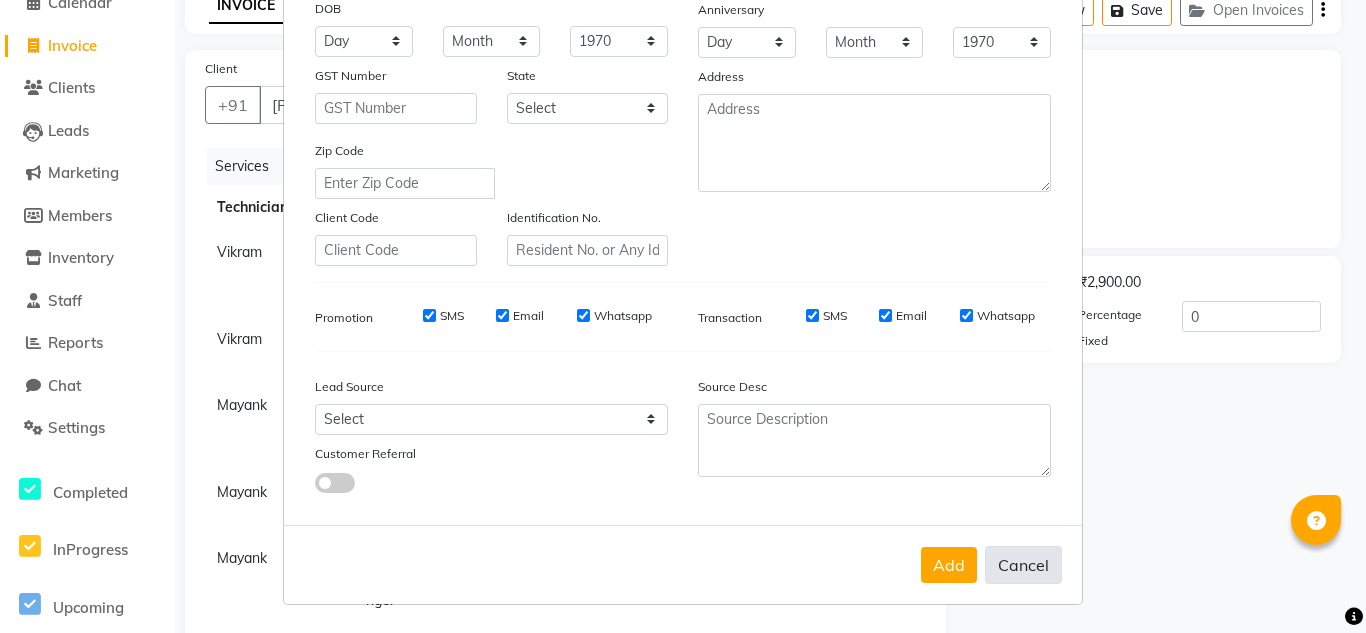 drag, startPoint x: 944, startPoint y: 565, endPoint x: 981, endPoint y: 545, distance: 42.059483 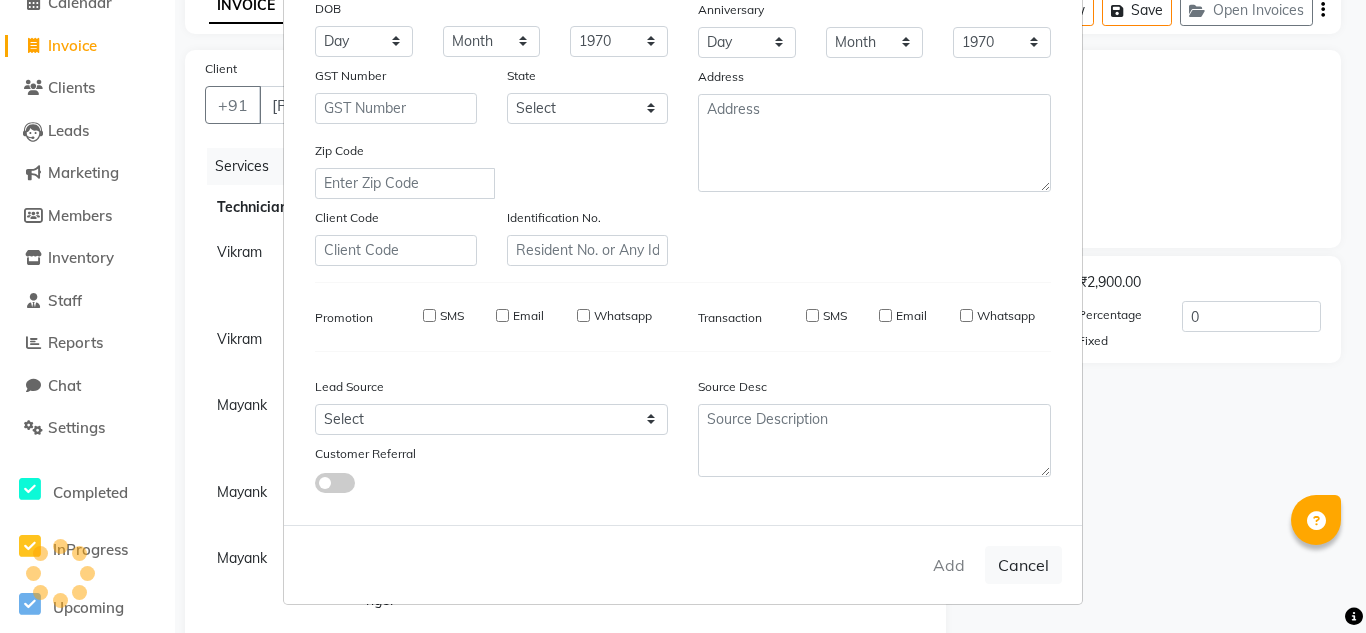 type 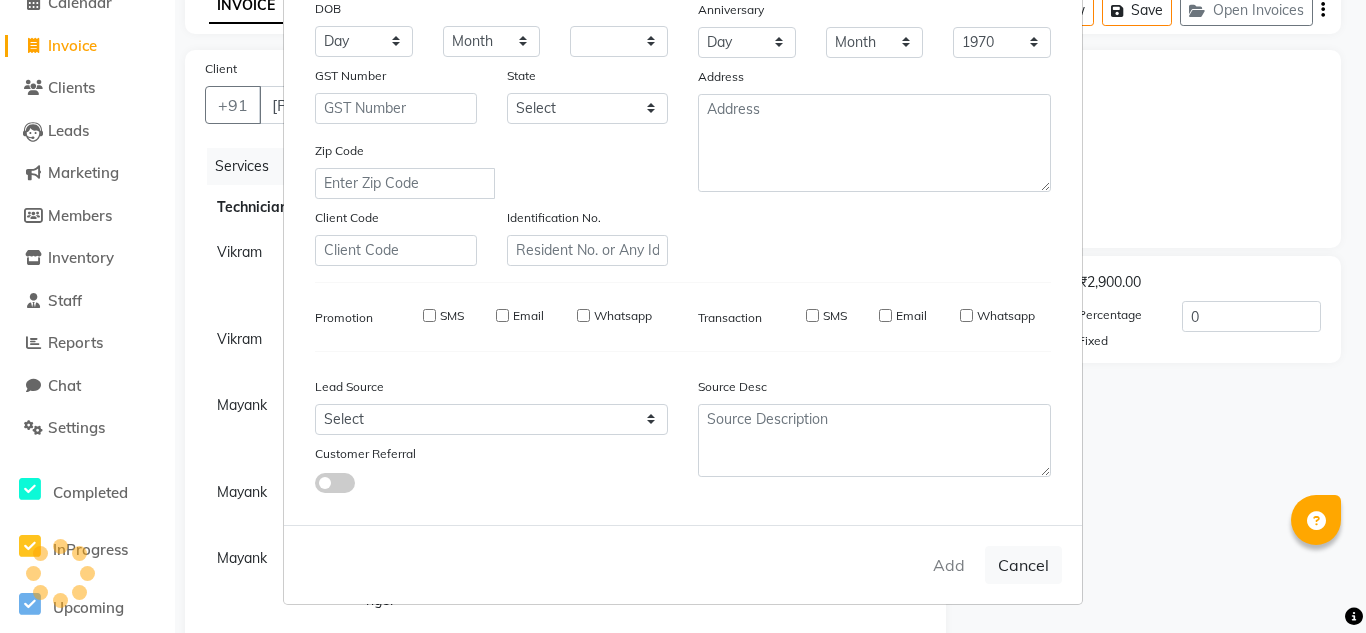 type 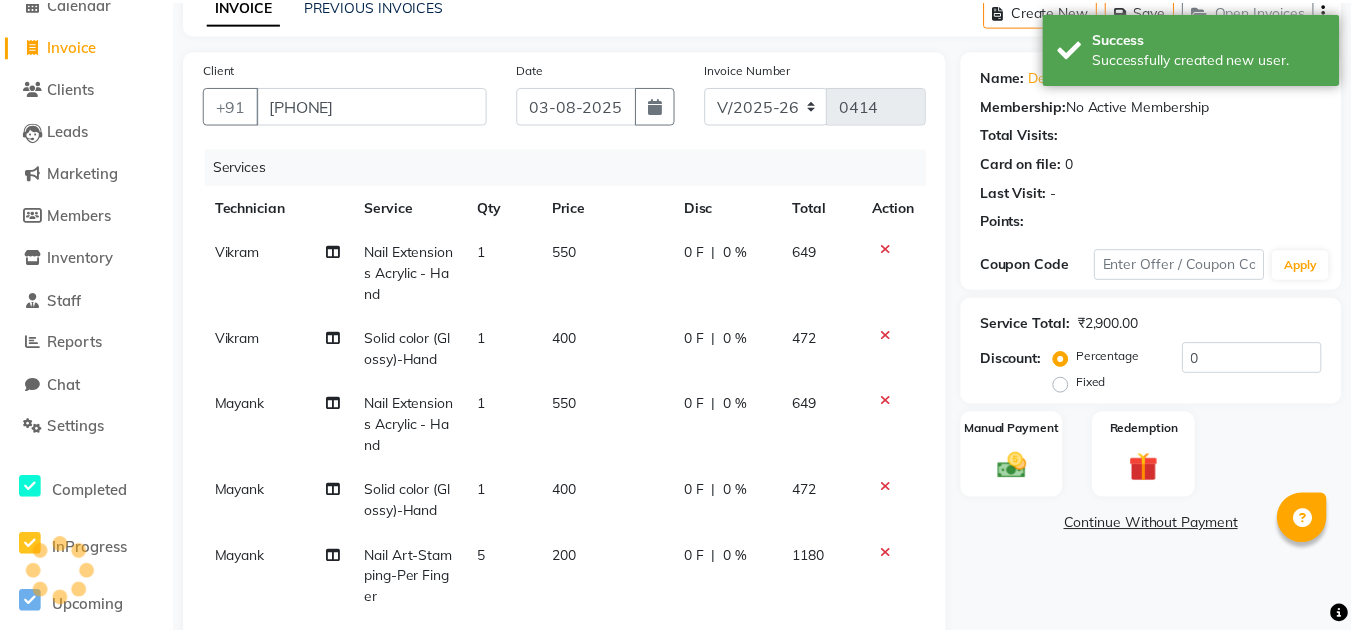 scroll, scrollTop: 0, scrollLeft: 0, axis: both 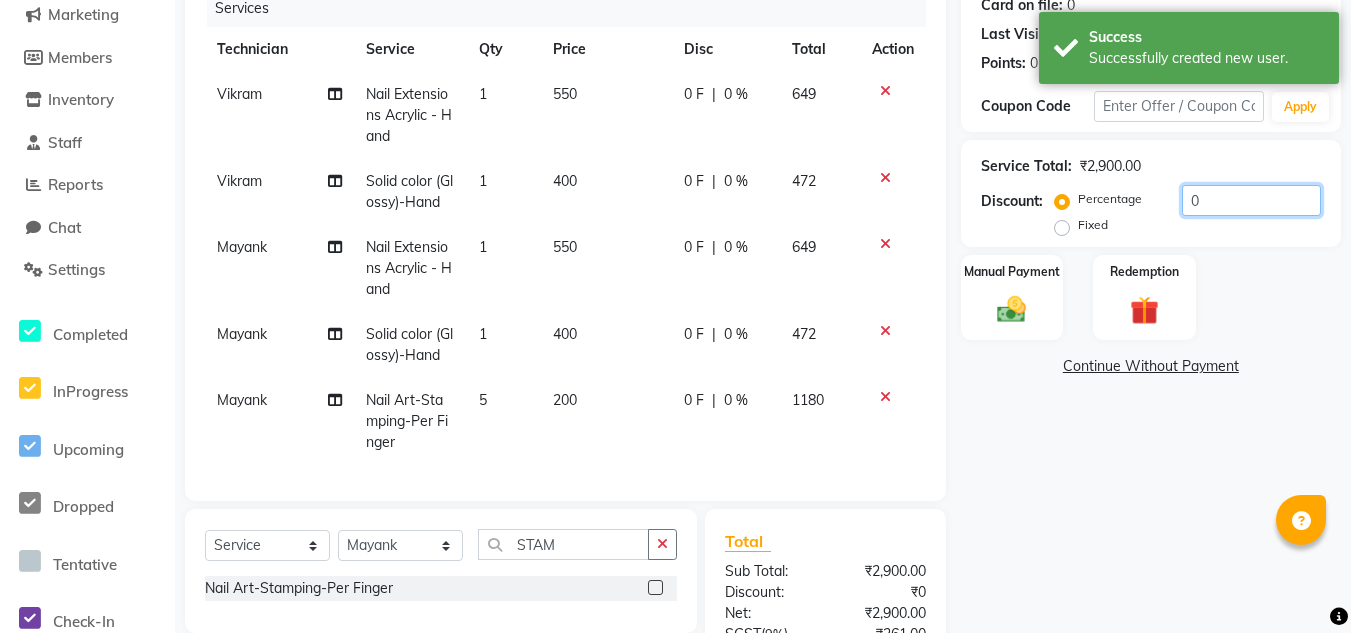 click on "0" 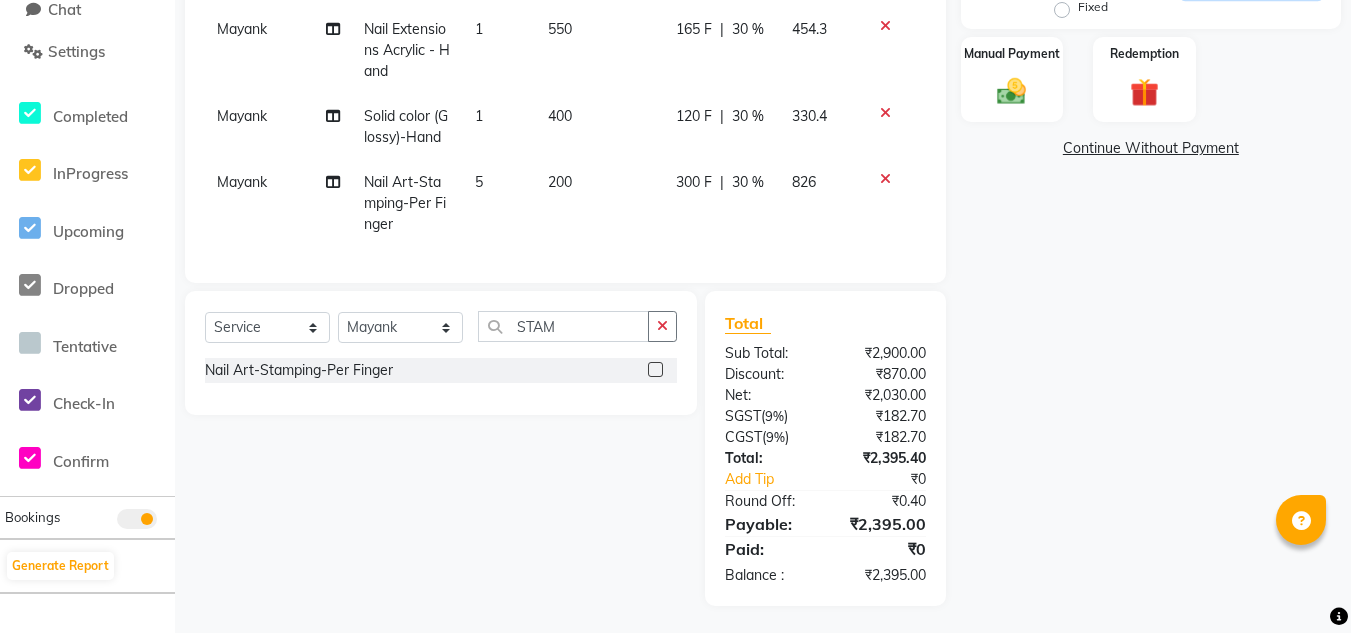 scroll, scrollTop: 488, scrollLeft: 0, axis: vertical 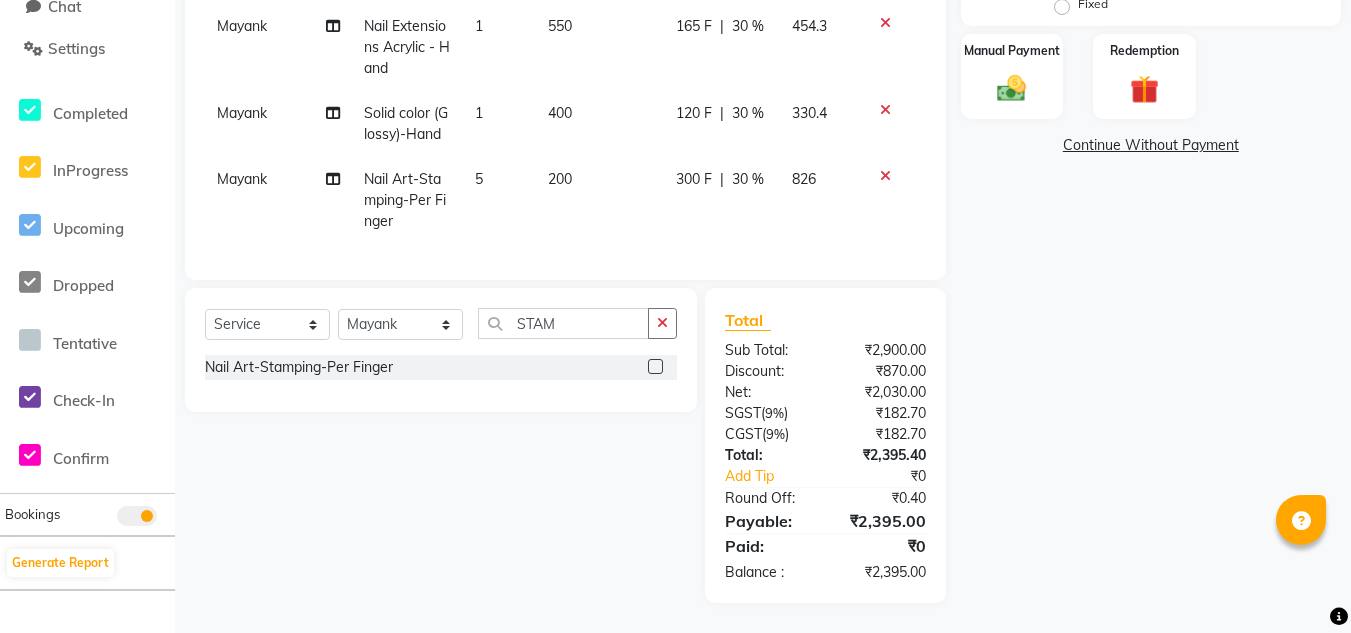 type on "30" 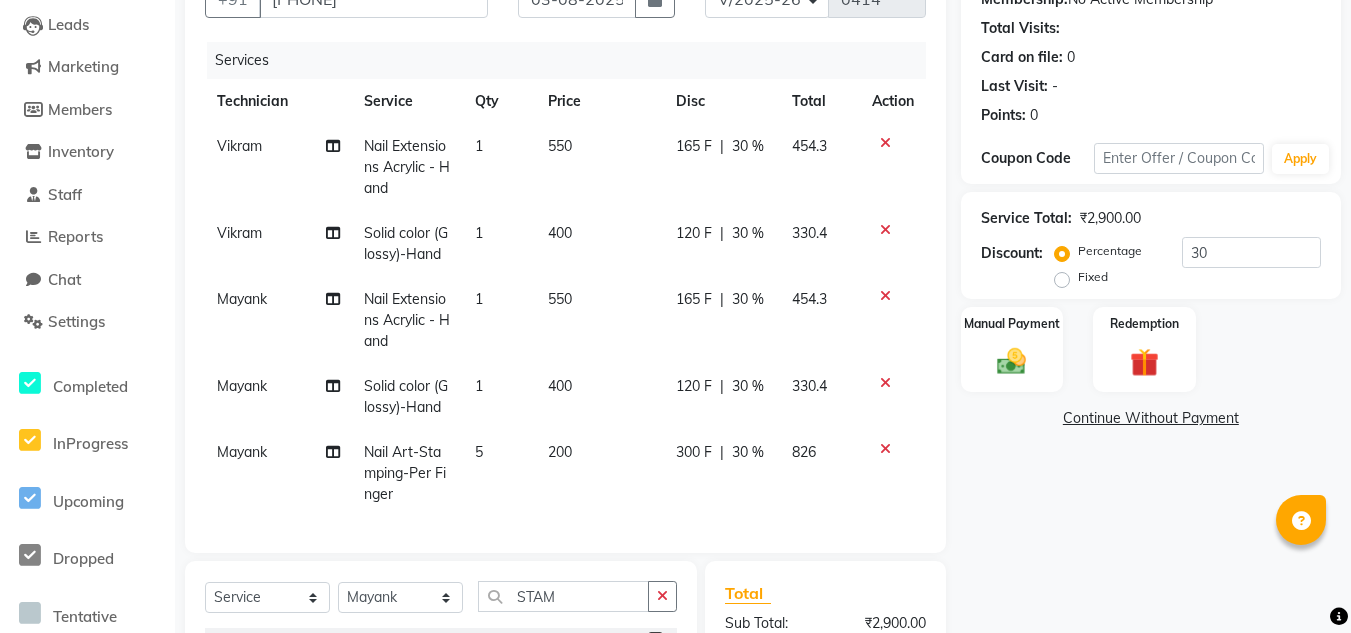 scroll, scrollTop: 188, scrollLeft: 0, axis: vertical 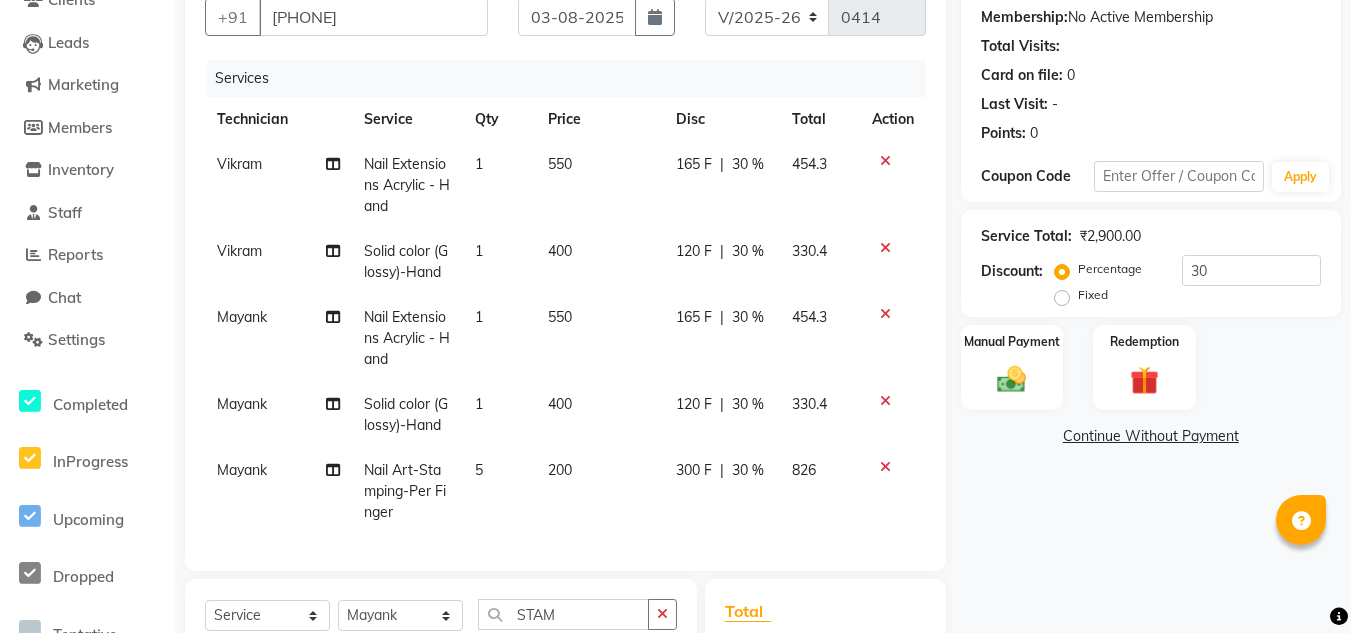 drag, startPoint x: 1022, startPoint y: 375, endPoint x: 1365, endPoint y: 447, distance: 350.4754 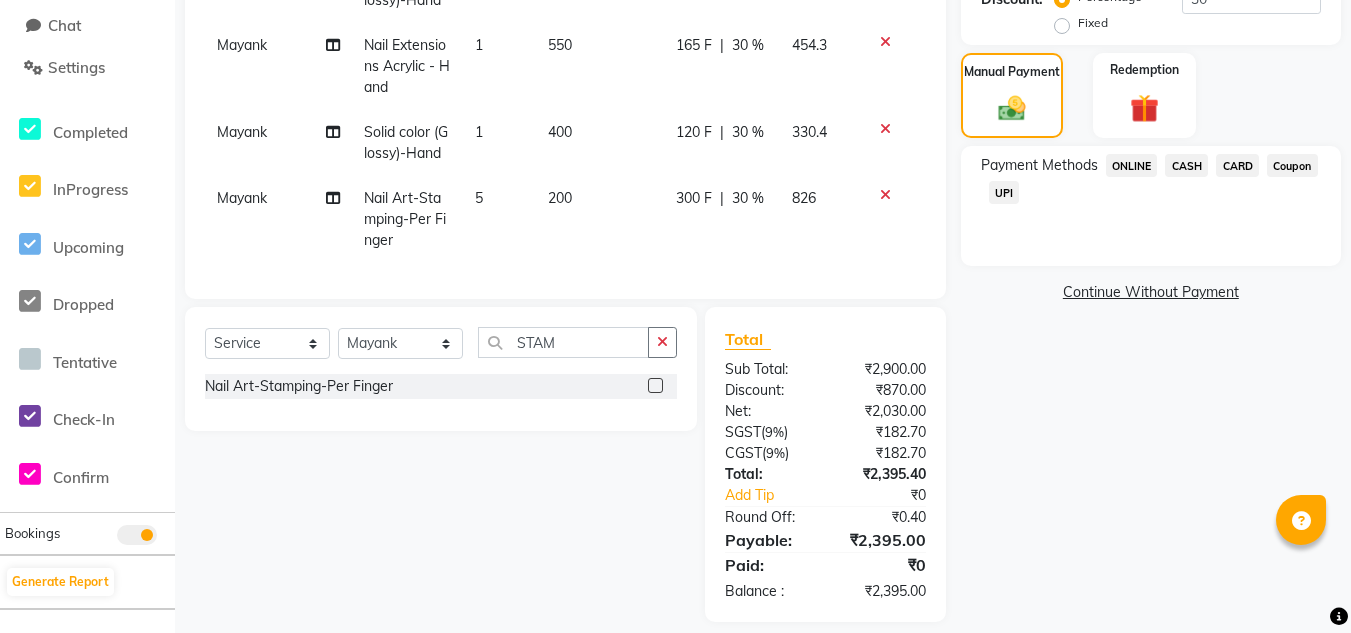 scroll, scrollTop: 488, scrollLeft: 0, axis: vertical 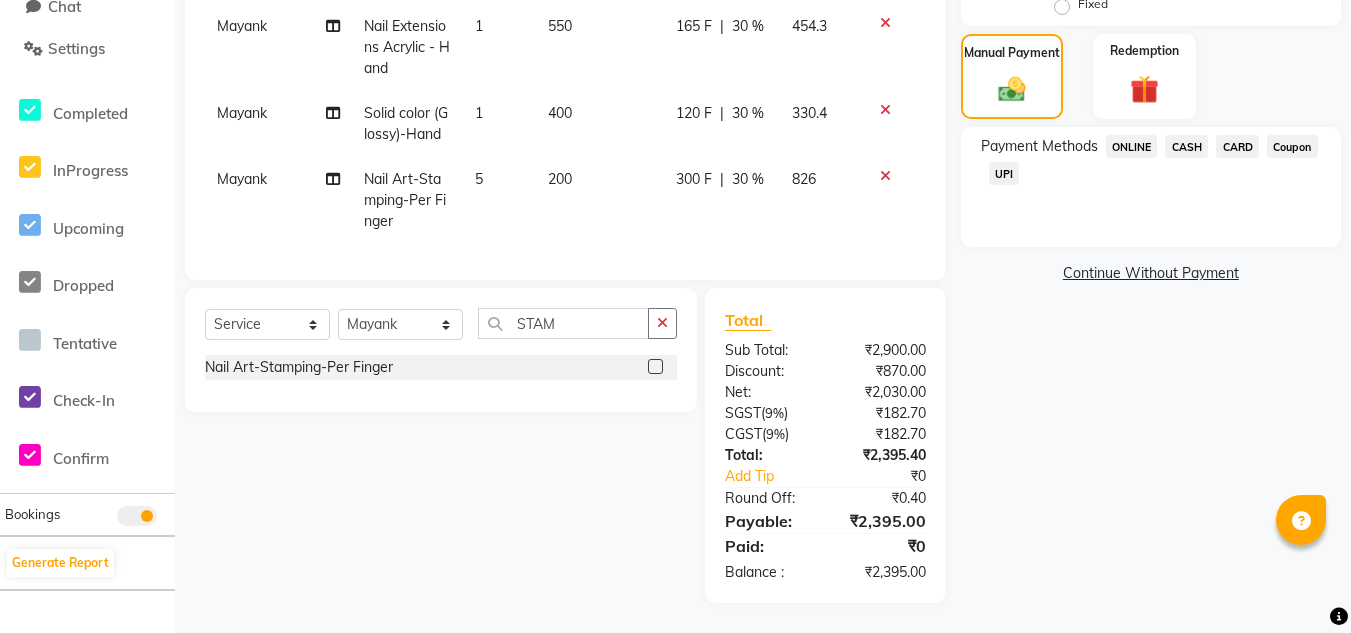 drag, startPoint x: 1246, startPoint y: 135, endPoint x: 1365, endPoint y: 186, distance: 129.46814 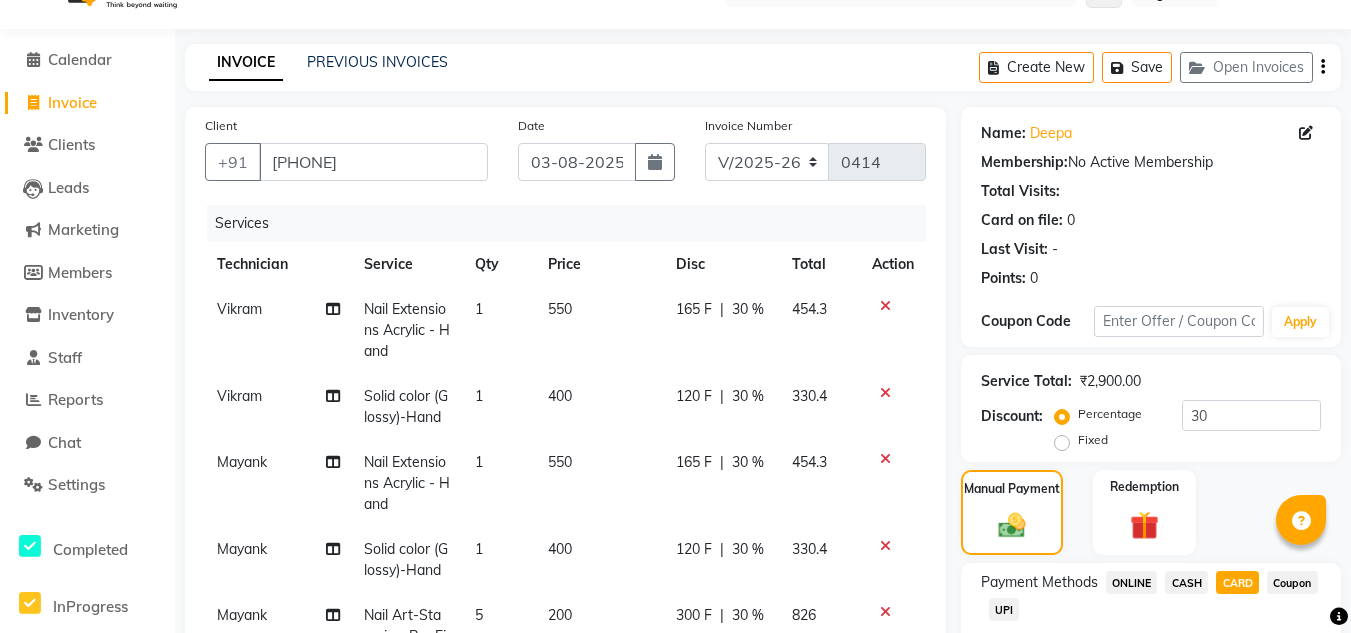 scroll, scrollTop: 0, scrollLeft: 0, axis: both 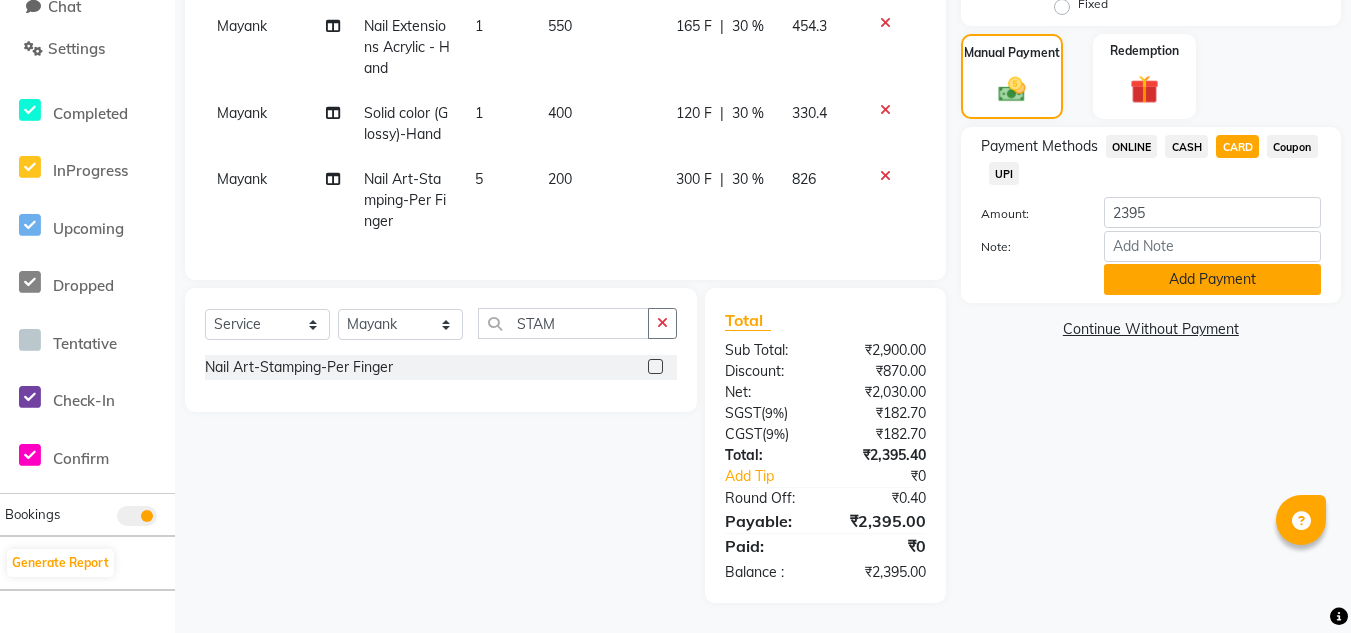 click on "Add Payment" 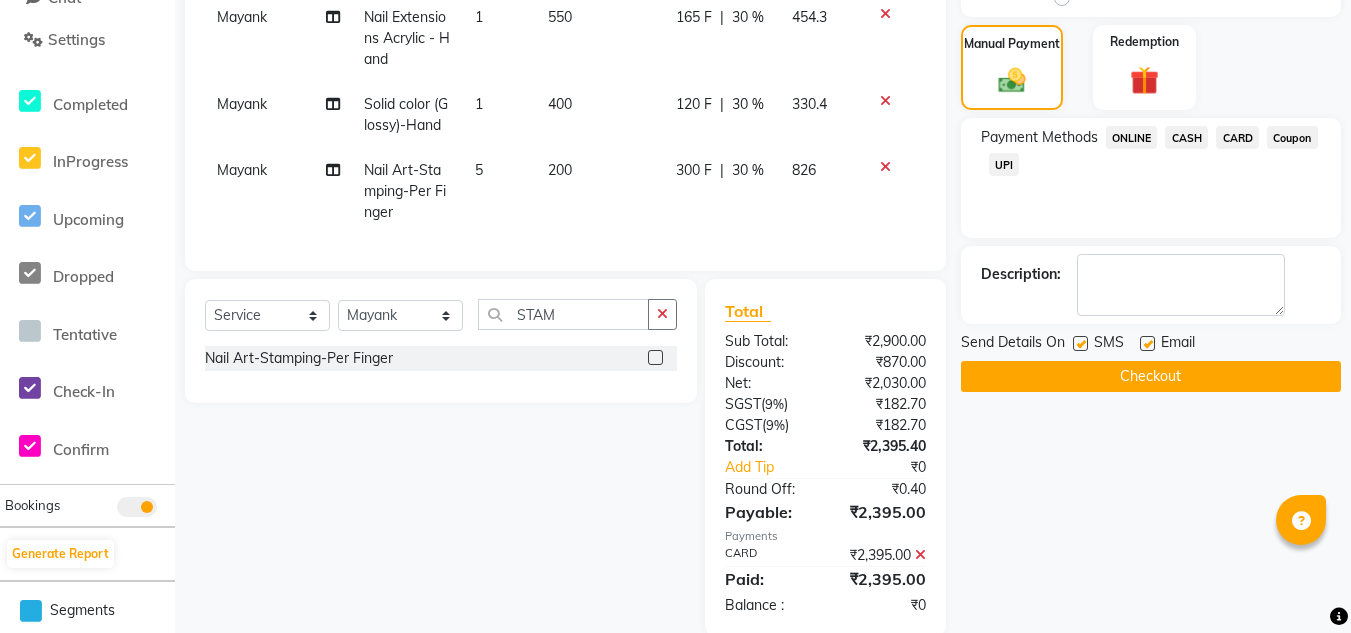 scroll, scrollTop: 530, scrollLeft: 0, axis: vertical 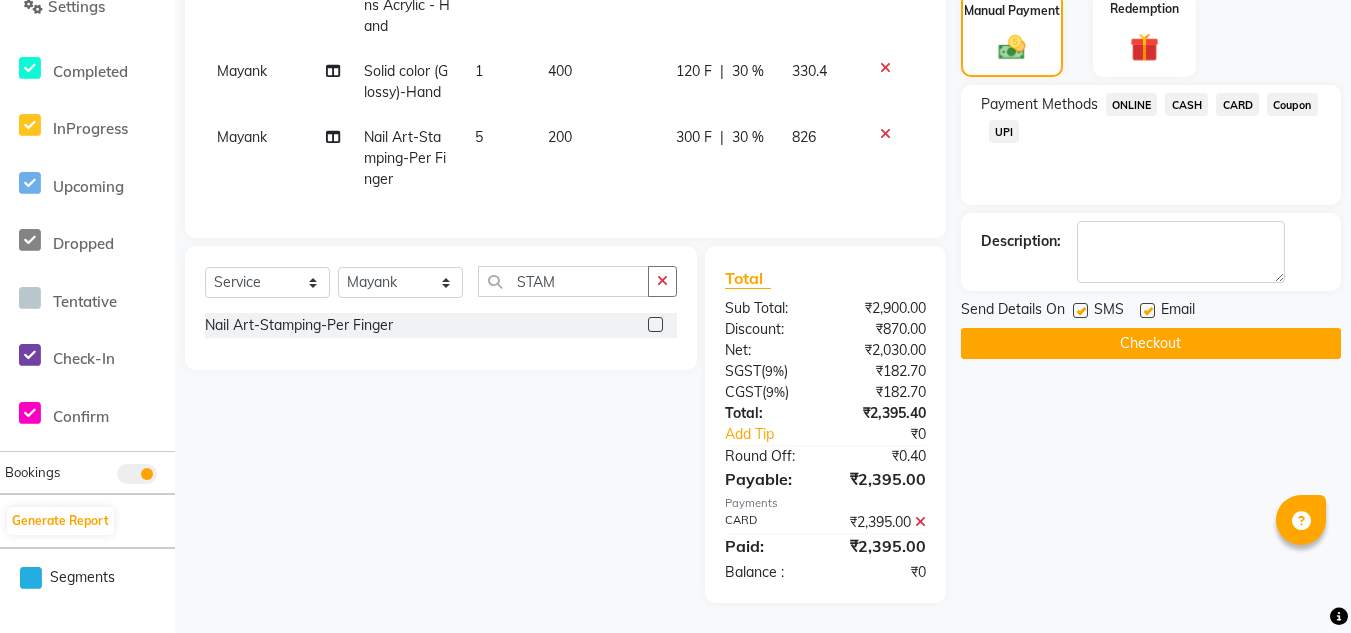 click on "Checkout" 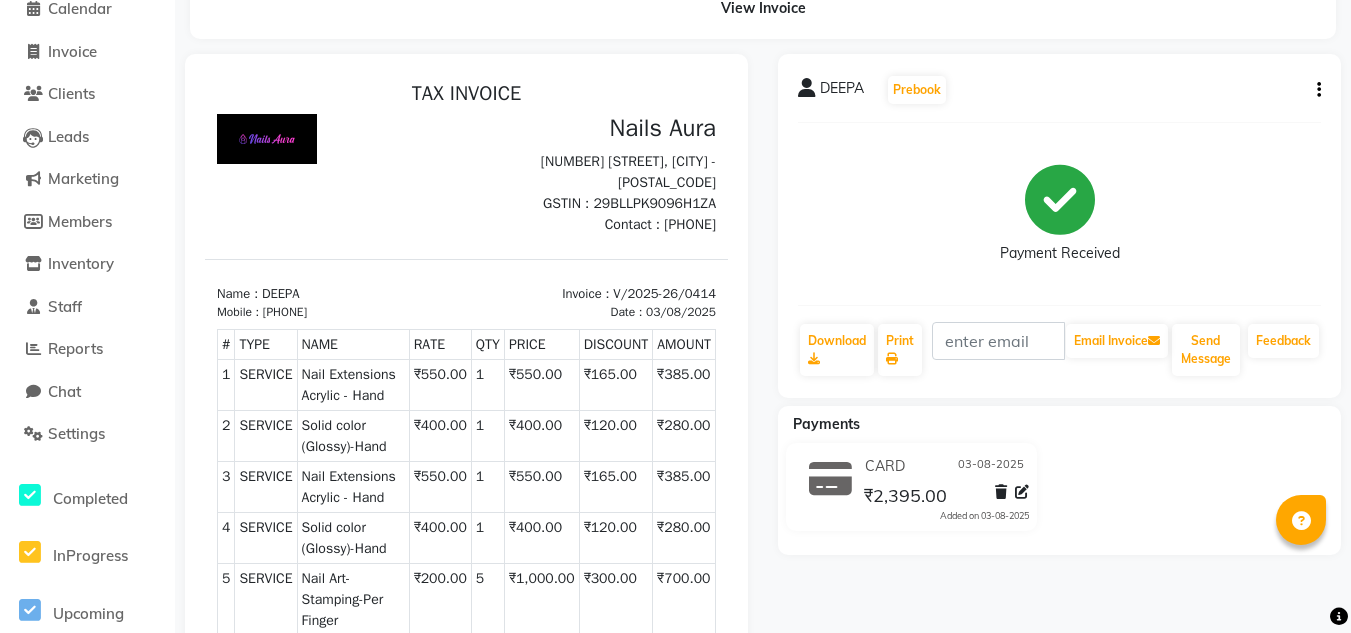scroll, scrollTop: 0, scrollLeft: 0, axis: both 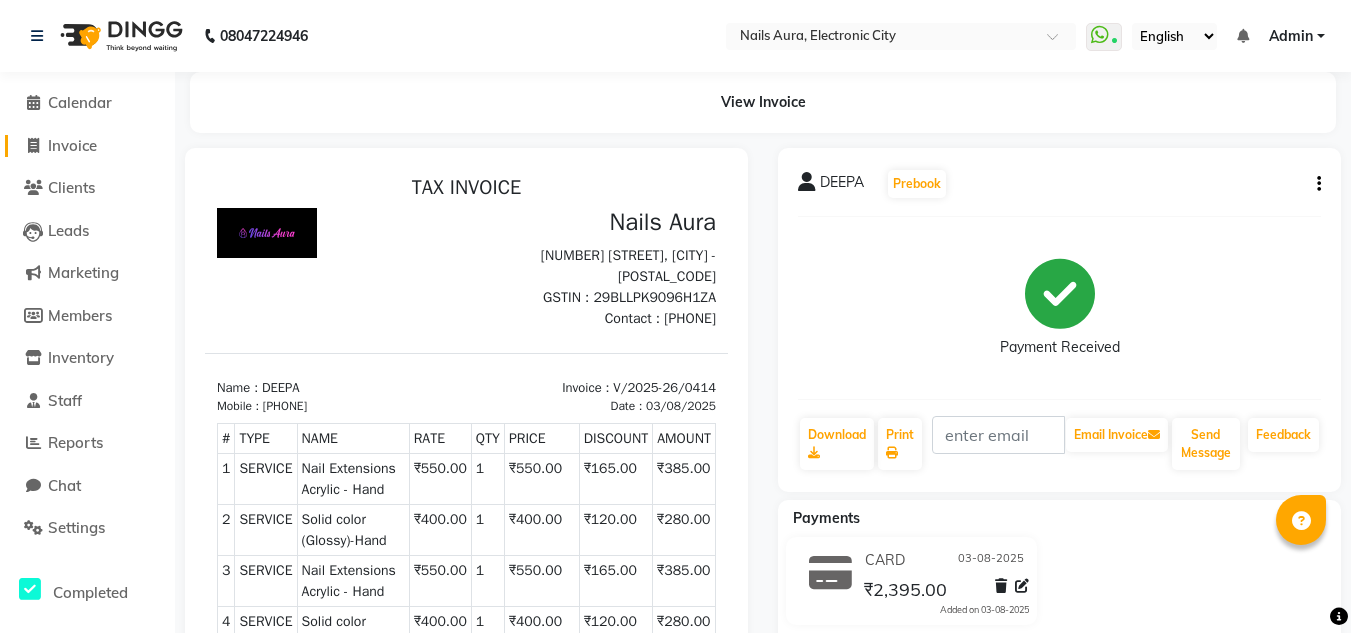 click on "Invoice" 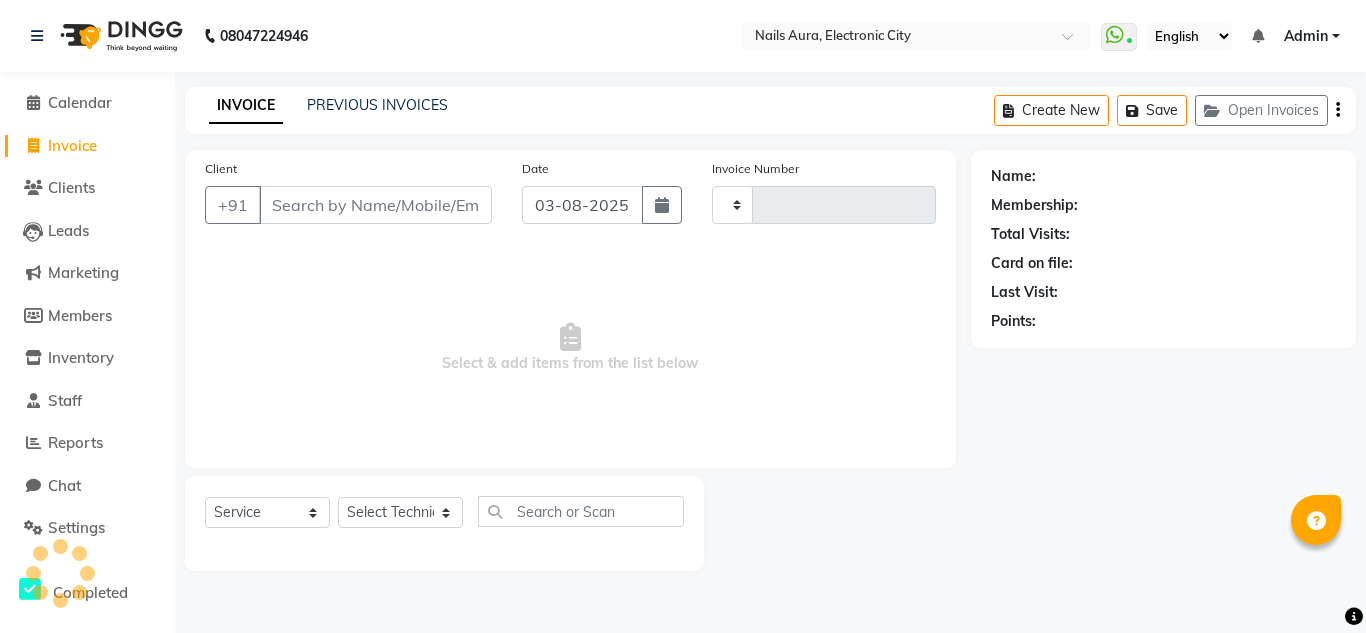 type on "0415" 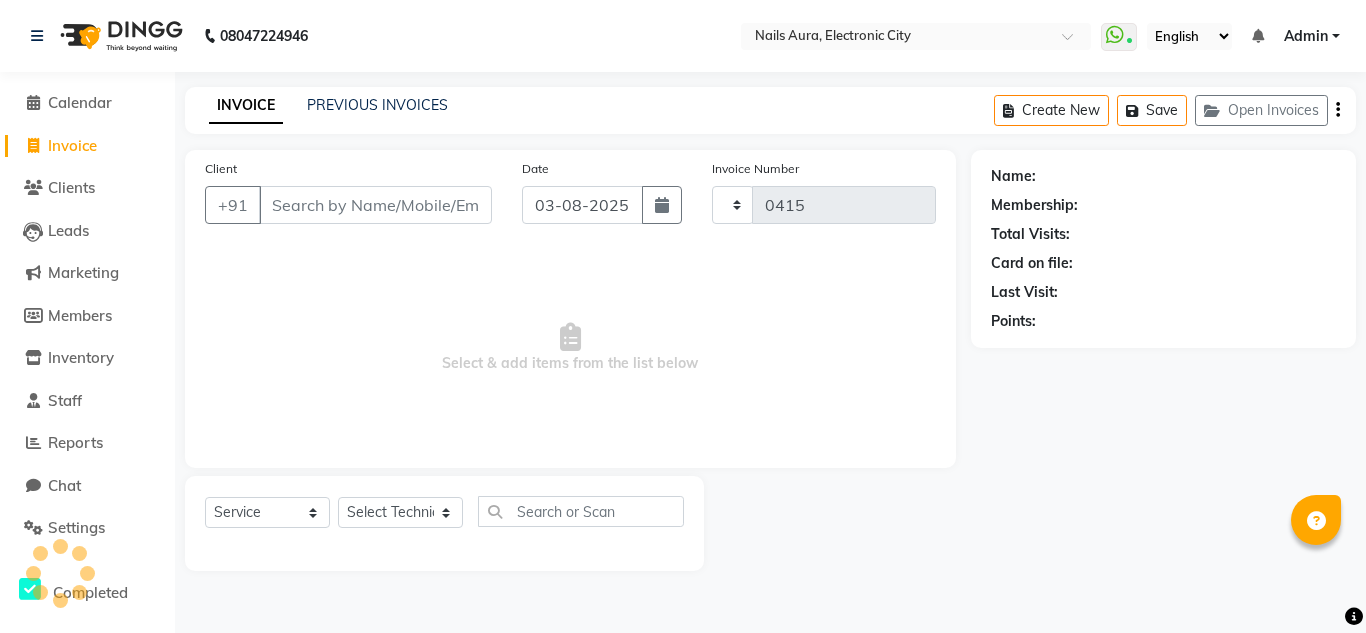 select on "8179" 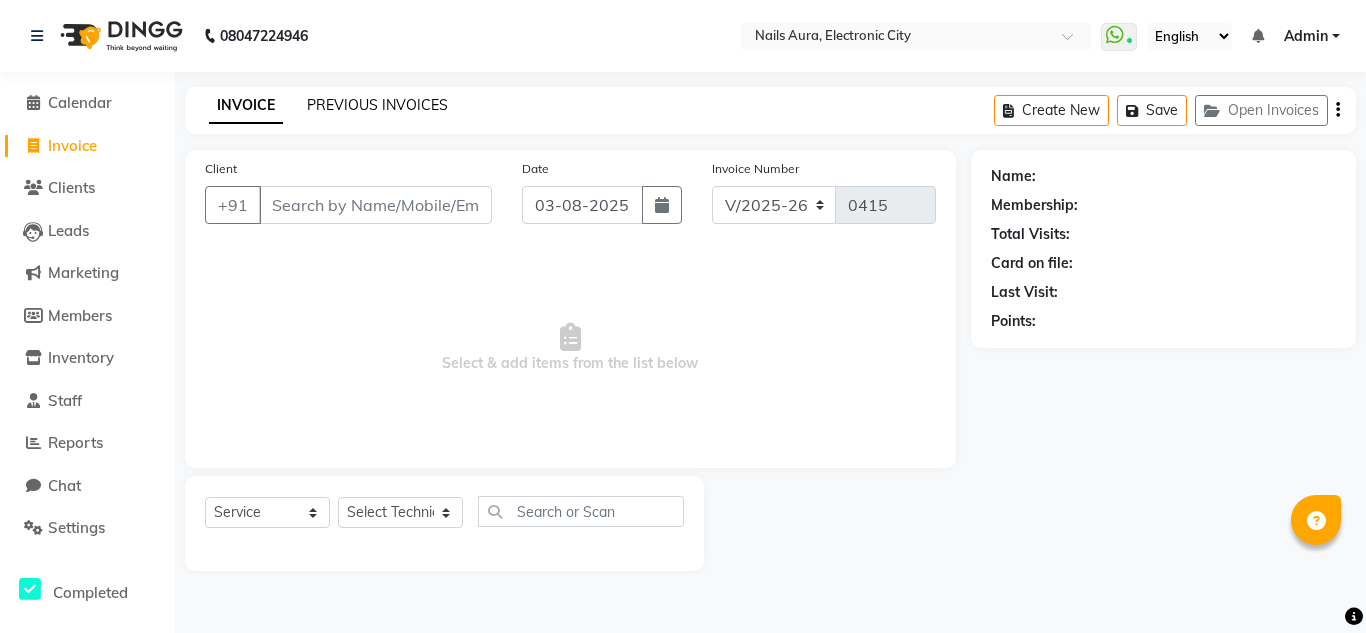 click on "PREVIOUS INVOICES" 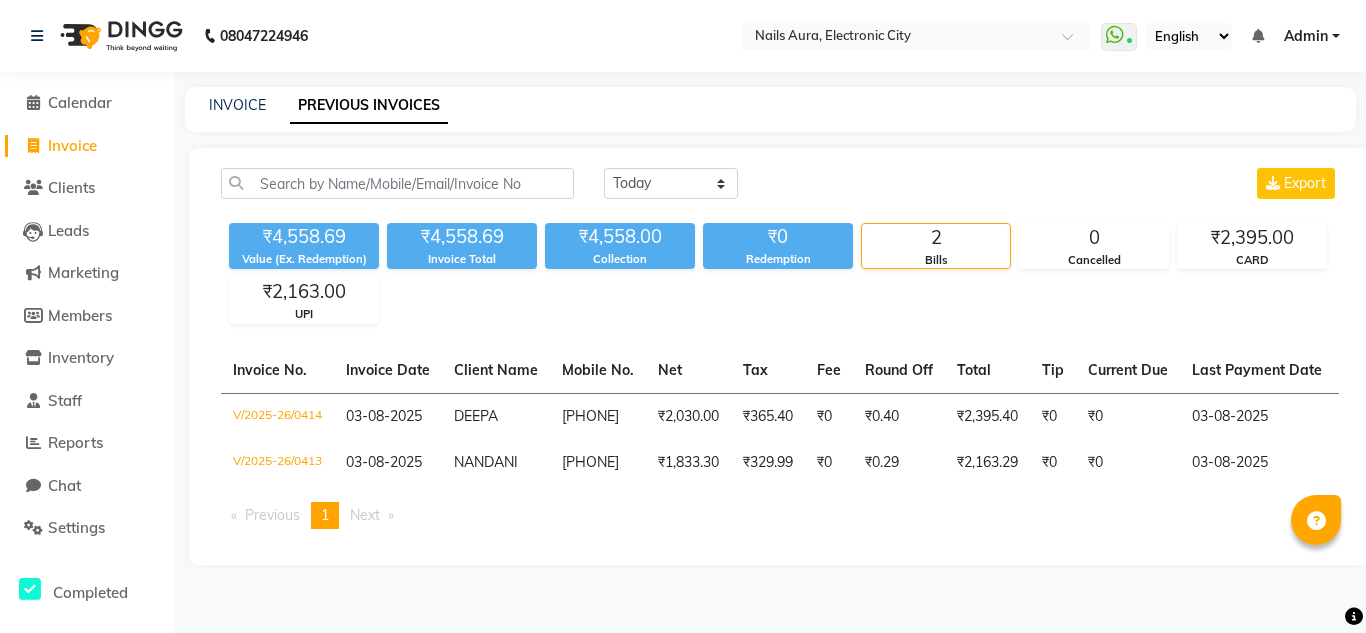 click on "Calendar" 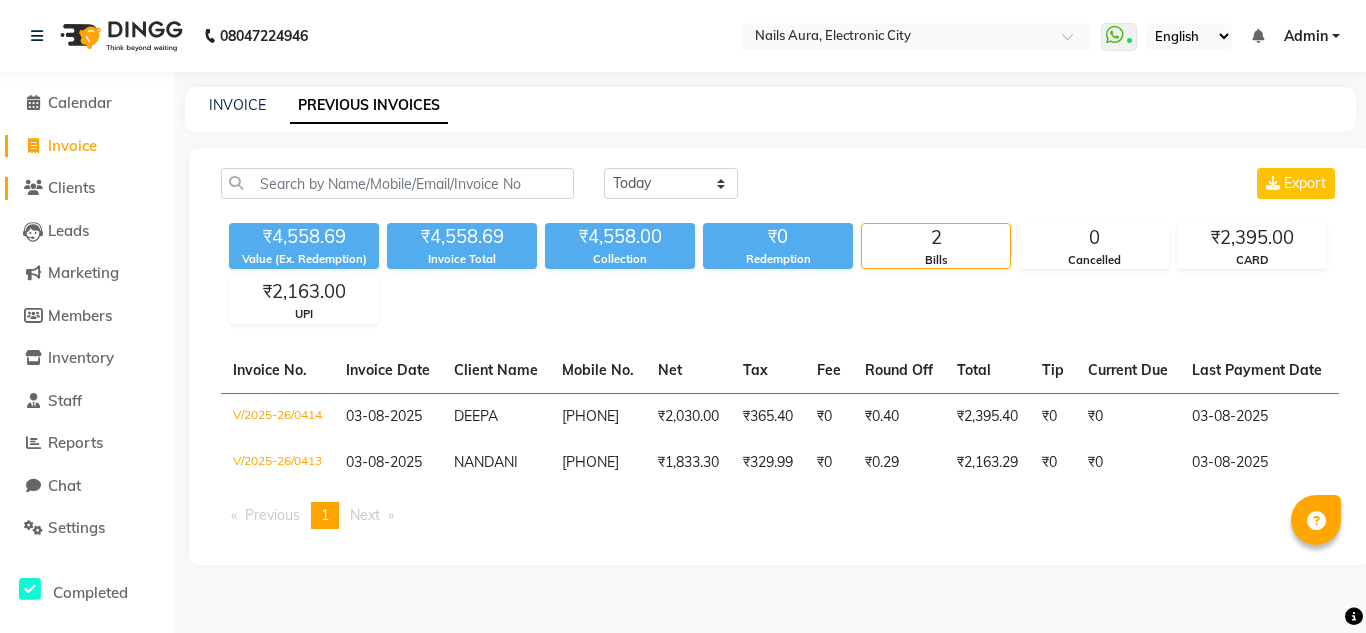 click on "Clients" 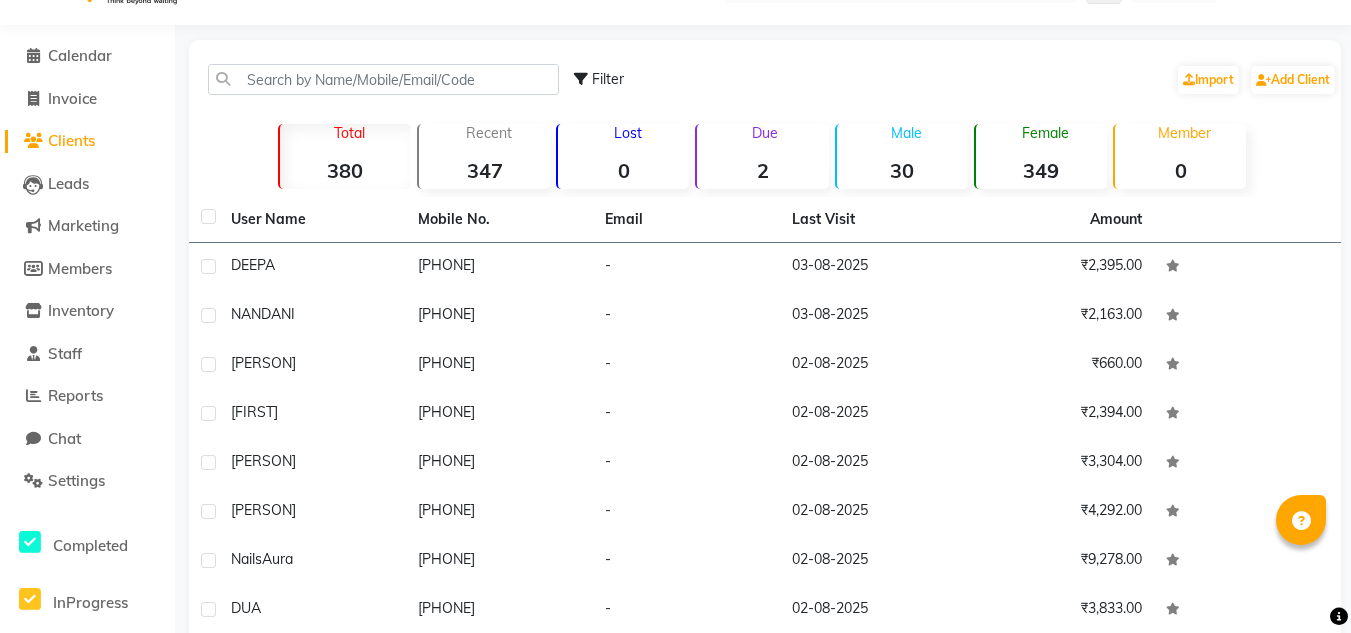 scroll, scrollTop: 0, scrollLeft: 0, axis: both 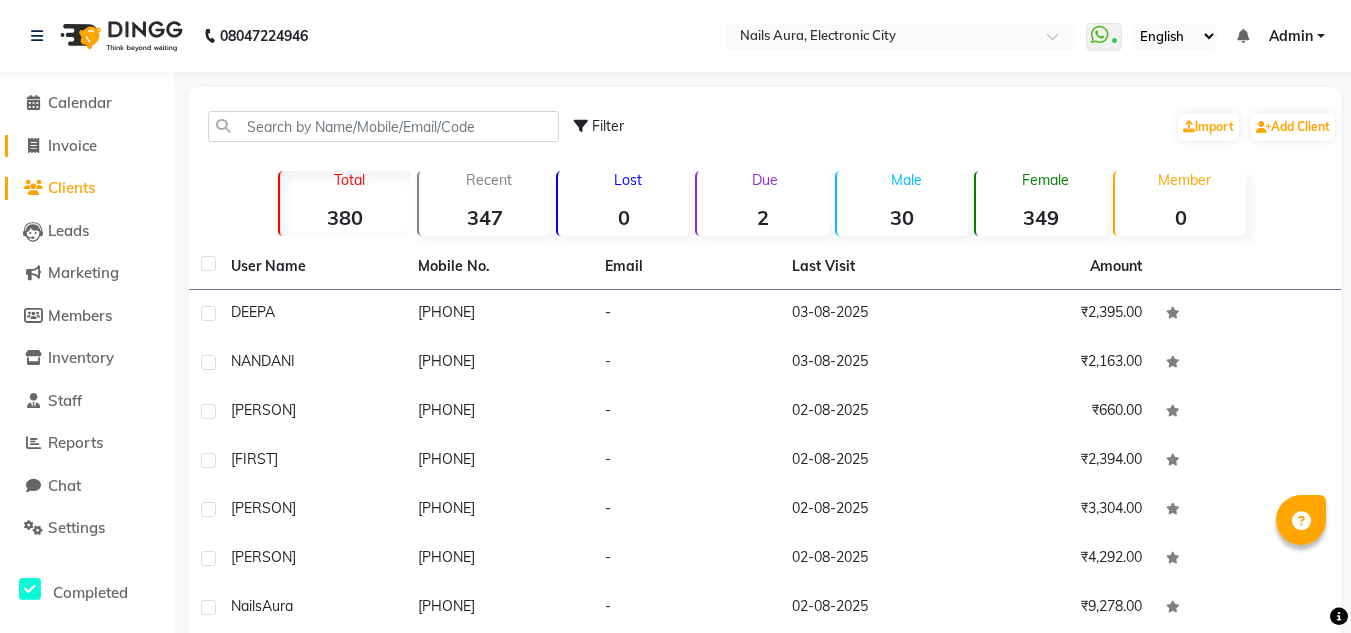 click on "Invoice" 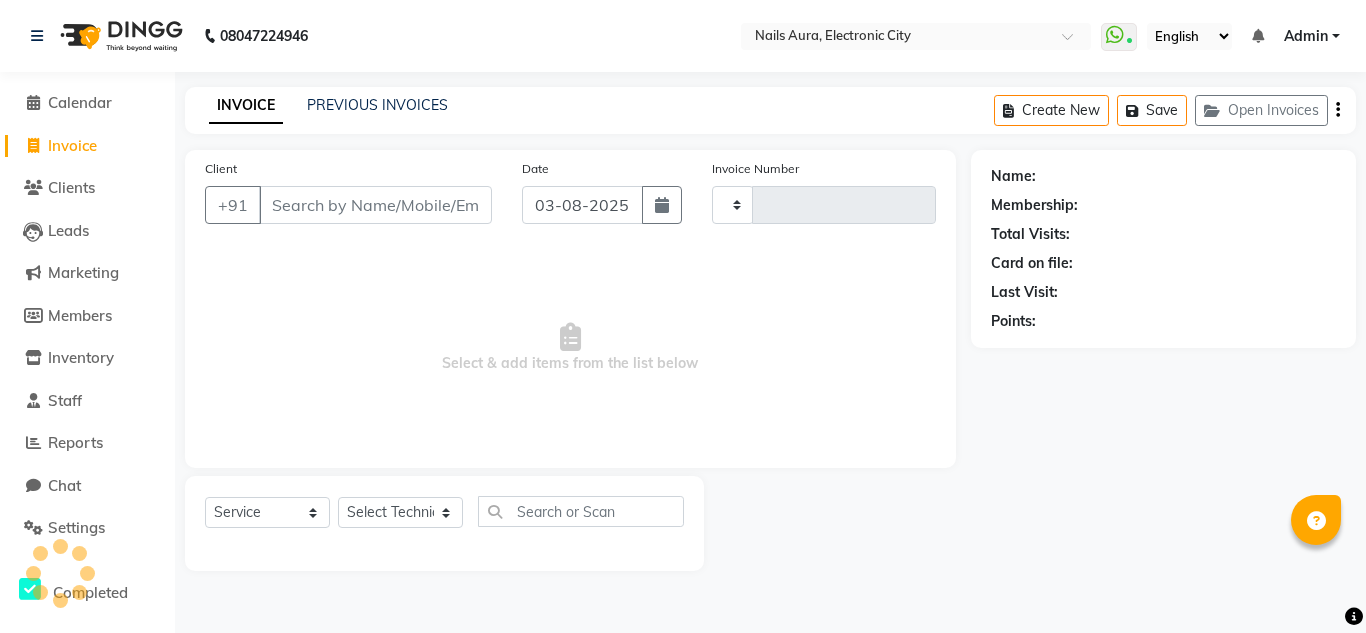 type on "0415" 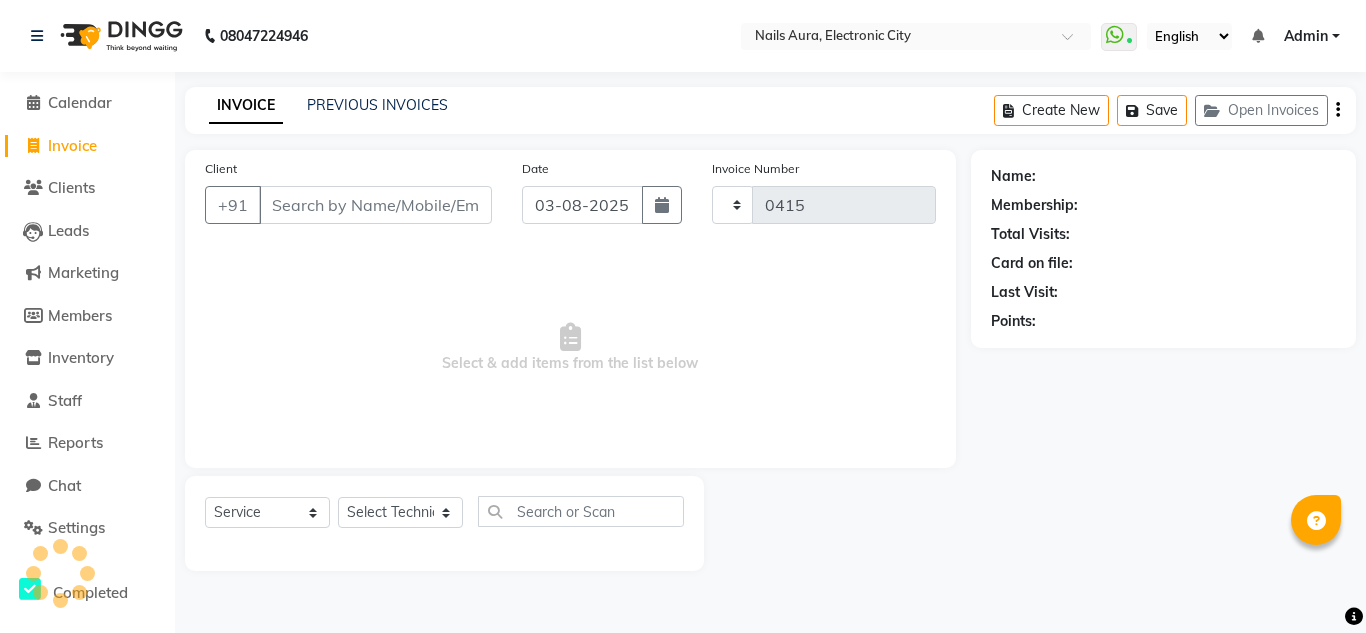select on "8179" 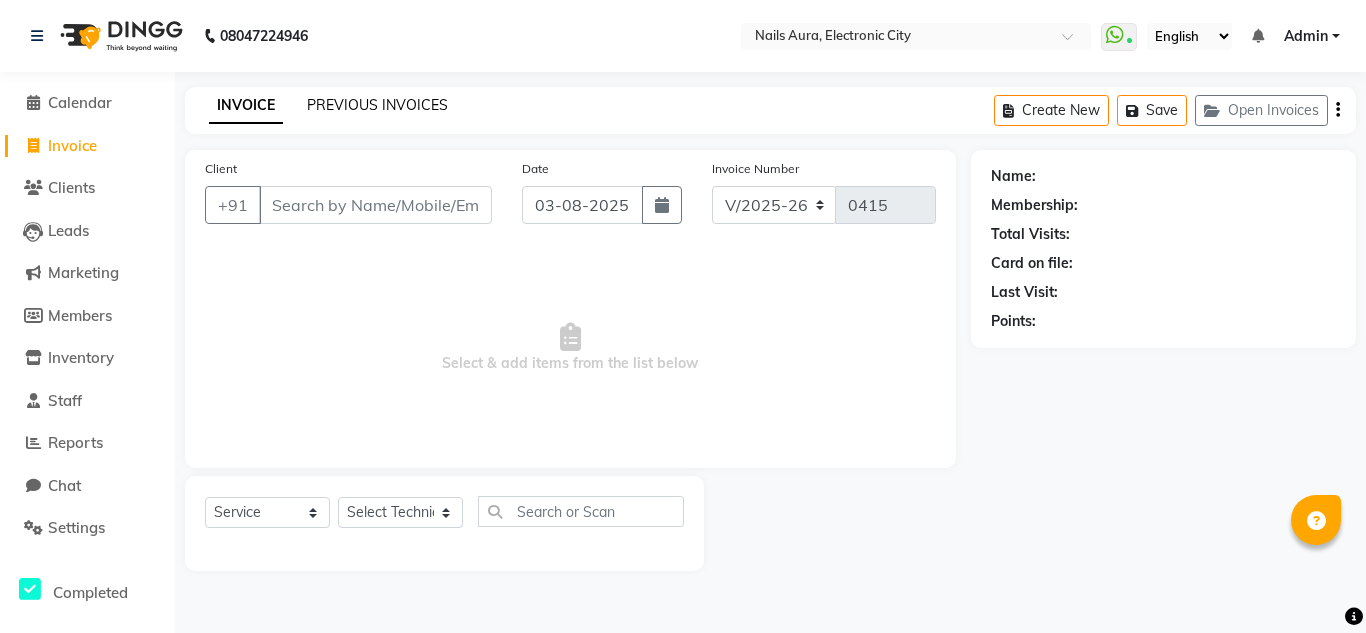 click on "PREVIOUS INVOICES" 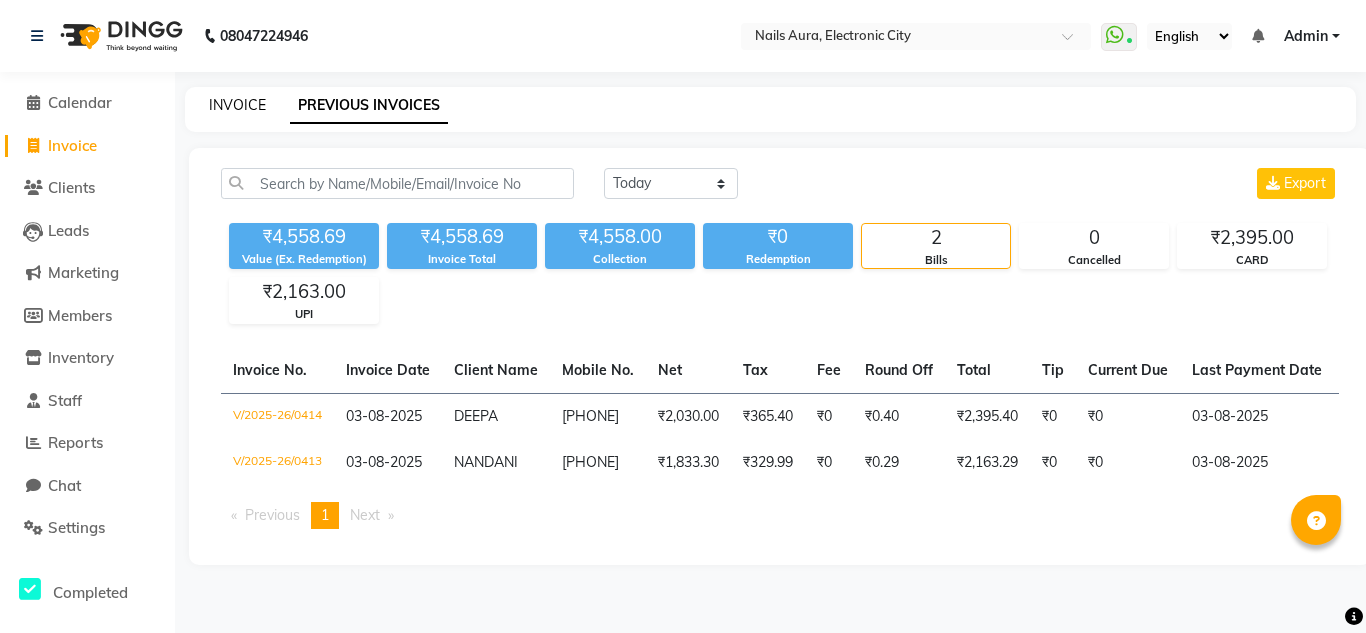 click on "INVOICE" 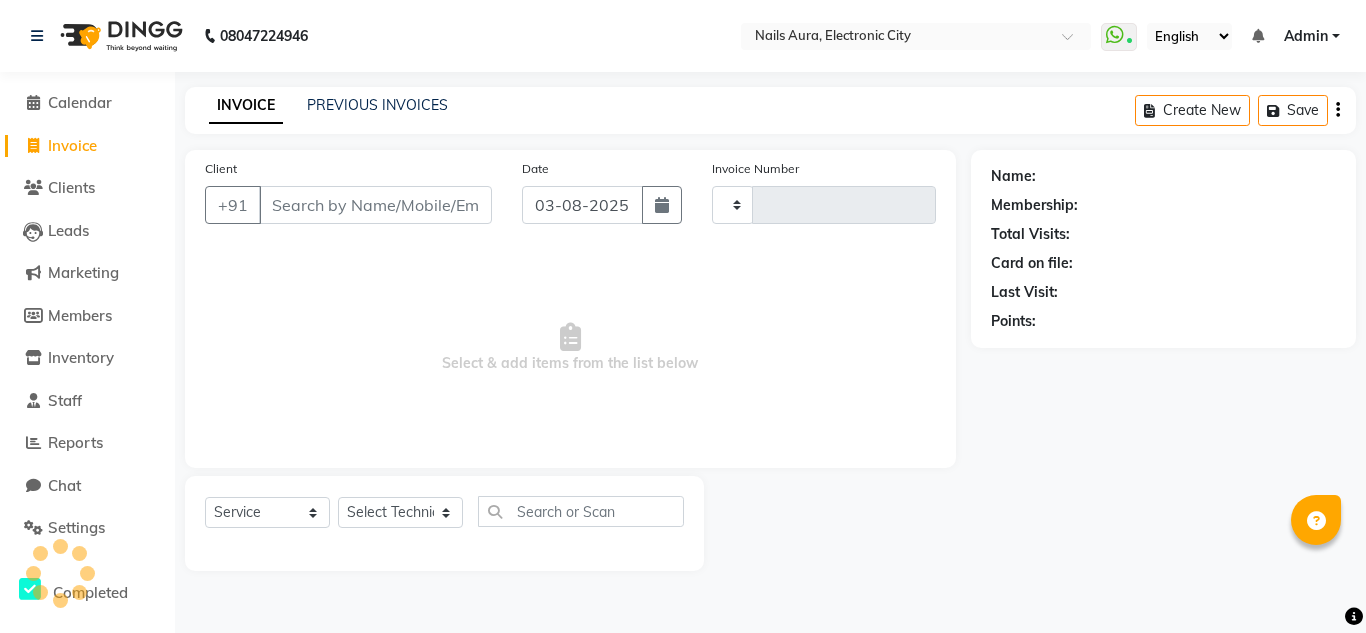 type on "0415" 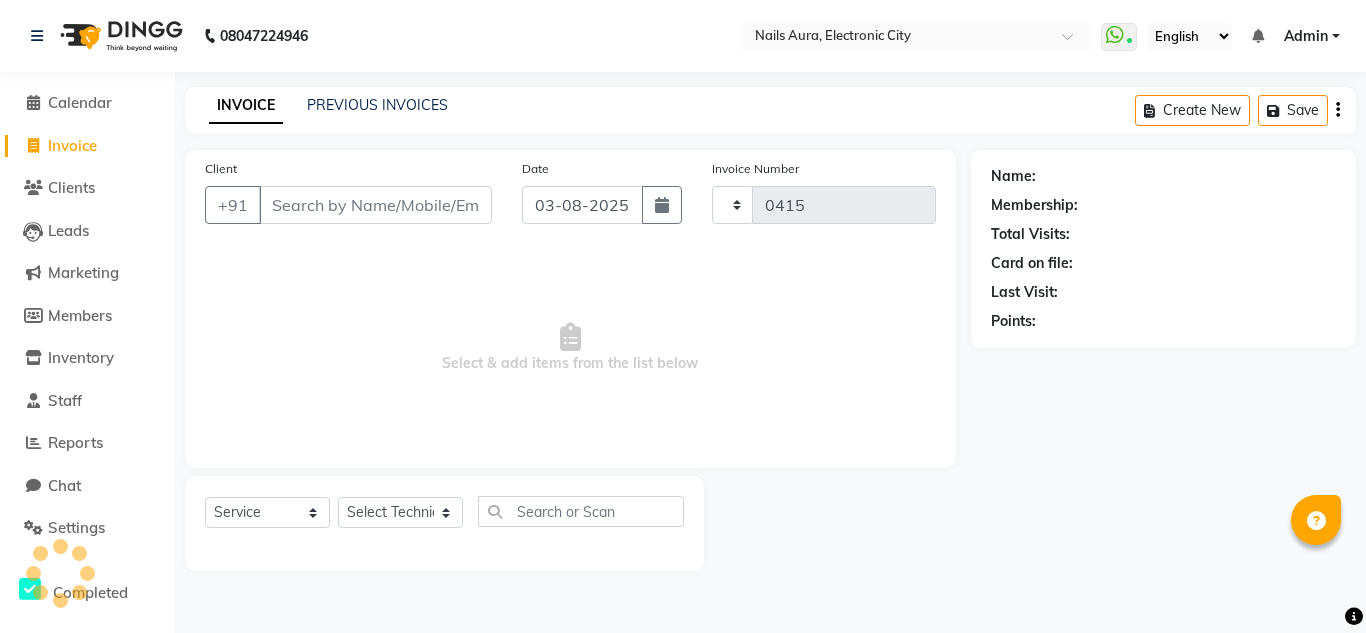 select on "8179" 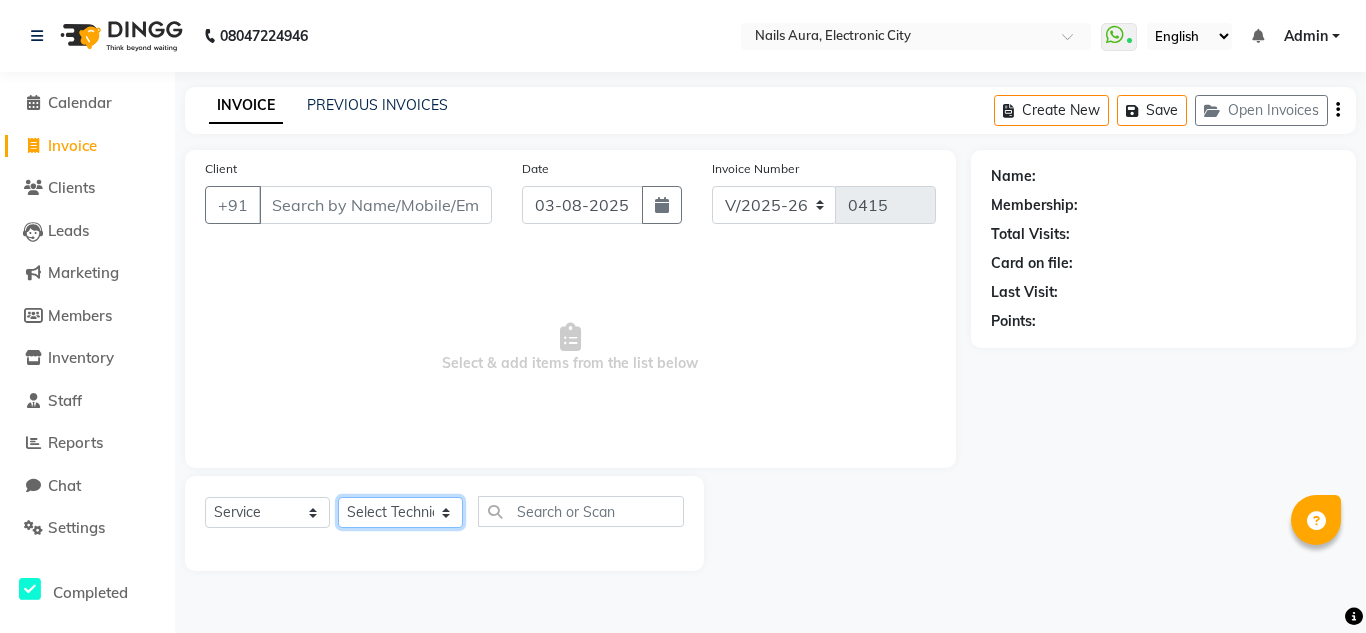 drag, startPoint x: 390, startPoint y: 518, endPoint x: 394, endPoint y: 502, distance: 16.492422 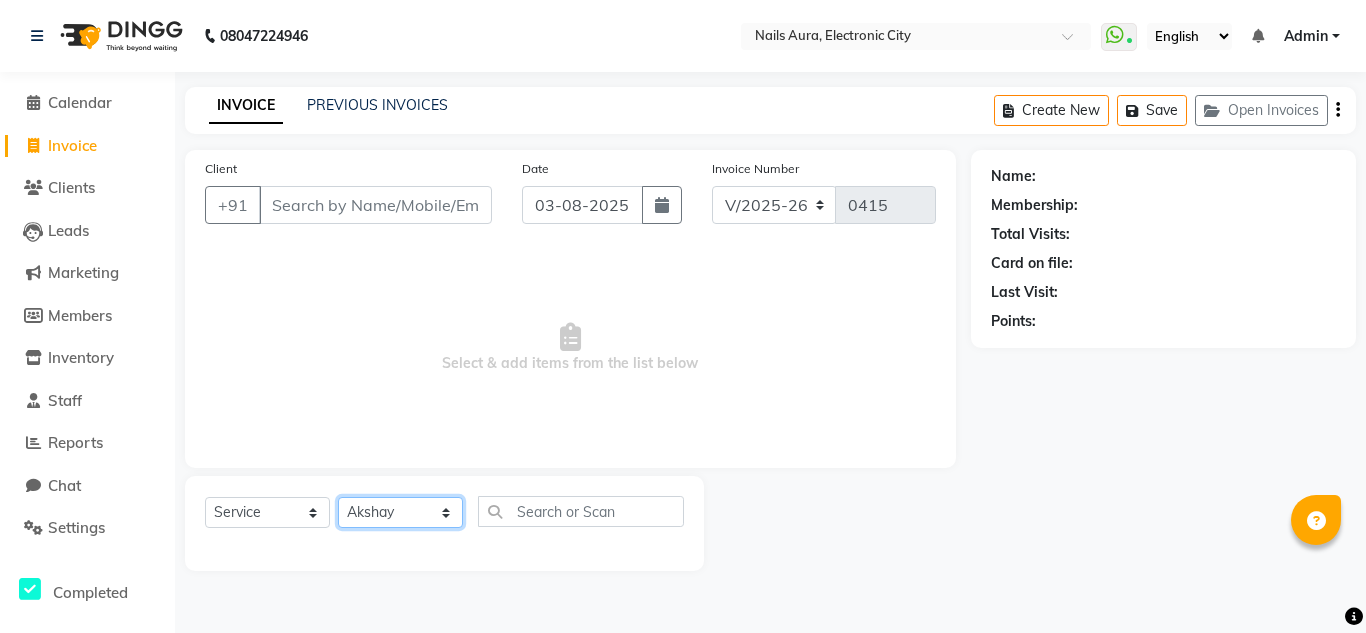 click on "Select Technician [FIRST] [FIRST] [FIRST] [FIRST] [FIRST] [FIRST] [FIRST] [FIRST] [FIRST] [FIRST] [FIRST] [FIRST] [FIRST]" 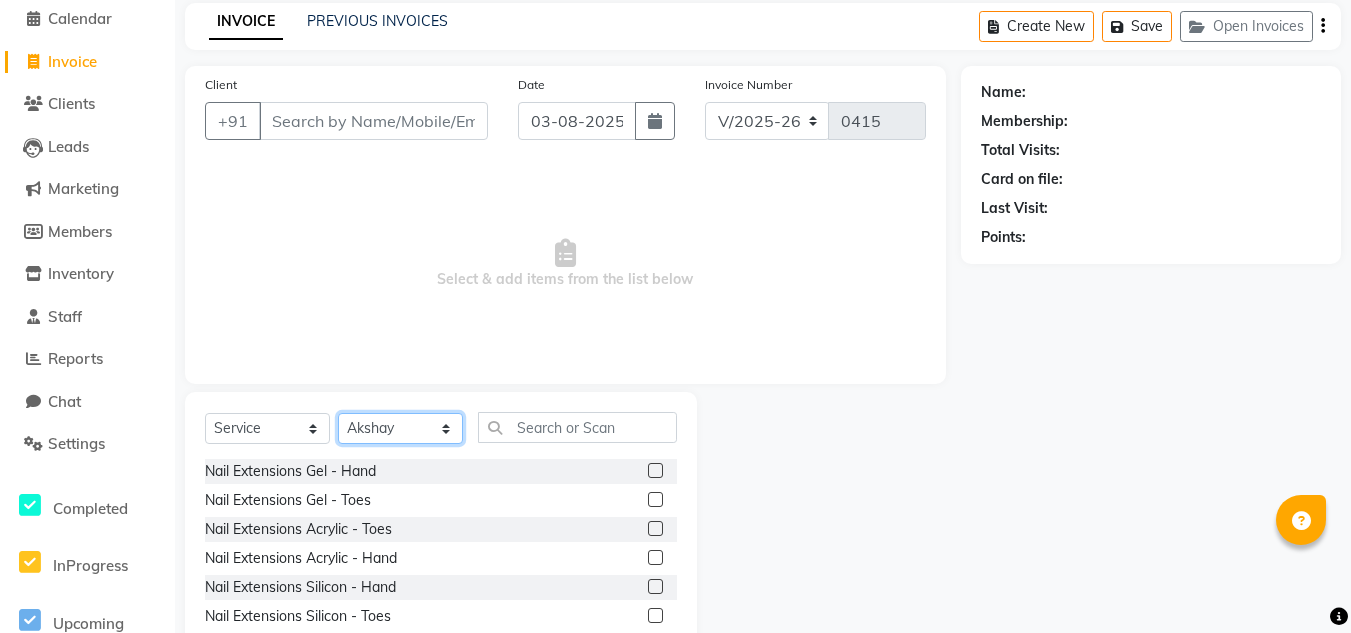 scroll, scrollTop: 168, scrollLeft: 0, axis: vertical 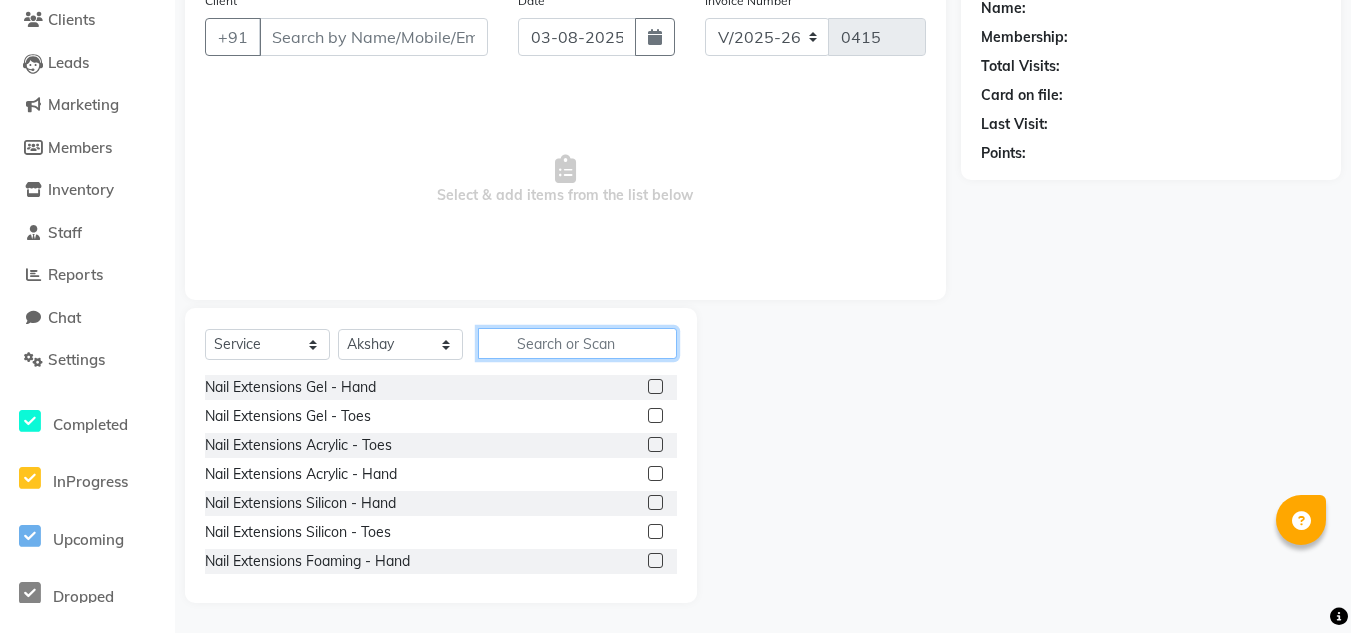 click 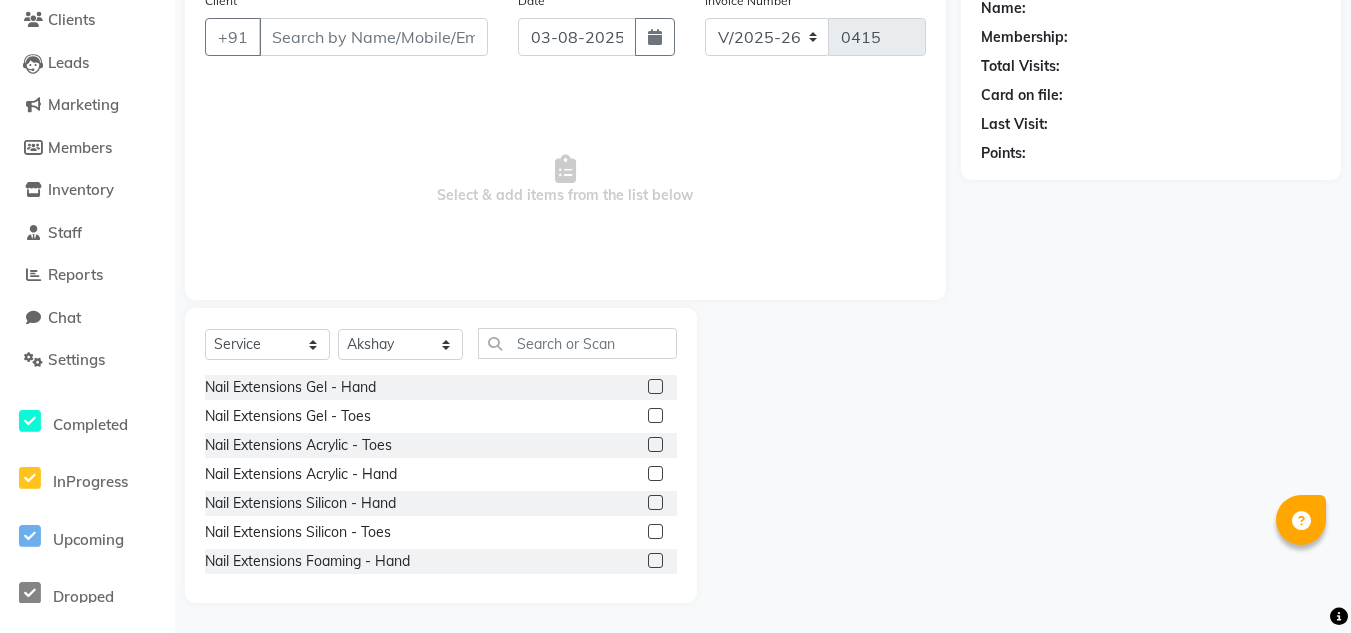 drag, startPoint x: 643, startPoint y: 472, endPoint x: 664, endPoint y: 451, distance: 29.698484 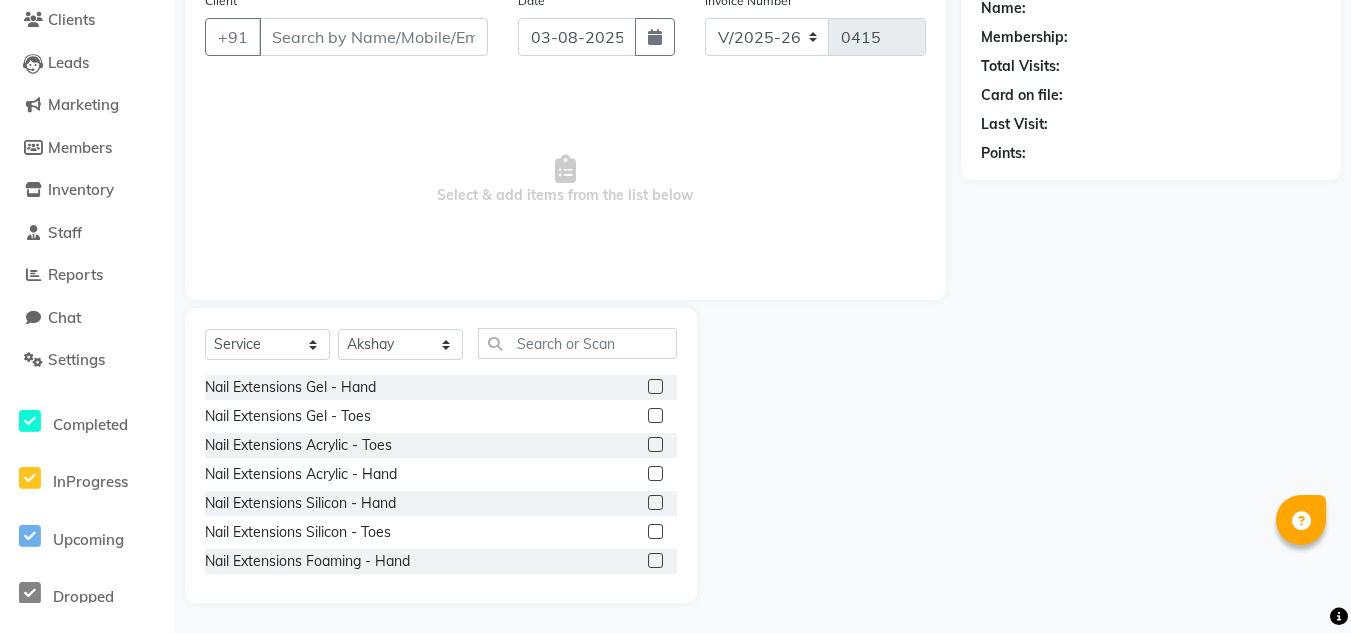 click 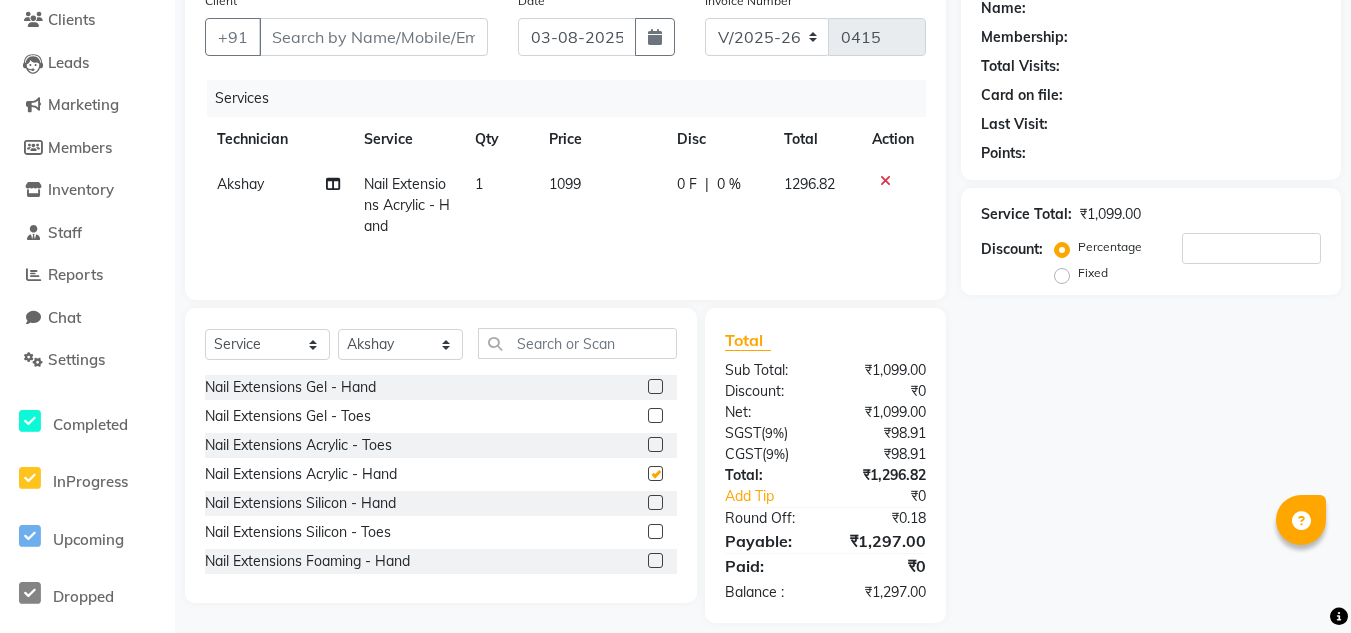 checkbox on "false" 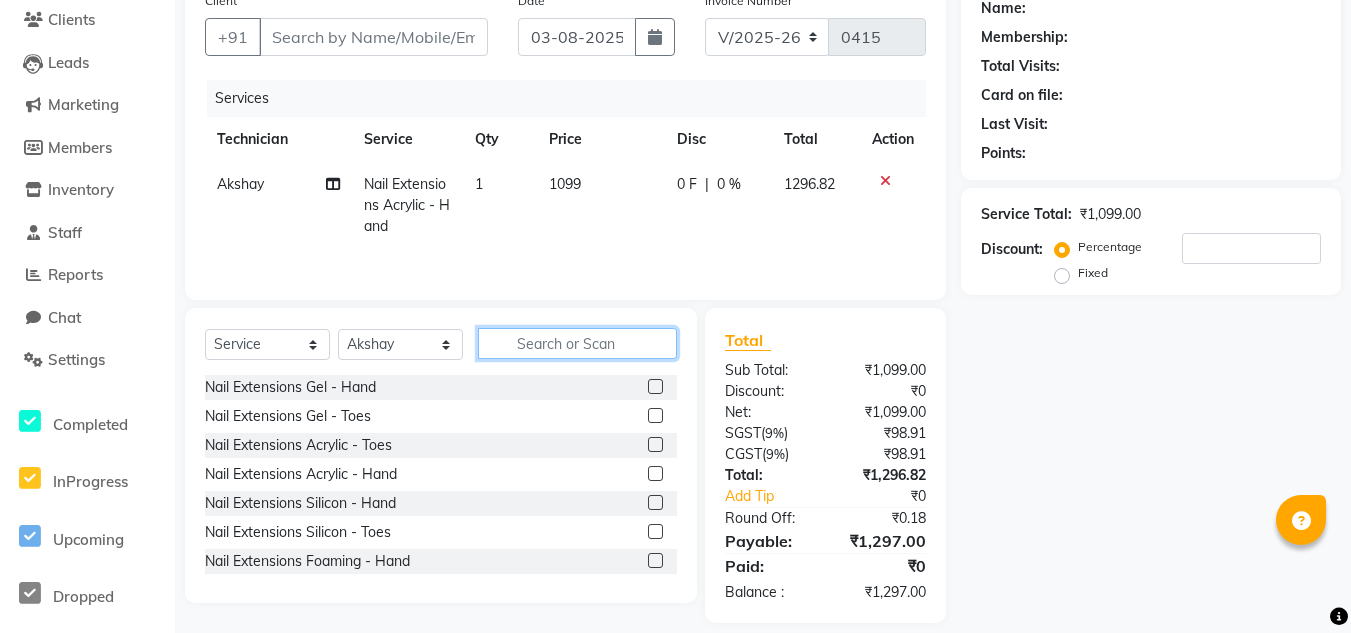 click 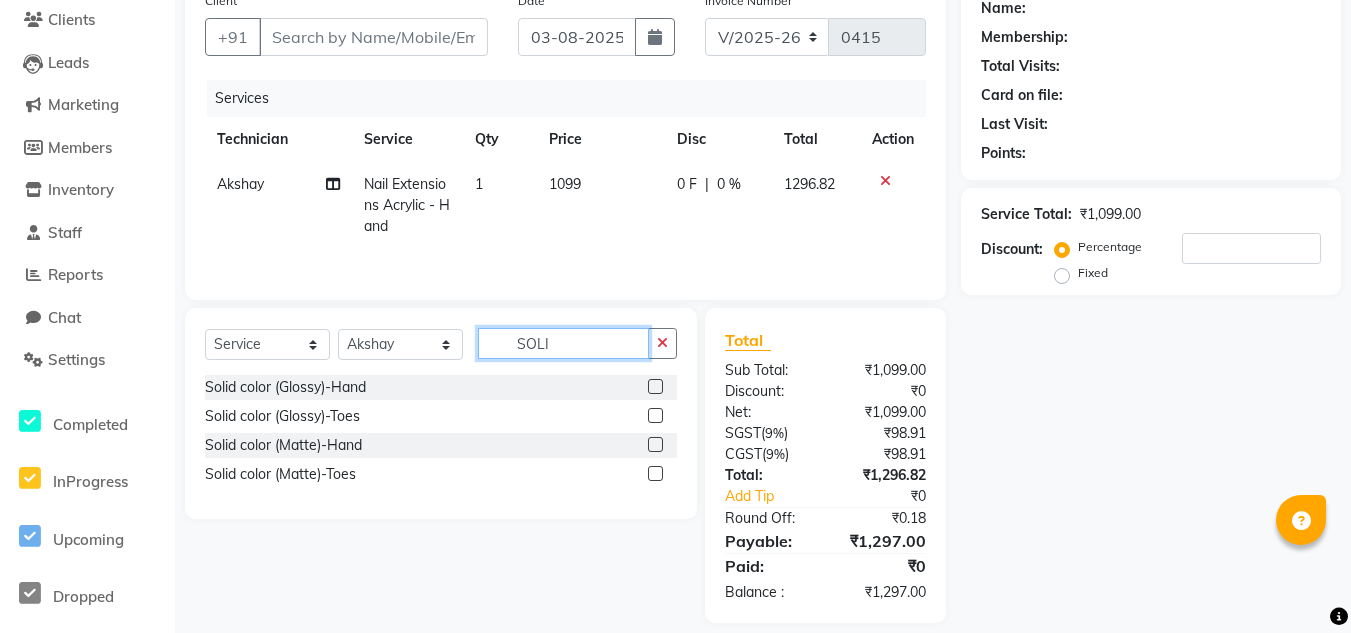 type on "SOLI" 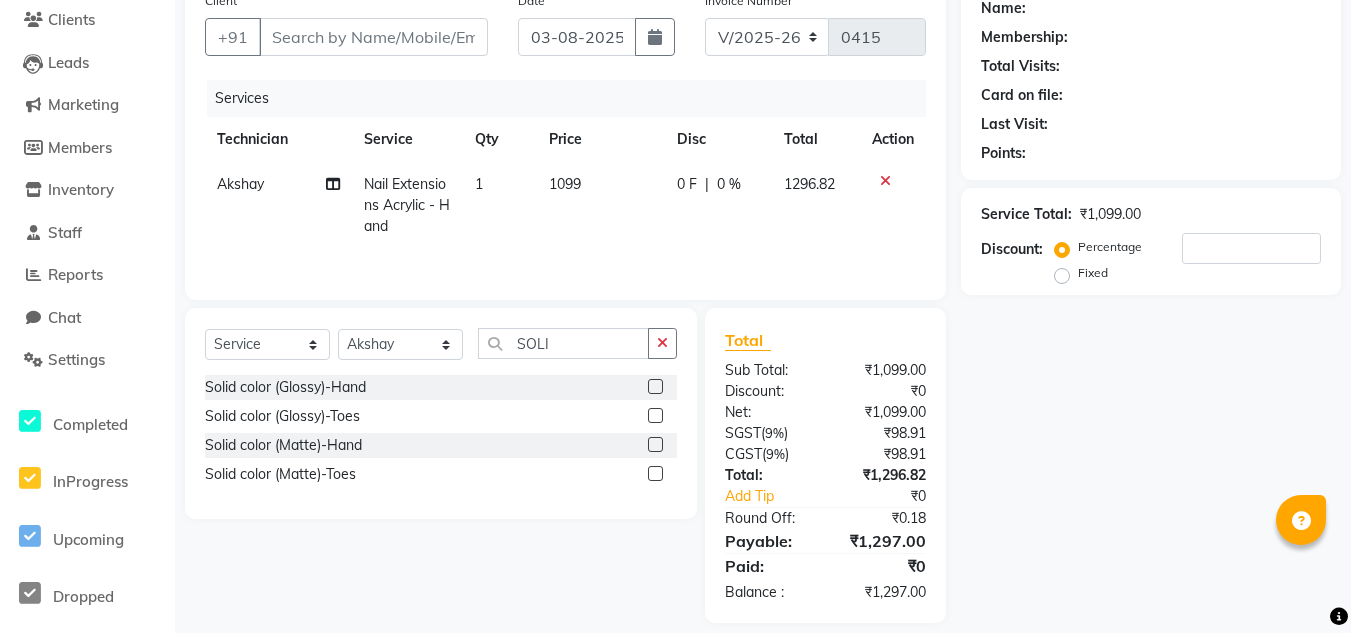 click 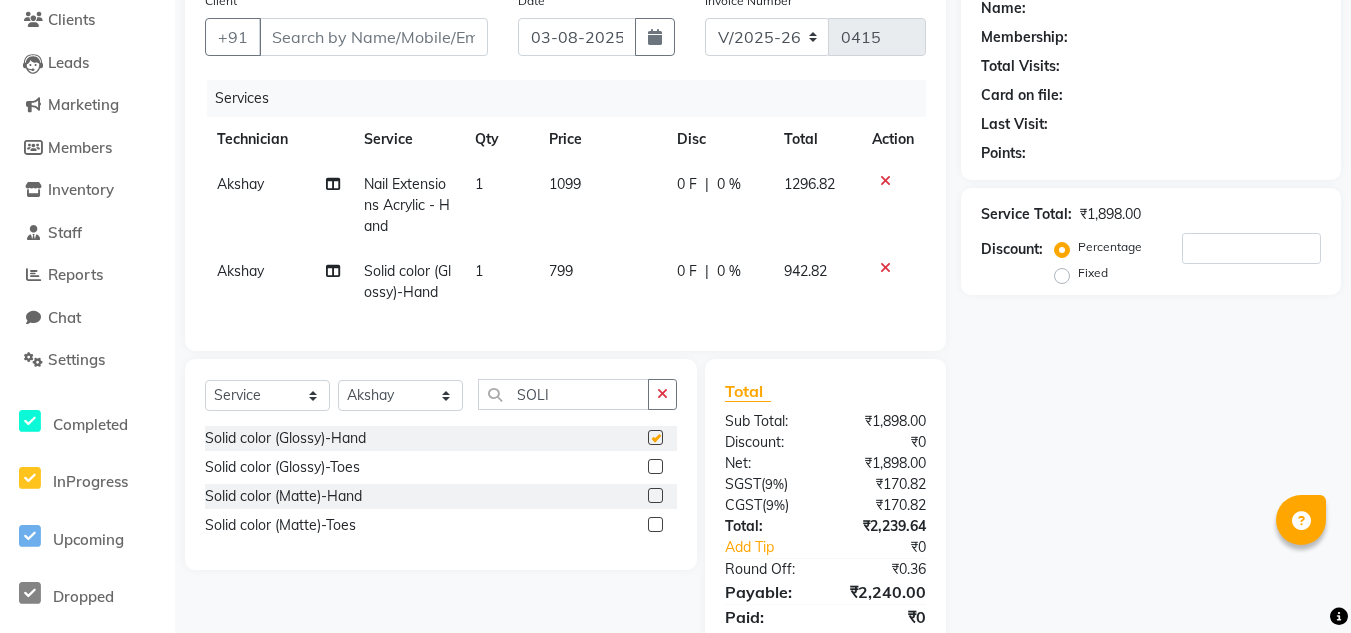 checkbox on "false" 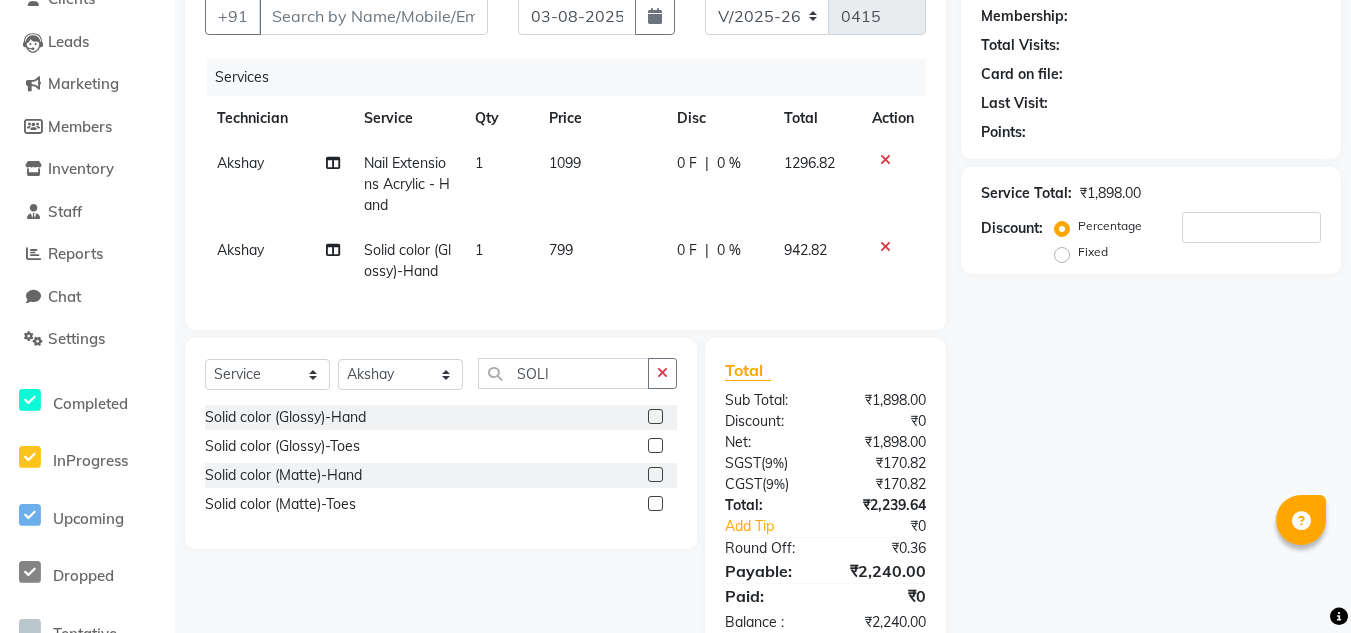scroll, scrollTop: 154, scrollLeft: 0, axis: vertical 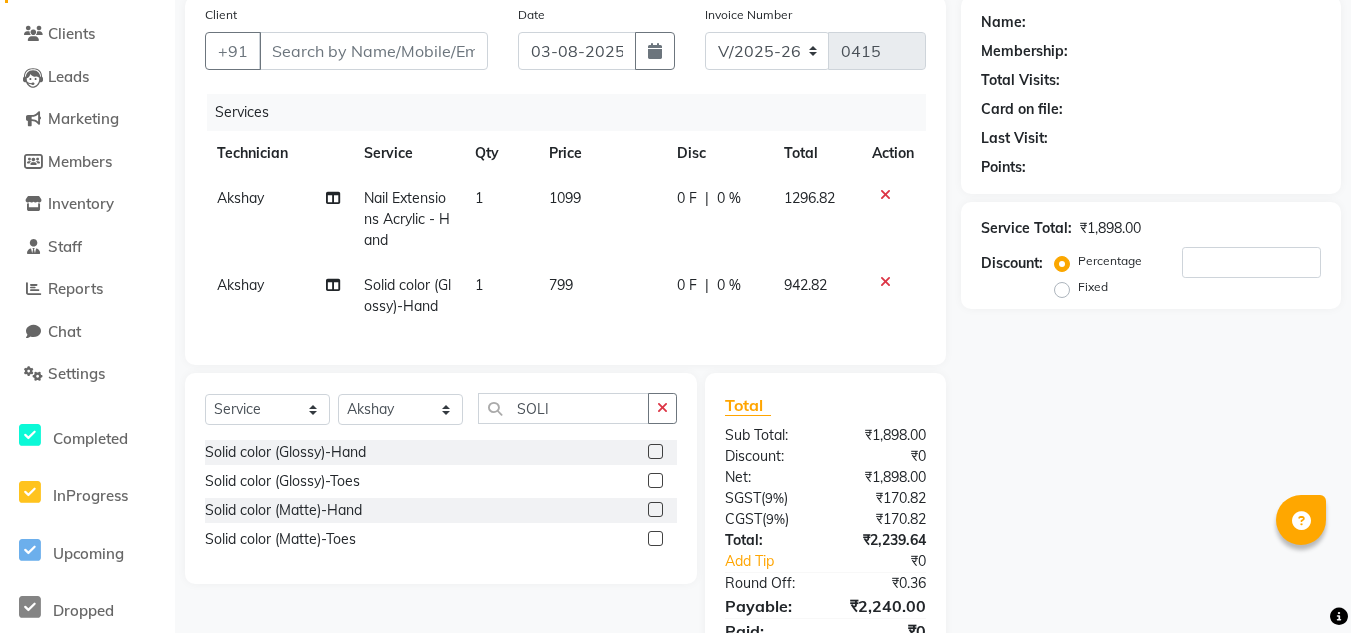 click on "Akshay" 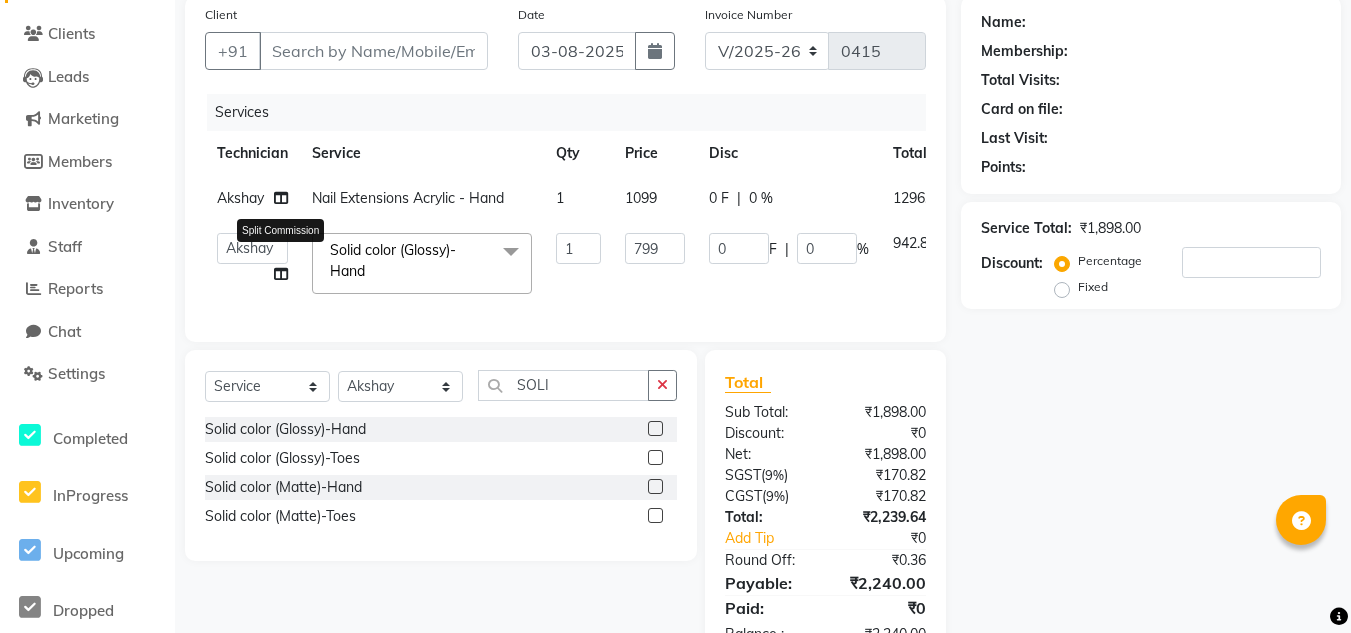 click 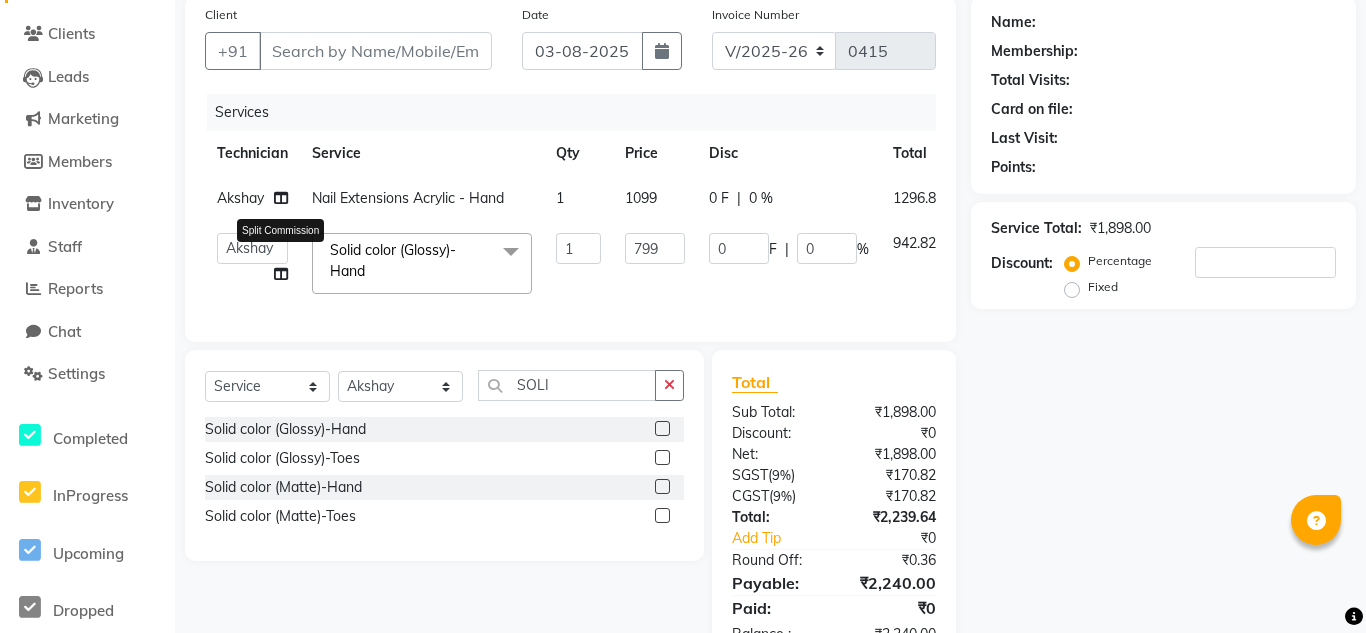 select on "81150" 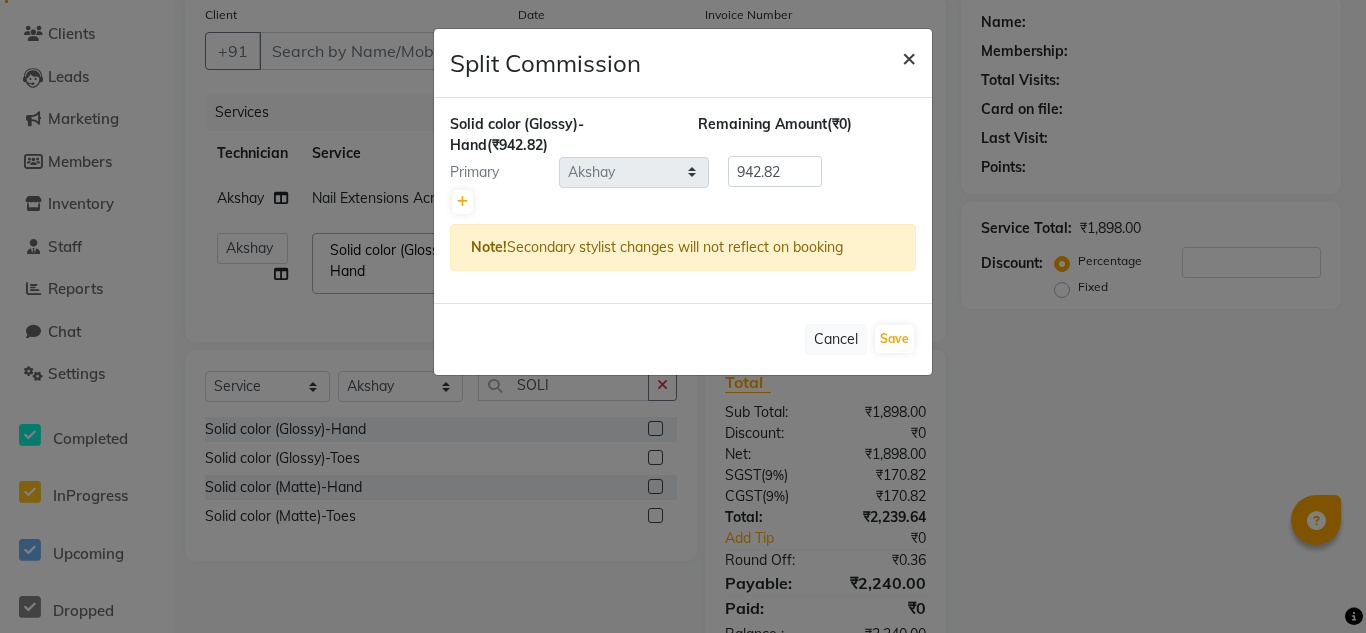 click on "×" 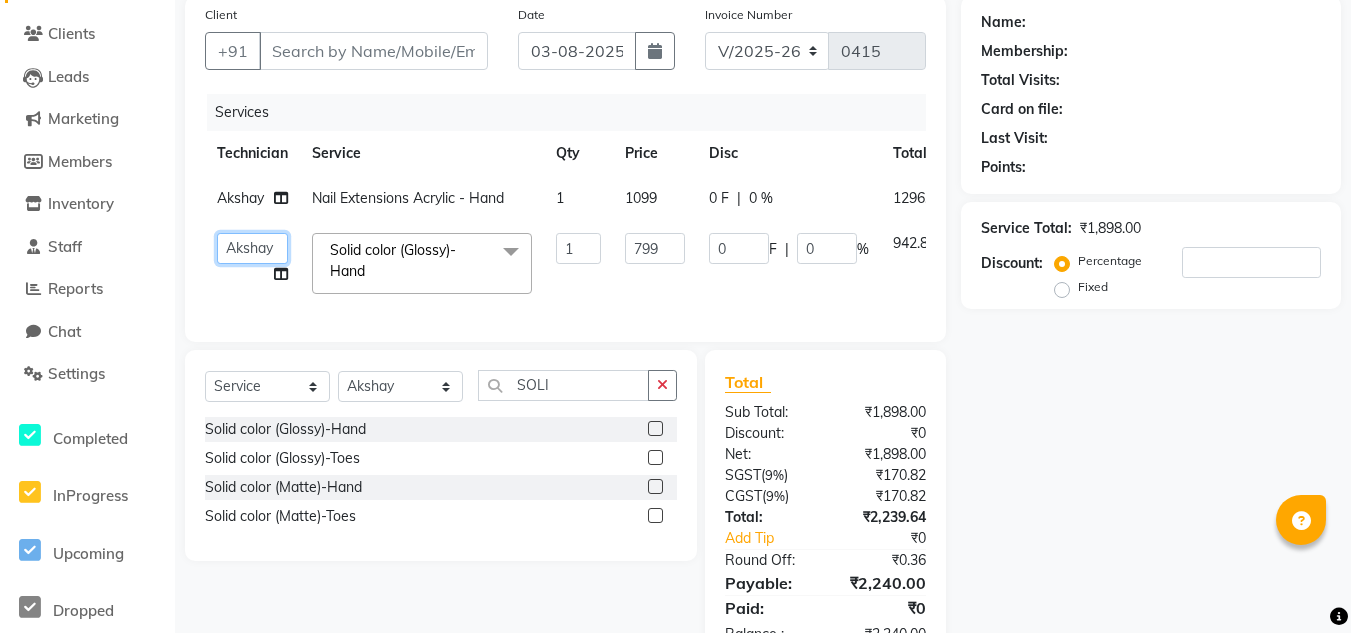 click on "[PERSON]   [PERSON]   [PERSON]   [PERSON]   [PERSON]   [PERSON]   [PERSON]   [PERSON]   [PERSON] [PERSON]   [PERSON]   [PERSON]   [PERSON]   [PERSON]" 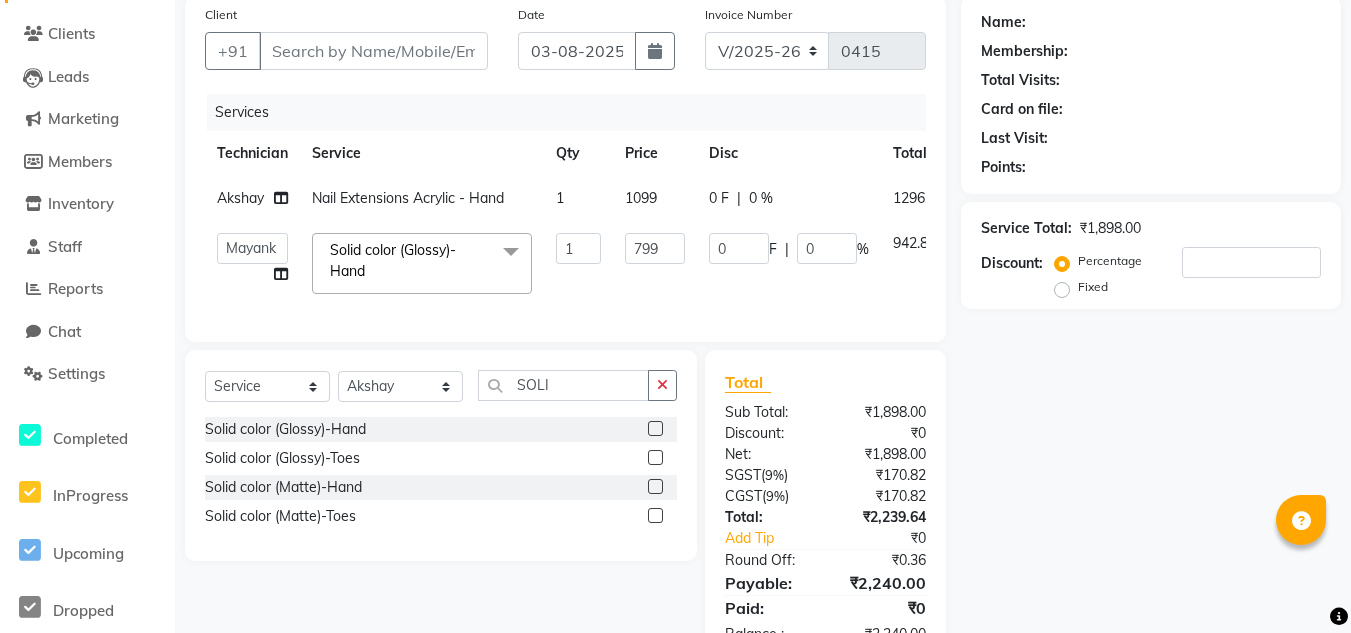 select on "80444" 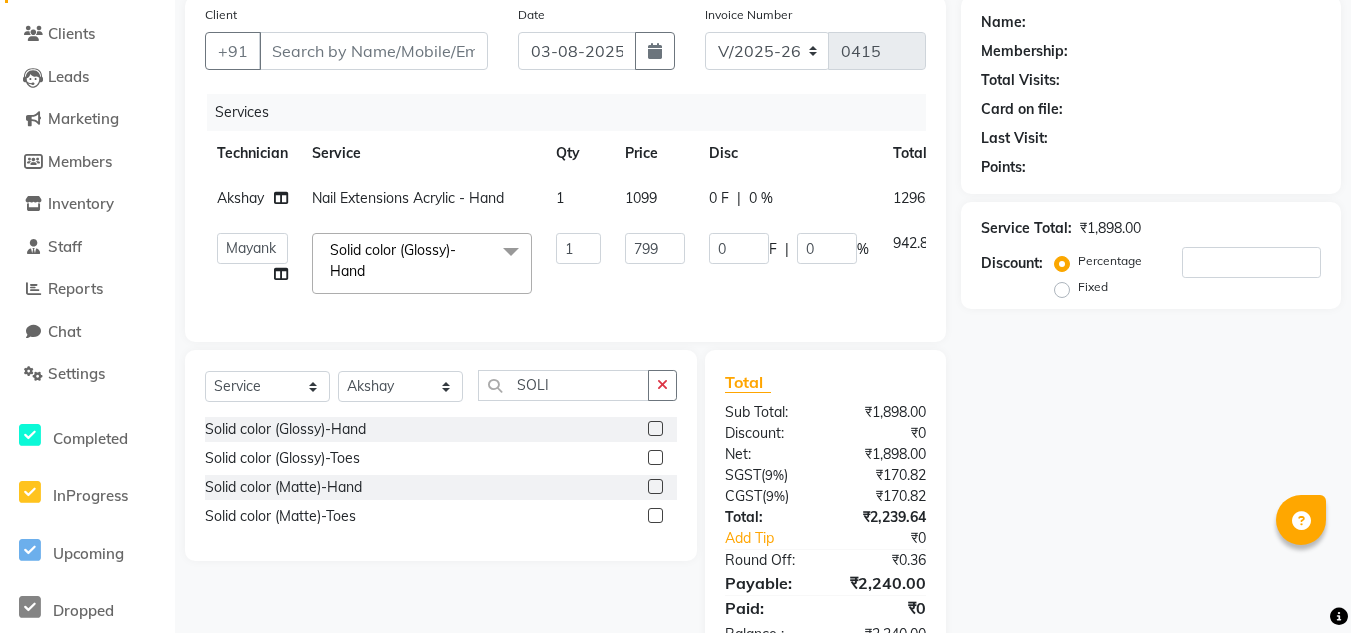 click on "Akshay" 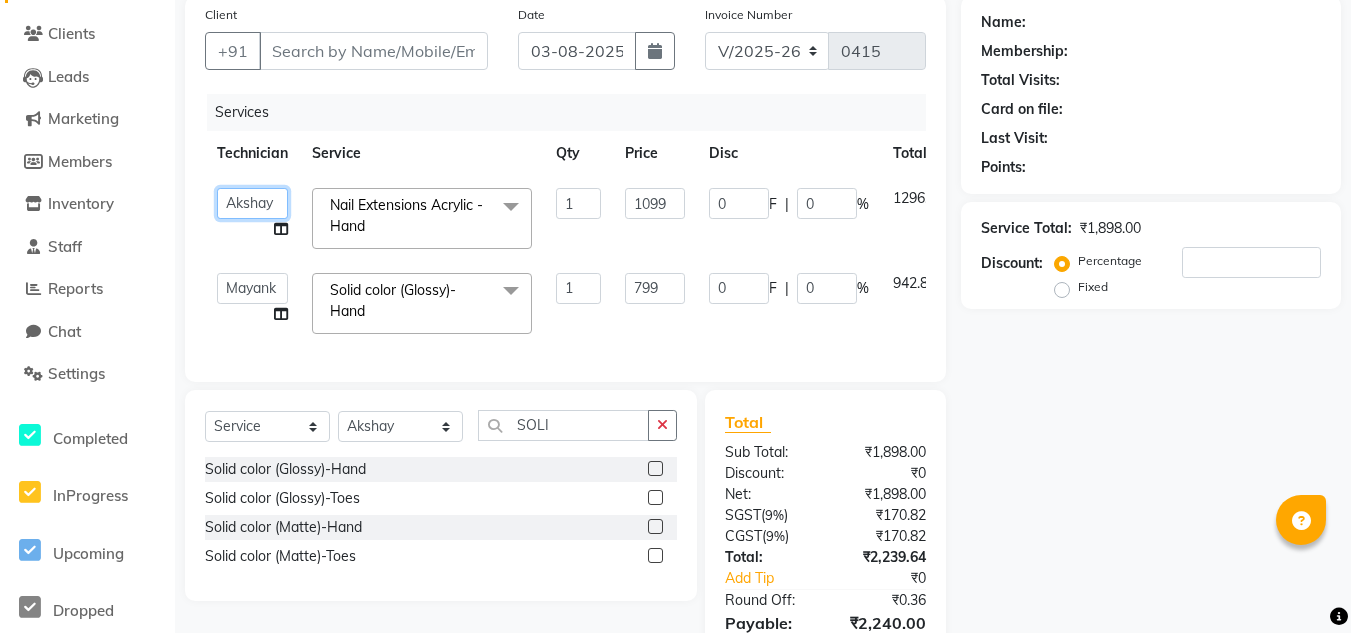 click on "[PERSON]   [PERSON]   [PERSON]   [PERSON]   [PERSON]   [PERSON]   [PERSON]   [PERSON]   [PERSON] [PERSON]   [PERSON]   [PERSON]   [PERSON]   [PERSON]" 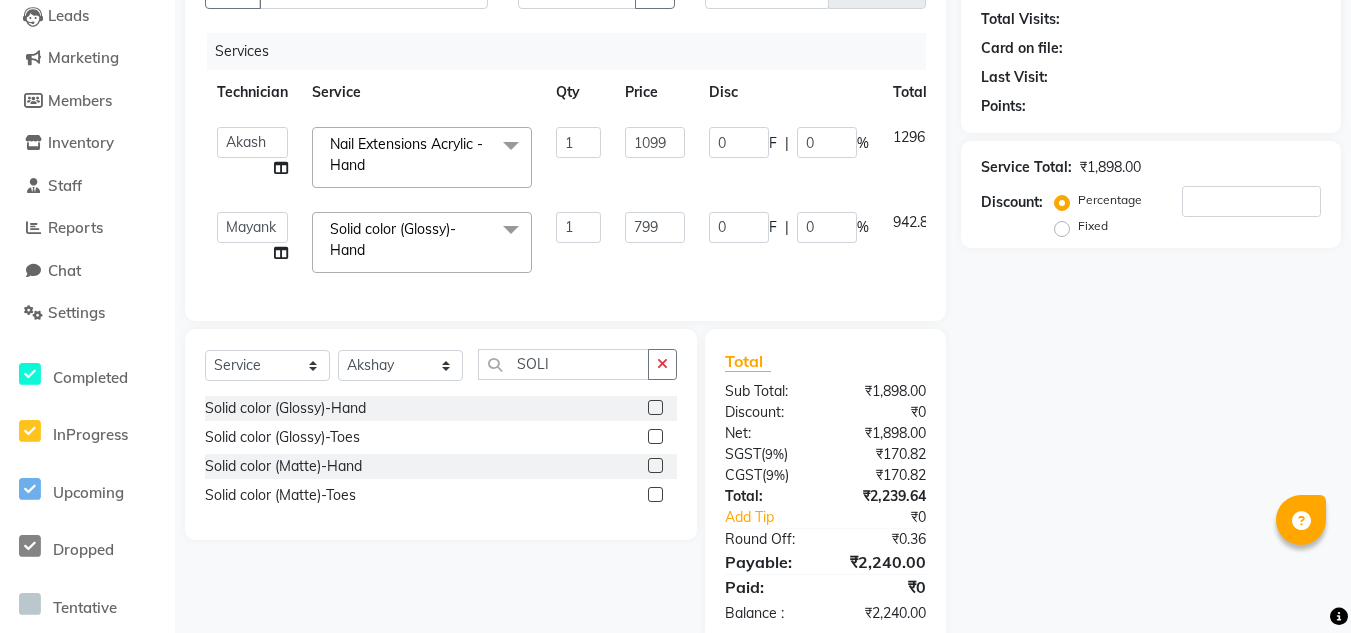 scroll, scrollTop: 271, scrollLeft: 0, axis: vertical 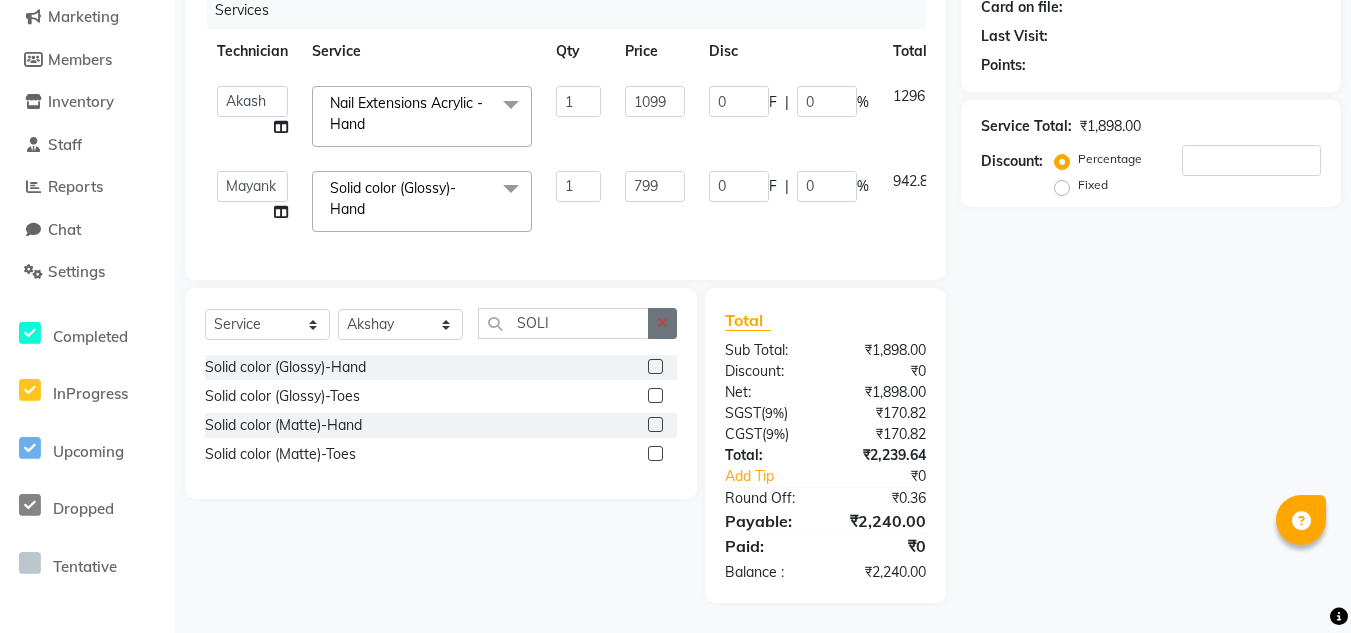 click 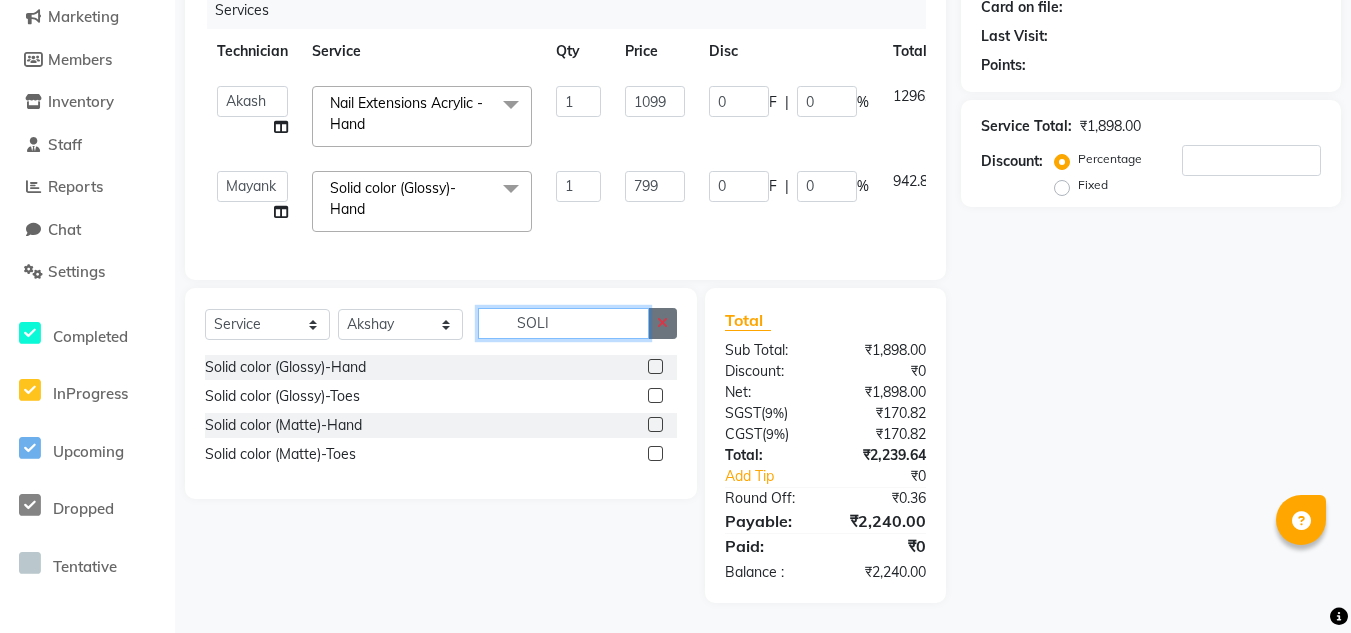 type 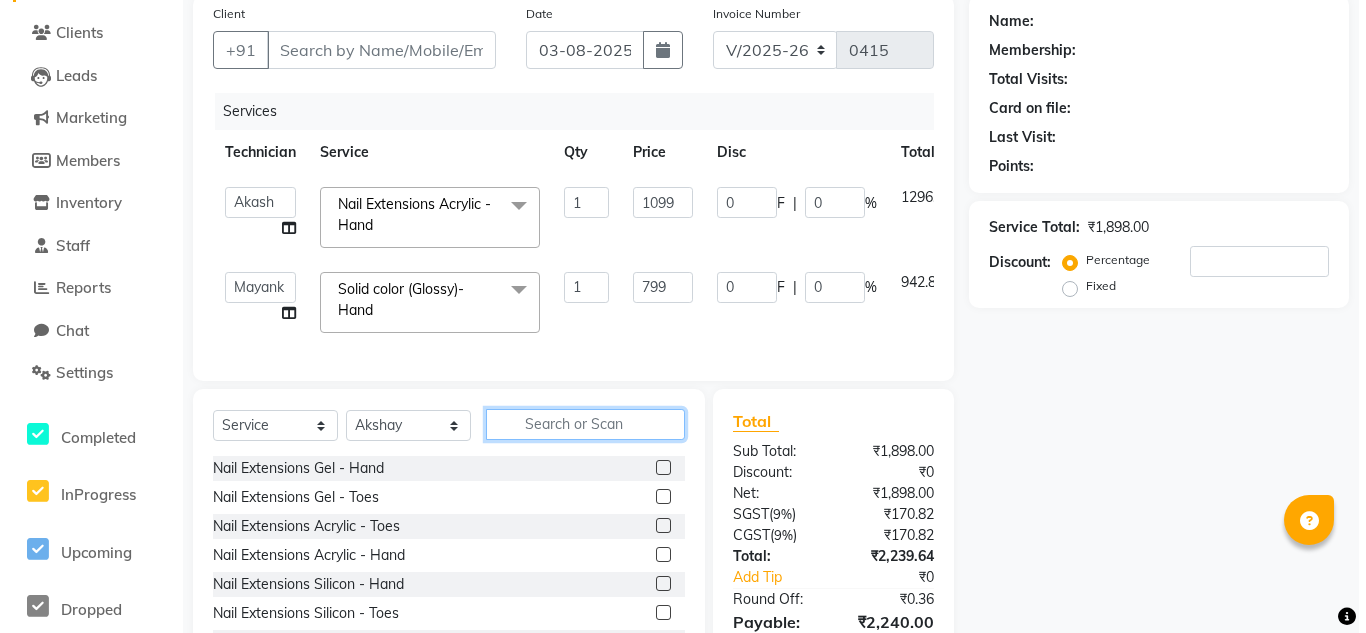 scroll, scrollTop: 0, scrollLeft: 0, axis: both 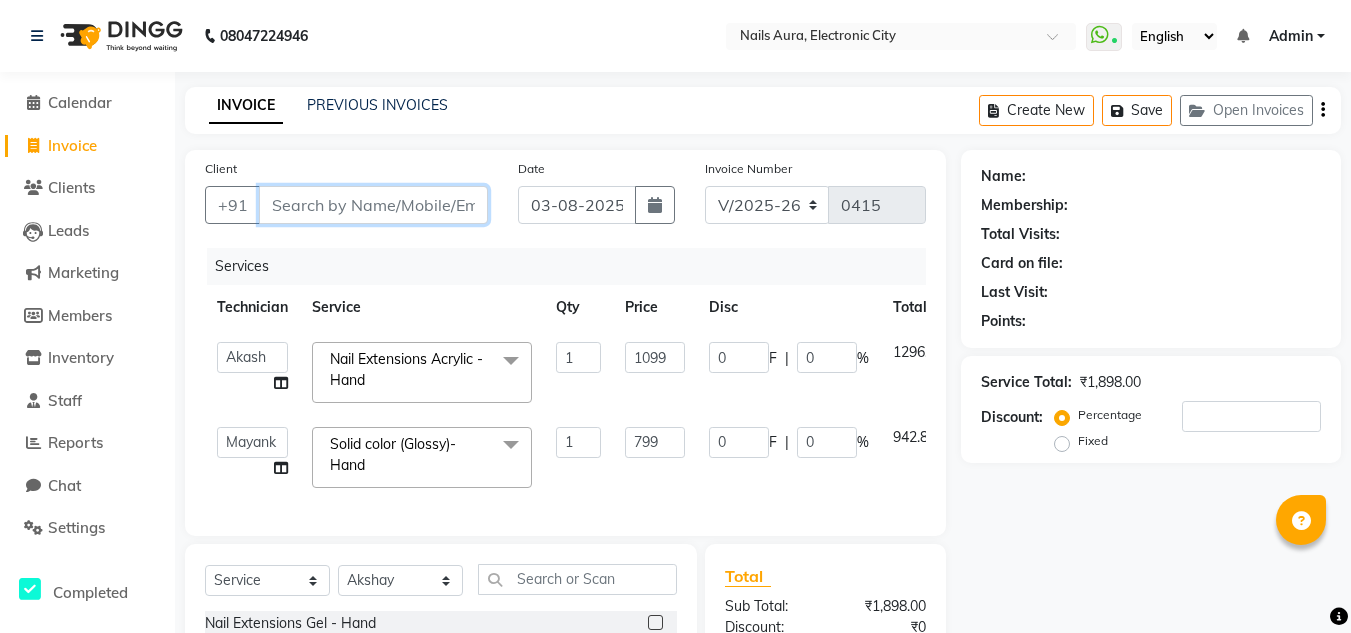 click on "Client" at bounding box center (373, 205) 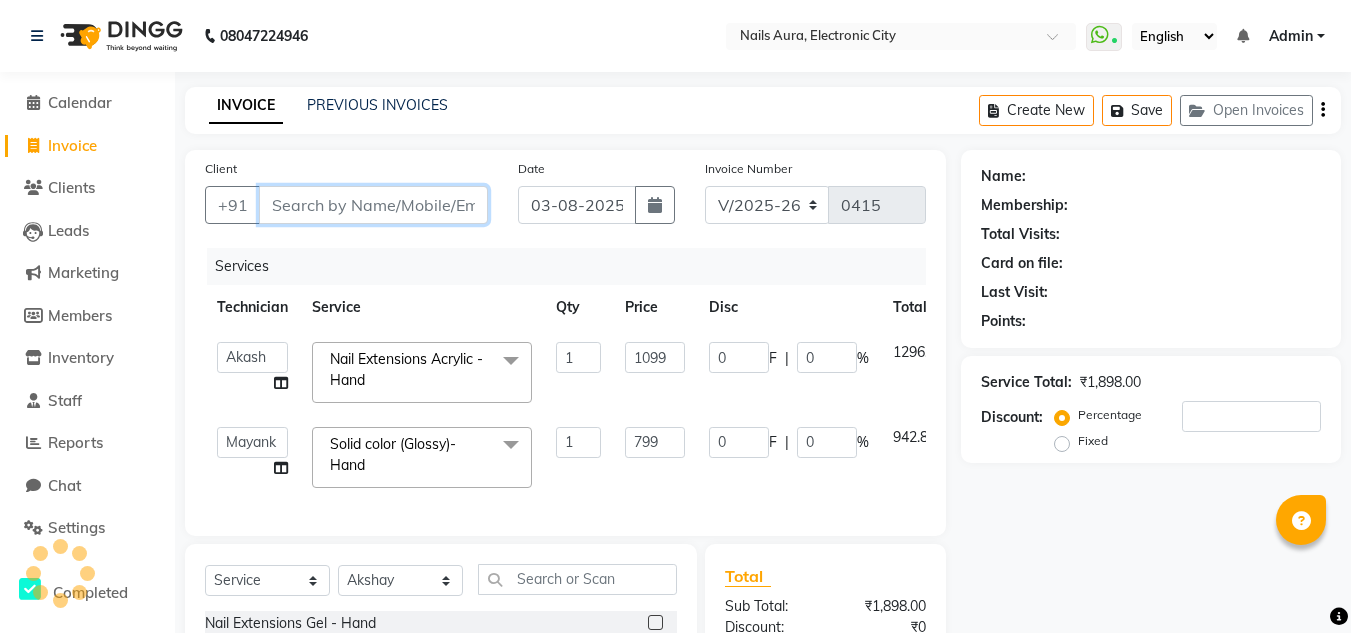 type on "8" 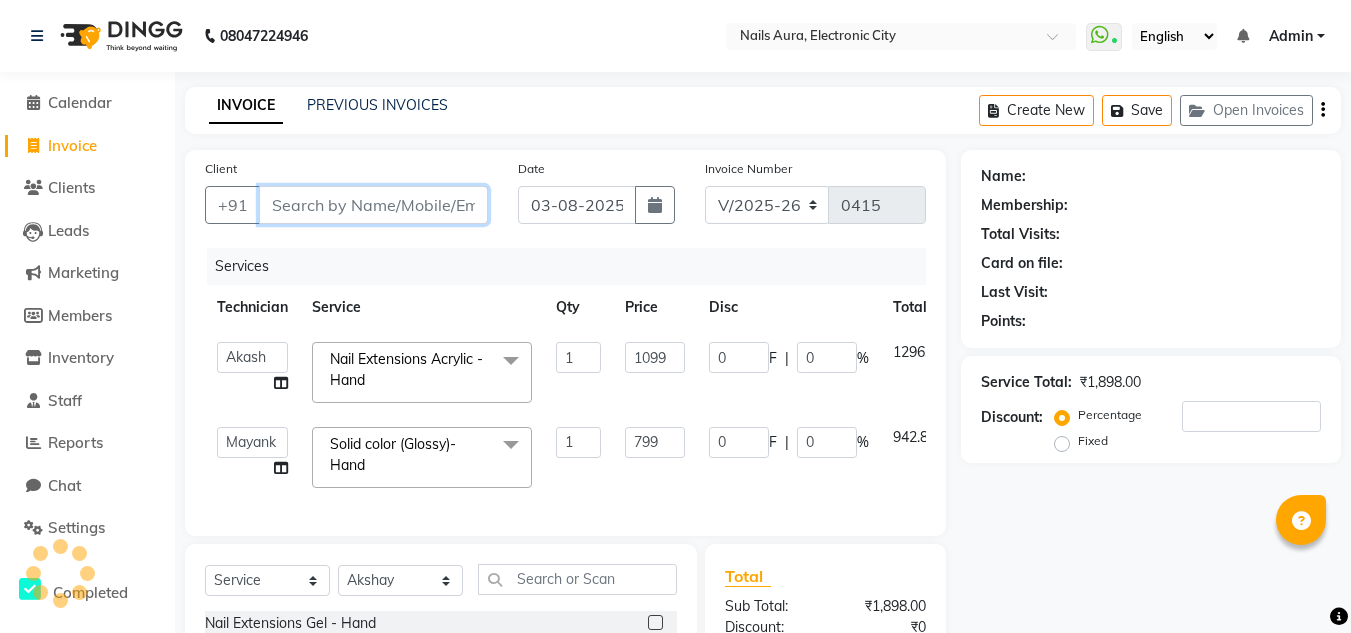 type on "0" 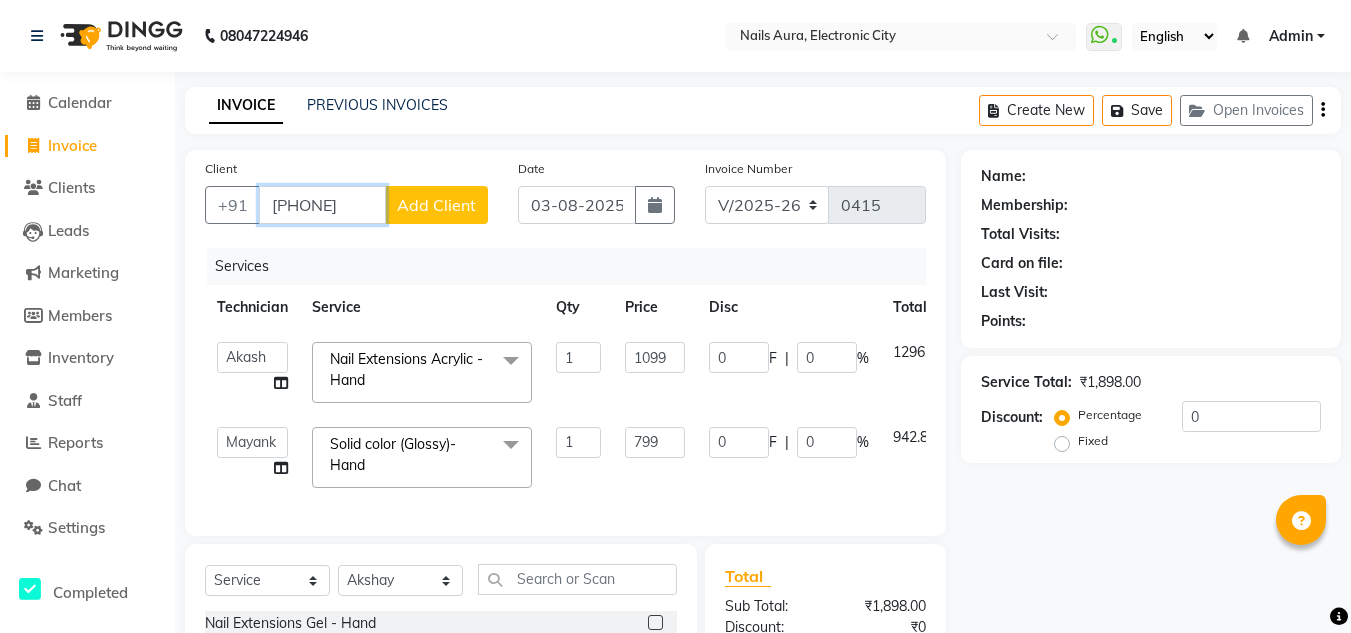 type on "[PHONE]" 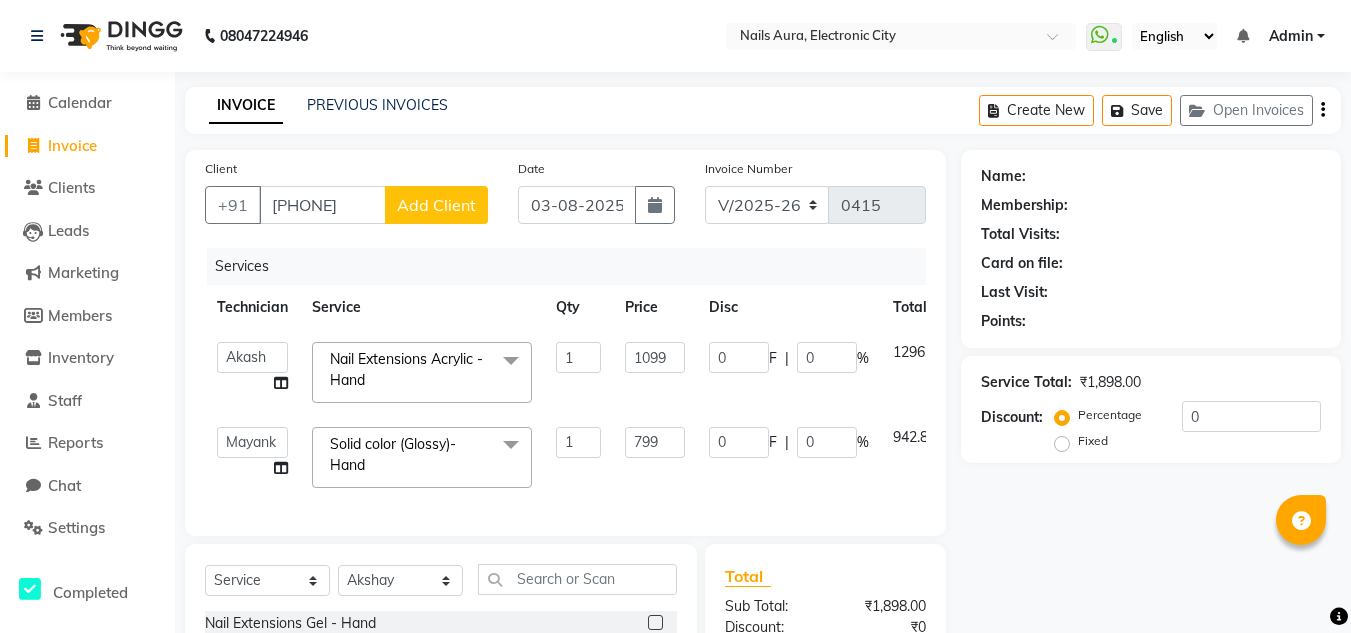 click on "Add Client" 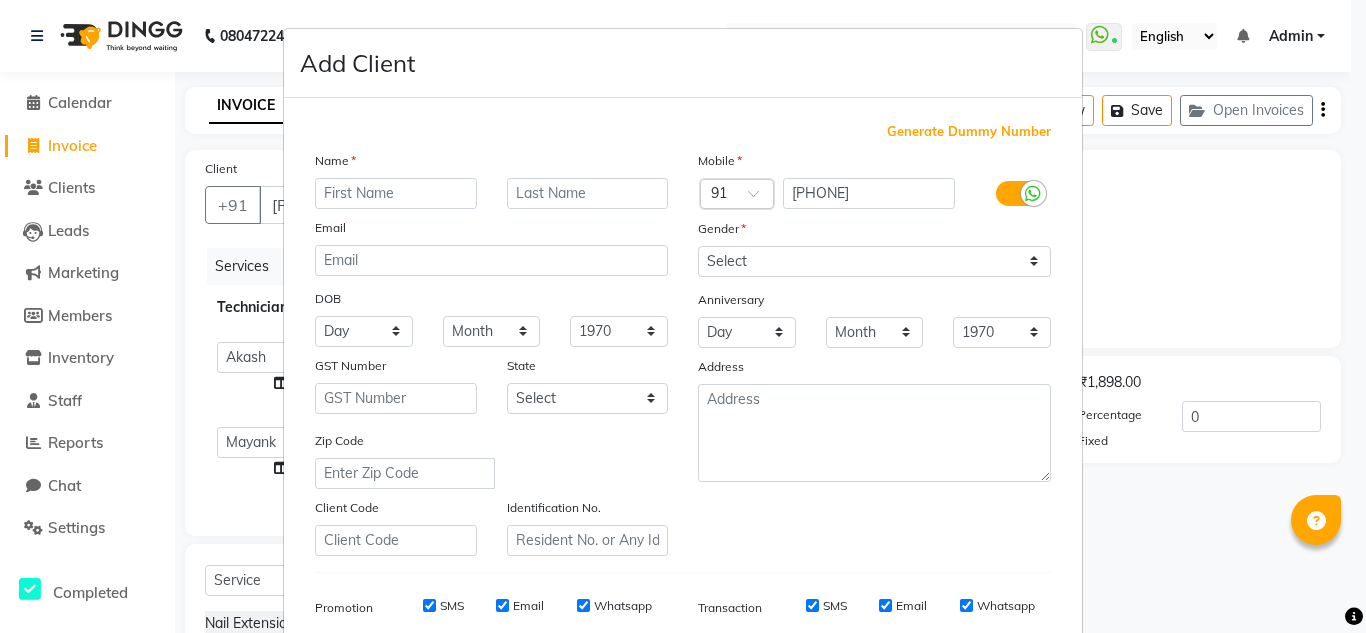 click at bounding box center [396, 193] 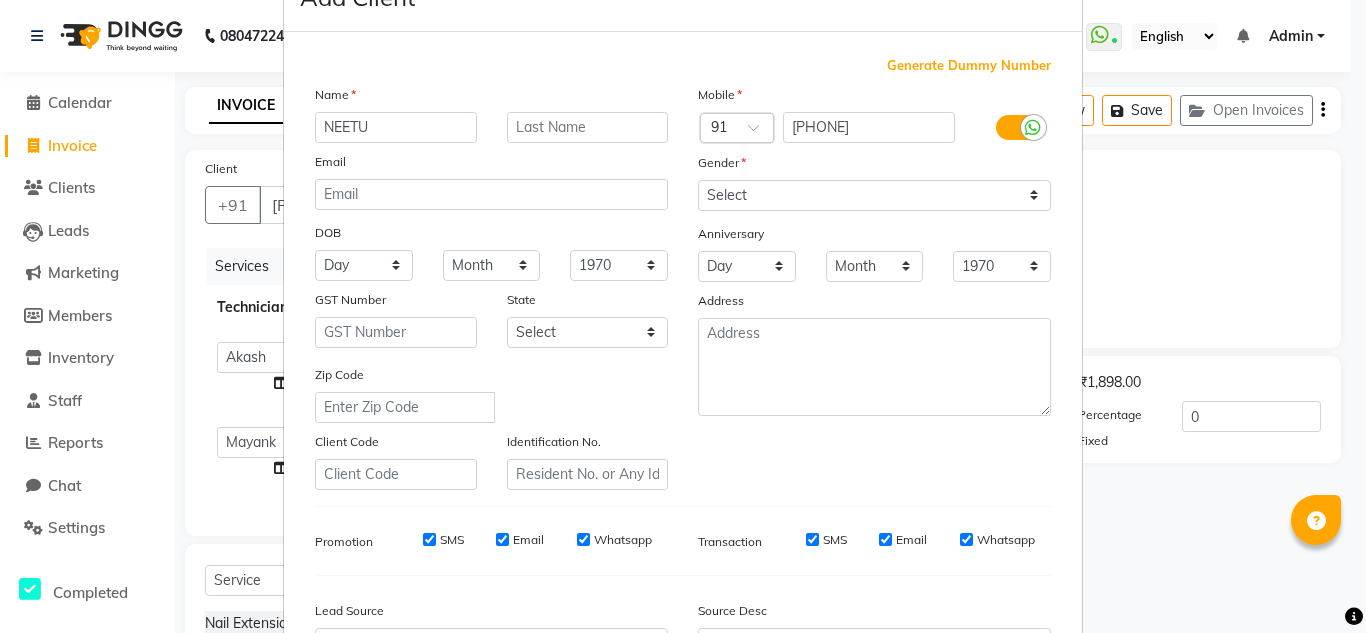 scroll, scrollTop: 100, scrollLeft: 0, axis: vertical 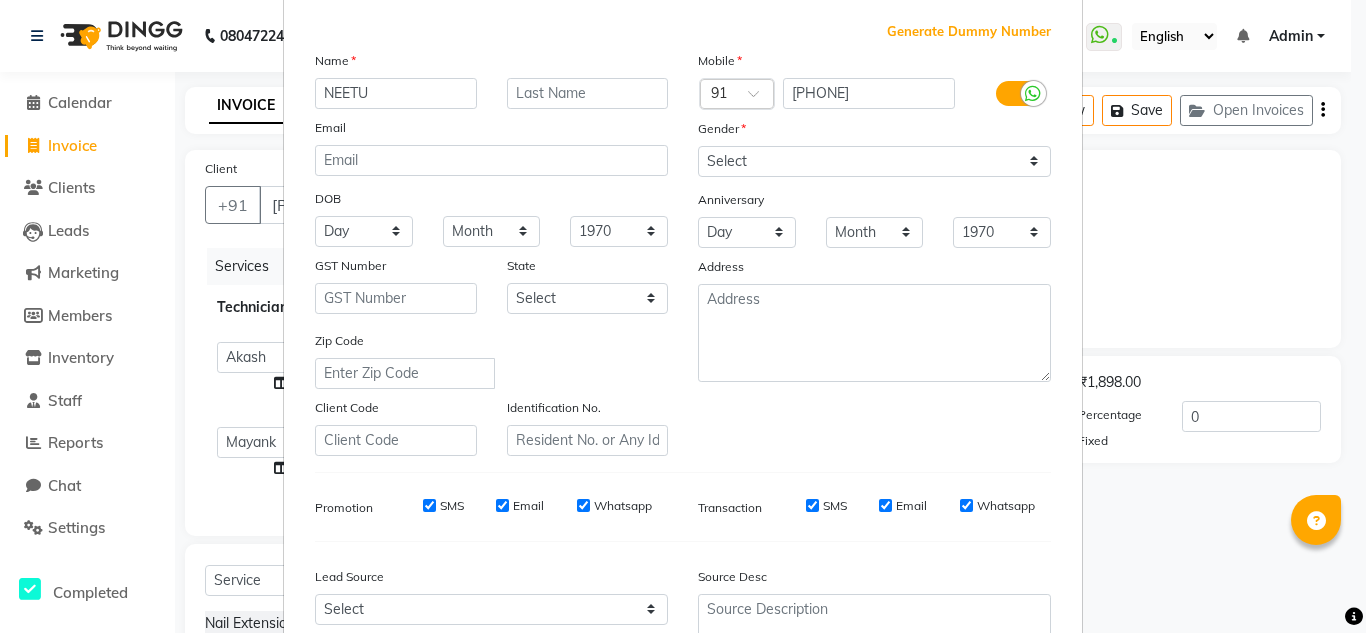 type on "NEETU" 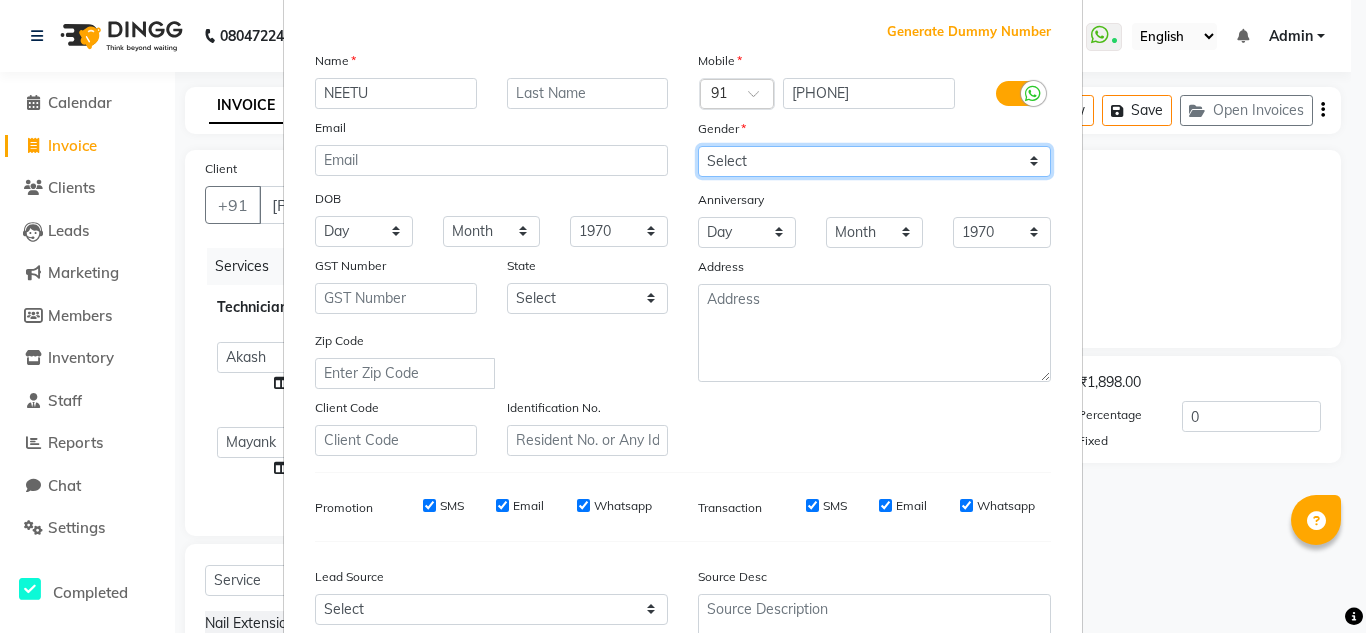 click on "Select Male Female Other Prefer Not To Say" at bounding box center [874, 161] 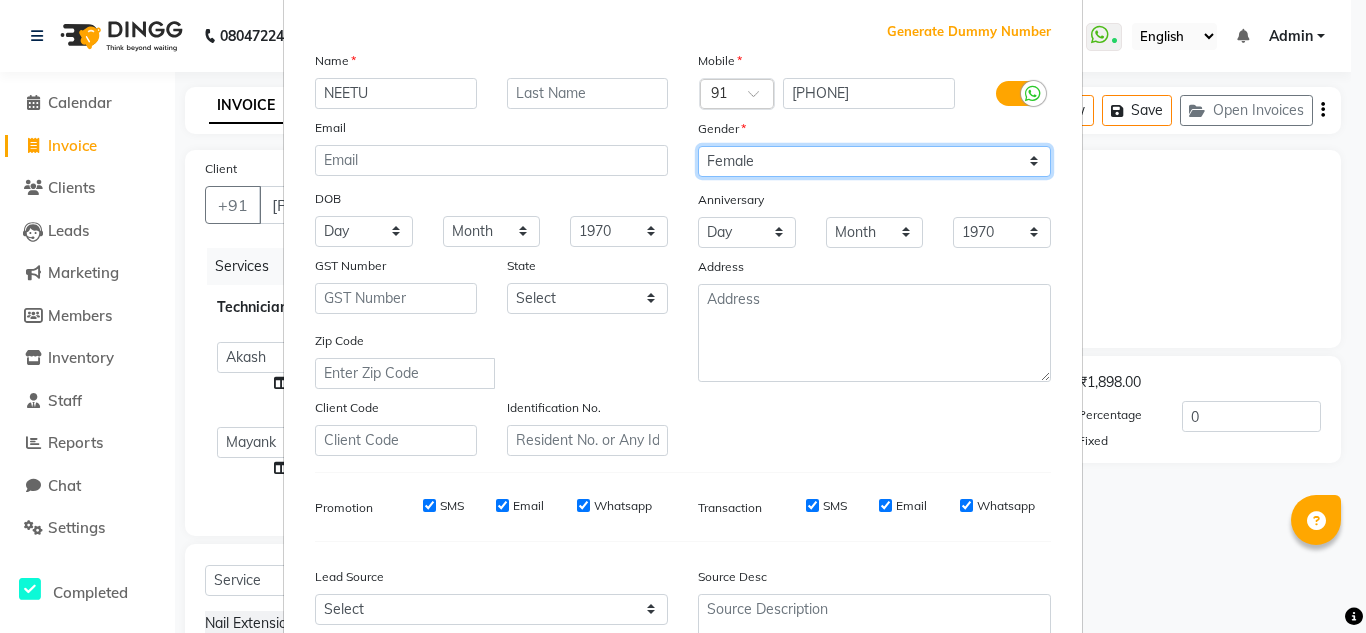 click on "Select Male Female Other Prefer Not To Say" at bounding box center [874, 161] 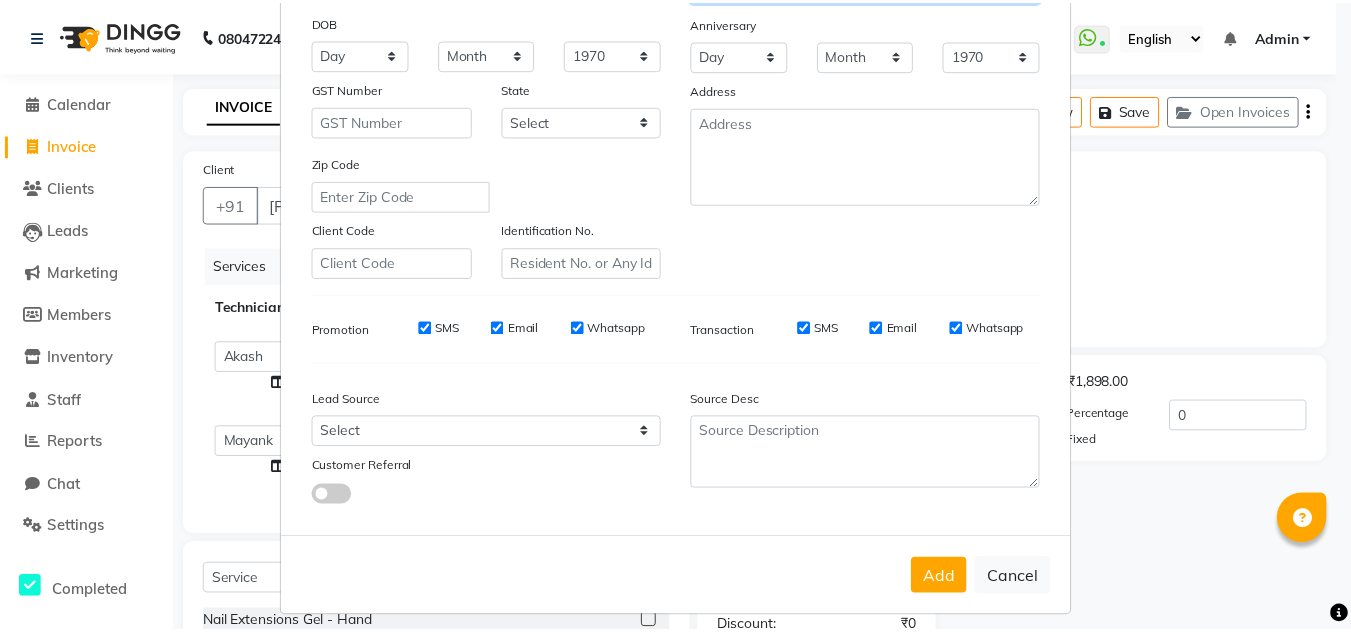 scroll, scrollTop: 290, scrollLeft: 0, axis: vertical 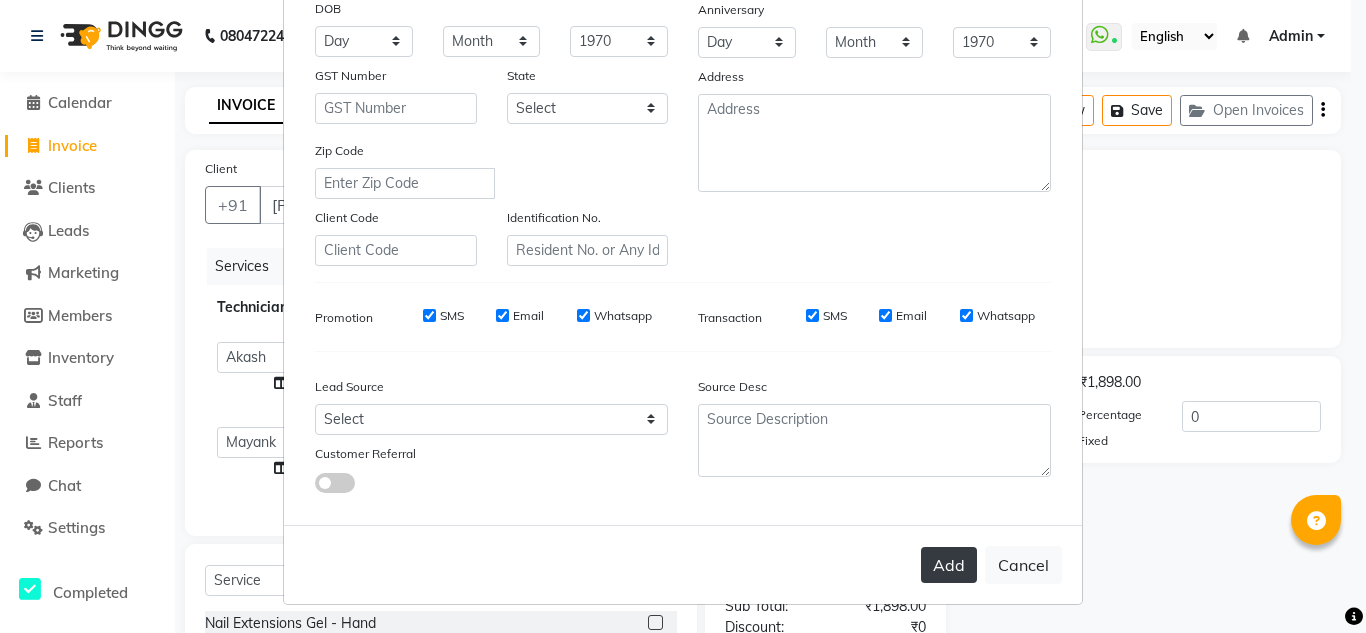 click on "Add" at bounding box center (949, 565) 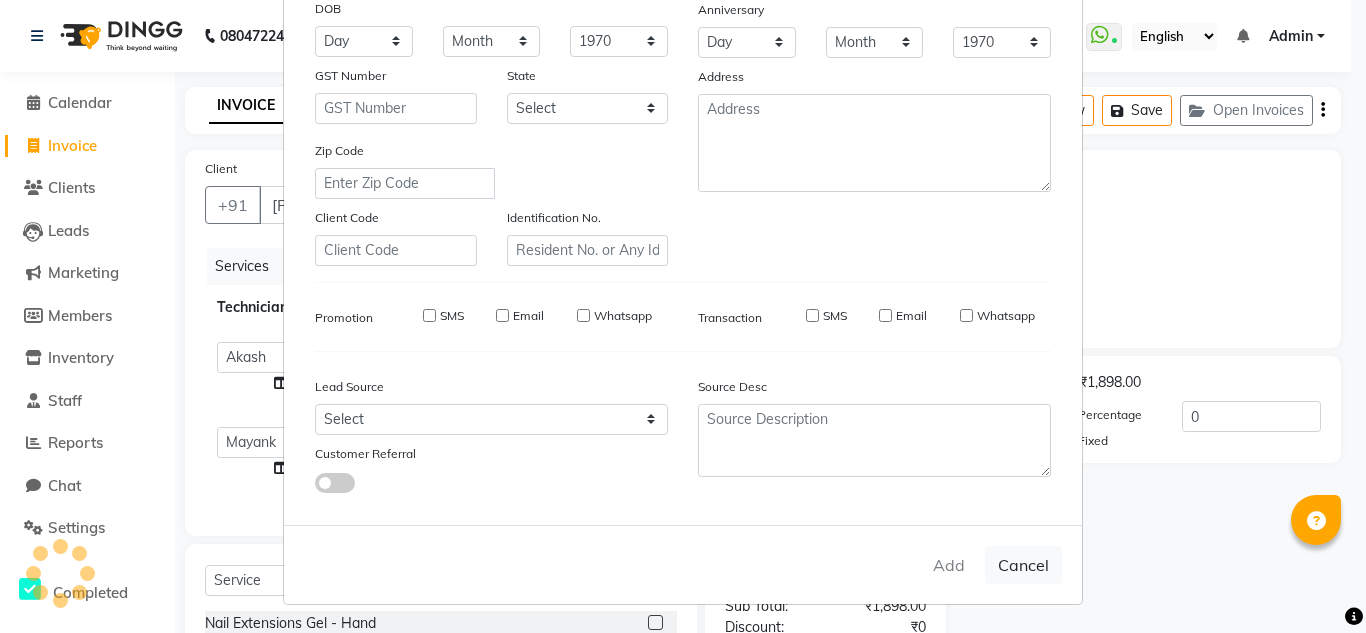 type 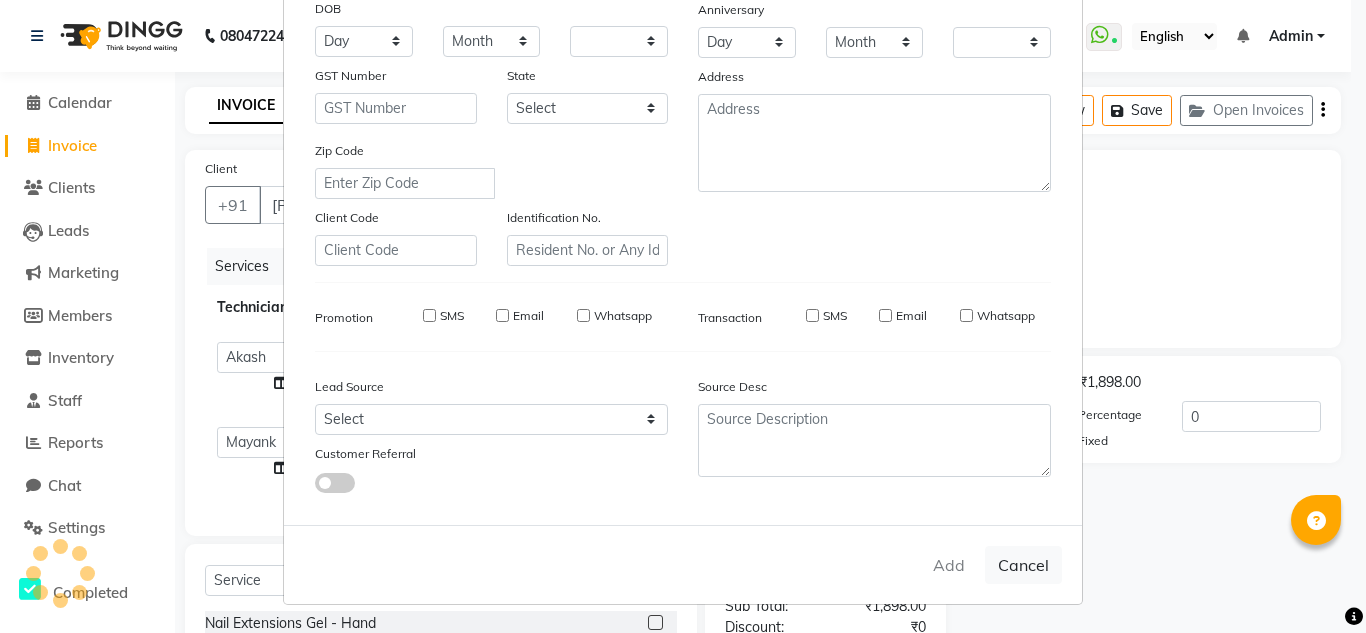 checkbox on "false" 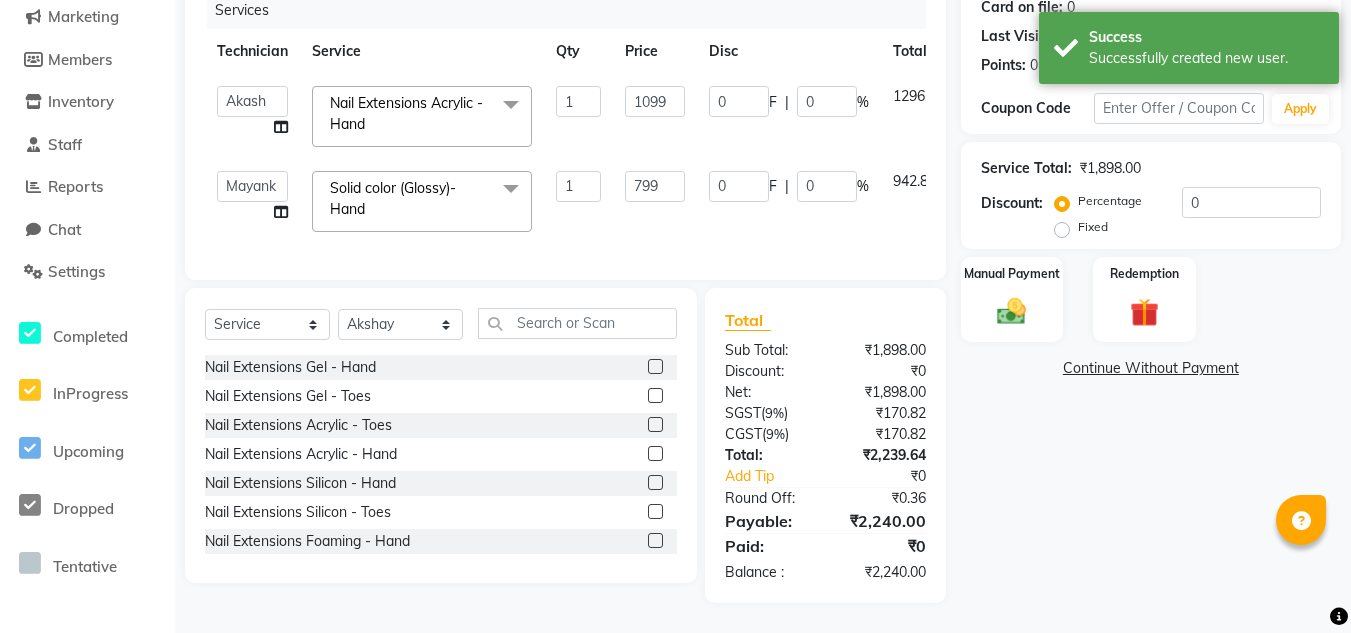 scroll, scrollTop: 271, scrollLeft: 0, axis: vertical 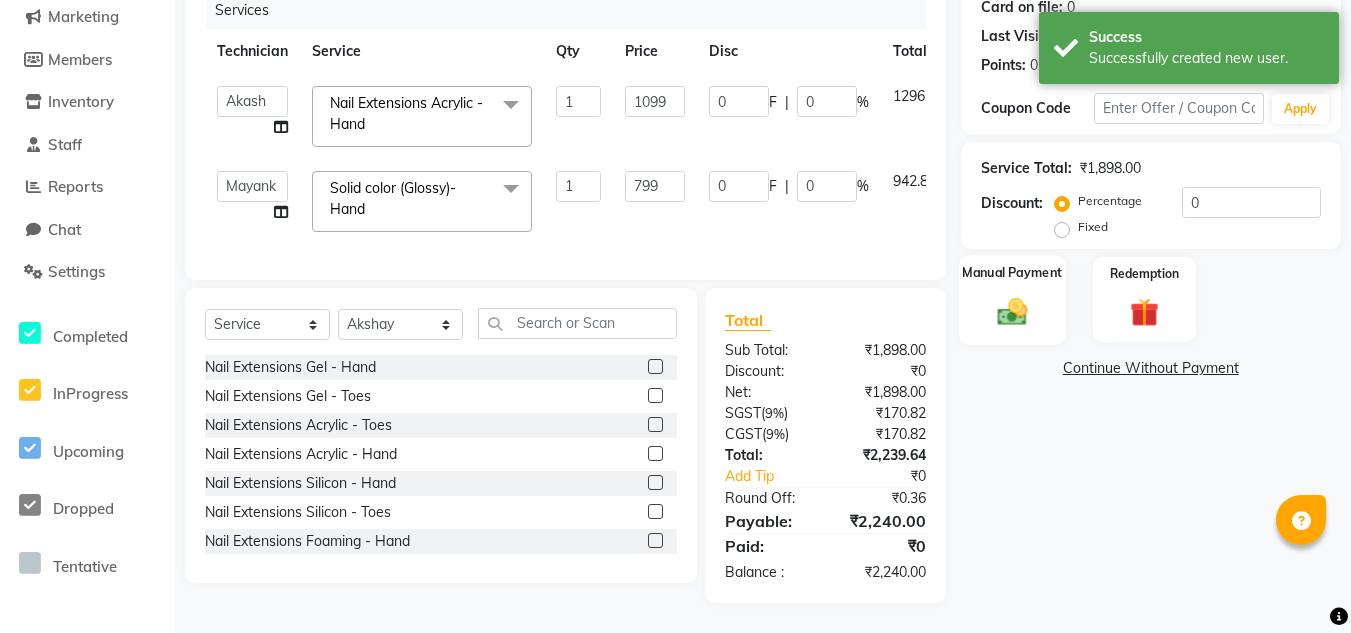 click on "Manual Payment" 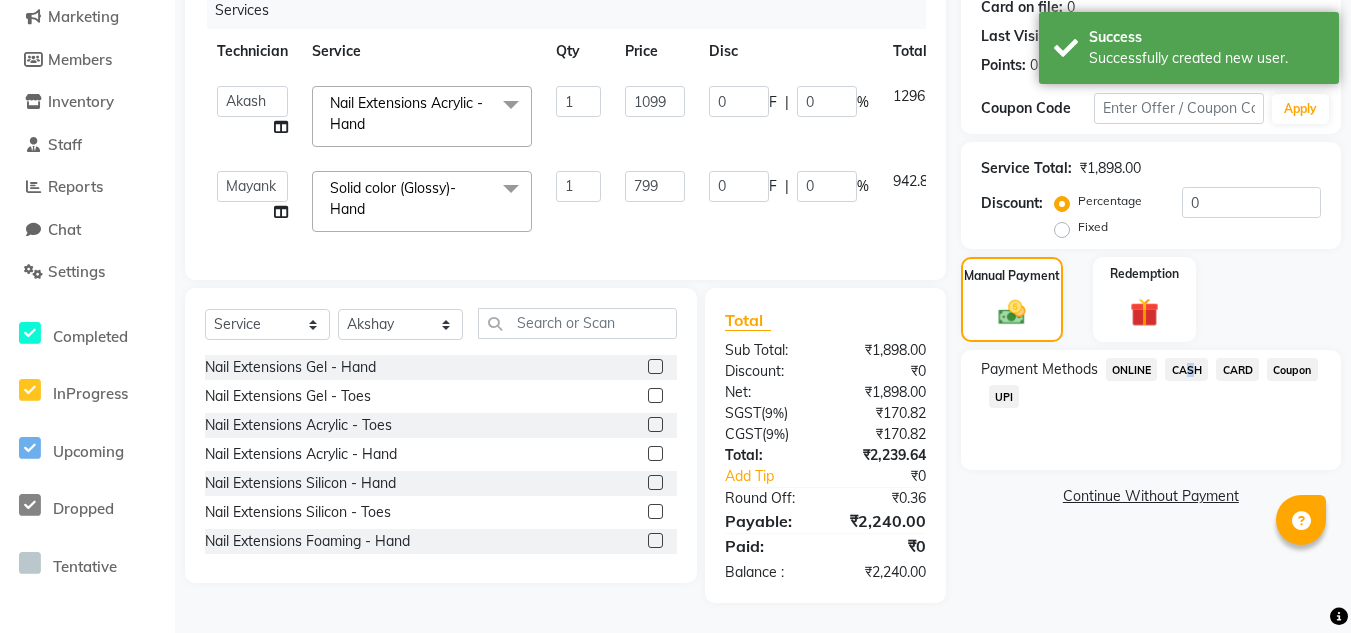 click on "CASH" 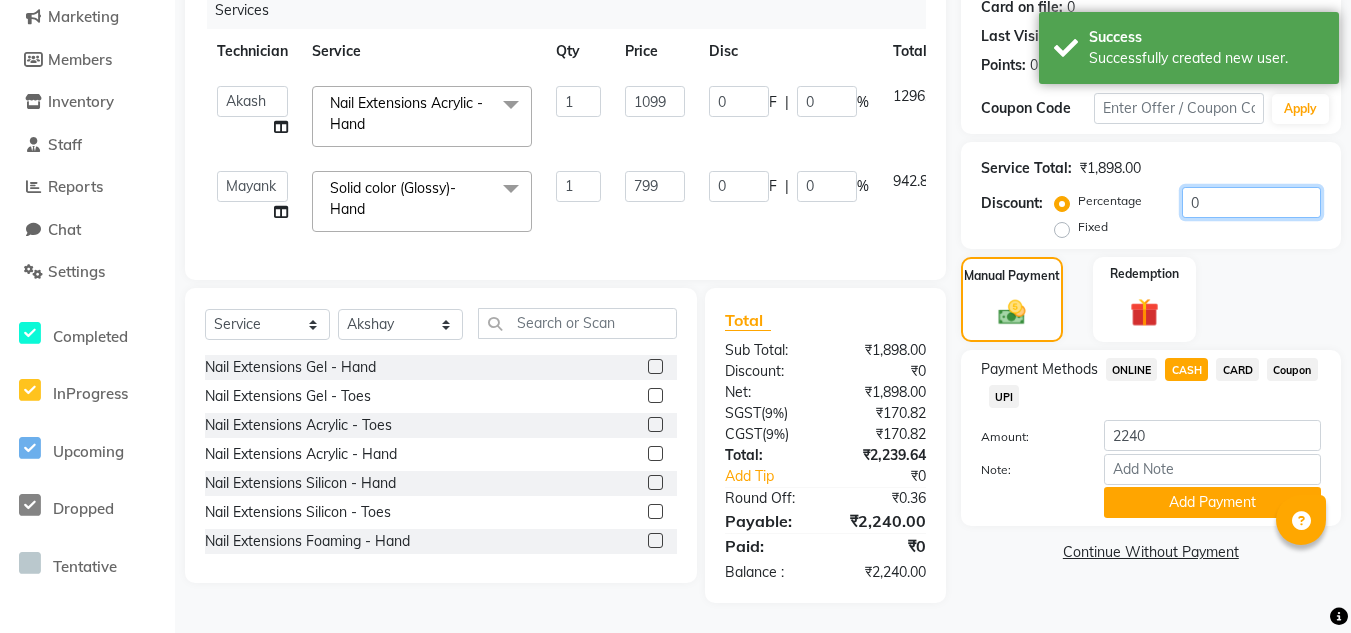 click on "0" 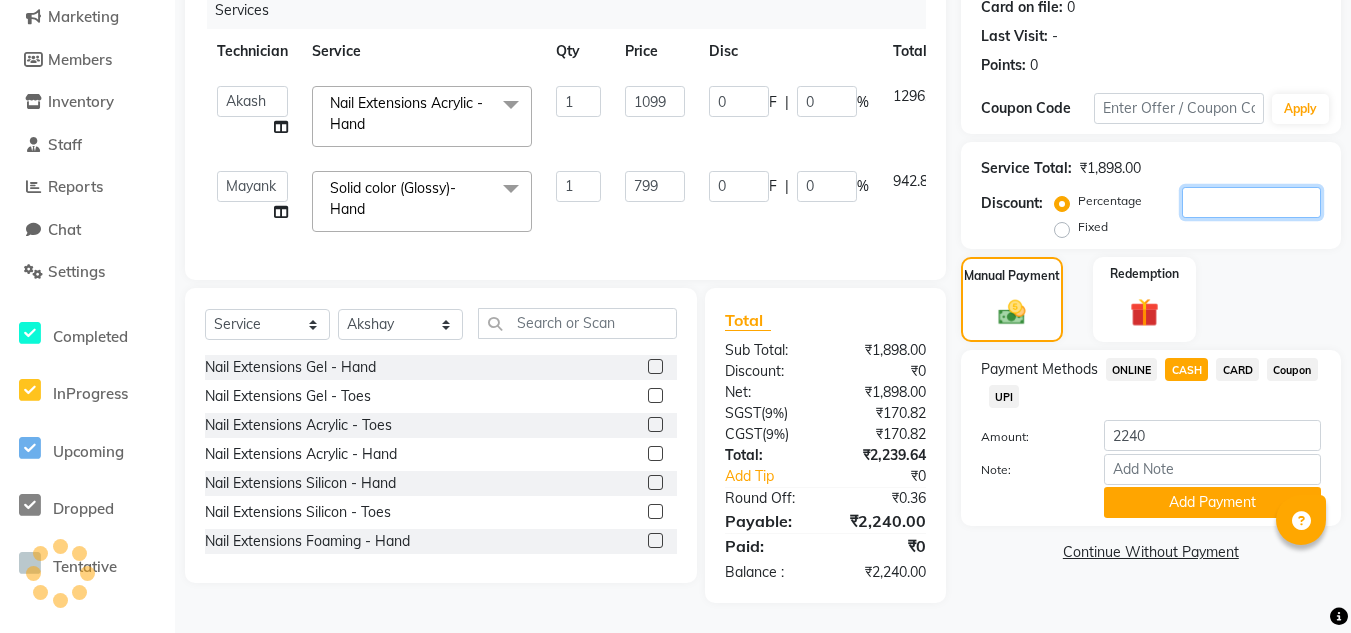 type on "3" 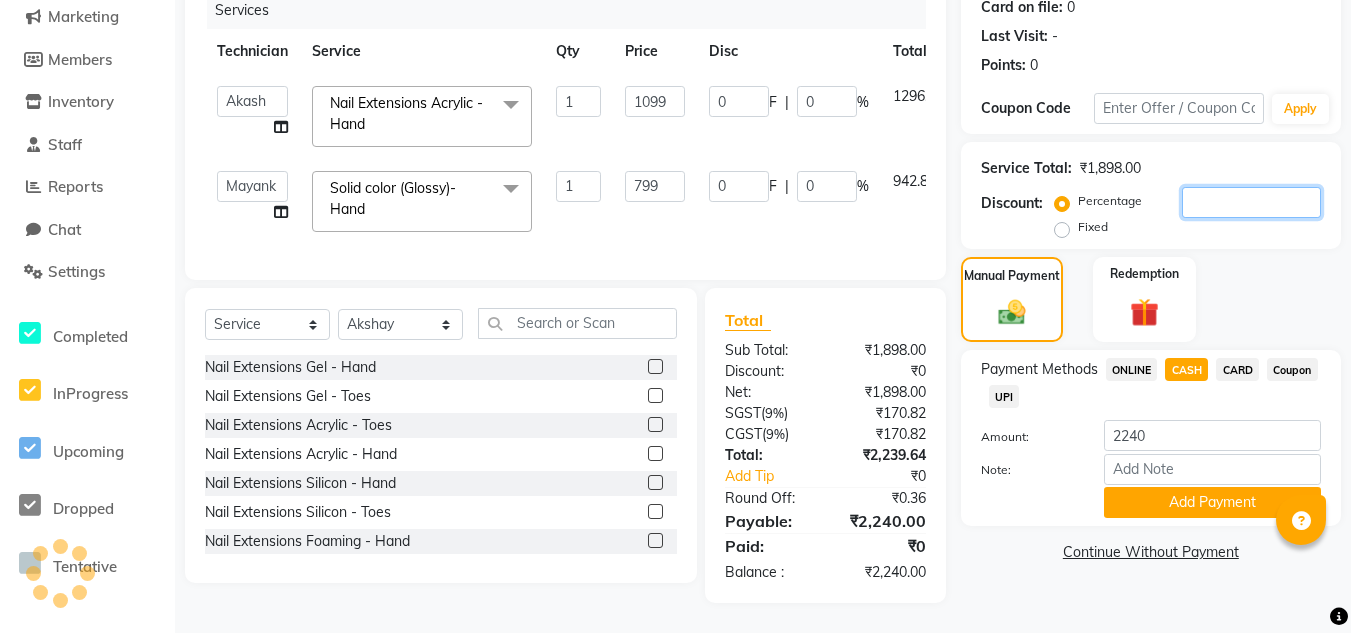 type on "[NUMBER]" 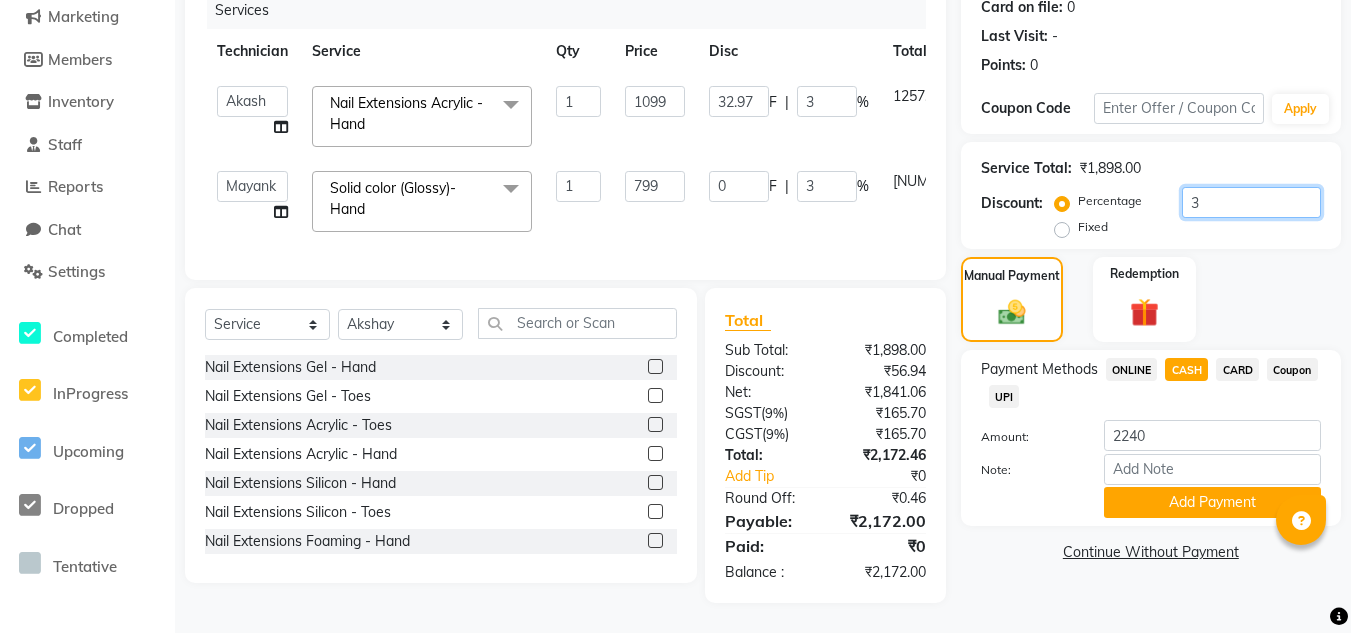 type on "30" 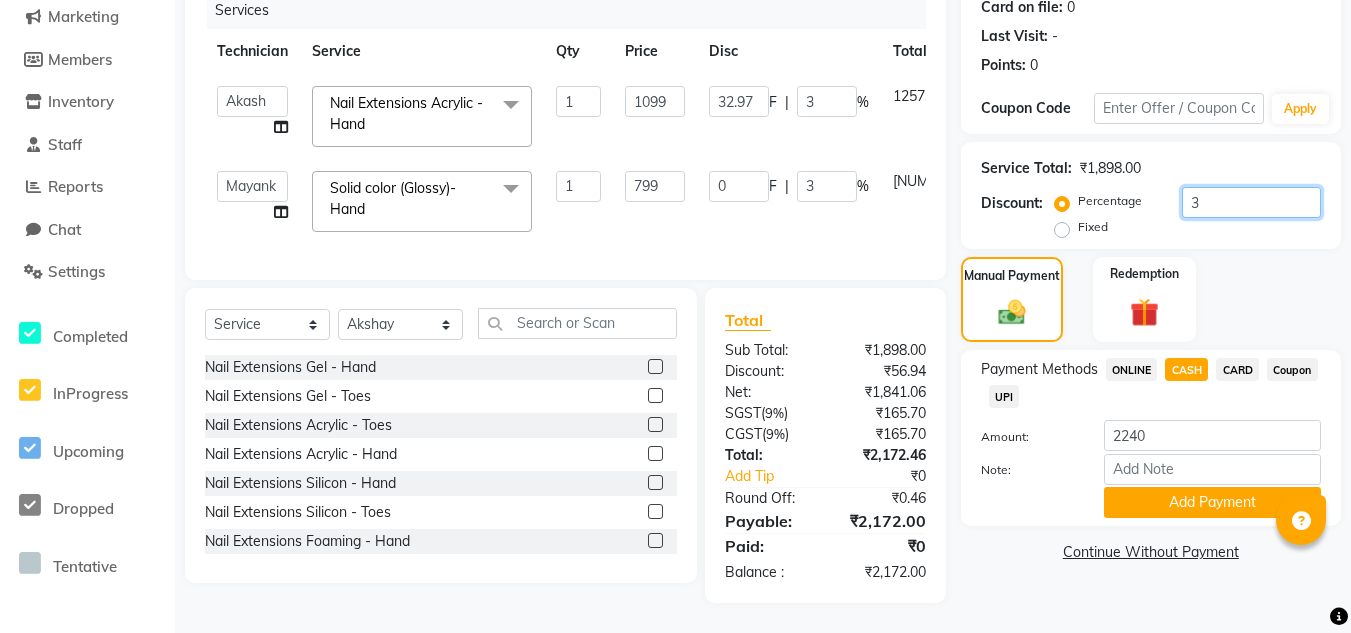 type on "239.7" 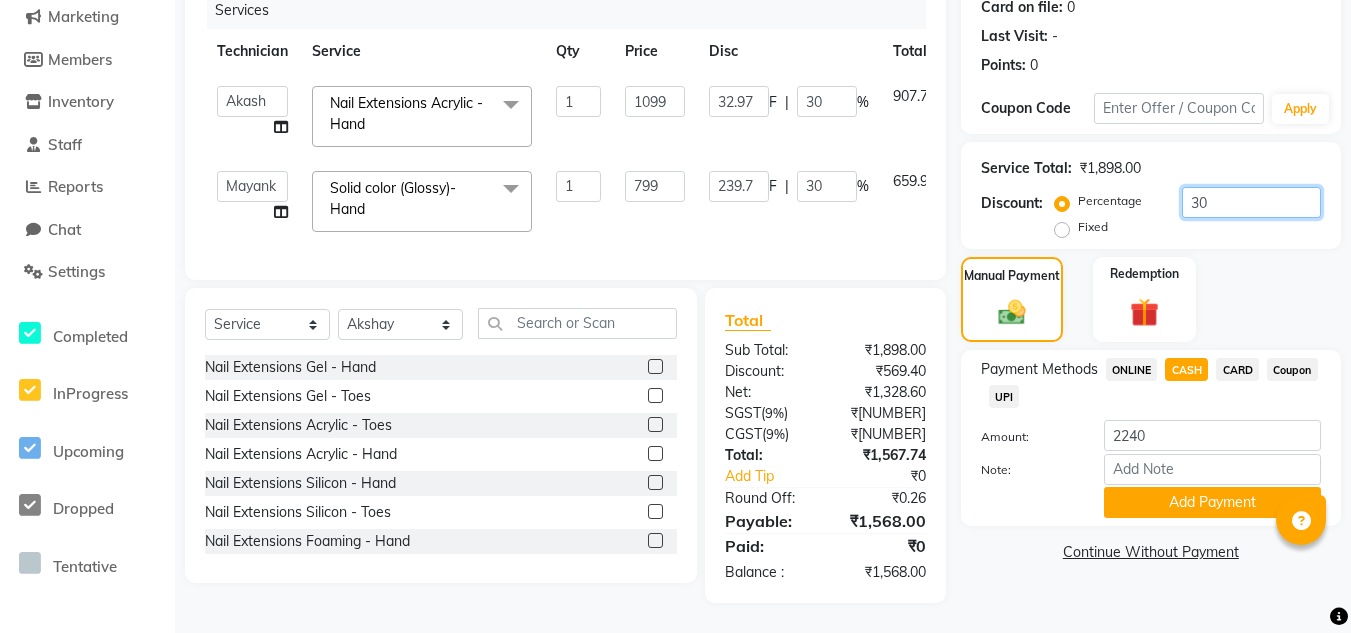type on "30" 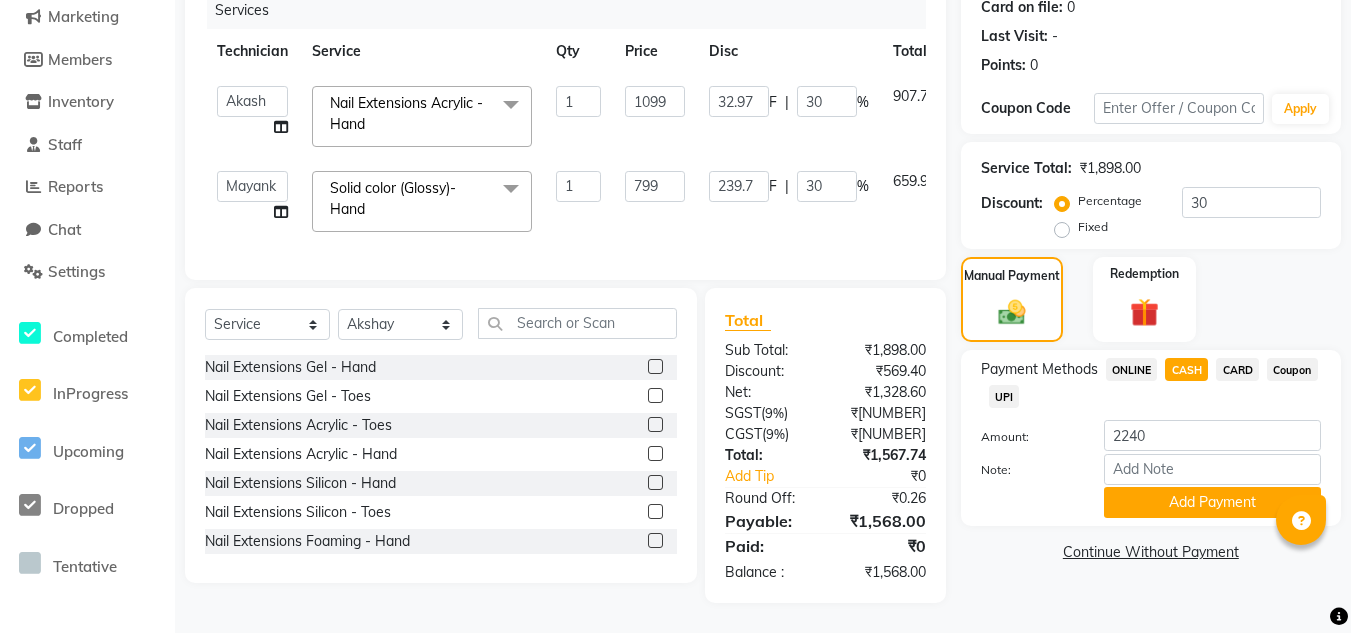 click on "CASH" 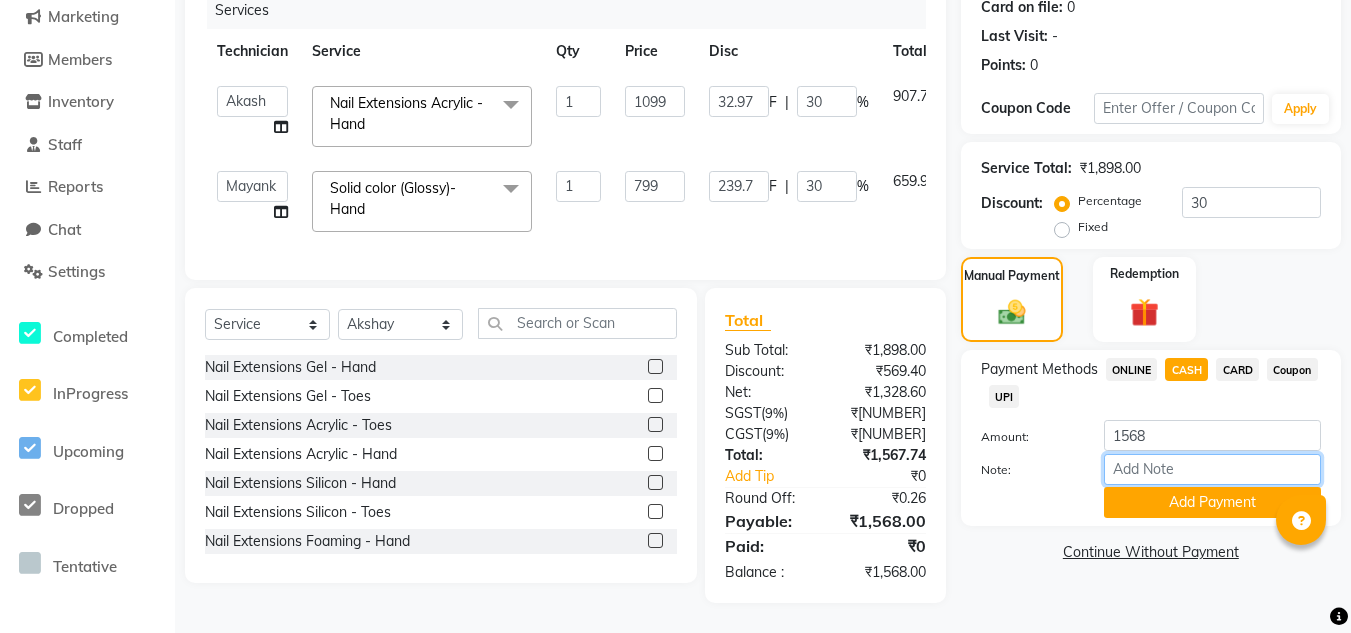 click on "Note:" at bounding box center [1212, 469] 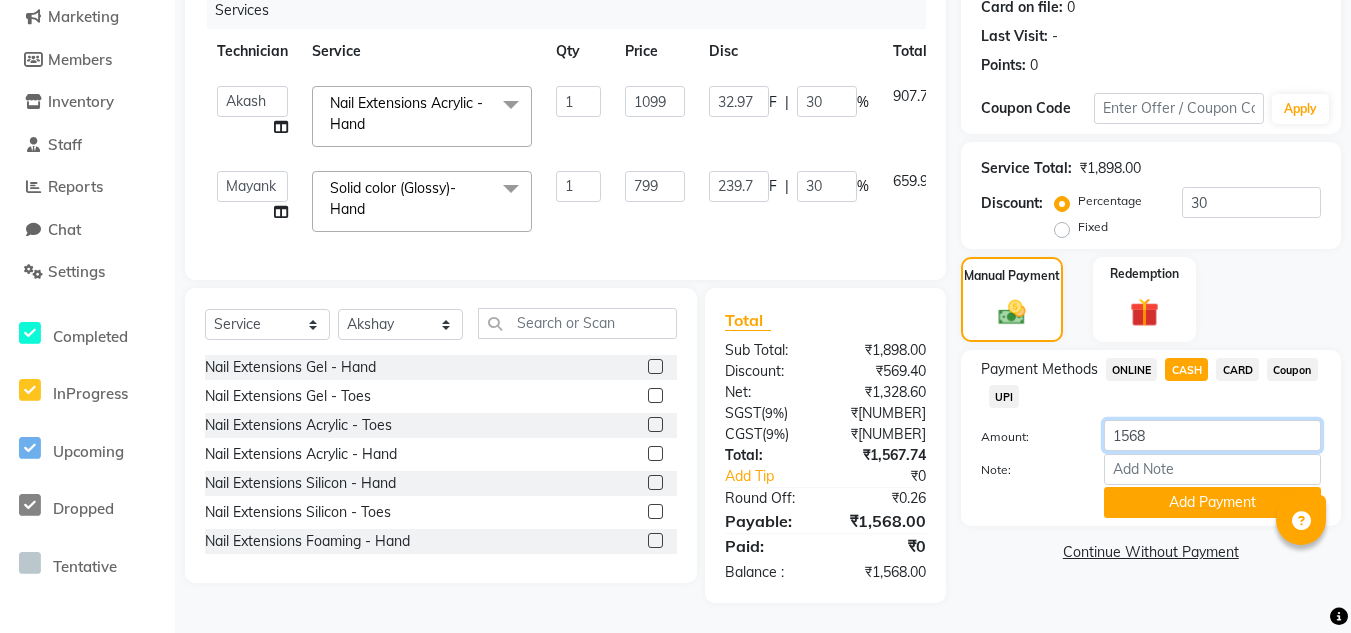 click on "1568" 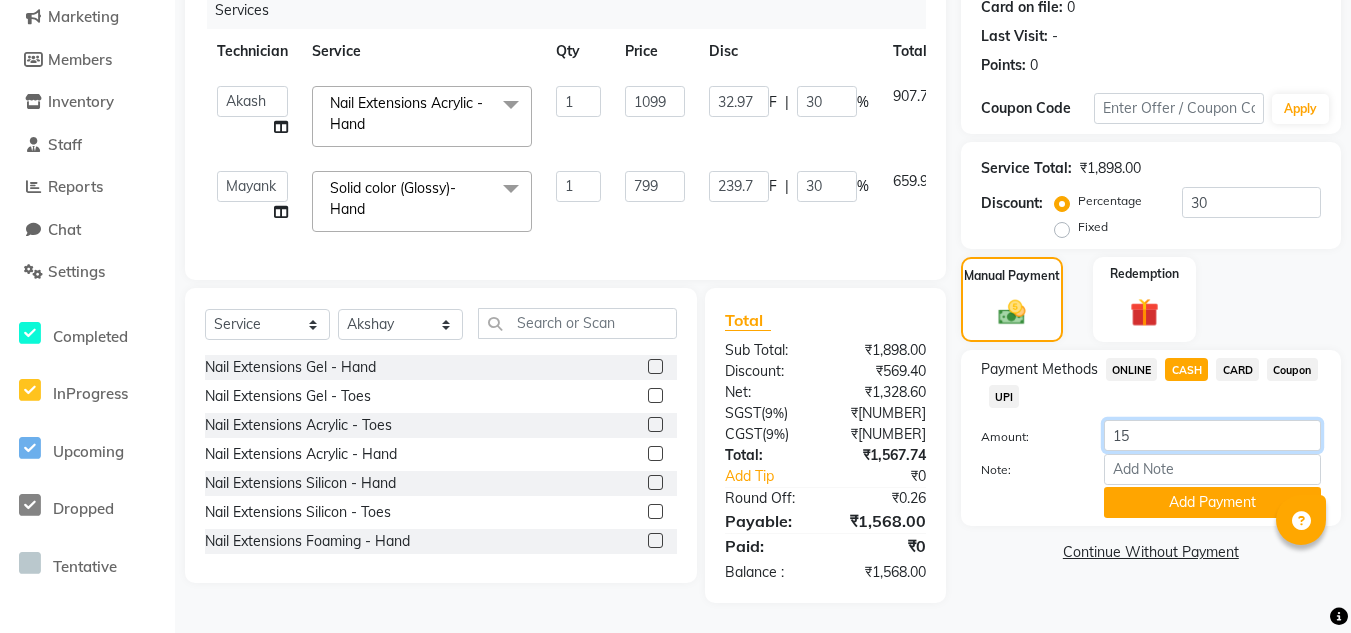 type on "1" 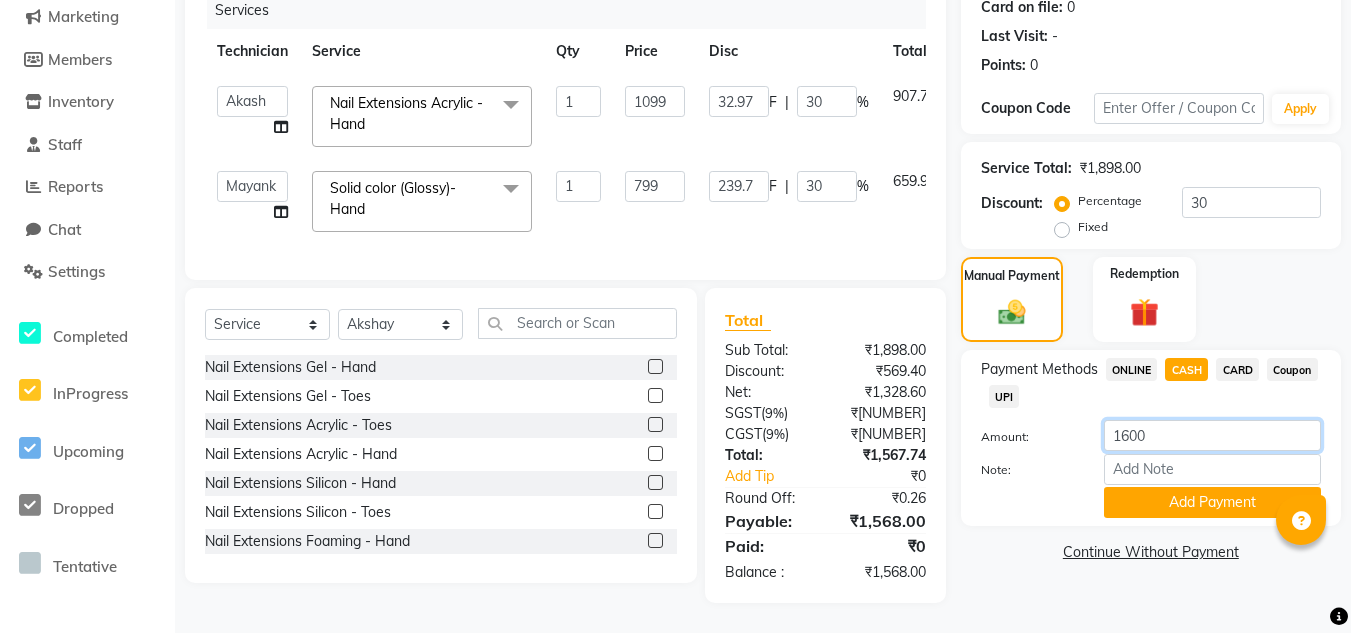 scroll, scrollTop: 271, scrollLeft: 0, axis: vertical 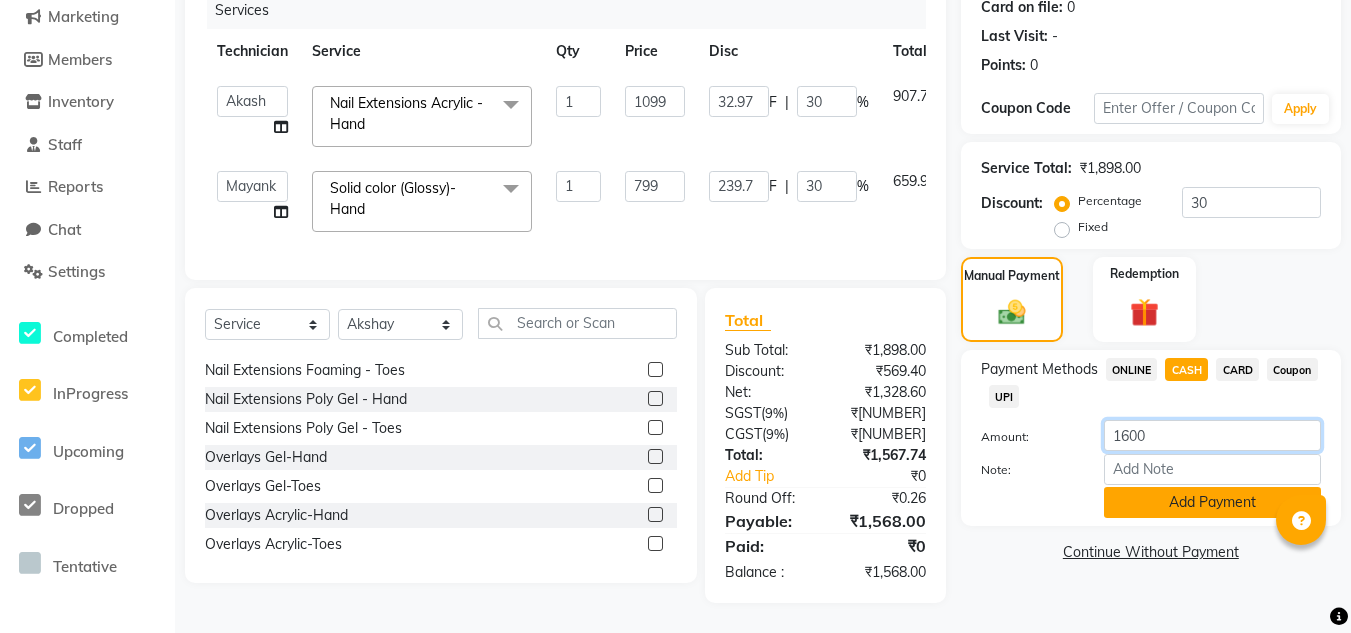 type on "1600" 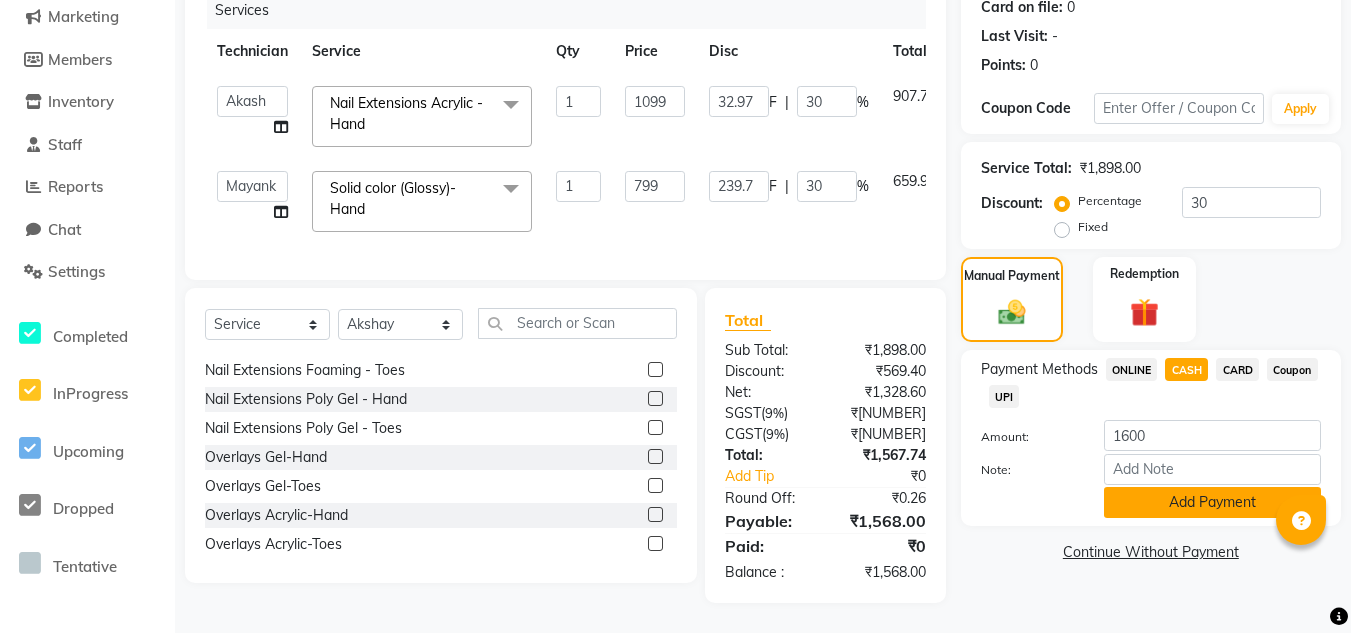 click on "Add Payment" 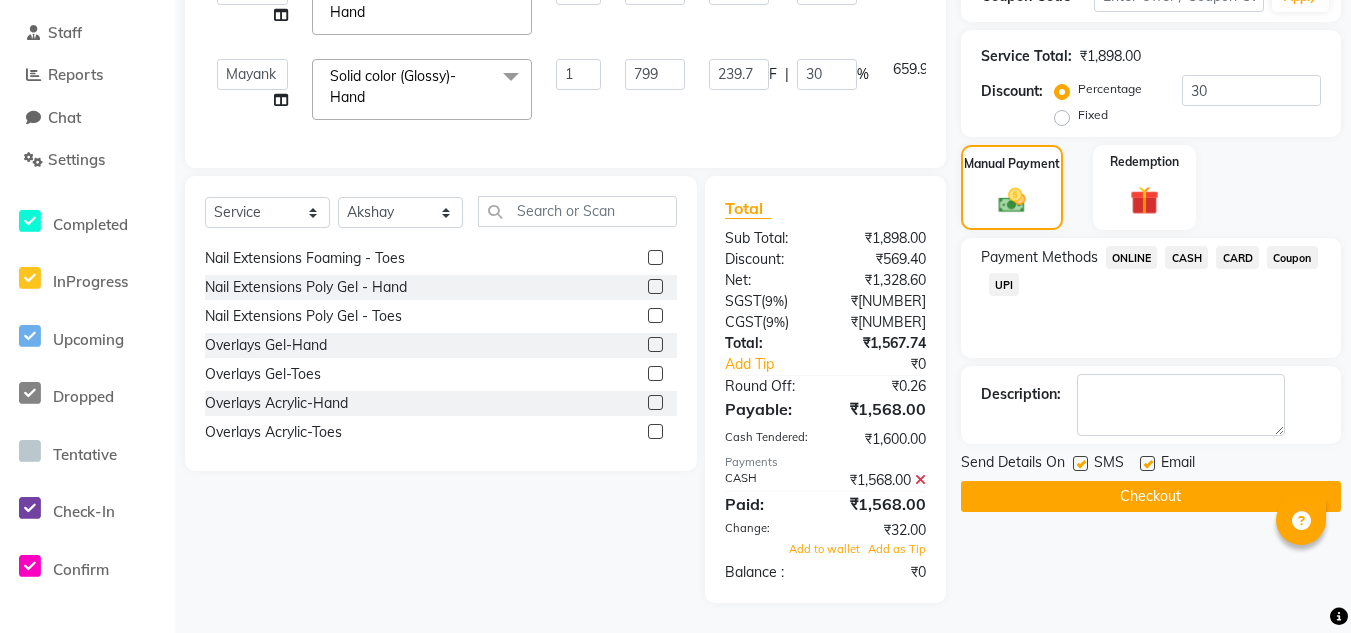 scroll, scrollTop: 383, scrollLeft: 0, axis: vertical 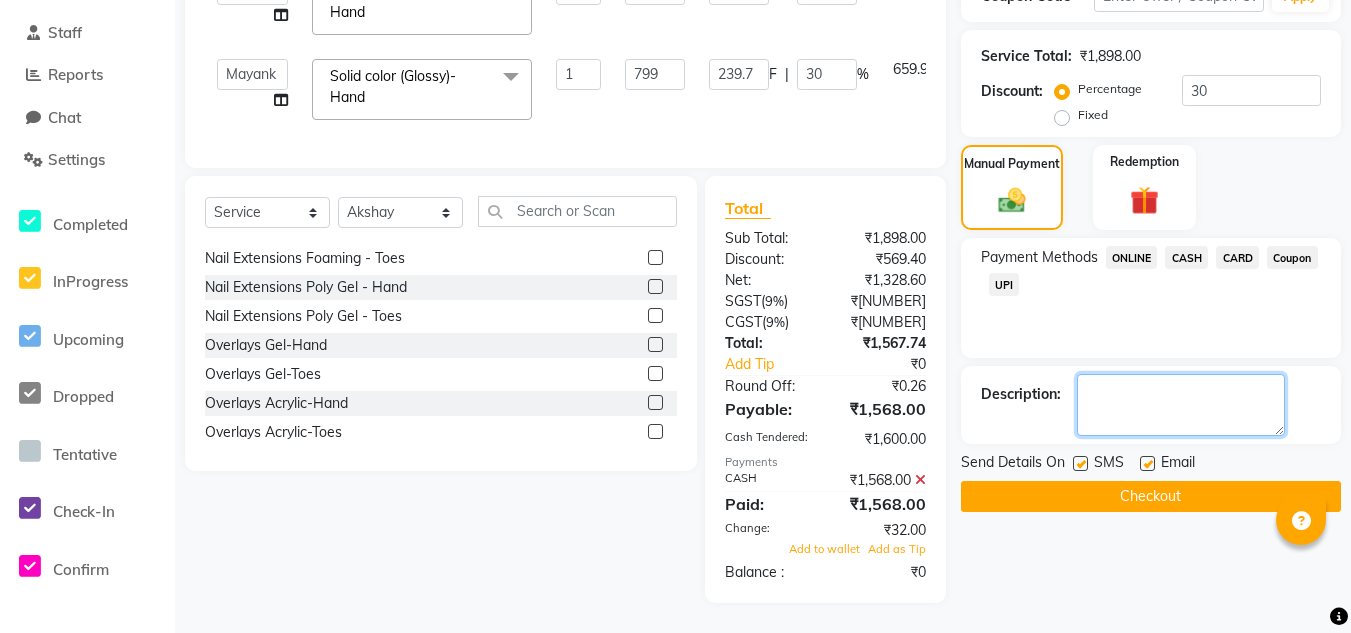 click 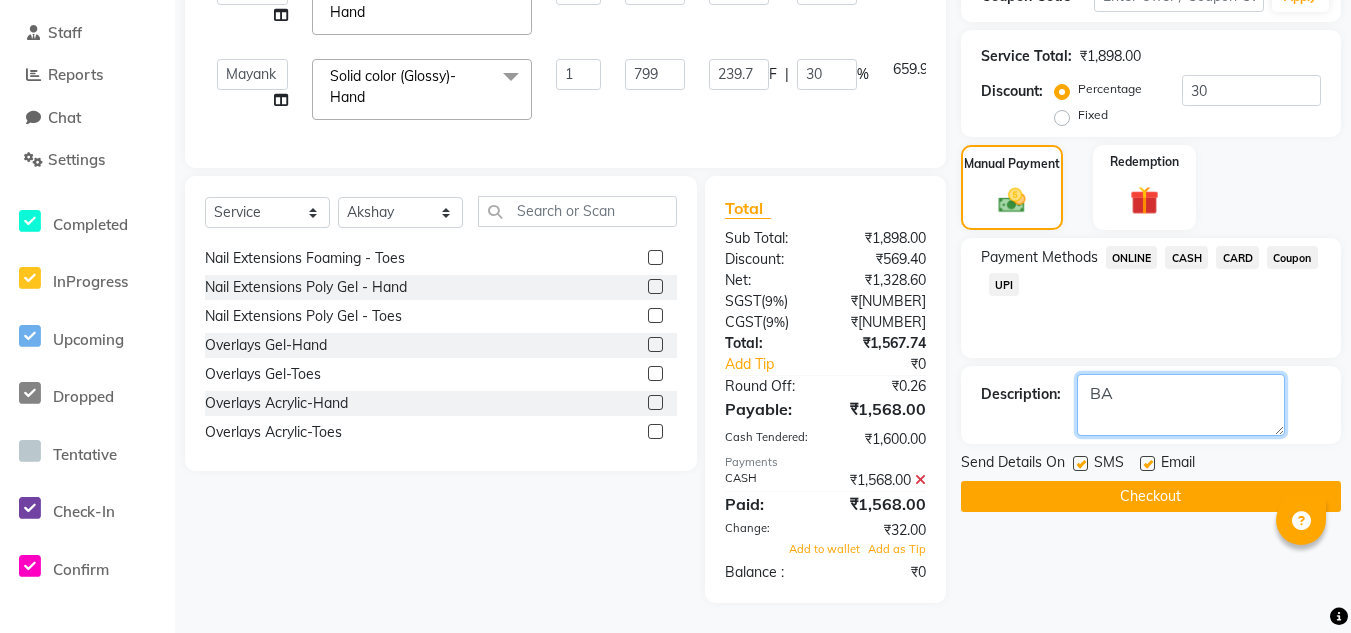 type on "B" 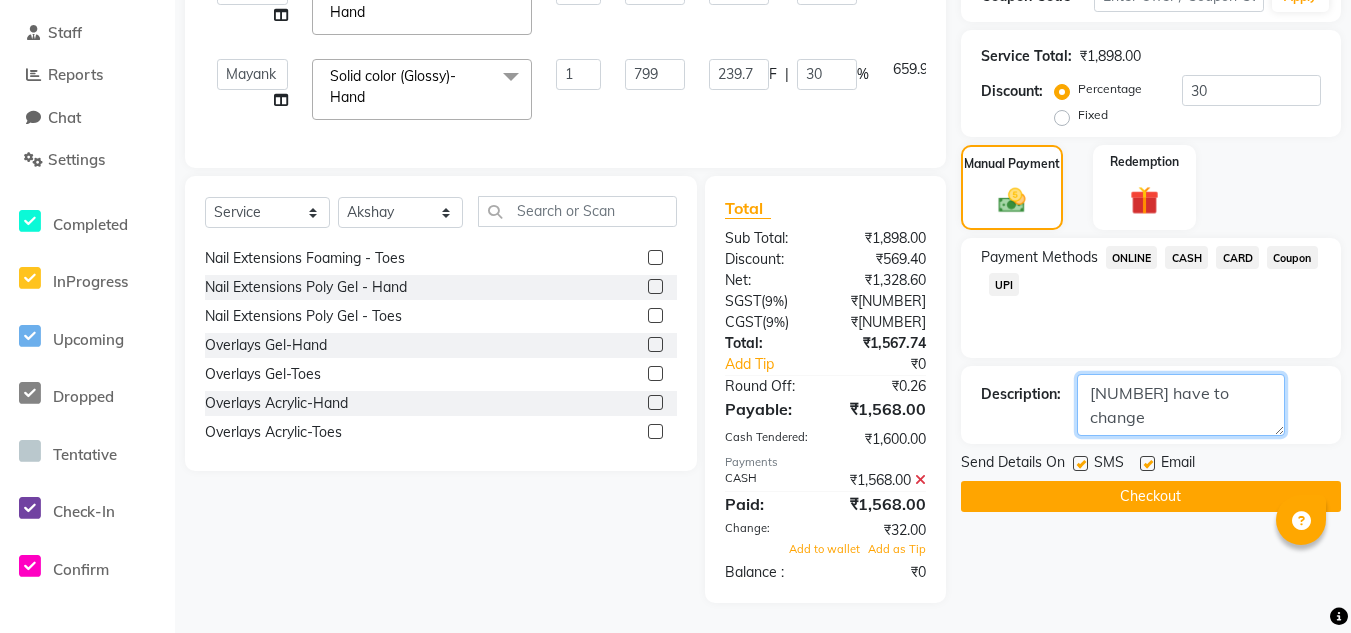 type on "[NUMBER] have to change" 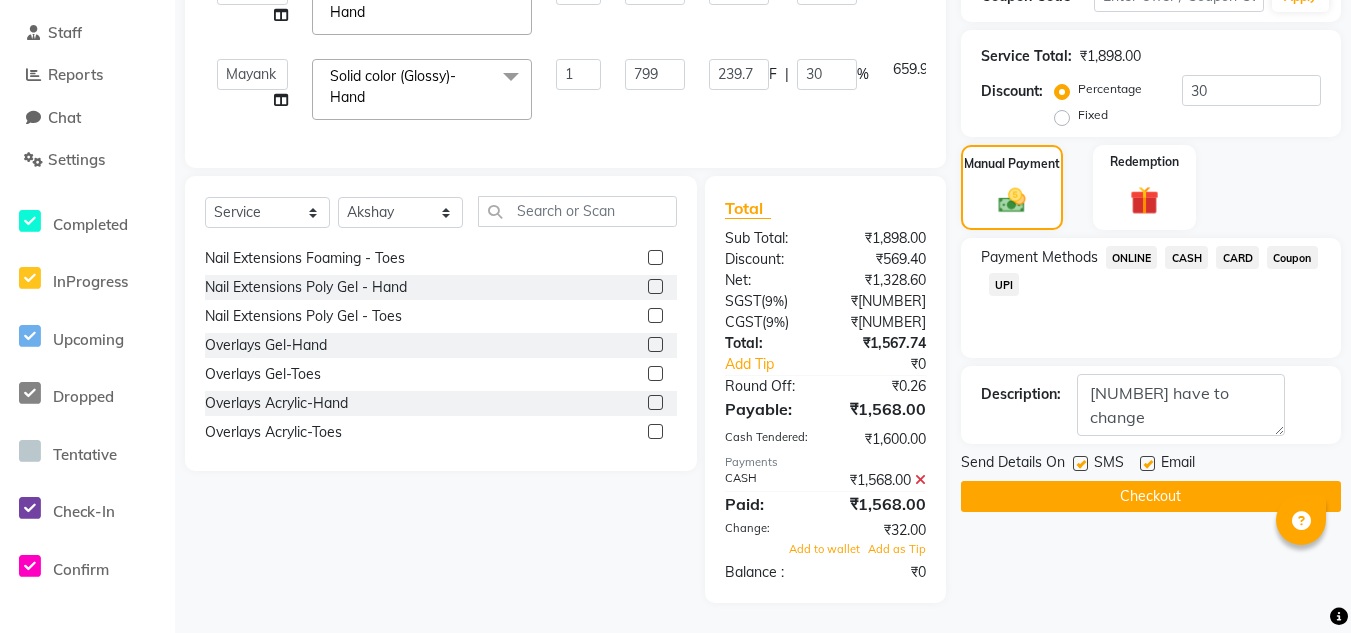 click on "Checkout" 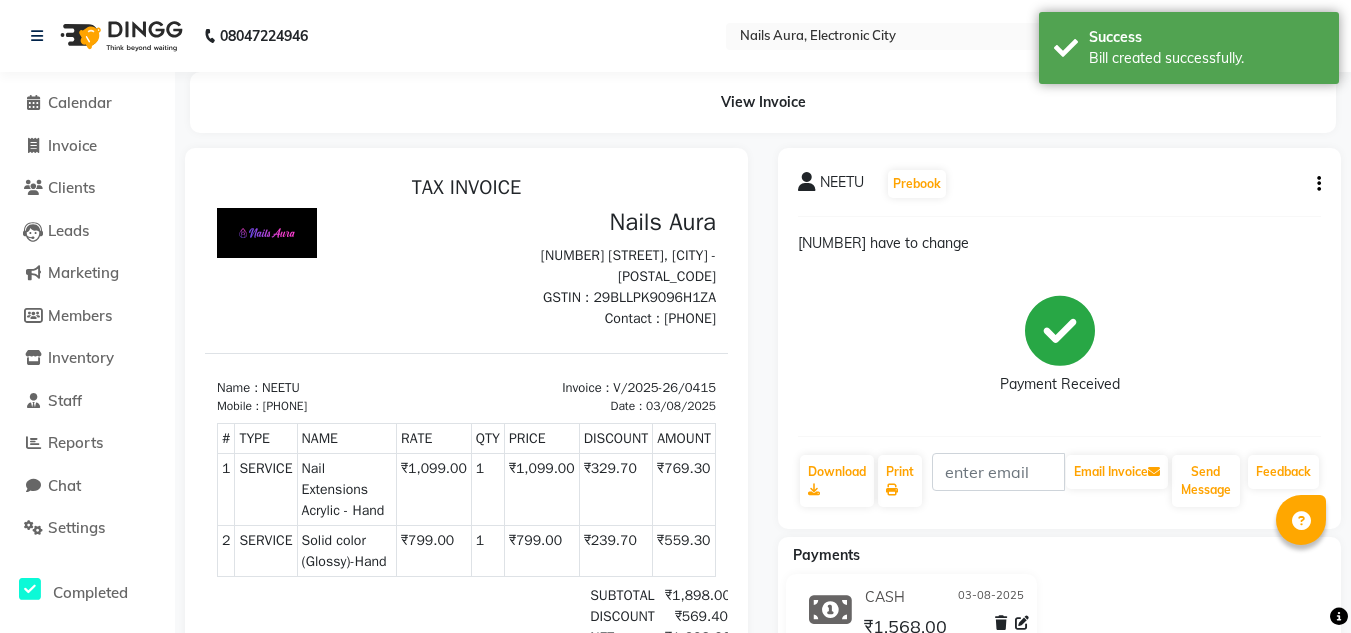 scroll, scrollTop: 31, scrollLeft: 0, axis: vertical 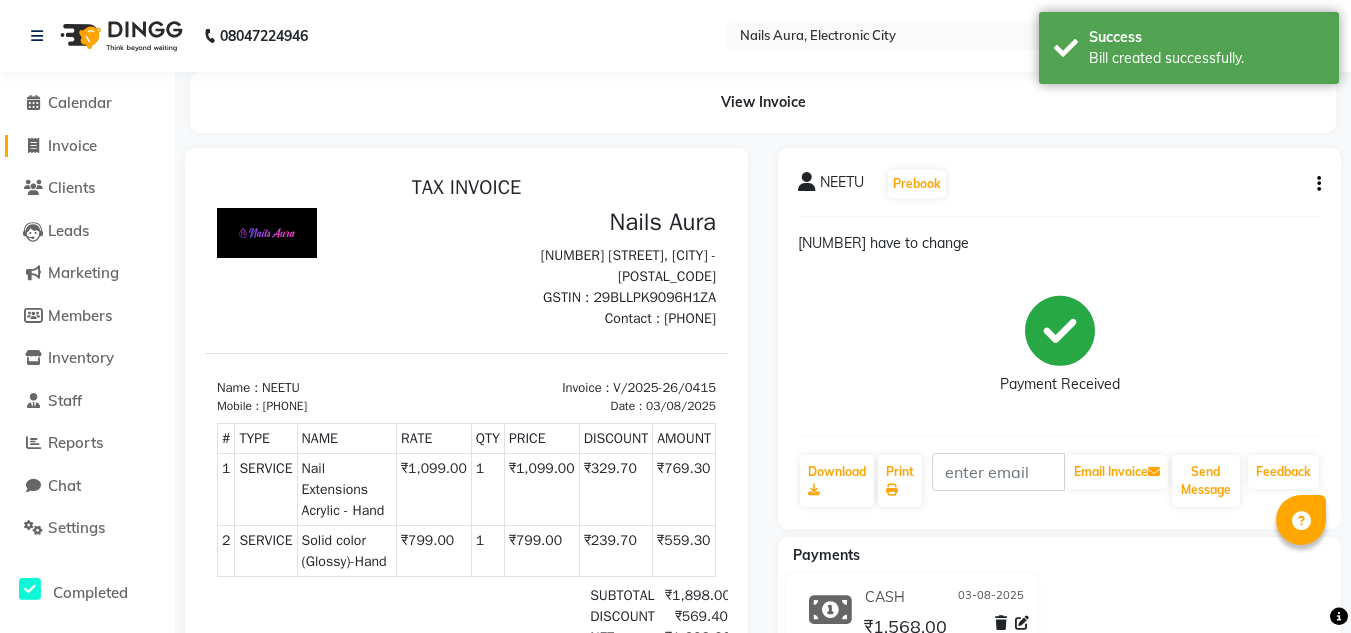 drag, startPoint x: 77, startPoint y: 149, endPoint x: 87, endPoint y: 143, distance: 11.661903 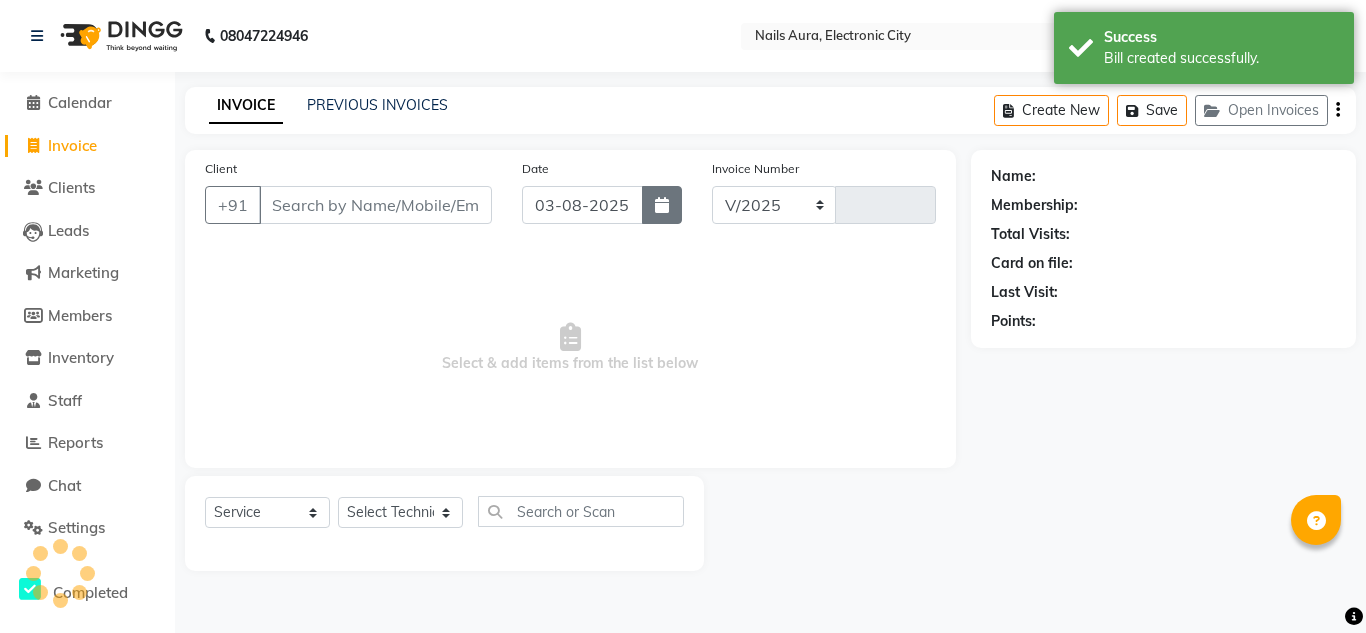 select on "8179" 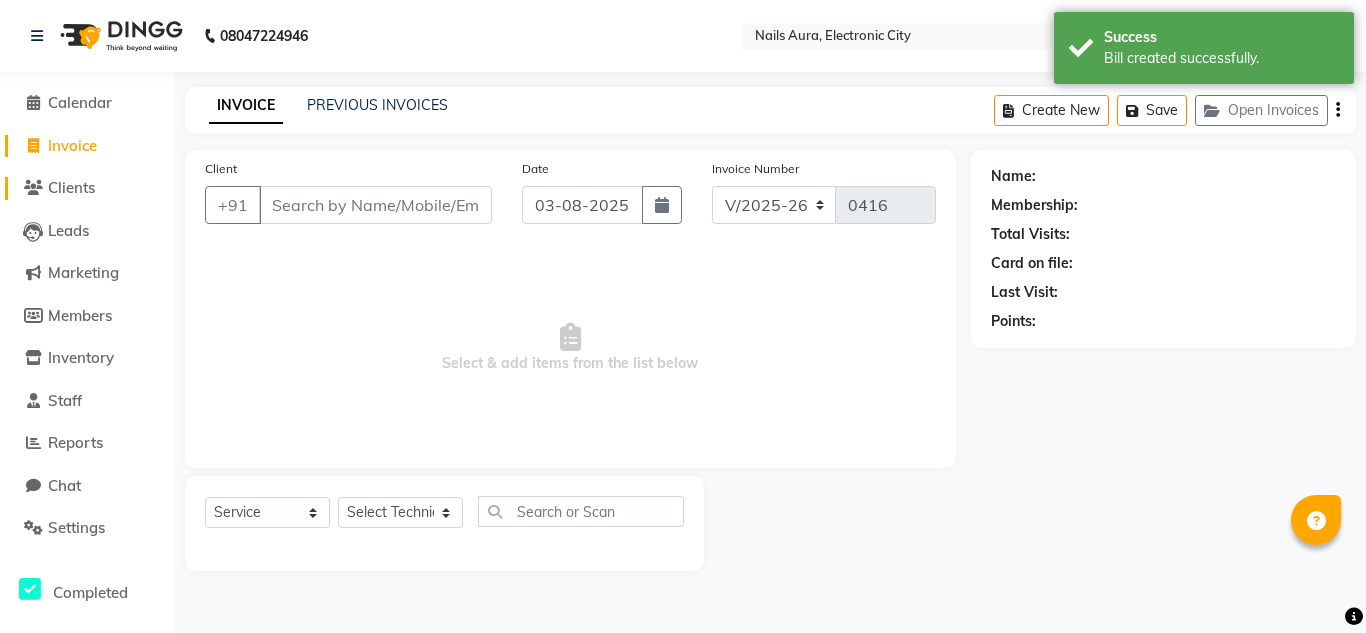 click on "Clients" 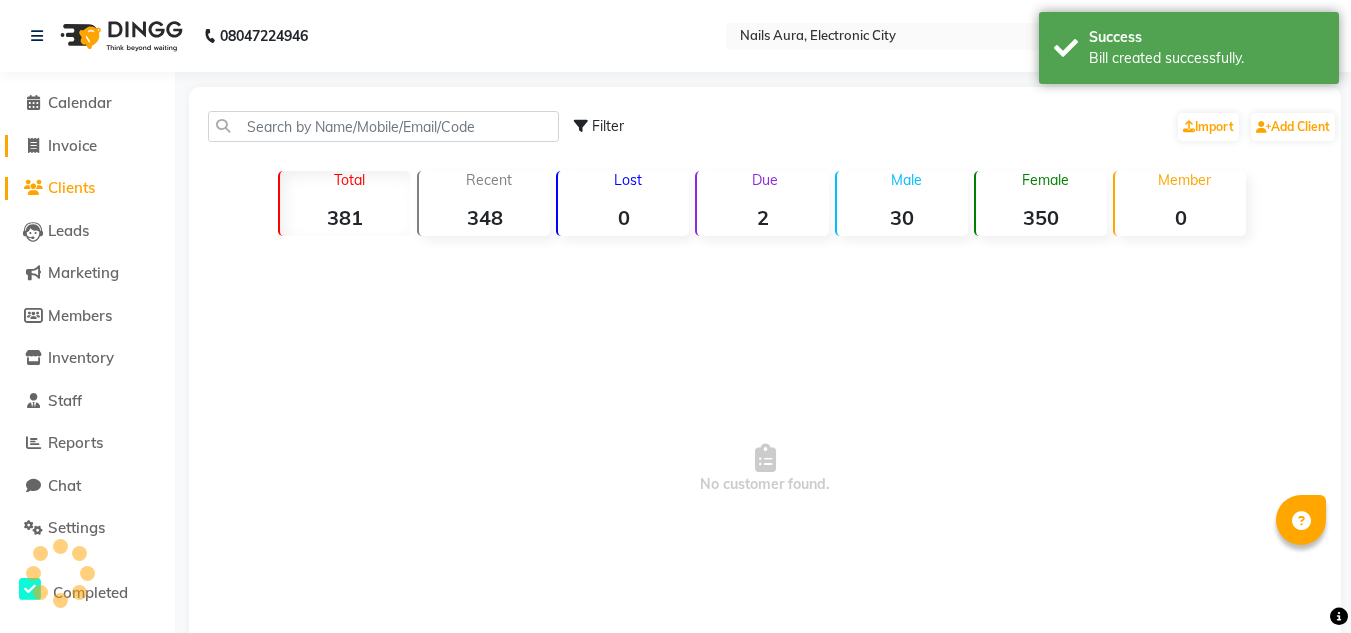 click on "Invoice" 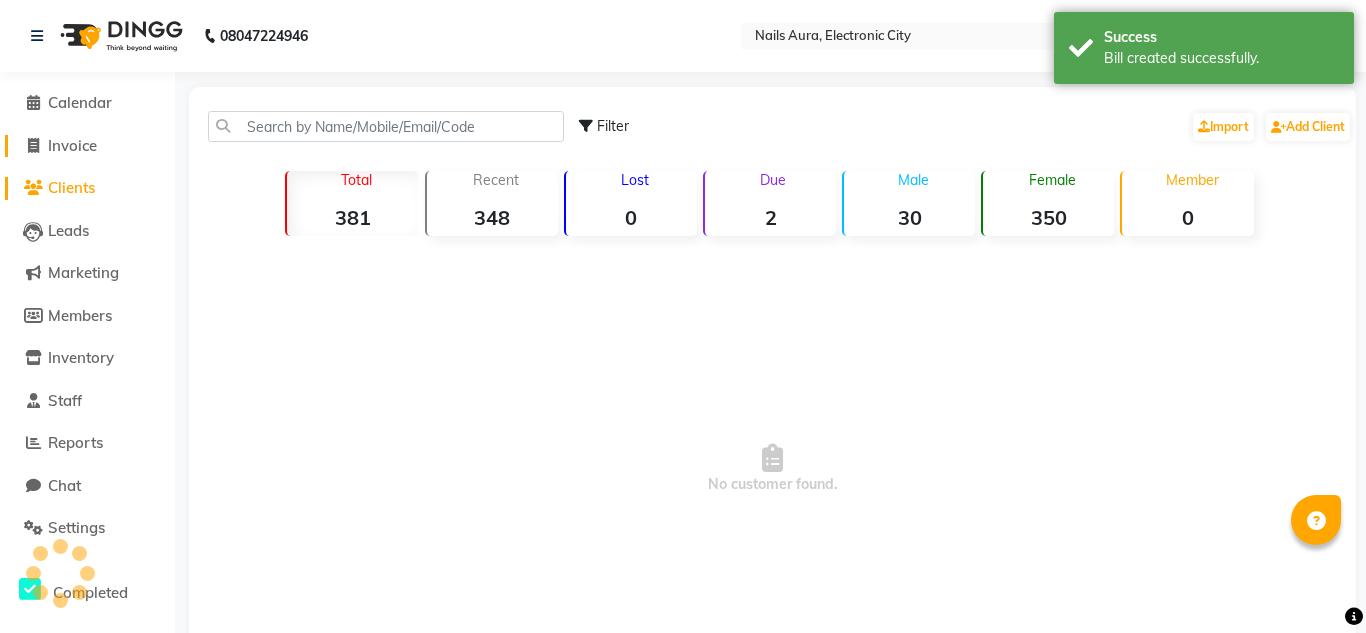select on "service" 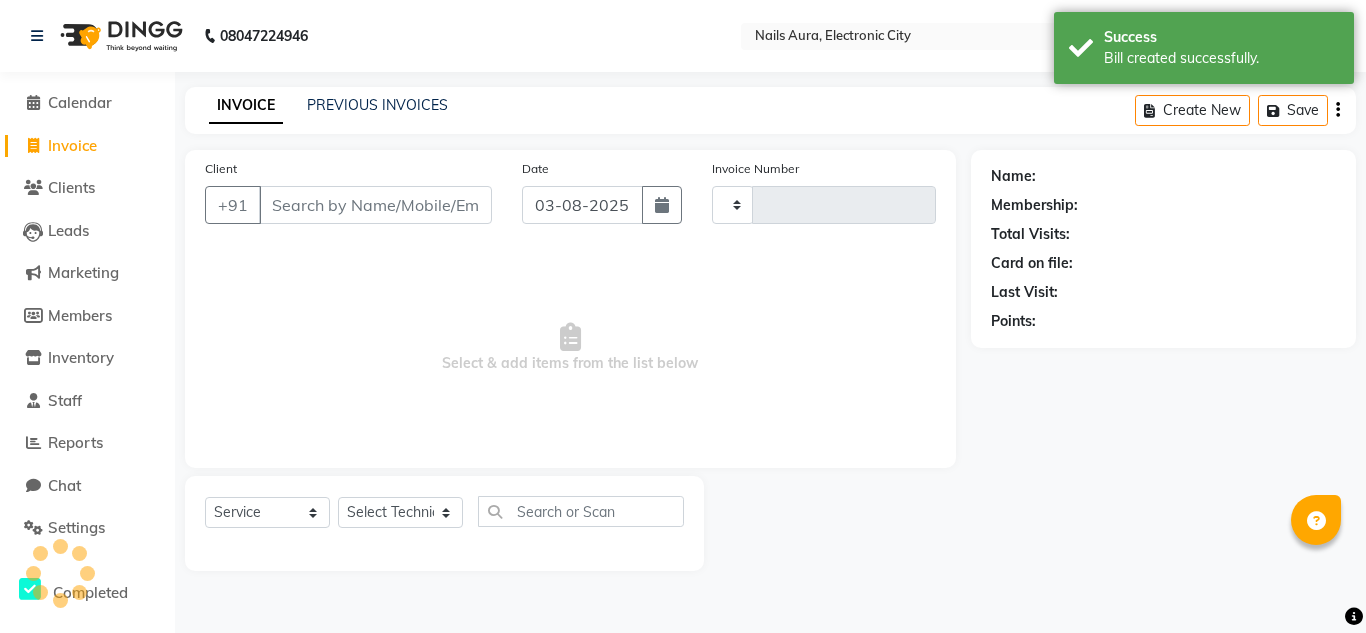 type on "0416" 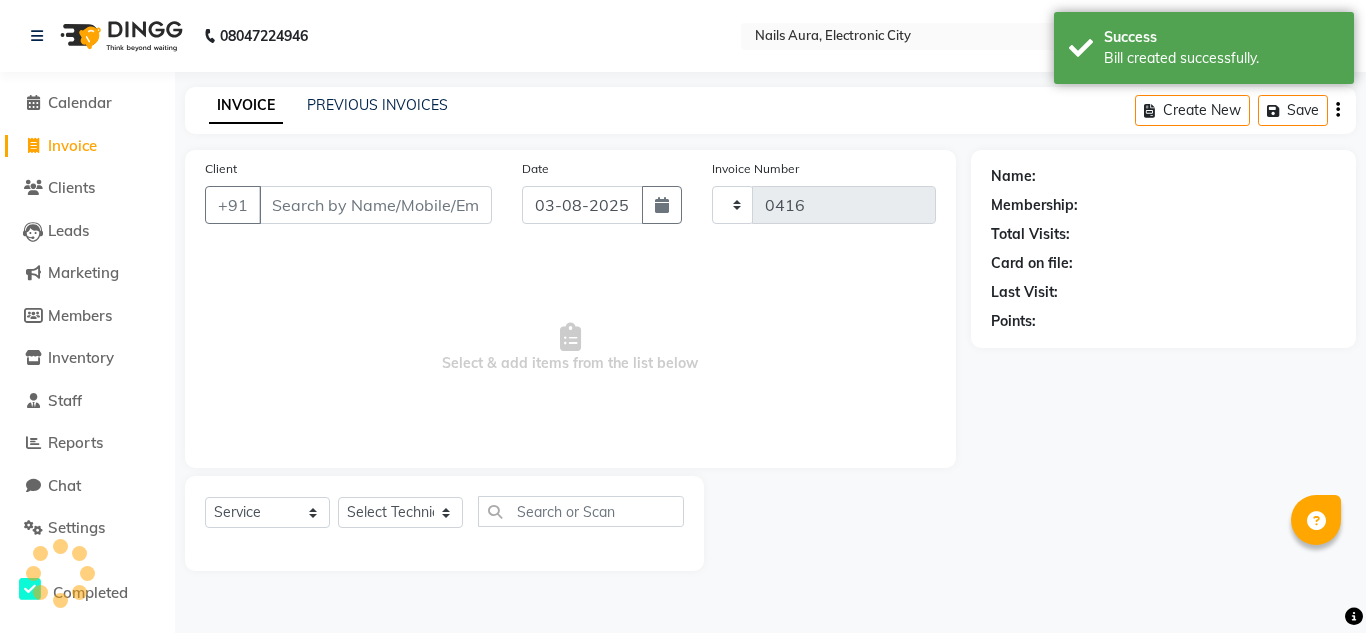 select on "8179" 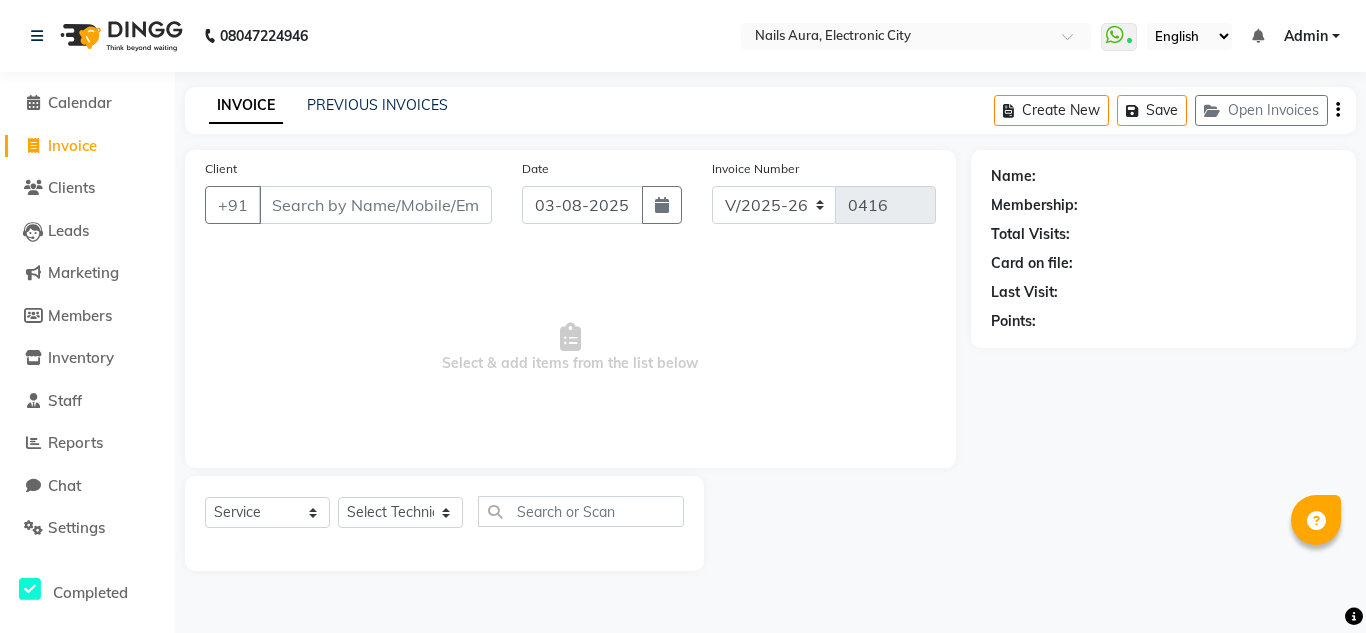 click on "Invoice" 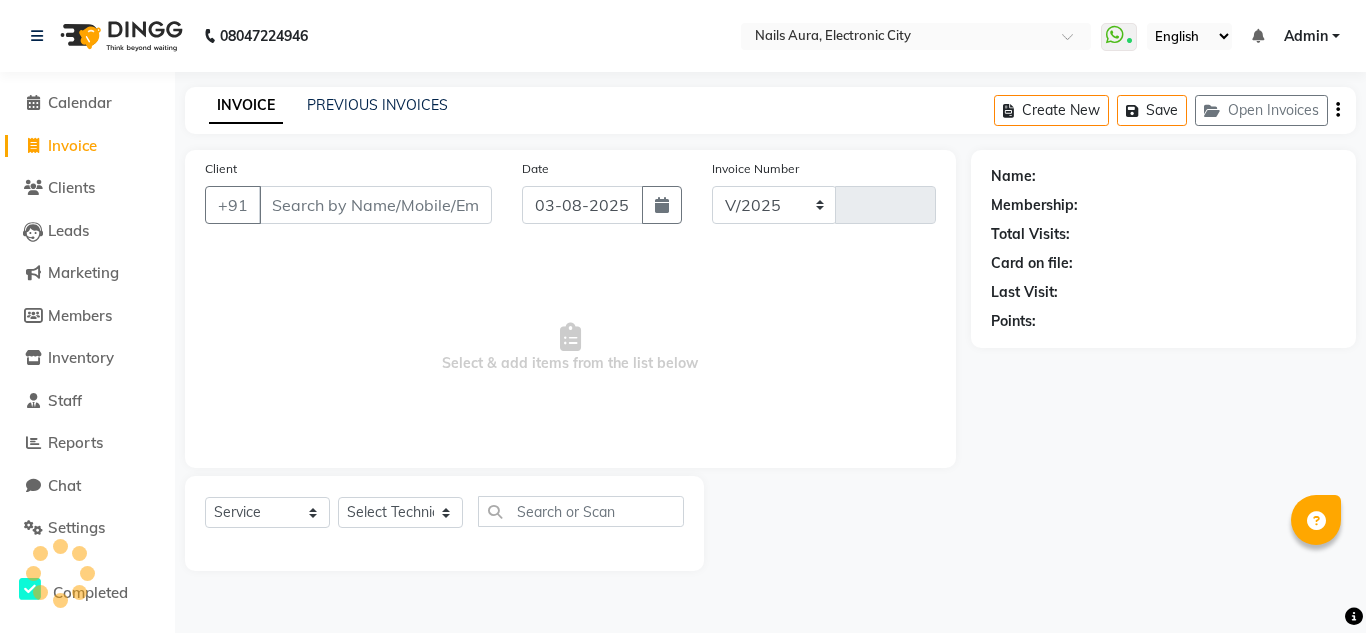 select on "8179" 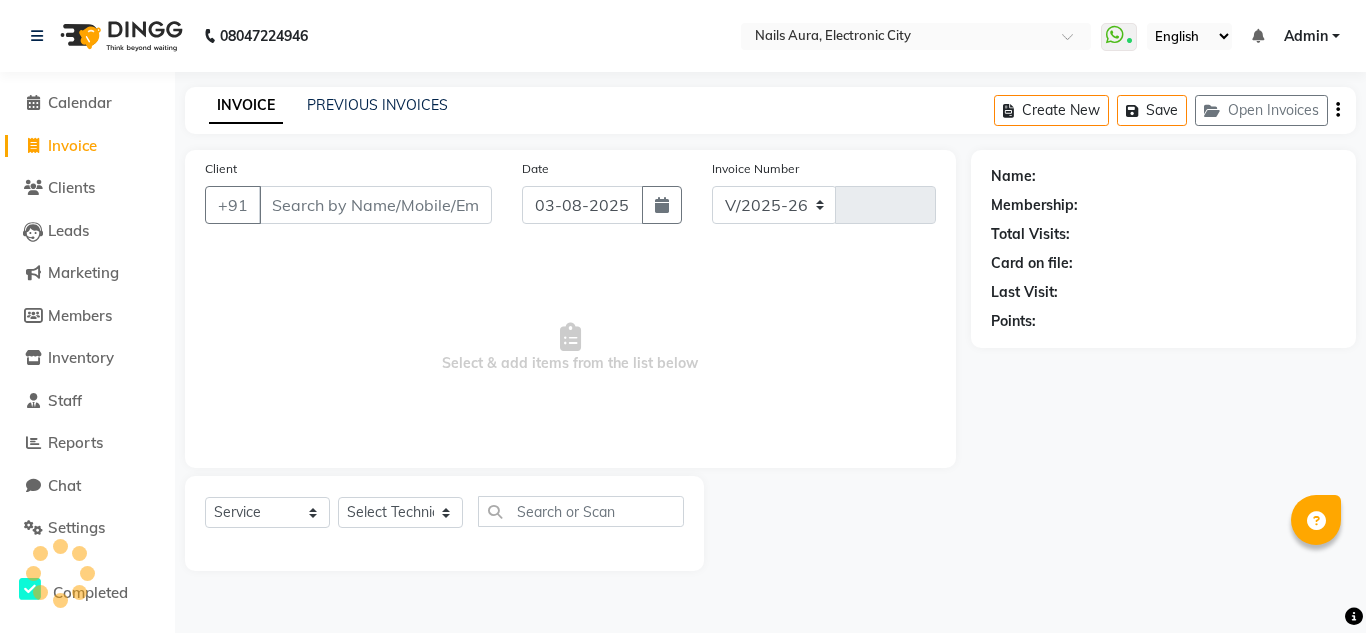type on "0416" 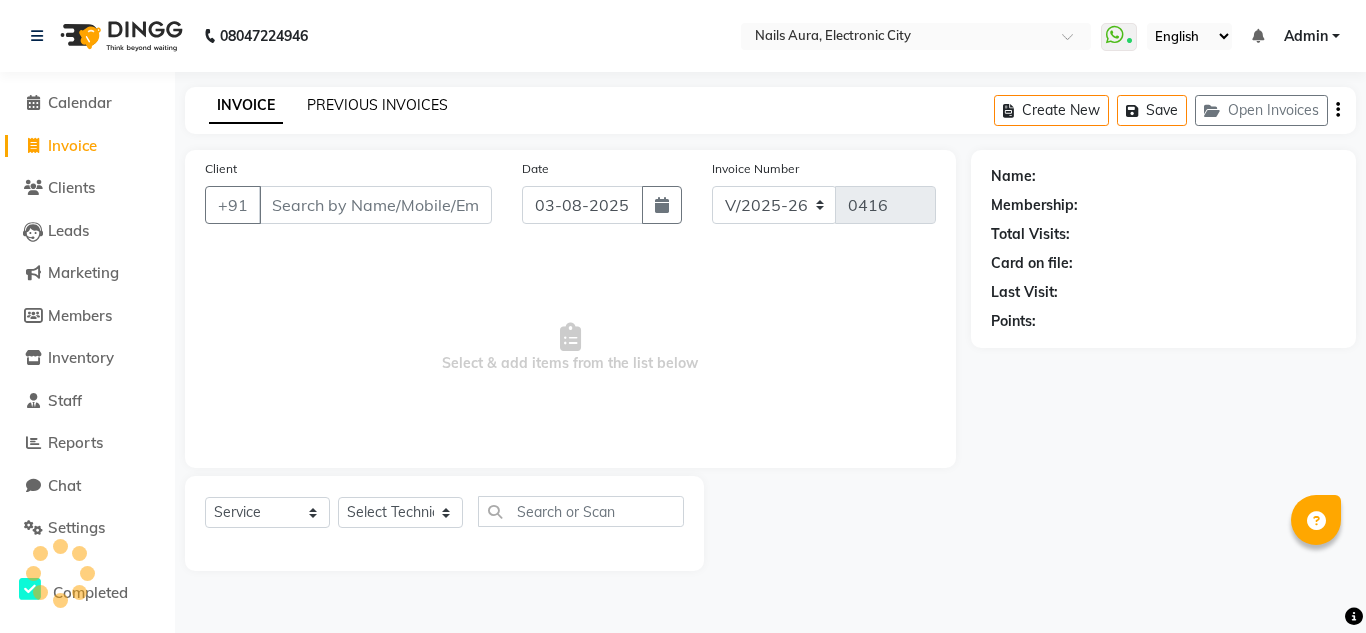click on "PREVIOUS INVOICES" 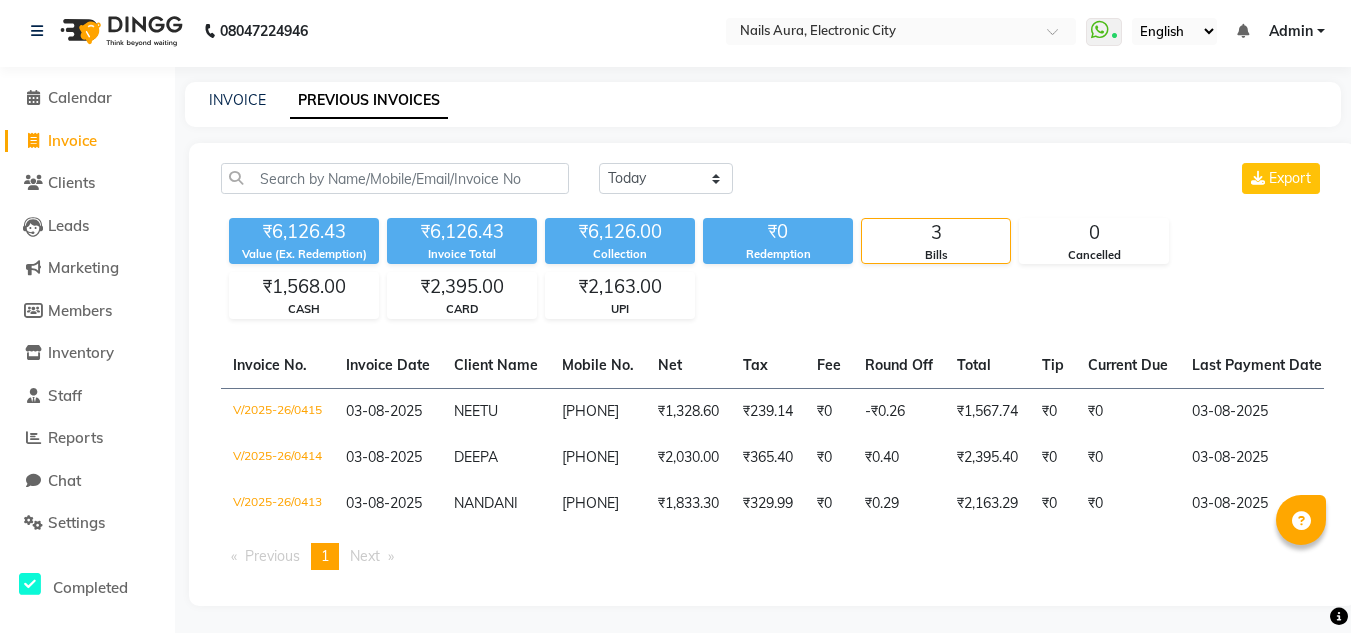 scroll, scrollTop: 0, scrollLeft: 0, axis: both 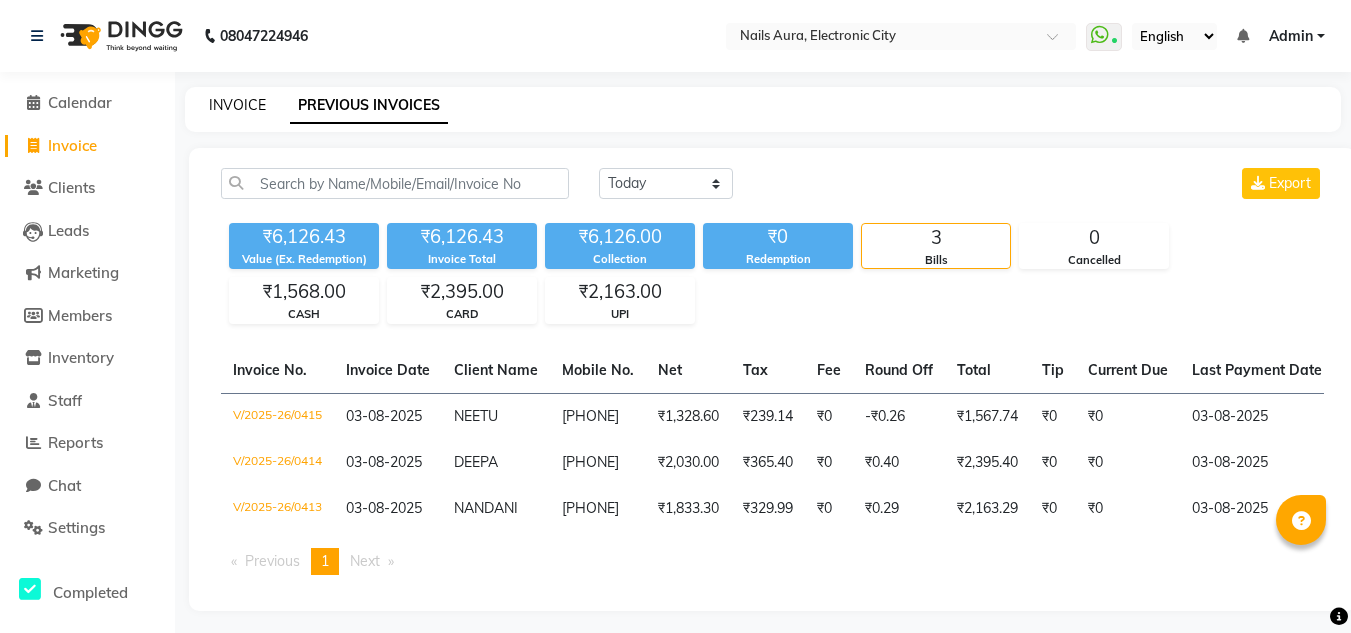 click on "INVOICE" 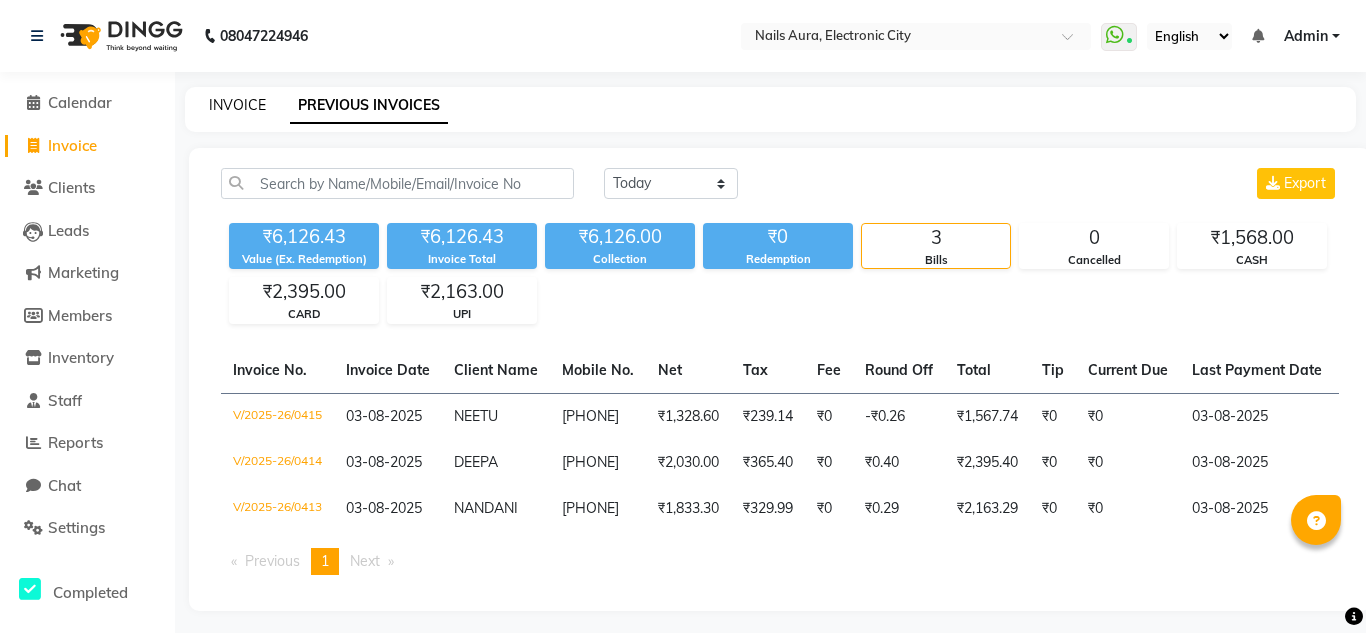 select on "service" 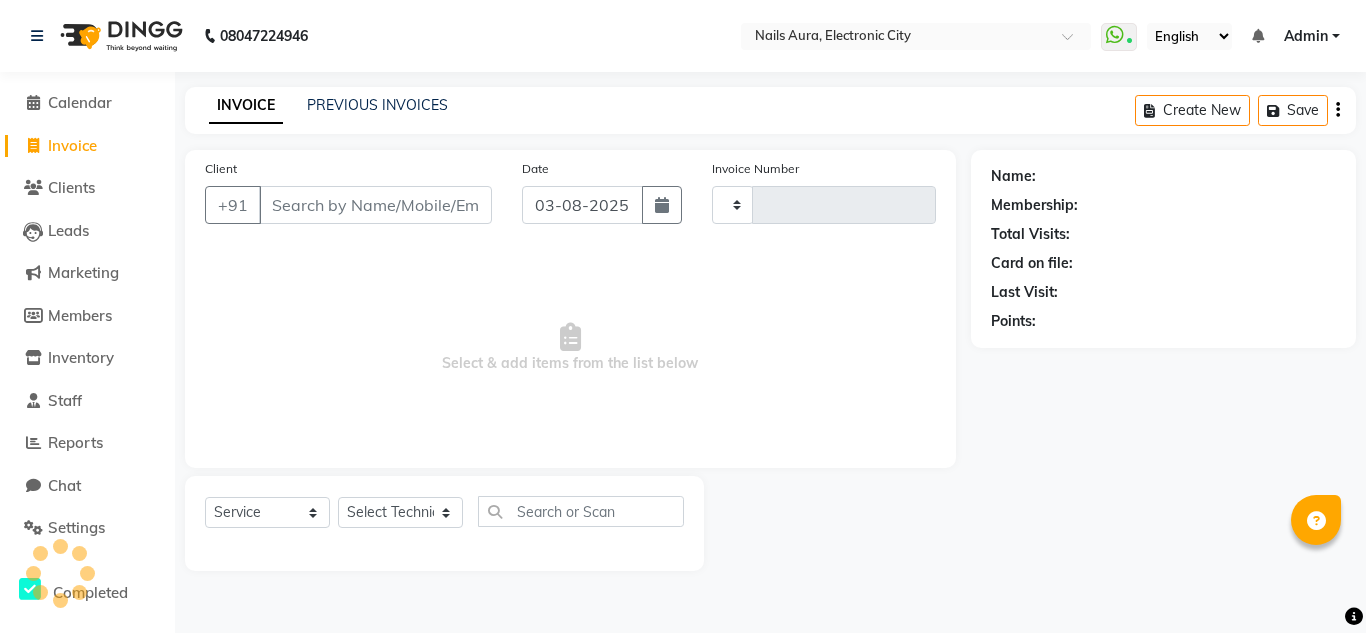 type on "0416" 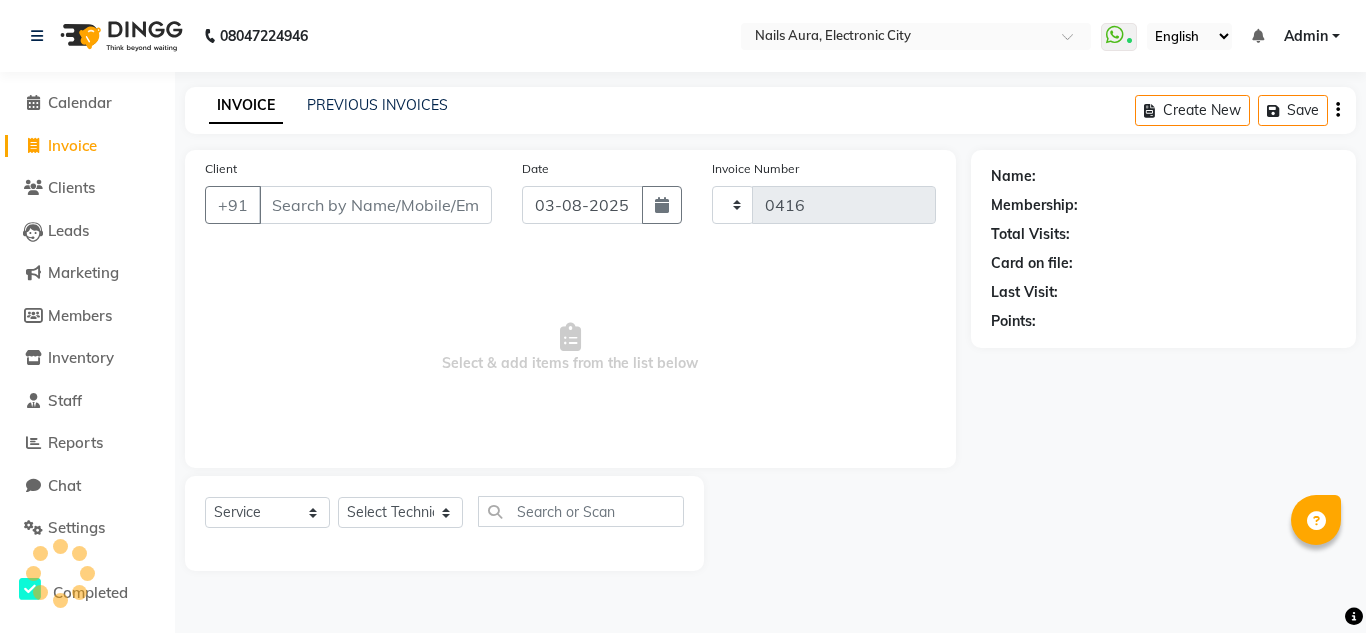 select on "8179" 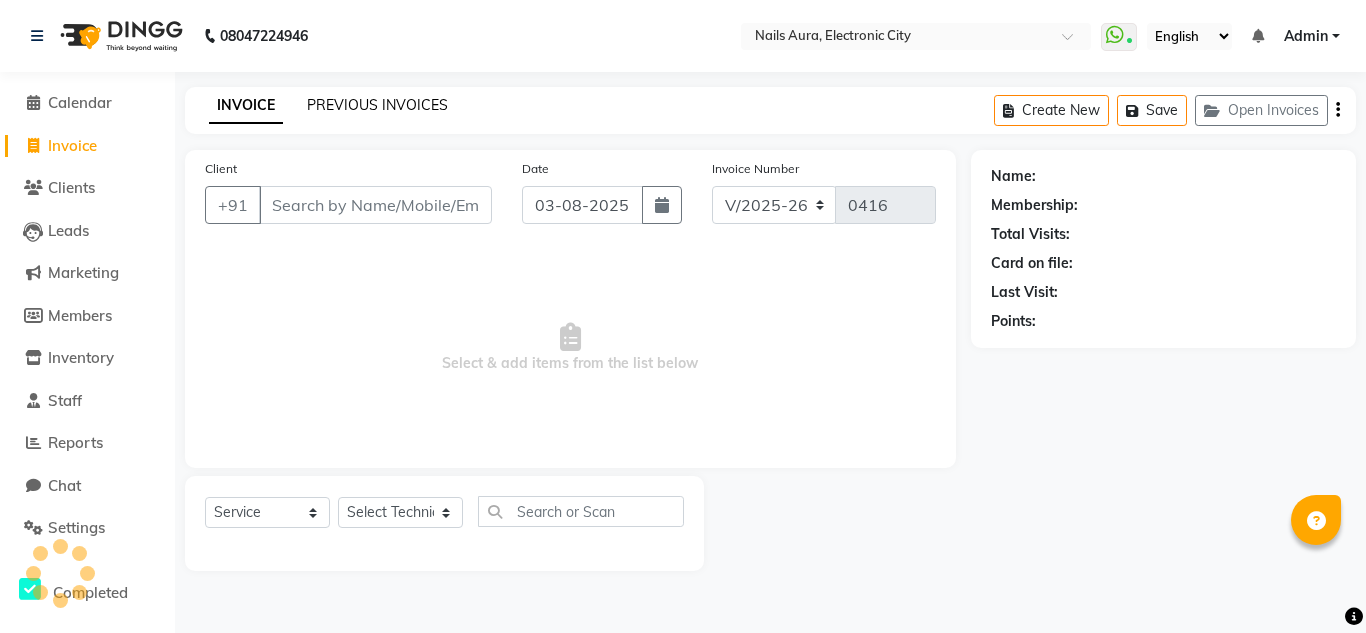 click on "PREVIOUS INVOICES" 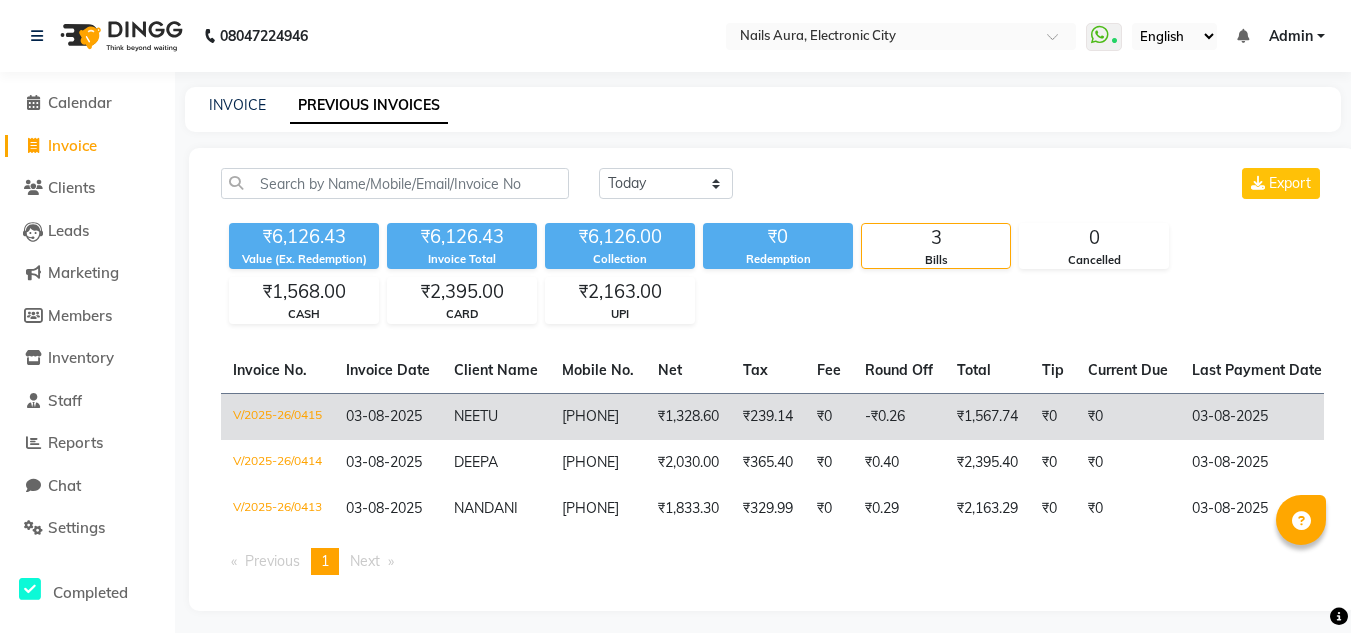 click on "₹1,567.74" 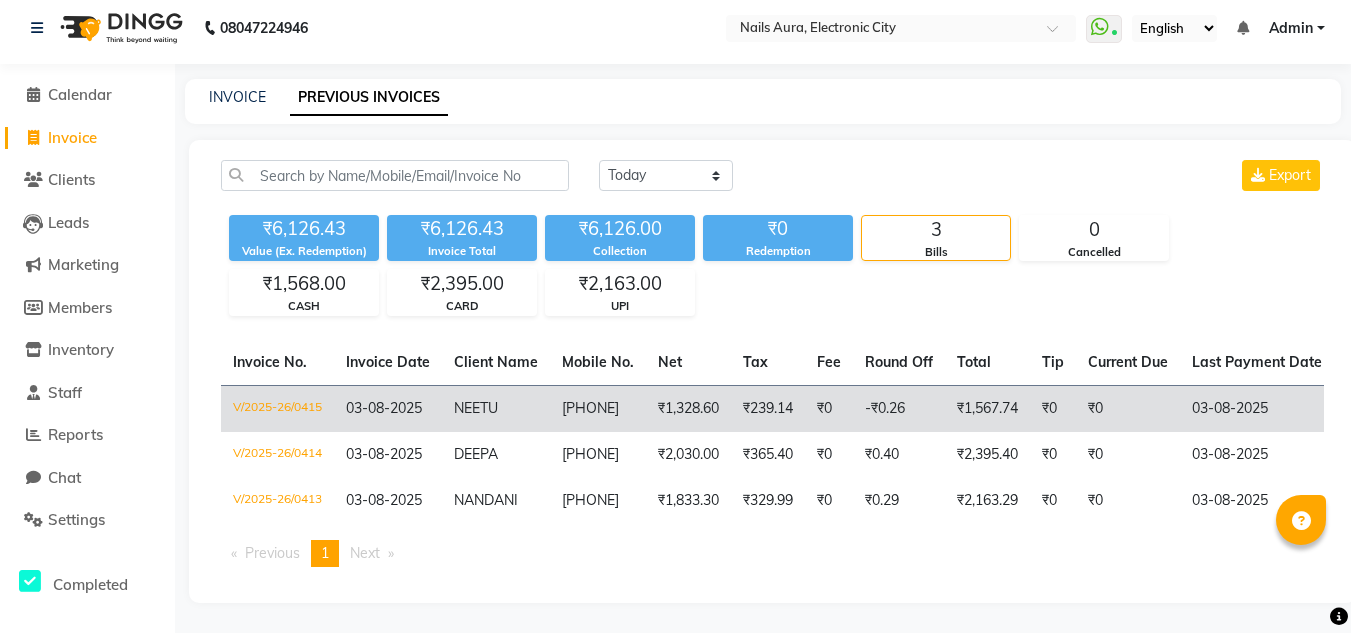 scroll, scrollTop: 0, scrollLeft: 0, axis: both 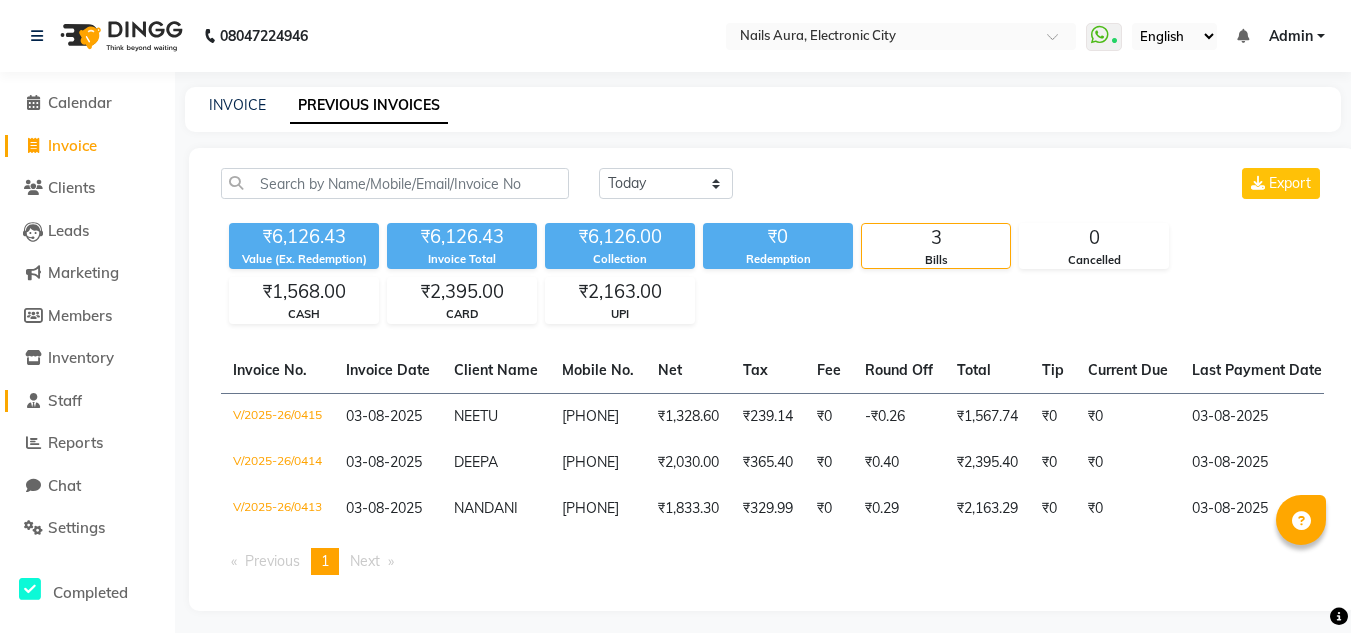 click on "Staff" 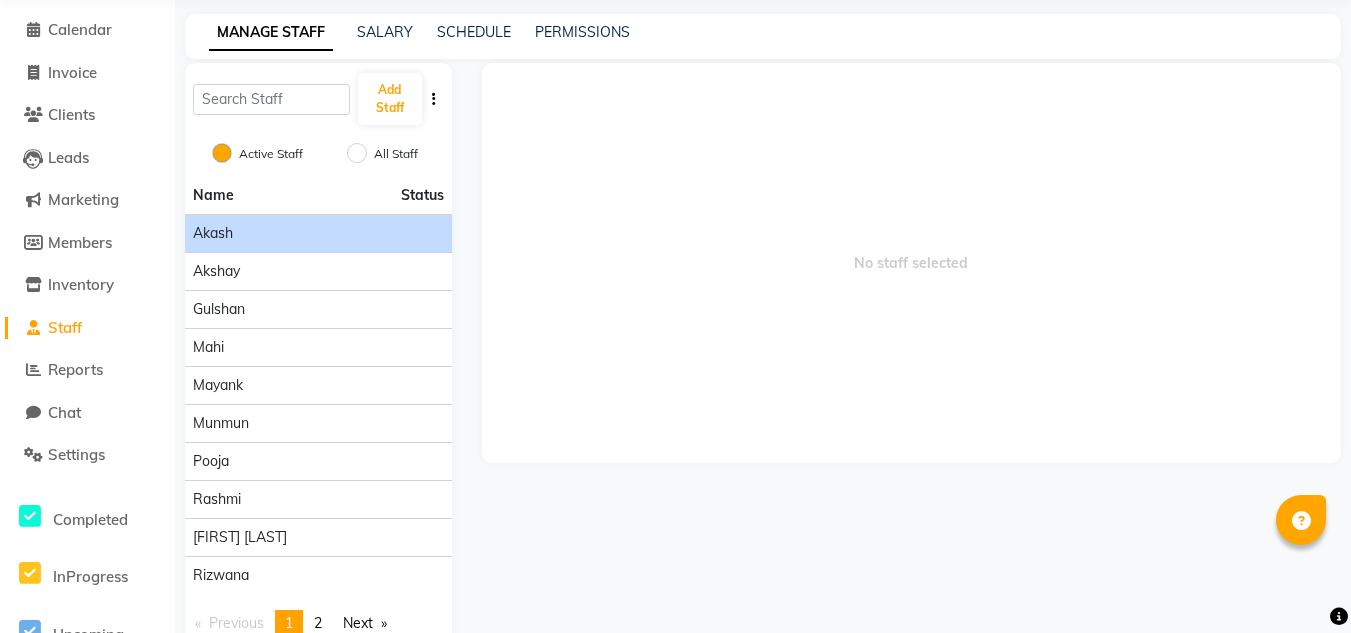 scroll, scrollTop: 123, scrollLeft: 0, axis: vertical 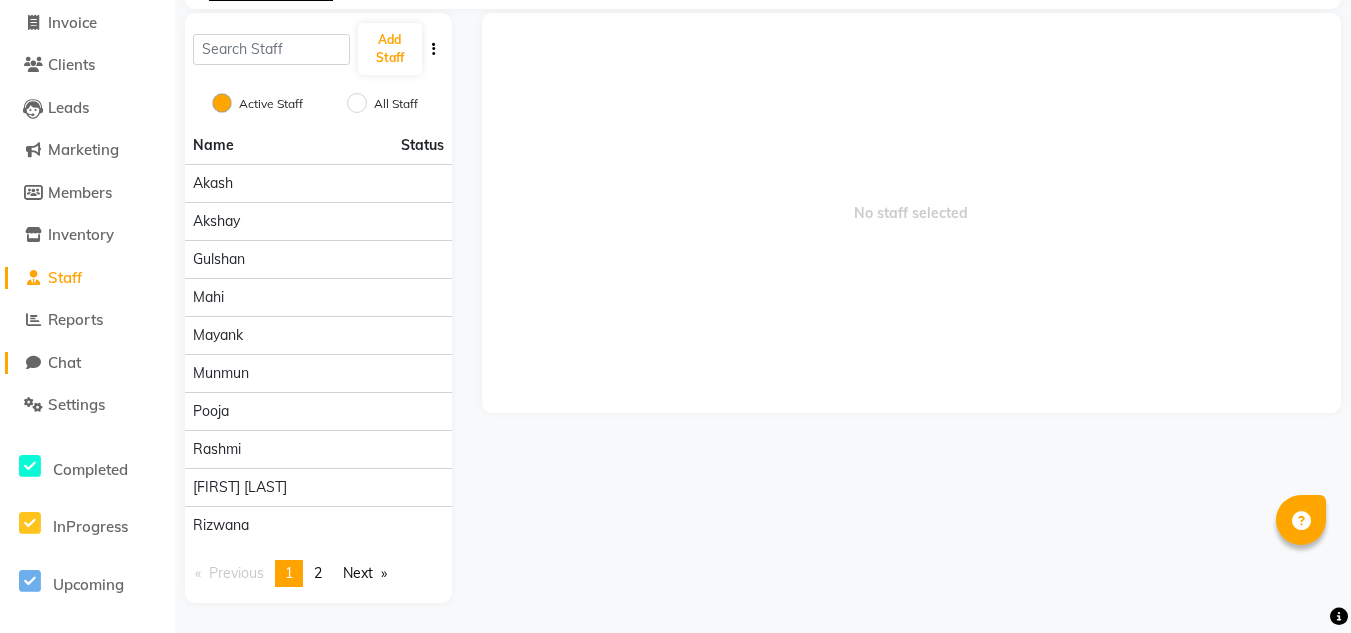 click on "Chat" 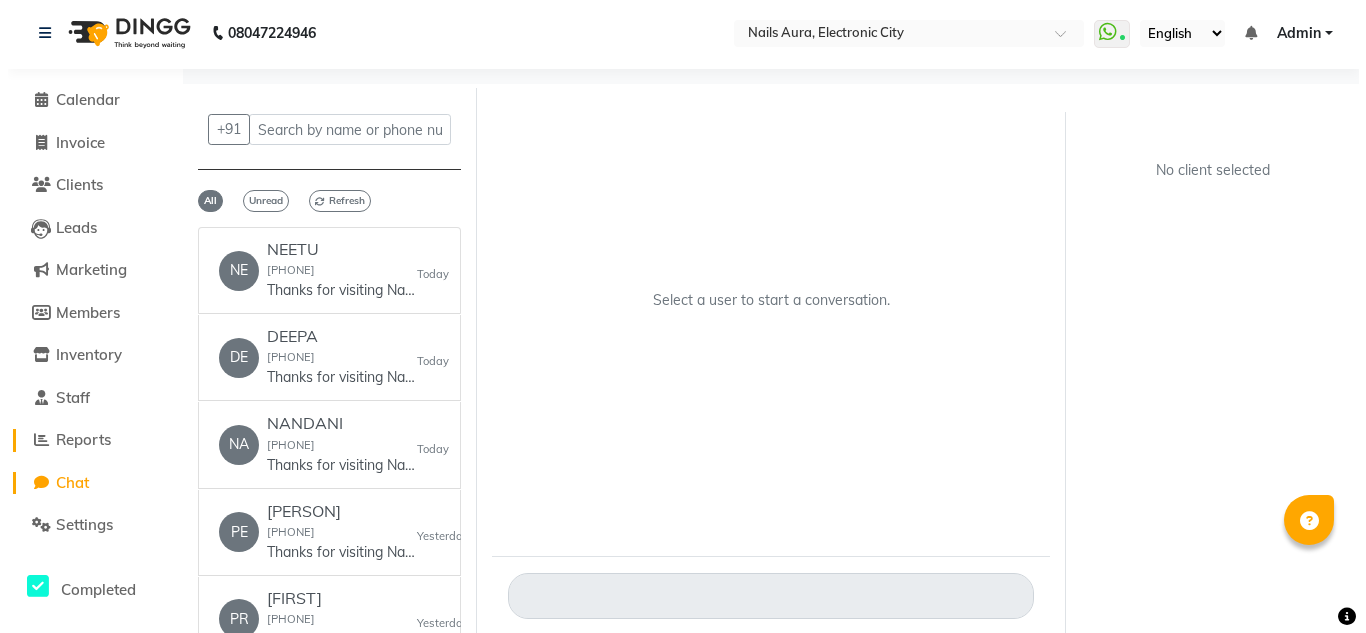 scroll, scrollTop: 0, scrollLeft: 0, axis: both 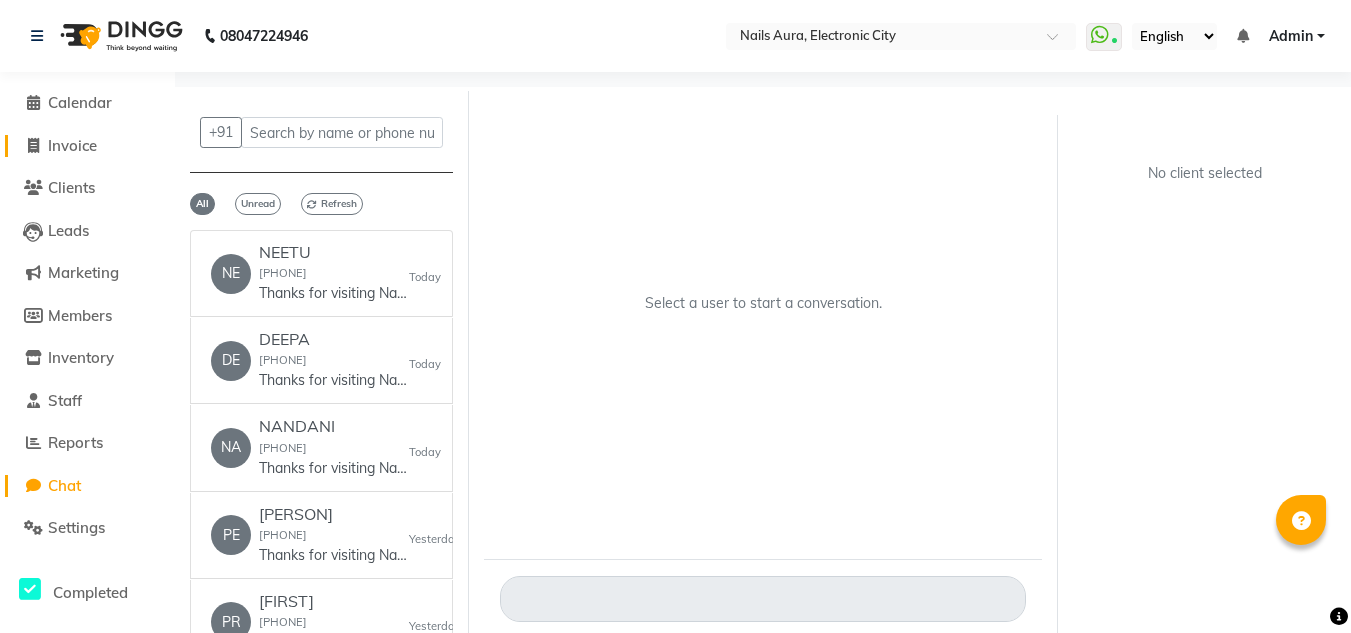 click on "Invoice" 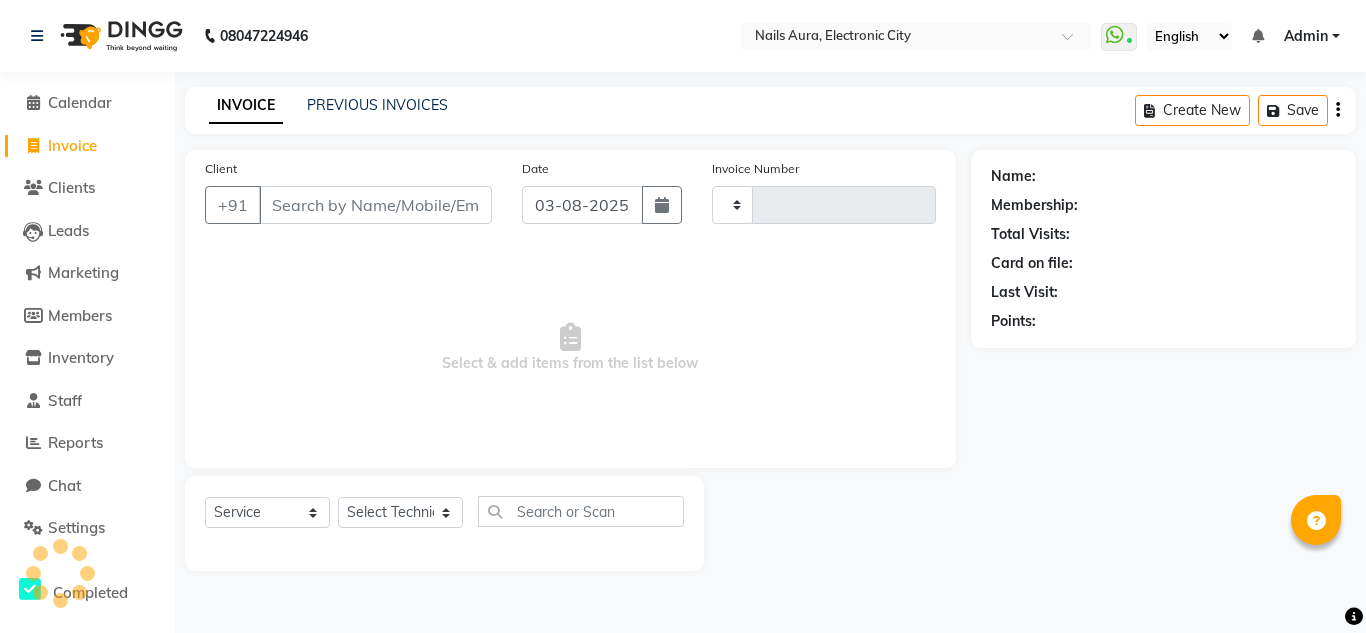 type on "0416" 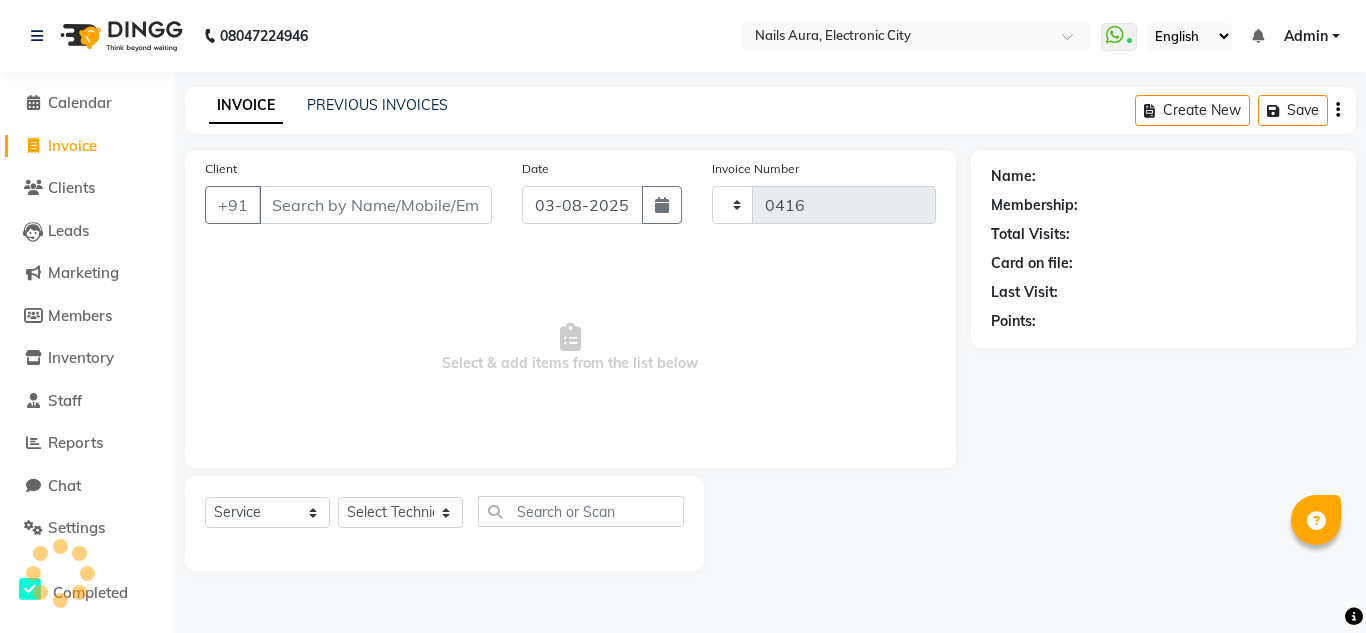 select on "8179" 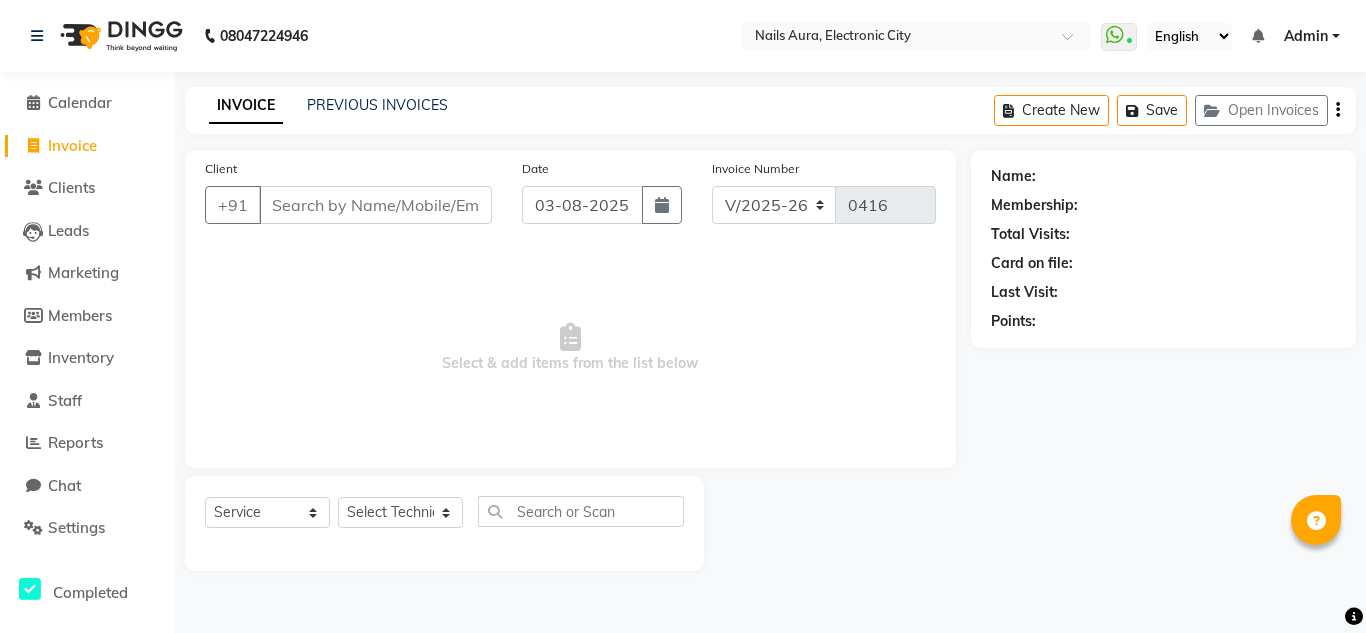 click 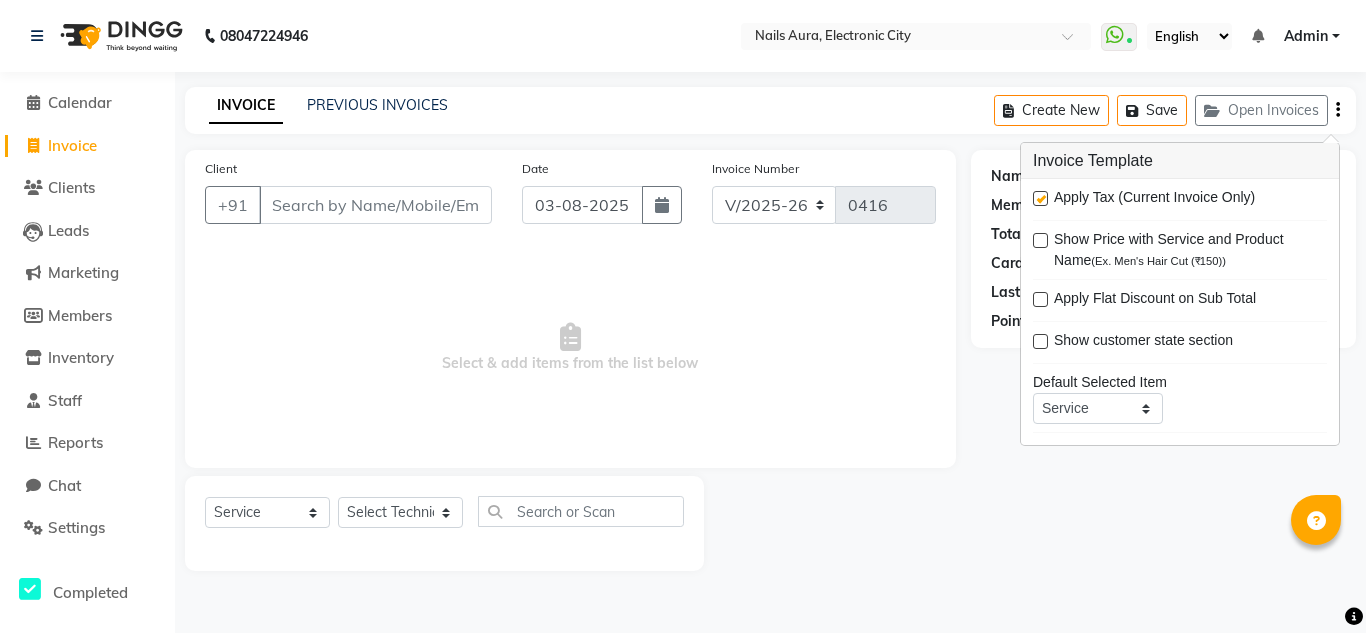 click on "Name: Membership: Total Visits: Card on file: Last Visit:  Points:" 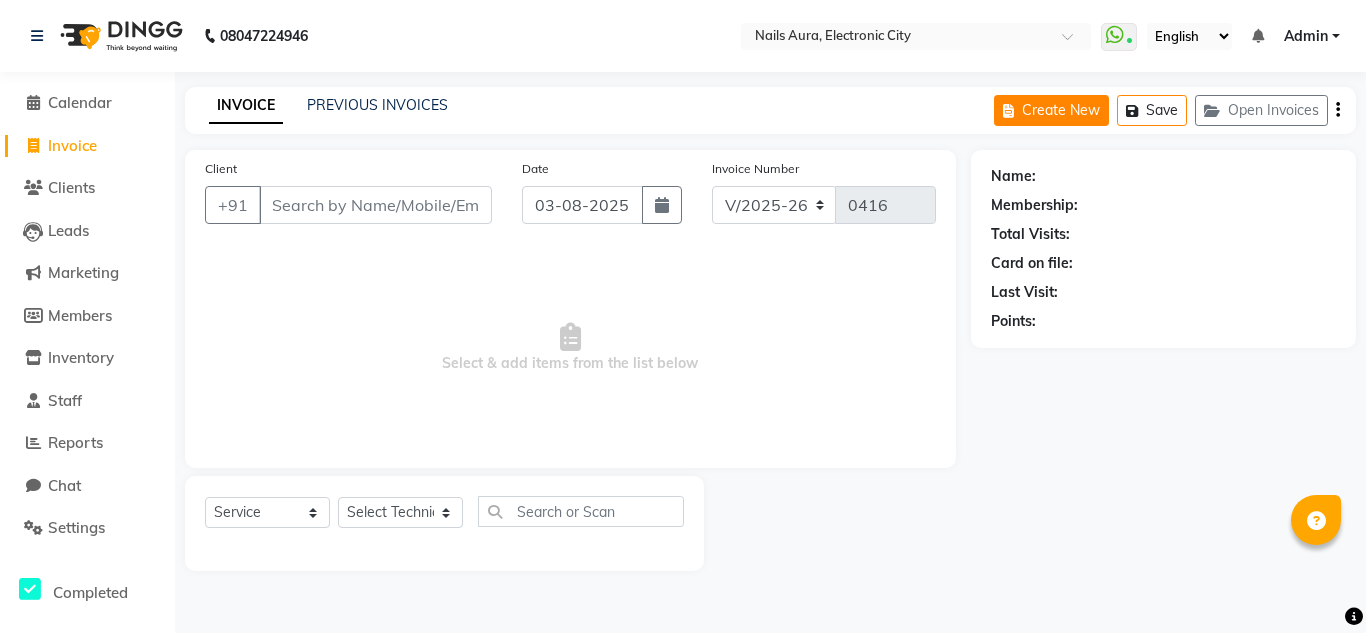 click on "Create New" 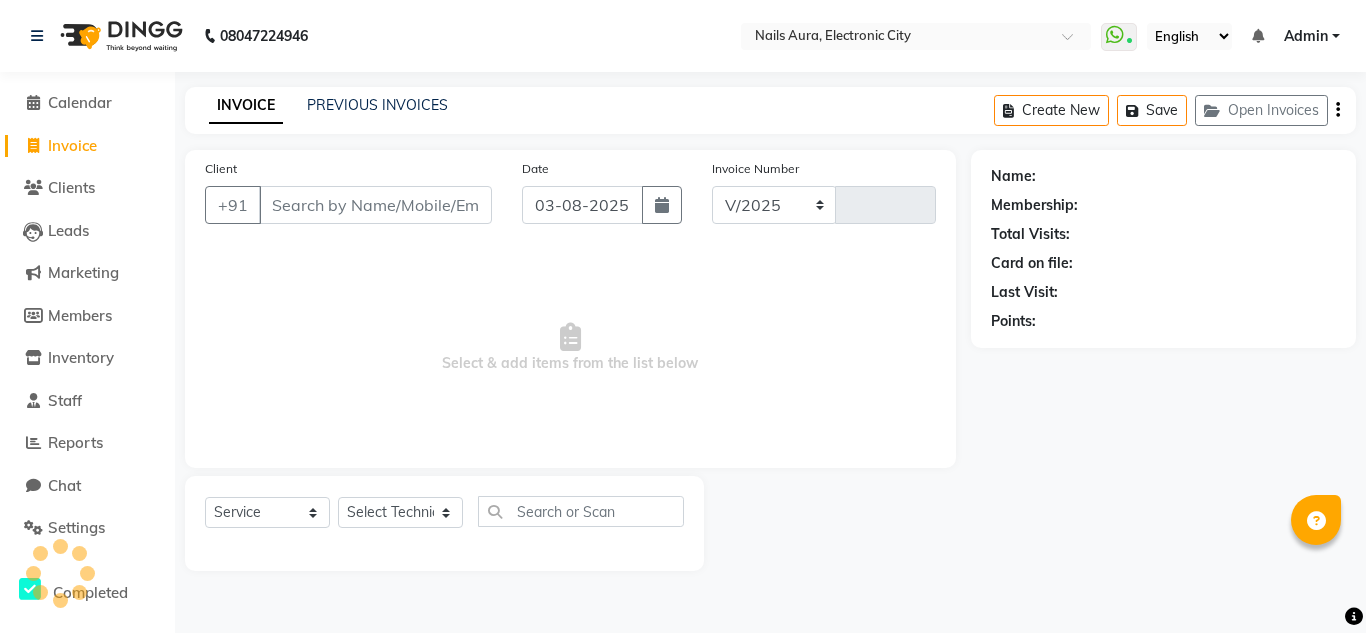select on "8179" 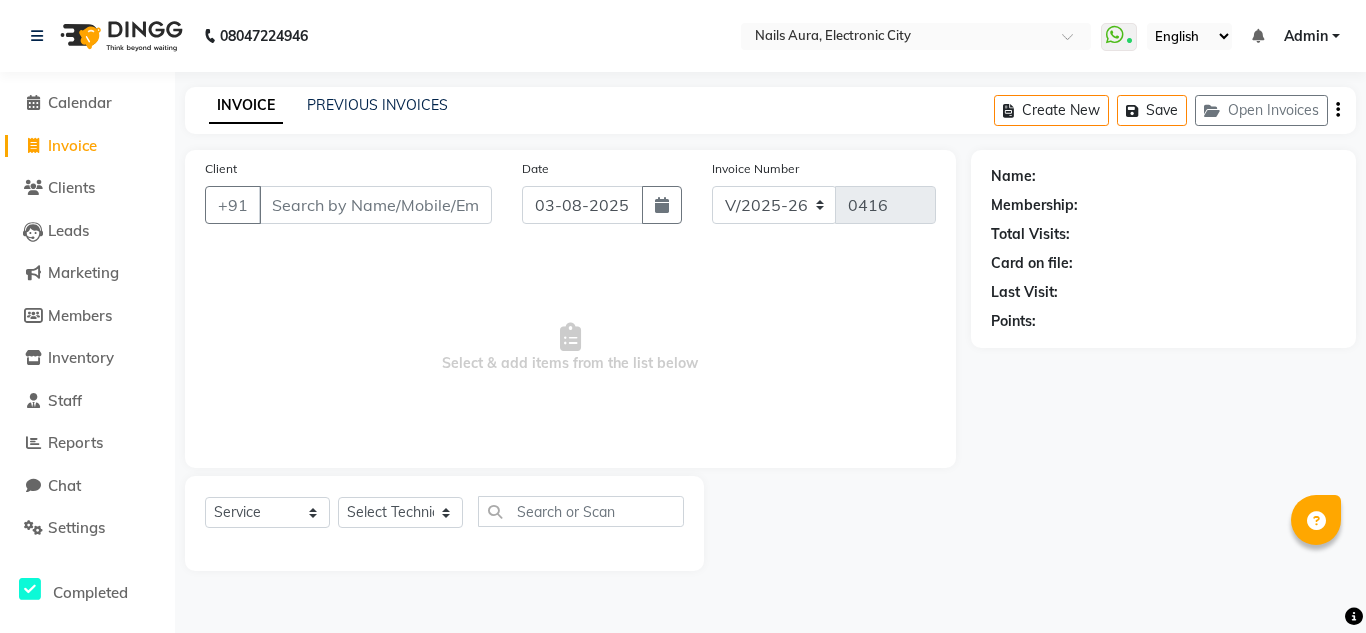 click on "Create New" 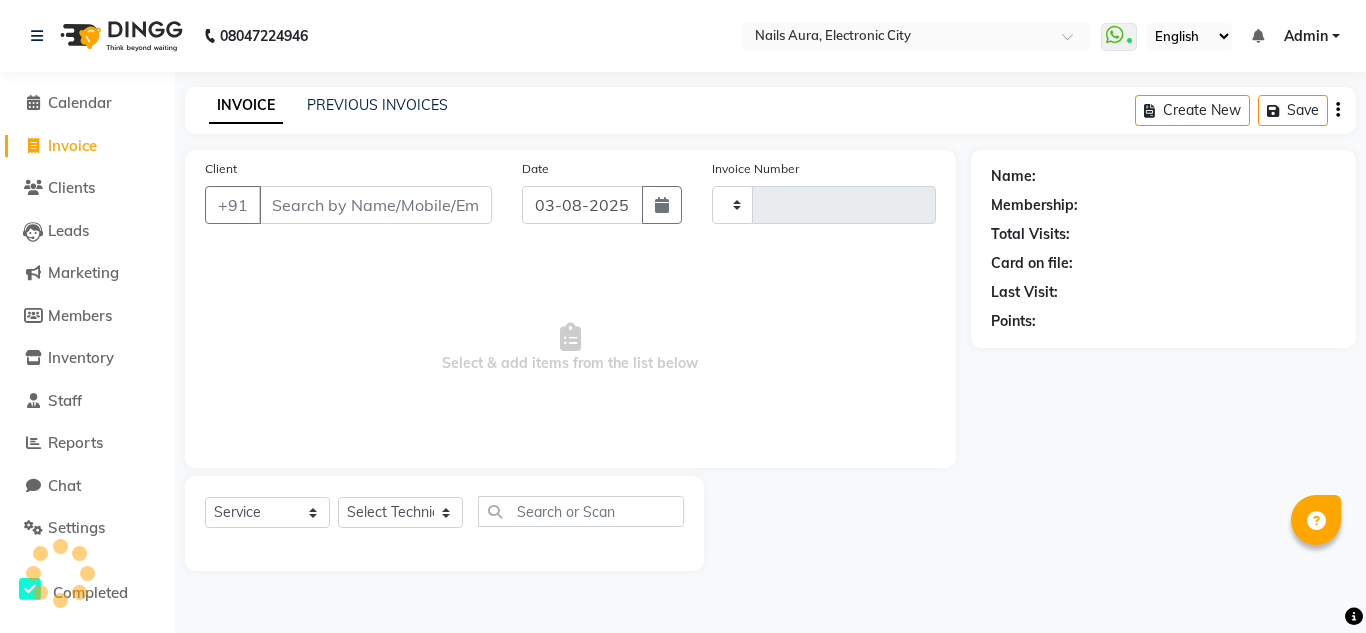 type on "0416" 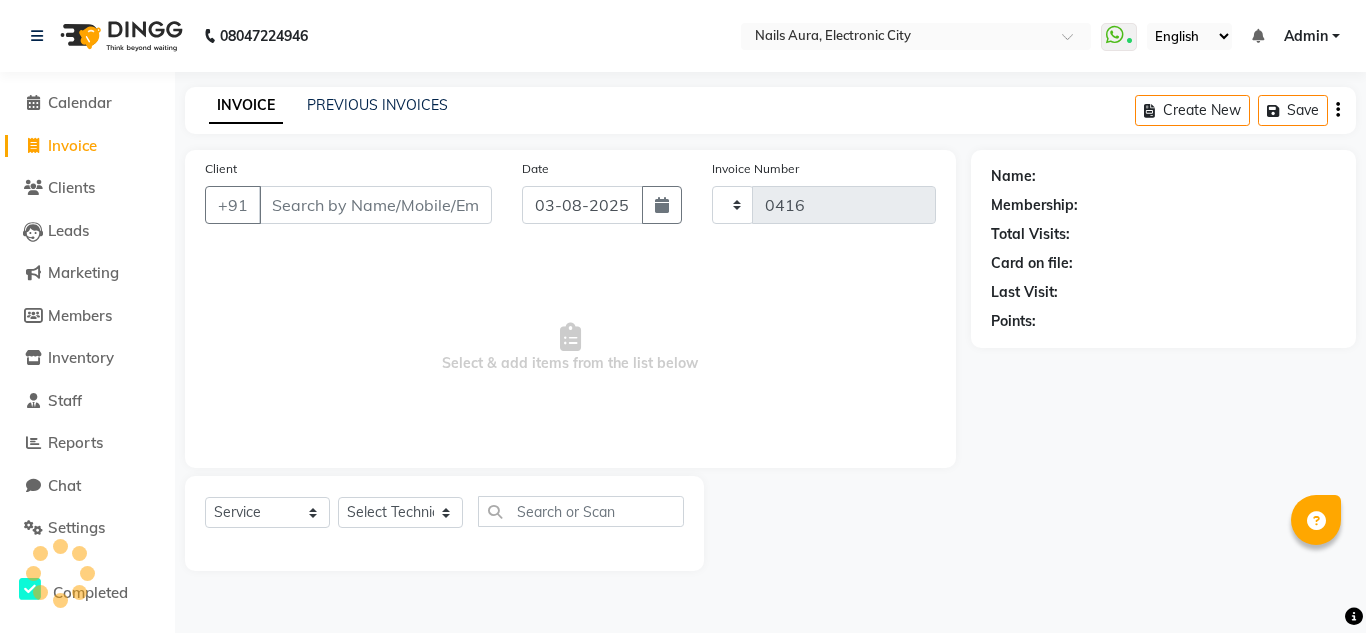 select on "8179" 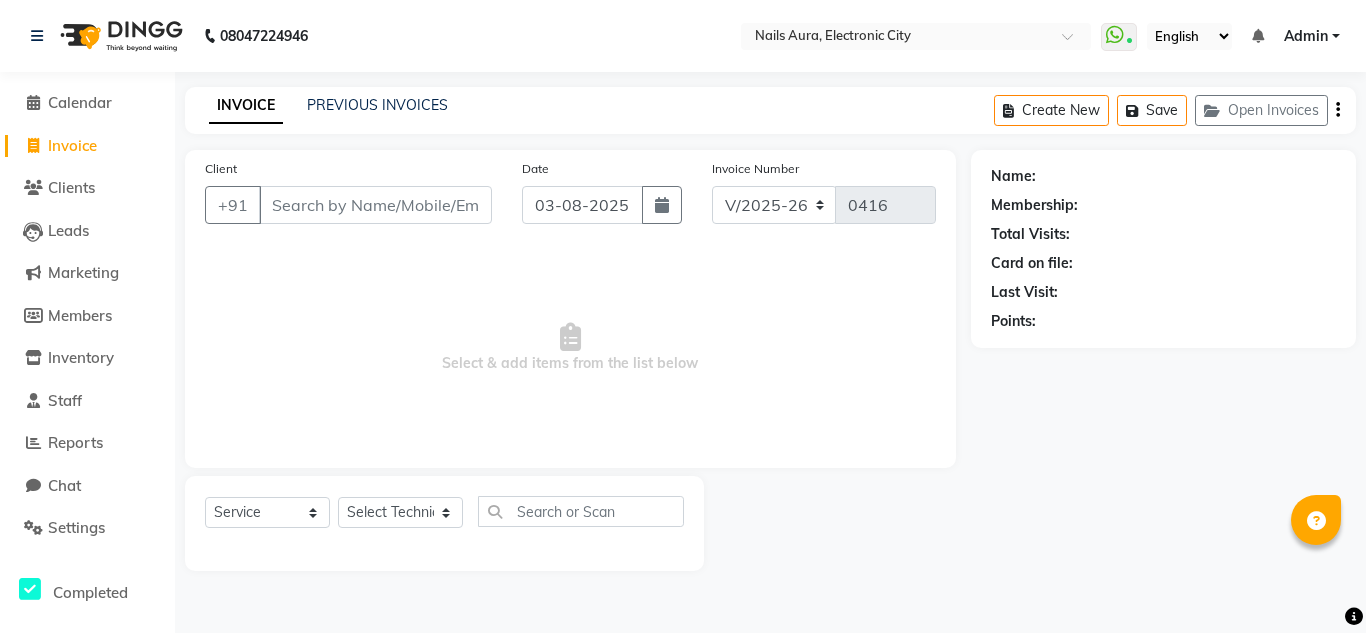click 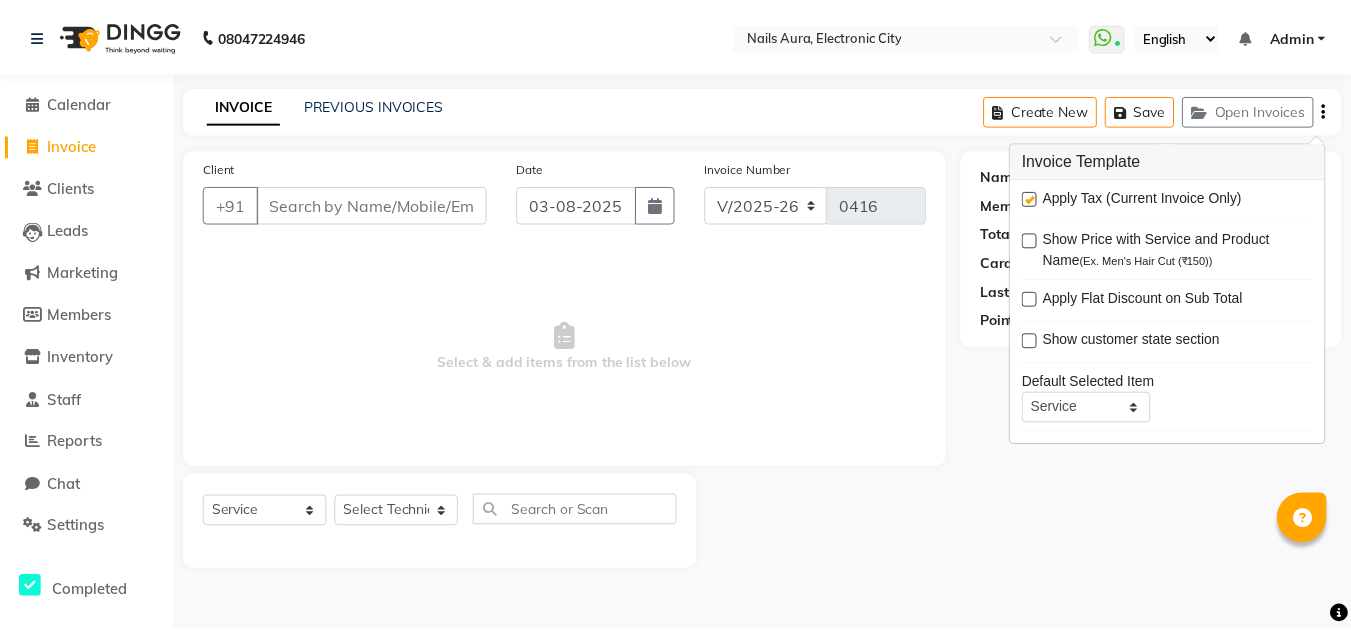 scroll, scrollTop: 98, scrollLeft: 0, axis: vertical 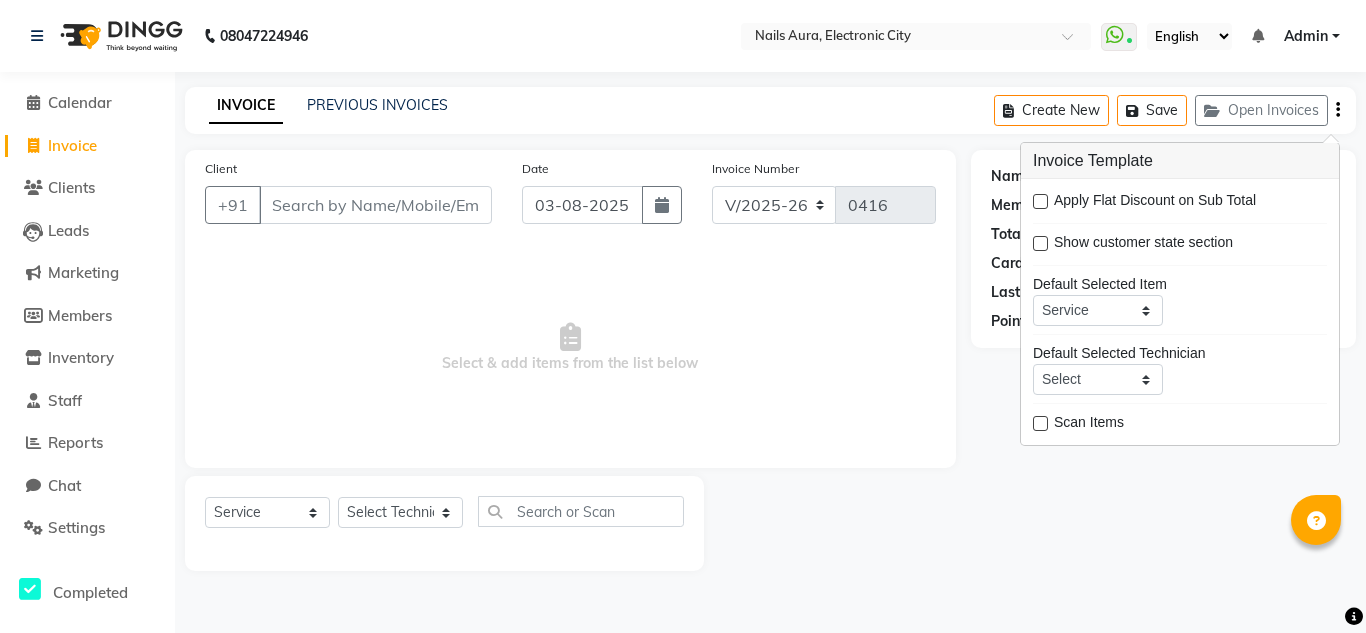 drag, startPoint x: 984, startPoint y: 501, endPoint x: 984, endPoint y: 490, distance: 11 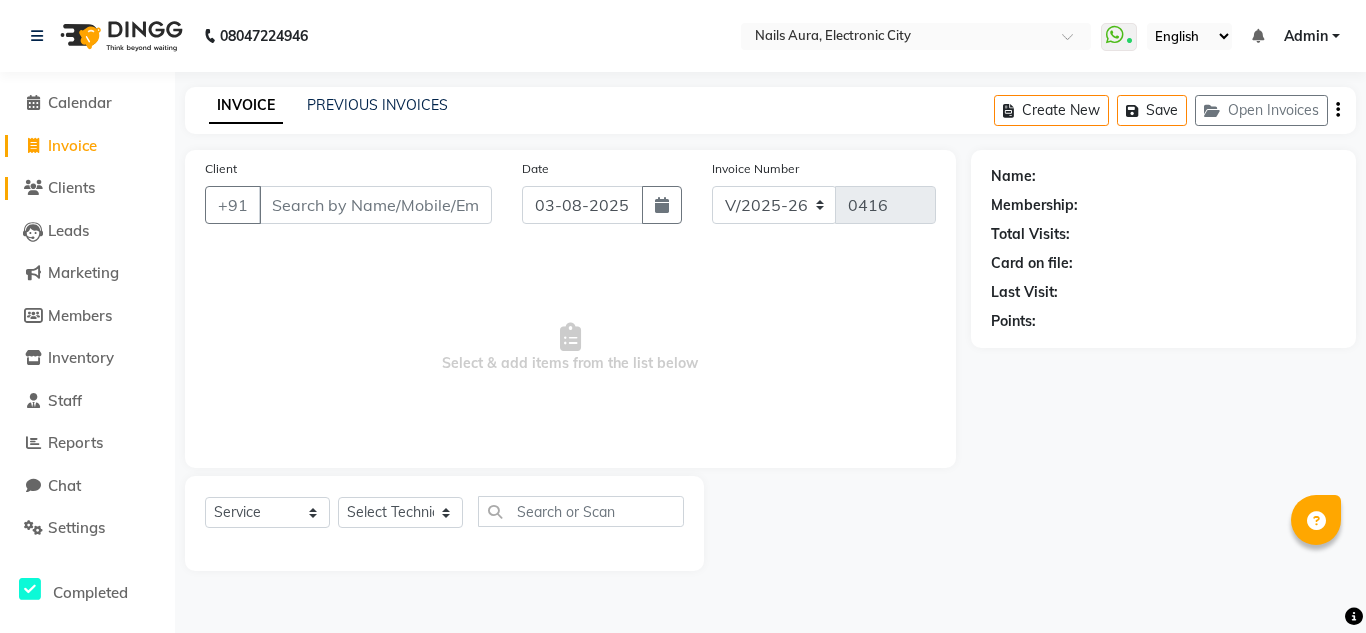 click on "Clients" 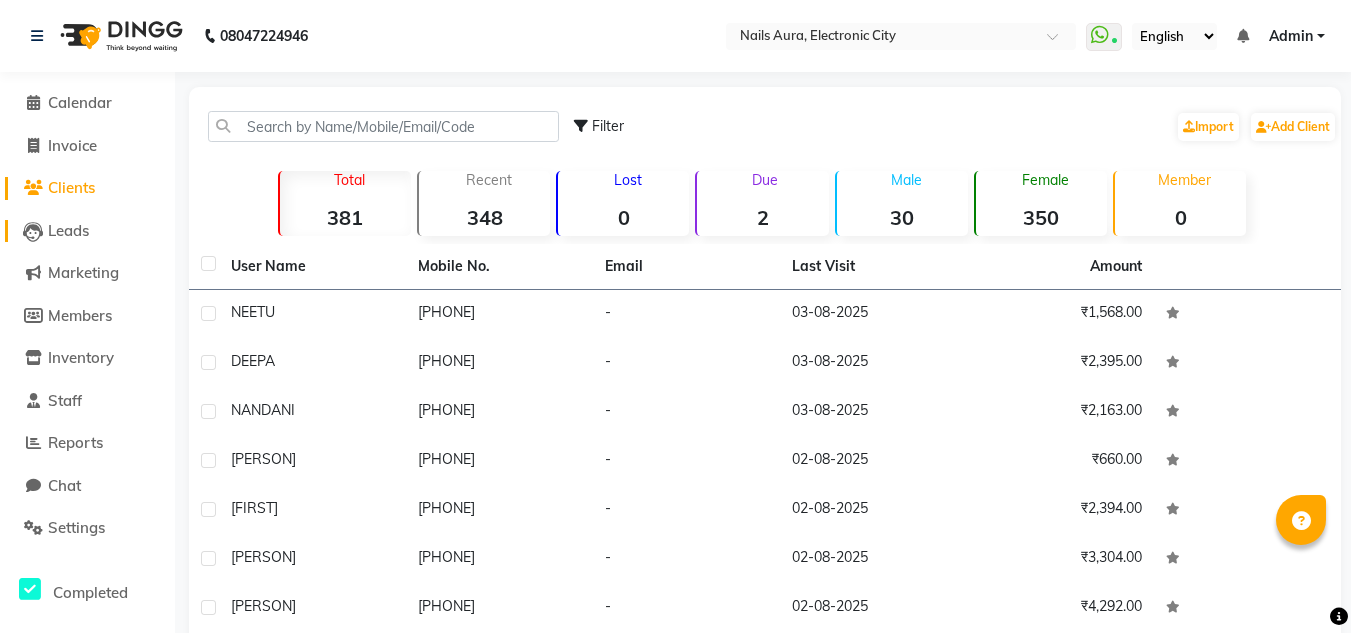 click on "Leads" 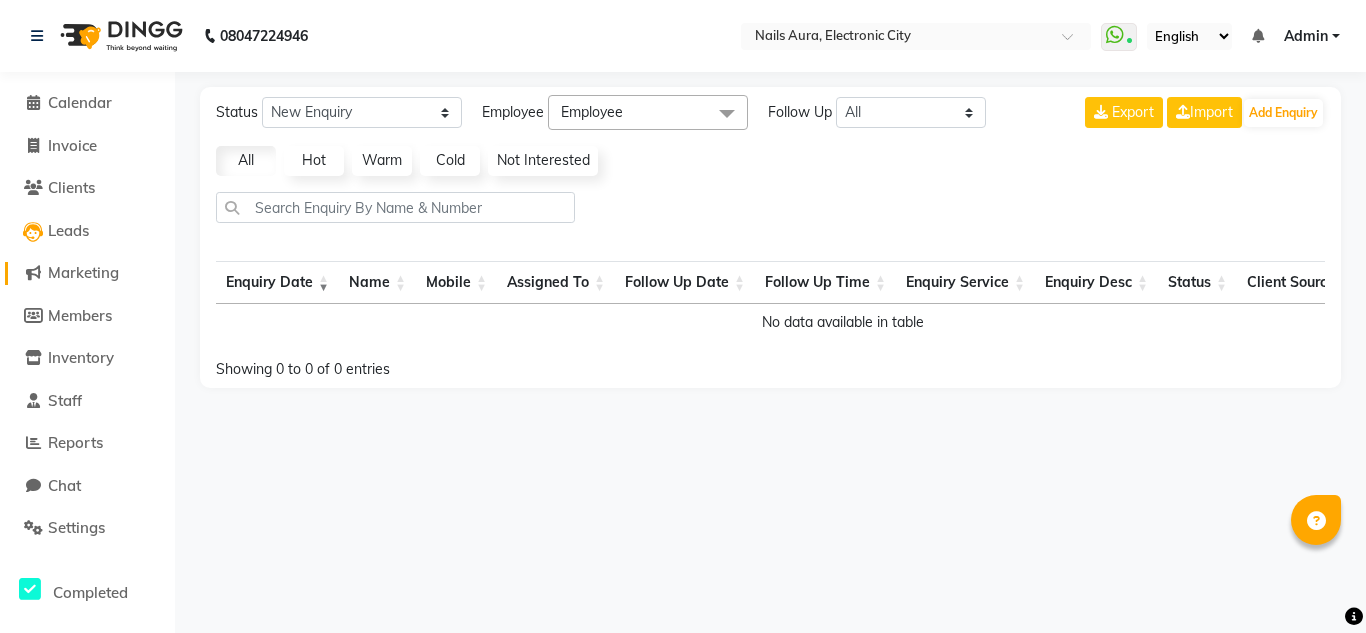 click on "Marketing" 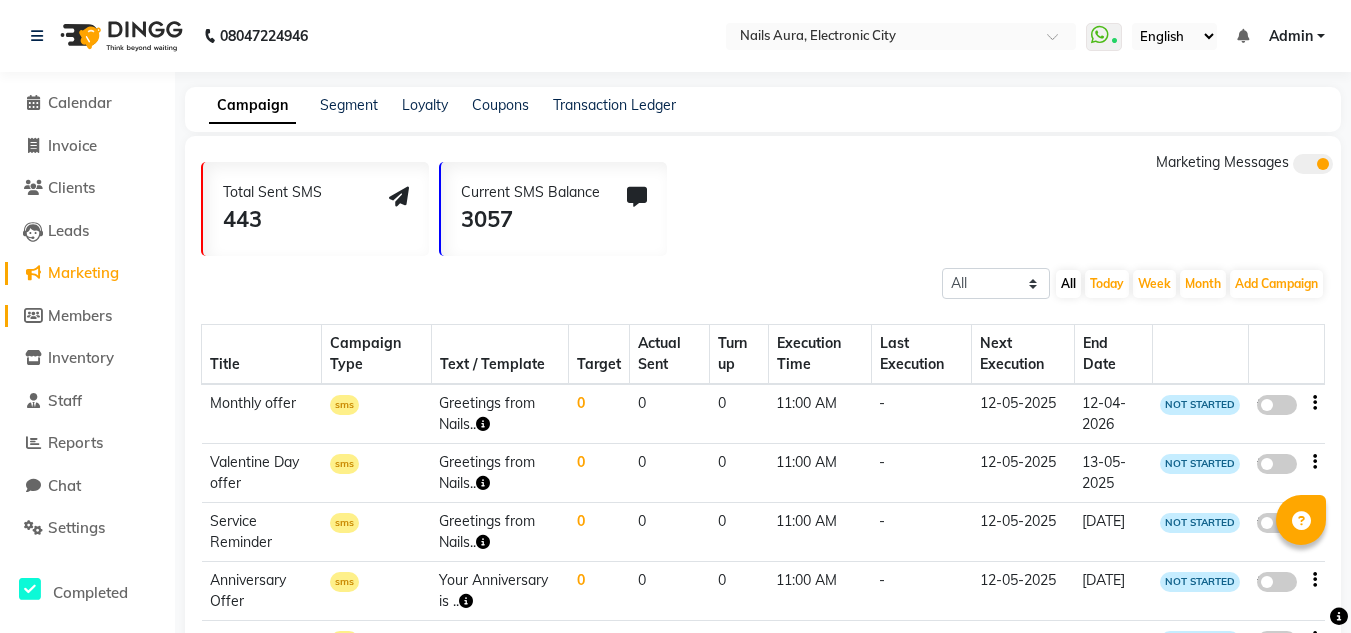 click on "Members" 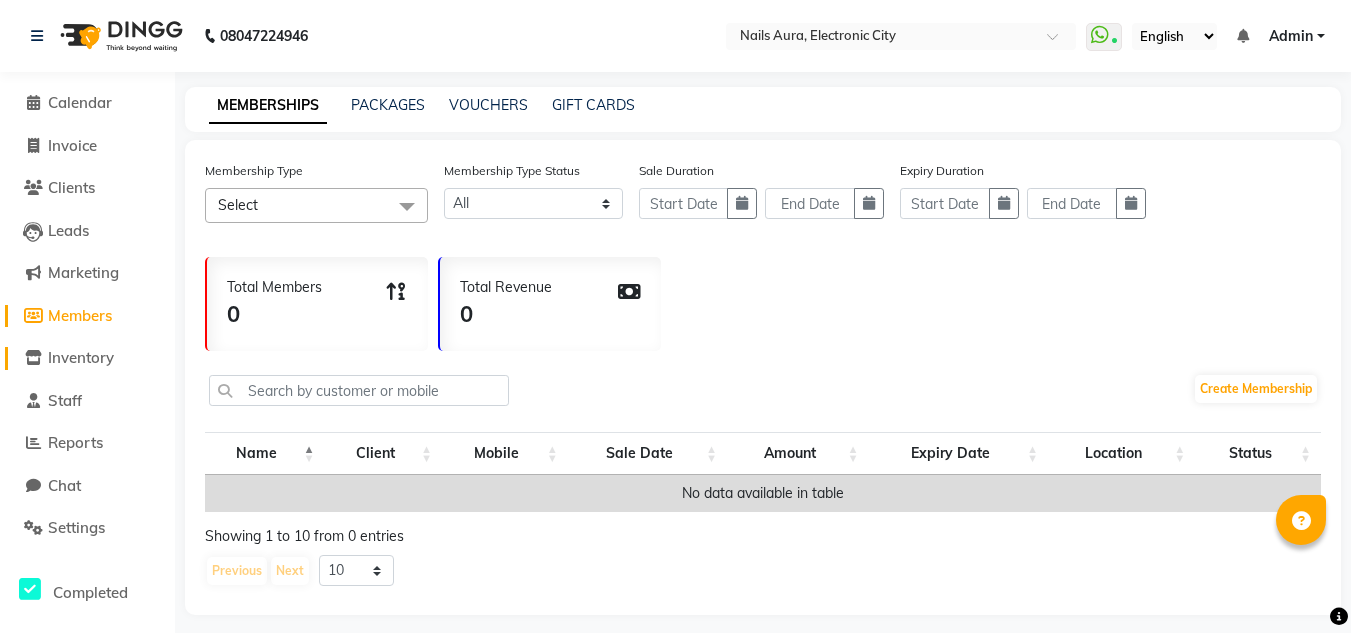 click on "Inventory" 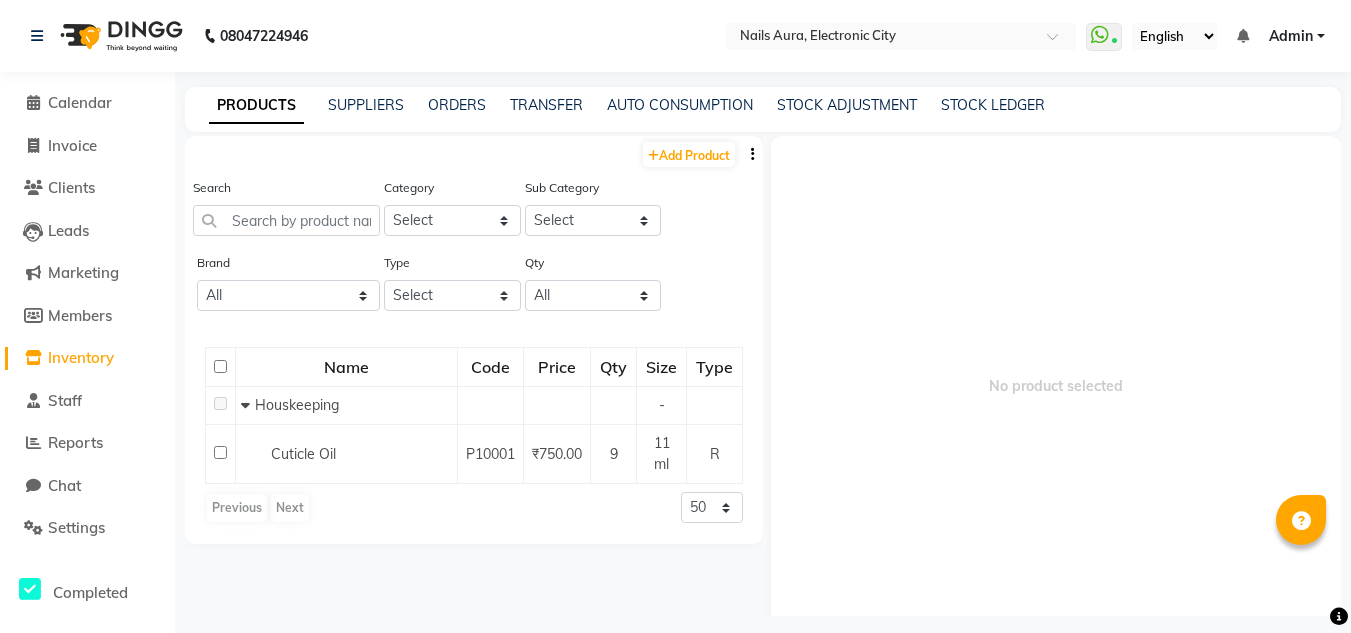 click 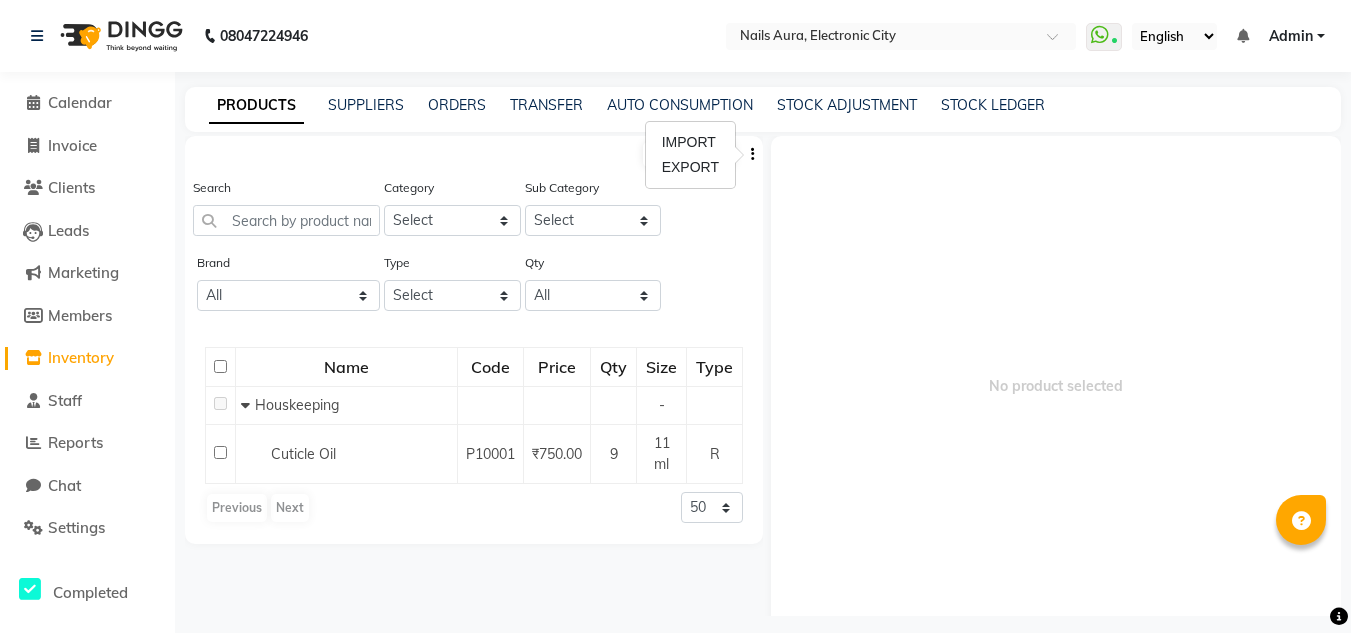 click on "Brand All Type Select Both Retail Consumable Qty All Low Out Of Stock" 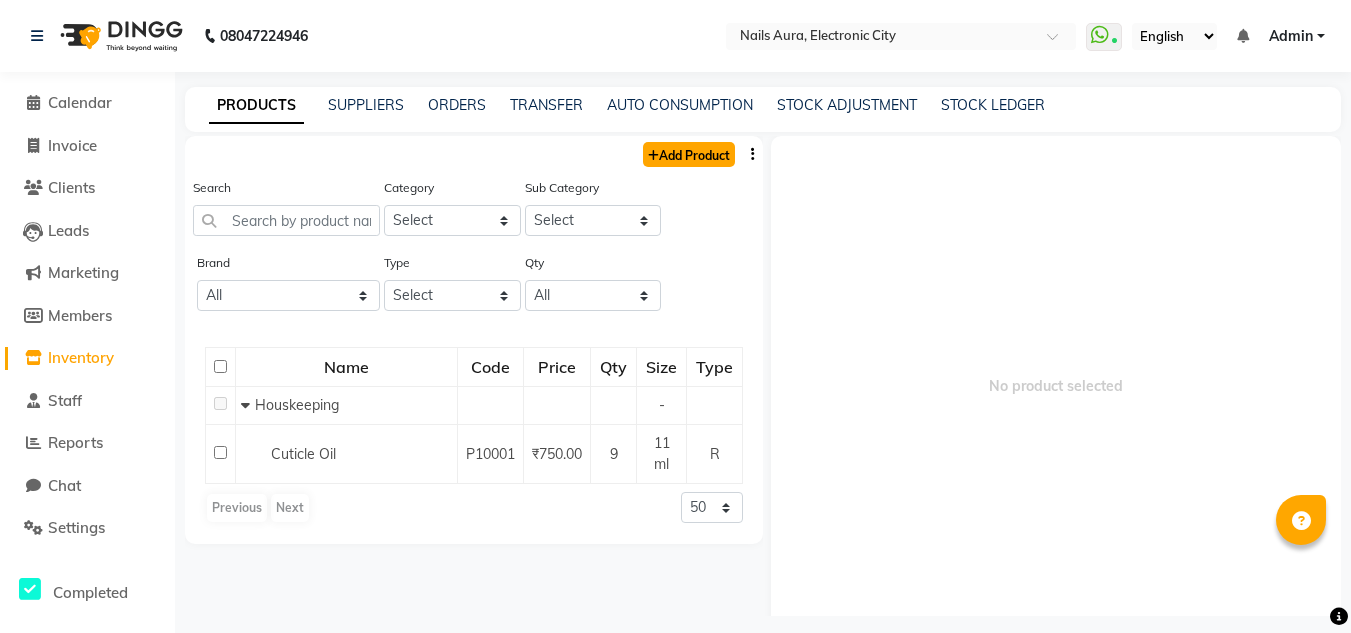click on "Add Product" 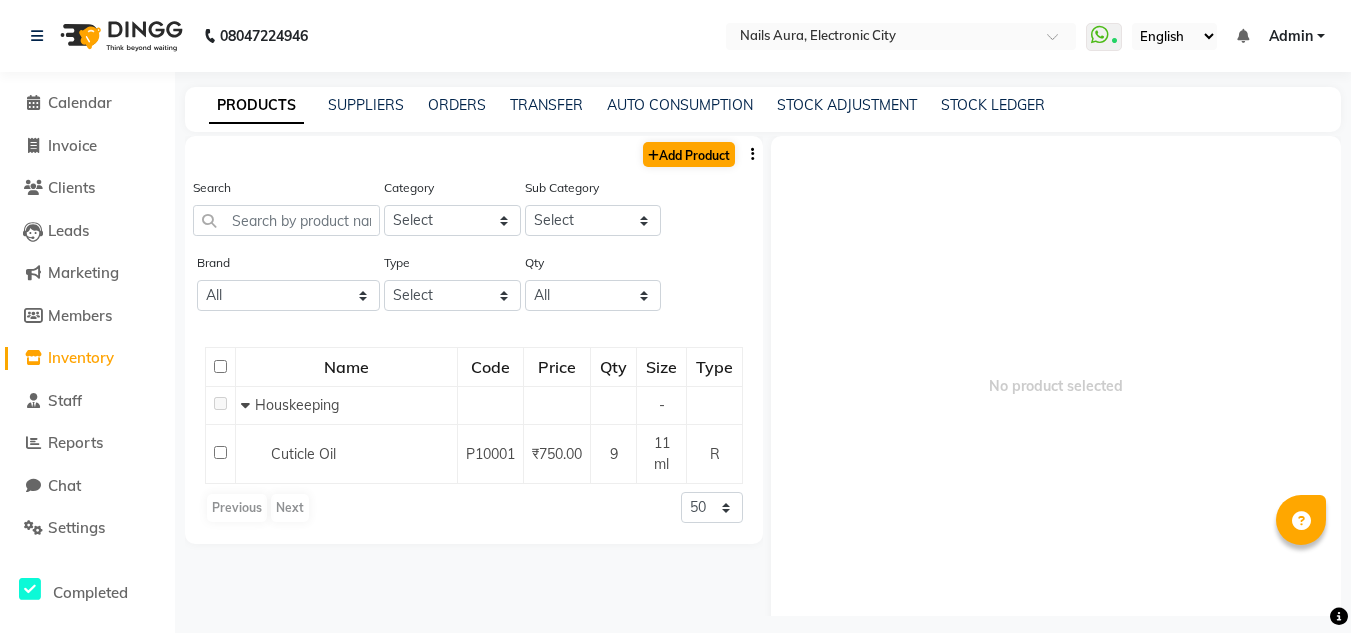 select on "true" 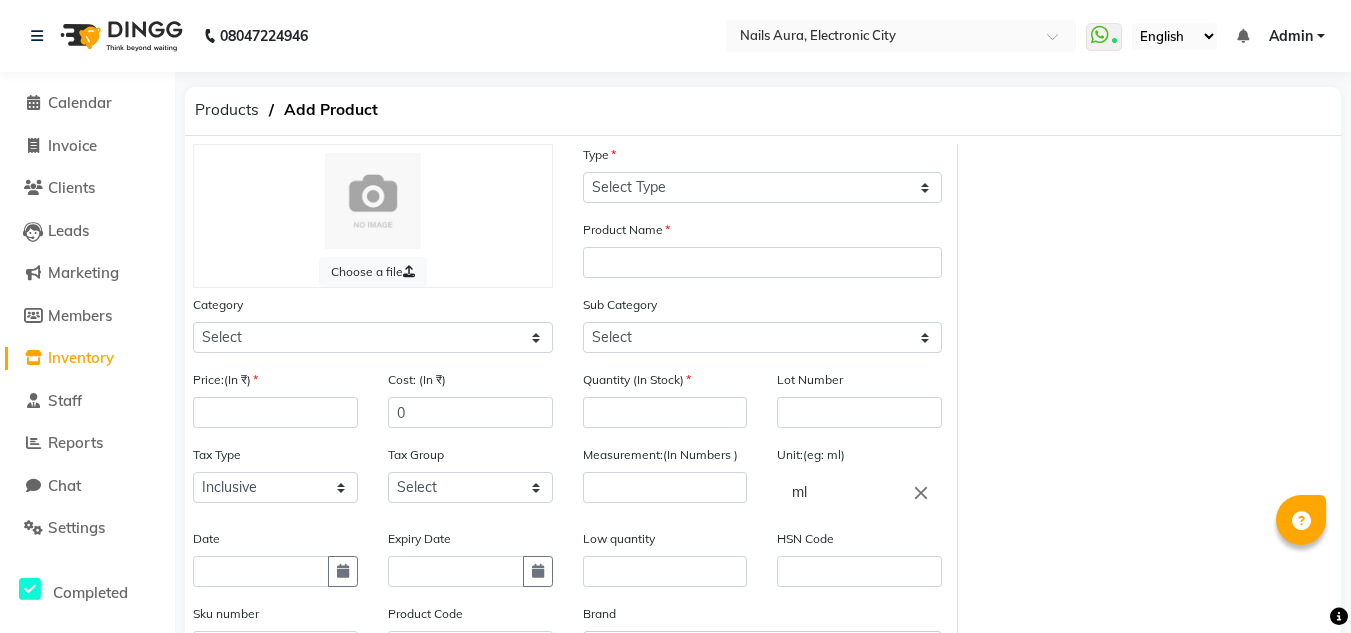 click on "Choose a file Type Select Type Both Retail Consumable Product Name Category Select Hair Skin Makeup Personal Care Appliances Other Sub Category Select Price:(In ₹) Cost: (In ₹) 0 Quantity (In Stock) Lot Number Tax Type Select Inclusive Exclusive Tax Group Select GST Measurement:(In Numbers ) Unit:(eg: ml) ml close Date Expiry Date Low quantity HSN Code Sku number Product Code Brand Select brand or add custom brand × Remark Description" 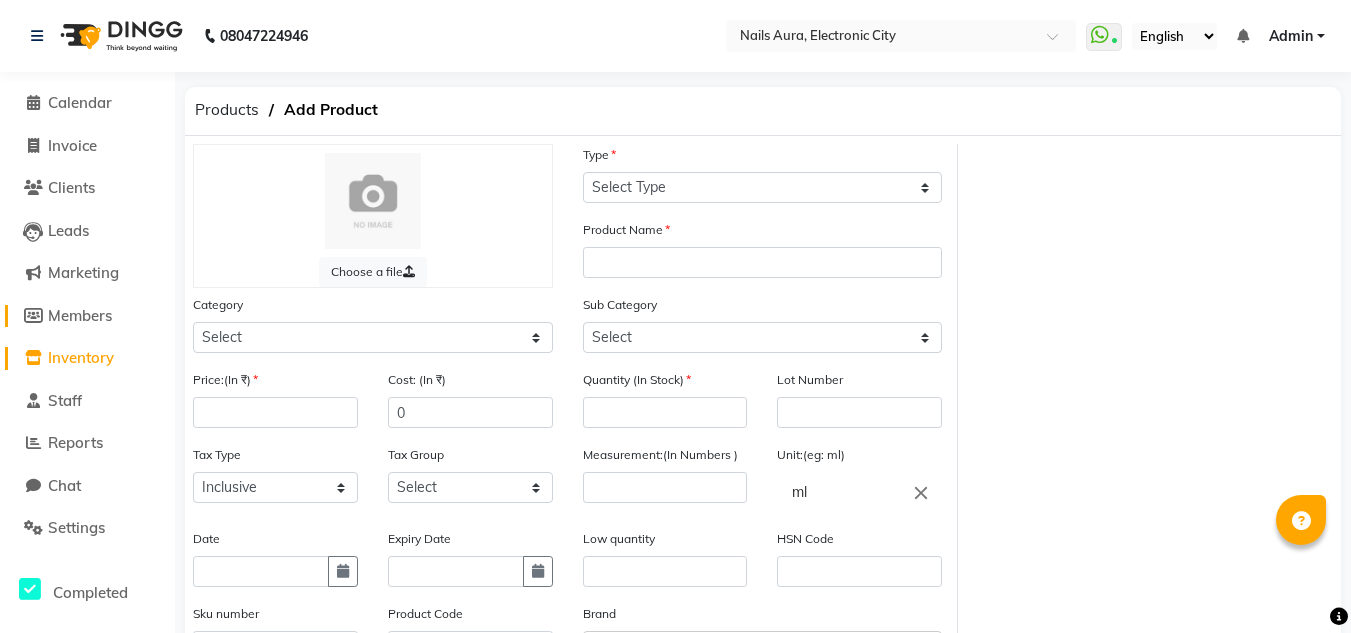 click on "Members" 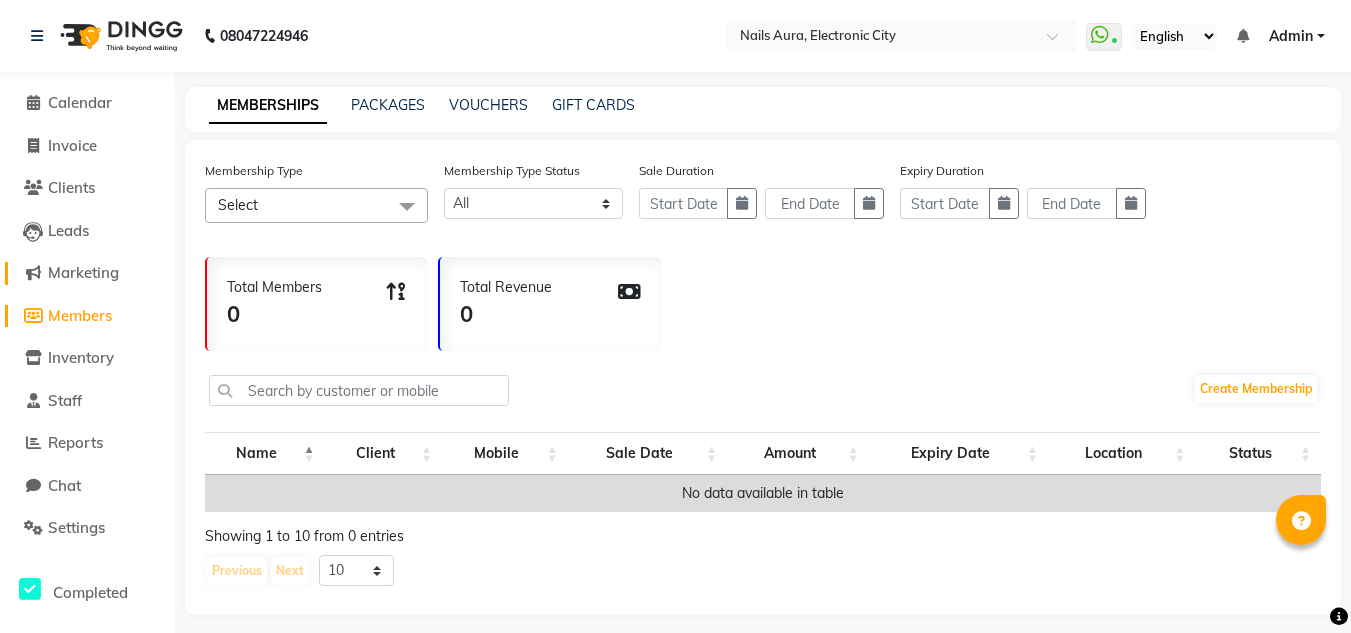 click on "Marketing" 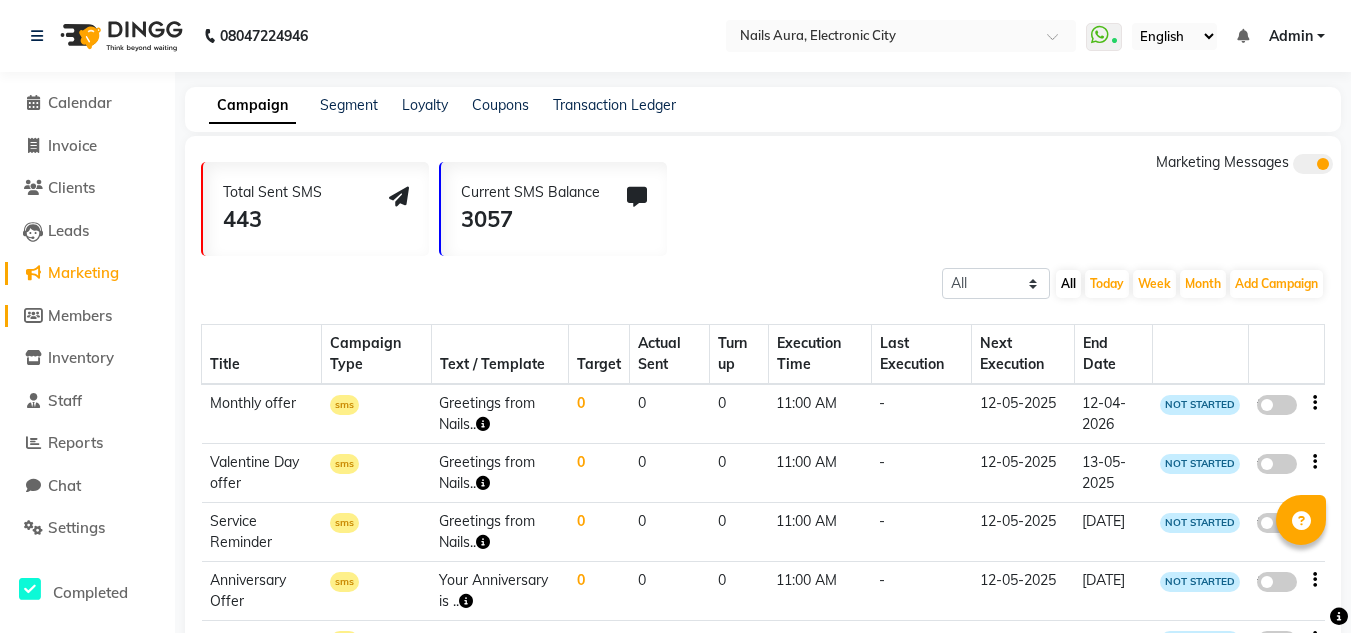 click on "Members" 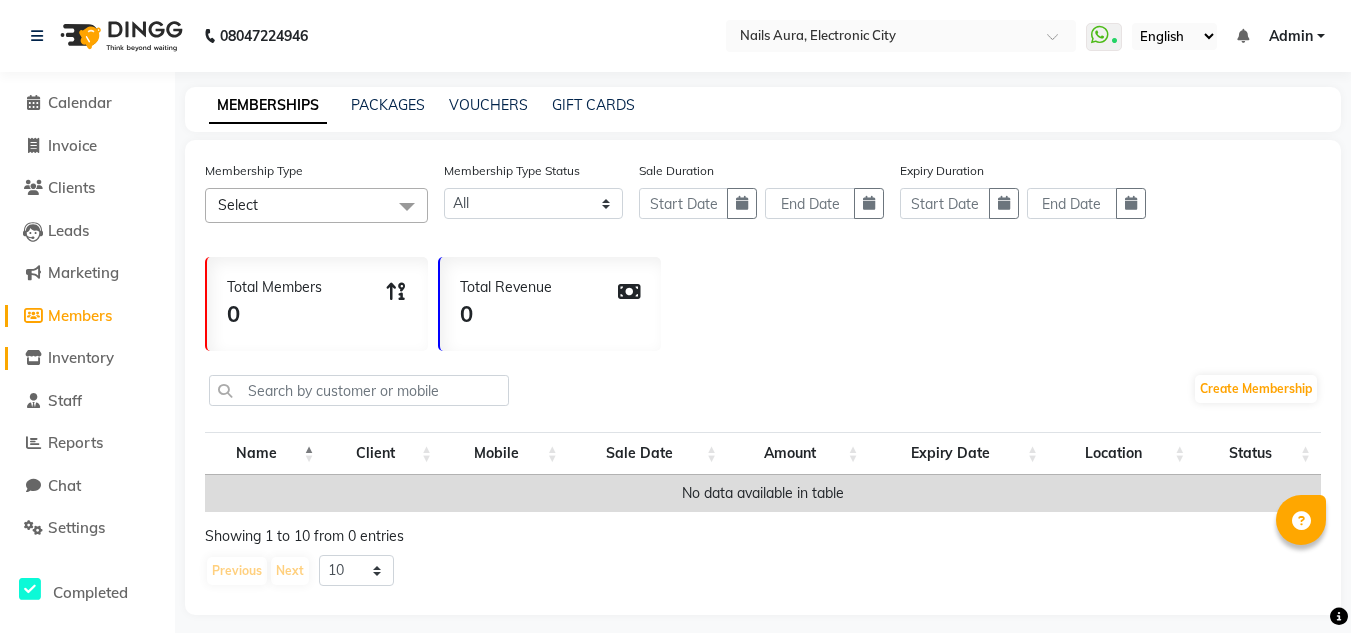 click on "Inventory" 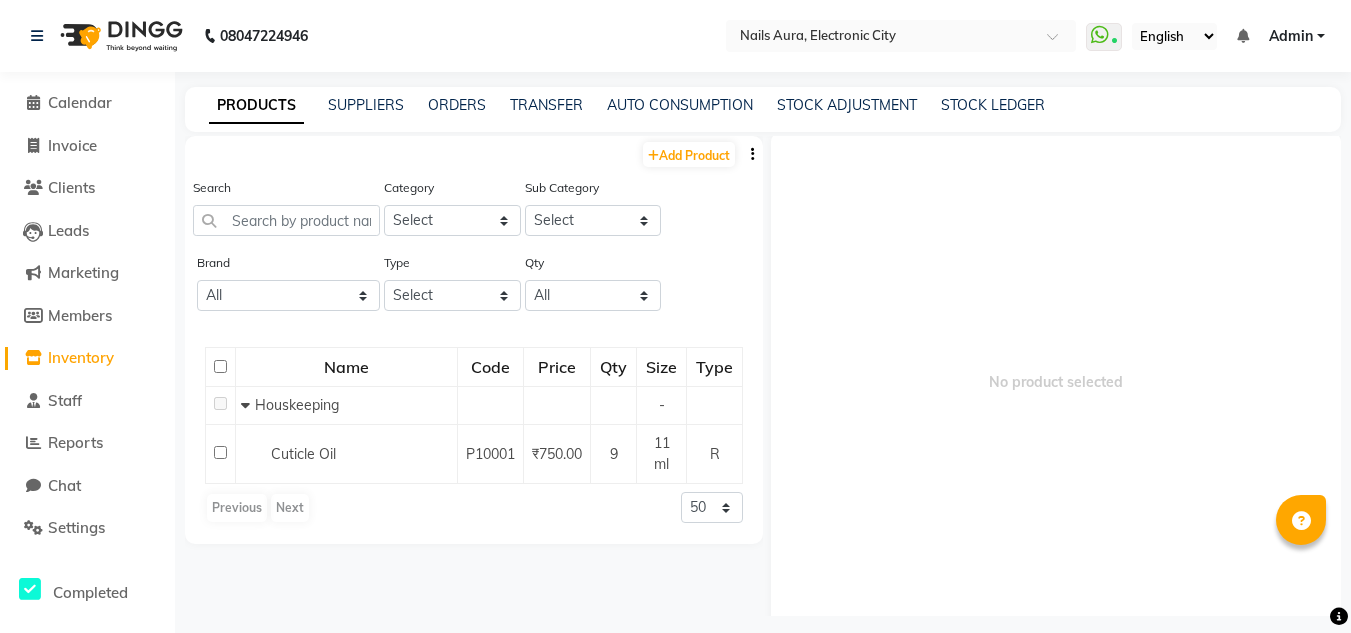 scroll, scrollTop: 0, scrollLeft: 0, axis: both 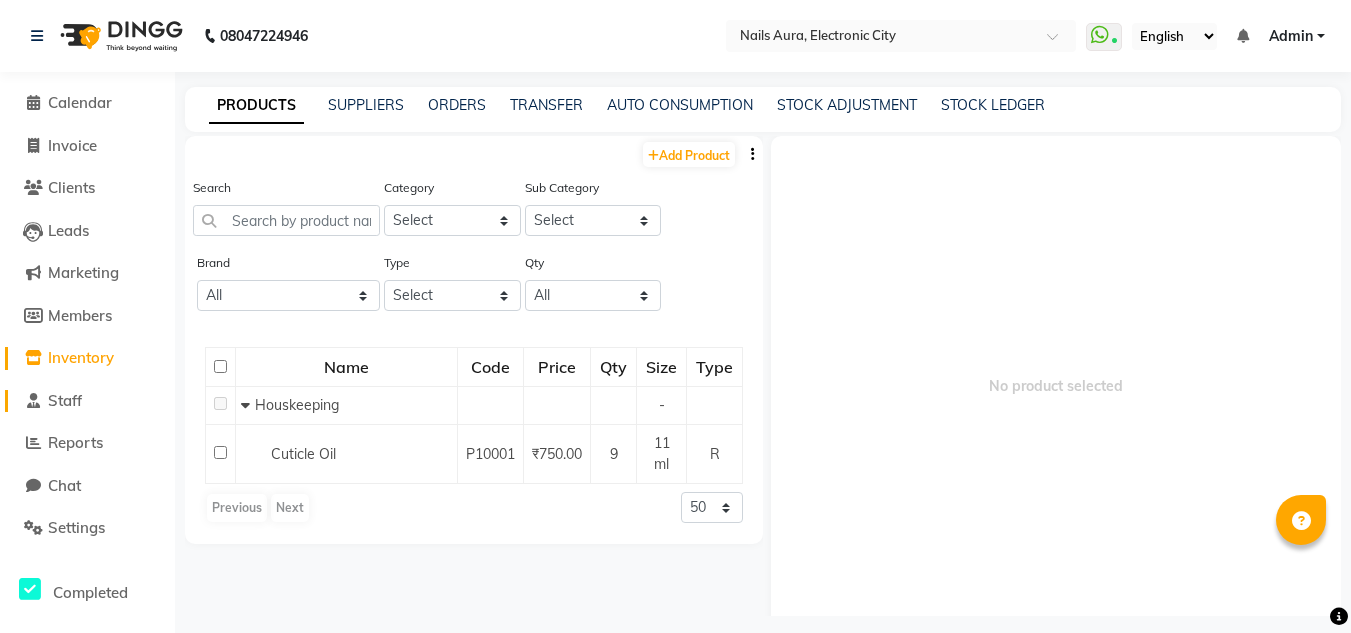 click on "Staff" 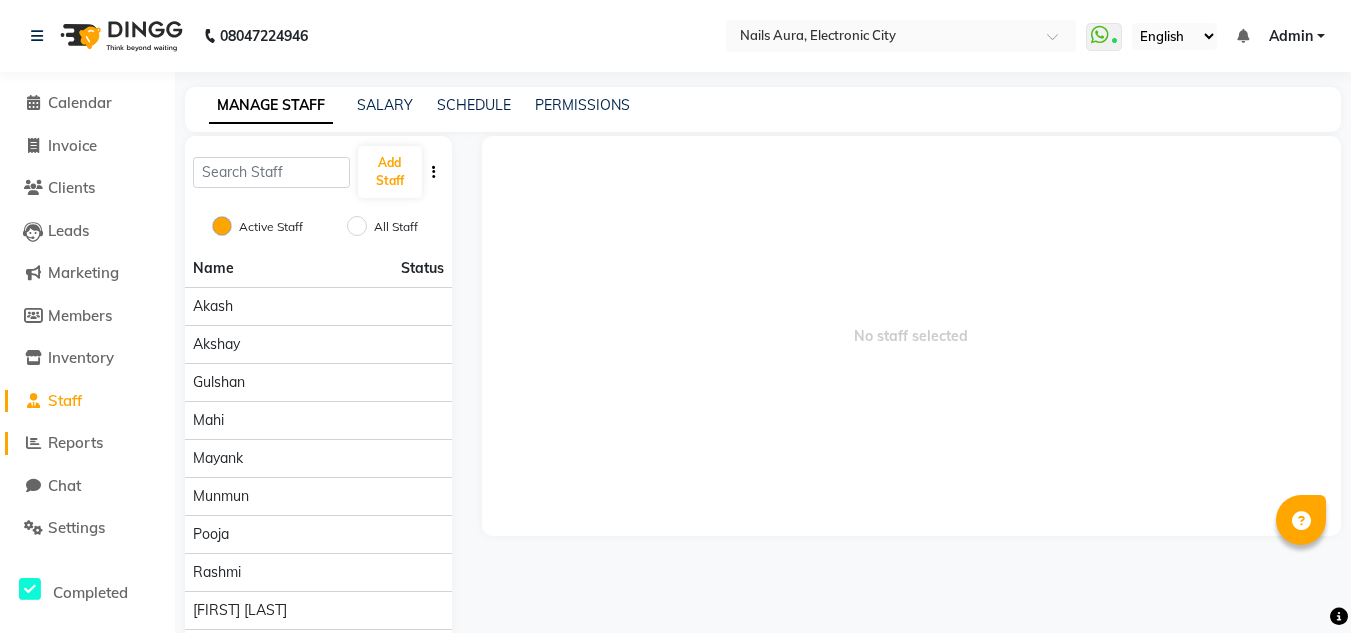 click on "Reports" 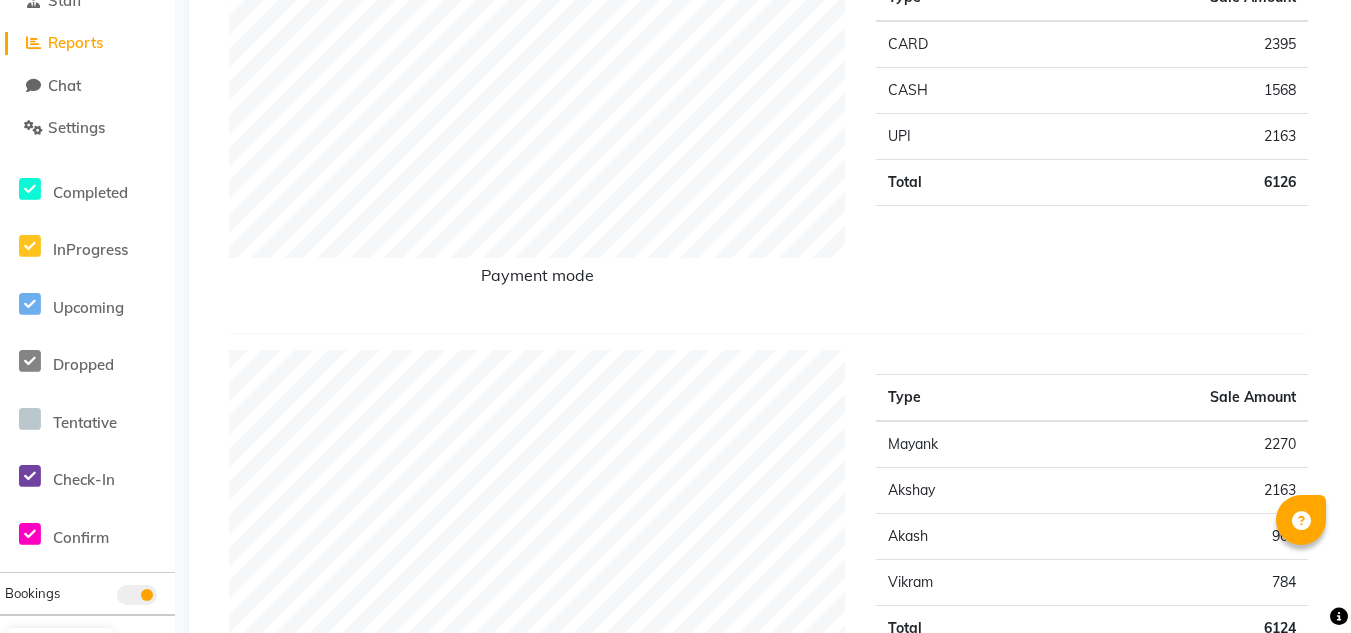 scroll, scrollTop: 300, scrollLeft: 0, axis: vertical 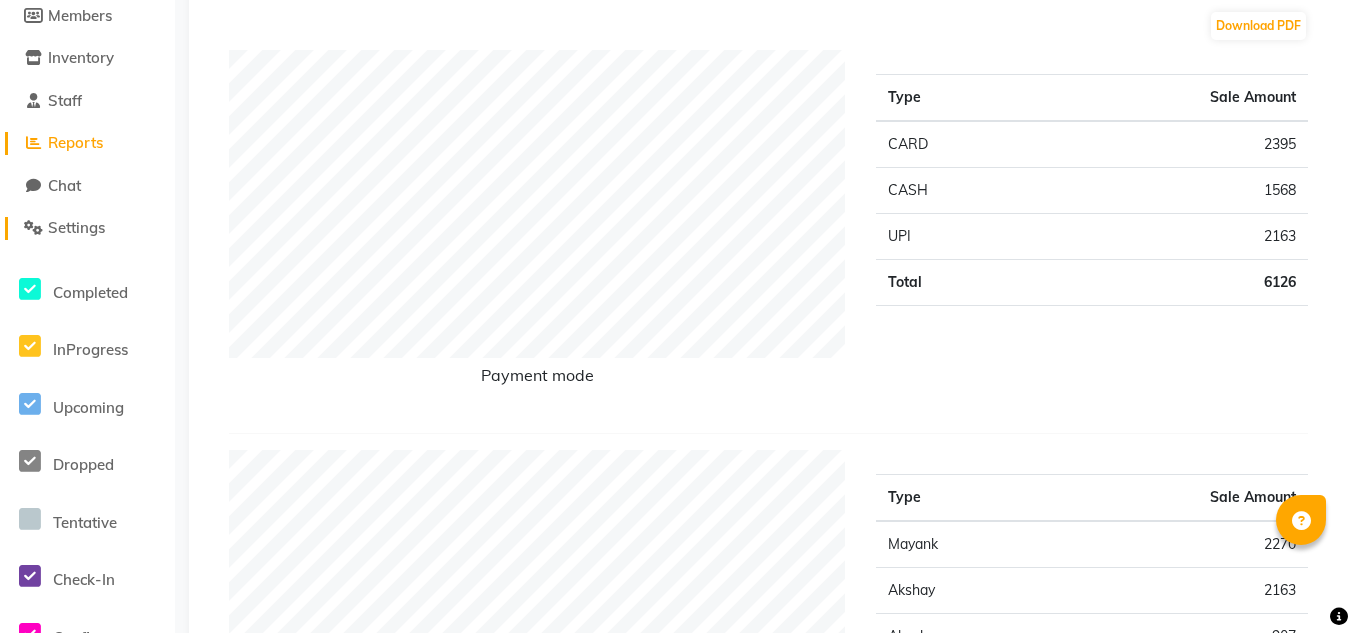 click on "Settings" 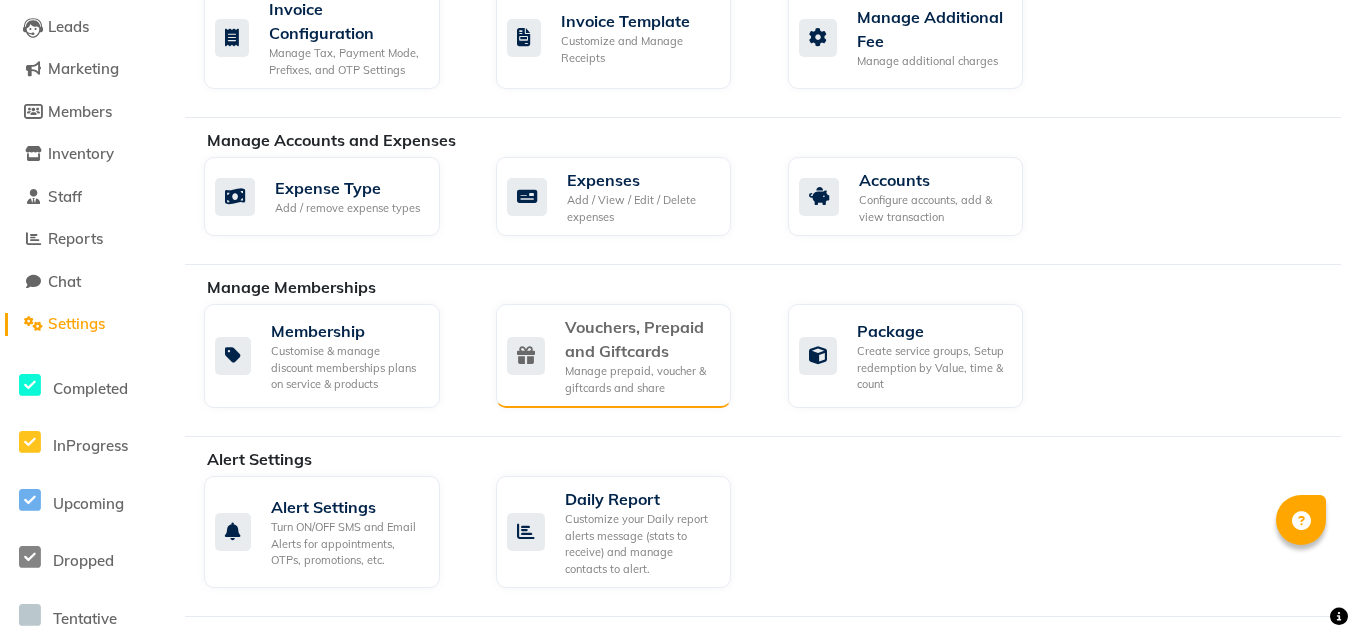 scroll, scrollTop: 100, scrollLeft: 0, axis: vertical 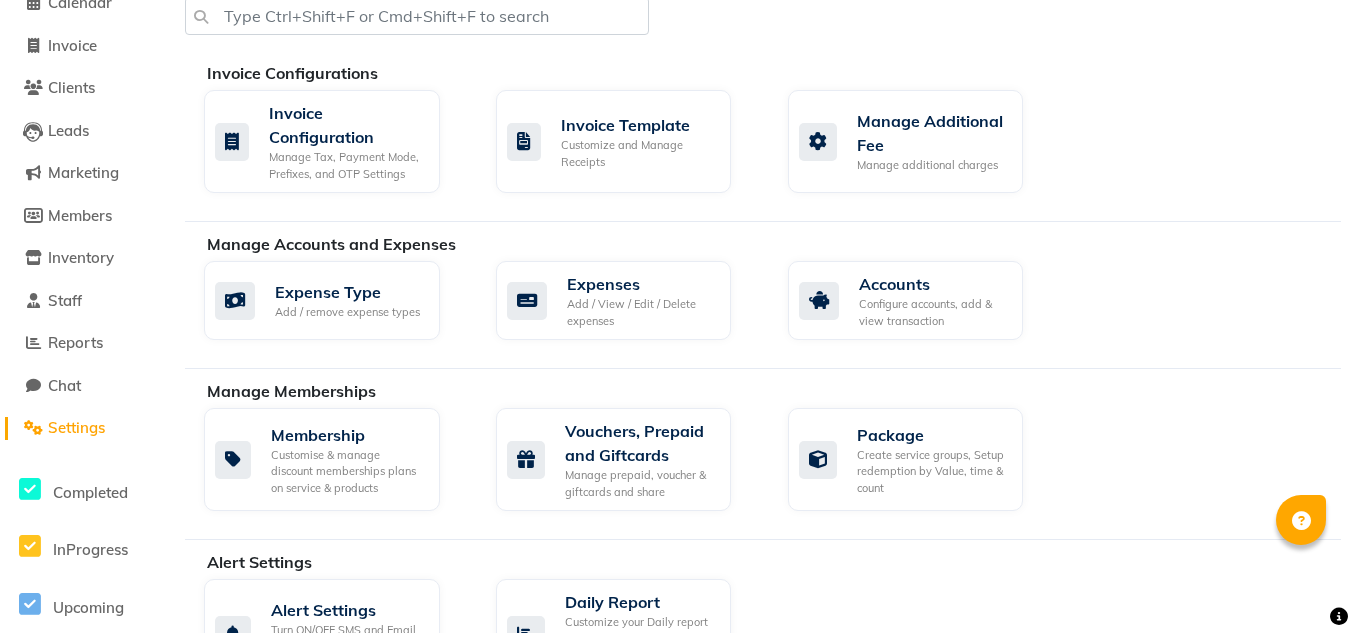 click on "Reports" 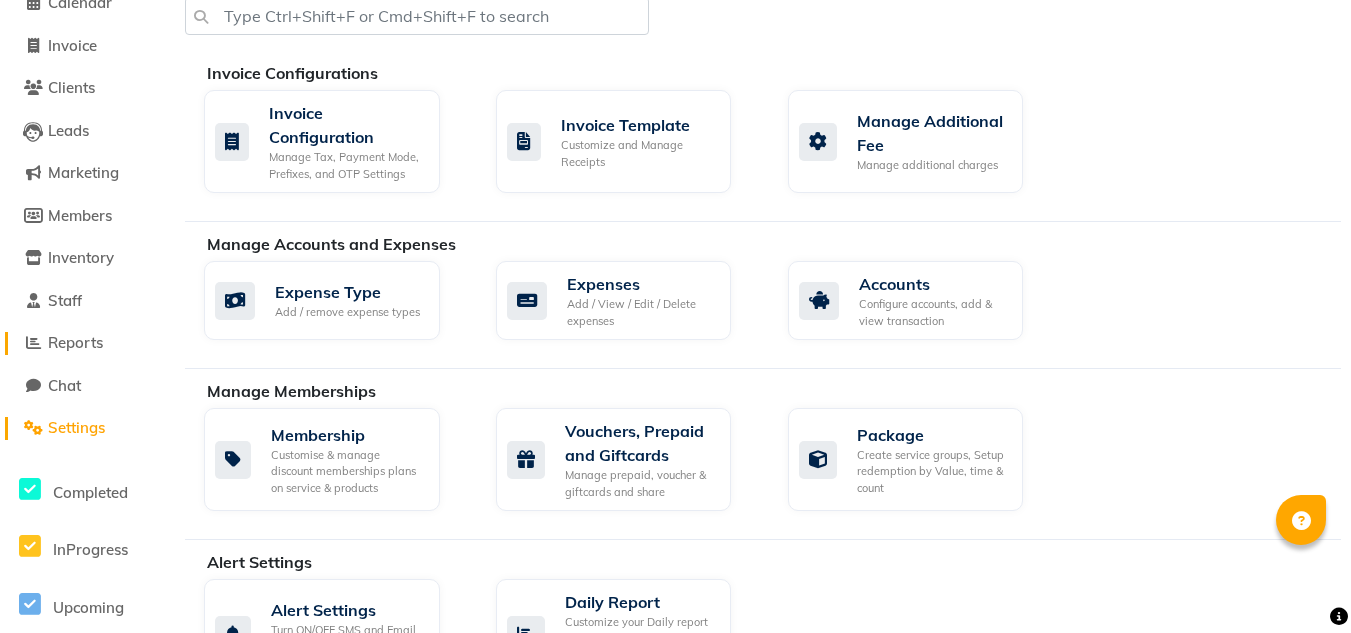 click on "Reports" 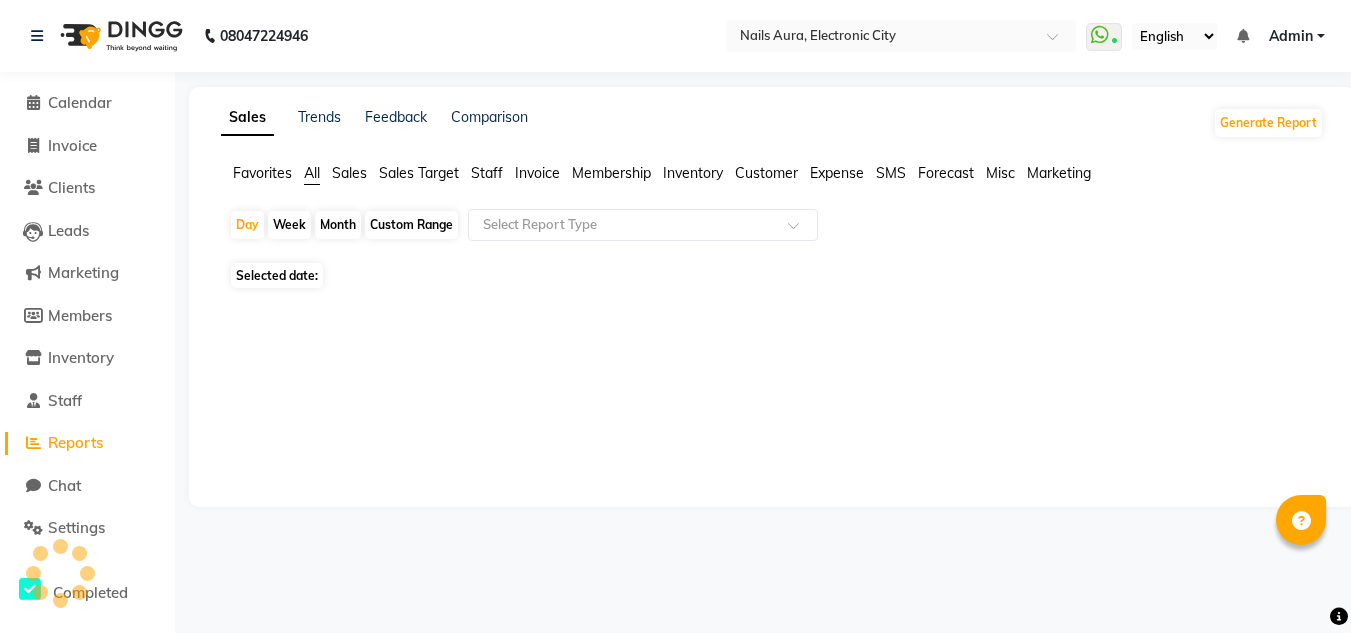 scroll, scrollTop: 0, scrollLeft: 0, axis: both 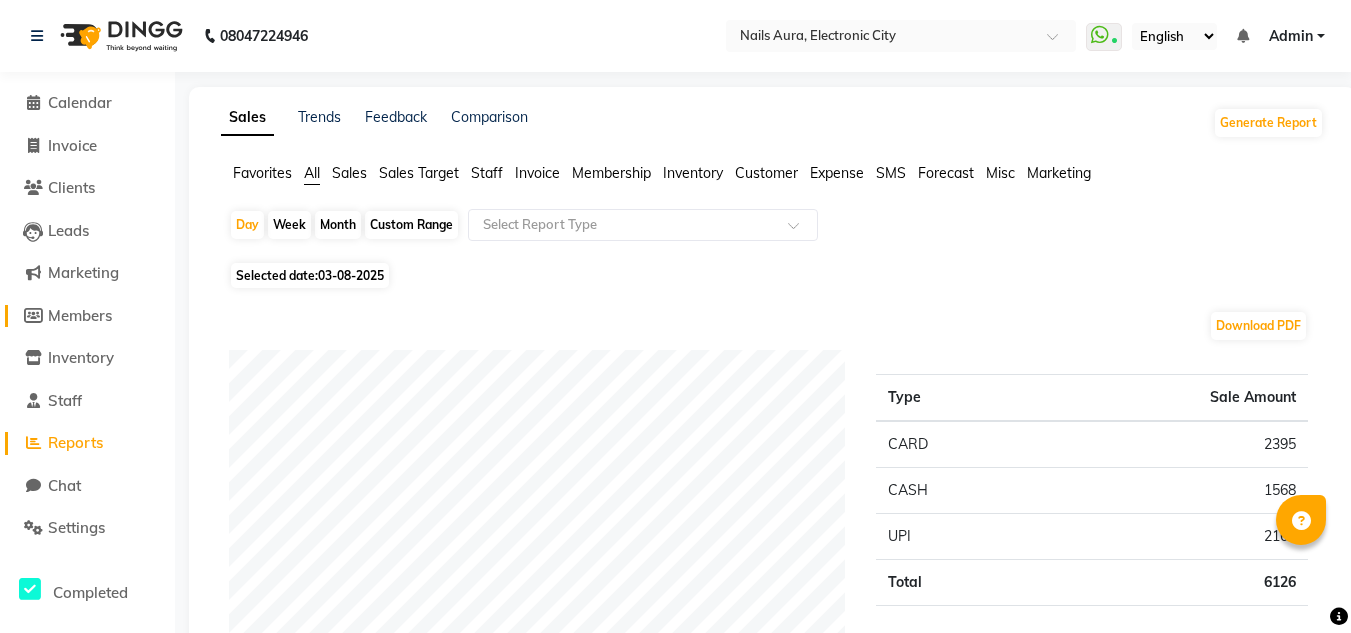 click on "Members" 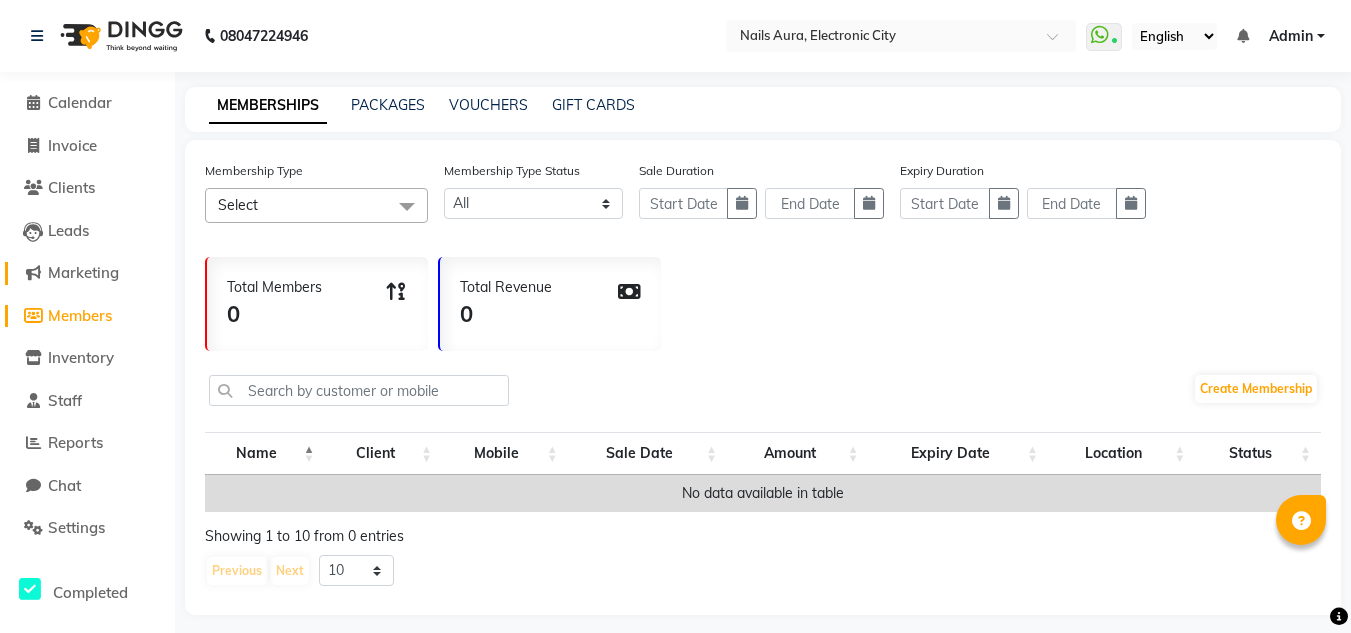 click on "Marketing" 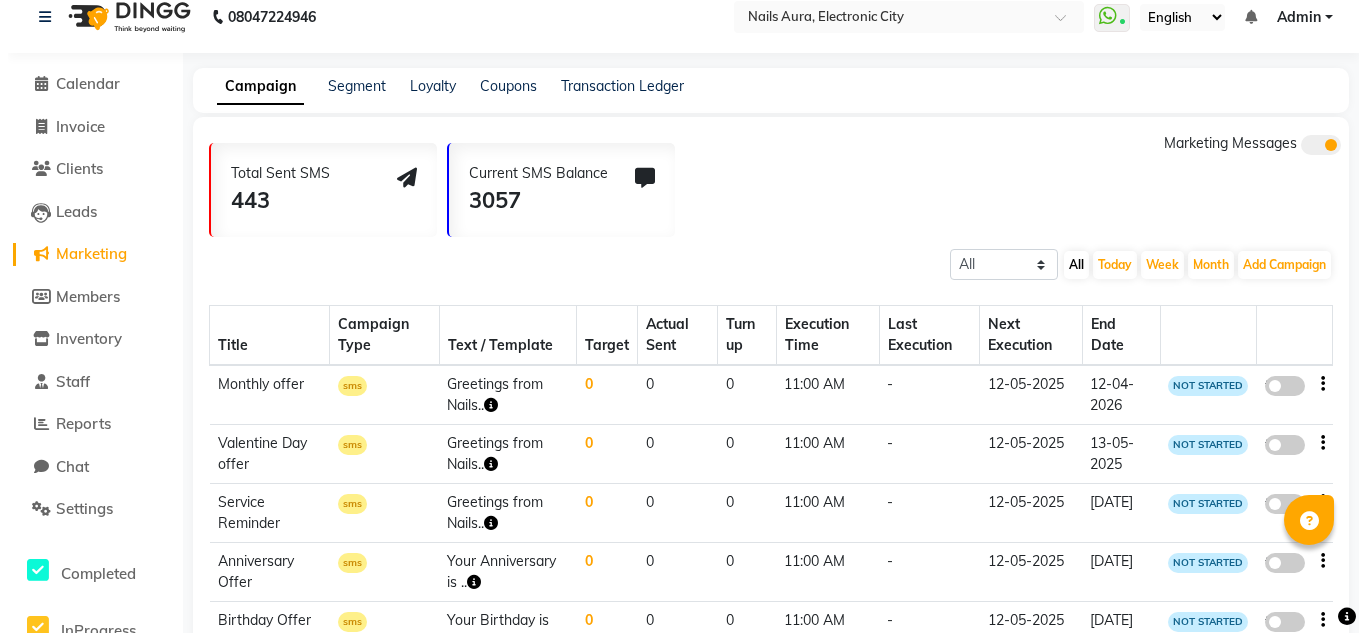 scroll, scrollTop: 0, scrollLeft: 0, axis: both 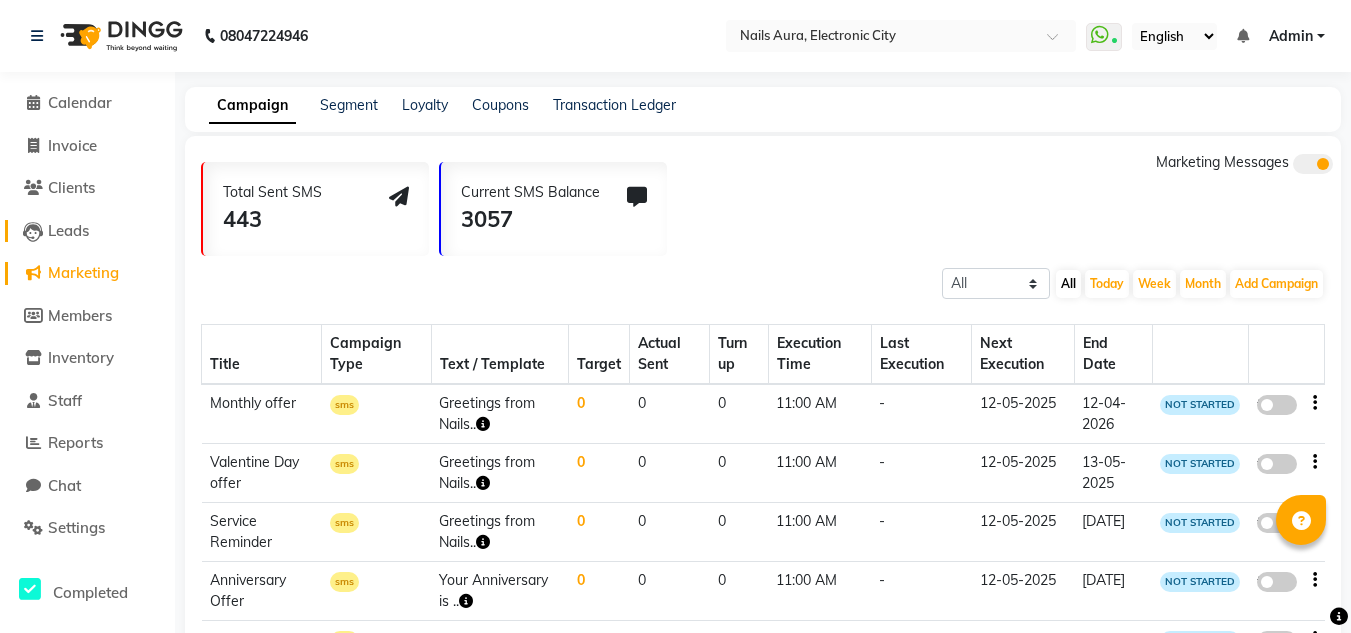 click on "Leads" 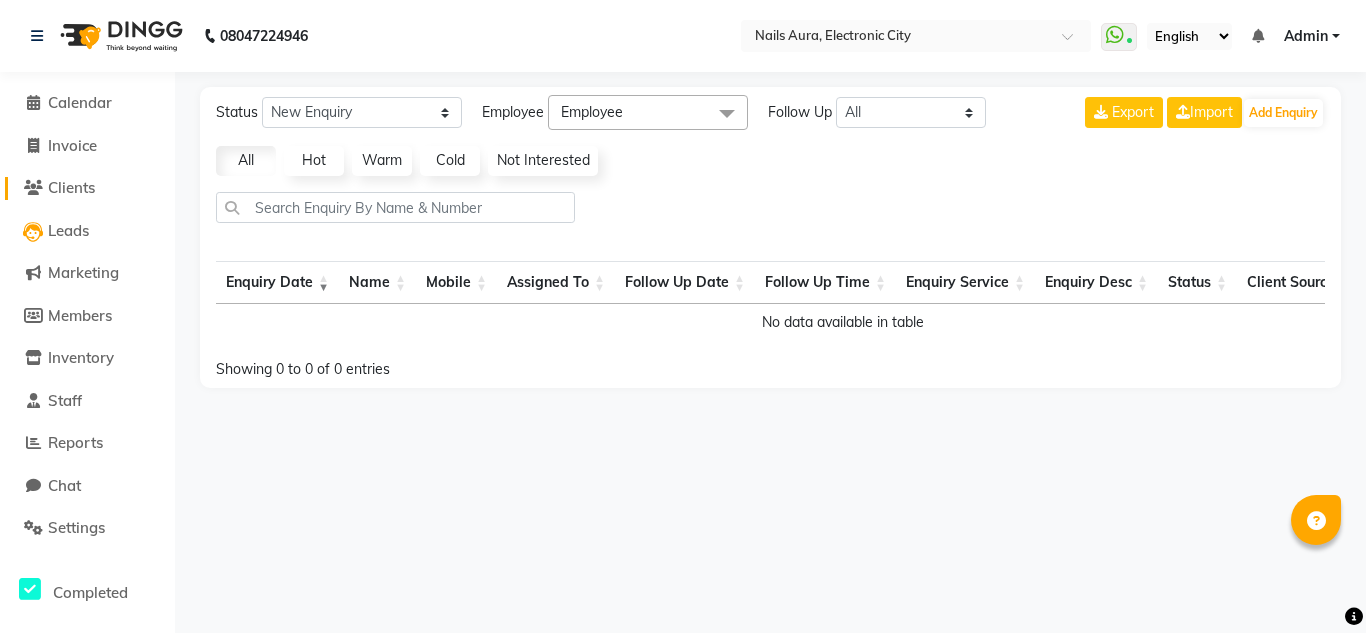 click on "Clients" 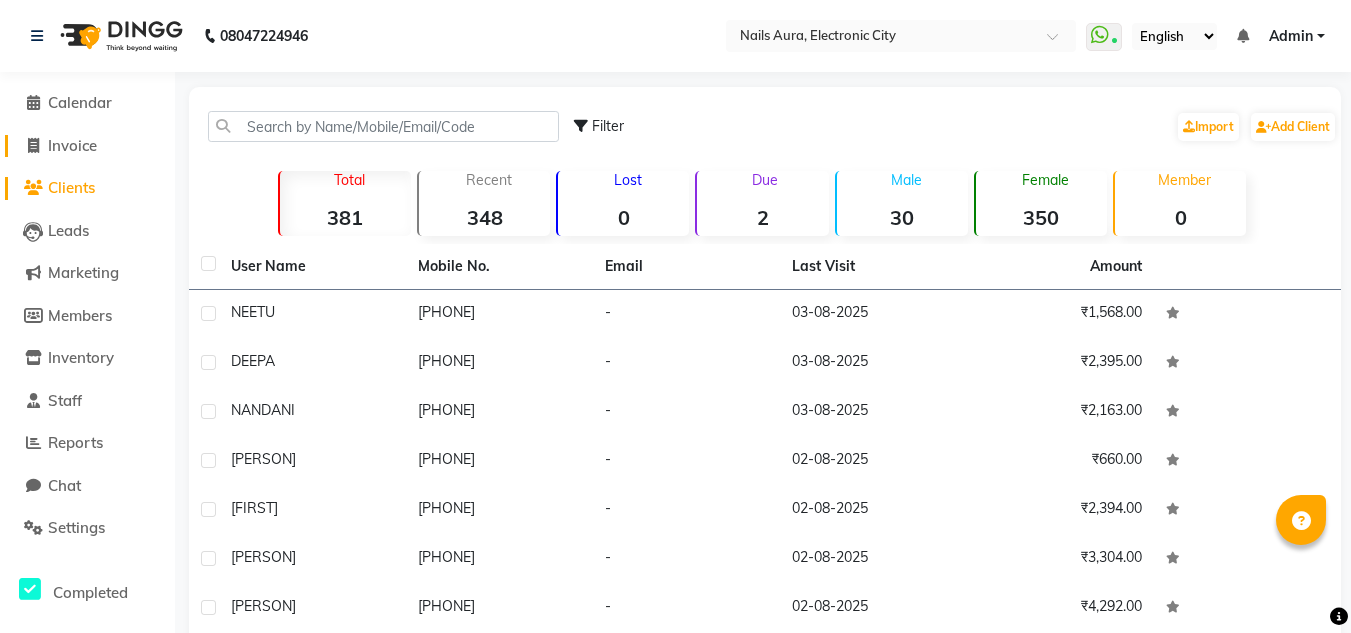 click on "Invoice" 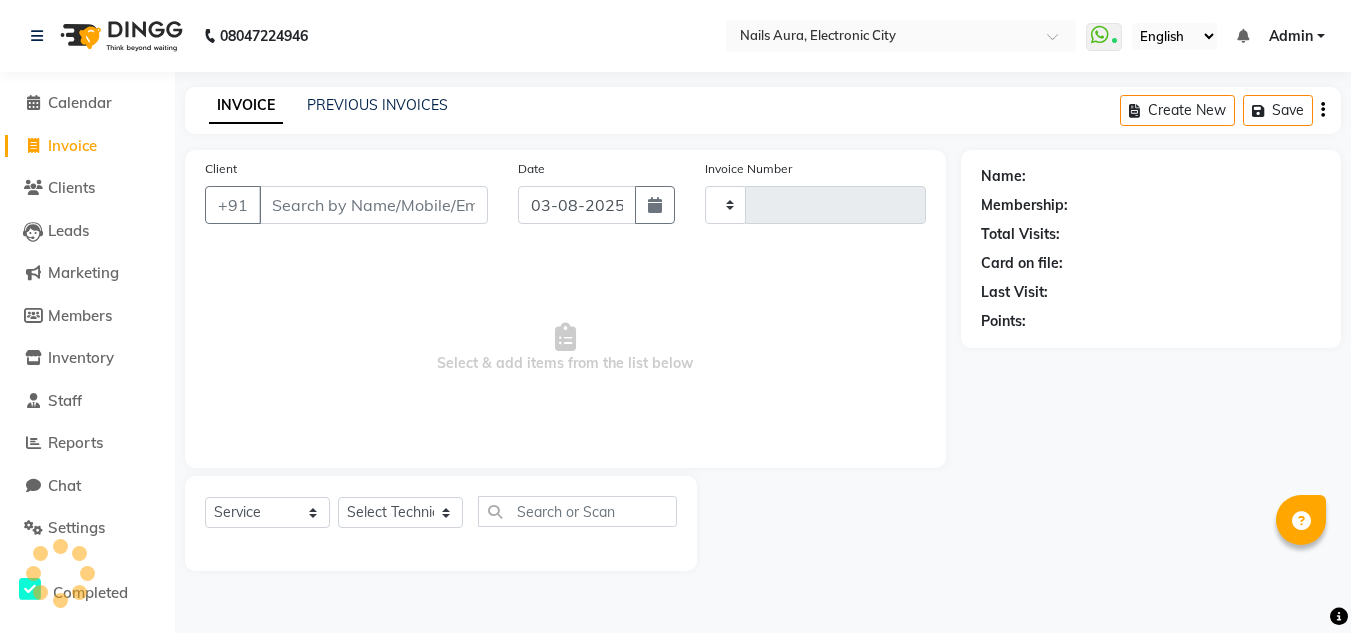 type on "0416" 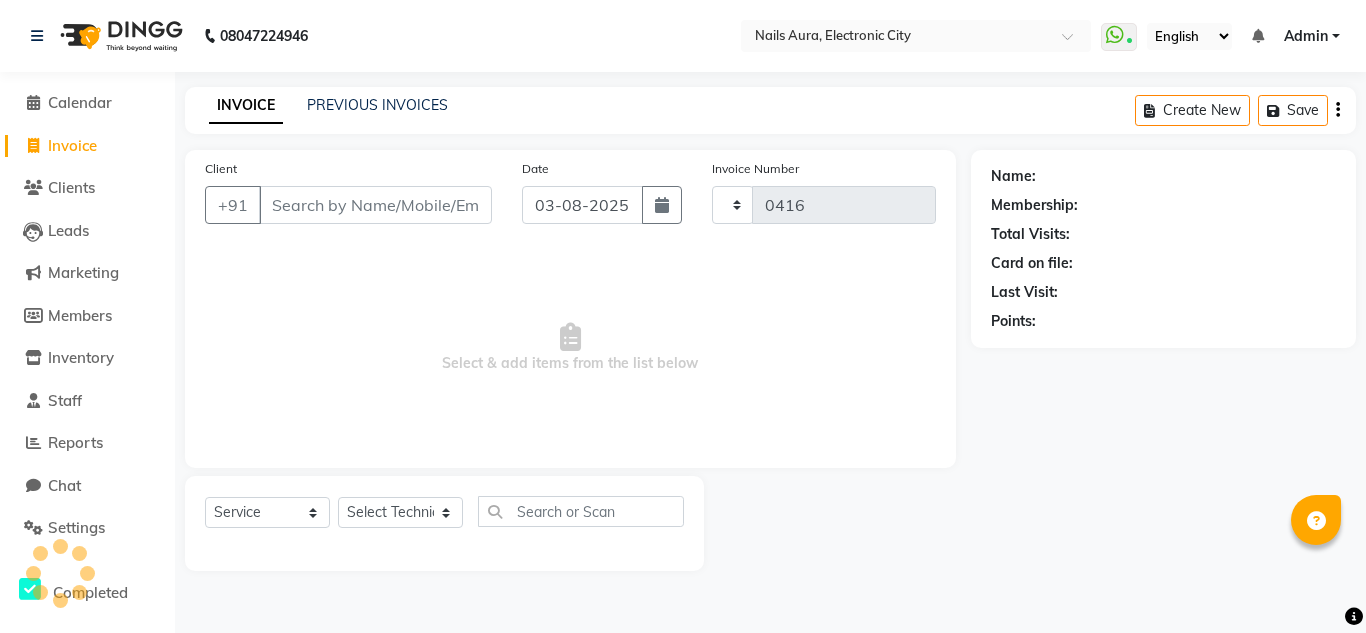 type 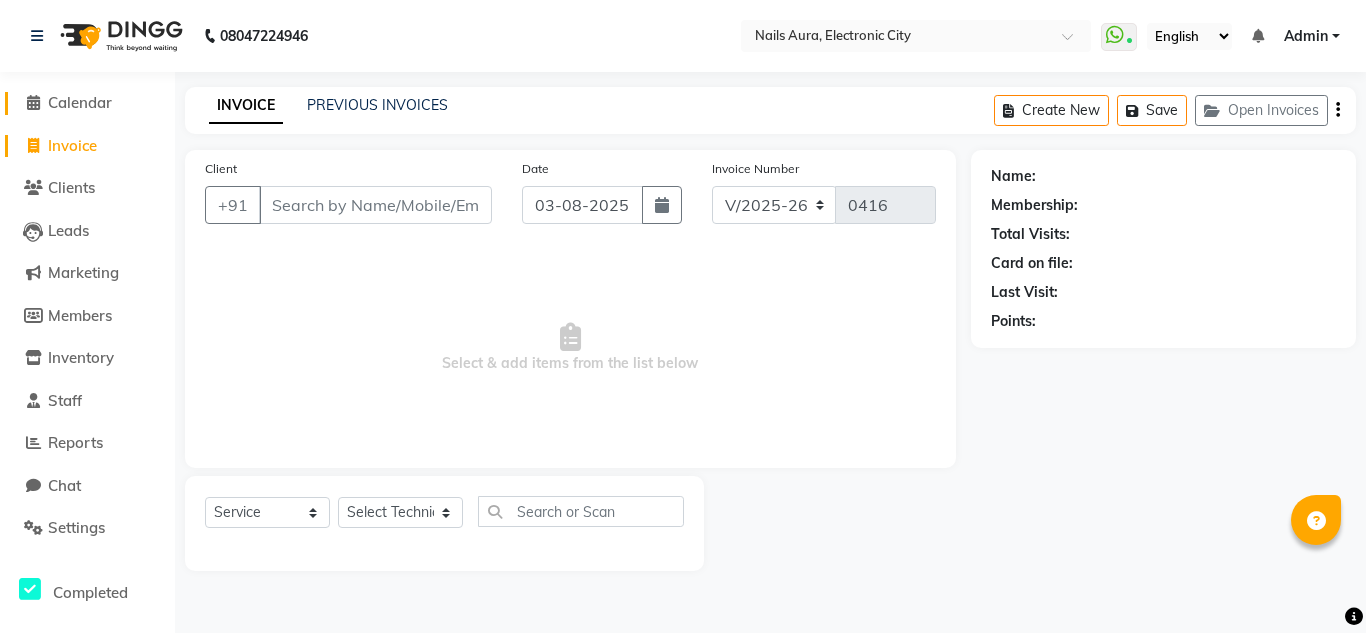 click on "Calendar" 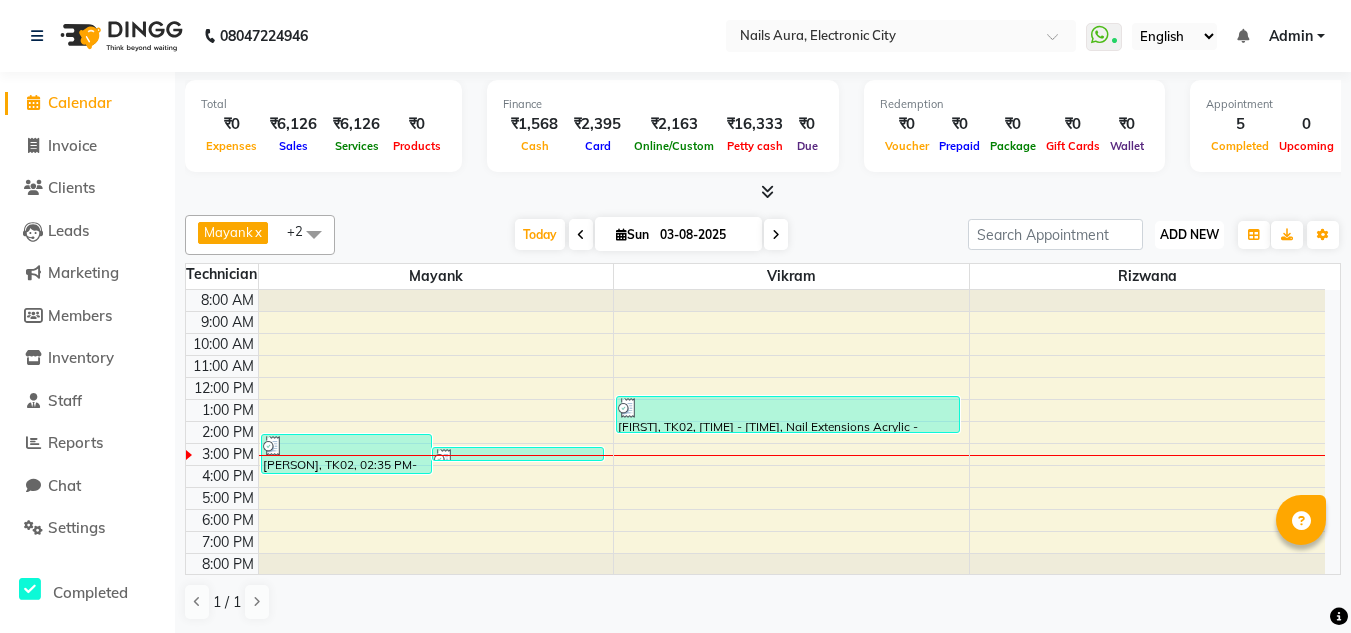 click on "ADD NEW" at bounding box center [1189, 234] 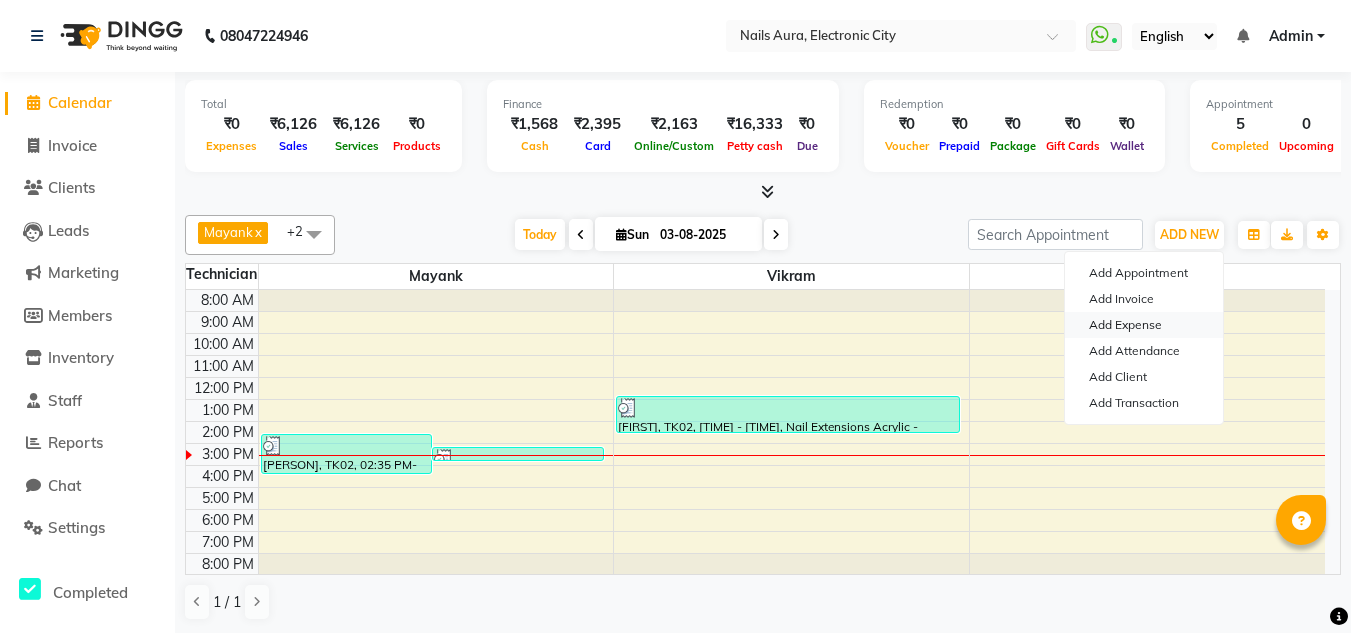 click on "Add Expense" at bounding box center (1144, 325) 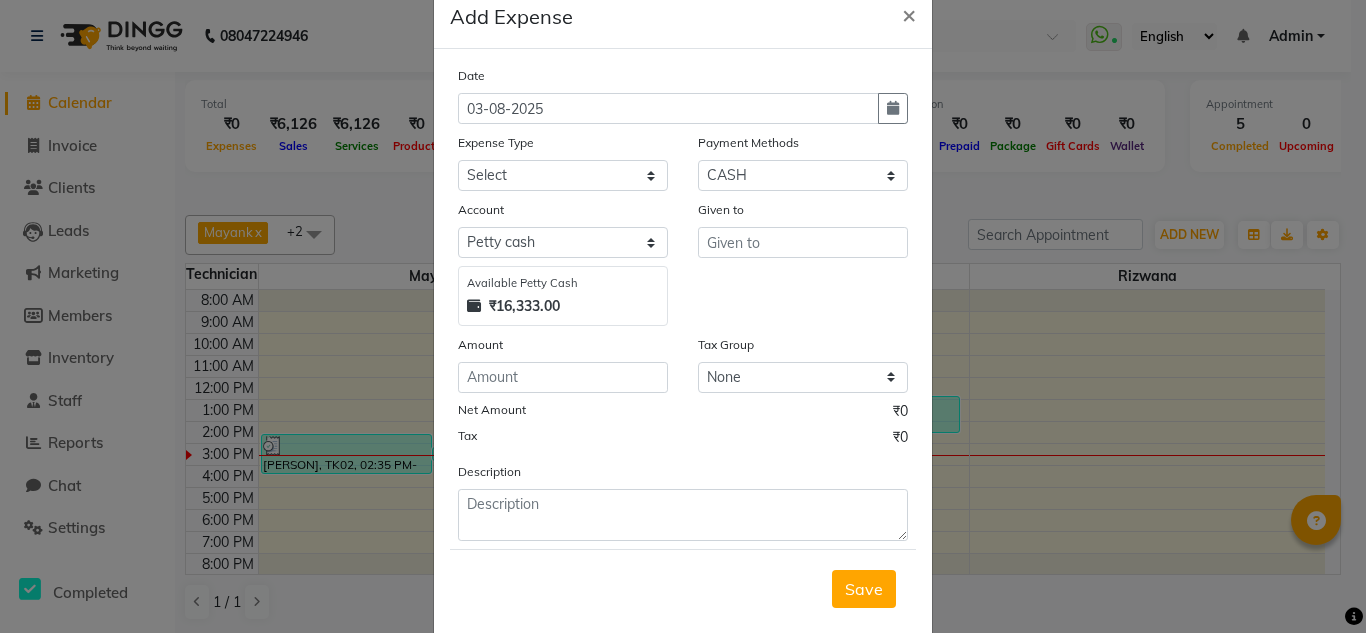 scroll, scrollTop: 83, scrollLeft: 0, axis: vertical 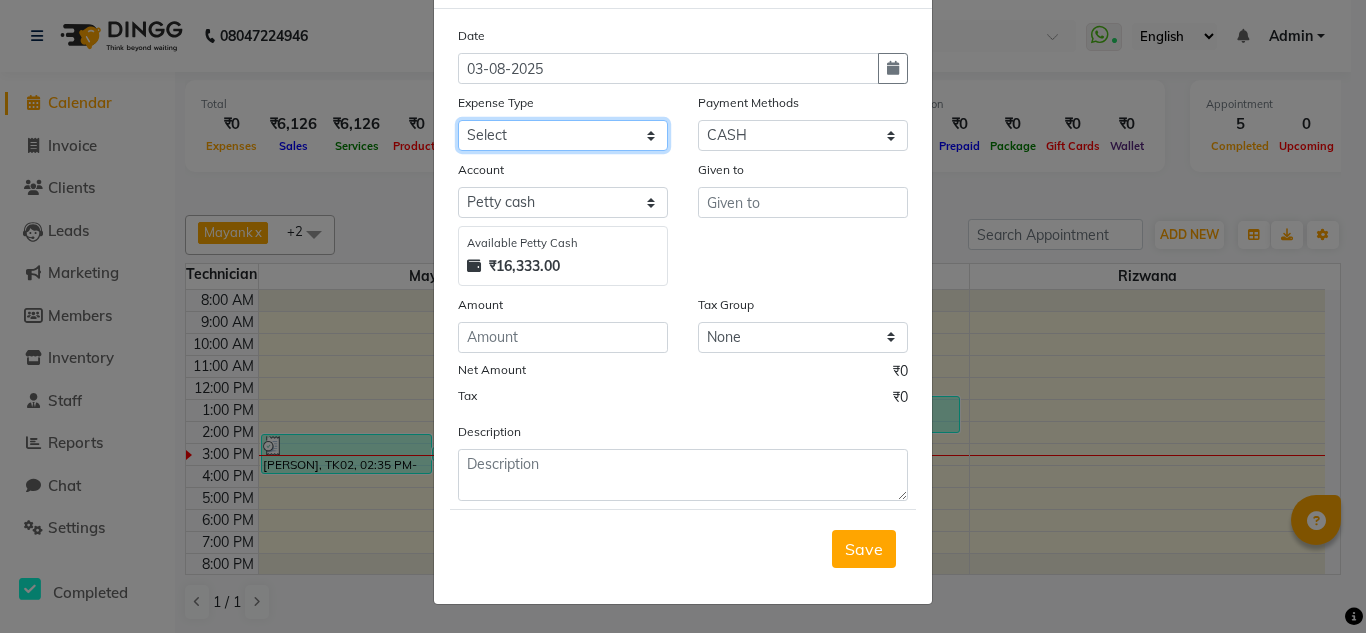 click on "Select AC Advance Salary Bank charges Car maintenance  Cash transfer to bank Cash transfer to hub Client Snacks Clinical charges Equipment Fuel Govt fee Incentive Insurance International purchase Loan Repayment Maintenance Marketing Miscellaneous MRA Other Pantry Post Paid Bill Product Salary Shop Rent Staff Room Rent Staff Snacks Tax tea for staff Tea & Refreshment Transport Utilities water bottle" 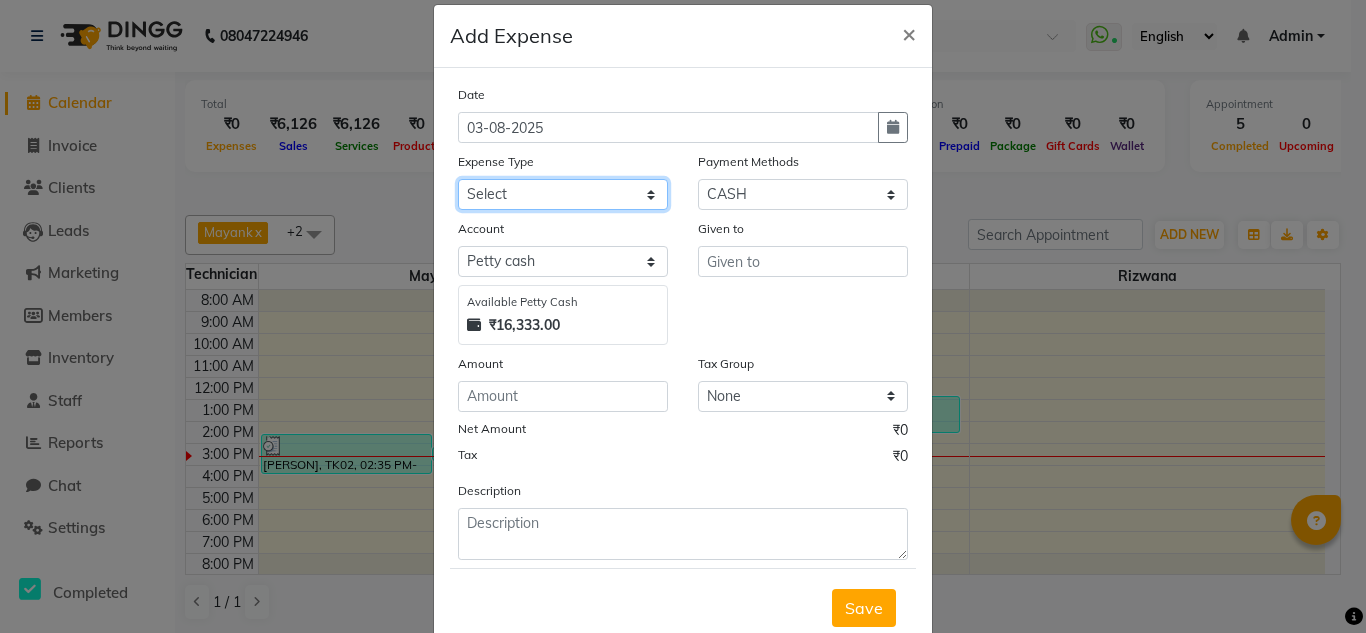 scroll, scrollTop: 0, scrollLeft: 0, axis: both 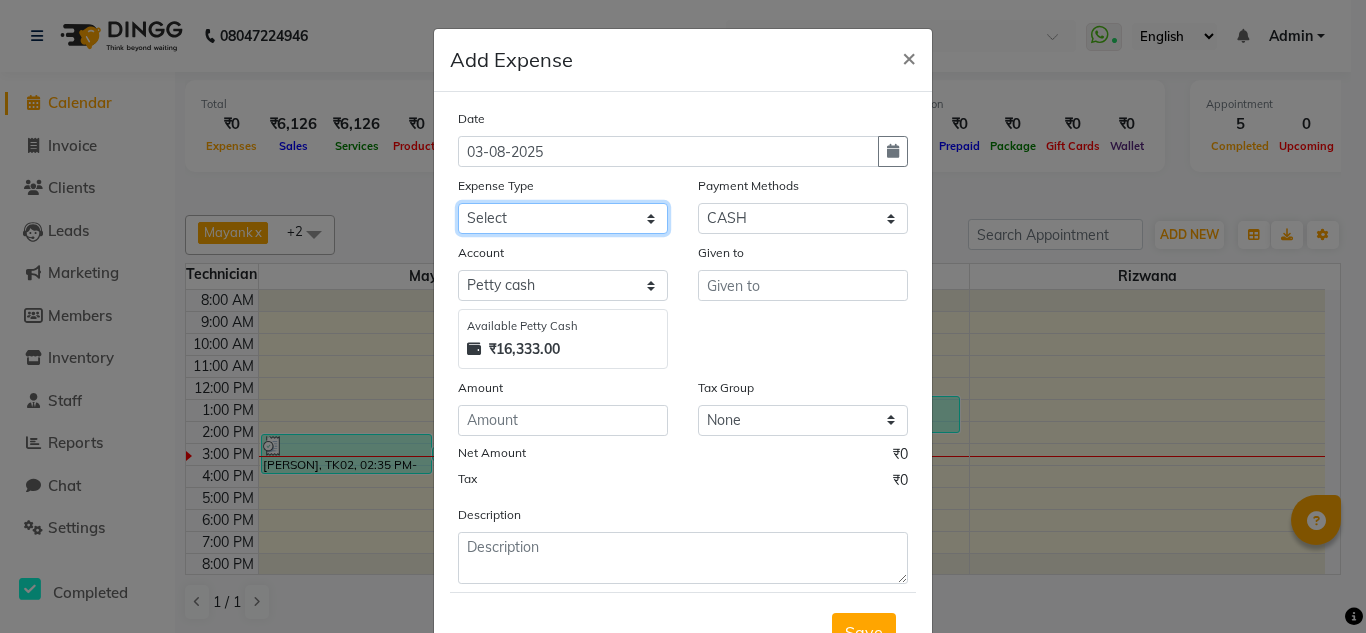 click on "Select AC Advance Salary Bank charges Car maintenance  Cash transfer to bank Cash transfer to hub Client Snacks Clinical charges Equipment Fuel Govt fee Incentive Insurance International purchase Loan Repayment Maintenance Marketing Miscellaneous MRA Other Pantry Post Paid Bill Product Salary Shop Rent Staff Room Rent Staff Snacks Tax tea for staff Tea & Refreshment Transport Utilities water bottle" 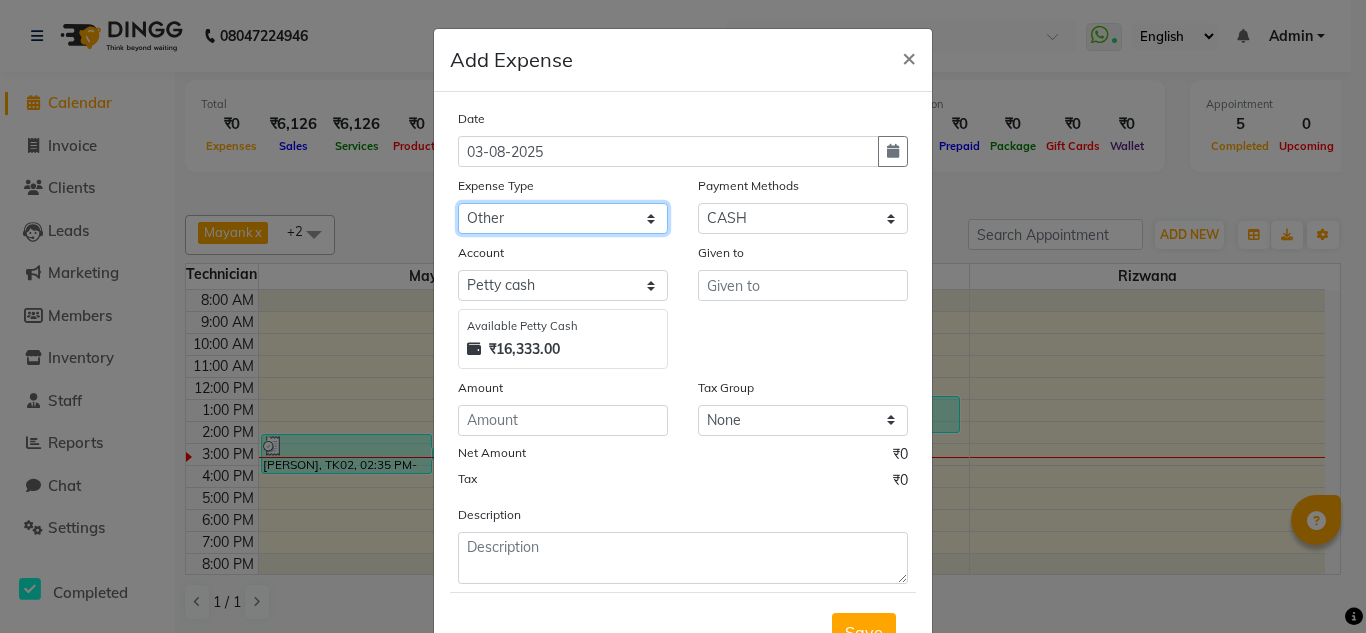 click on "Select AC Advance Salary Bank charges Car maintenance  Cash transfer to bank Cash transfer to hub Client Snacks Clinical charges Equipment Fuel Govt fee Incentive Insurance International purchase Loan Repayment Maintenance Marketing Miscellaneous MRA Other Pantry Post Paid Bill Product Salary Shop Rent Staff Room Rent Staff Snacks Tax tea for staff Tea & Refreshment Transport Utilities water bottle" 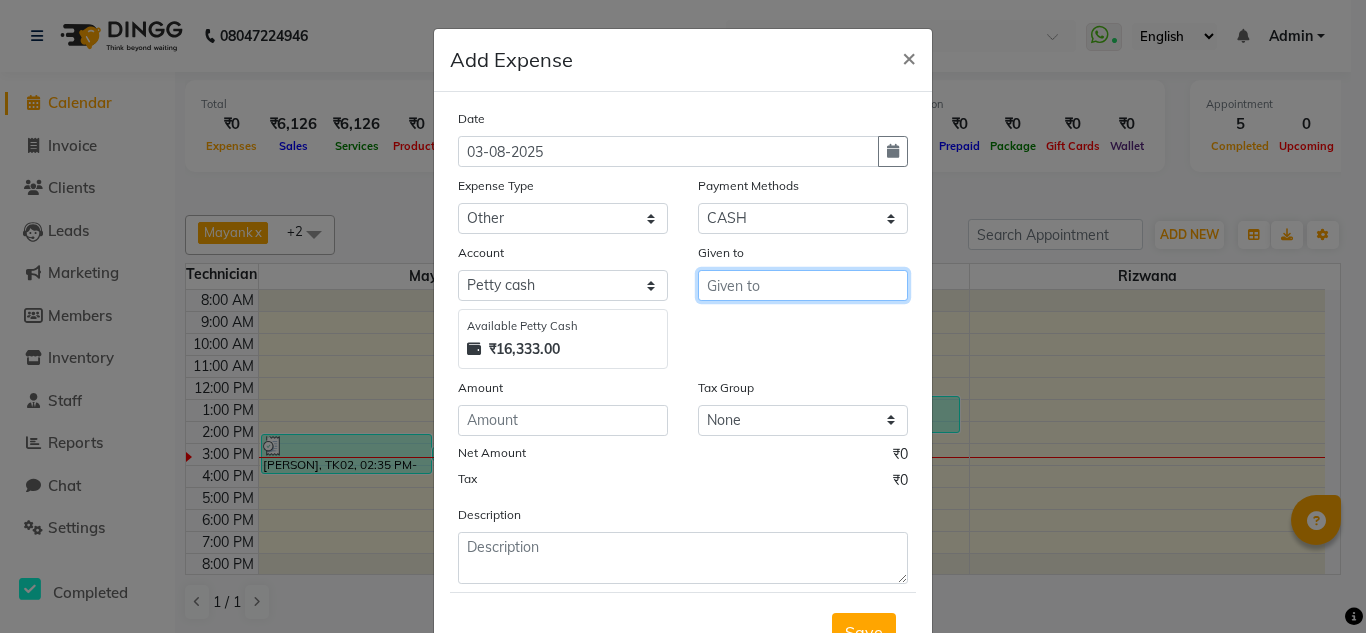 click at bounding box center [803, 285] 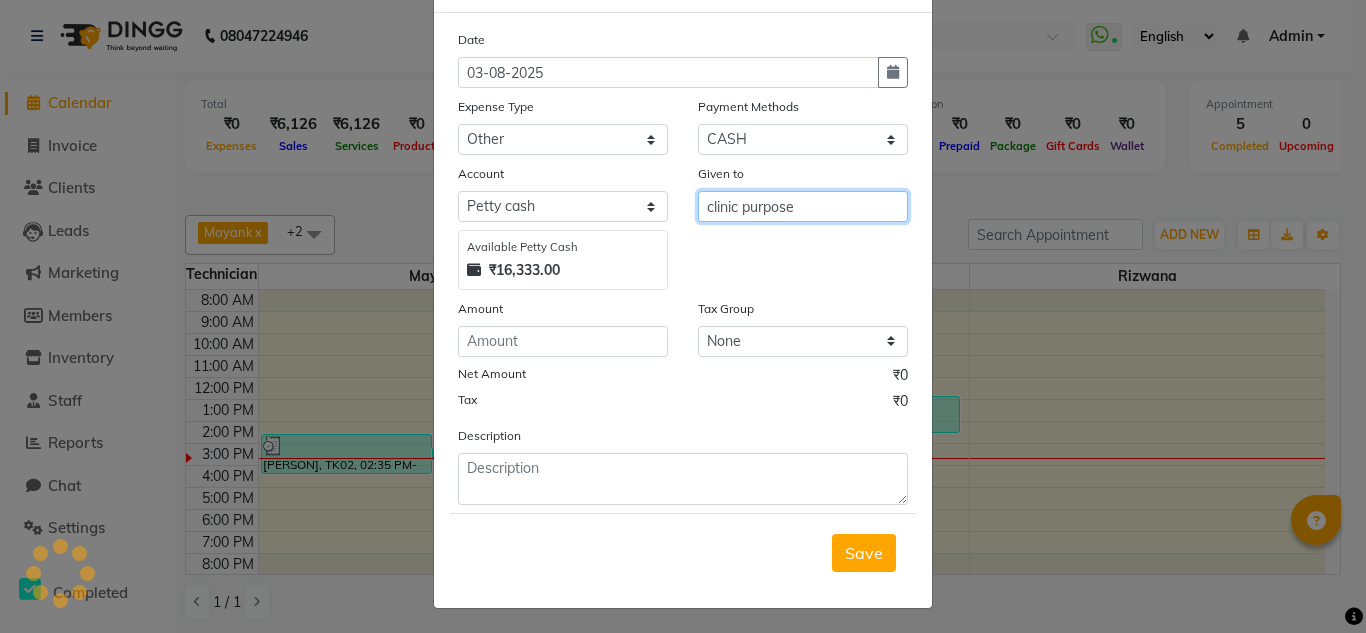 scroll, scrollTop: 83, scrollLeft: 0, axis: vertical 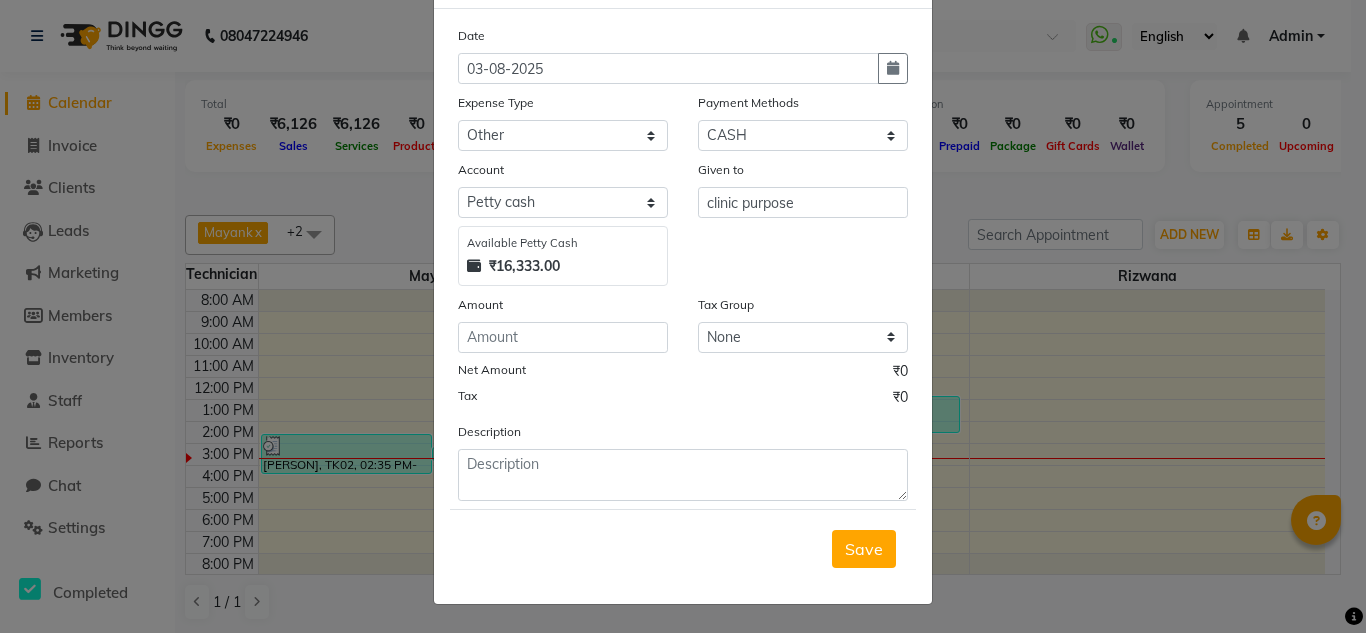 click on "Tax ₹0" 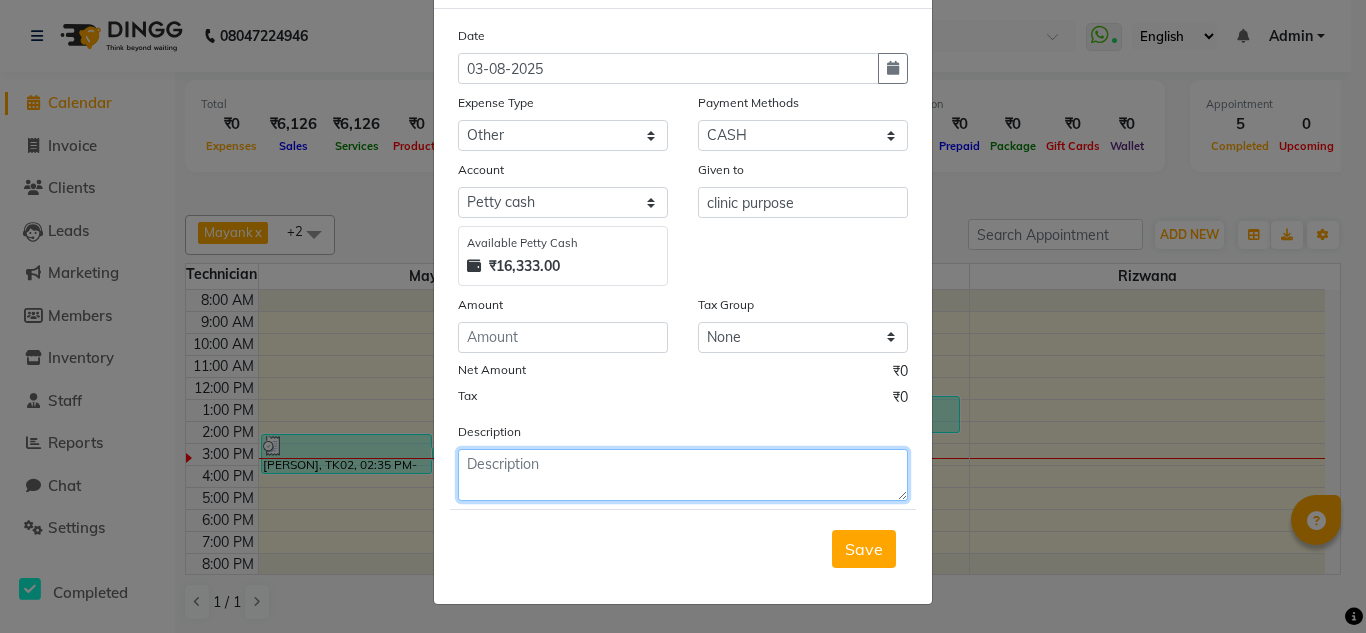 click 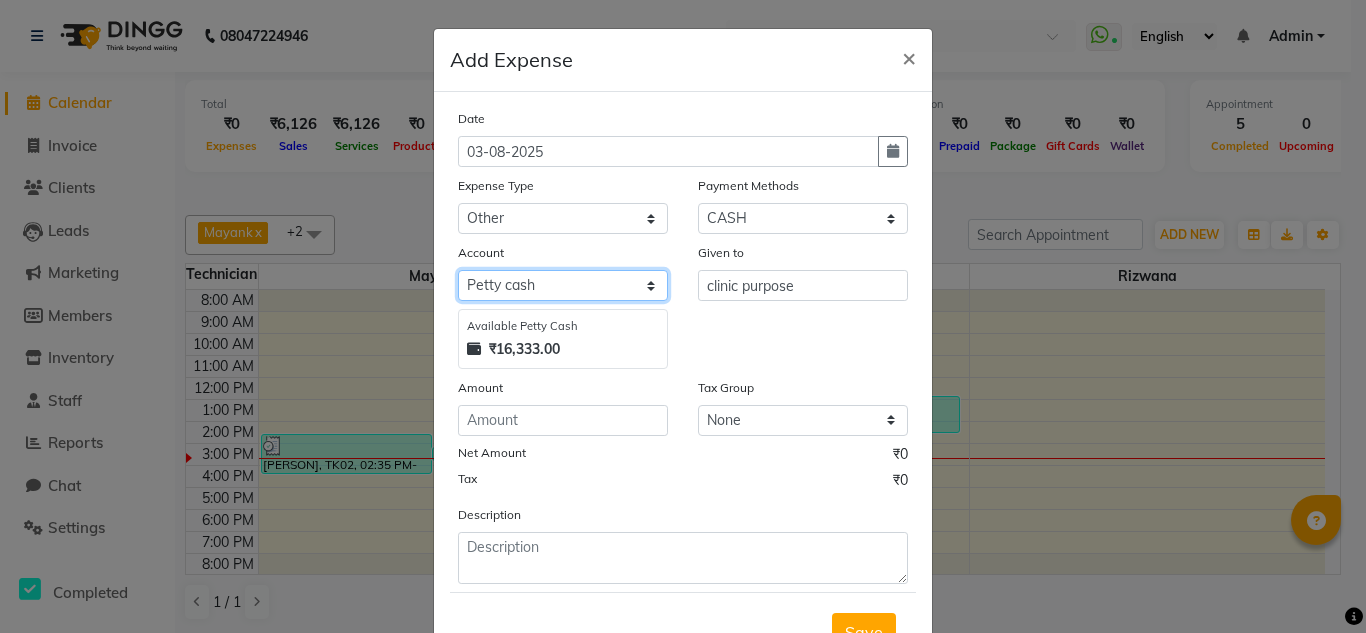 click on "Select Petty cash Nails Aura Tapas Kalyan" 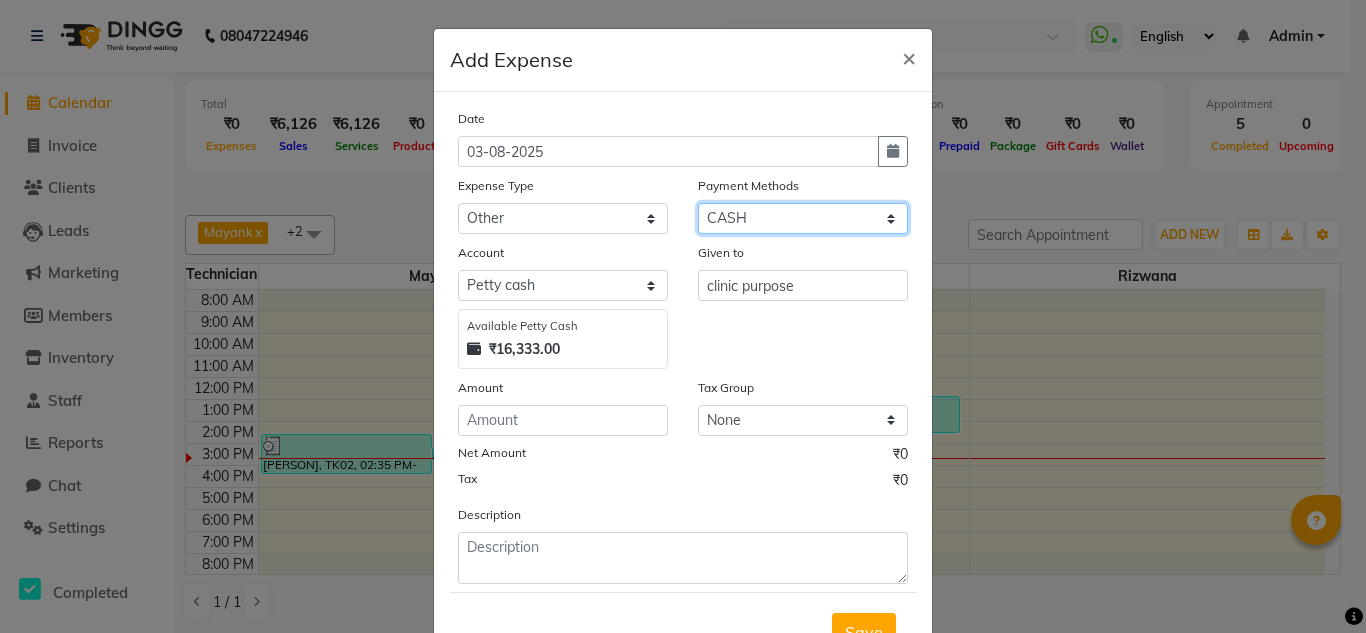click on "Select ONLINE CASH CARD Package Prepaid Coupon Wallet UPI Points" 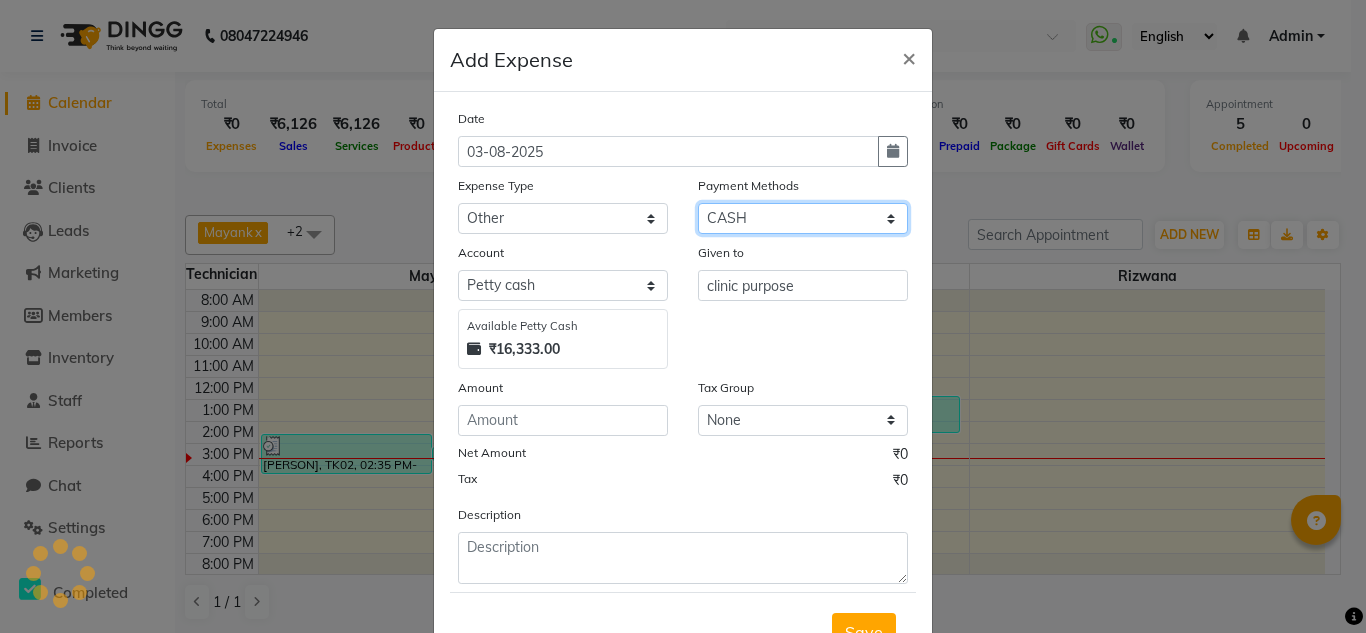click on "Select ONLINE CASH CARD Package Prepaid Coupon Wallet UPI Points" 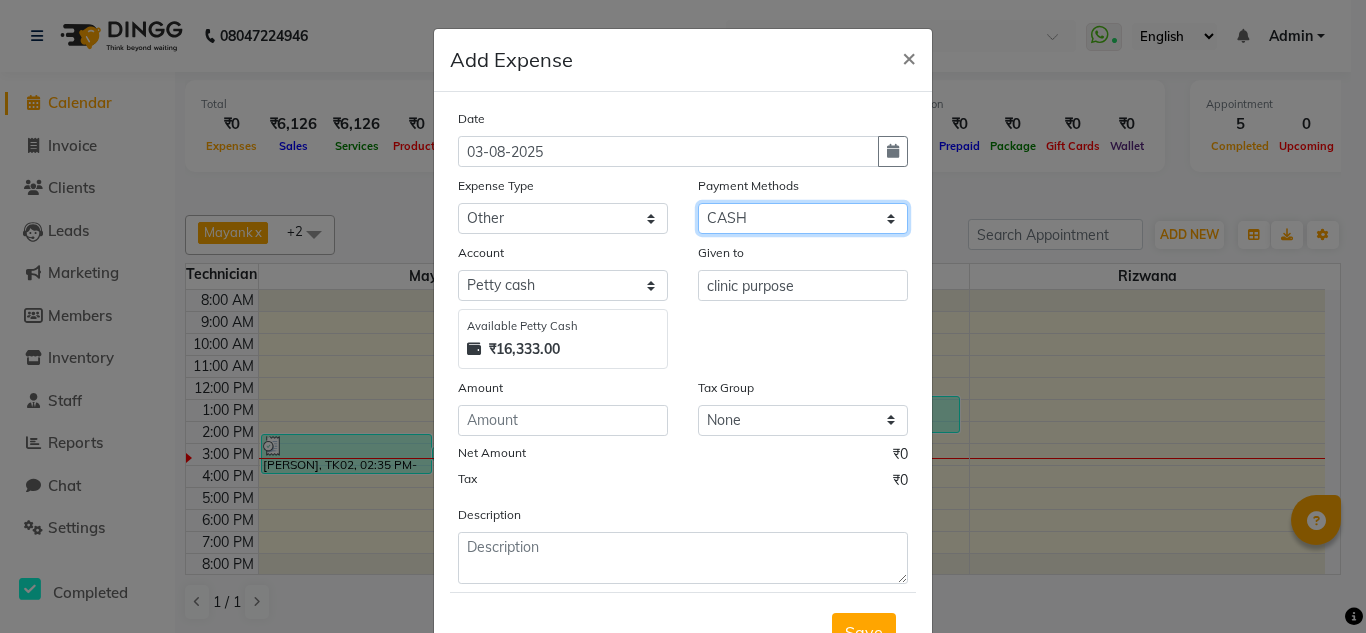 scroll, scrollTop: 83, scrollLeft: 0, axis: vertical 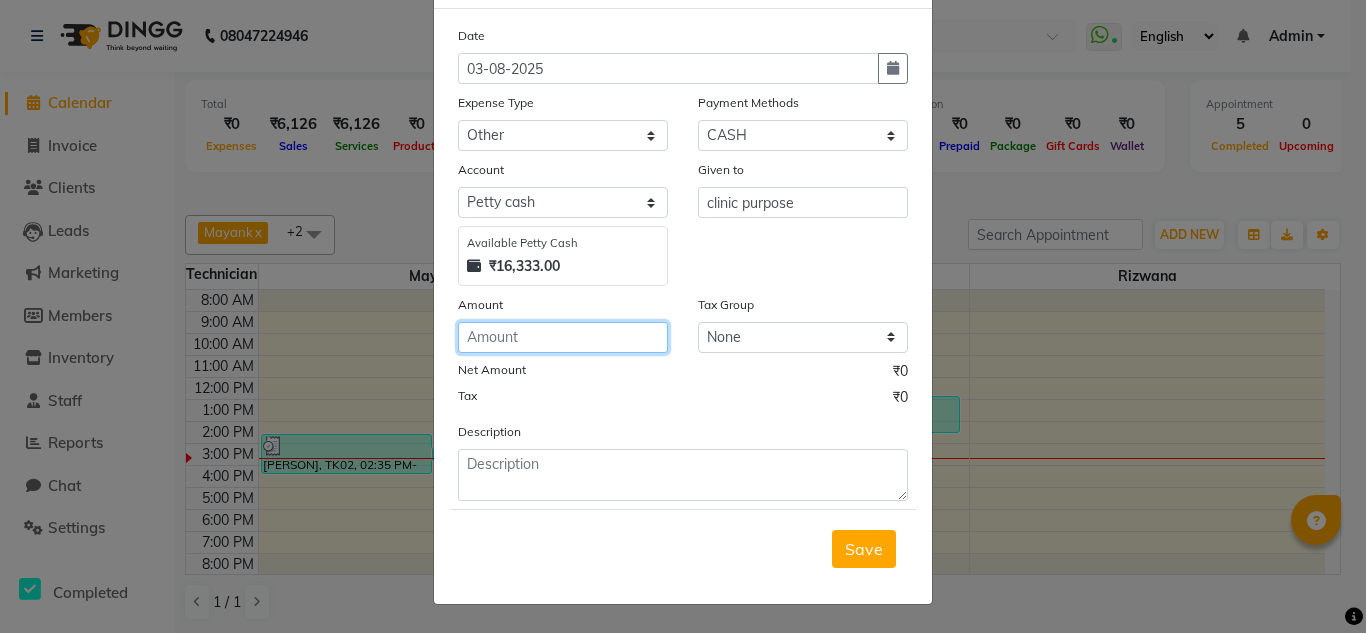 click 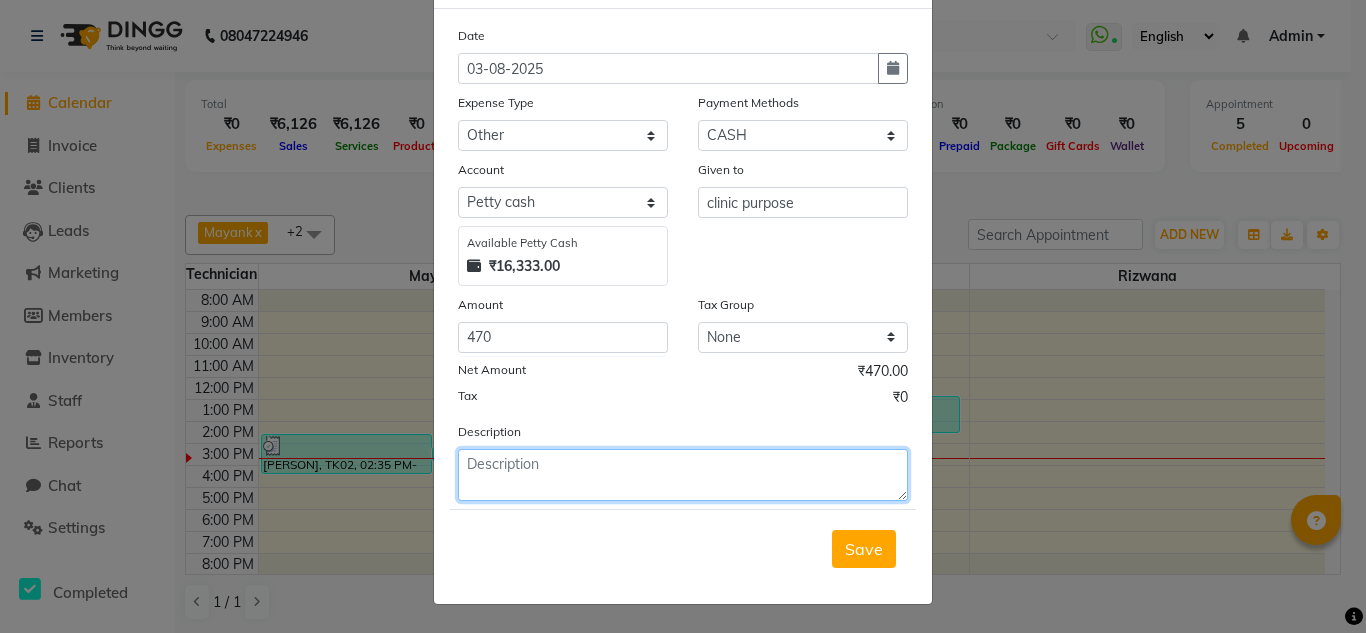 click 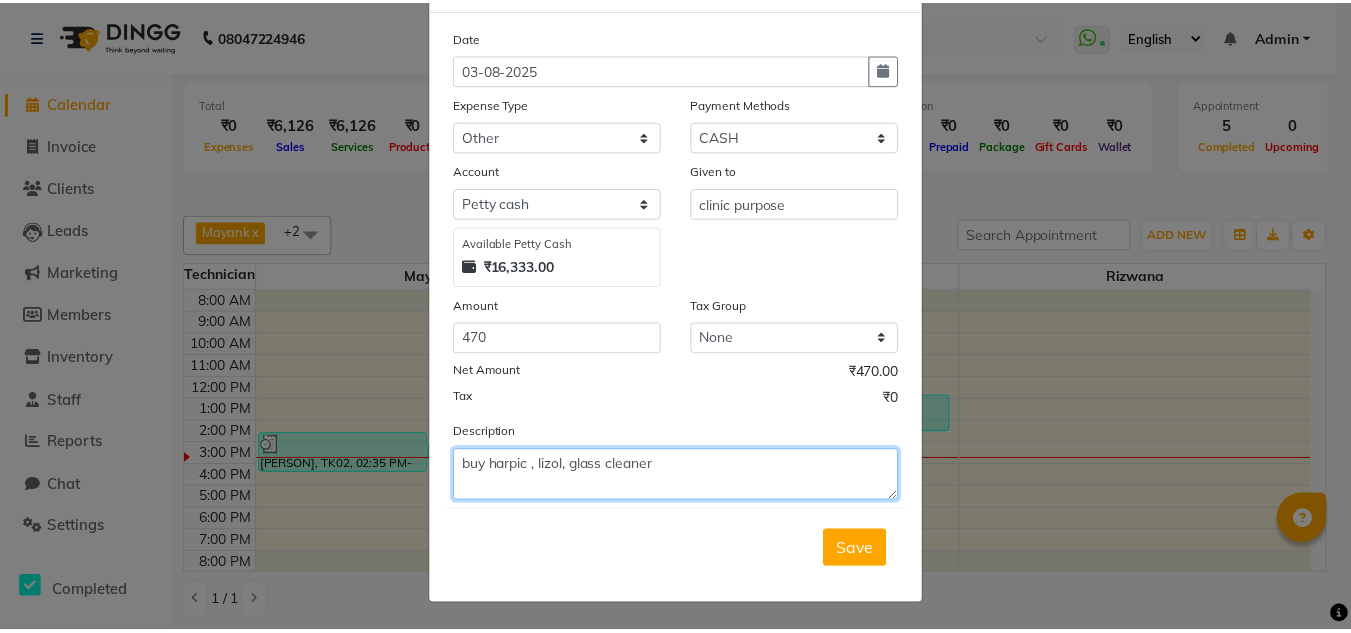 scroll, scrollTop: 83, scrollLeft: 0, axis: vertical 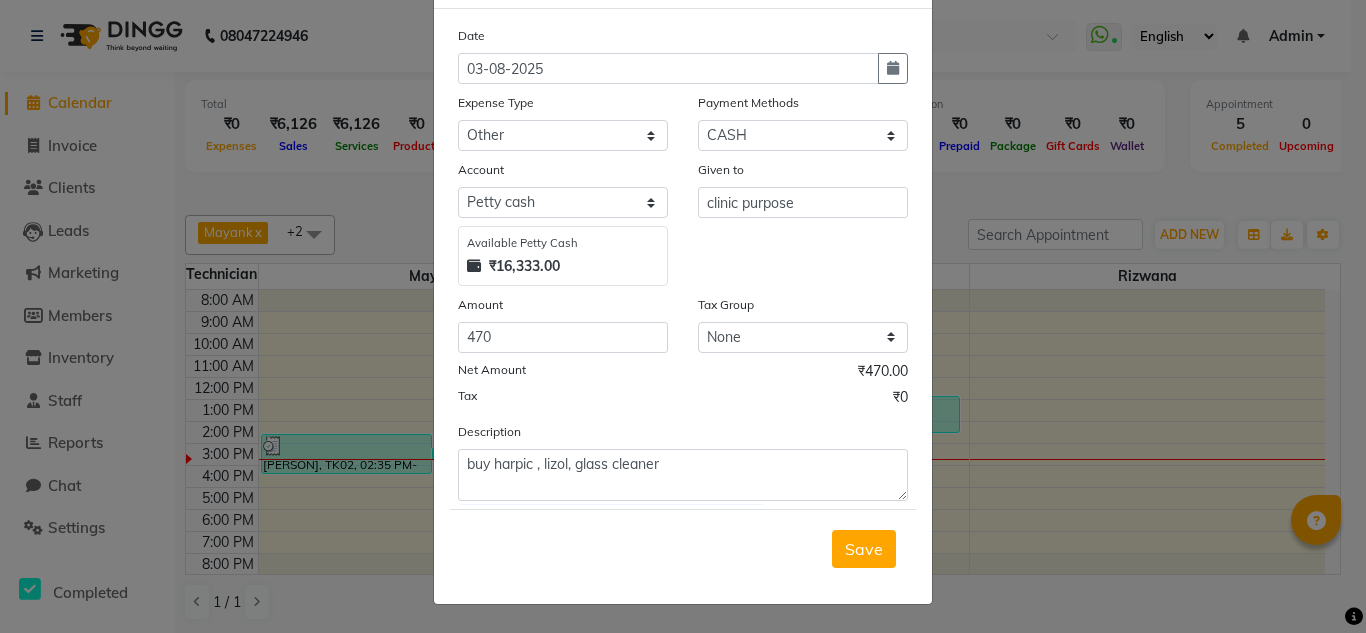 click on "Save" at bounding box center [864, 549] 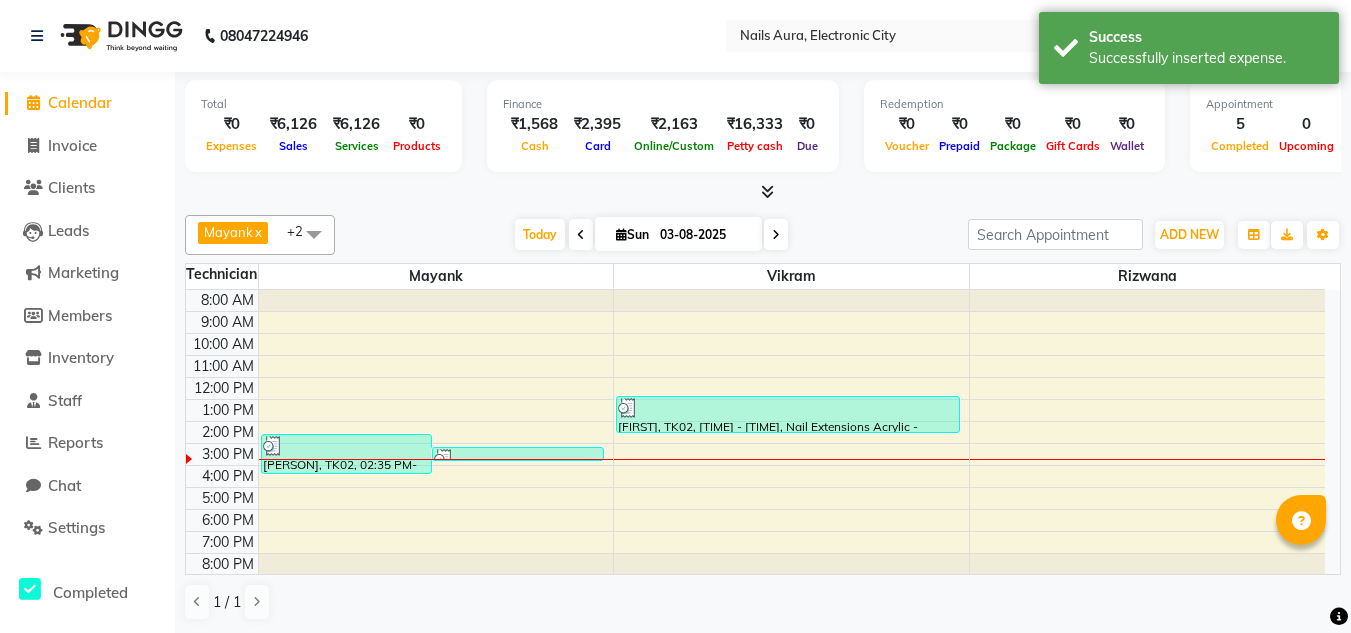 scroll, scrollTop: 1, scrollLeft: 0, axis: vertical 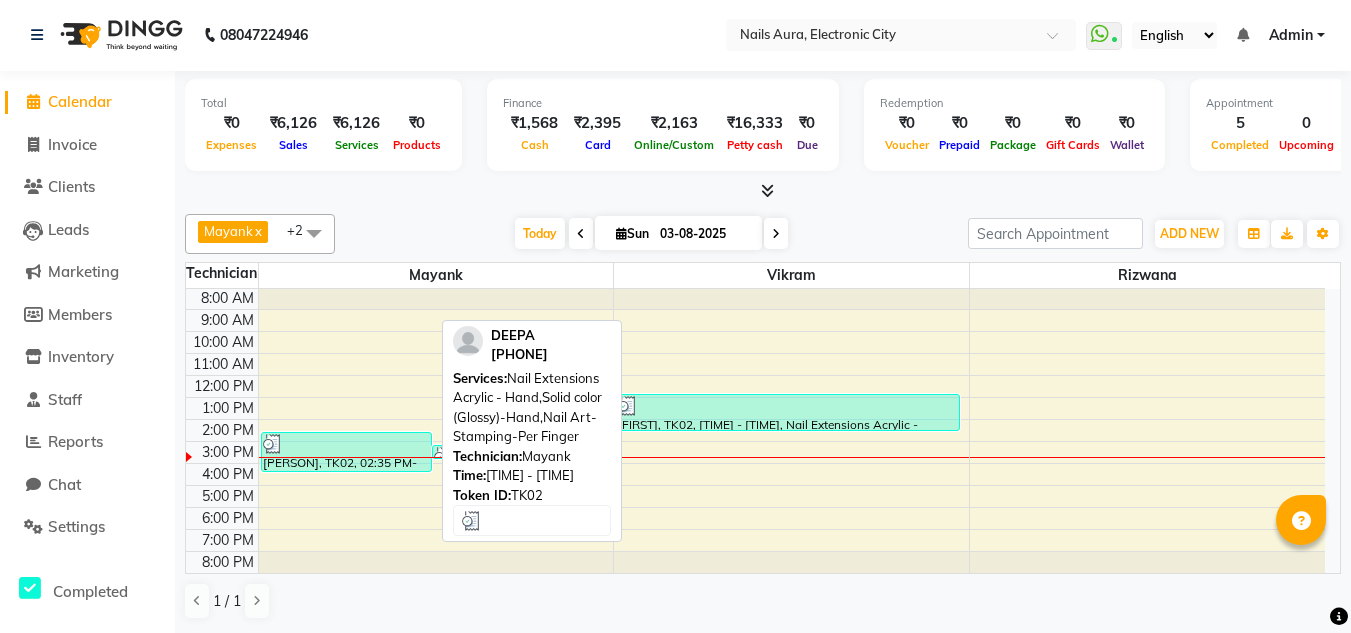 click on "[PERSON], TK02, 02:35 PM-04:25 PM, Nail Extensions Acrylic - Hand,Solid color (Glossy)-Hand,Nail Art-Stamping-Per Finger" at bounding box center [347, 452] 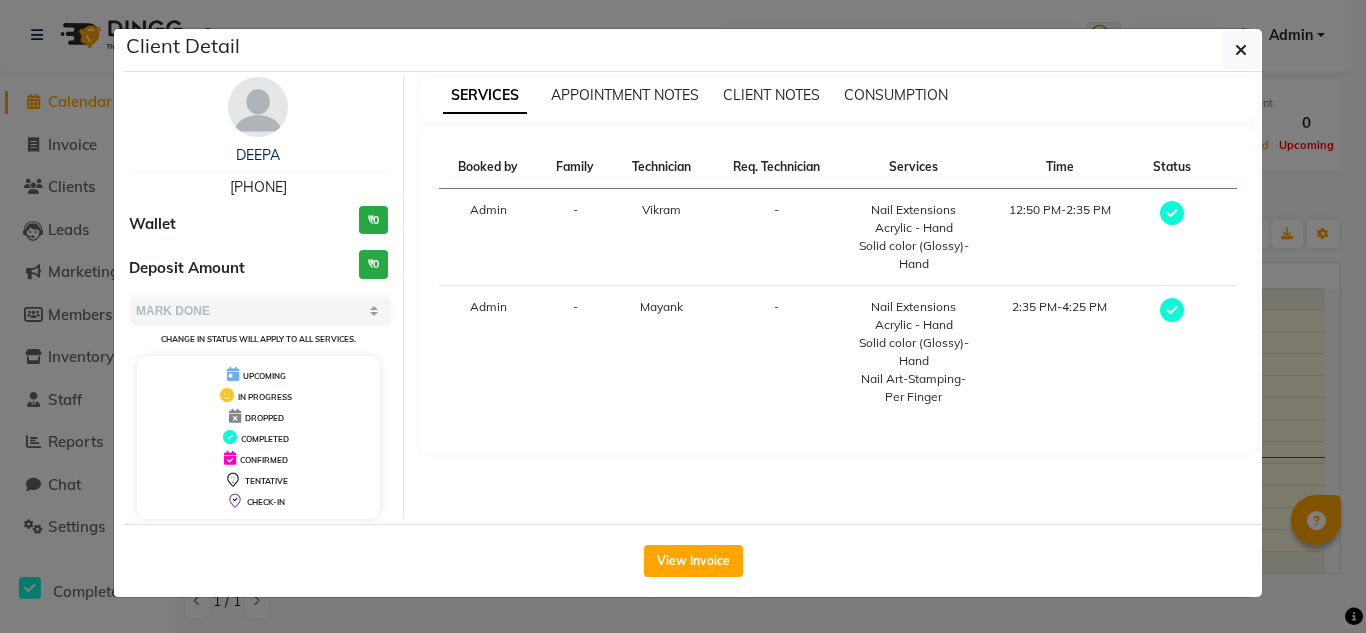 click on "Client Detail [FIRST] [PHONE] Wallet ₹0 Deposit Amount ₹0 Select MARK DONE UPCOMING Change in status will apply to all services. UPCOMING IN PROGRESS DROPPED COMPLETED CONFIRMED TENTATIVE CHECK-IN SERVICES APPOINTMENT NOTES CLIENT NOTES CONSUMPTION Booked by Family Technician Req. Technician Services Time Status Admin - [FIRST] - Nail Extensions Acrylic - Hand Solid color (Glossy)-Hand 12:50 PM-2:35 PM Admin - [FIRST] - Nail Extensions Acrylic - Hand Solid color (Glossy)-Hand Nail Art-Stamping-Per Finger 2:35 PM-4:25 PM View Invoice" 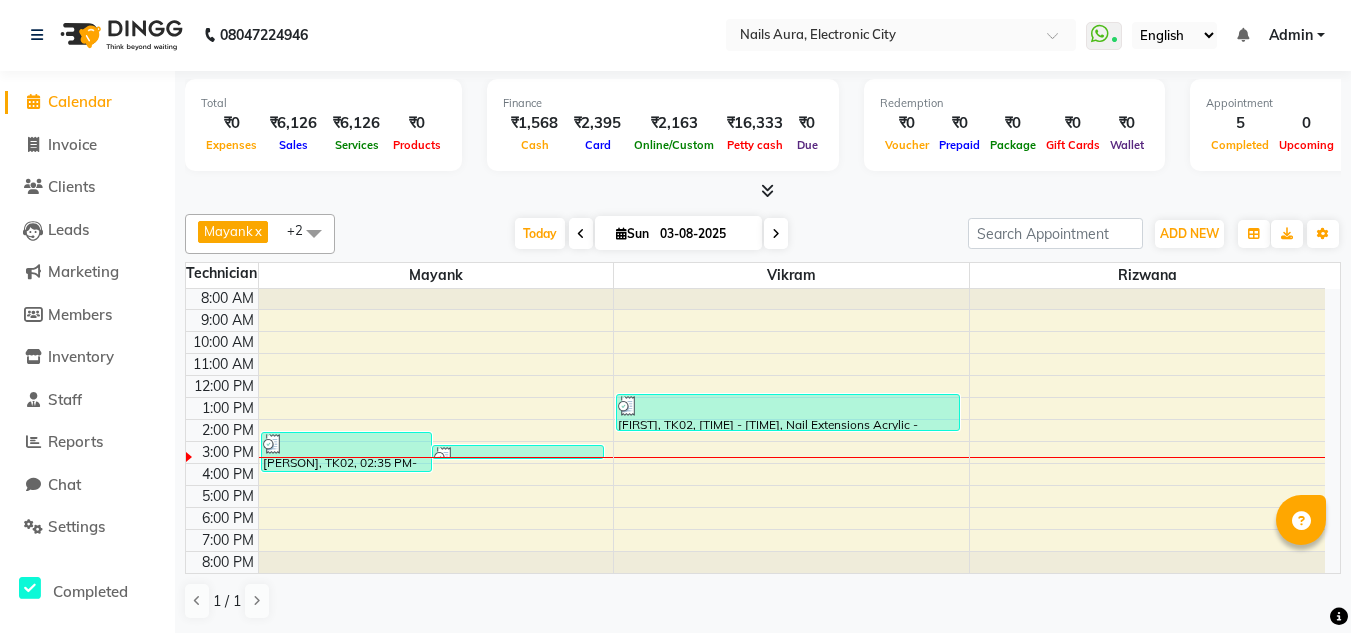scroll, scrollTop: 0, scrollLeft: 0, axis: both 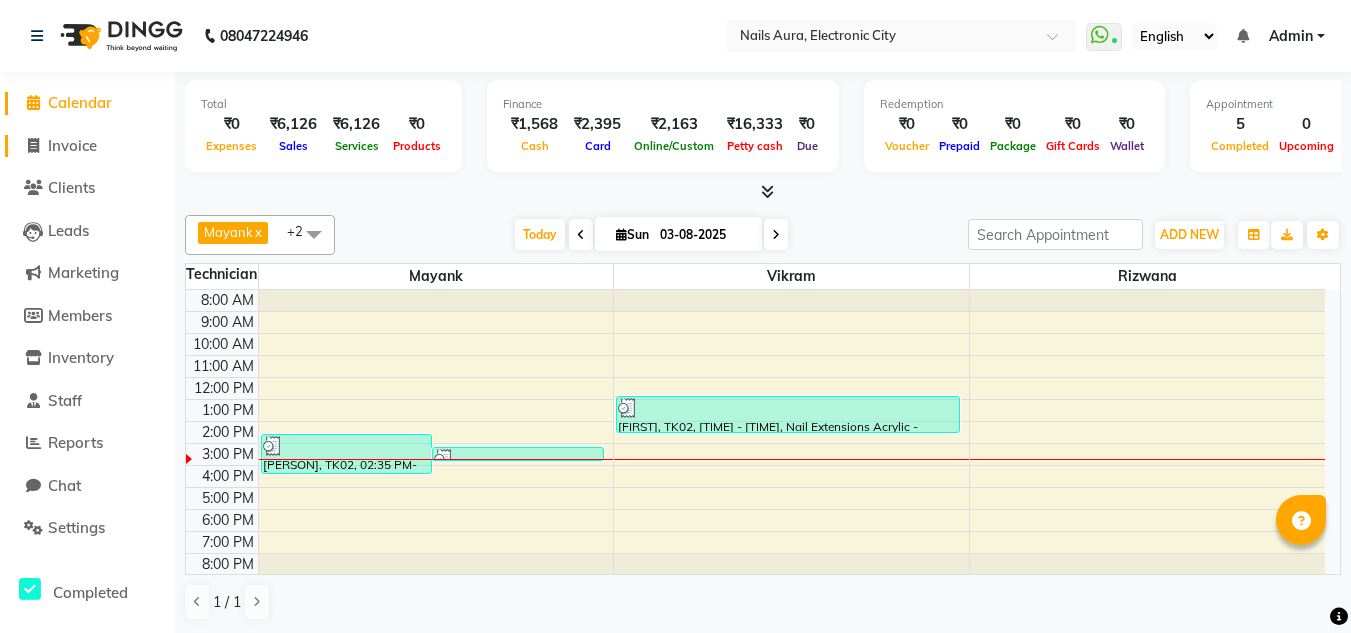 click on "Invoice" 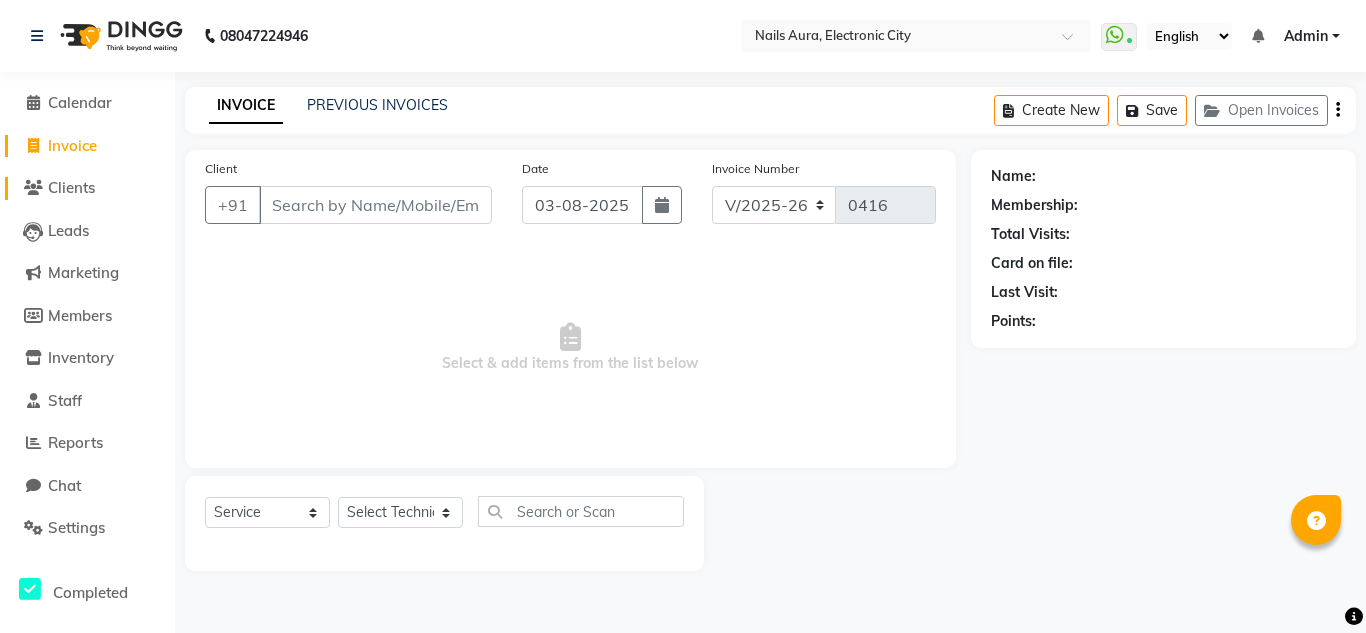 click on "Clients" 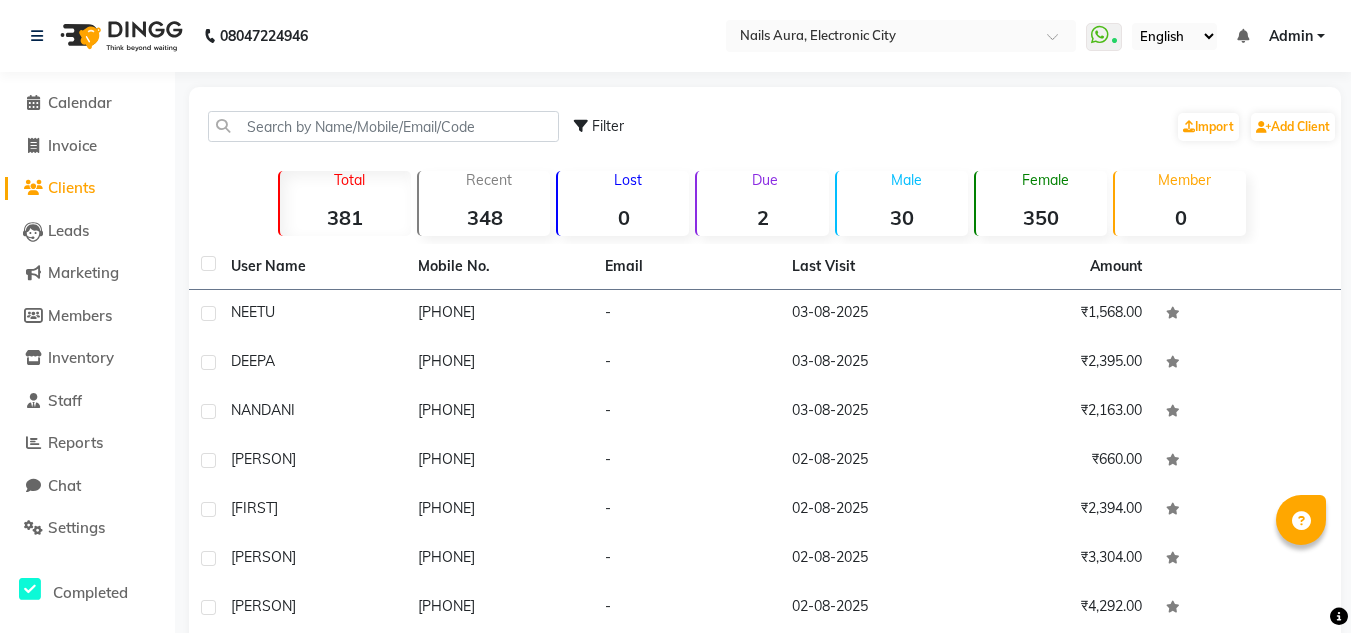click on "Leads" 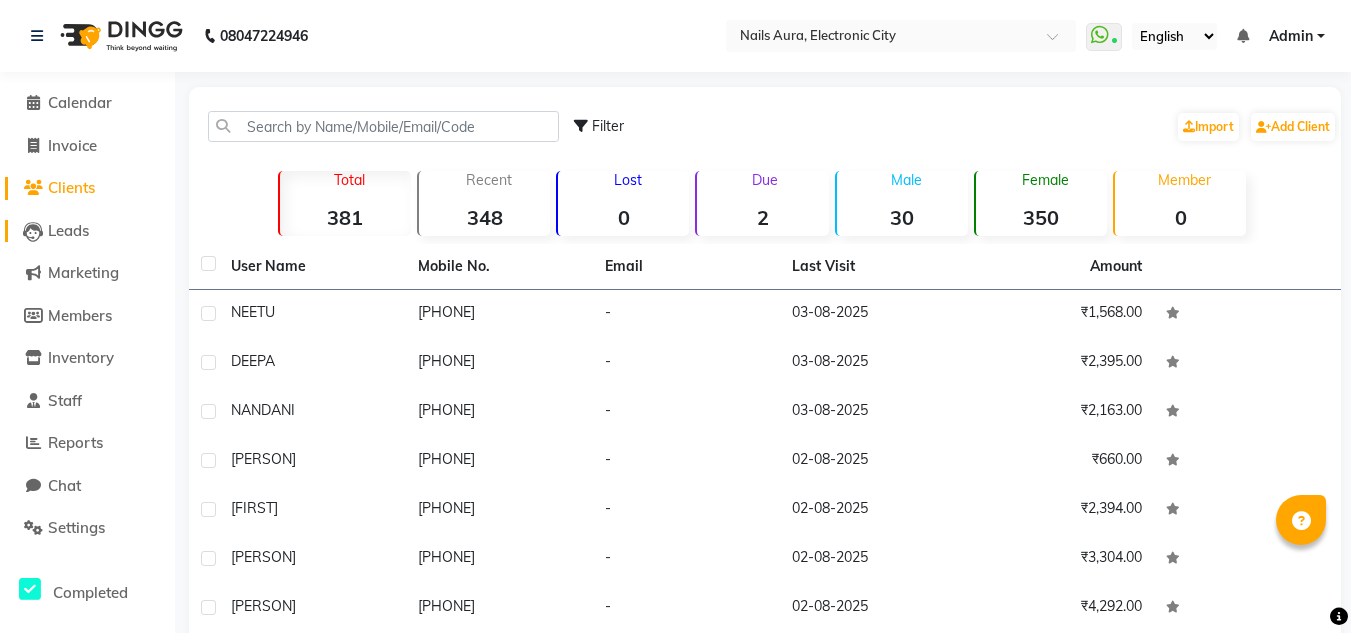 click on "Leads" 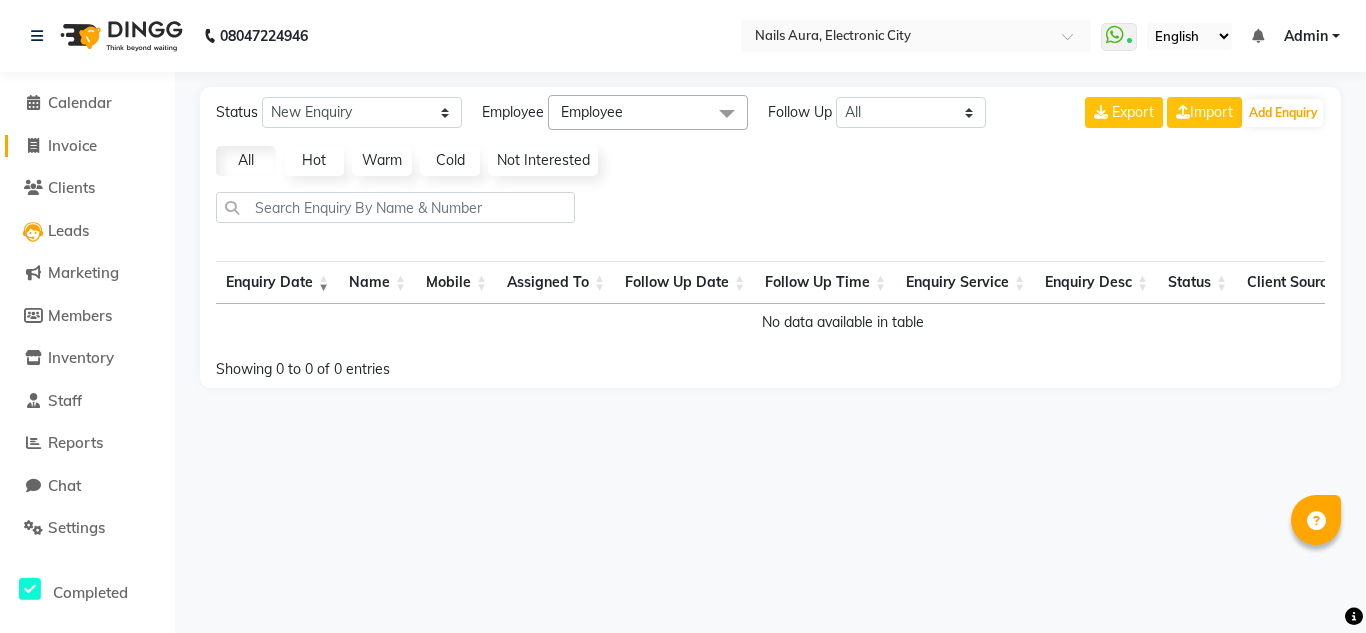click on "Invoice" 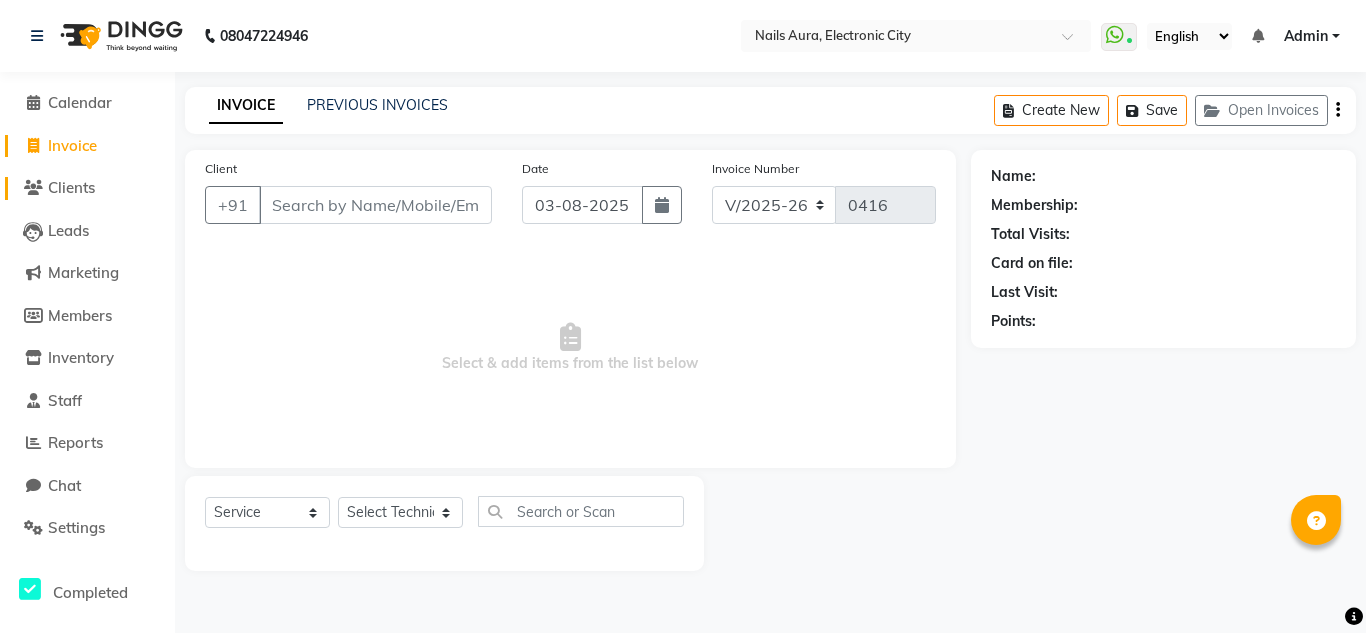 click on "Clients" 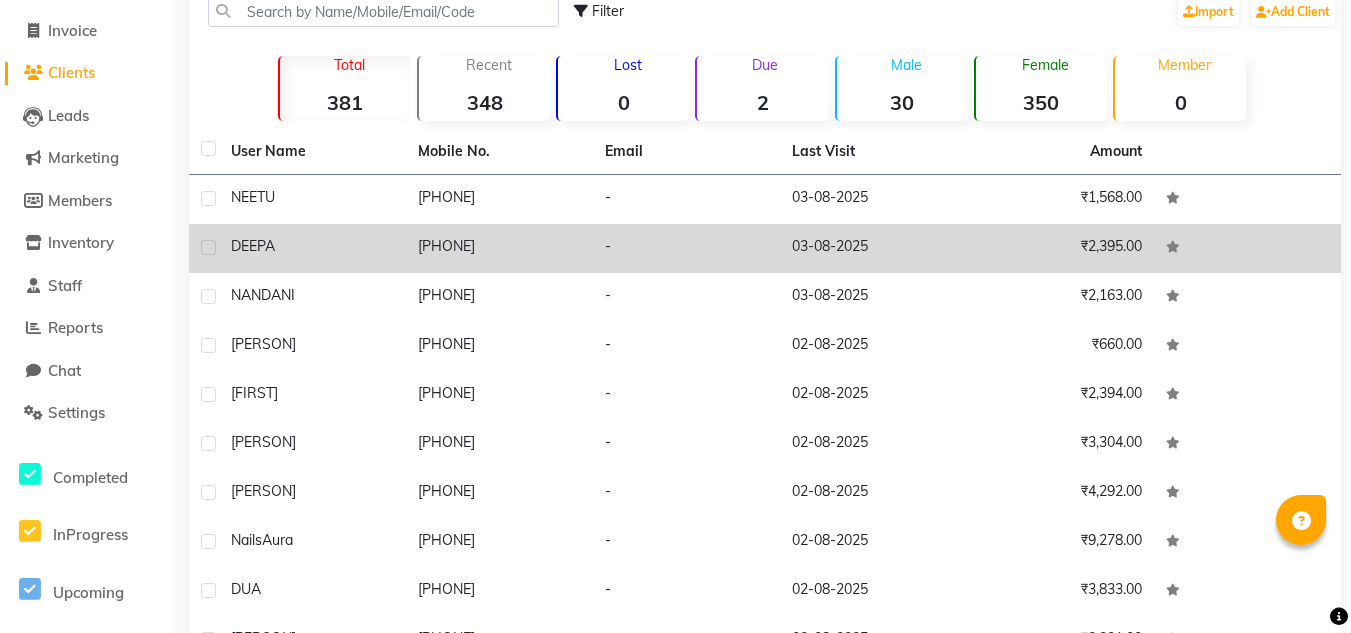 scroll, scrollTop: 0, scrollLeft: 0, axis: both 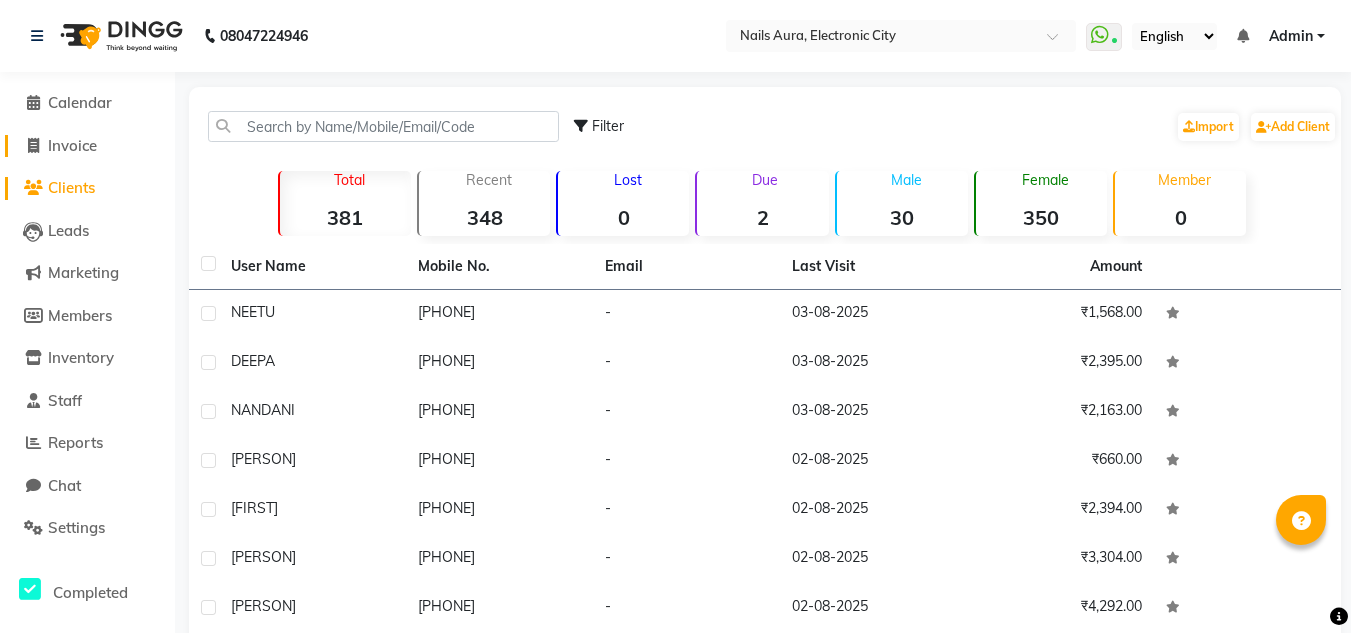 click on "Invoice" 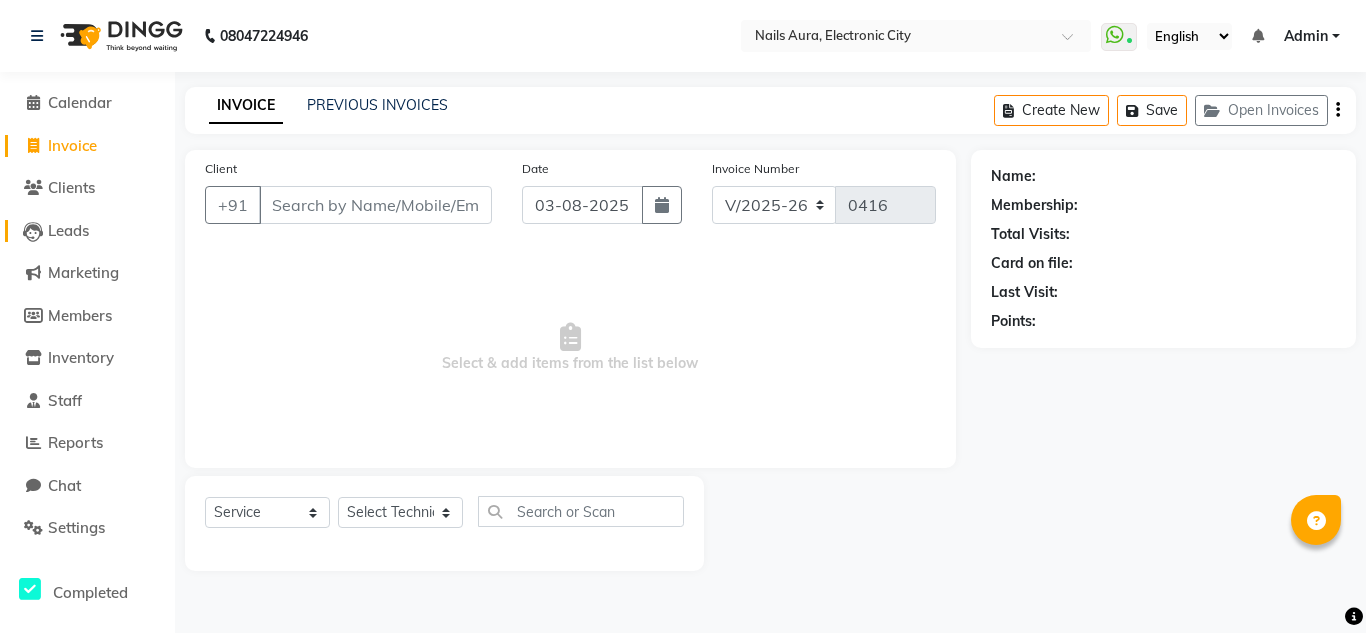 click on "Leads" 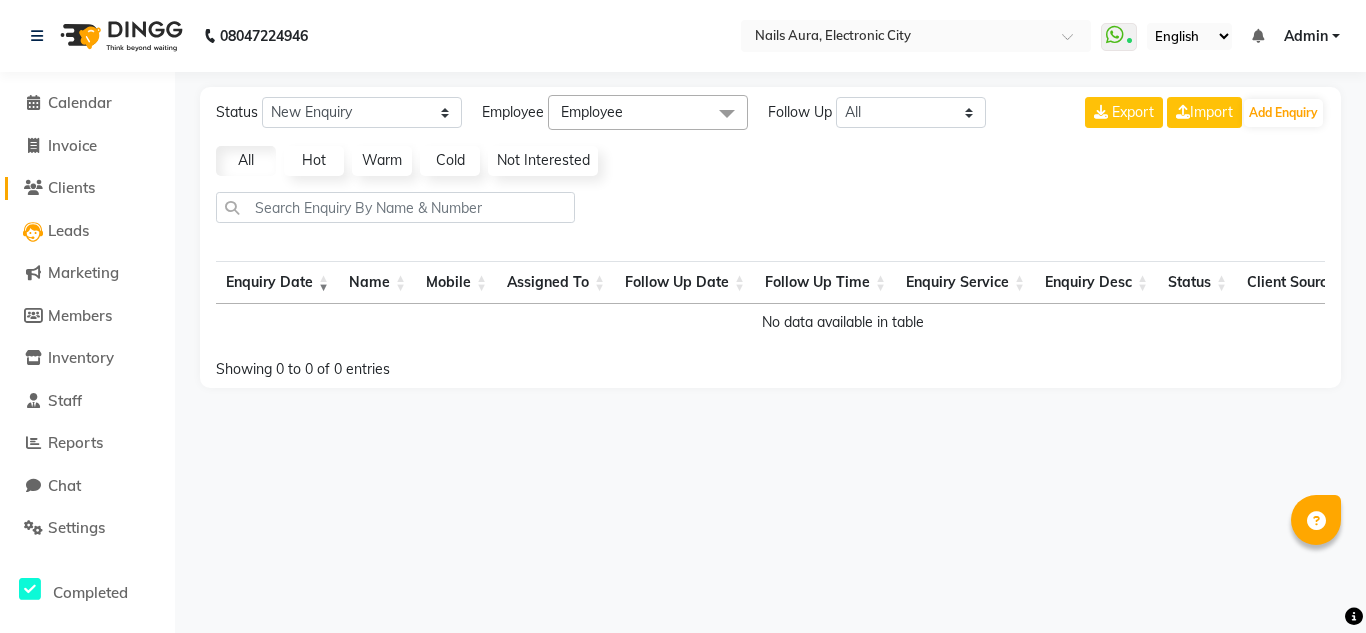click on "Clients" 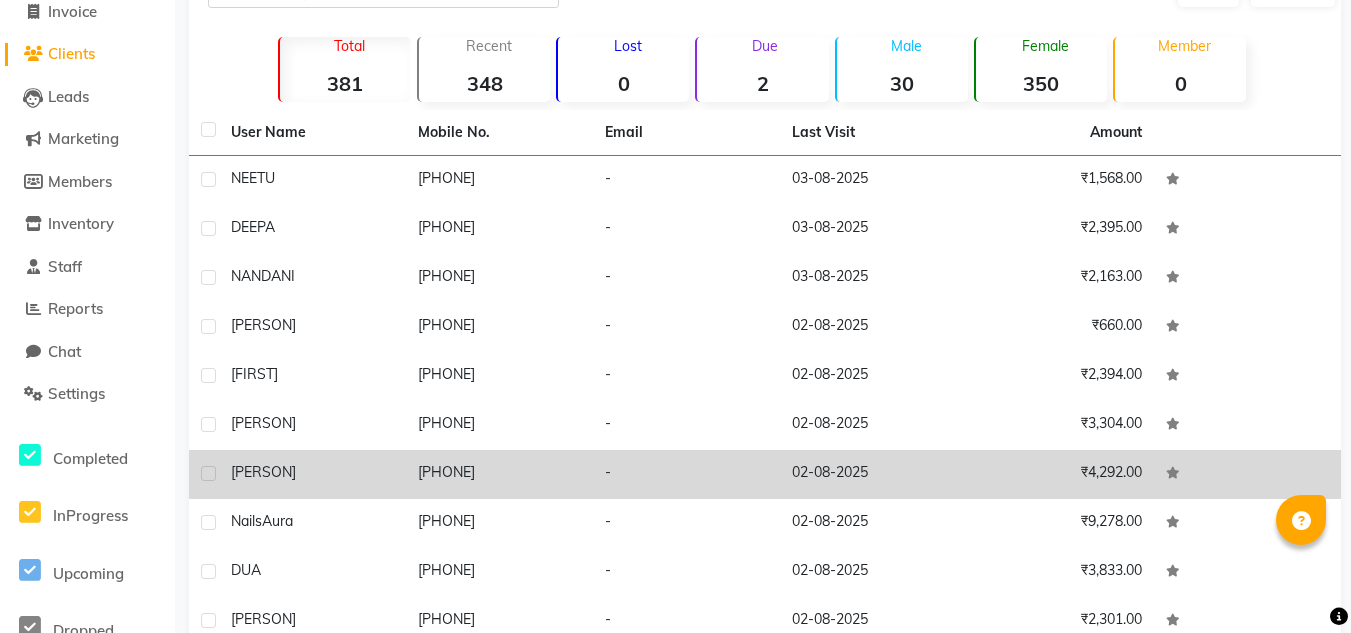 scroll, scrollTop: 0, scrollLeft: 0, axis: both 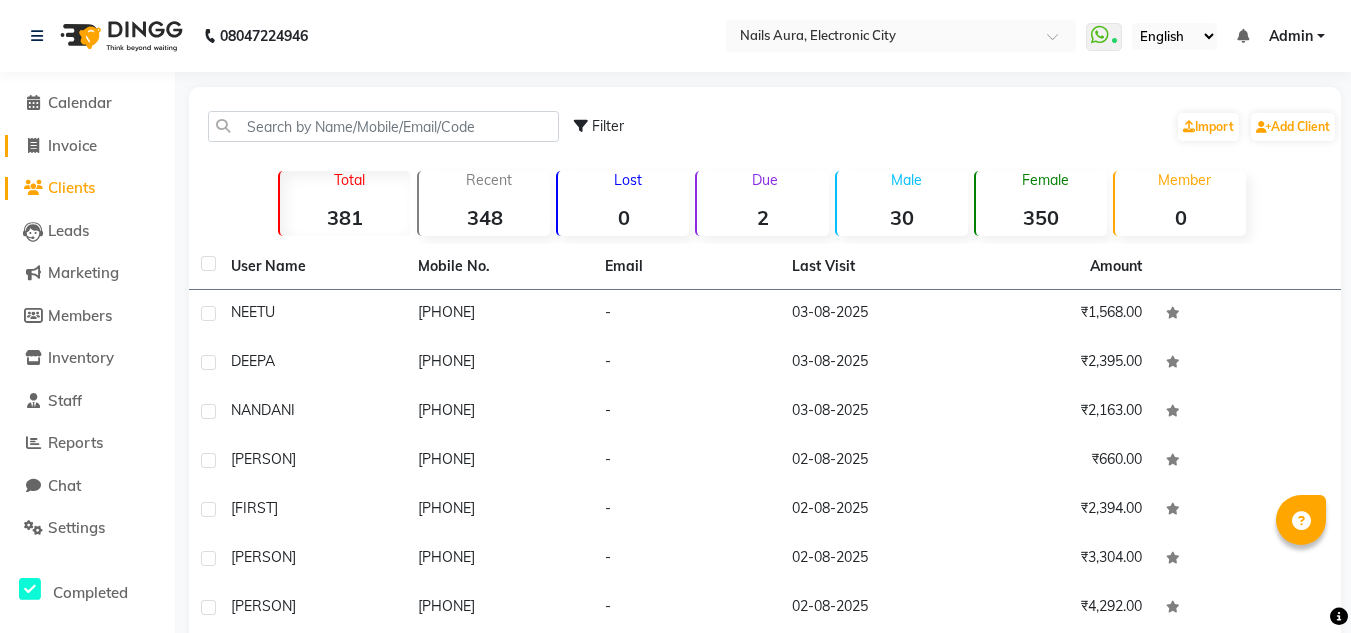click on "Invoice" 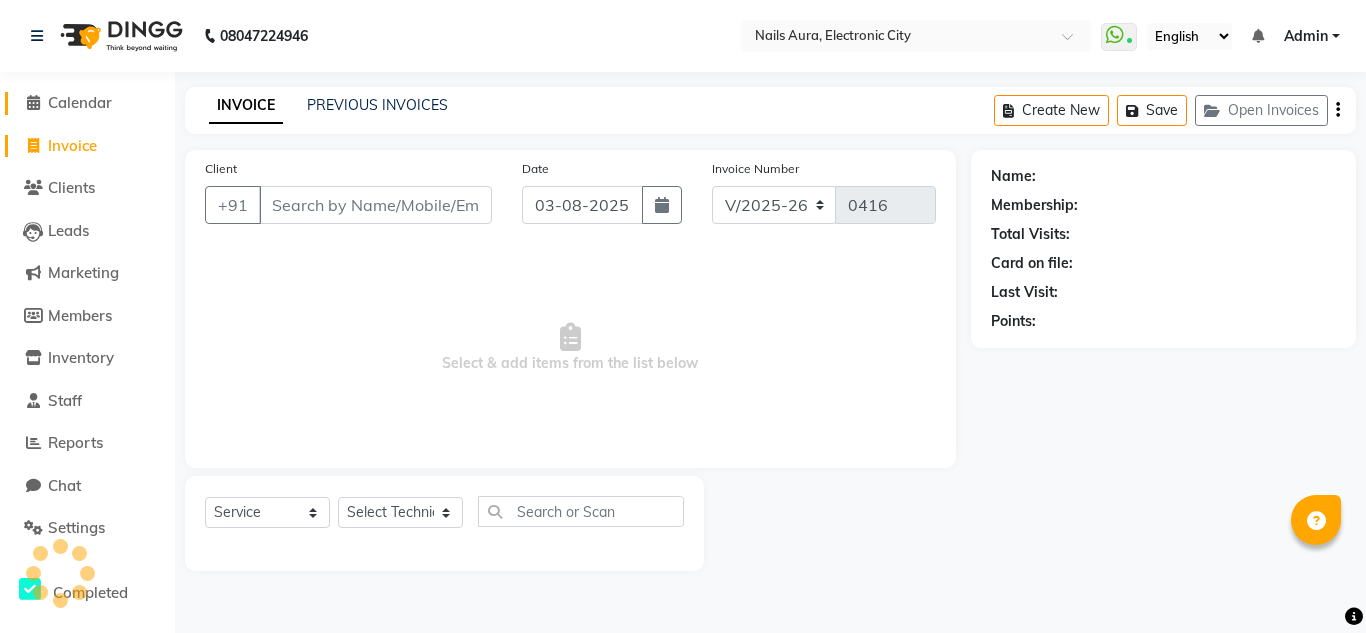 click on "Calendar" 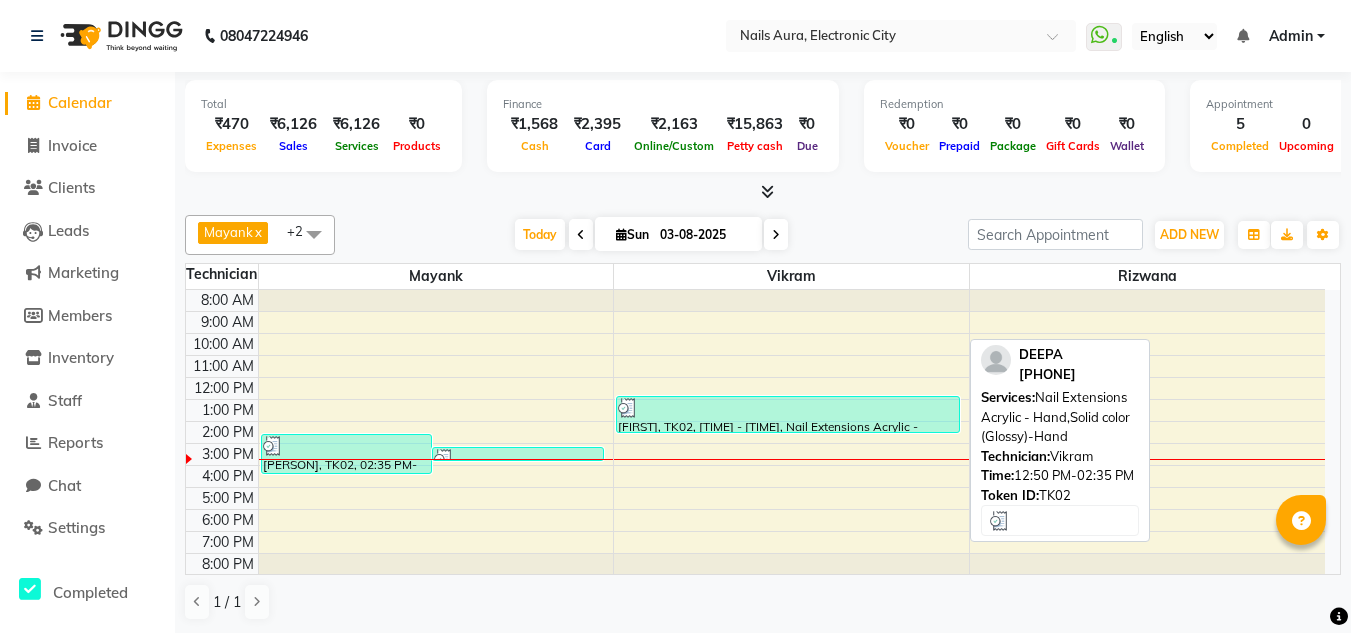 click on "[FIRST], TK02, [TIME] - [TIME], Nail Extensions Acrylic - Hand,Solid color (Glossy)-Hand" at bounding box center [788, 414] 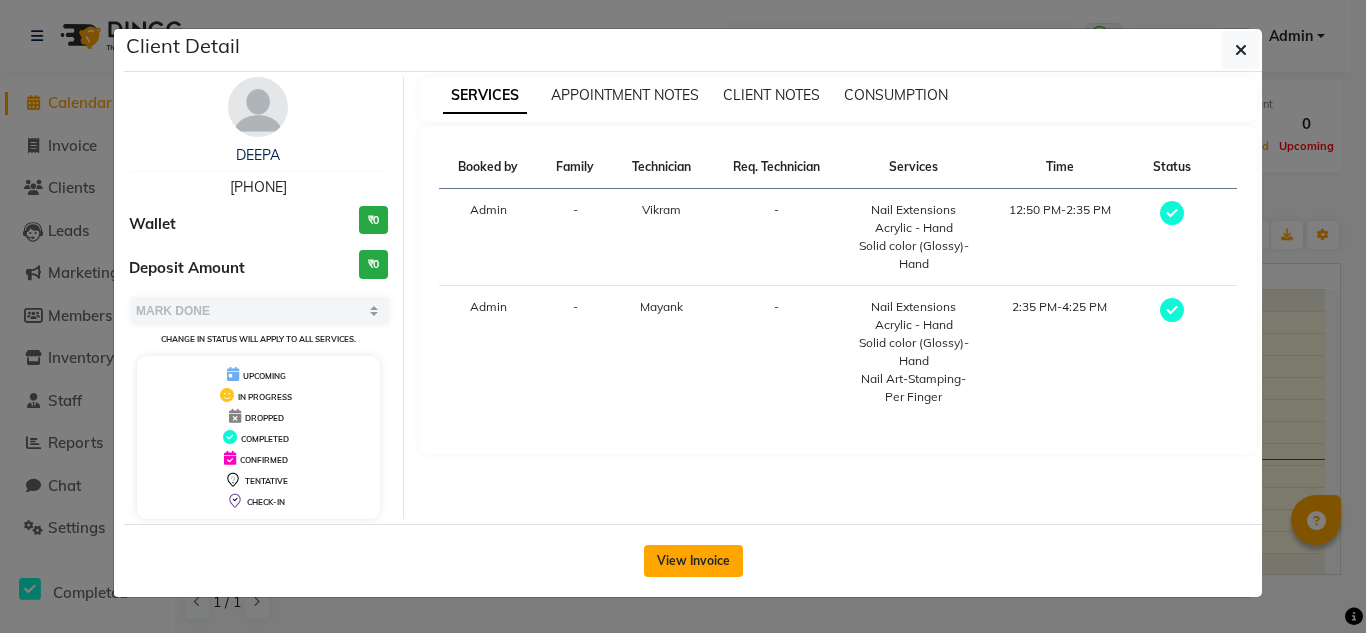 click on "View Invoice" 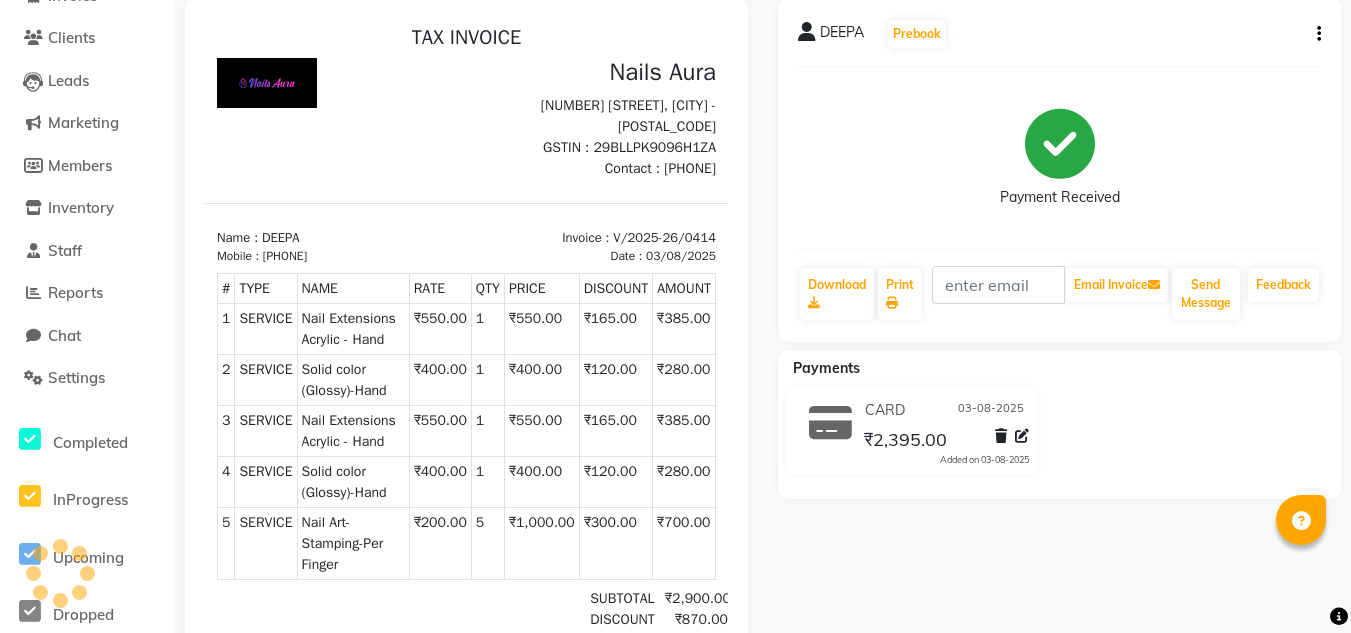 scroll, scrollTop: 0, scrollLeft: 0, axis: both 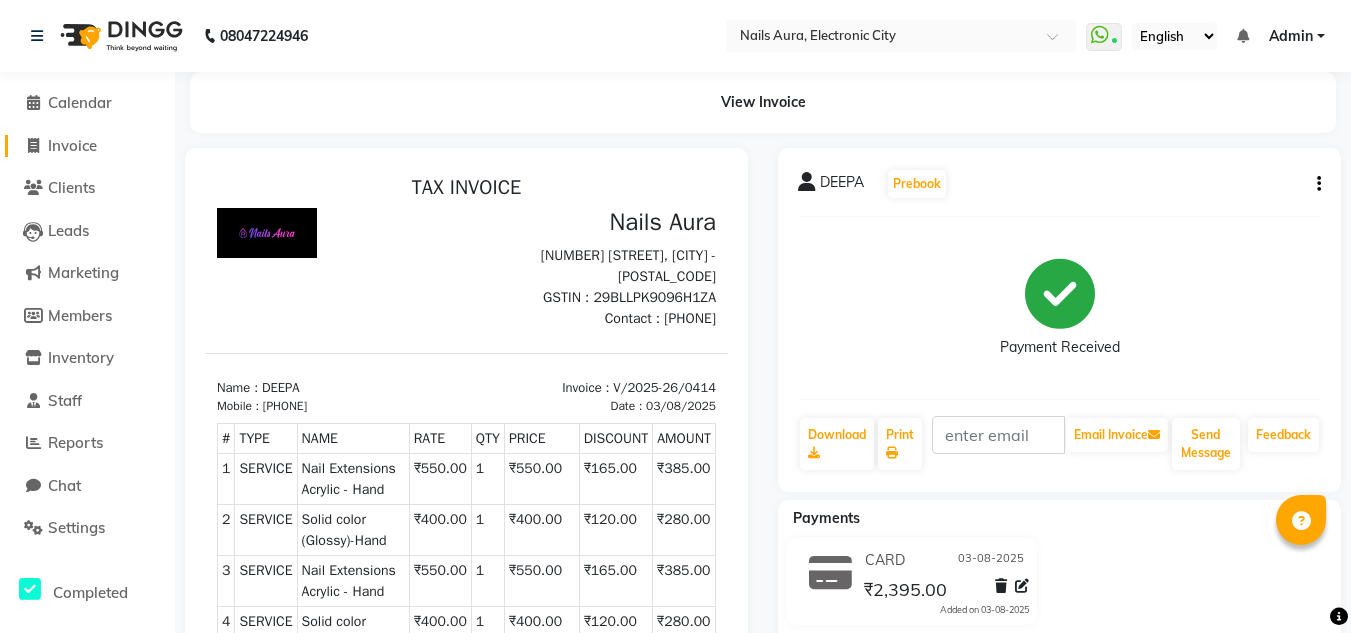 click on "Invoice" 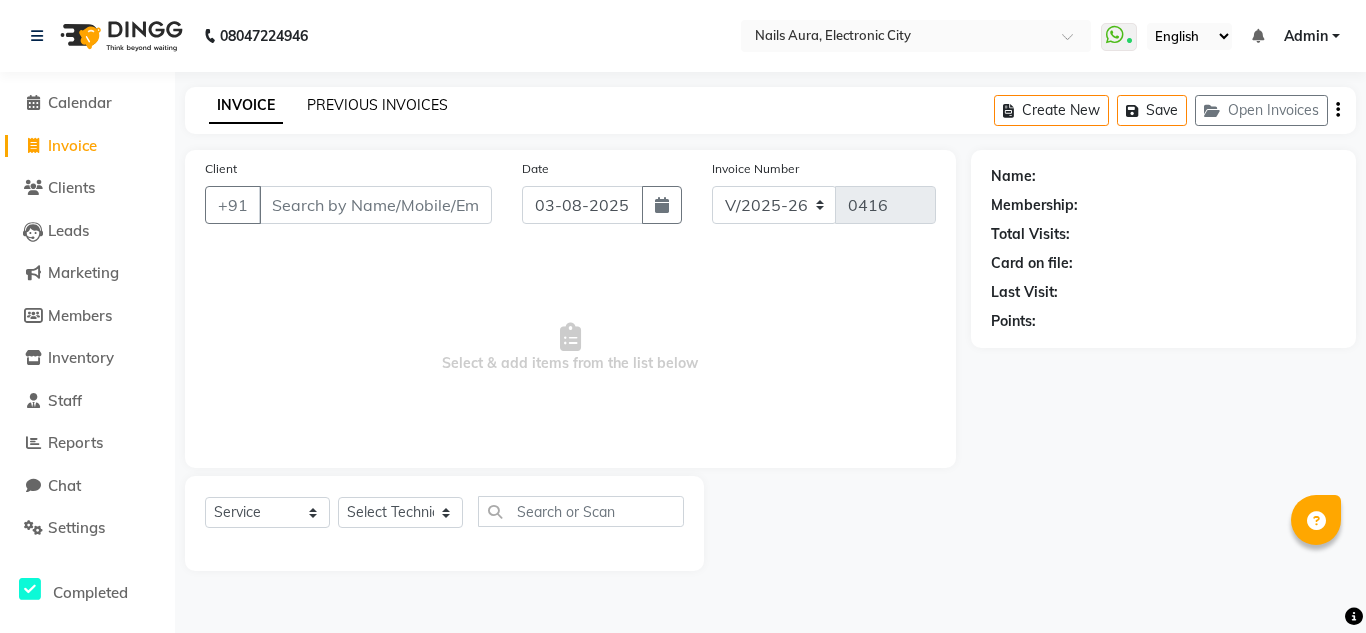 click on "PREVIOUS INVOICES" 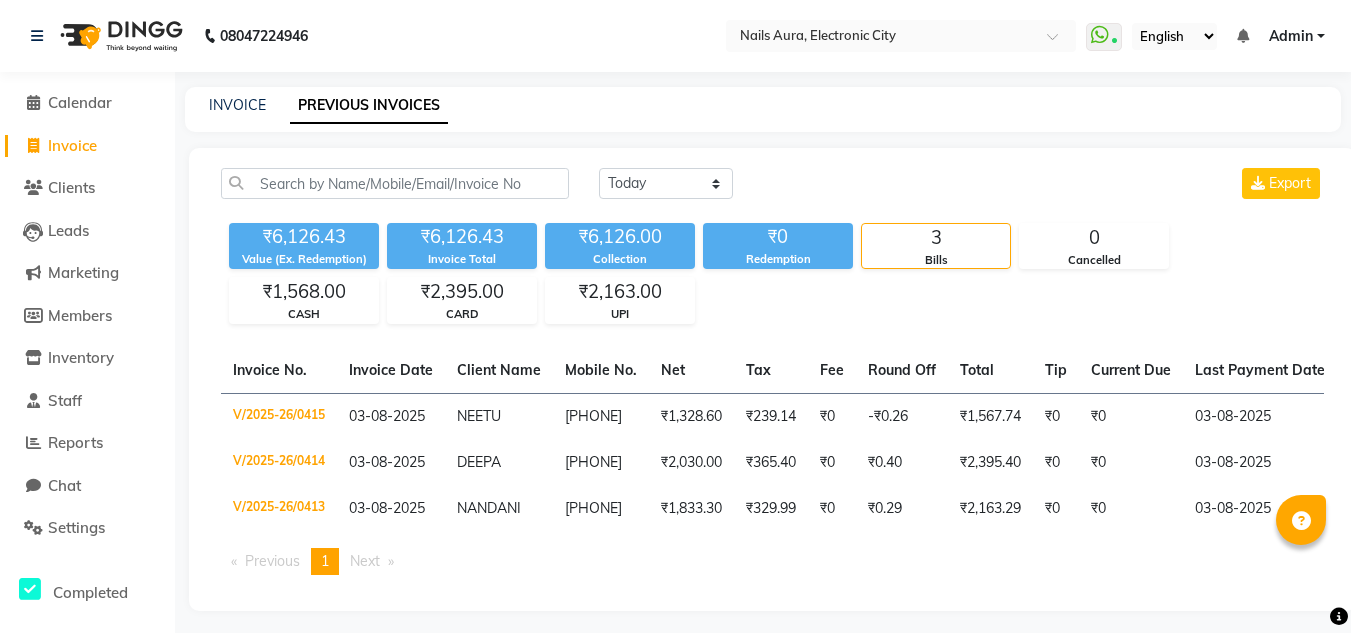 click on "Invoice" 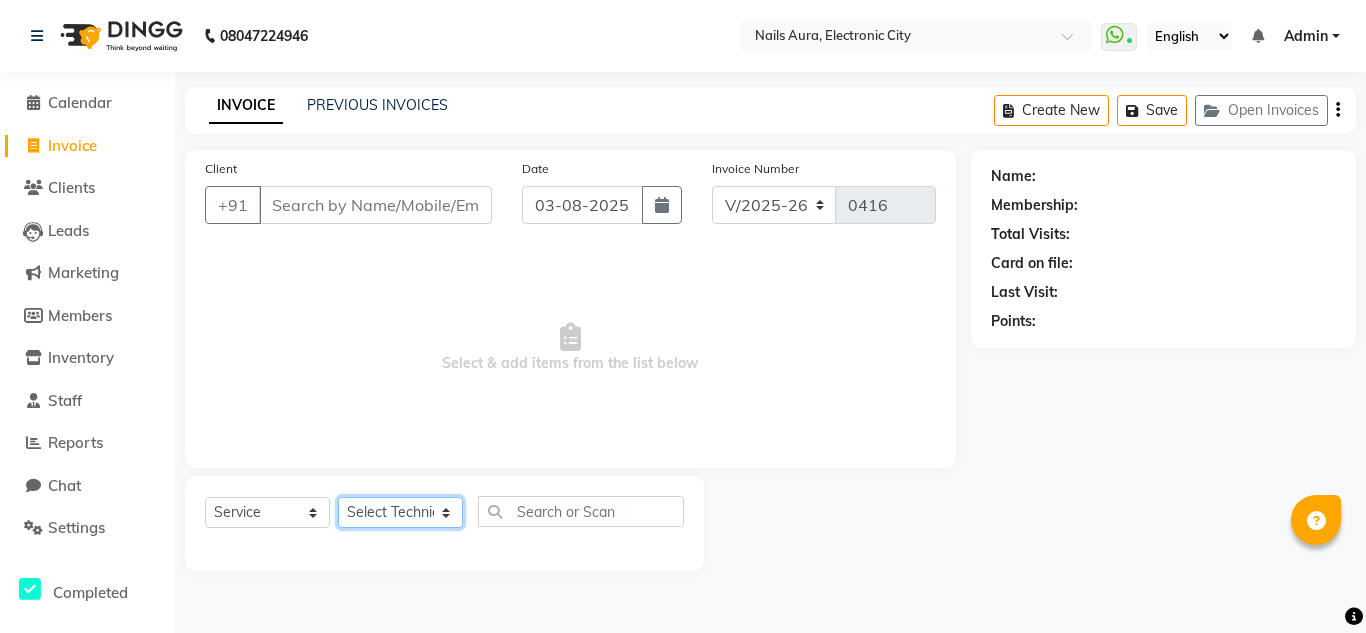 click on "Select Technician [FIRST] [FIRST] [FIRST] [FIRST] [FIRST] [FIRST] [FIRST] [FIRST] [FIRST] [FIRST] [FIRST] [FIRST] [FIRST]" 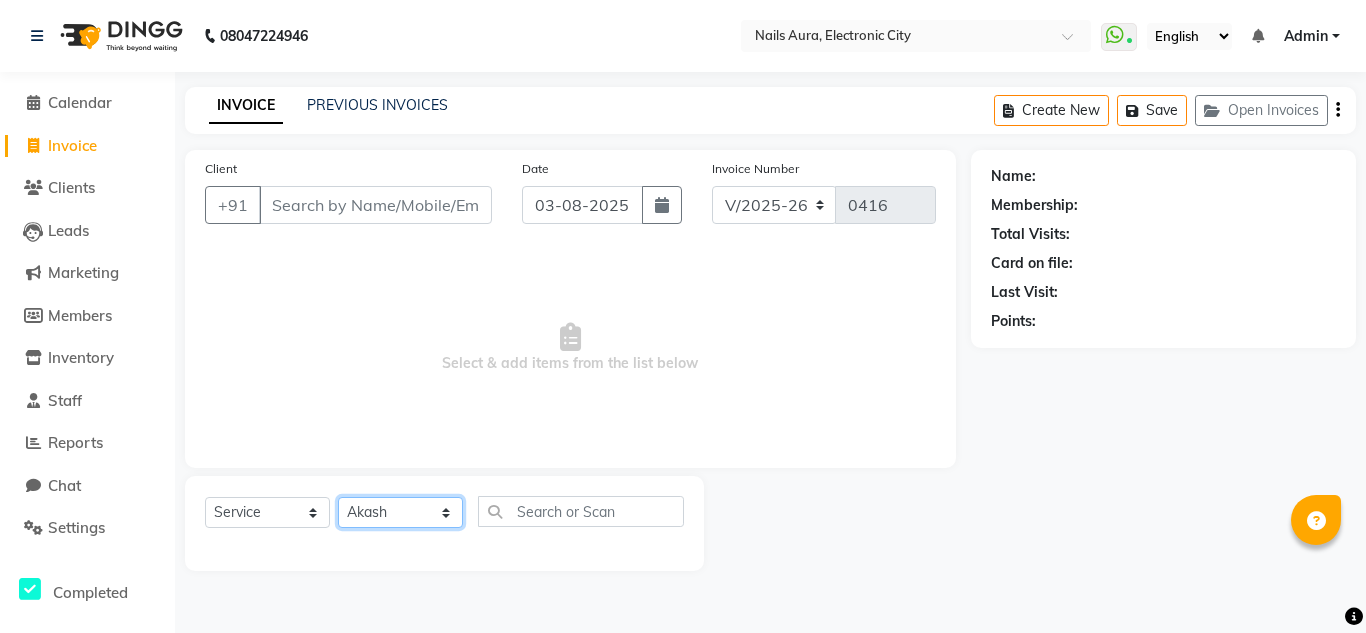 click on "Select Technician [FIRST] [FIRST] [FIRST] [FIRST] [FIRST] [FIRST] [FIRST] [FIRST] [FIRST] [FIRST] [FIRST] [FIRST] [FIRST]" 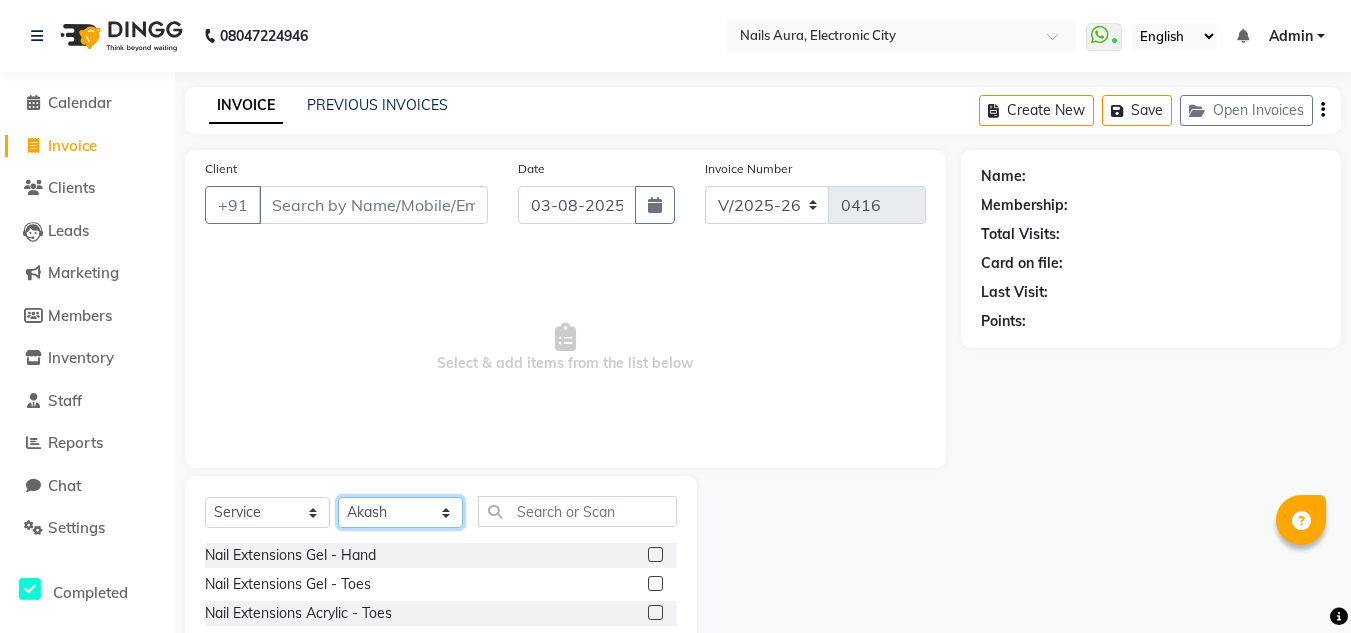 scroll, scrollTop: 168, scrollLeft: 0, axis: vertical 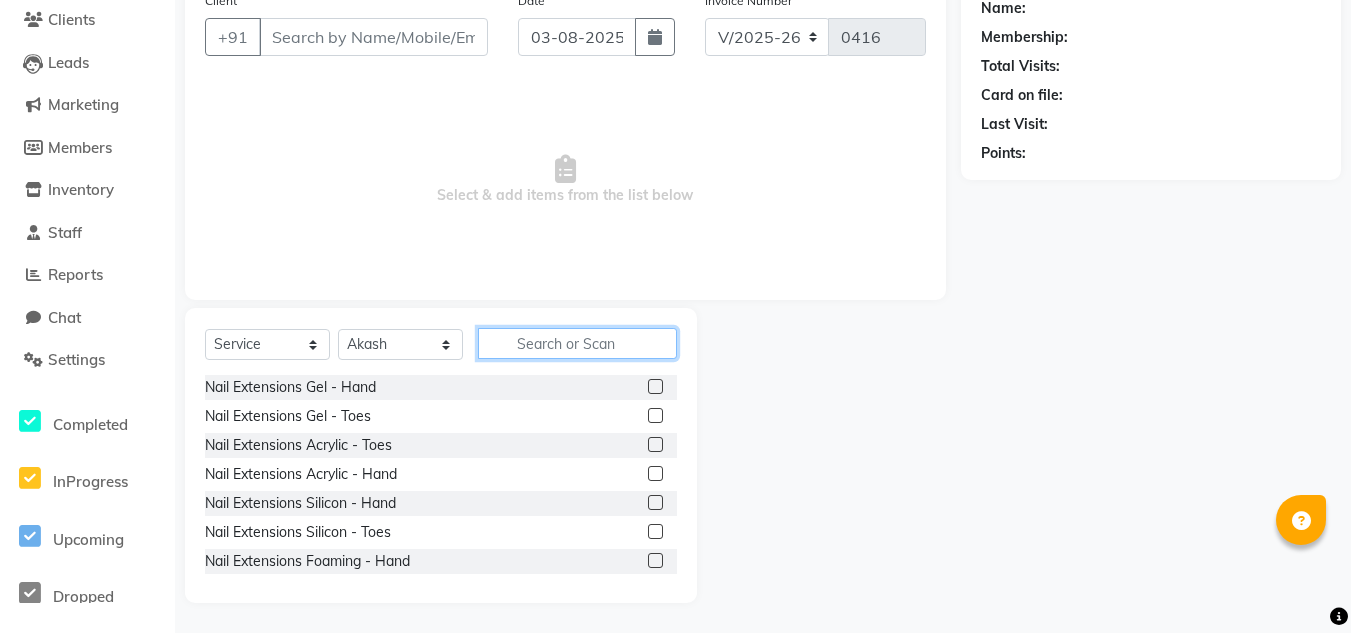click 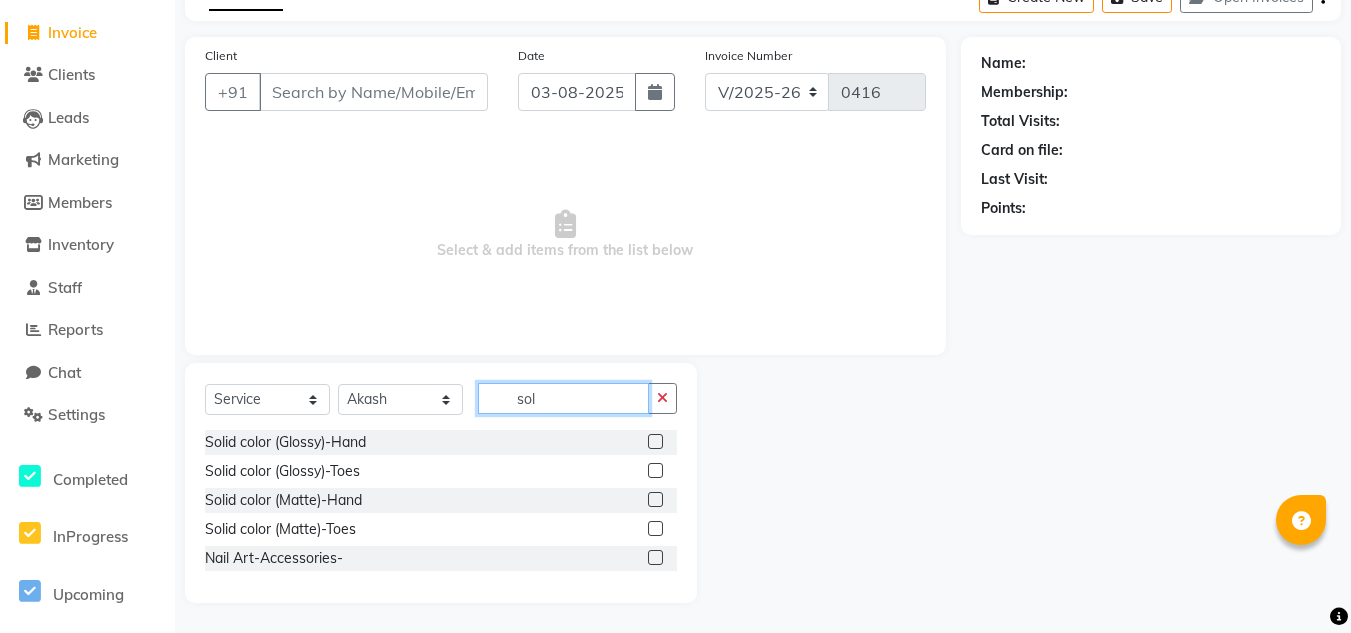 scroll, scrollTop: 84, scrollLeft: 0, axis: vertical 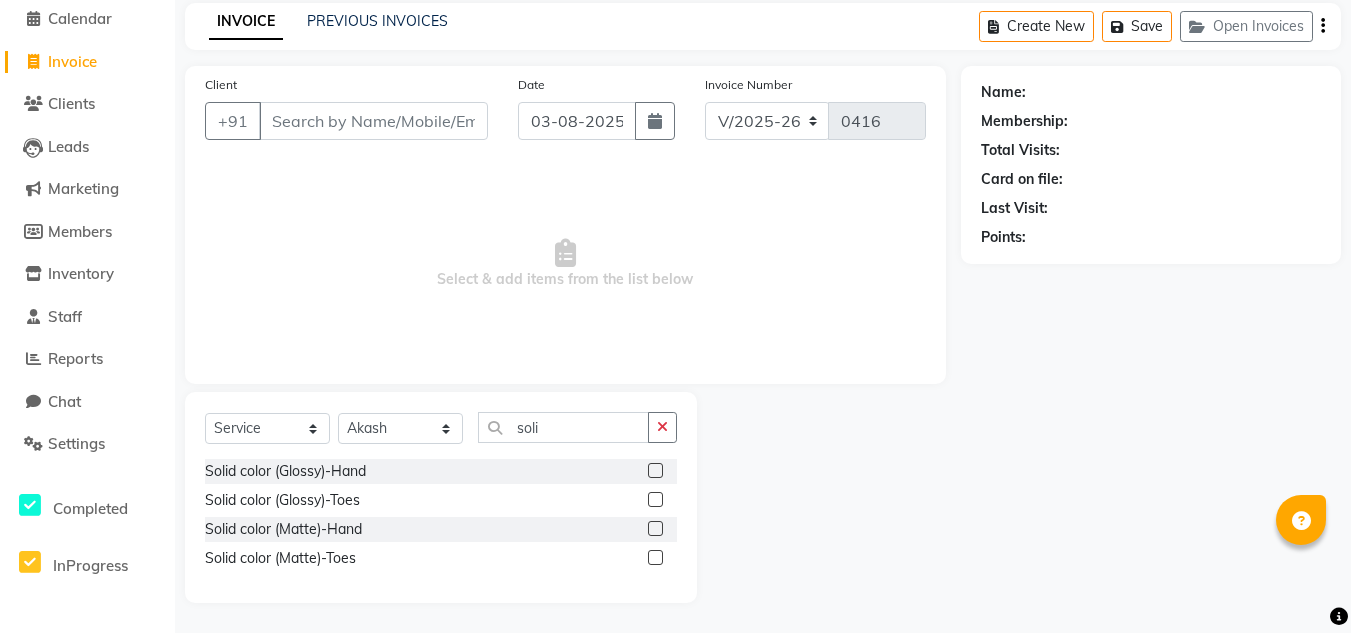 click 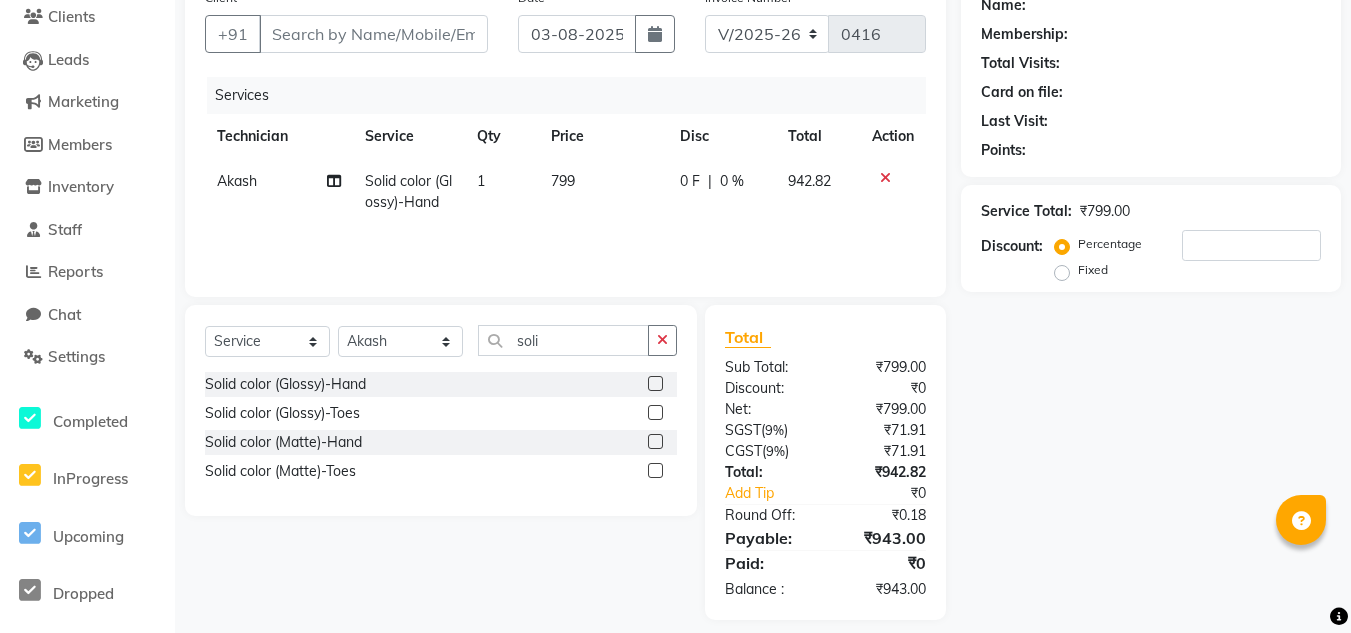 scroll, scrollTop: 188, scrollLeft: 0, axis: vertical 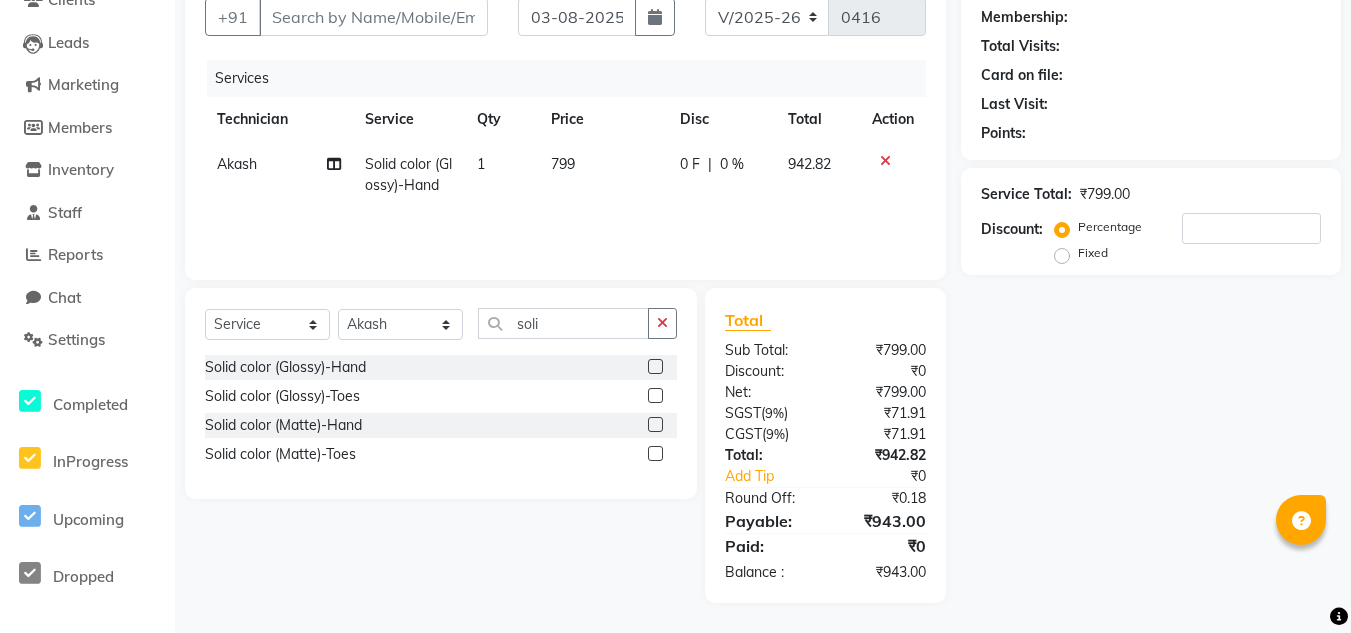 click on "799" 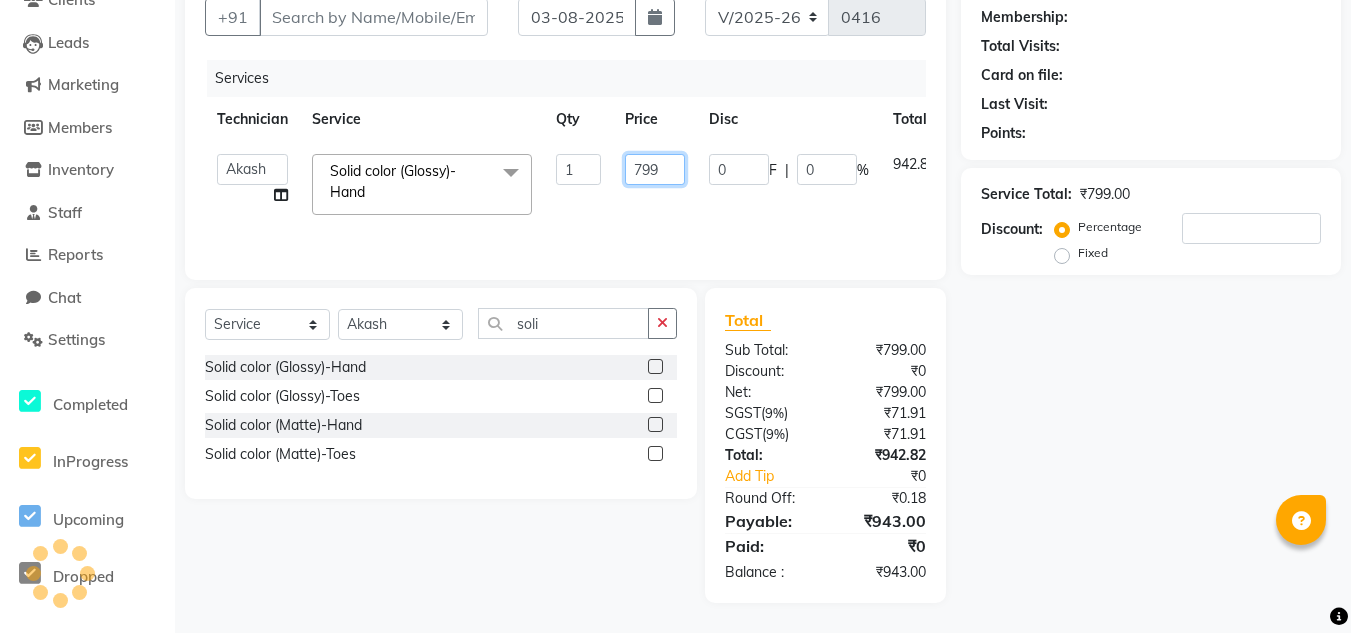 click on "799" 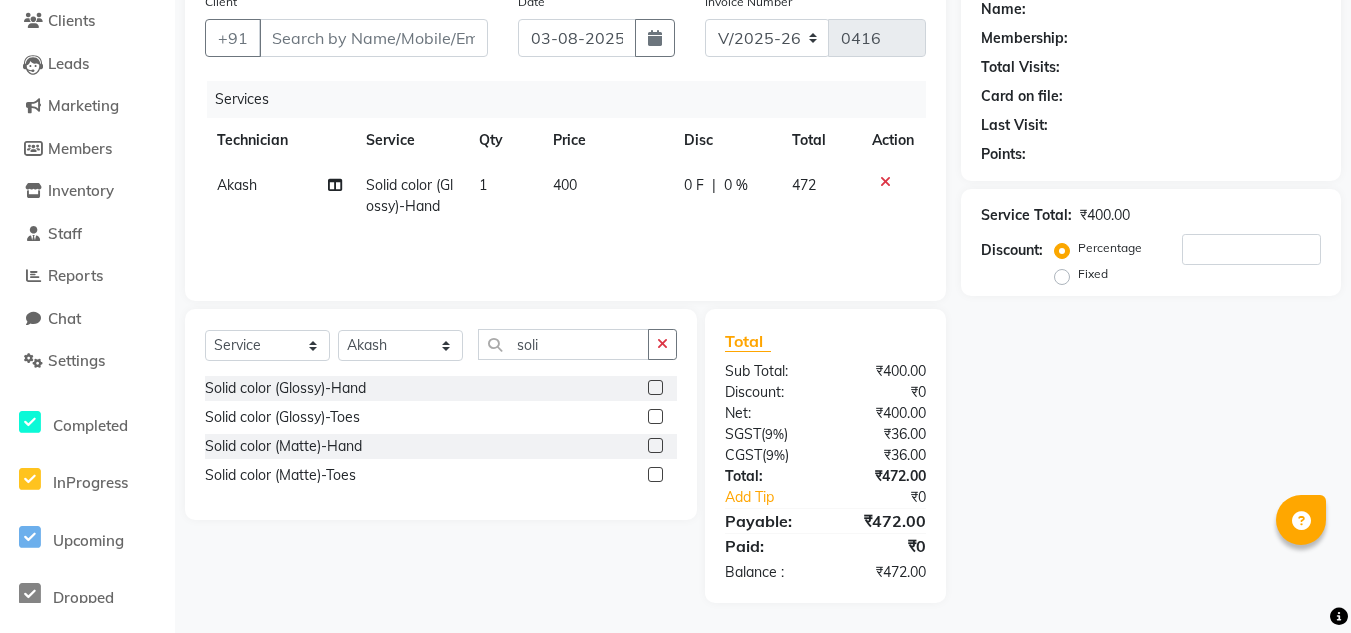scroll, scrollTop: 167, scrollLeft: 0, axis: vertical 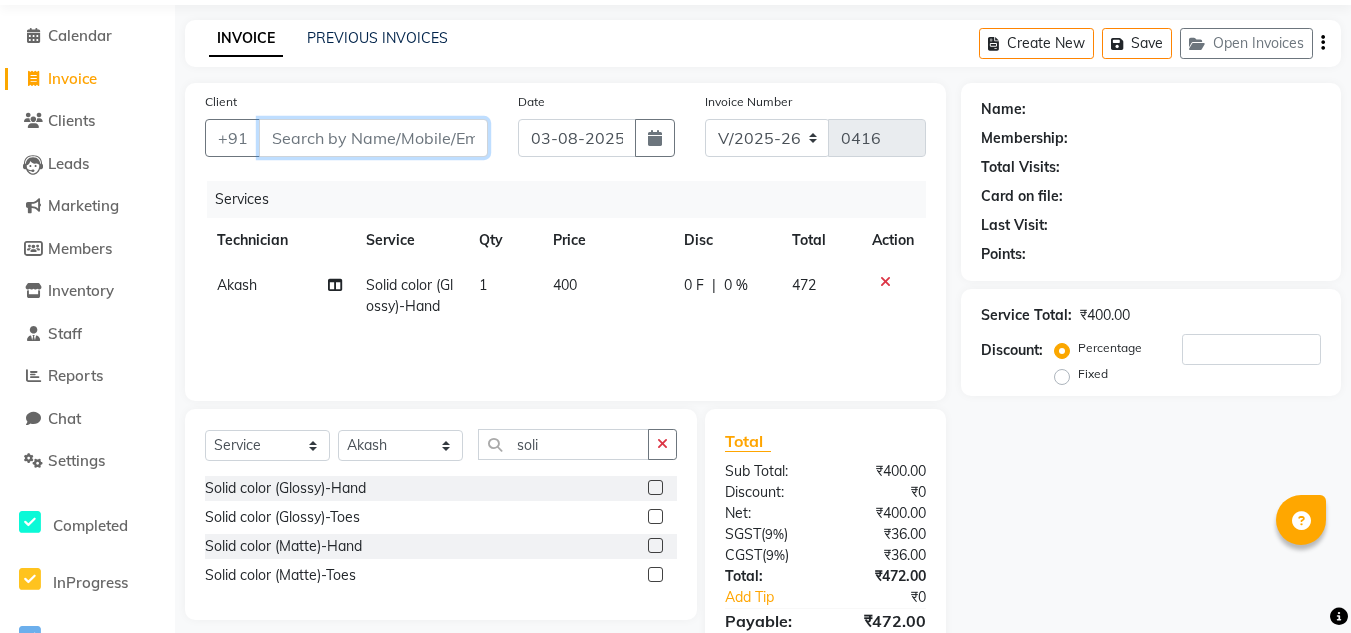 click on "Client" at bounding box center (373, 138) 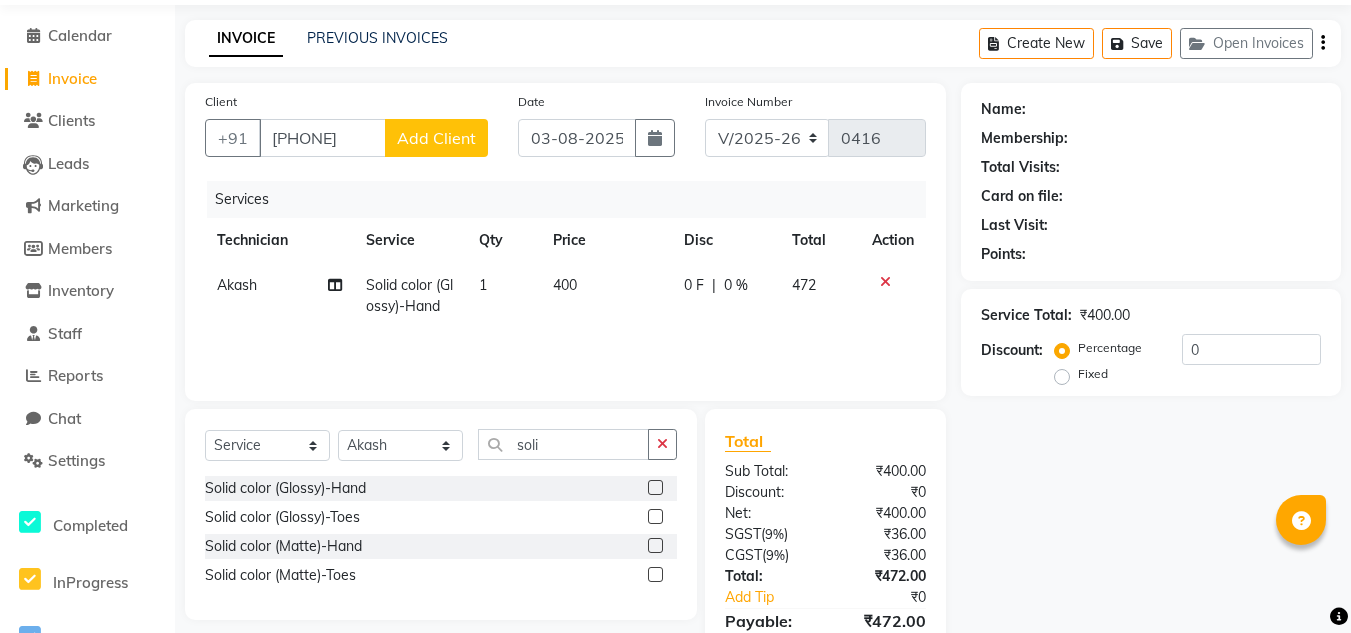 click on "Add Client" 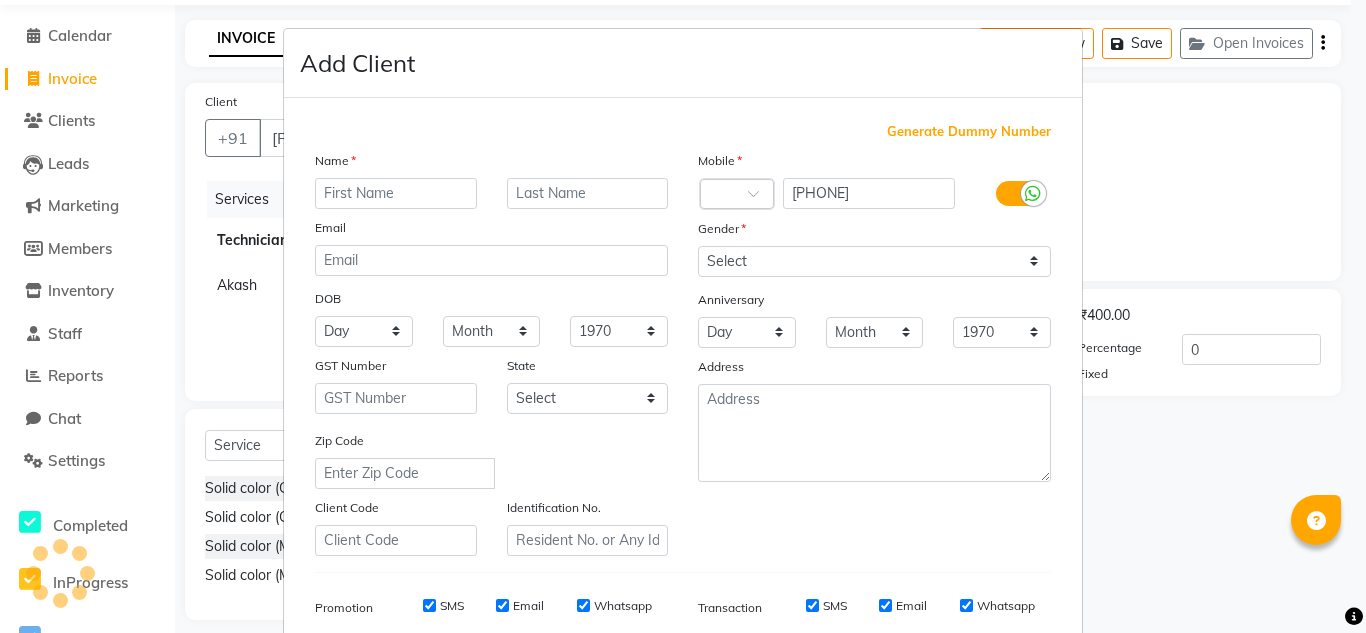 scroll, scrollTop: 100, scrollLeft: 0, axis: vertical 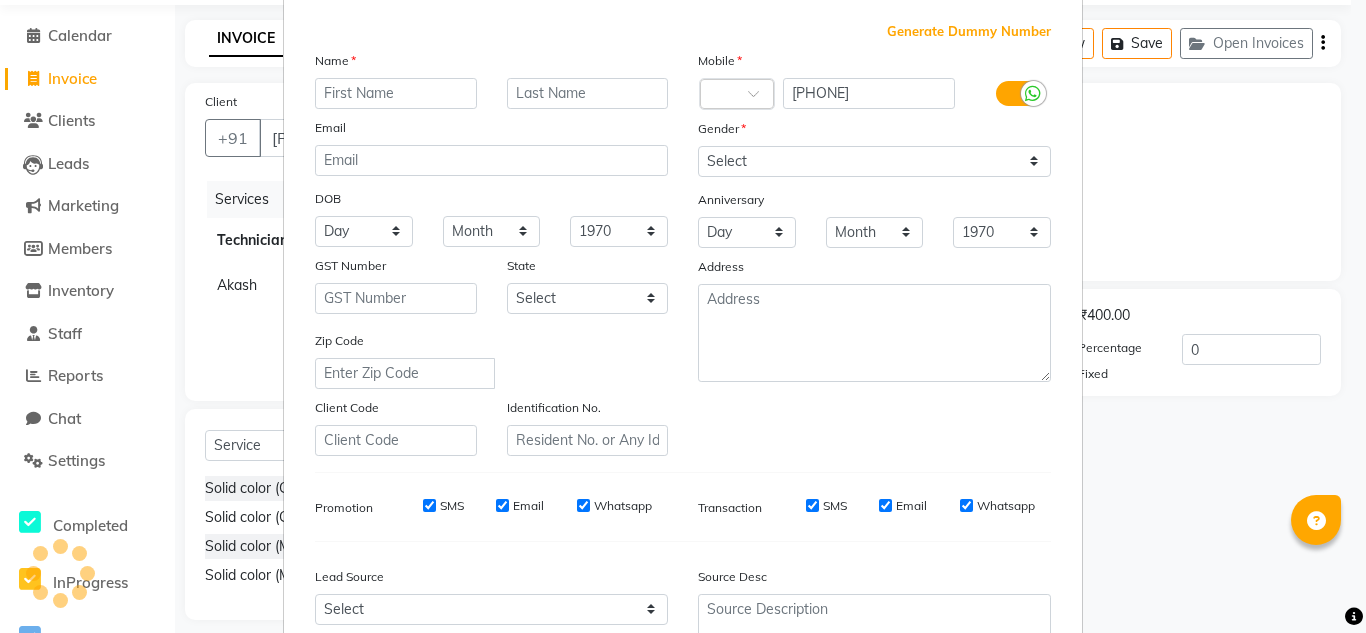click at bounding box center [396, 93] 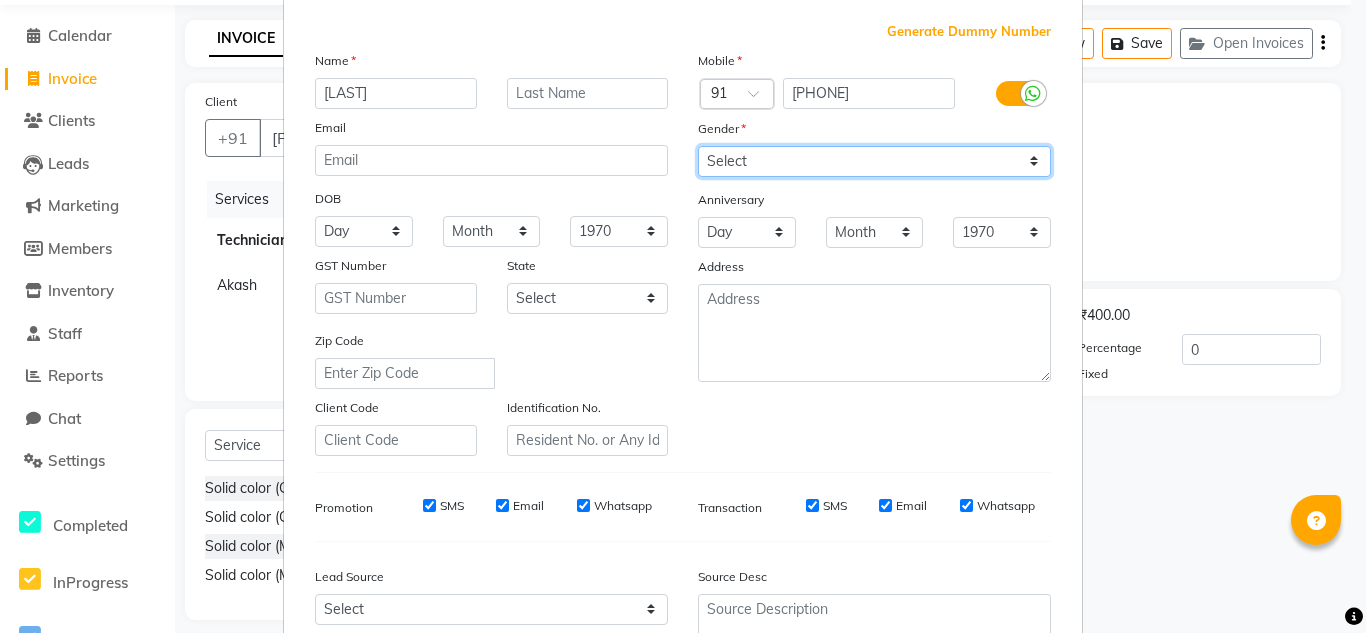 click on "Select Male Female Other Prefer Not To Say" at bounding box center (874, 161) 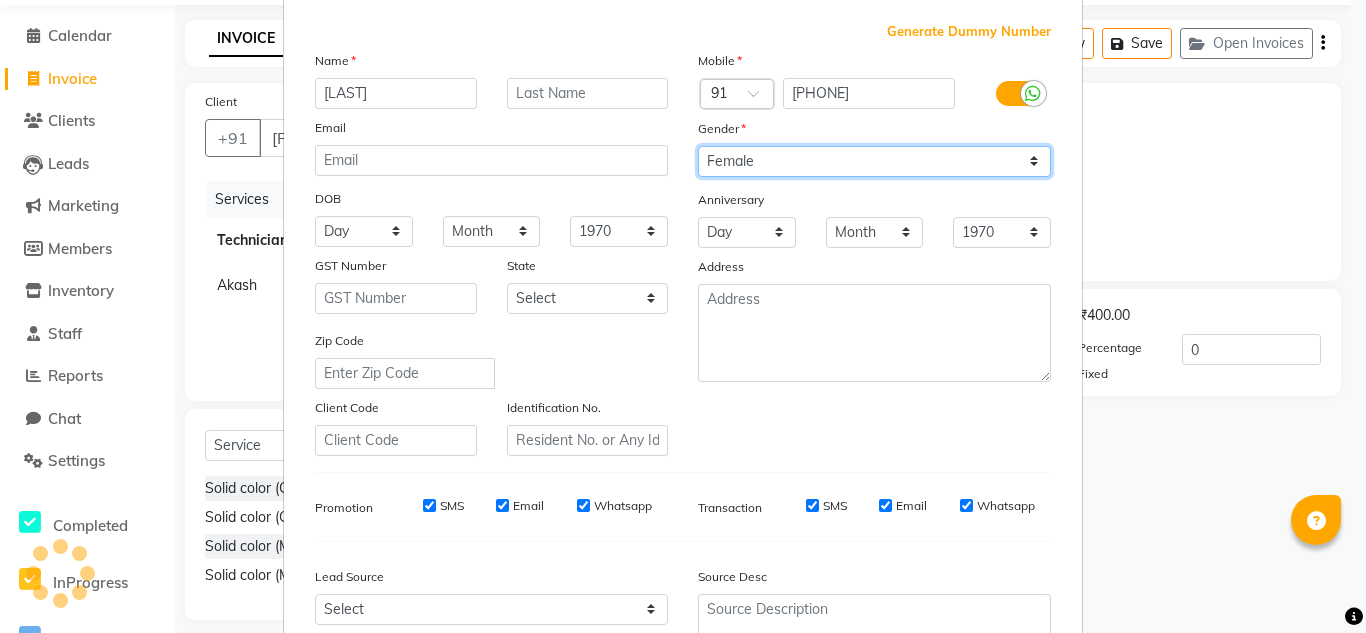 click on "Select Male Female Other Prefer Not To Say" at bounding box center (874, 161) 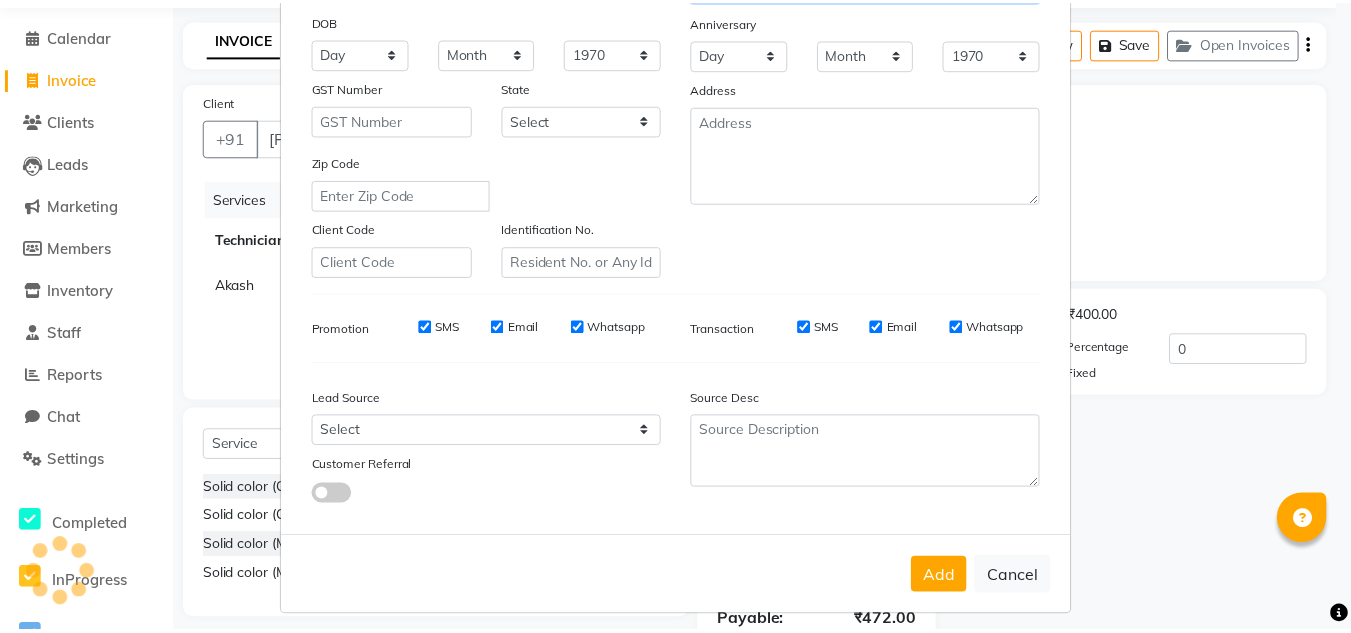 scroll, scrollTop: 290, scrollLeft: 0, axis: vertical 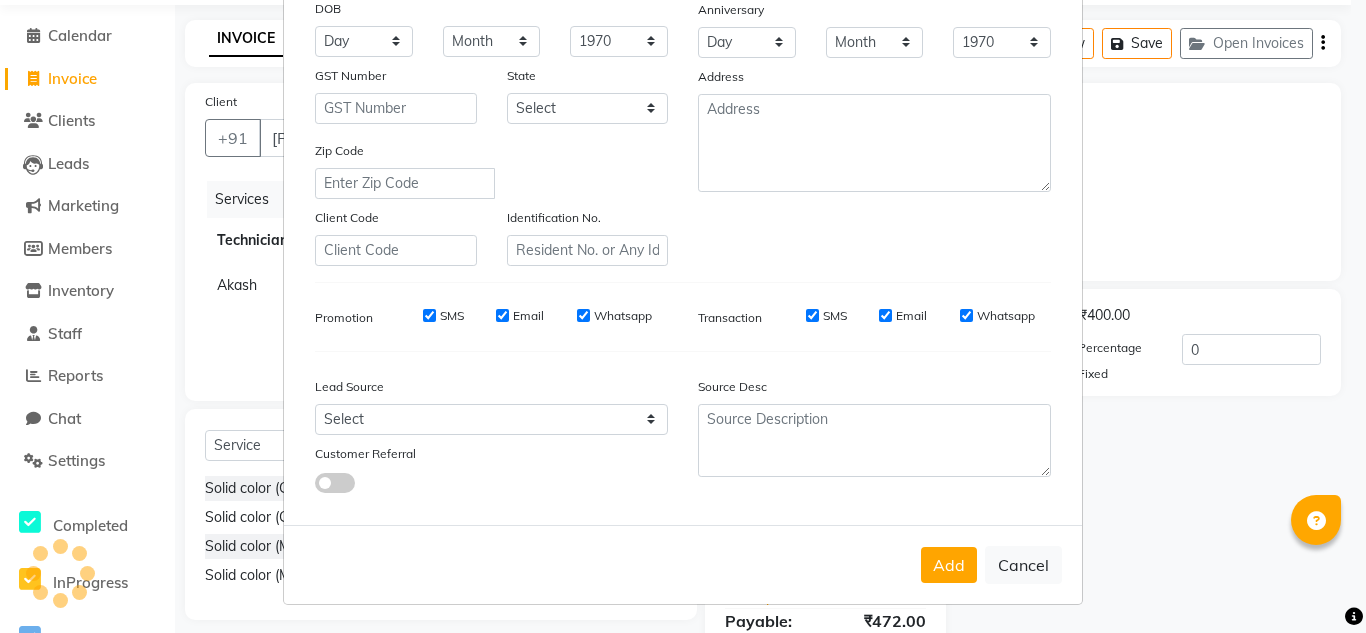 drag, startPoint x: 944, startPoint y: 570, endPoint x: 1003, endPoint y: 534, distance: 69.115845 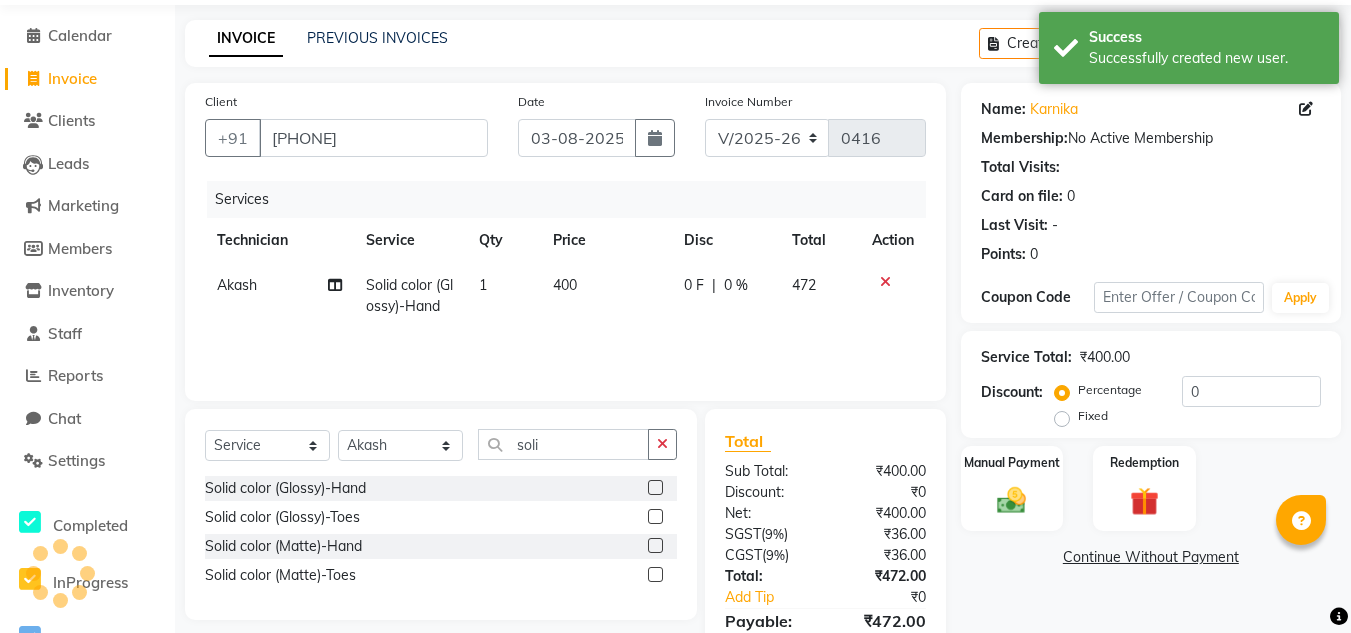 scroll, scrollTop: 167, scrollLeft: 0, axis: vertical 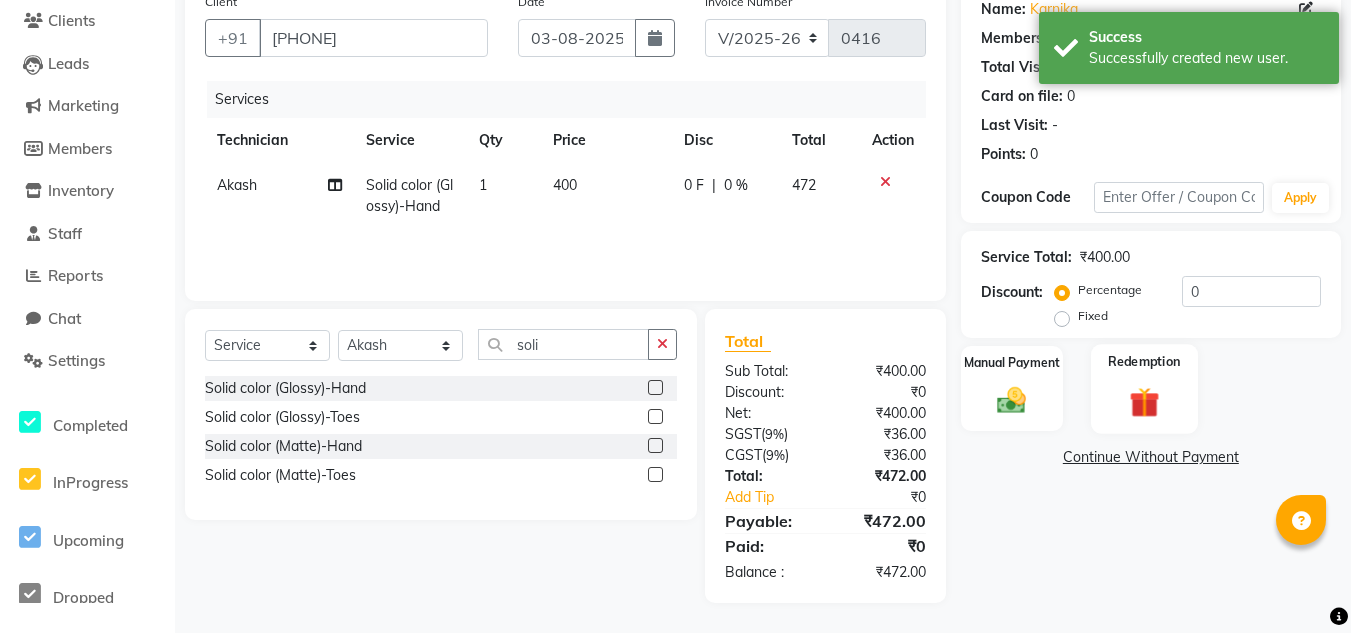 drag, startPoint x: 1024, startPoint y: 411, endPoint x: 1155, endPoint y: 378, distance: 135.09256 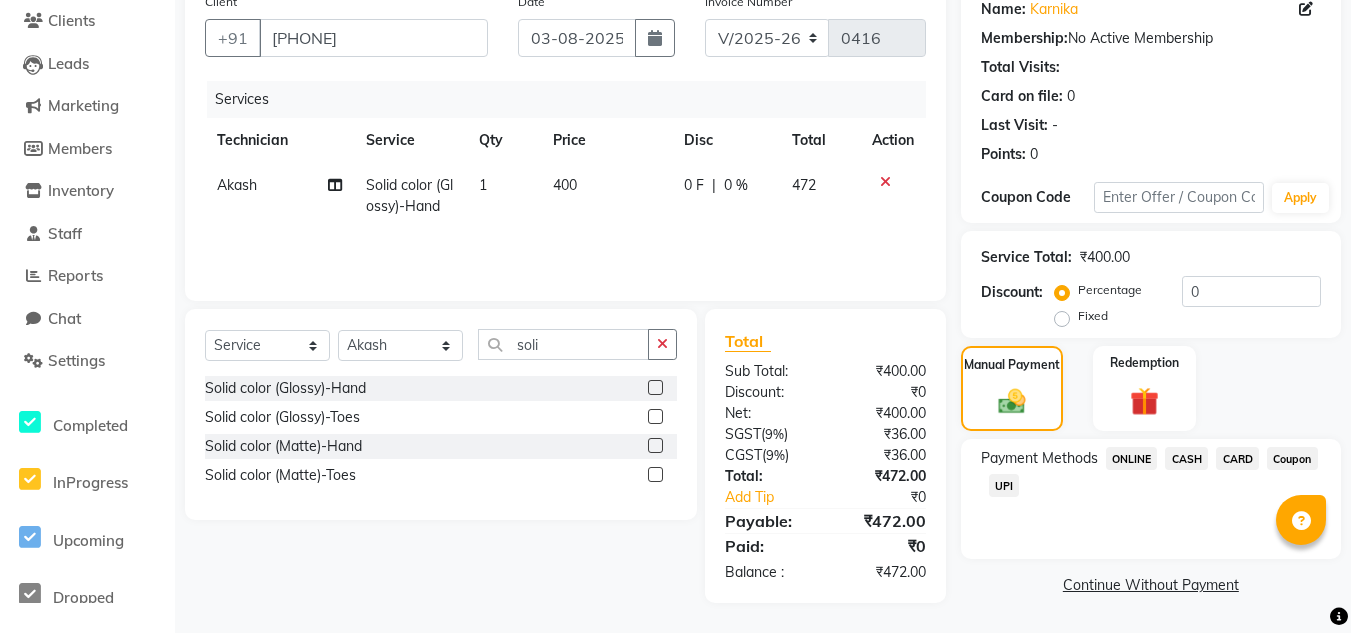 click on "UPI" 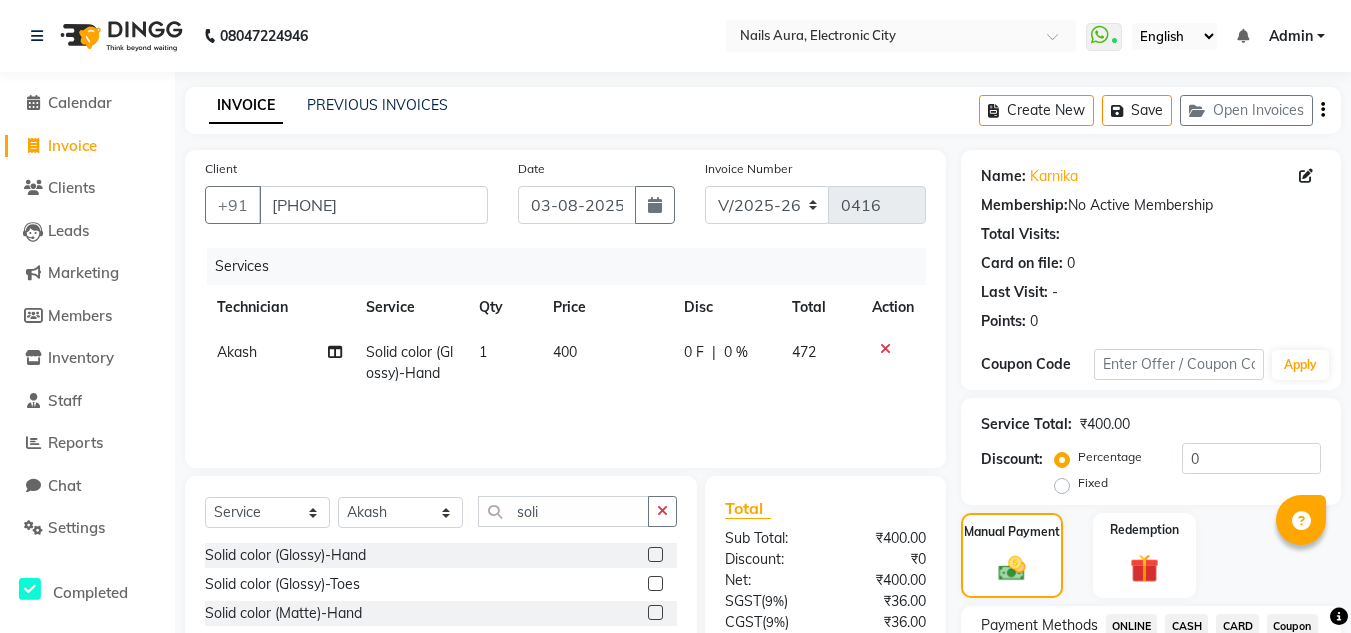 scroll, scrollTop: 220, scrollLeft: 0, axis: vertical 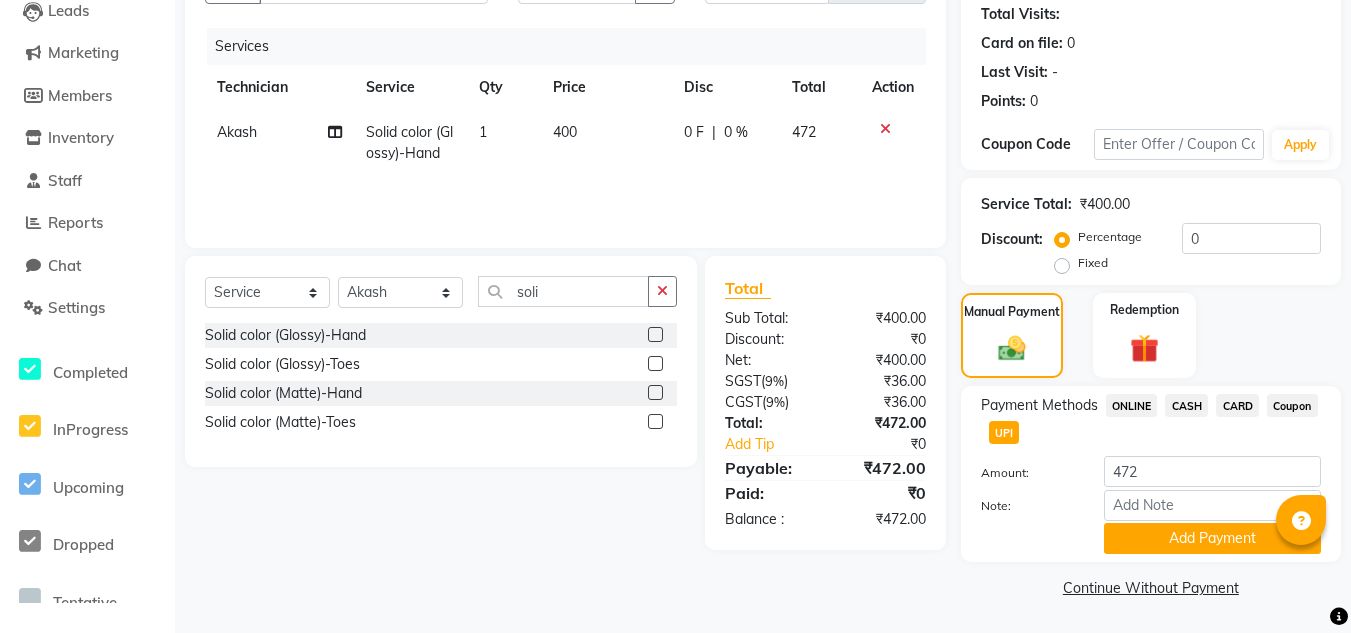 drag, startPoint x: 1180, startPoint y: 540, endPoint x: 1145, endPoint y: 463, distance: 84.58132 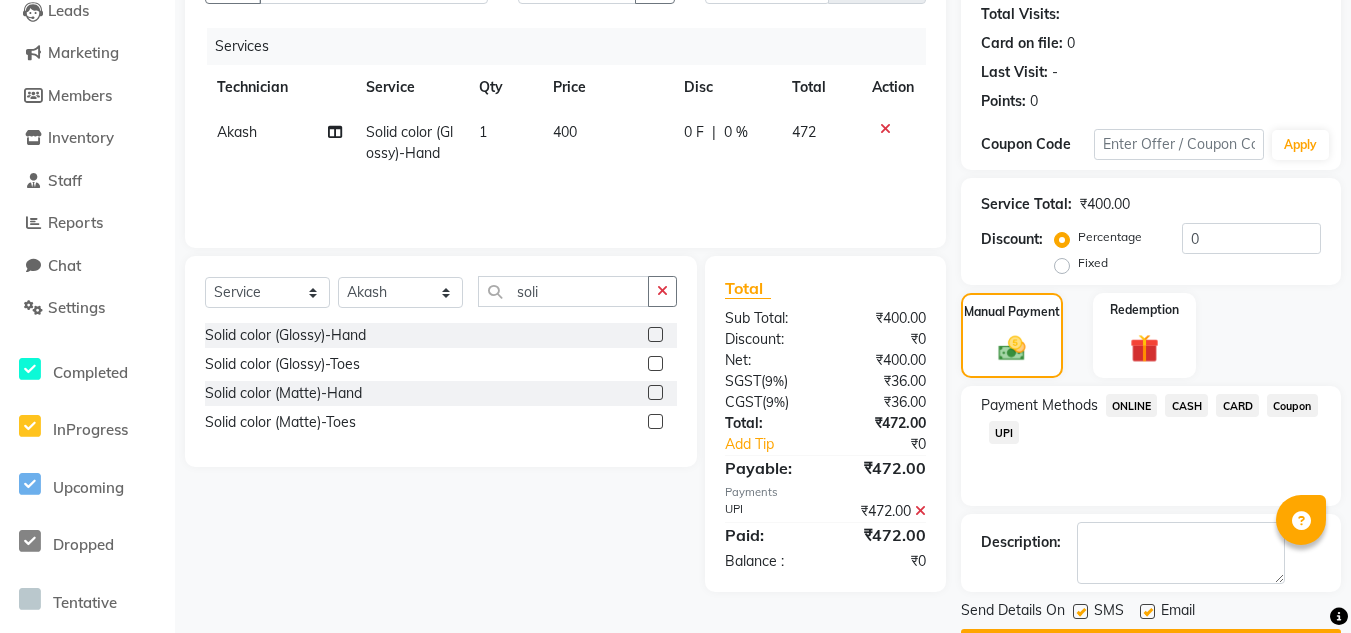 scroll, scrollTop: 277, scrollLeft: 0, axis: vertical 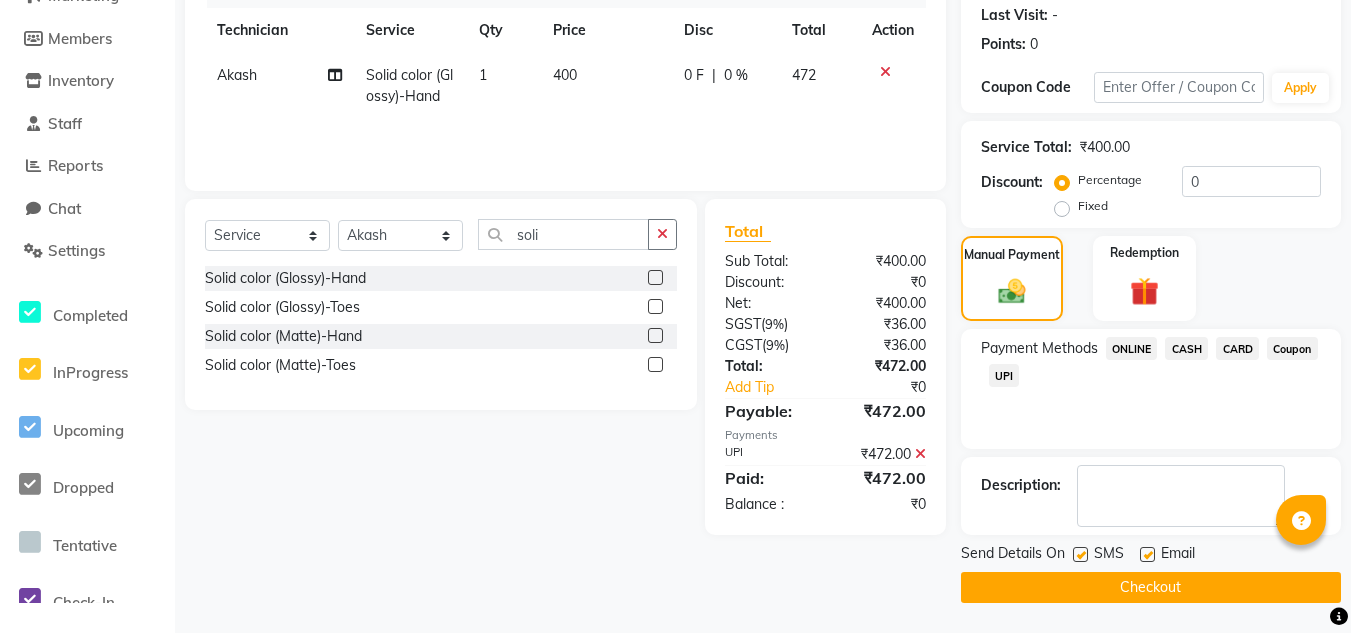 click on "Checkout" 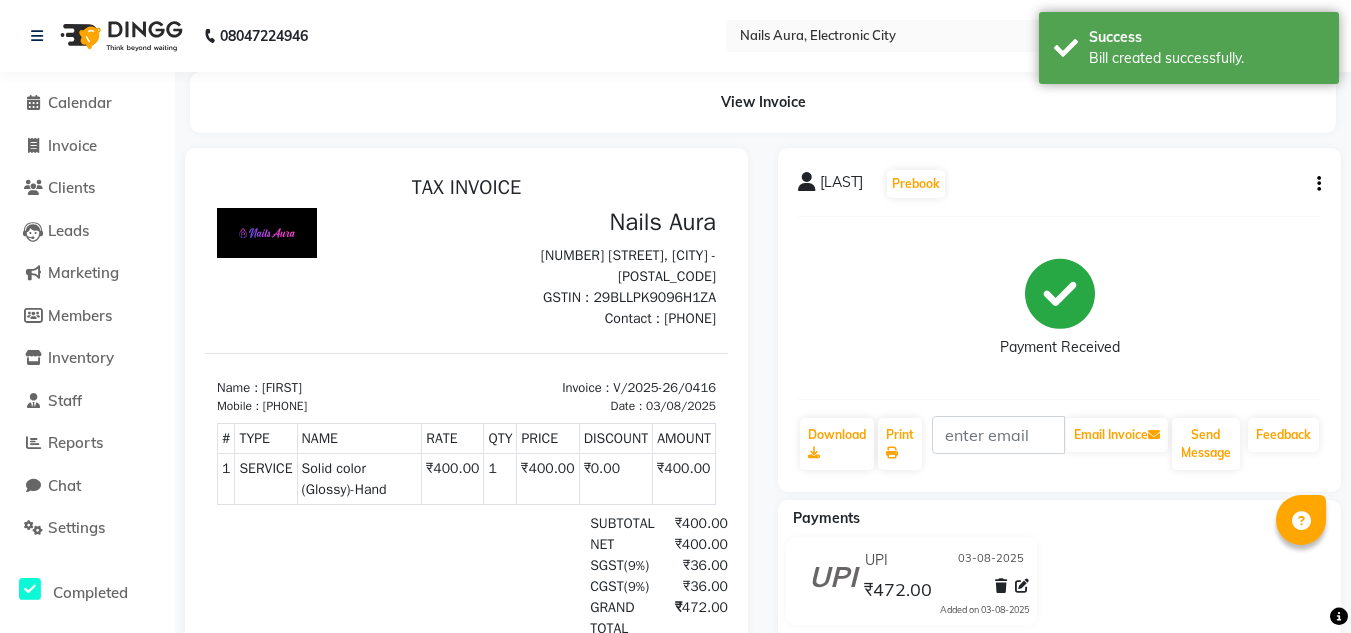 scroll, scrollTop: 0, scrollLeft: 0, axis: both 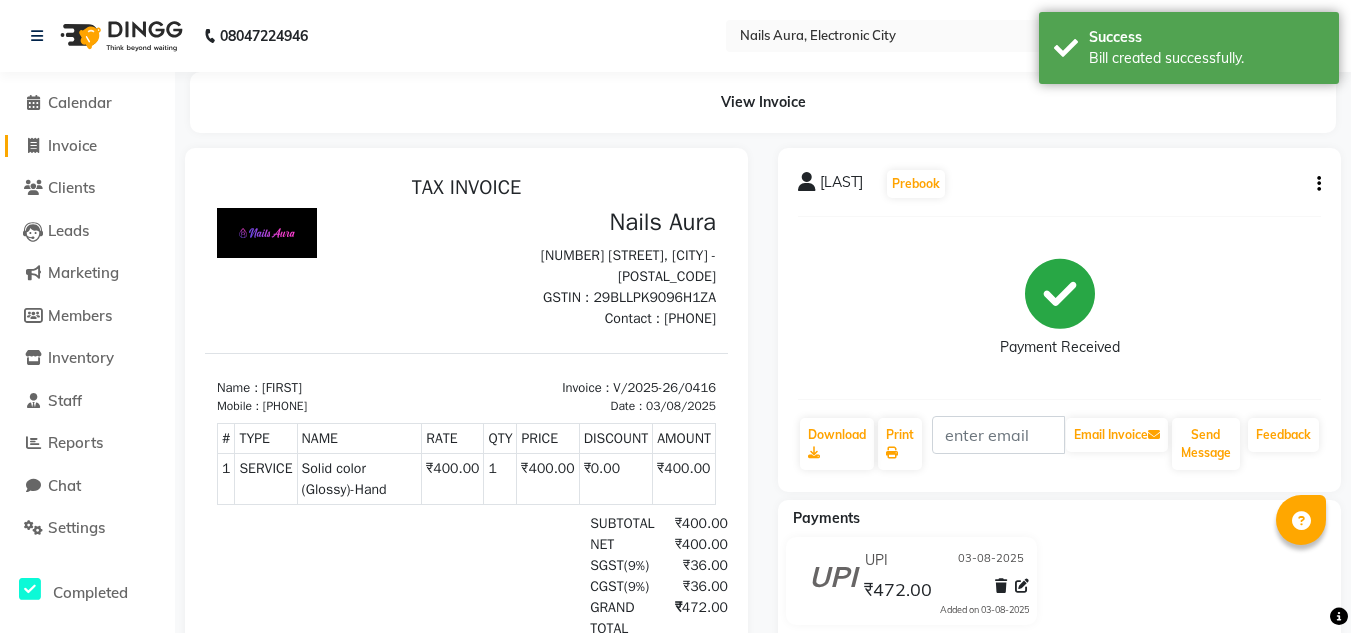 click on "Invoice" 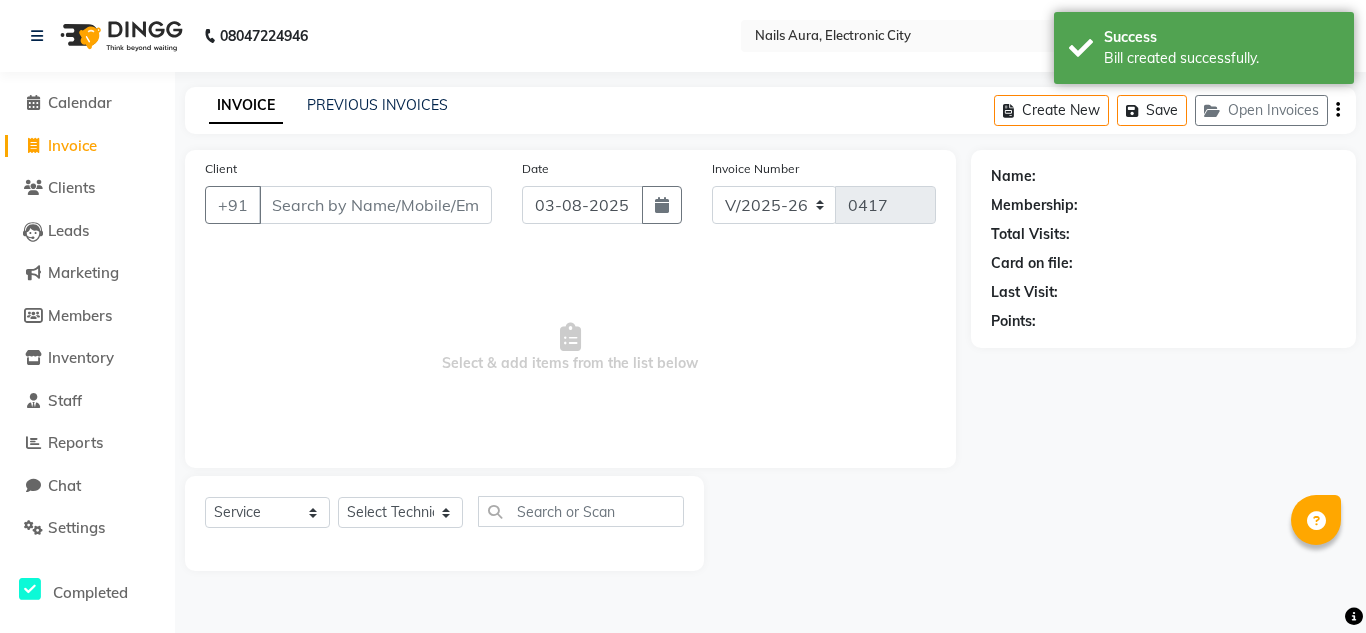 click on "PREVIOUS INVOICES" 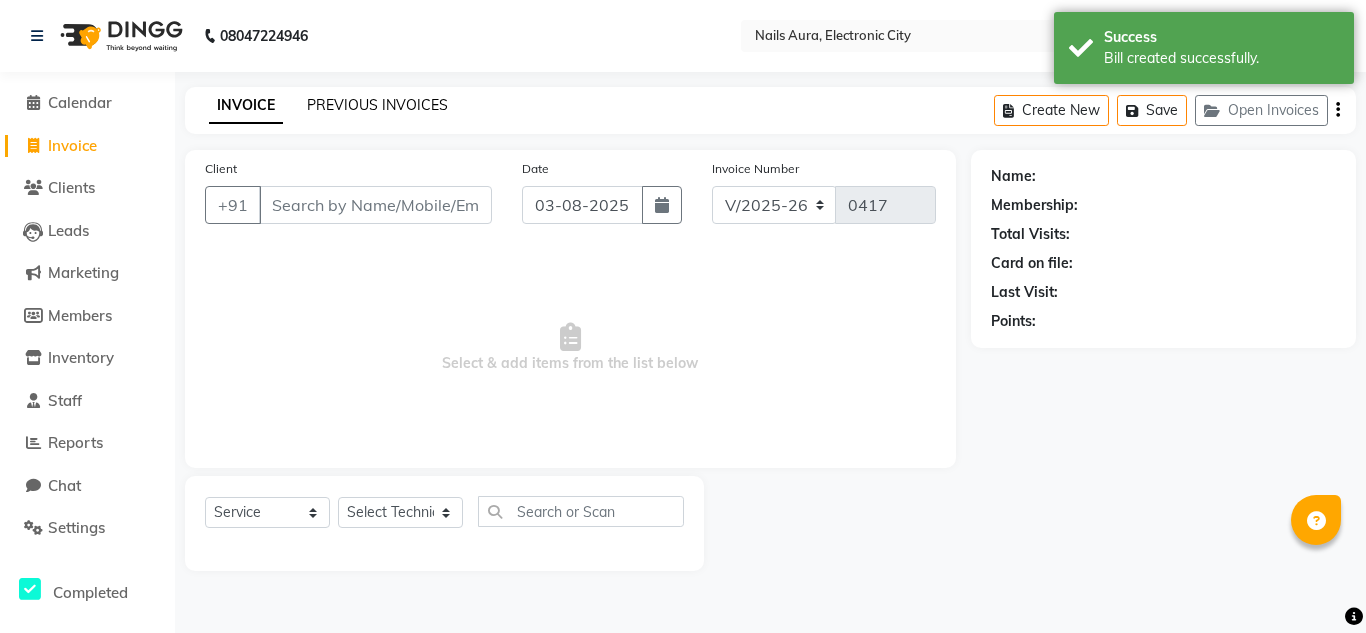 click on "PREVIOUS INVOICES" 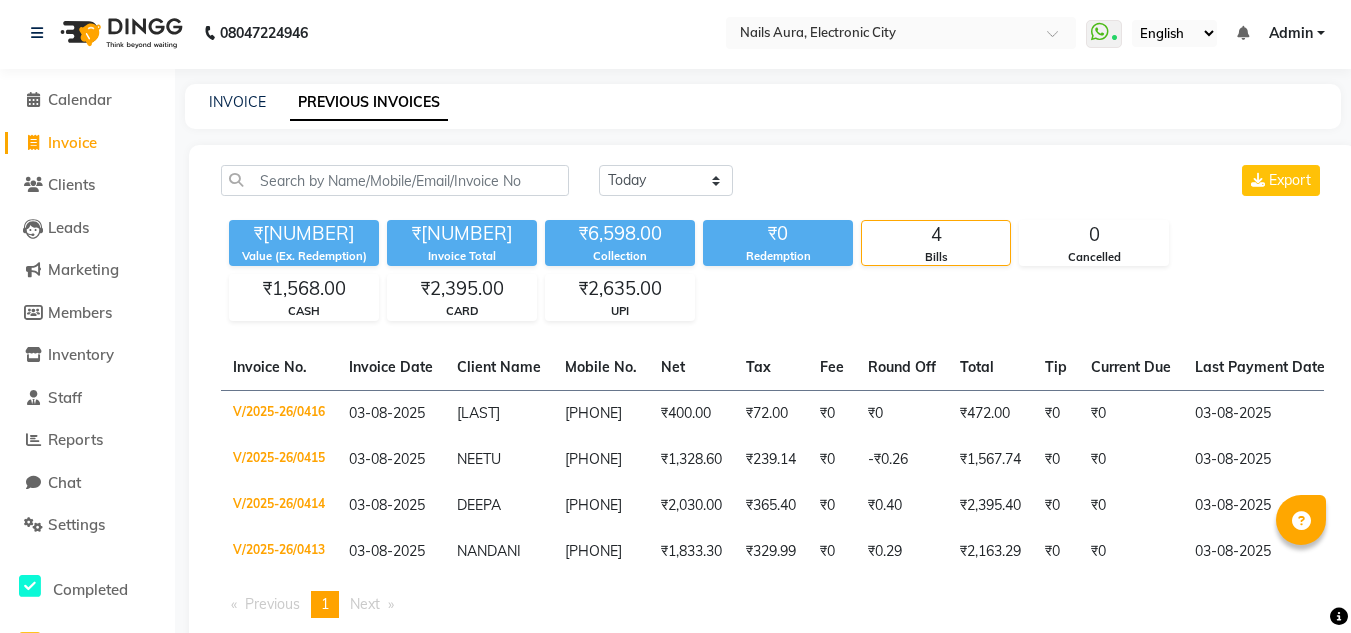 scroll, scrollTop: 0, scrollLeft: 0, axis: both 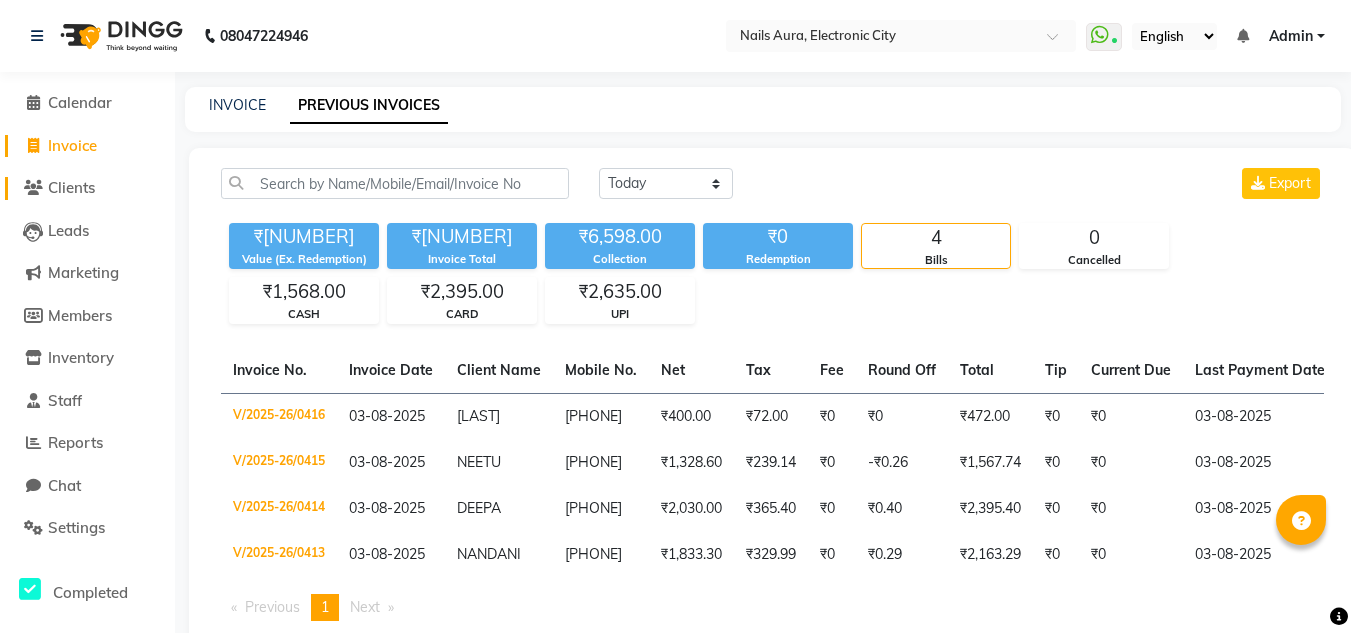 click on "Clients" 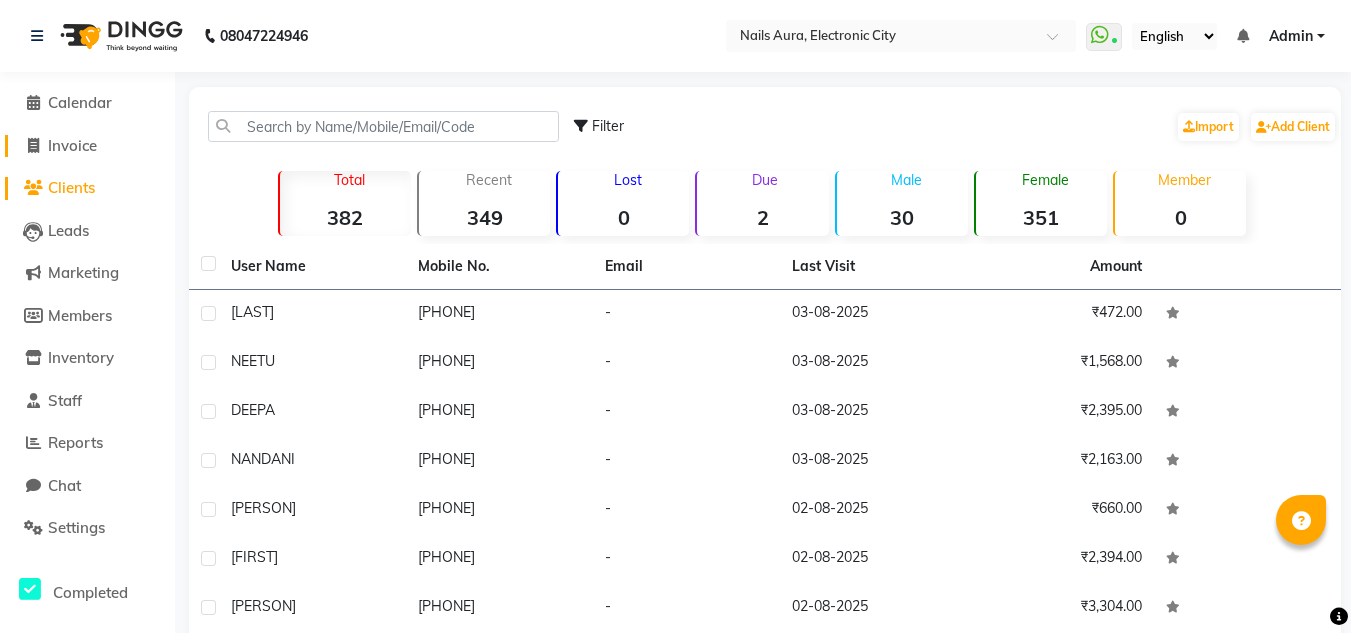 click on "Invoice" 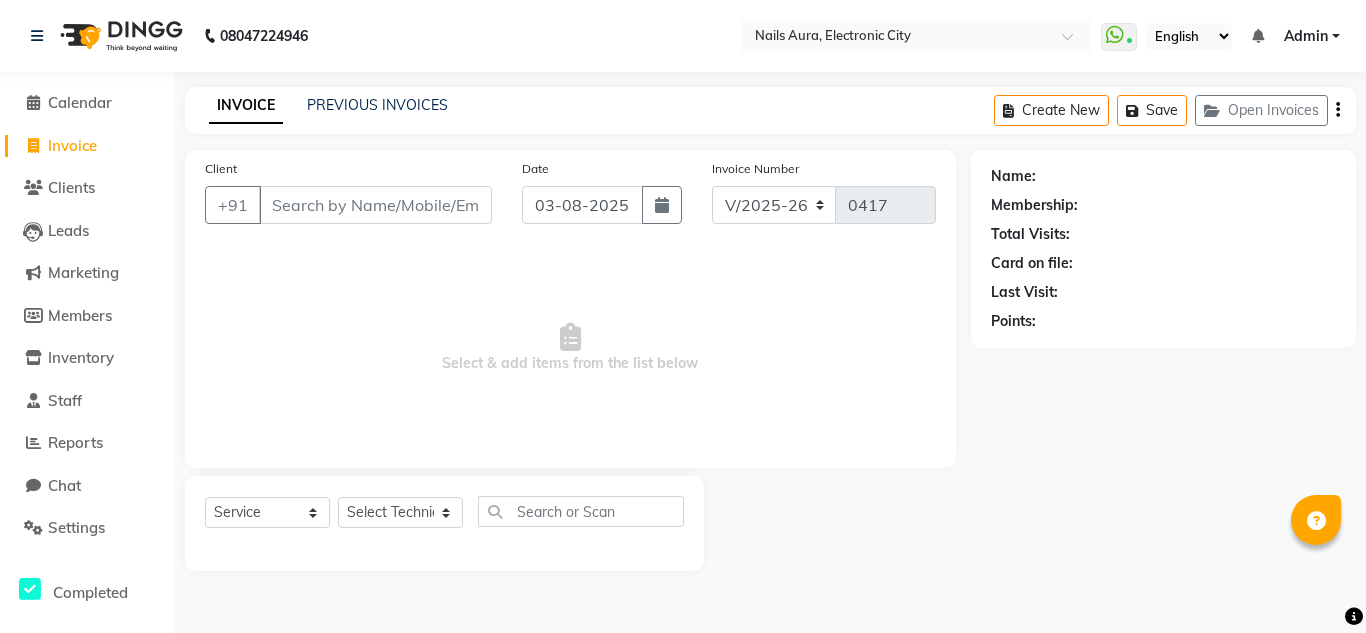 click on "INVOICE PREVIOUS INVOICES Create New   Save   Open Invoices" 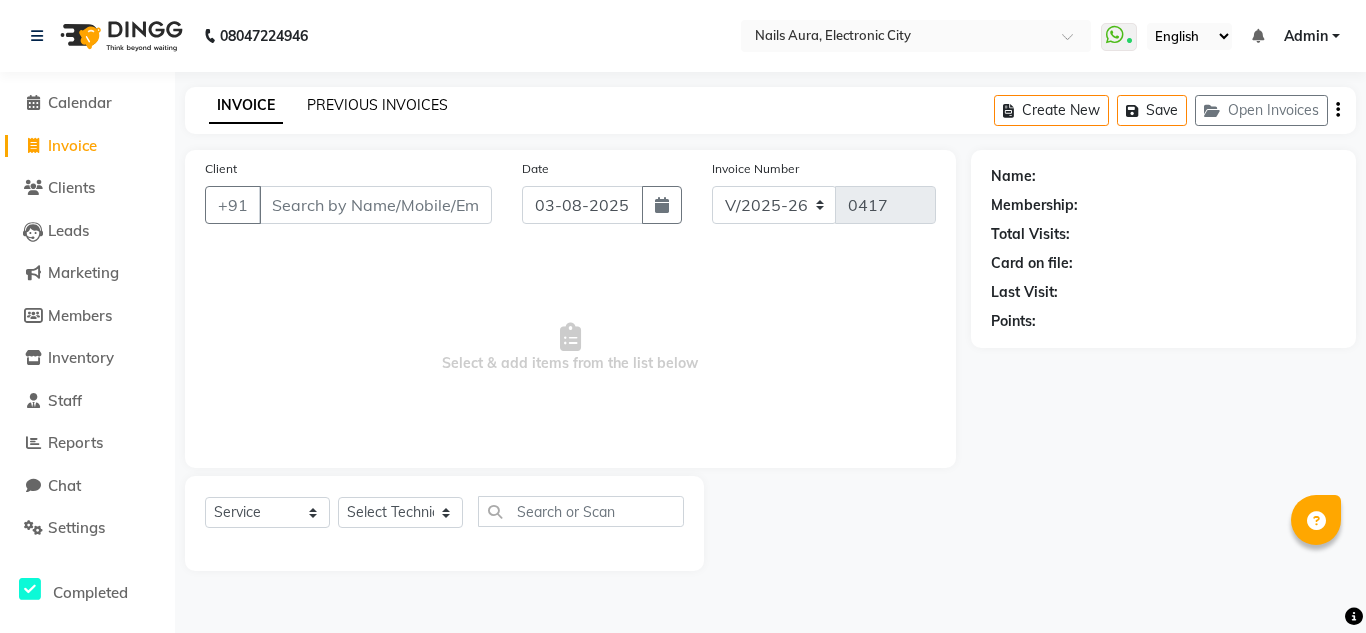 click on "PREVIOUS INVOICES" 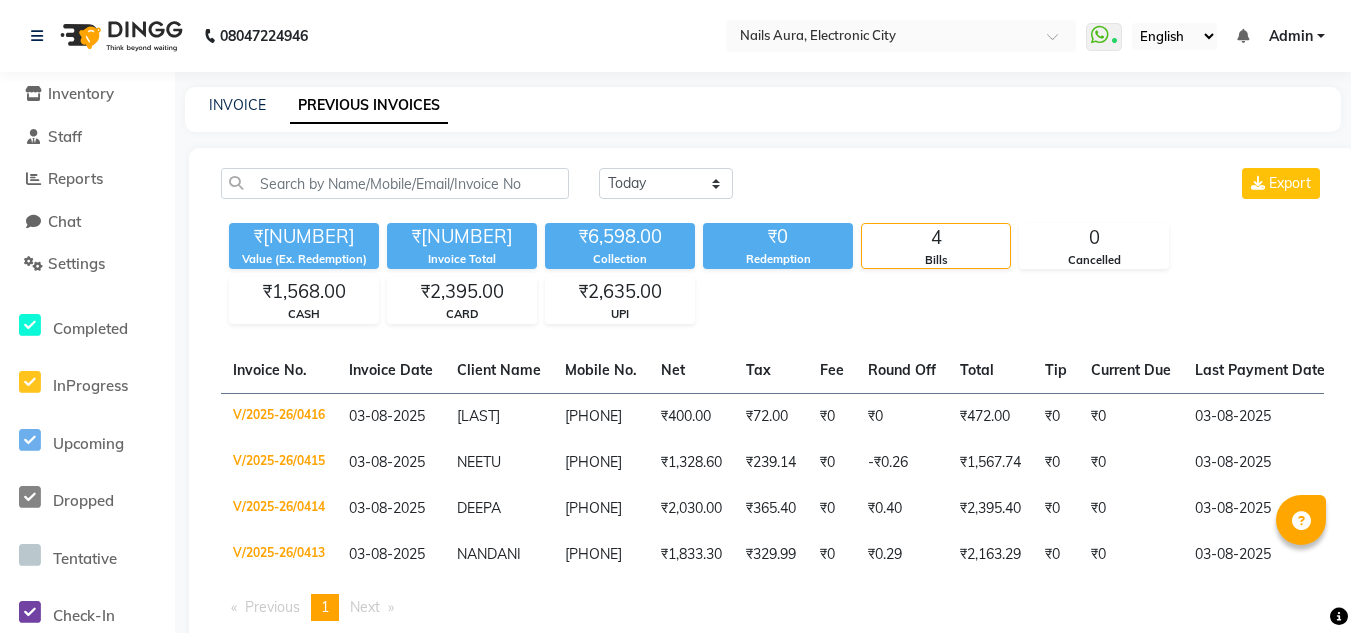 scroll, scrollTop: 300, scrollLeft: 0, axis: vertical 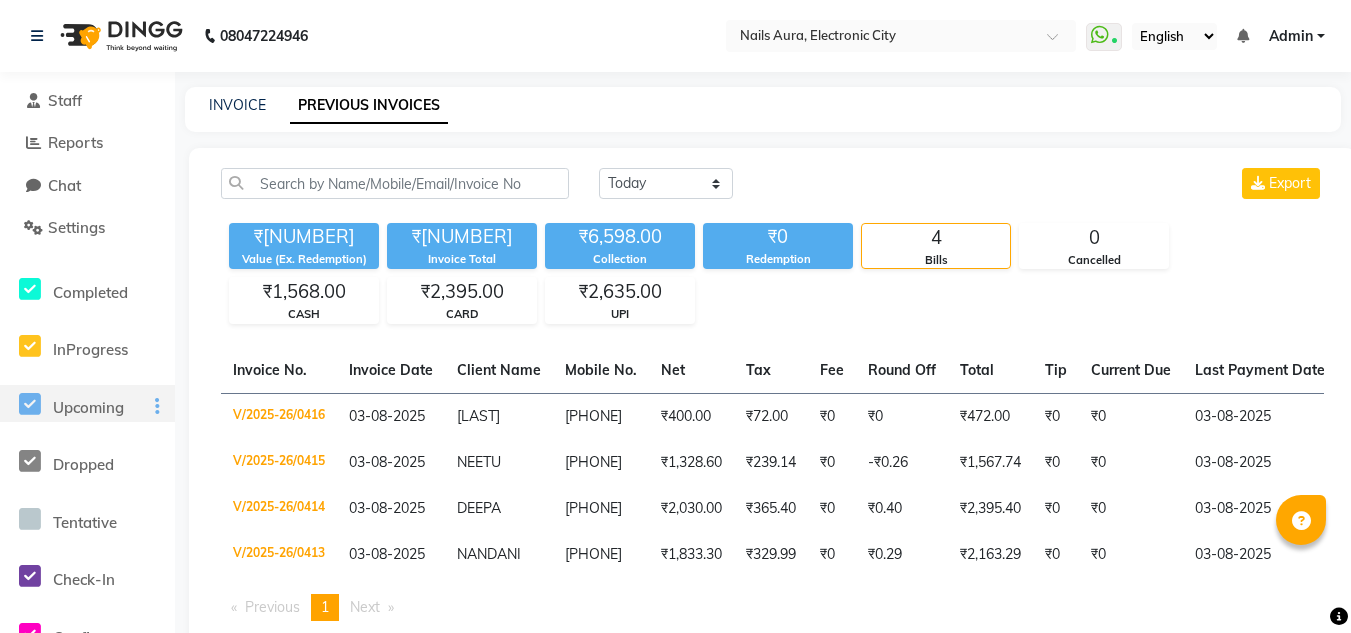 click on "₹[NUMBER] Value (Ex. Redemption) ₹[NUMBER] Invoice Total ₹[NUMBER] Collection ₹0 Redemption 4 Bills 0 Cancelled ₹[NUMBER] CASH ₹[NUMBER] CARD ₹[NUMBER] UPI" 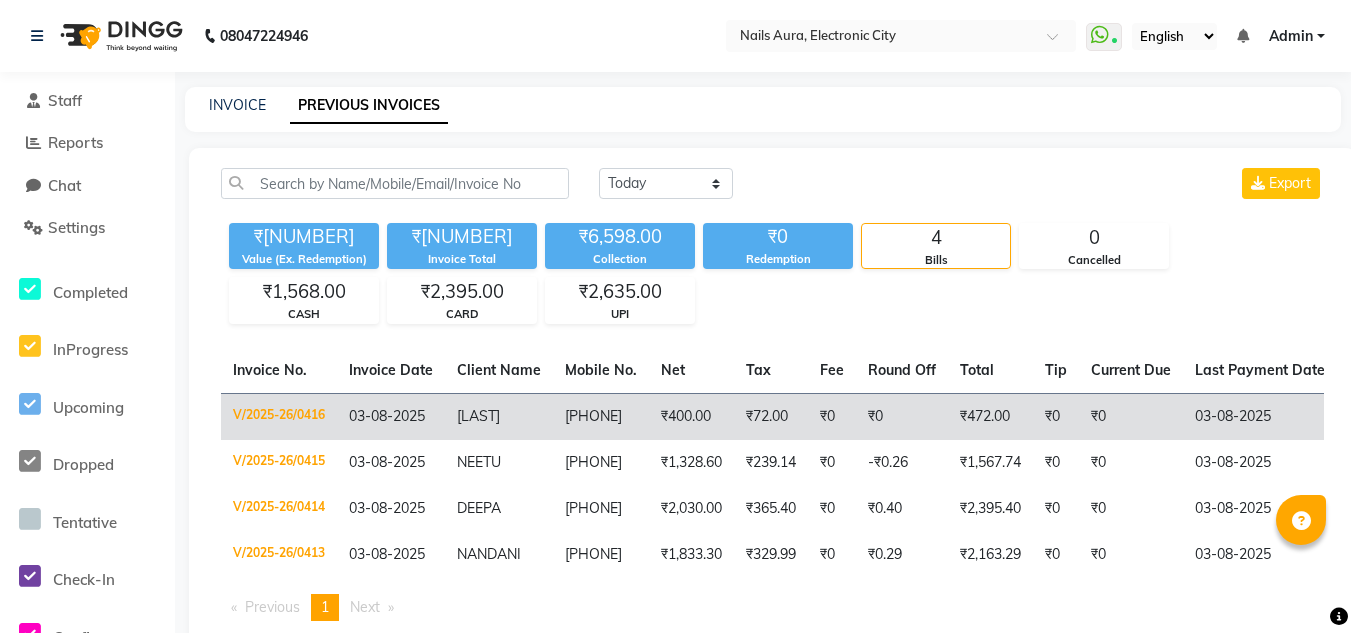 click on "V/2025-26/0416" 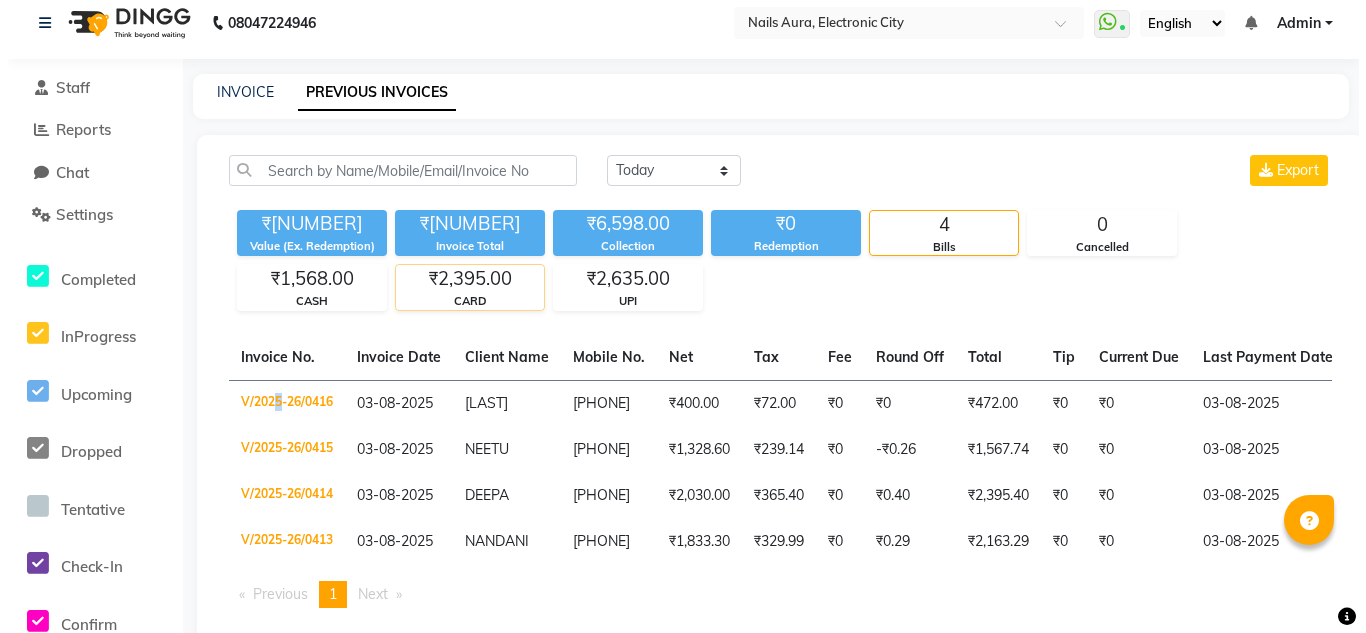 scroll, scrollTop: 0, scrollLeft: 0, axis: both 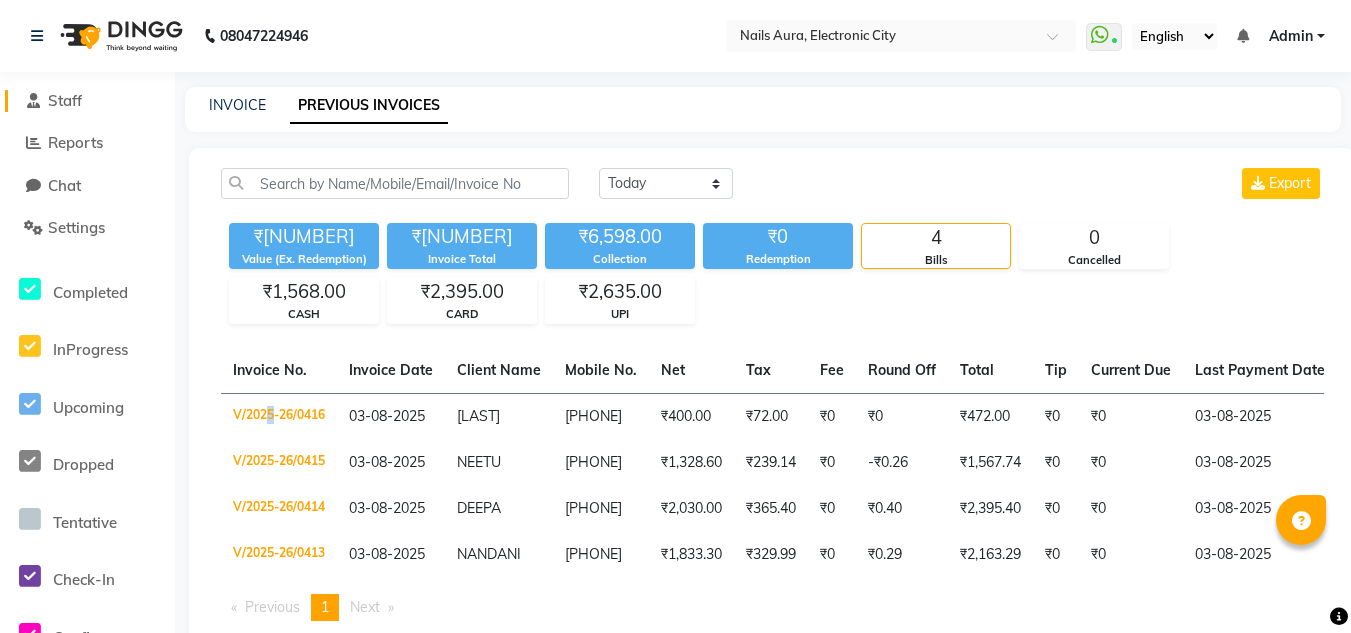 click on "Staff" 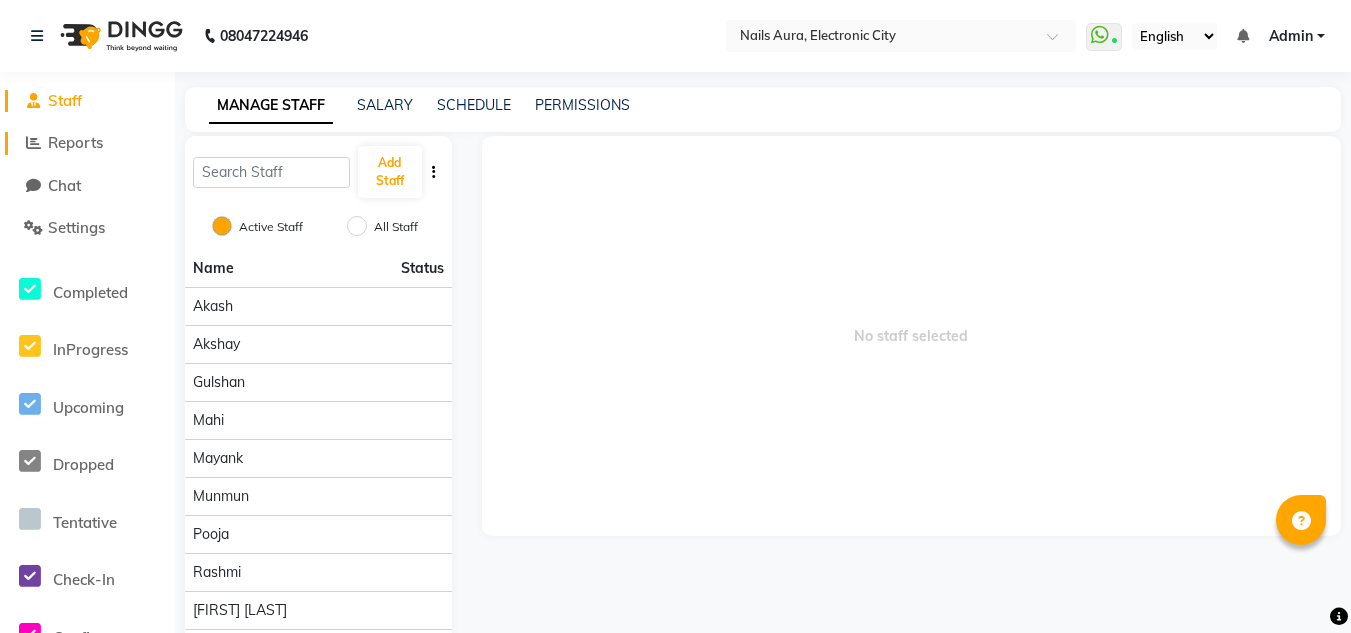 click on "Reports" 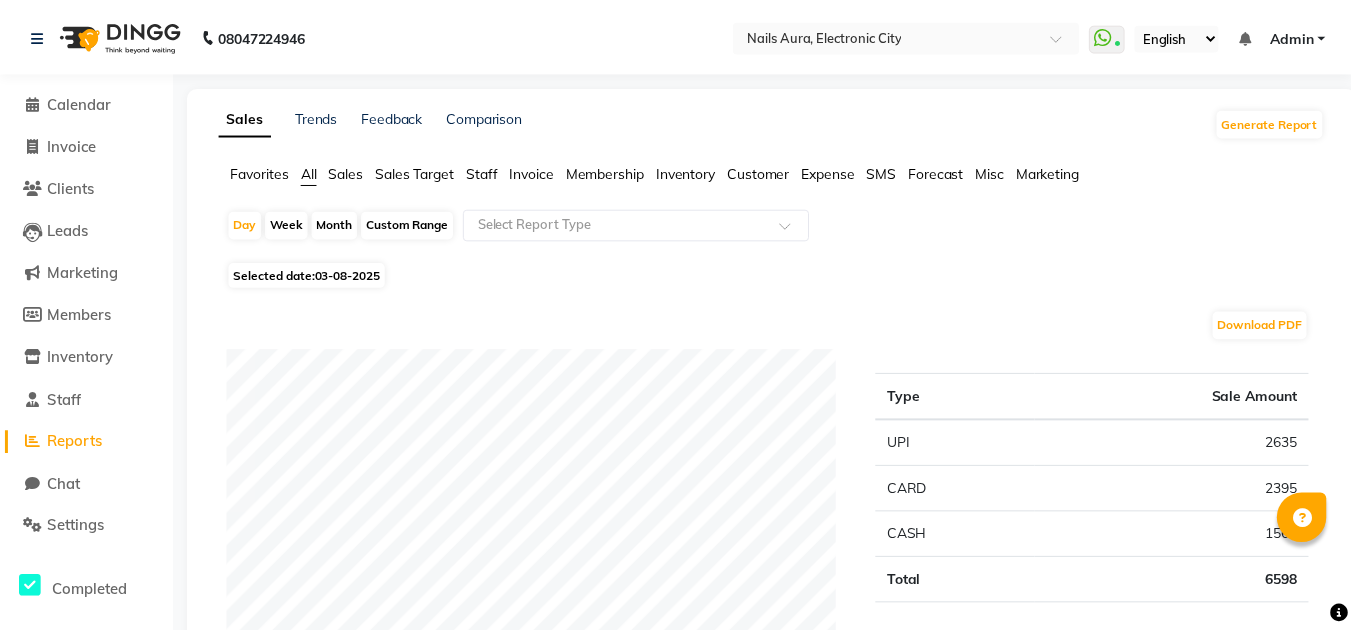 scroll, scrollTop: 0, scrollLeft: 0, axis: both 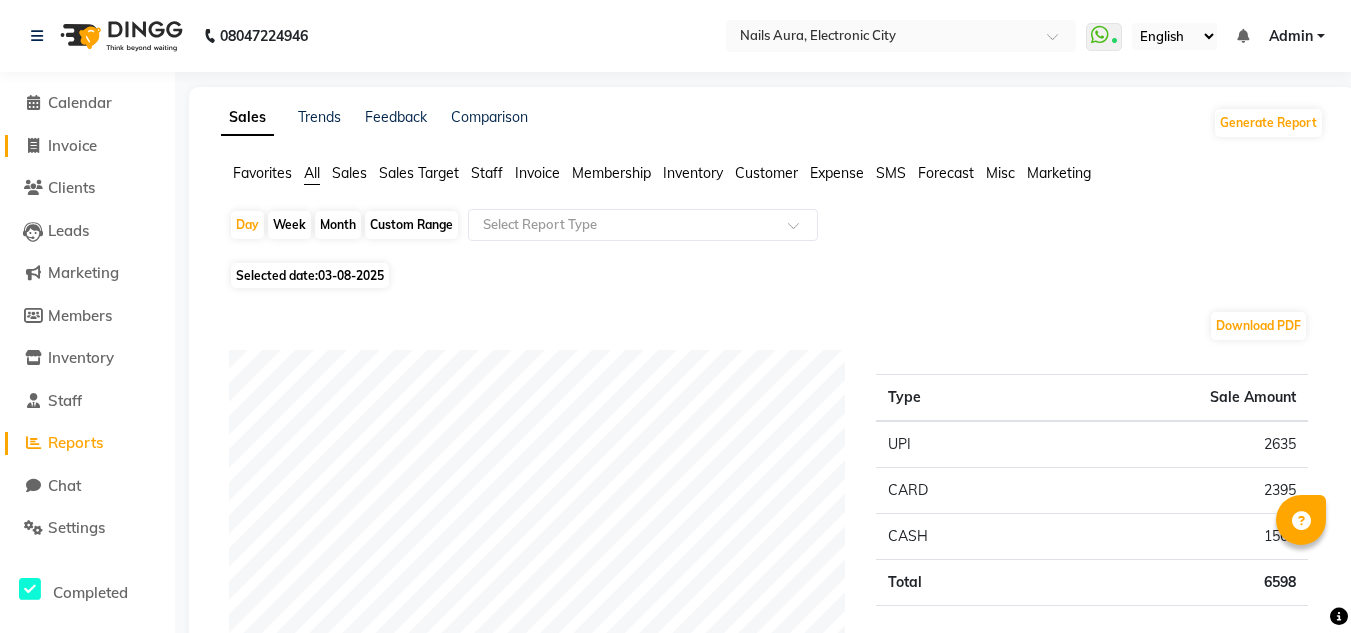 click on "Invoice" 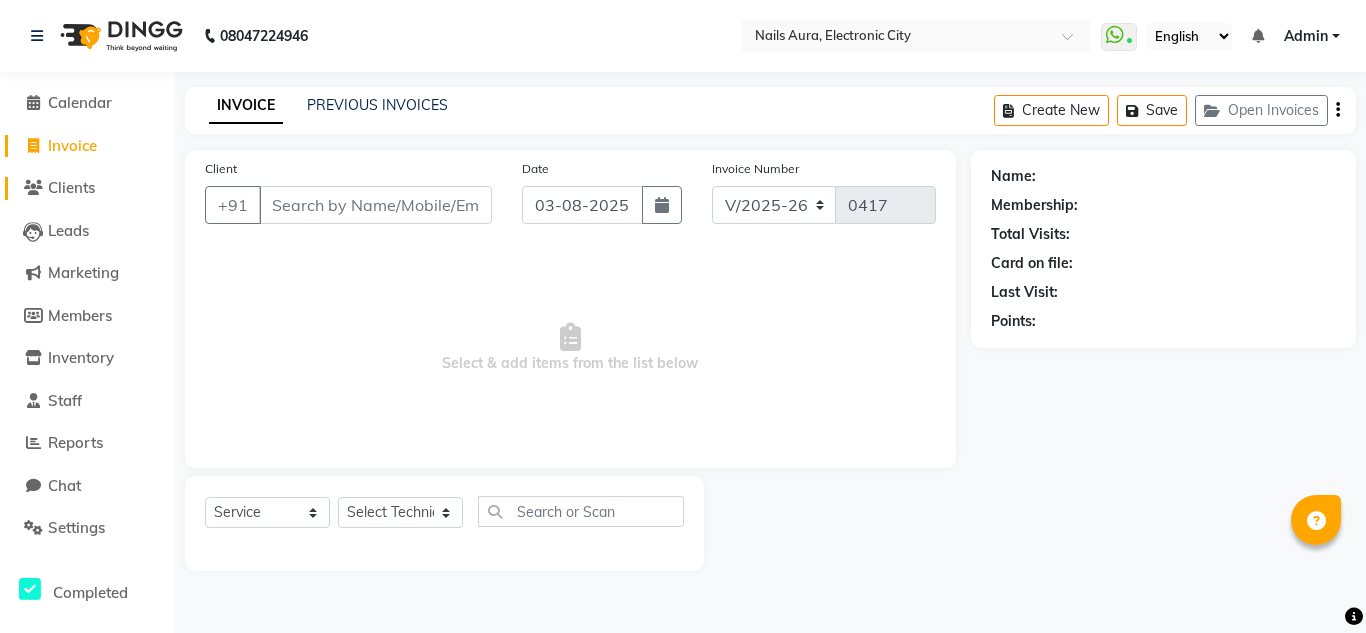 click on "Clients" 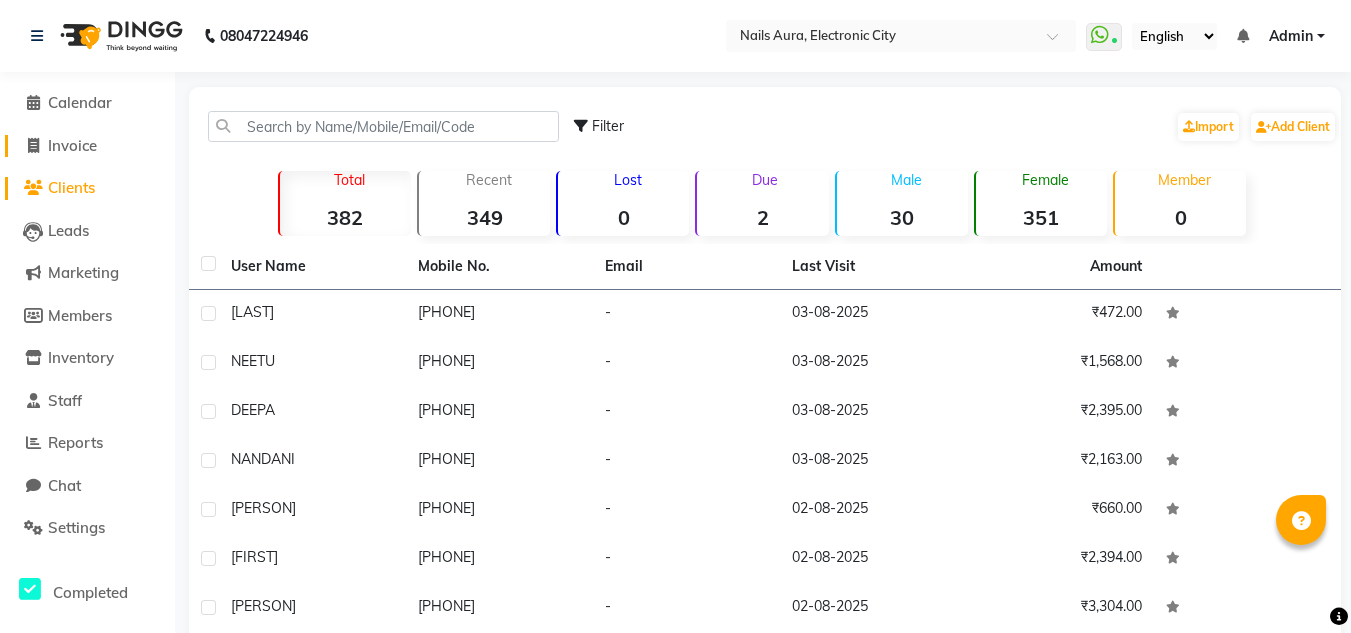click on "Invoice" 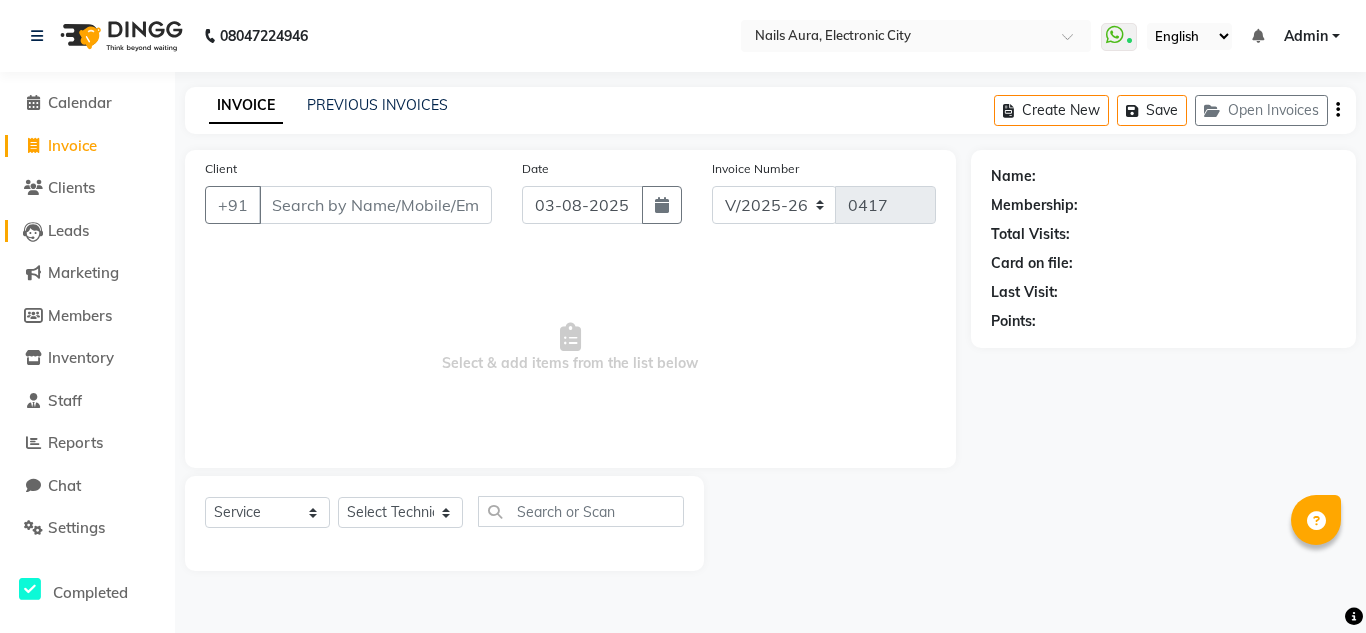 click on "Leads" 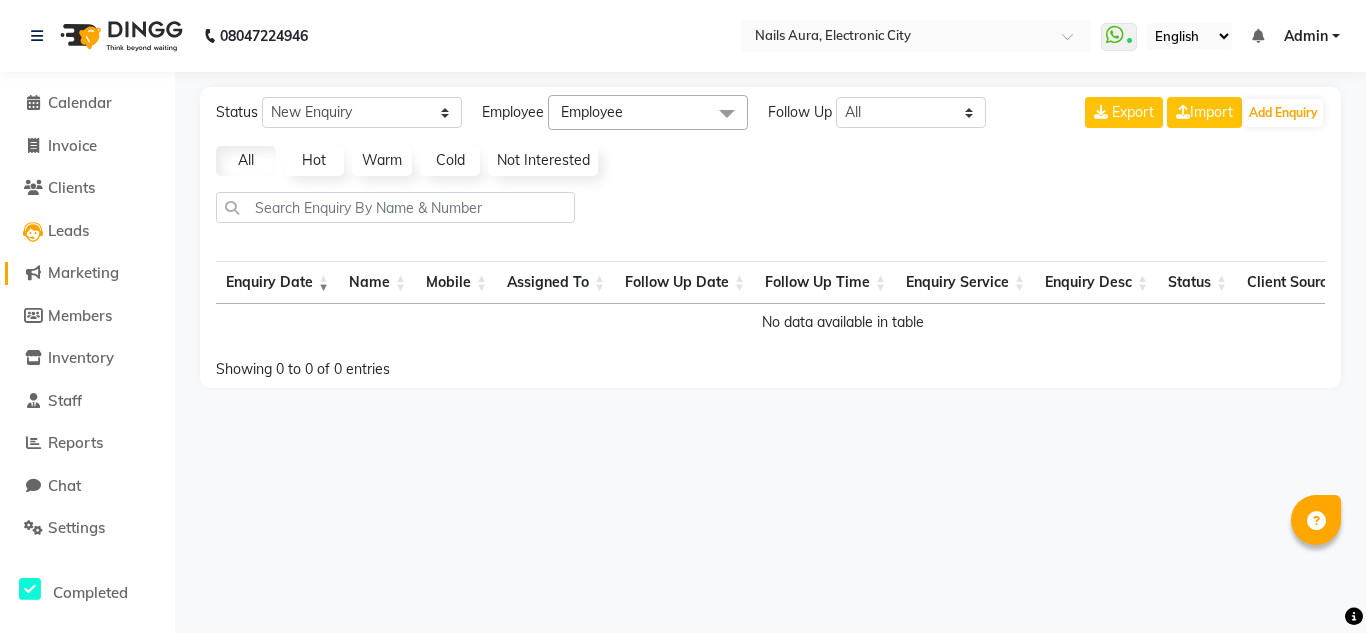 click on "Marketing" 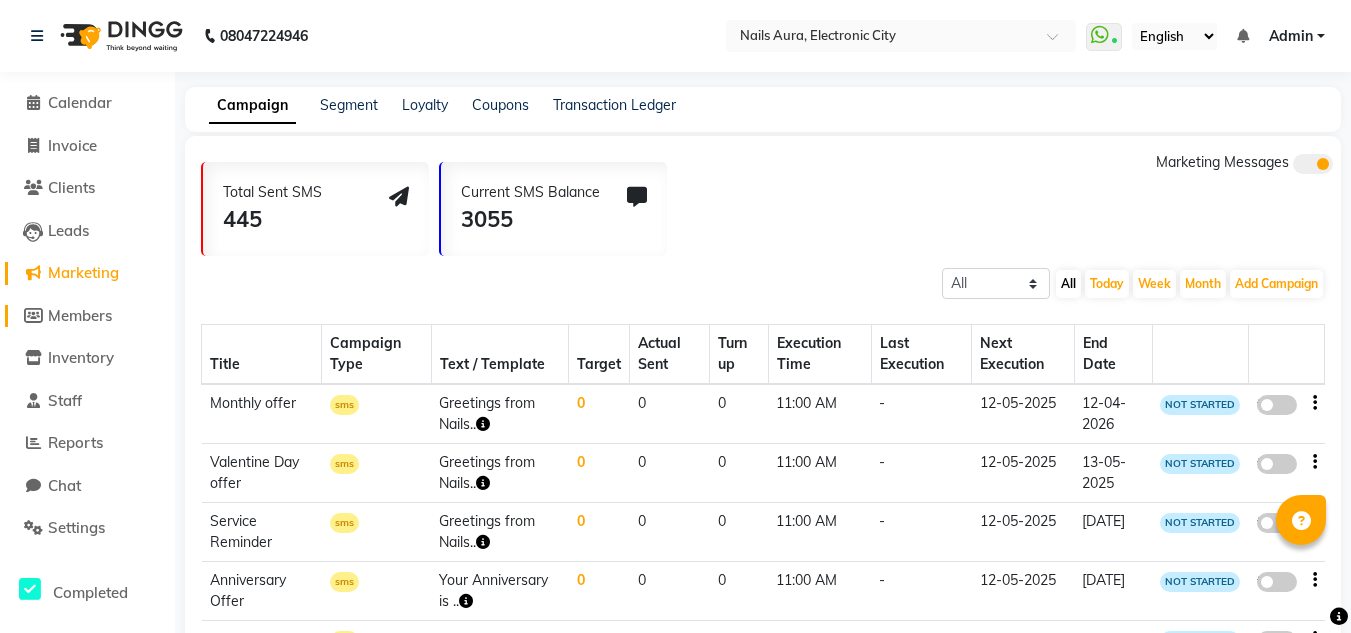 click on "Members" 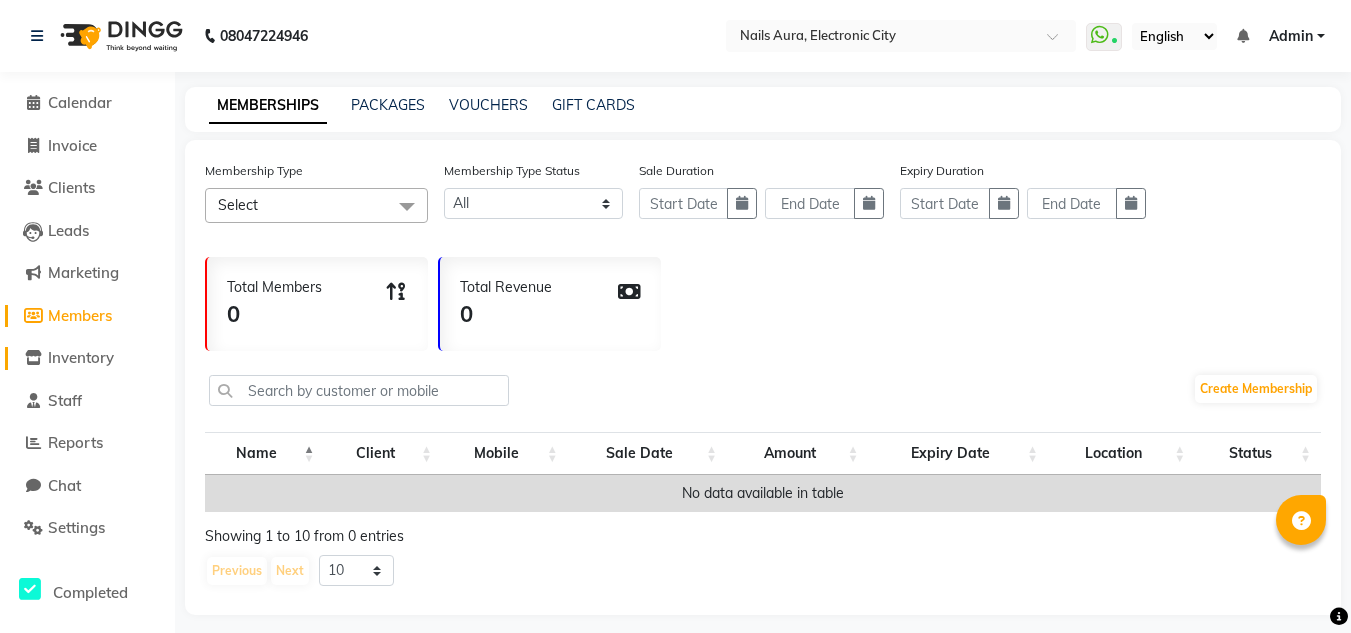 click on "Inventory" 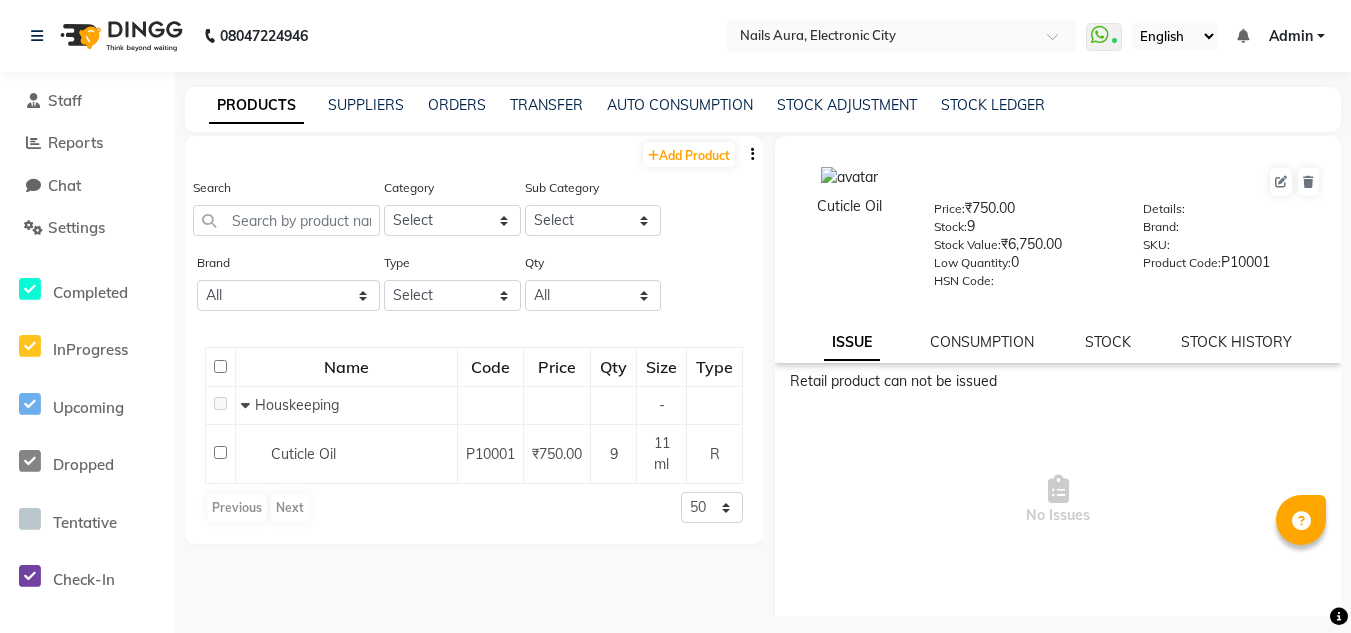 scroll, scrollTop: 400, scrollLeft: 0, axis: vertical 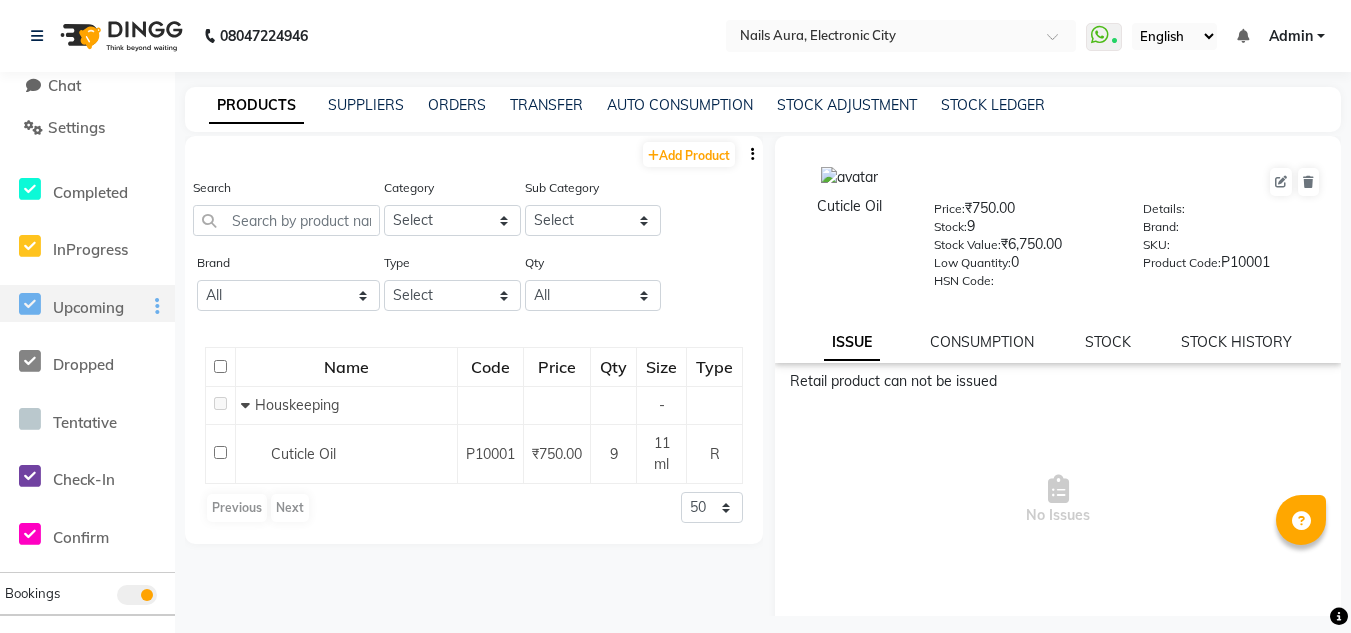 click on "Upcoming" 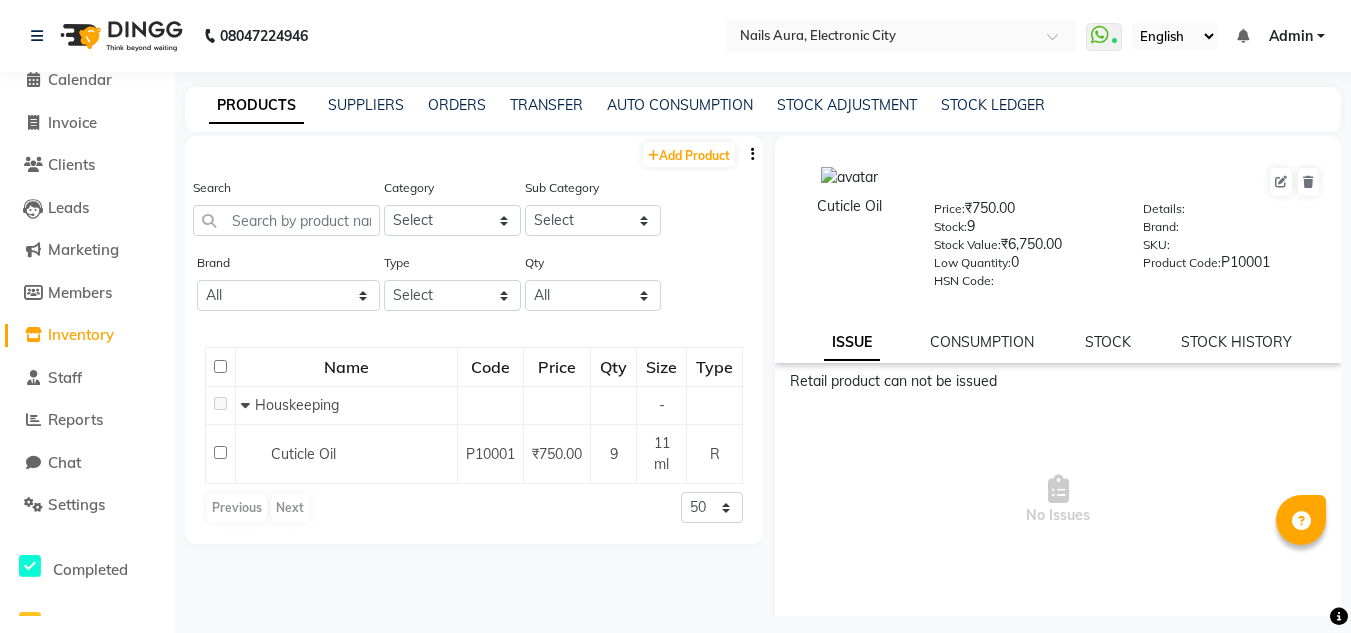 scroll, scrollTop: 0, scrollLeft: 0, axis: both 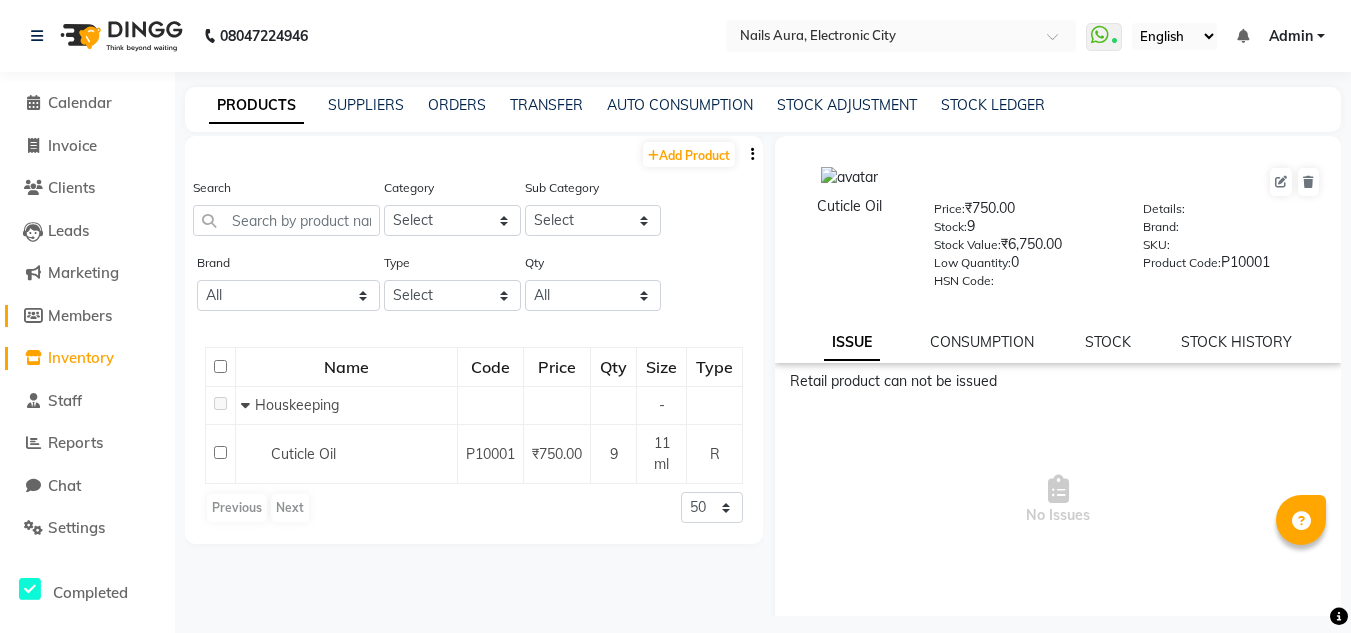 click on "Members" 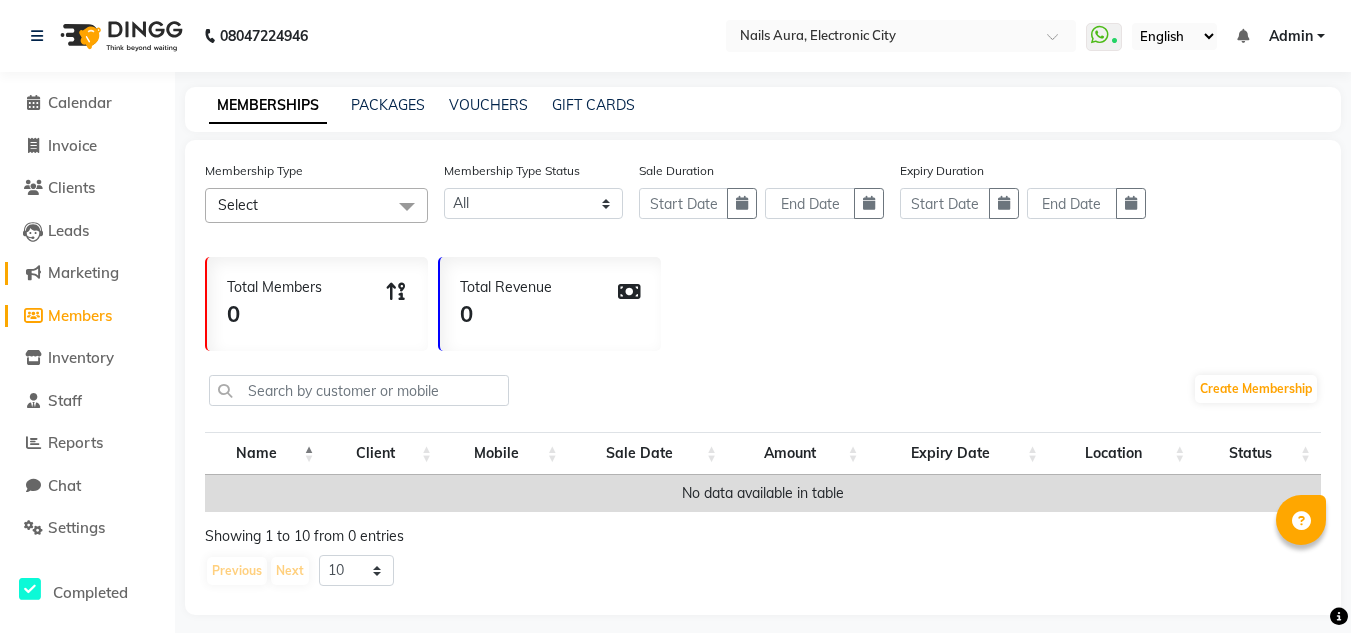 click on "Marketing" 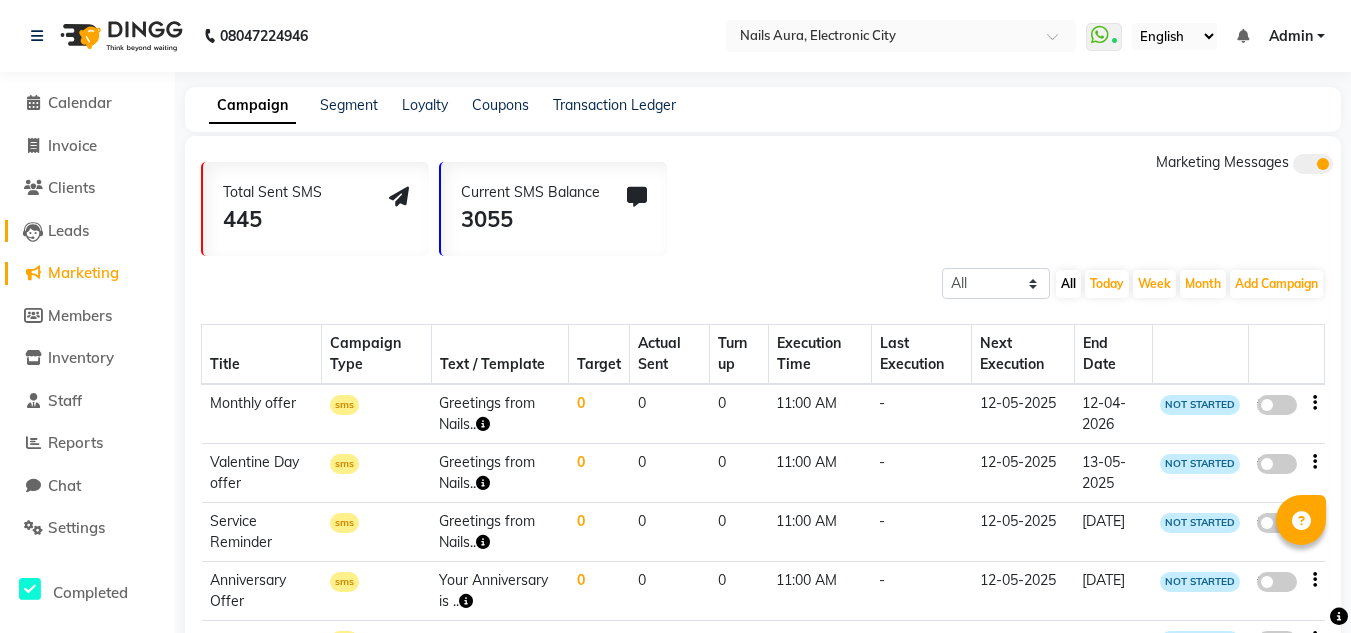 click on "Leads" 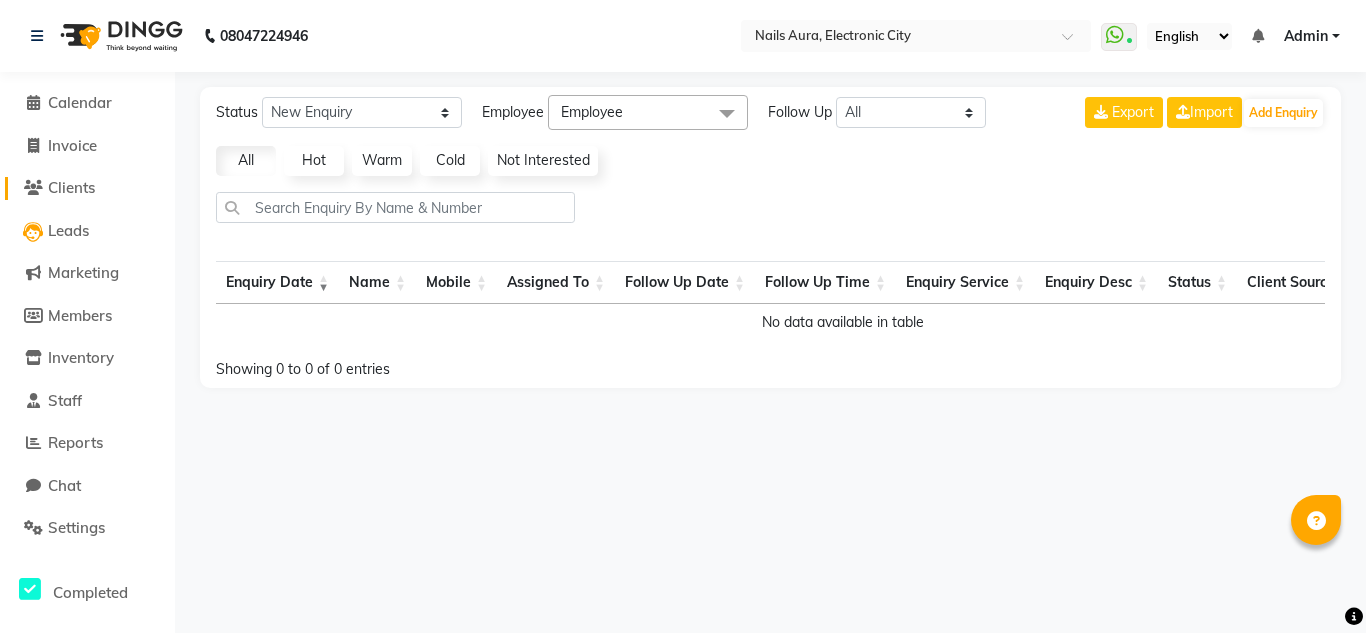 click on "Clients" 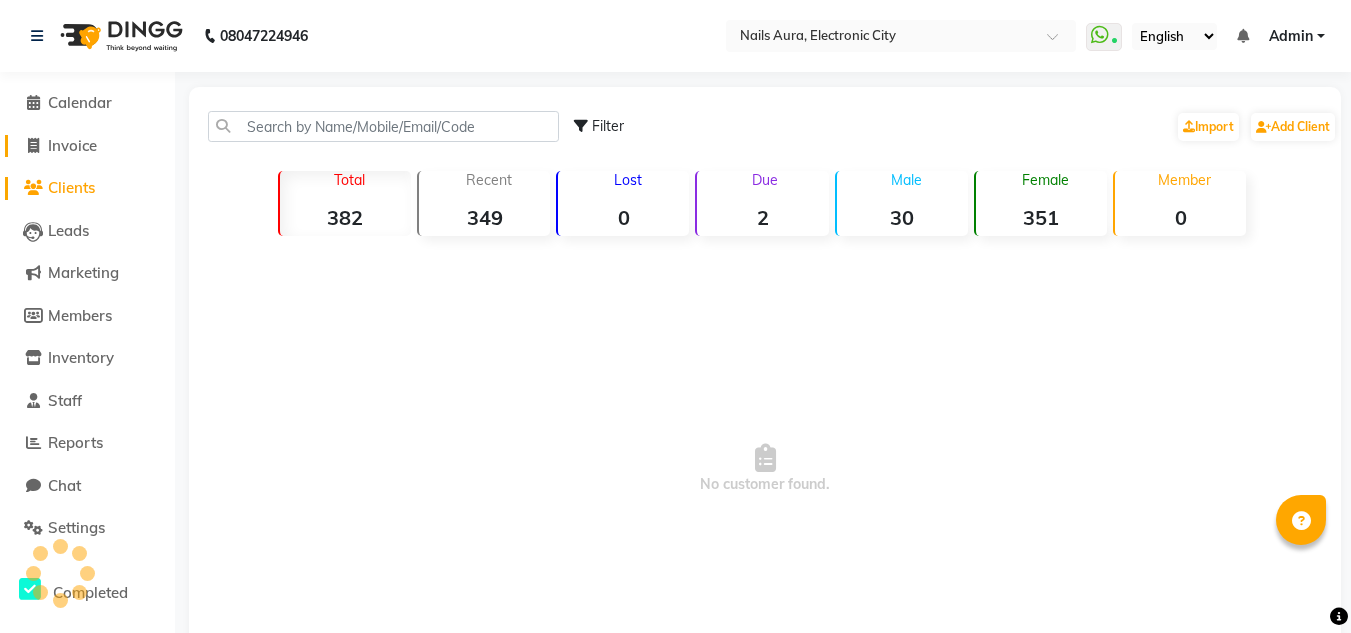 click on "Invoice" 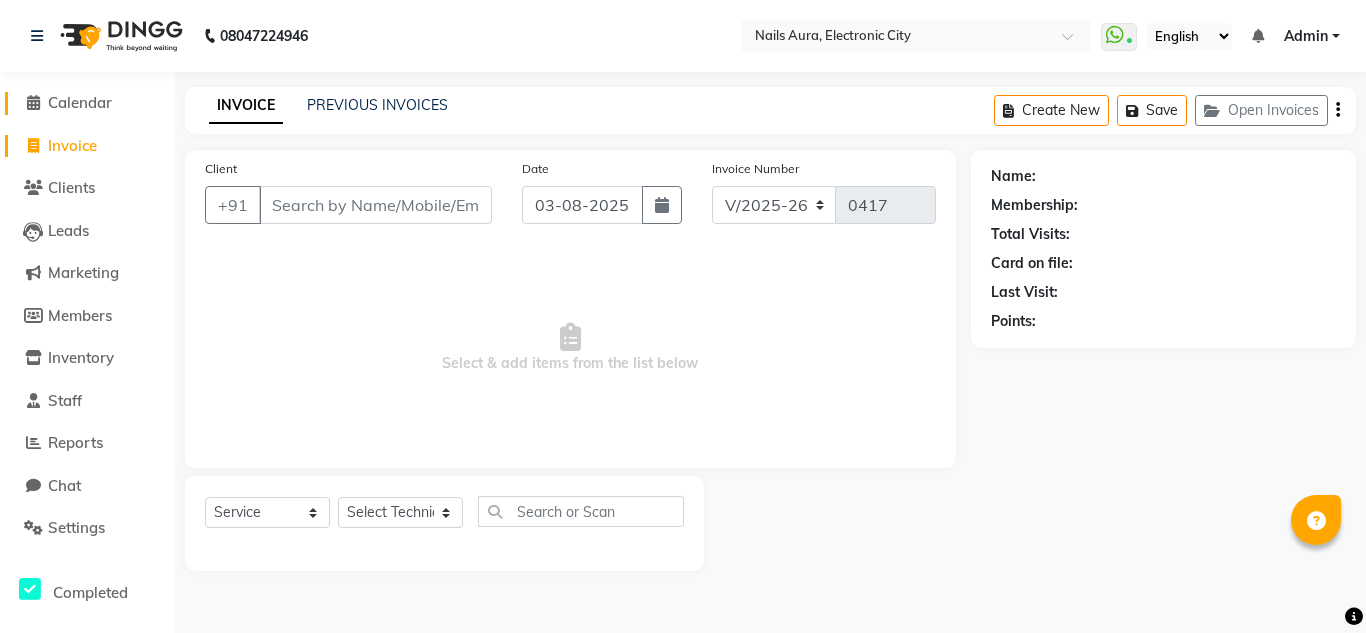 click on "Calendar" 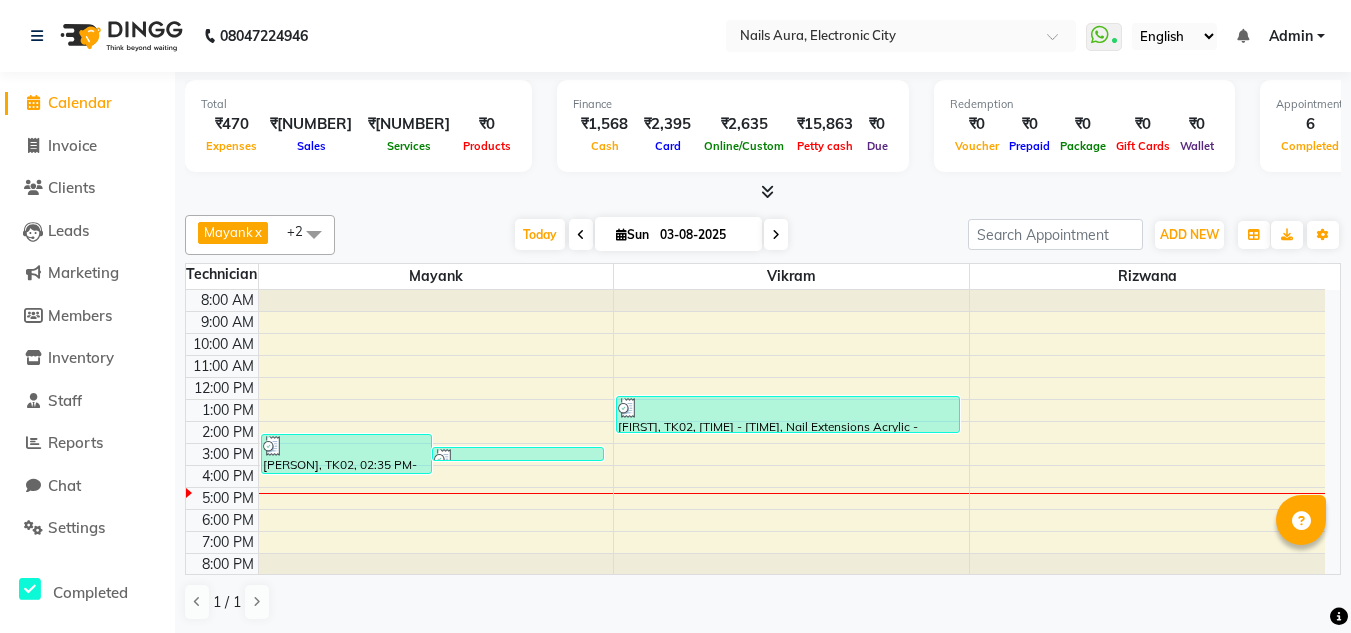 scroll, scrollTop: 1, scrollLeft: 0, axis: vertical 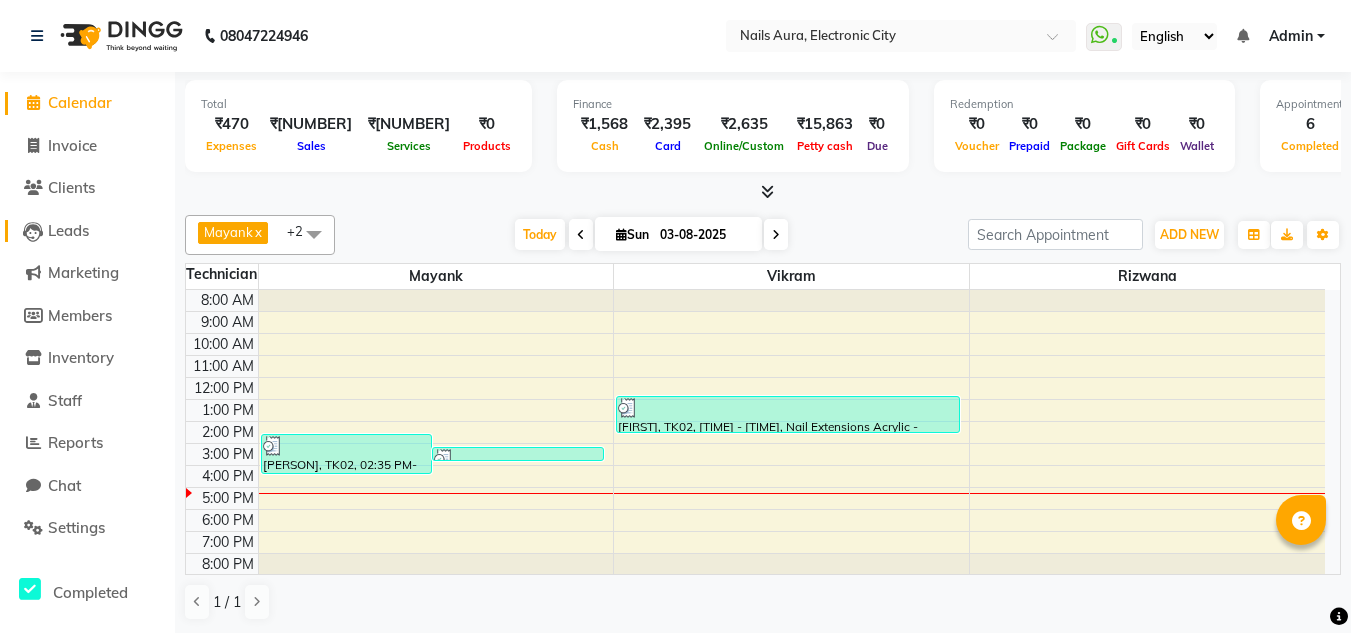 click on "Leads" 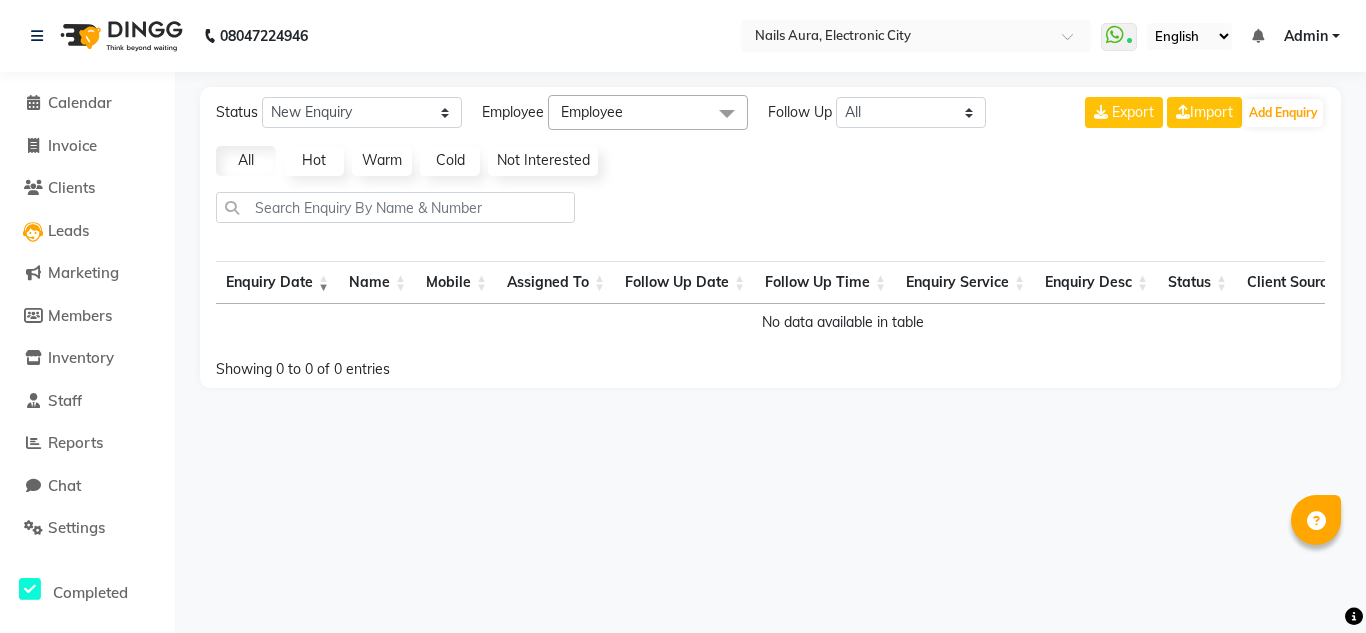 click on "Calendar" 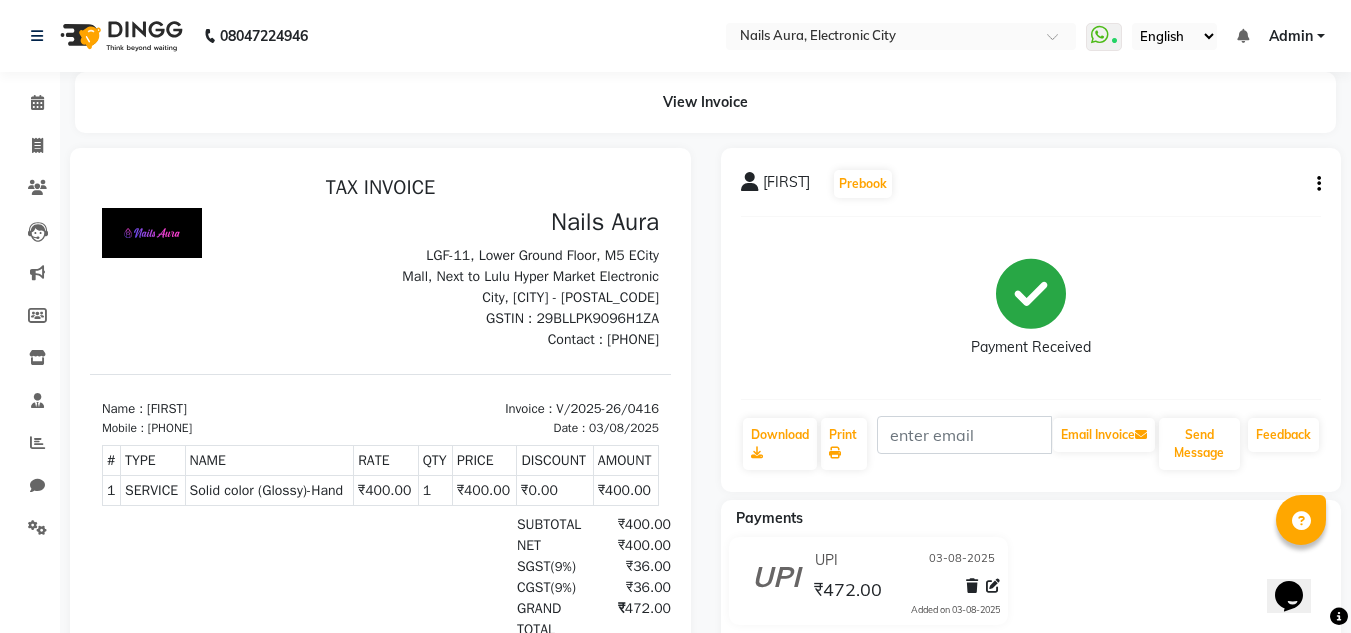 scroll, scrollTop: 0, scrollLeft: 0, axis: both 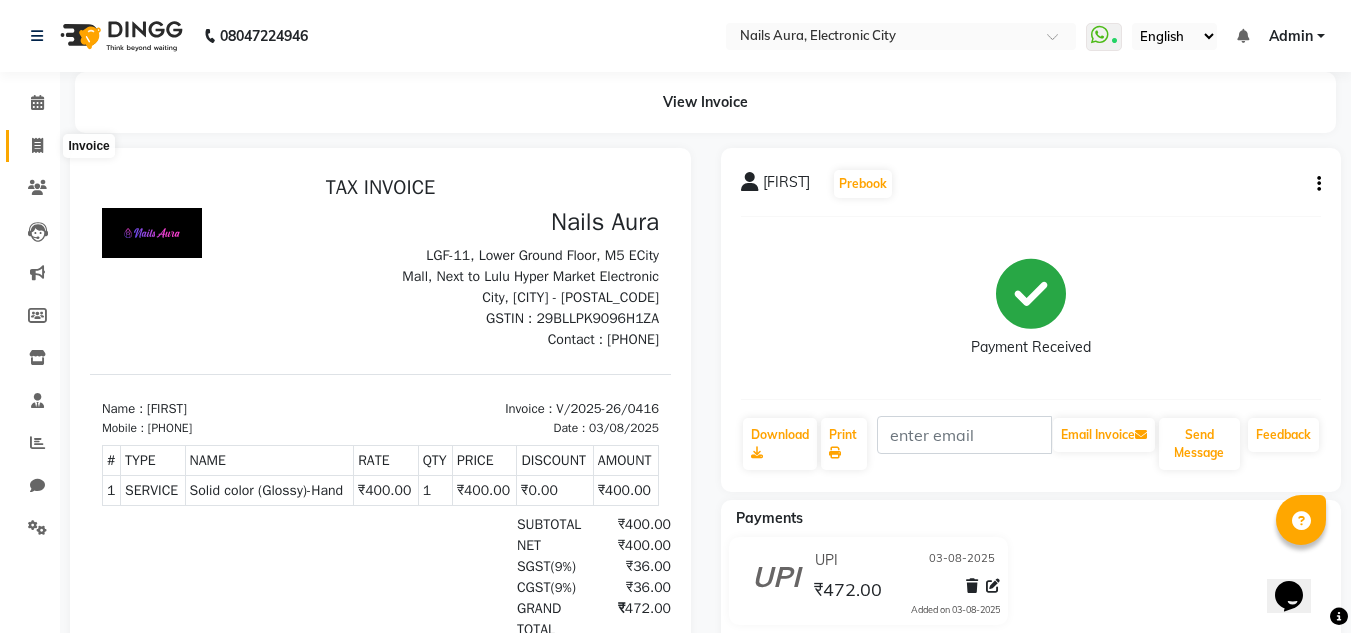 click 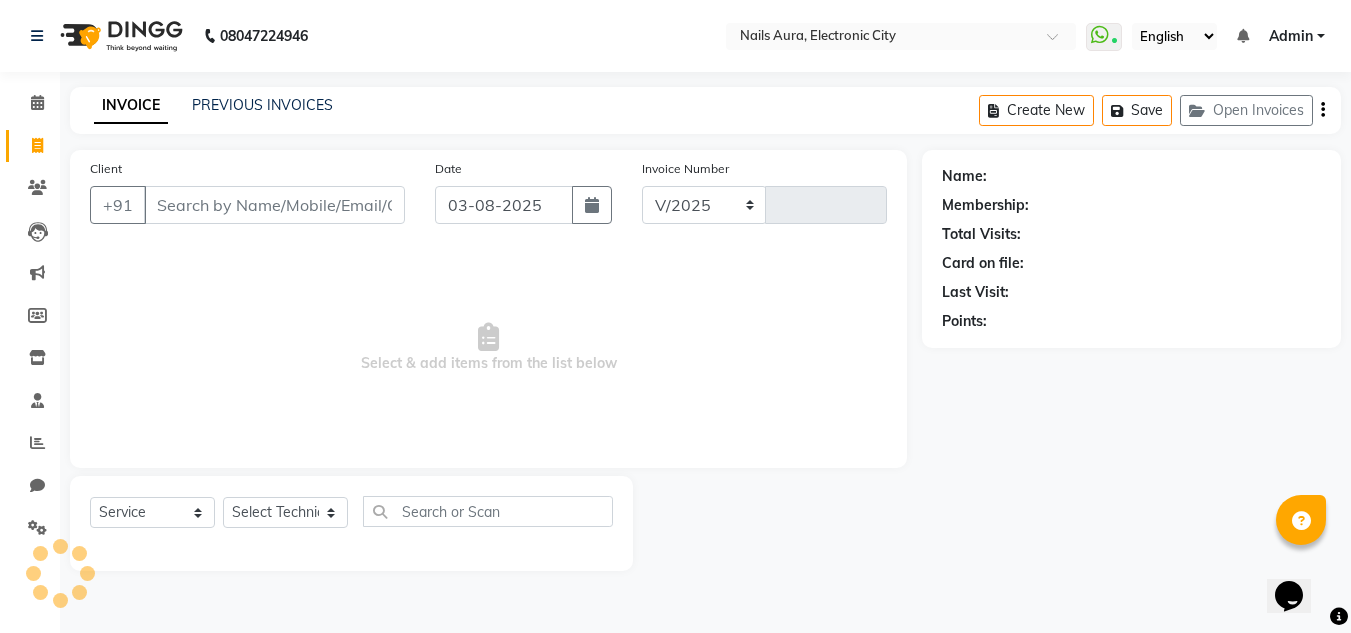 select on "8179" 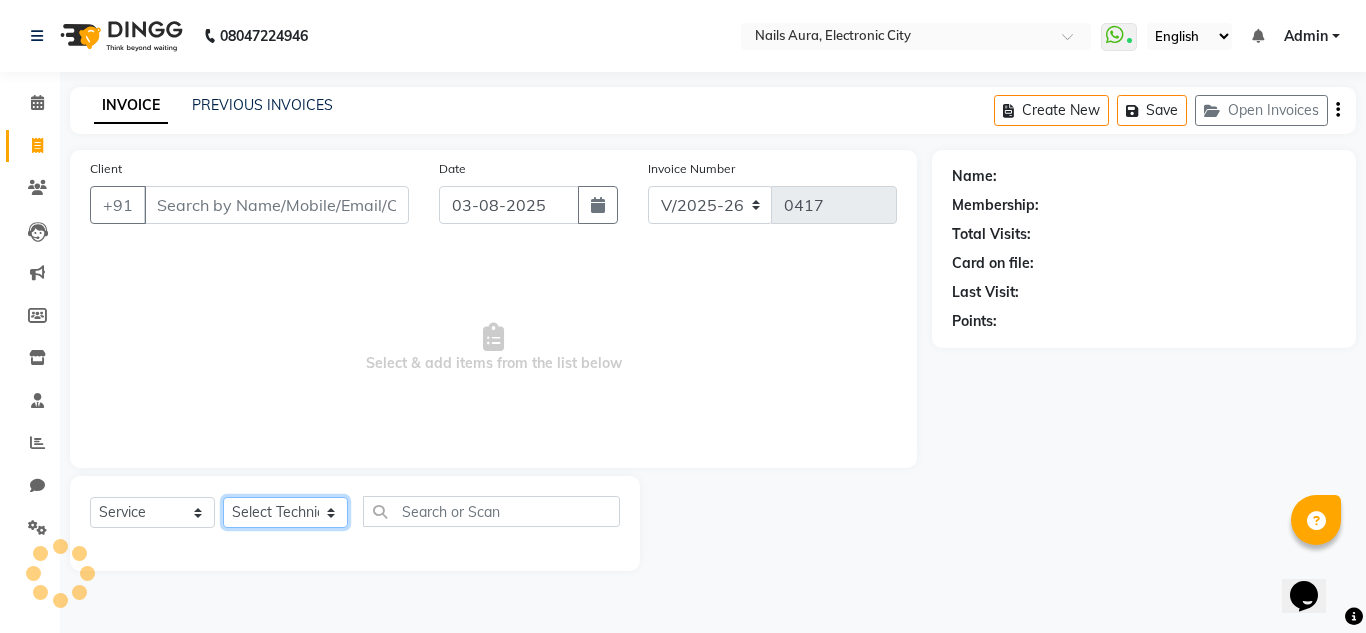 click on "Select Technician [NAME] [NAME] [NAME] [NAME] [NAME] [NAME] [NAME] [NAME] [NAME] [NAME] [NAME] [NAME] [NAME] [NAME]" 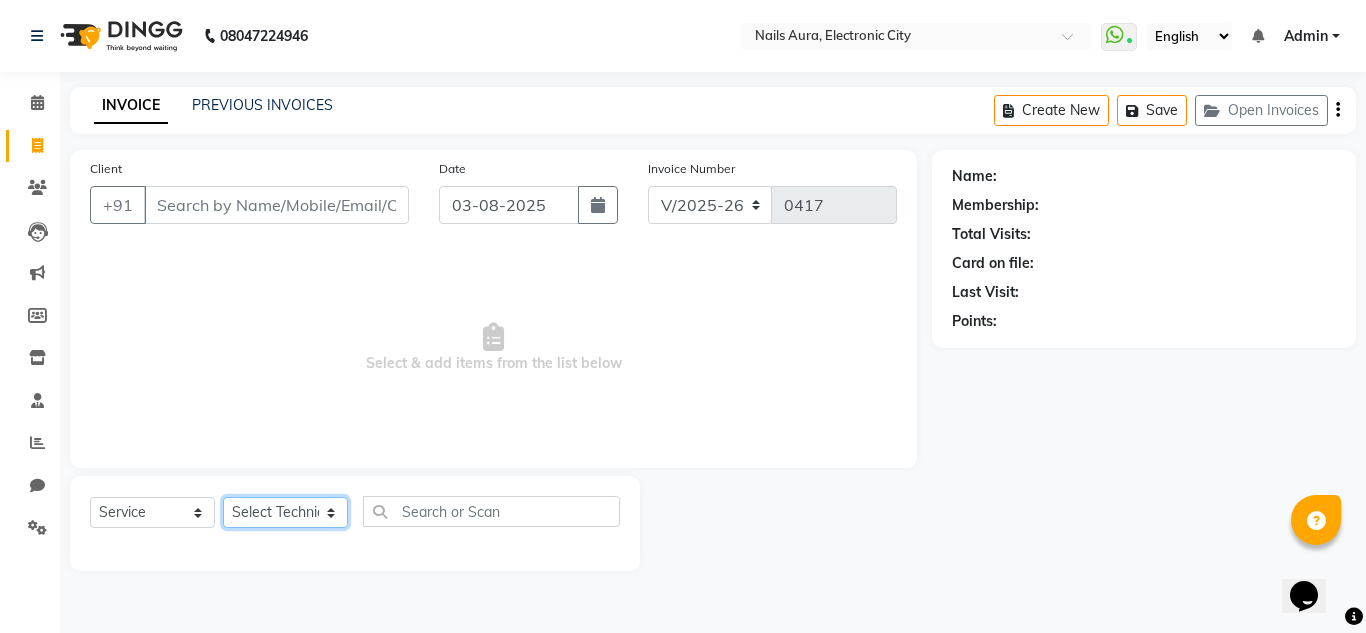 select on "80444" 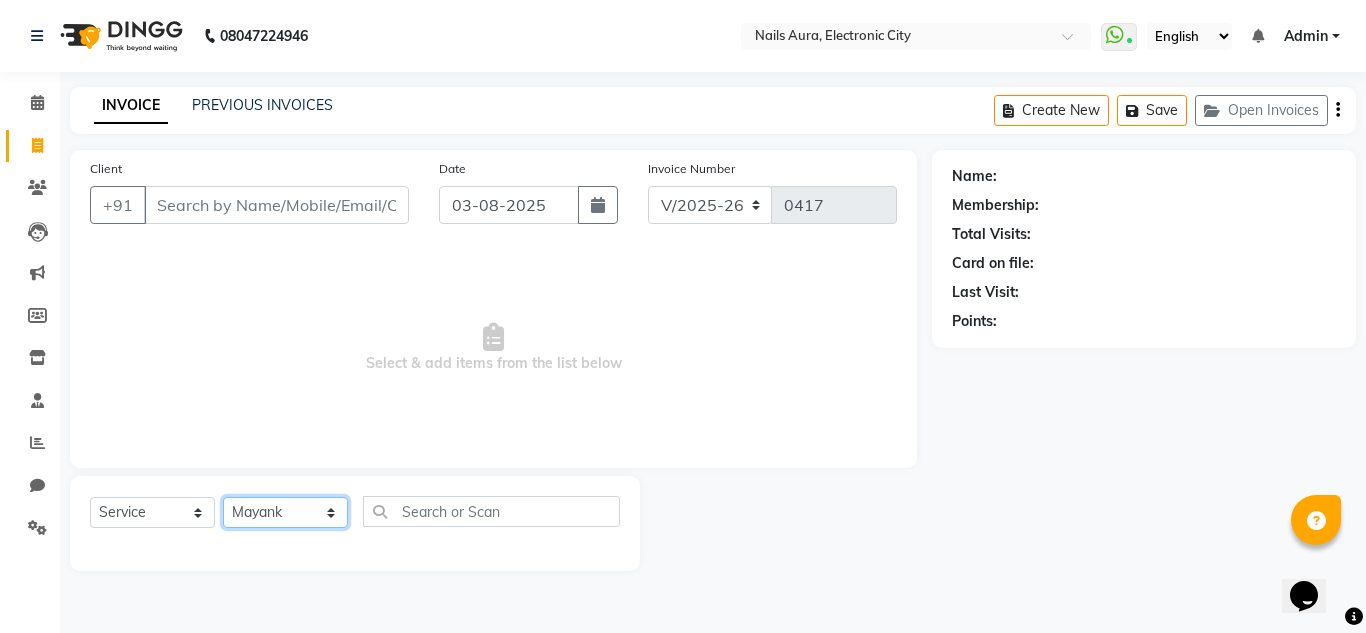 click on "Select Technician [NAME] [NAME] [NAME] [NAME] [NAME] [NAME] [NAME] [NAME] [NAME] [NAME] [NAME] [NAME] [NAME] [NAME]" 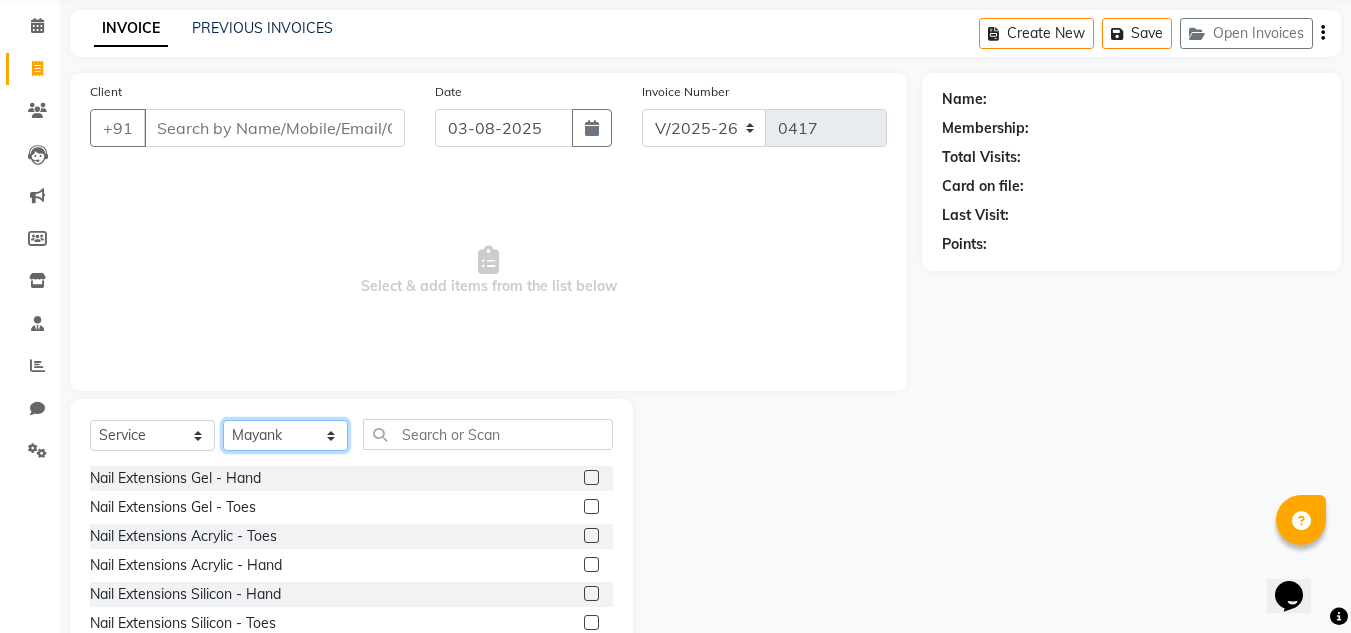 scroll, scrollTop: 168, scrollLeft: 0, axis: vertical 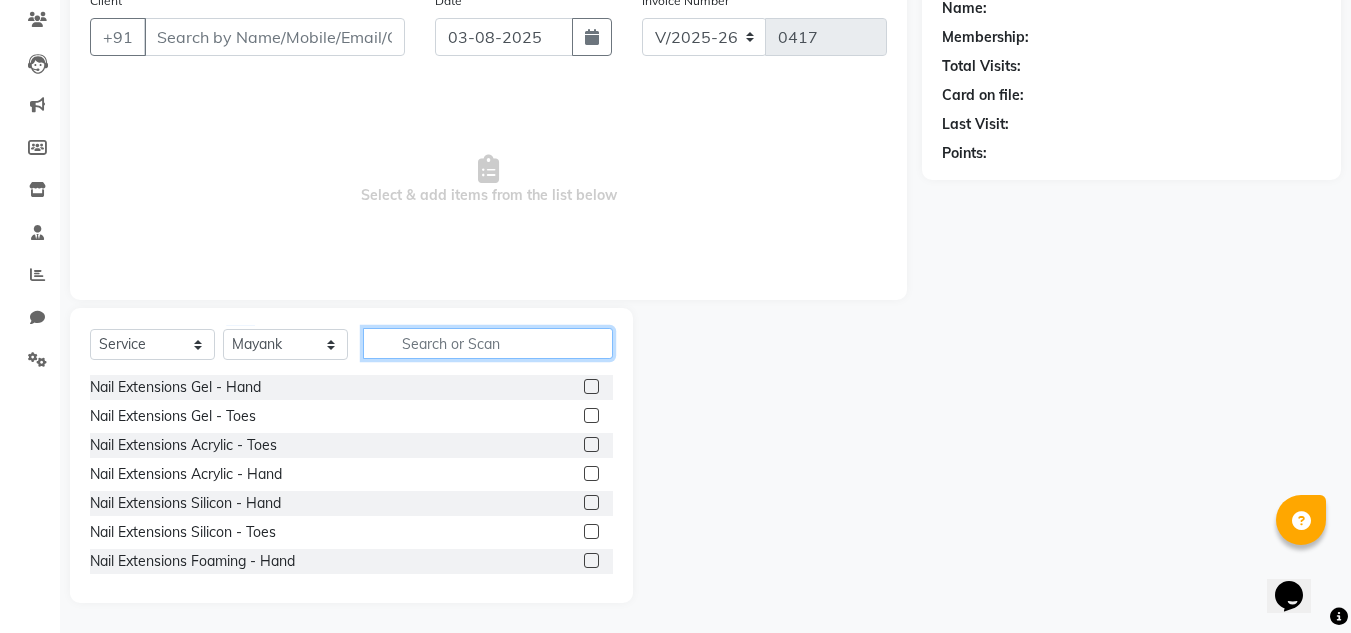 click 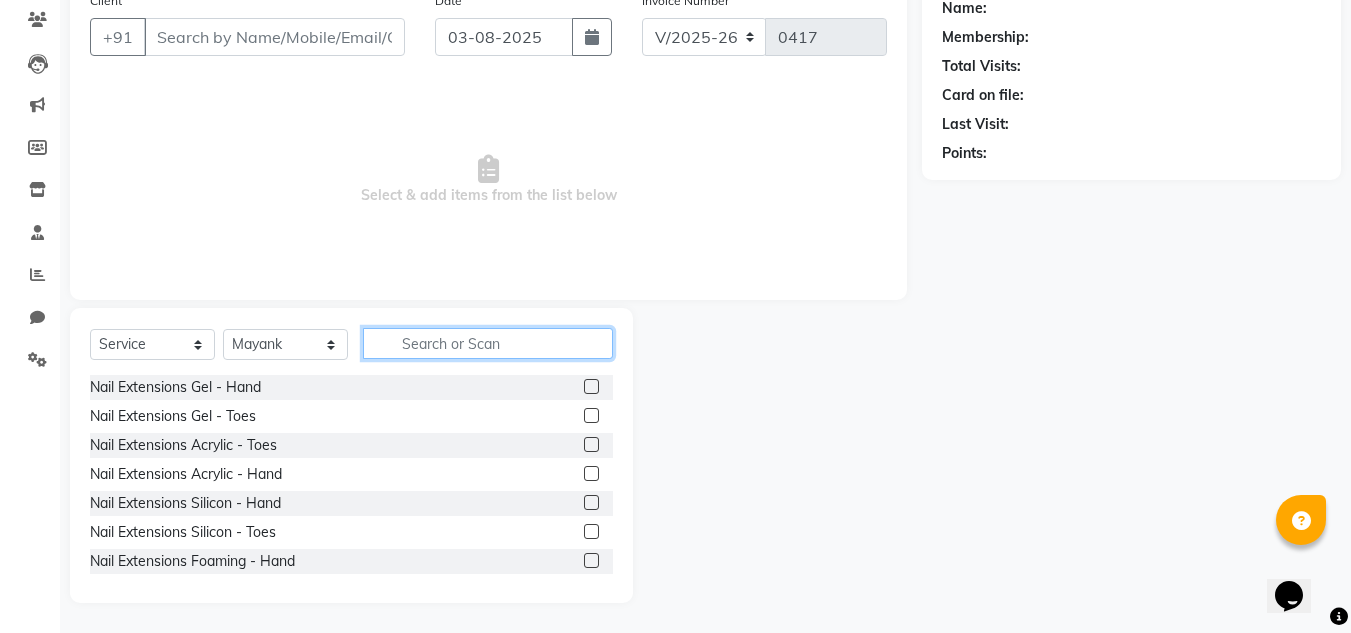 click 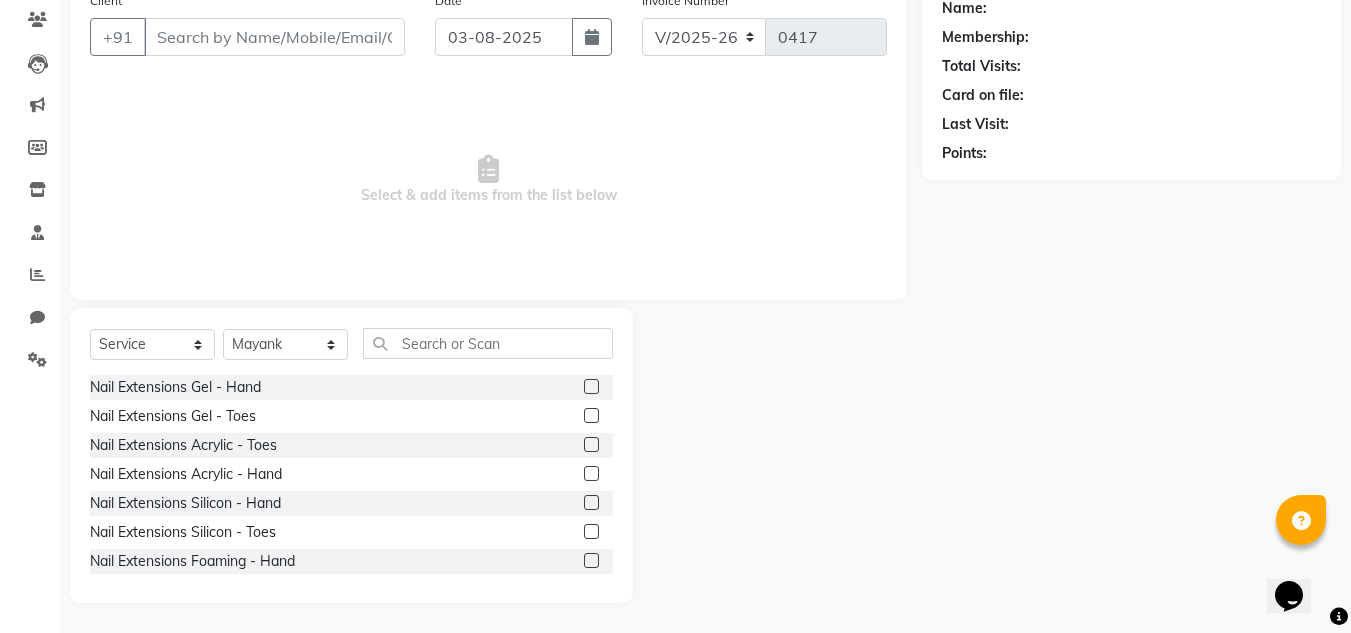 click 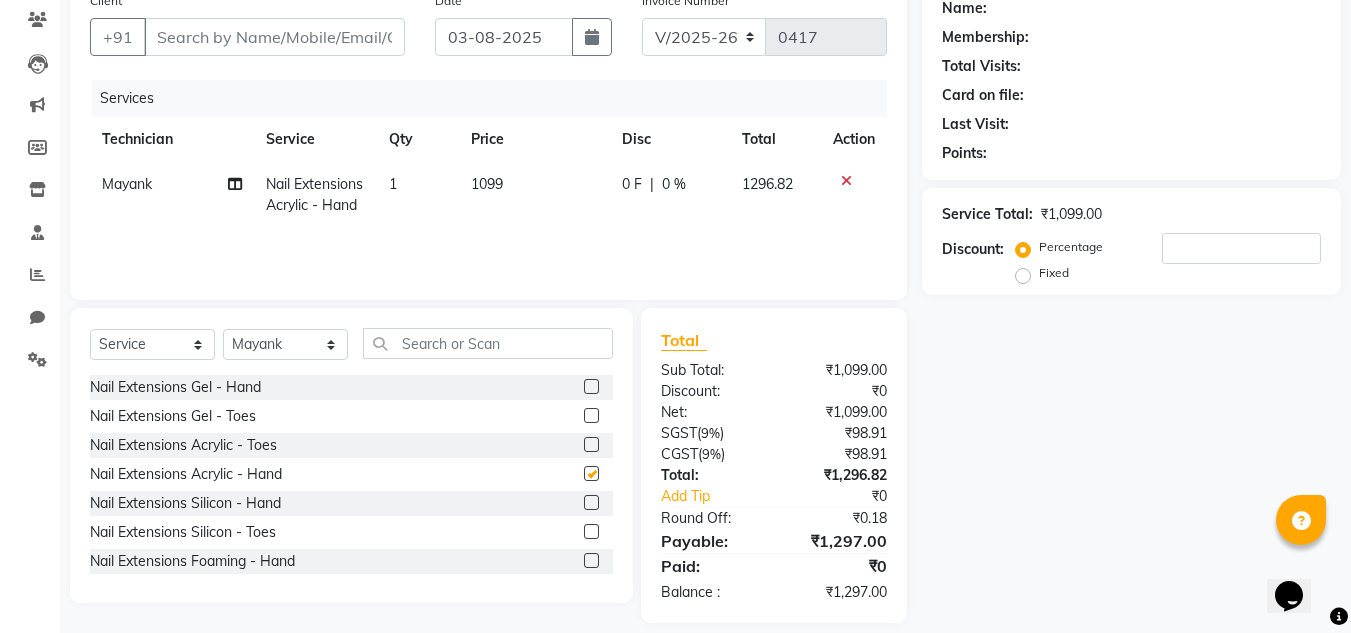 checkbox on "false" 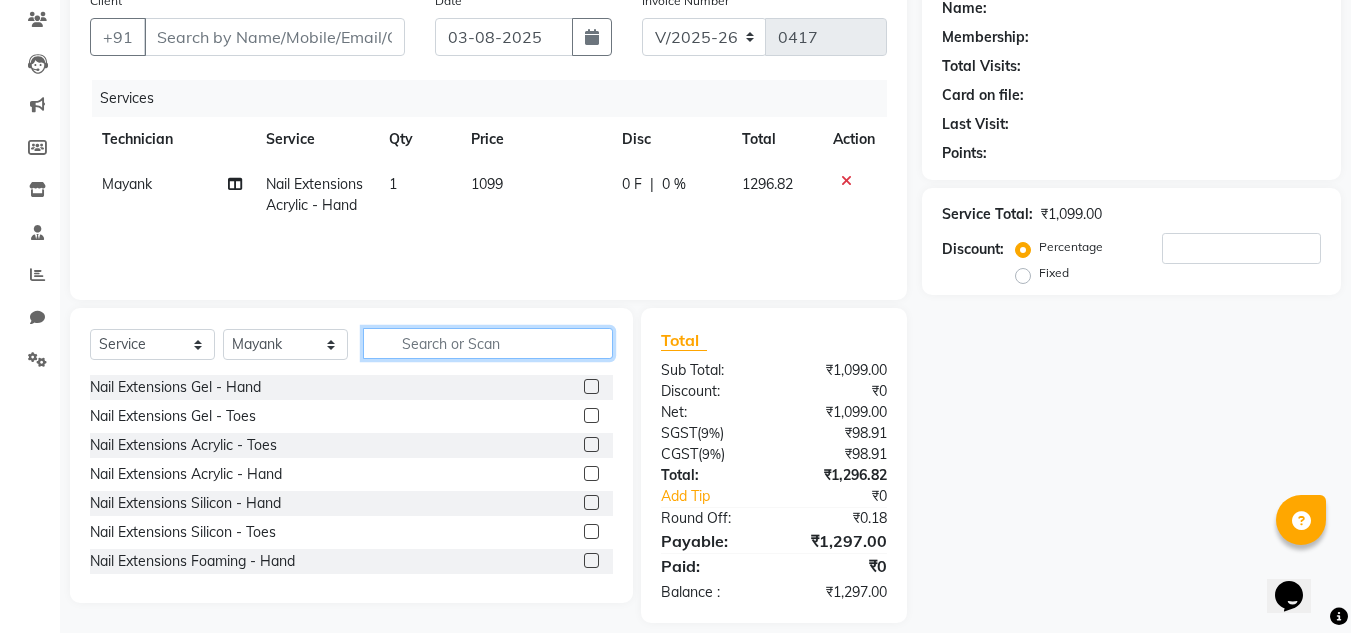 click 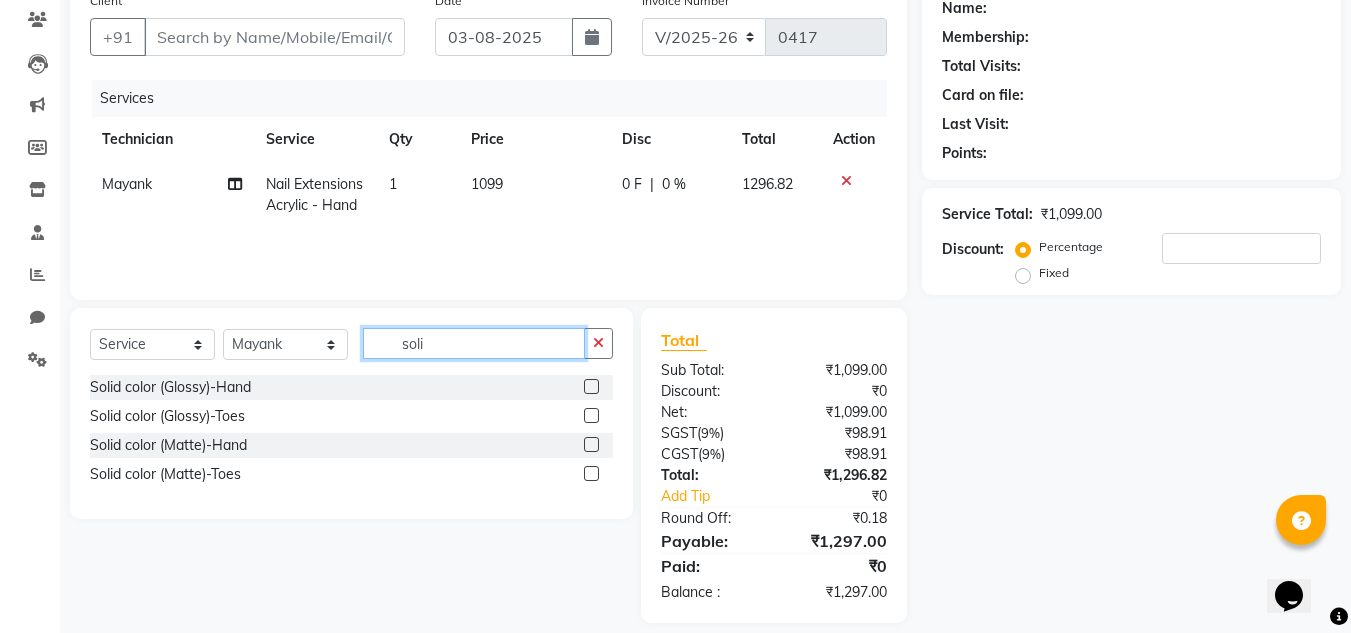 type on "soli" 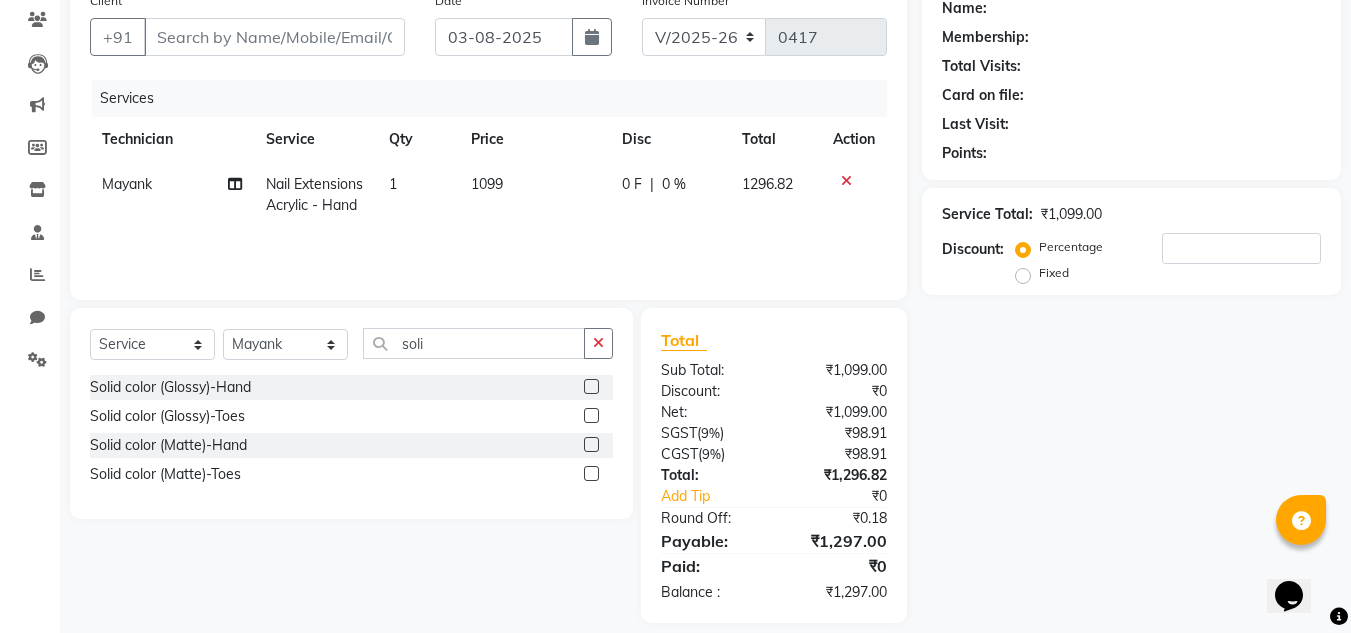 click 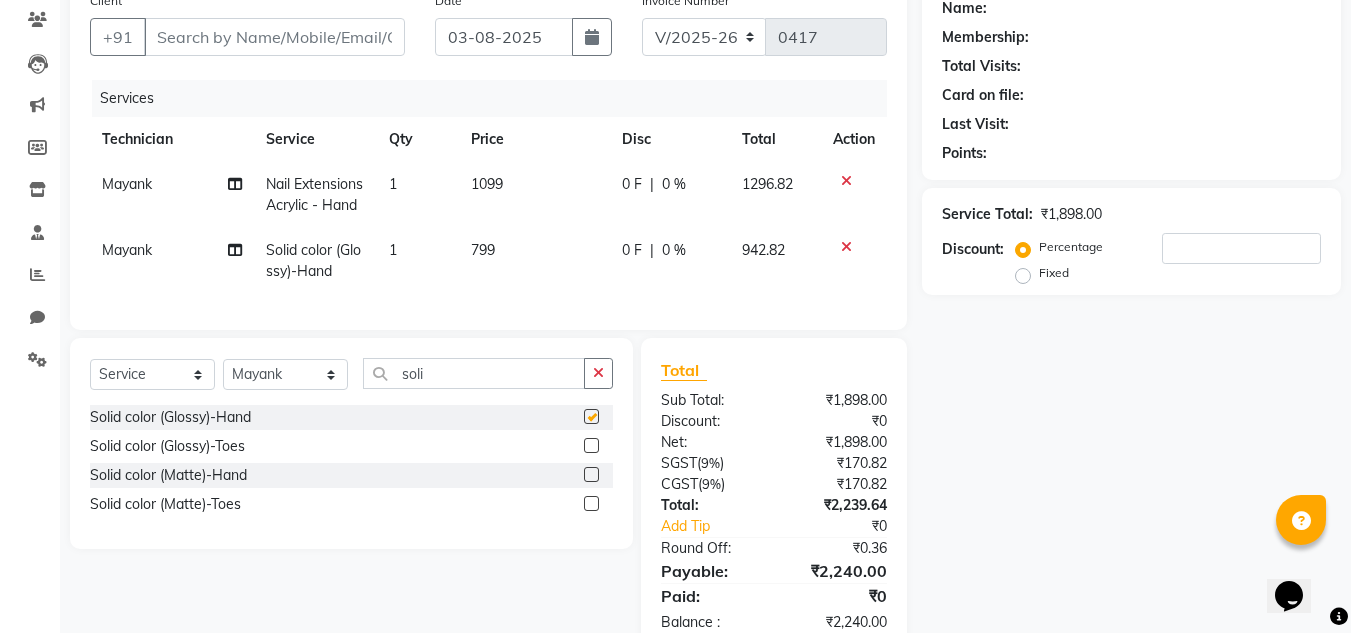 checkbox on "false" 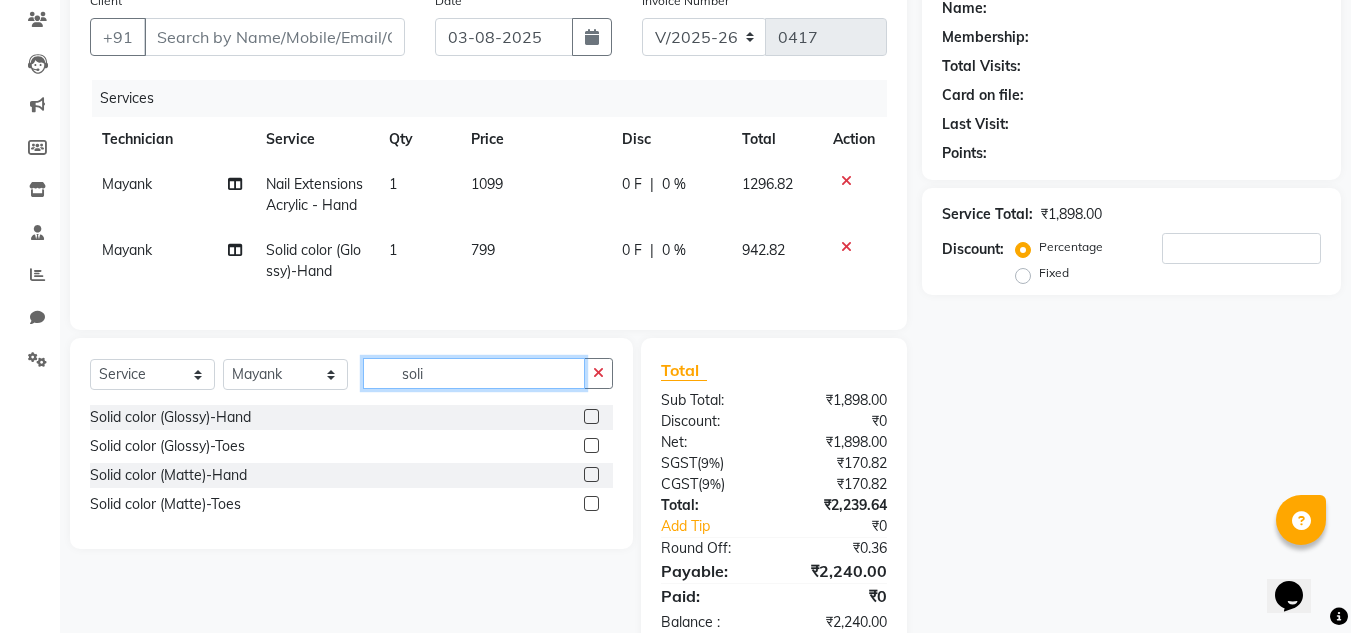 click on "soli" 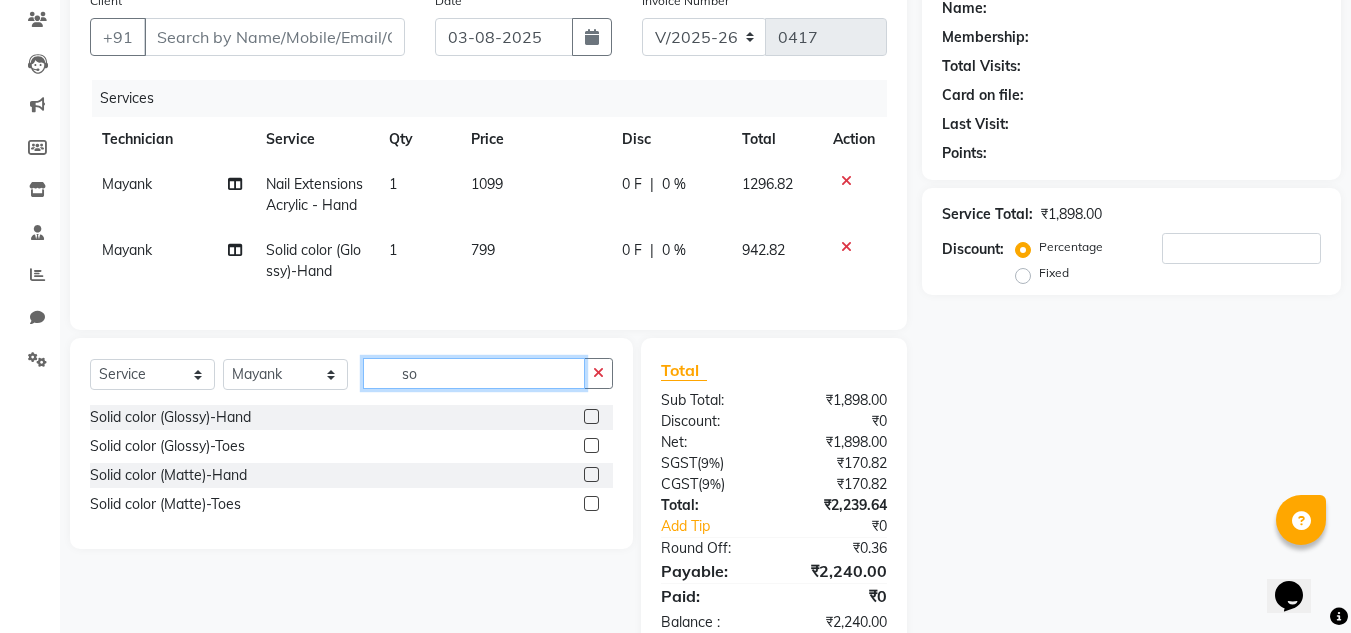 type on "s" 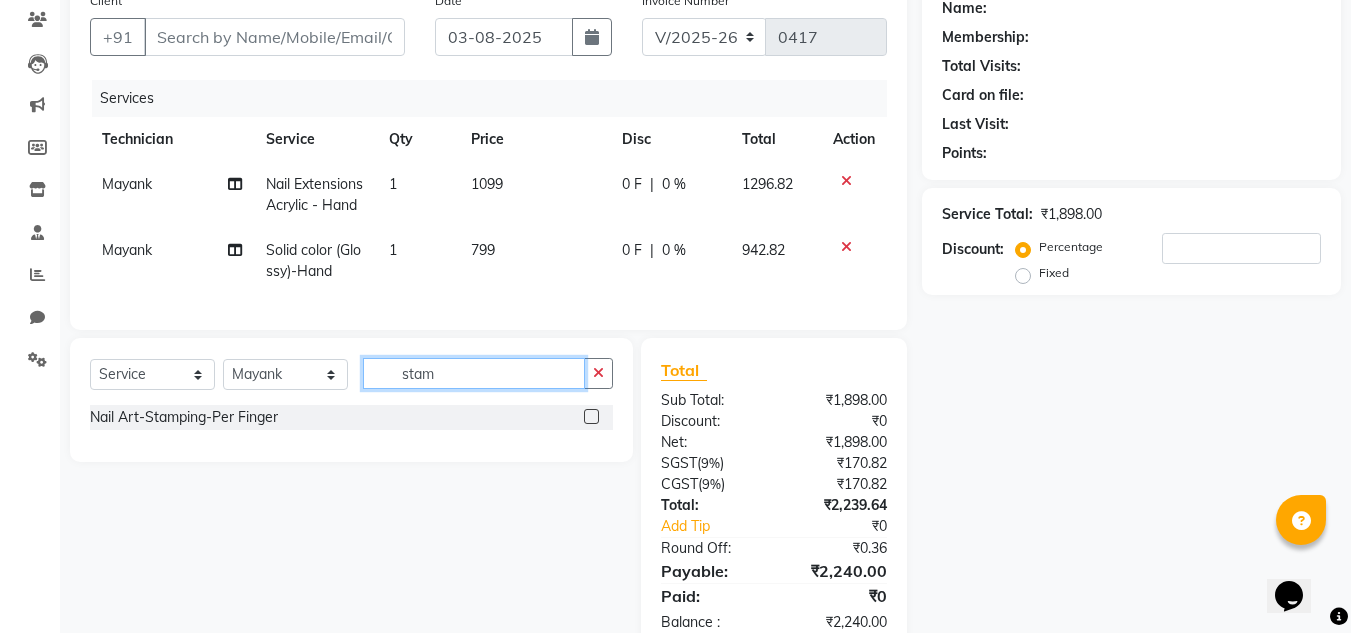 type on "stam" 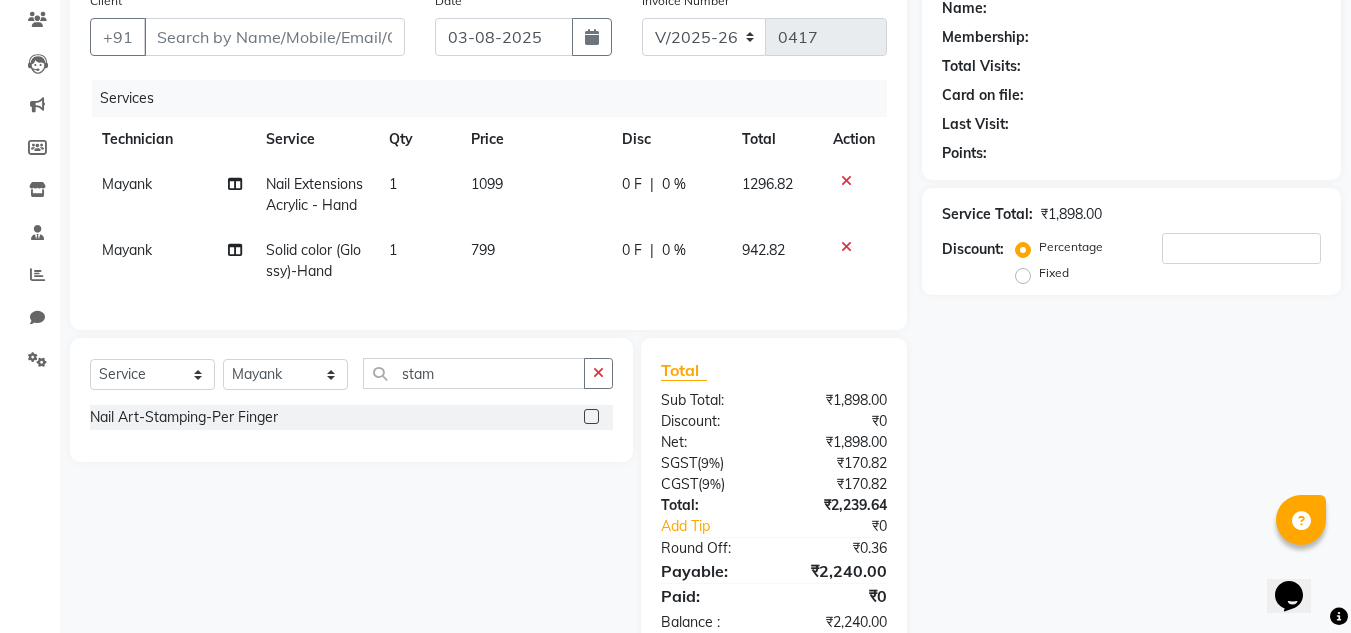 click 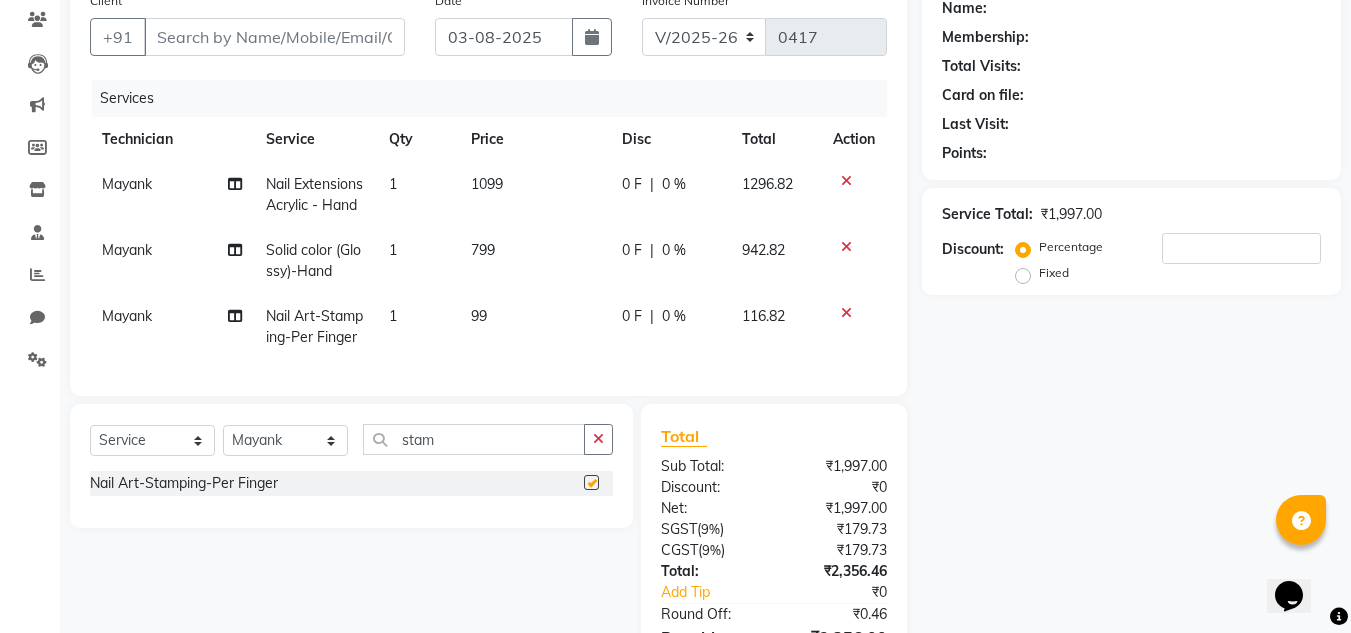 checkbox on "false" 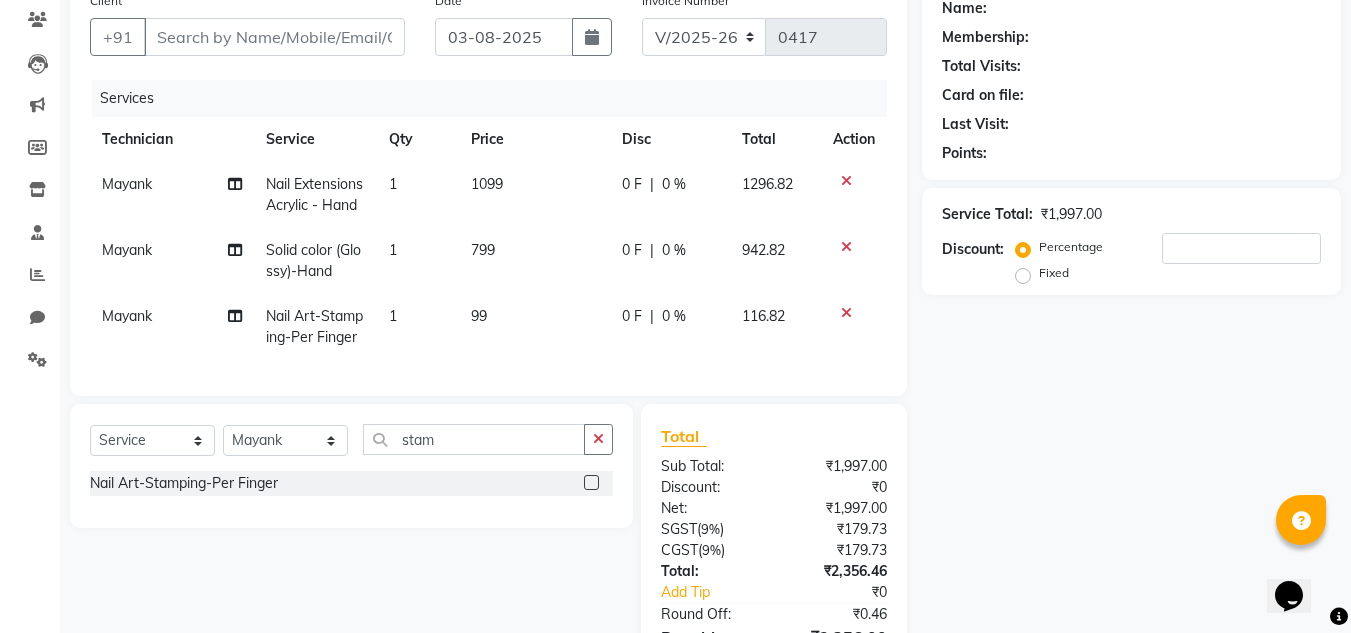 click on "1" 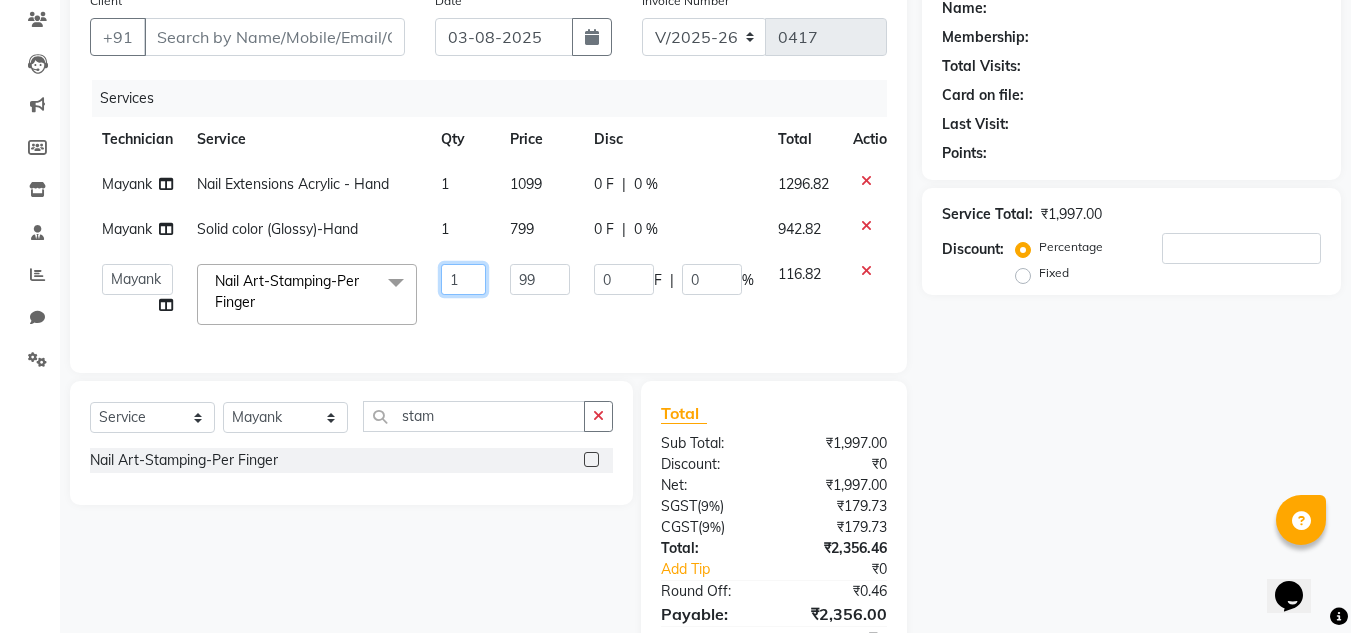 click on "1" 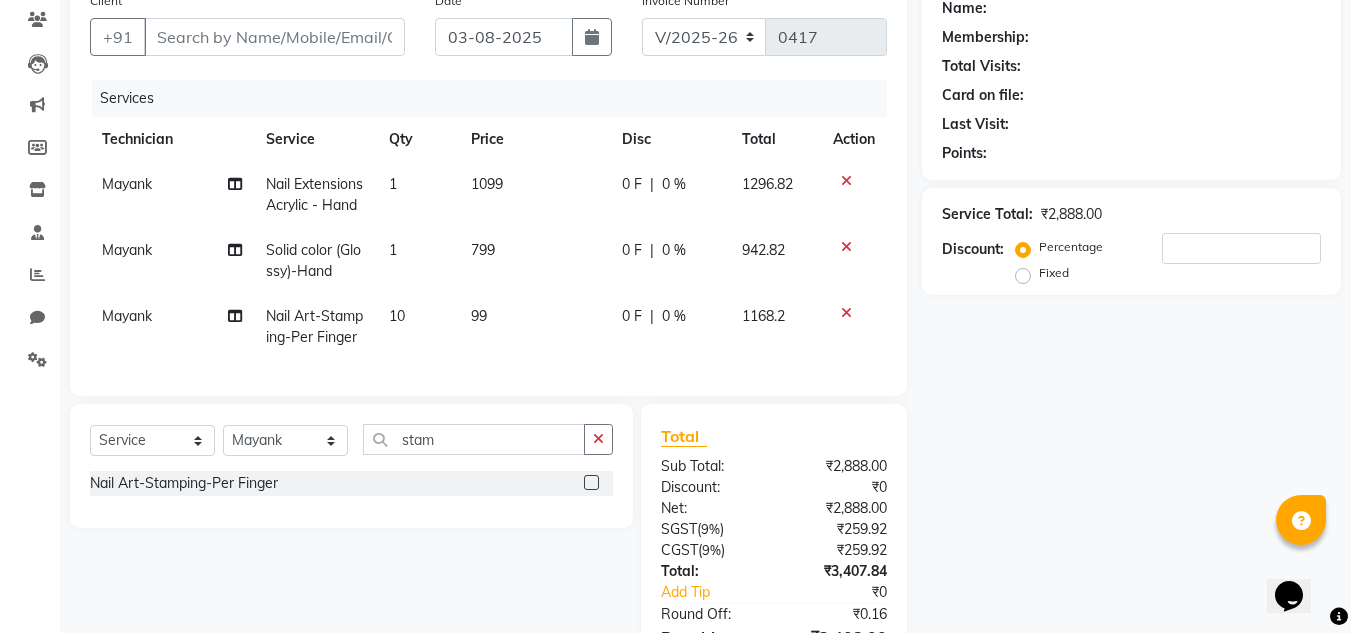 click on "99" 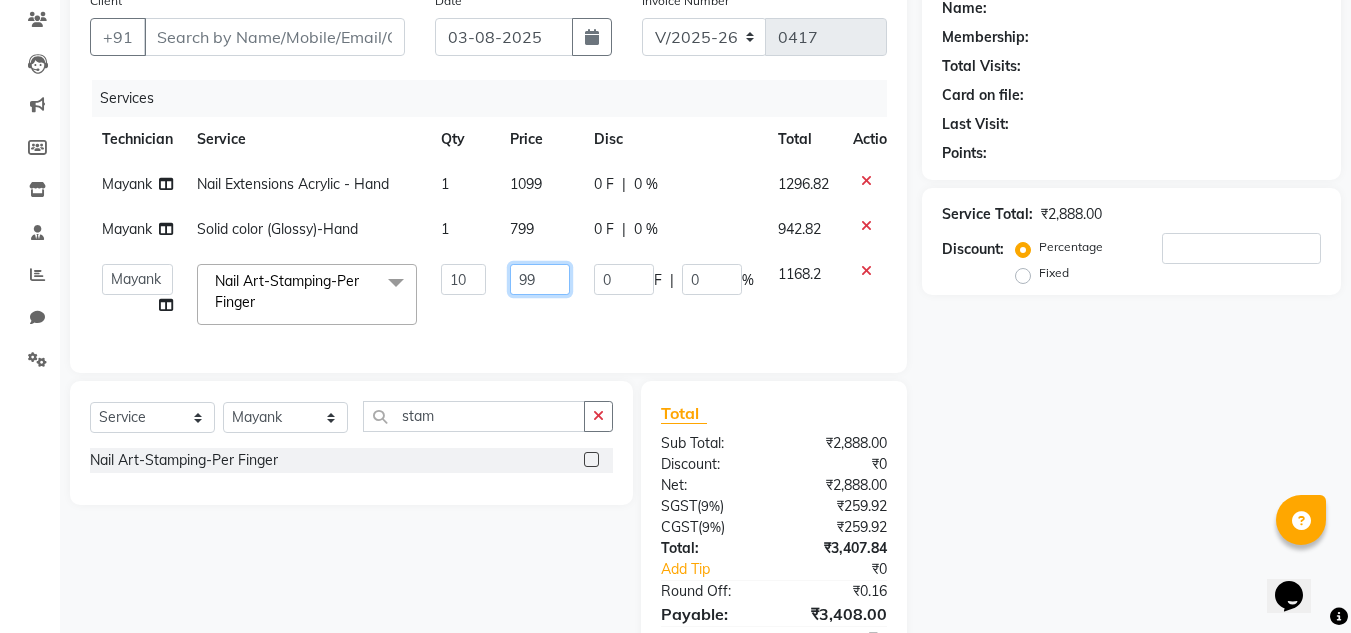 click on "99" 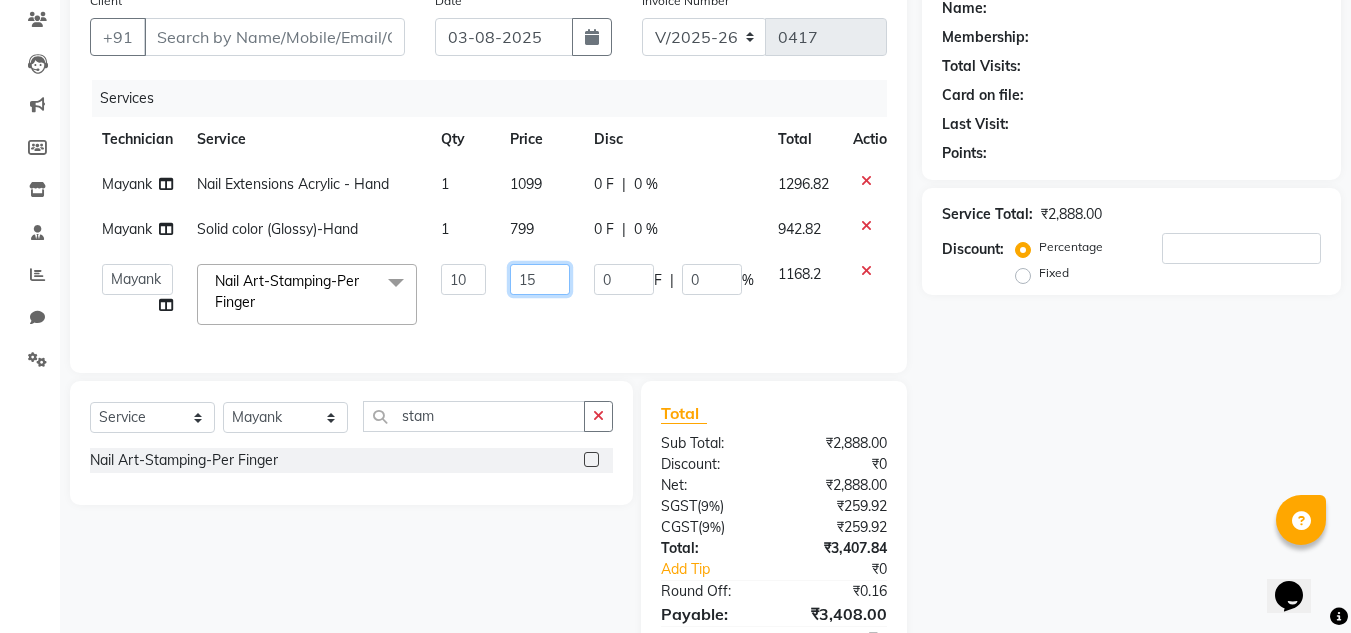 type on "150" 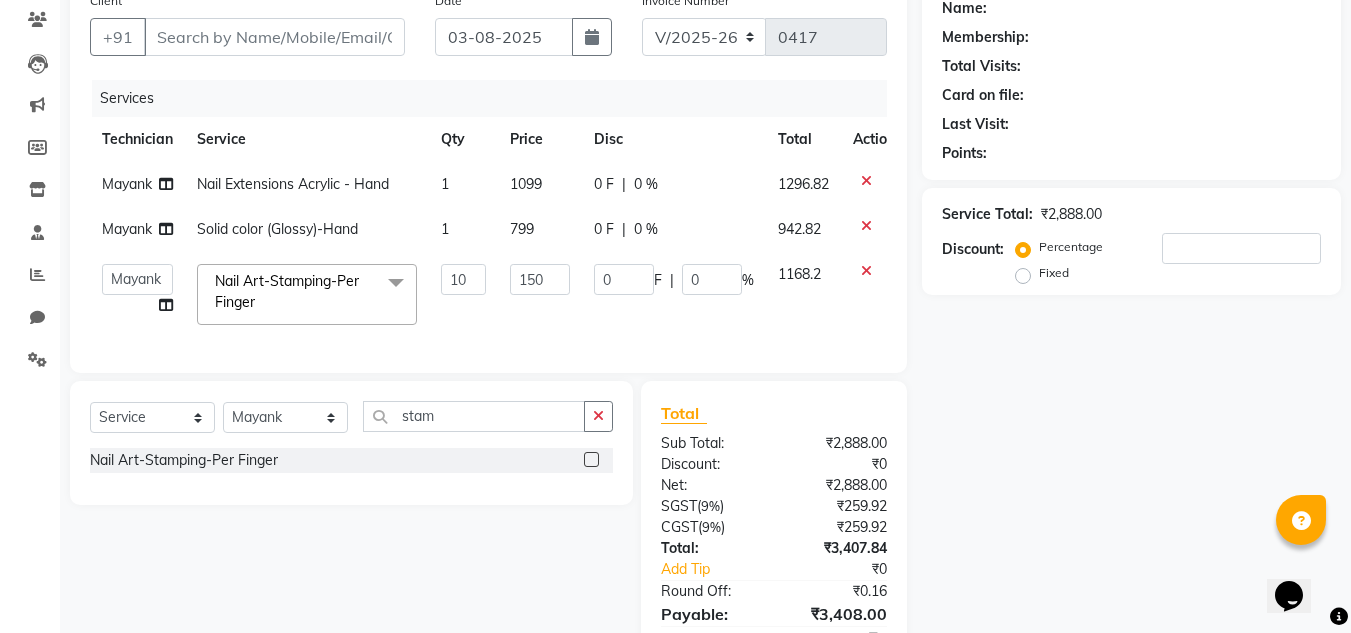 click on "Name: Membership: Total Visits: Card on file: Last Visit:  Points:  Service Total:  ₹2,888.00  Discount:  Percentage   Fixed" 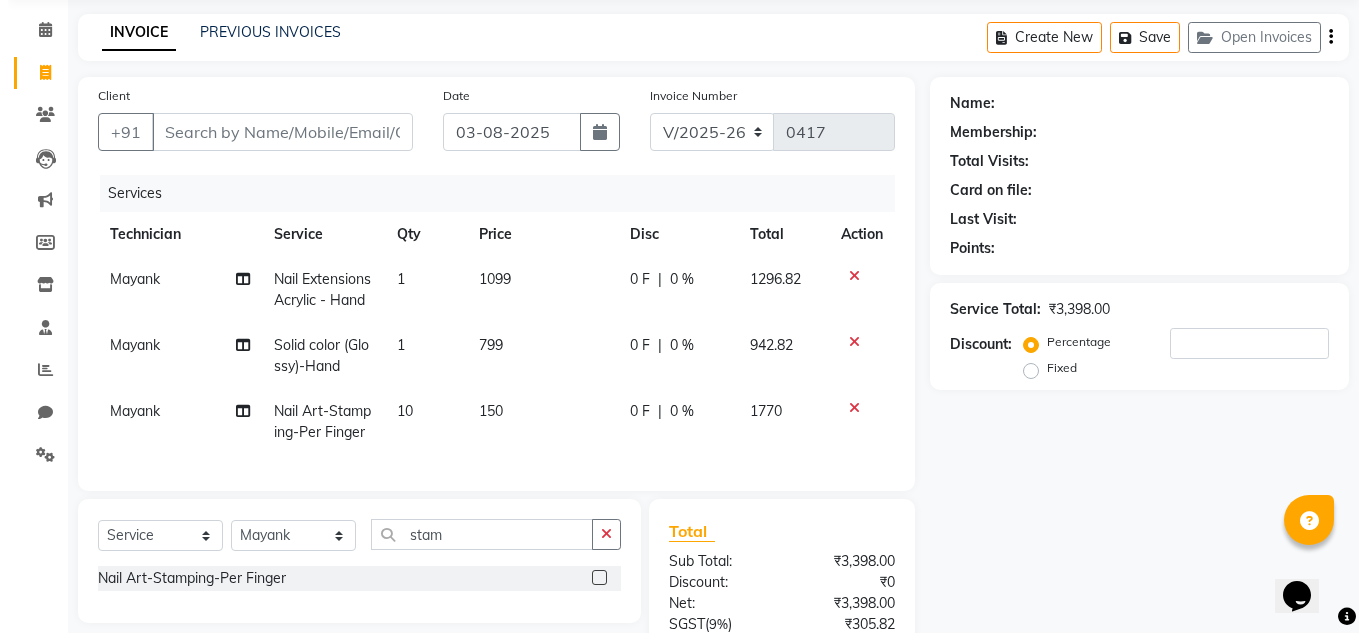 scroll, scrollTop: 0, scrollLeft: 0, axis: both 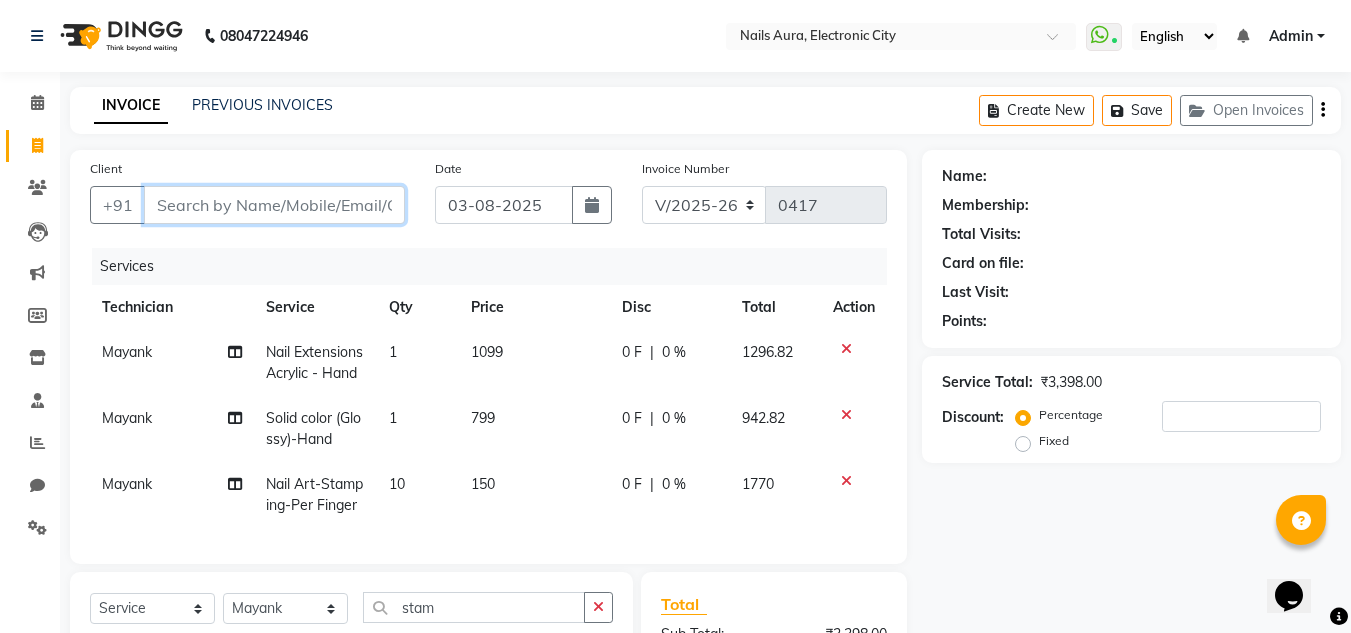 click on "Client" at bounding box center (274, 205) 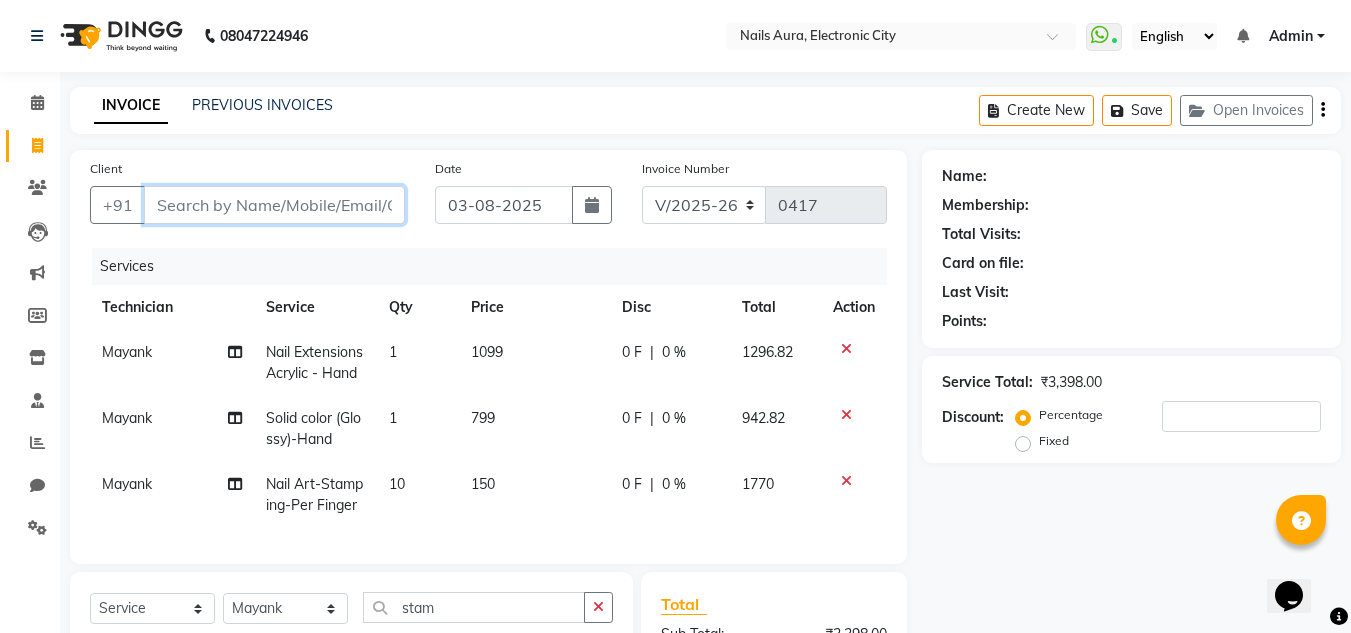 type on "9" 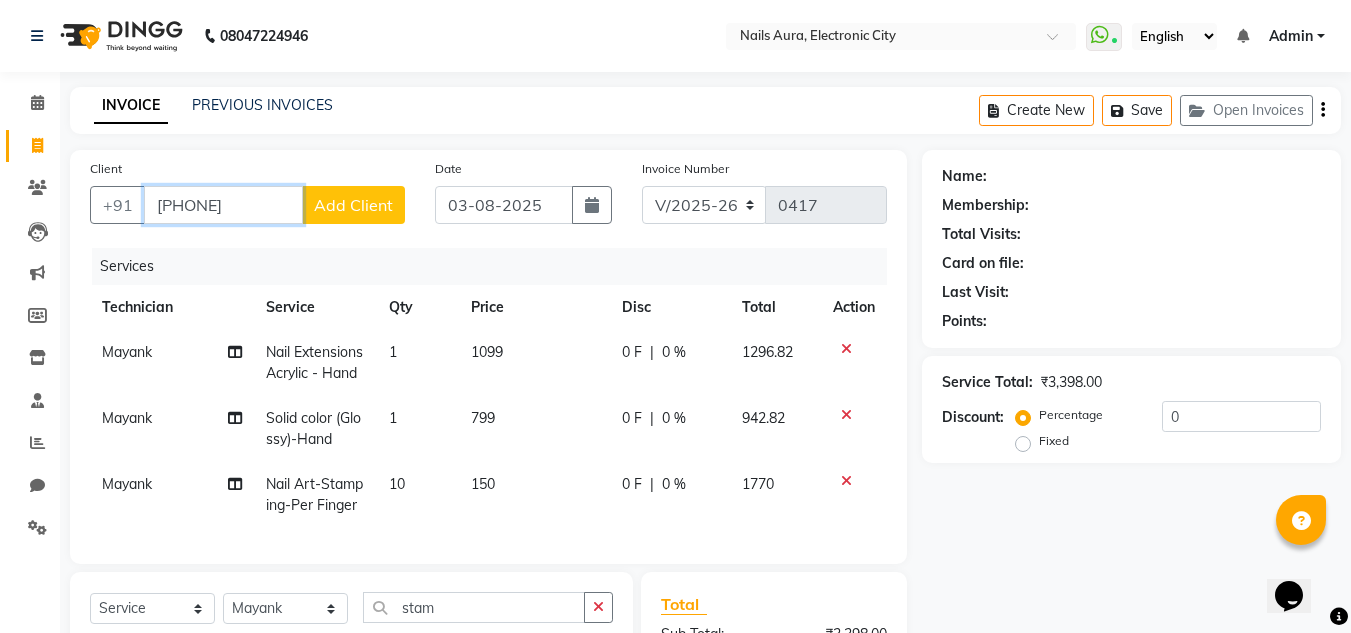 type on "9538695559" 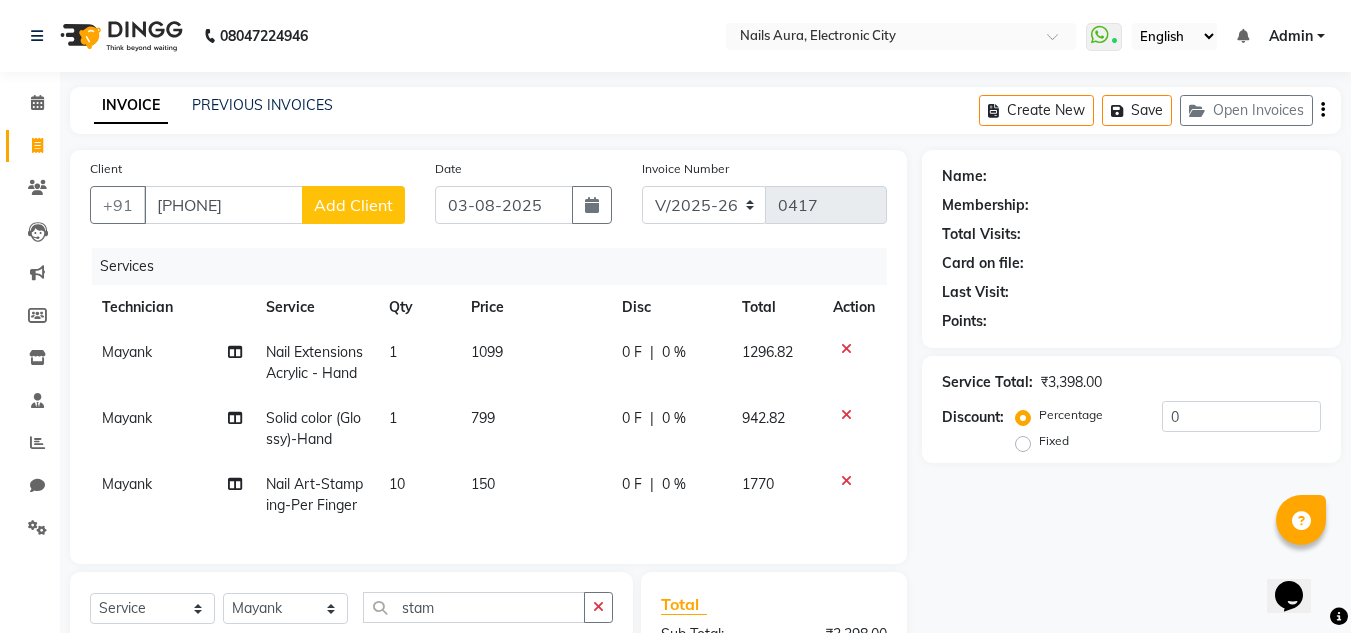 click on "Add Client" 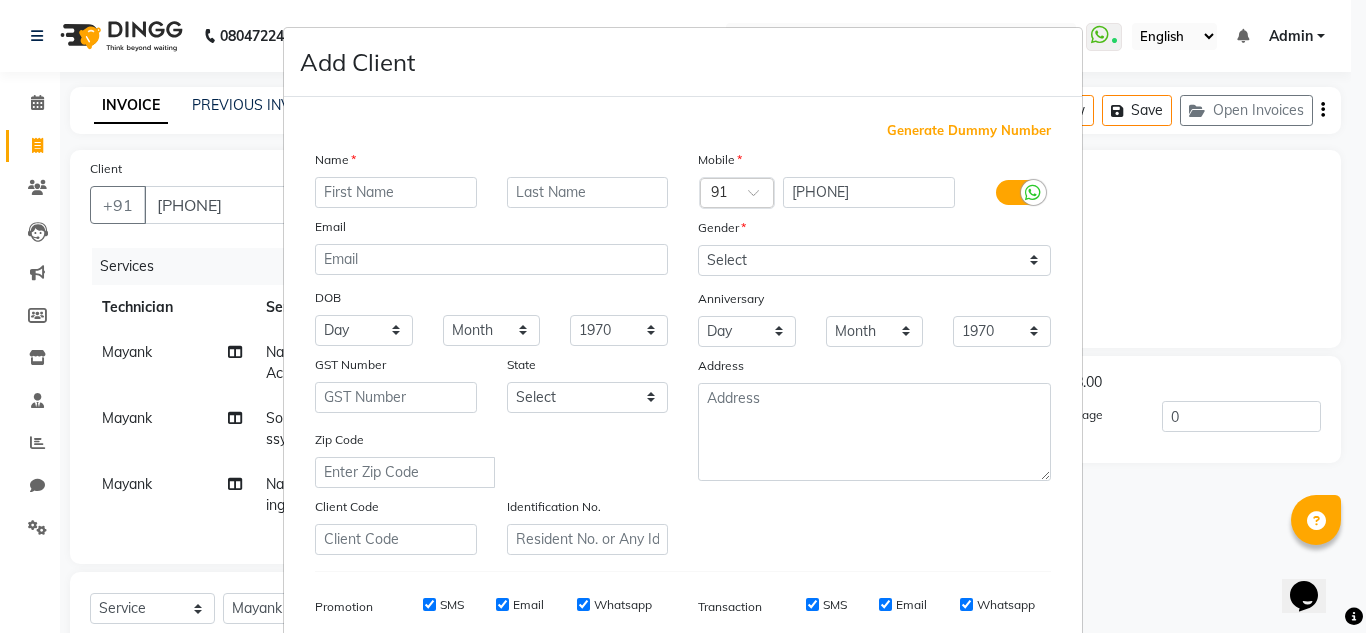 scroll, scrollTop: 0, scrollLeft: 0, axis: both 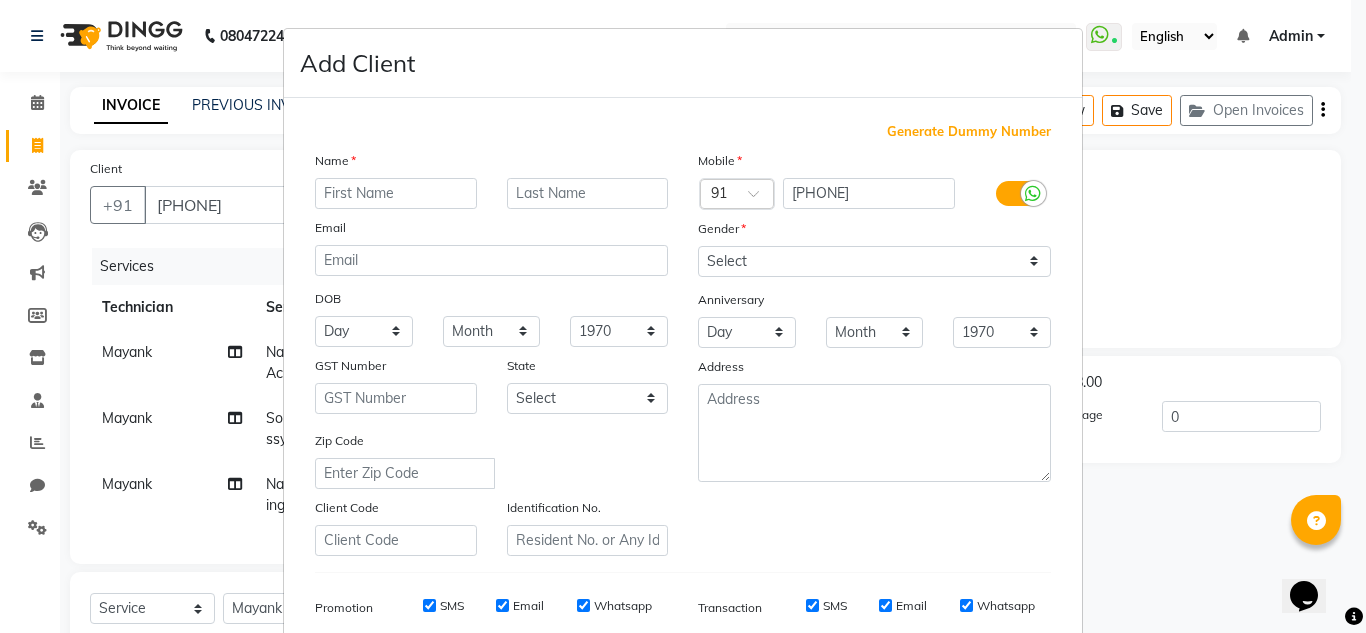 drag, startPoint x: 337, startPoint y: 201, endPoint x: 337, endPoint y: 189, distance: 12 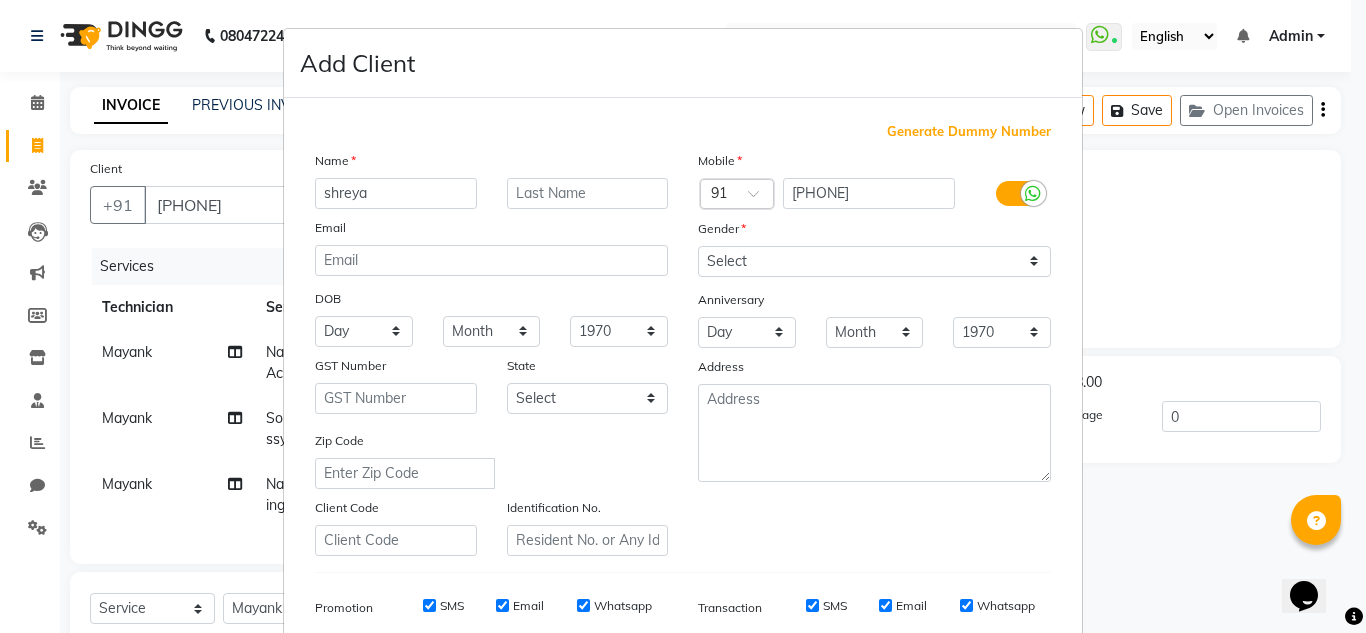 type on "shreya" 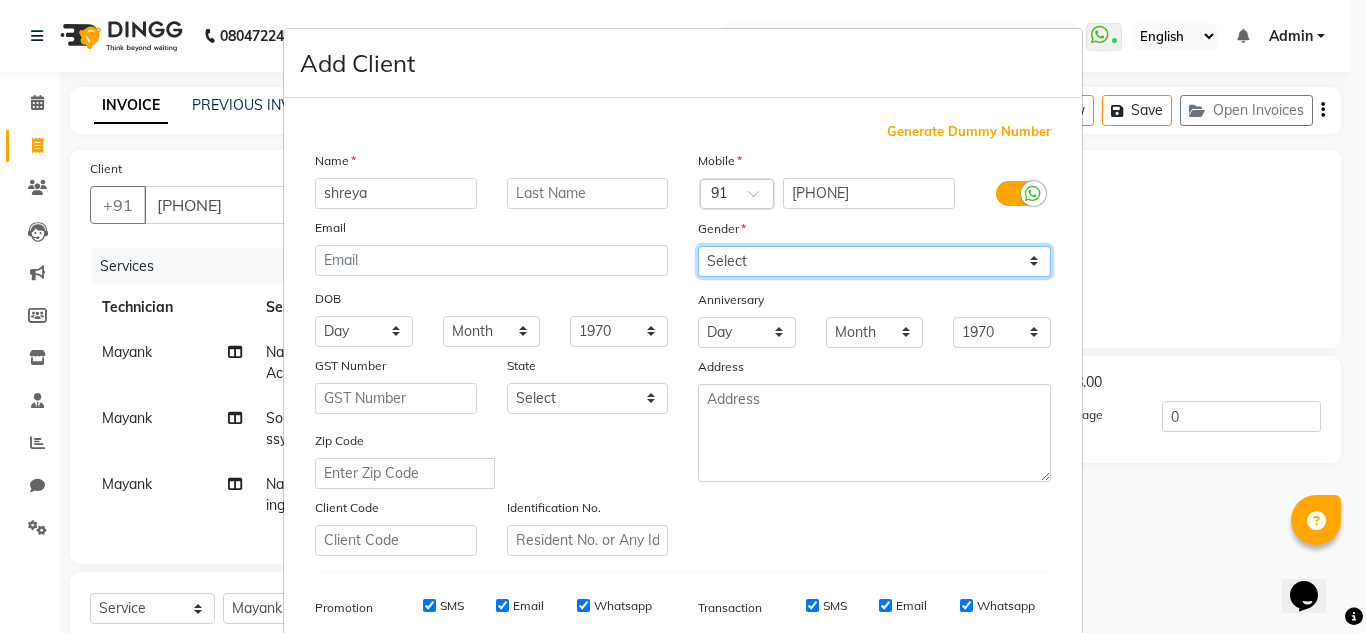 click on "Select Male Female Other Prefer Not To Say" at bounding box center [874, 261] 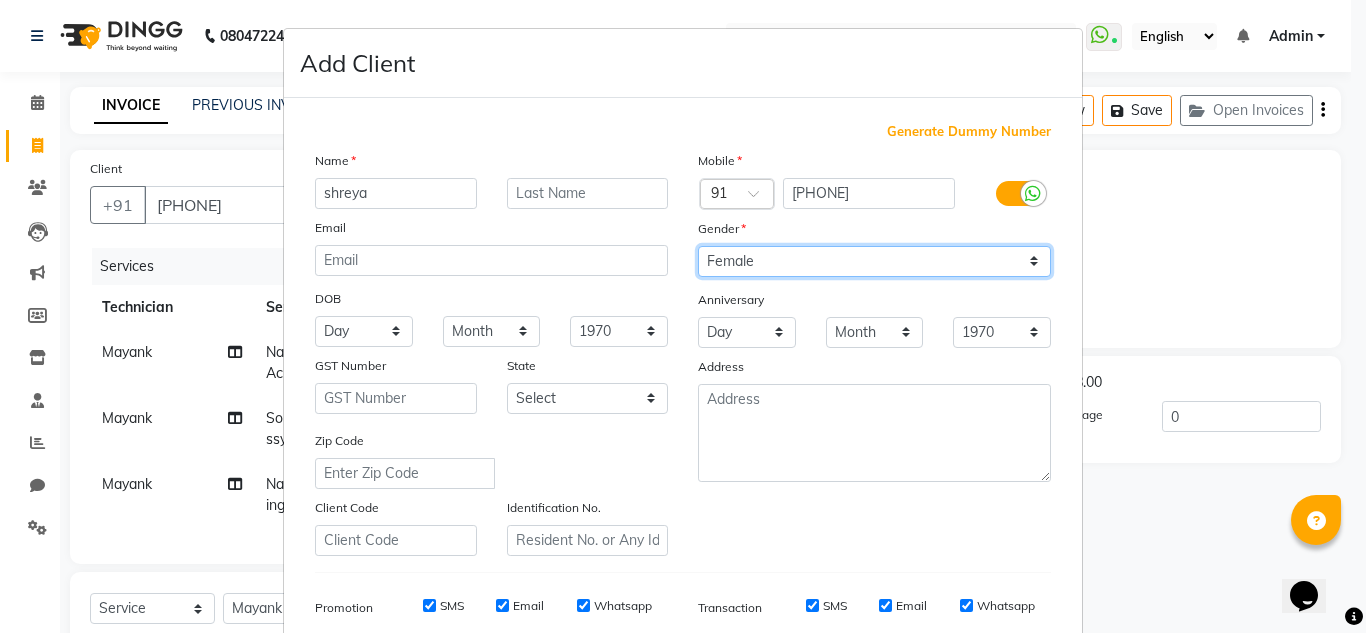 click on "Select Male Female Other Prefer Not To Say" at bounding box center (874, 261) 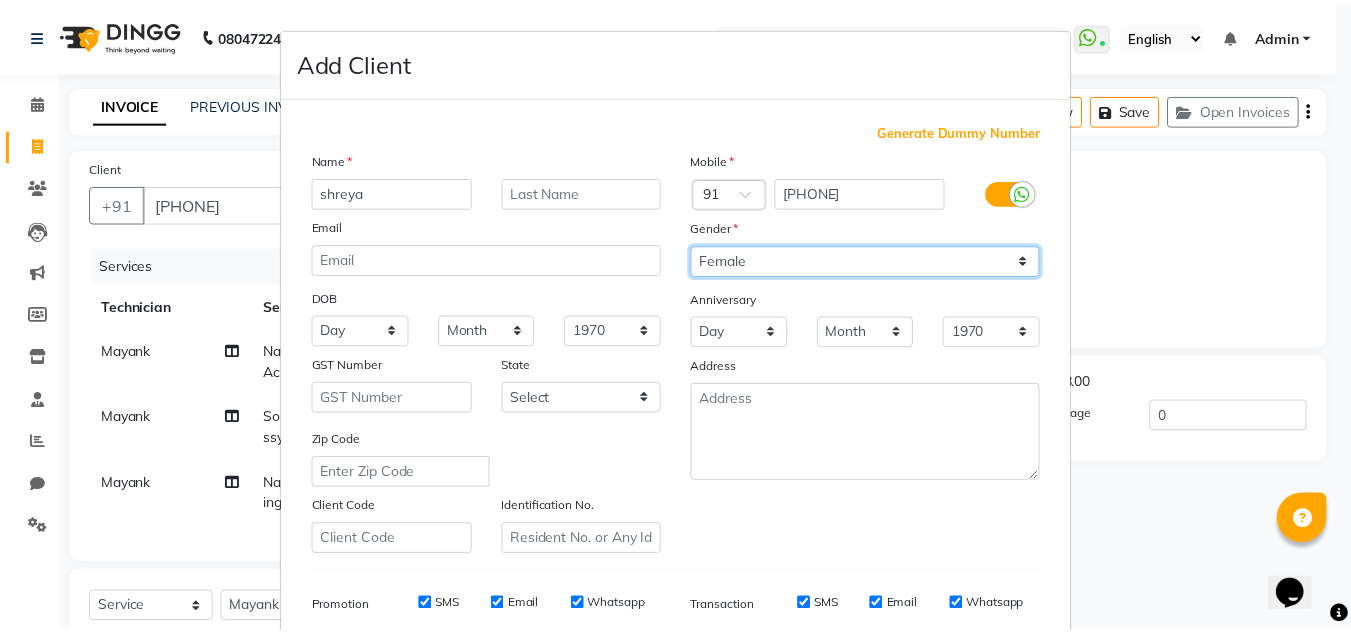 scroll, scrollTop: 290, scrollLeft: 0, axis: vertical 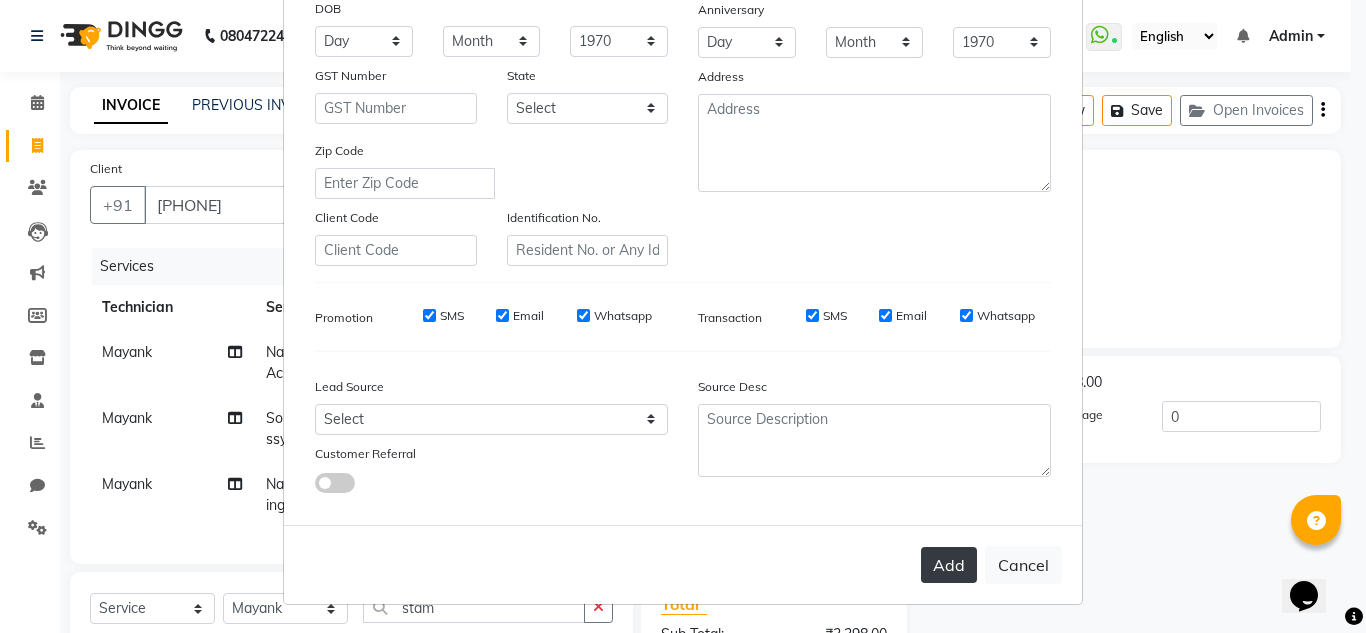 click on "Add" at bounding box center [949, 565] 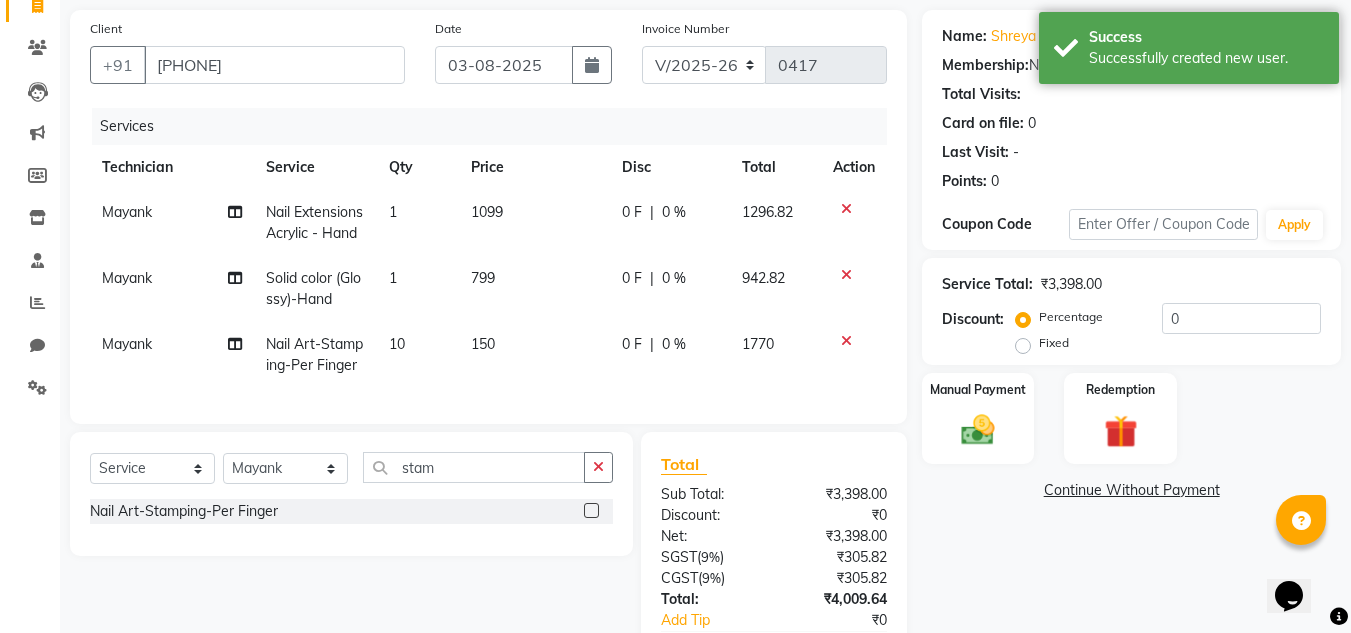 scroll, scrollTop: 120, scrollLeft: 0, axis: vertical 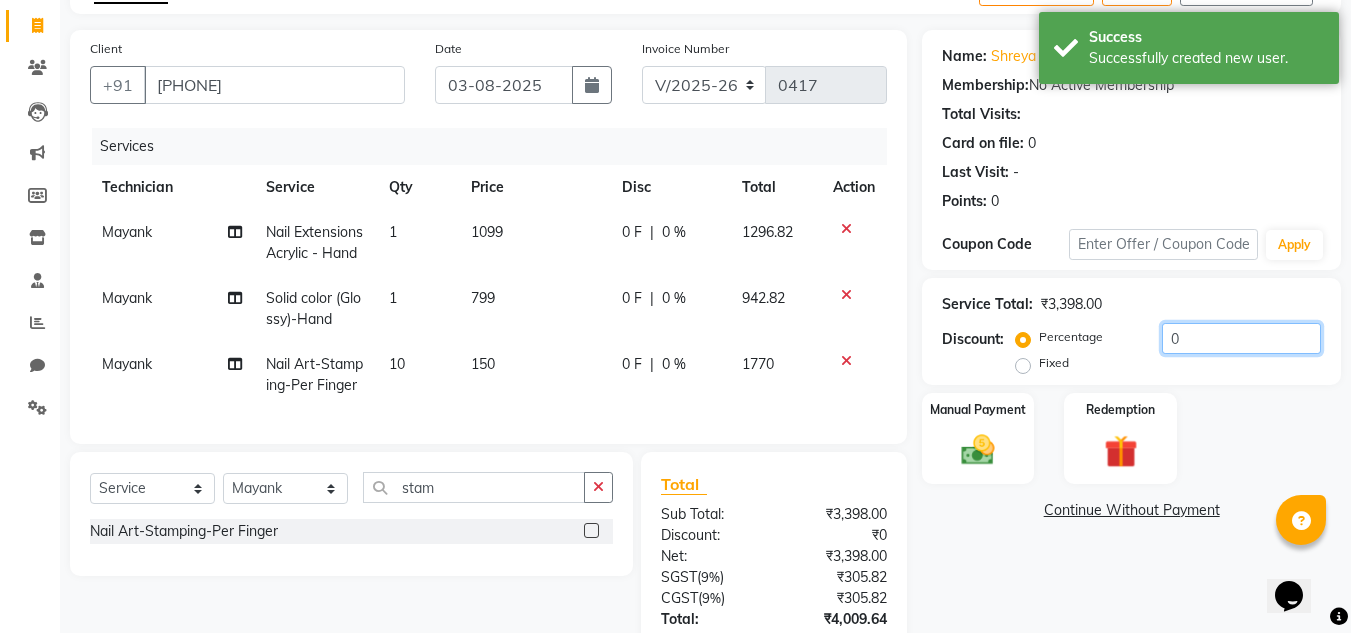 click on "0" 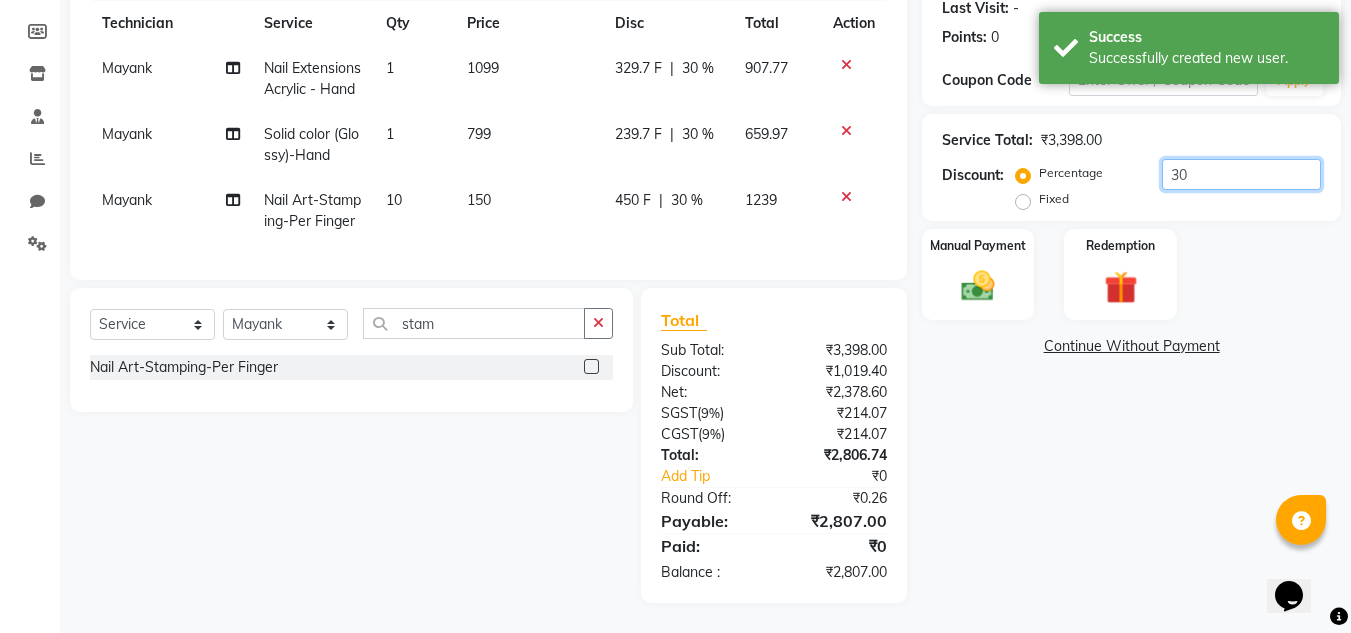 scroll, scrollTop: 341, scrollLeft: 0, axis: vertical 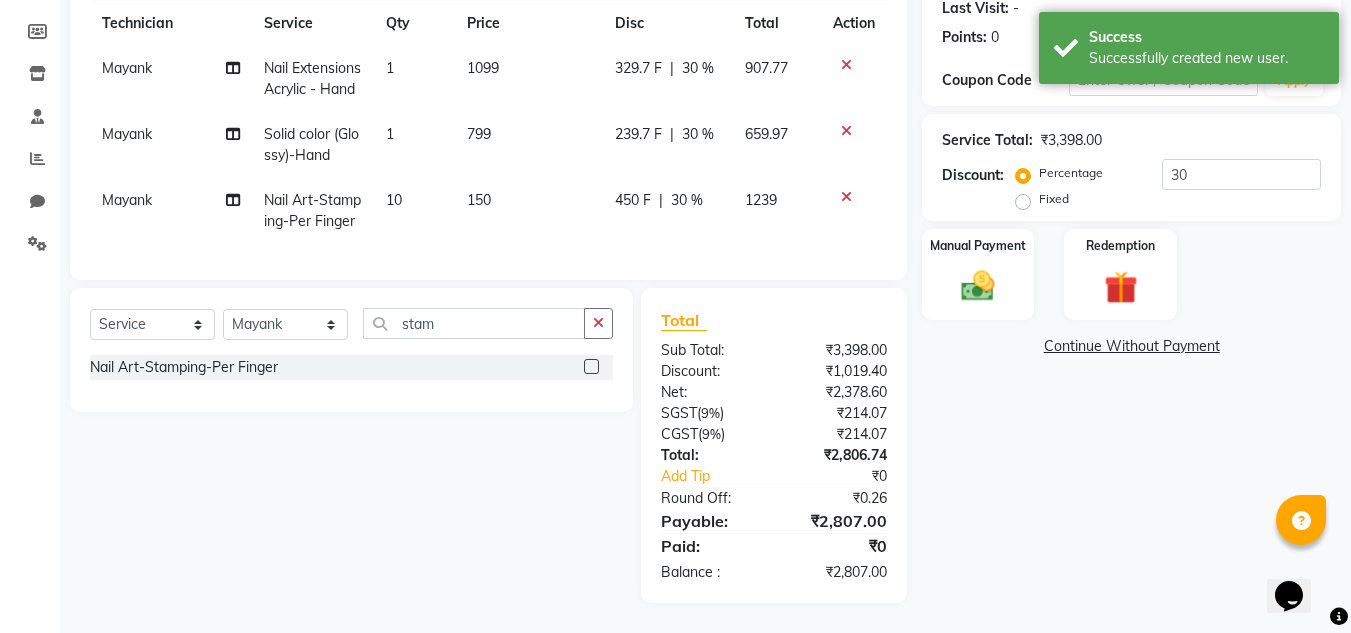 click on "Name: Shreya  Membership:  No Active Membership  Total Visits:   Card on file:  0 Last Visit:   - Points:   0  Coupon Code Apply Service Total:  ₹3,398.00  Discount:  Percentage   Fixed  30 Manual Payment Redemption  Continue Without Payment" 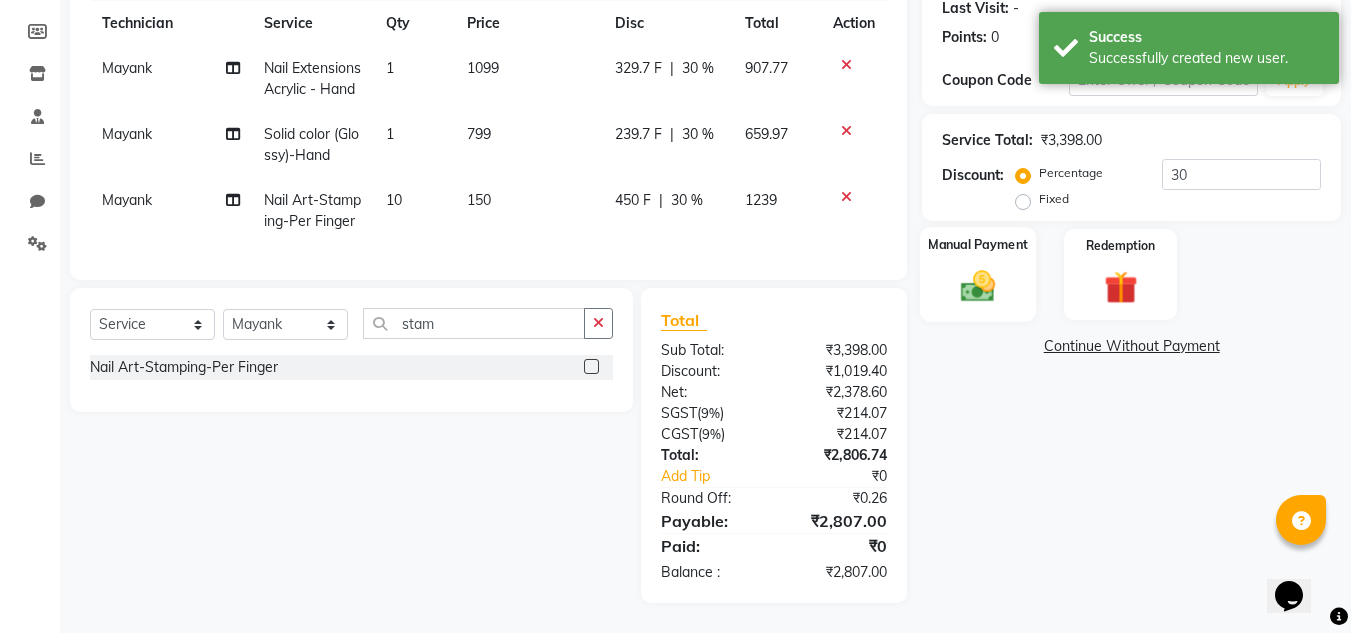 click 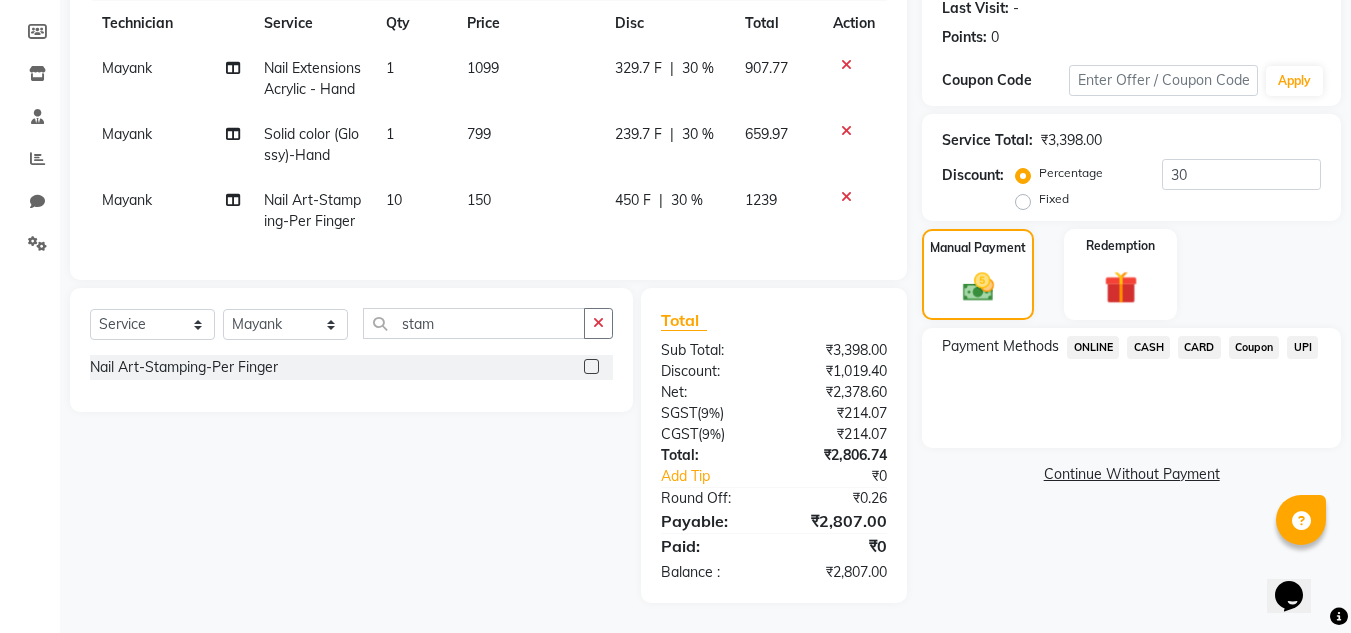 click on "UPI" 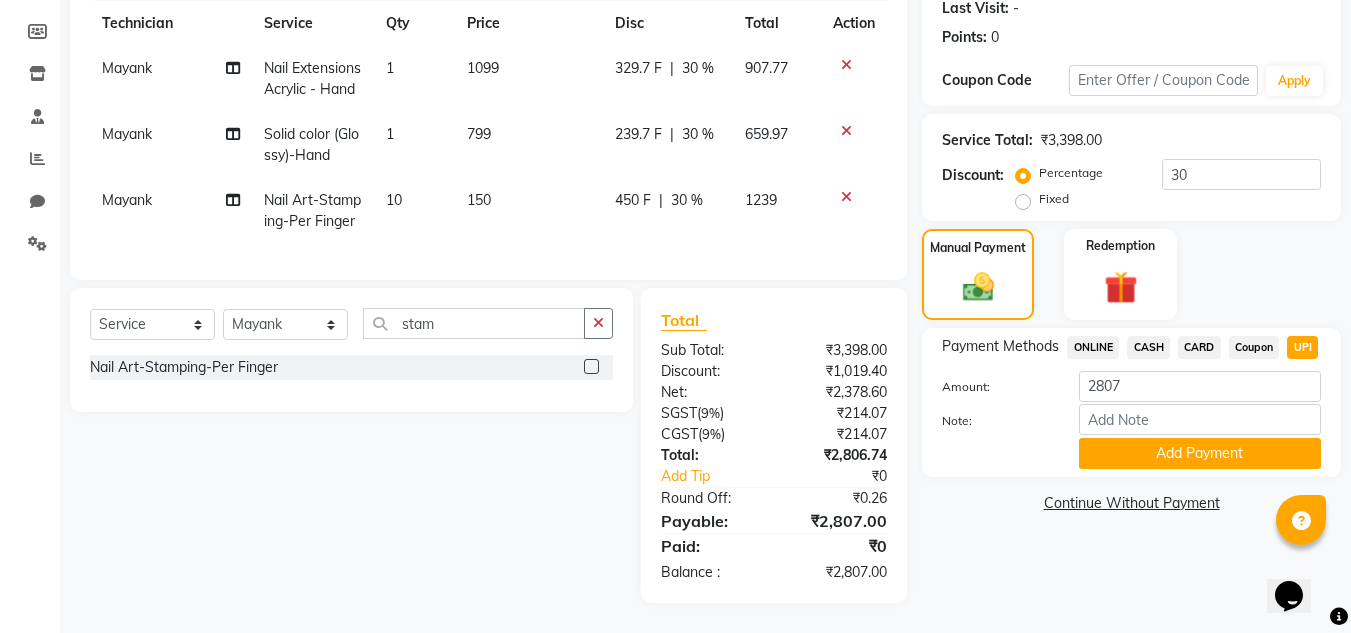 scroll, scrollTop: 341, scrollLeft: 0, axis: vertical 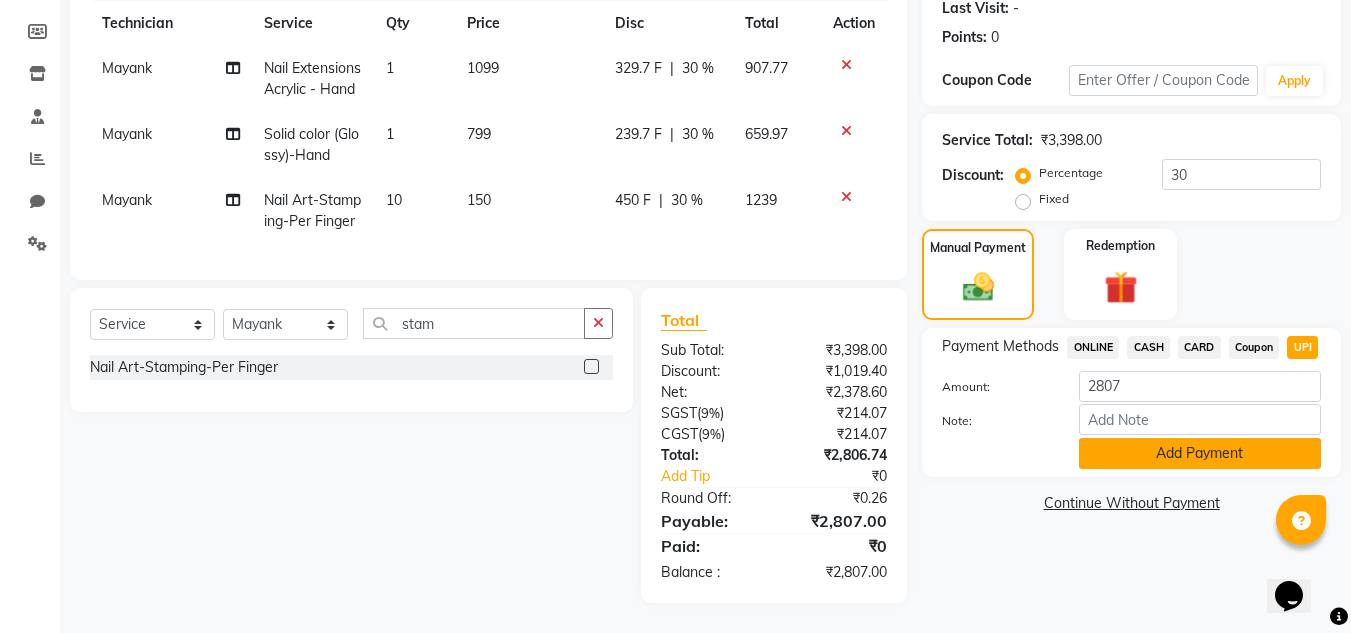 click on "Add Payment" 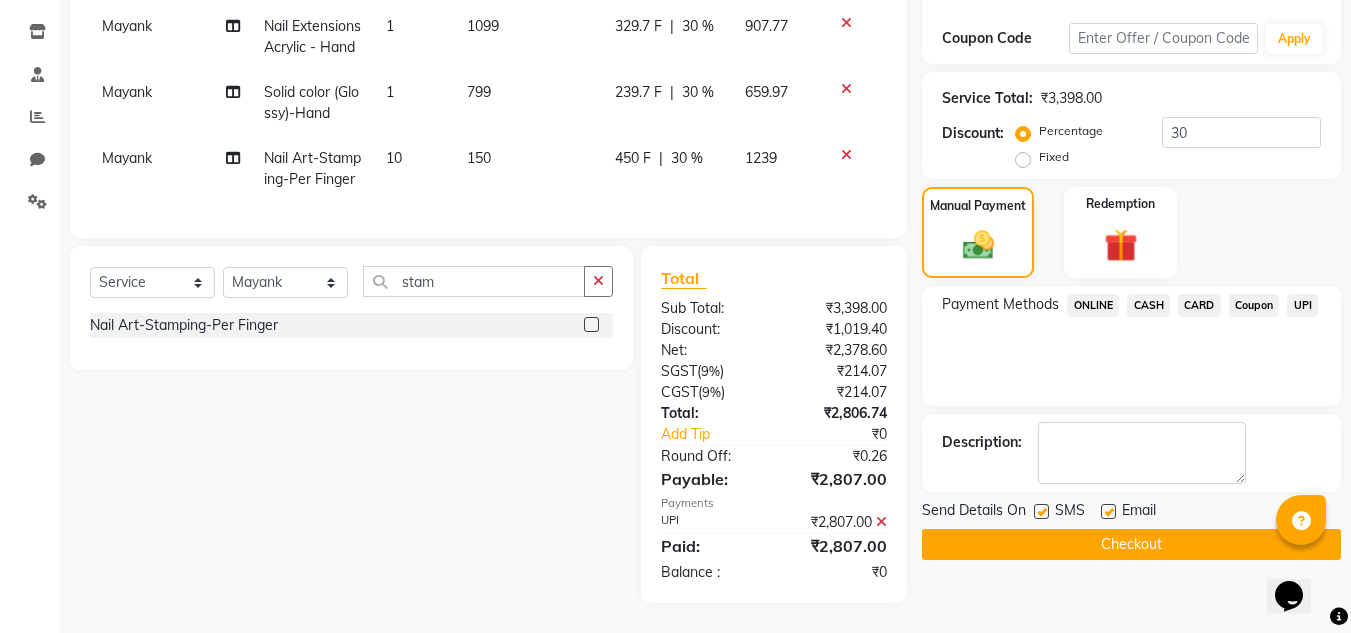 scroll, scrollTop: 383, scrollLeft: 0, axis: vertical 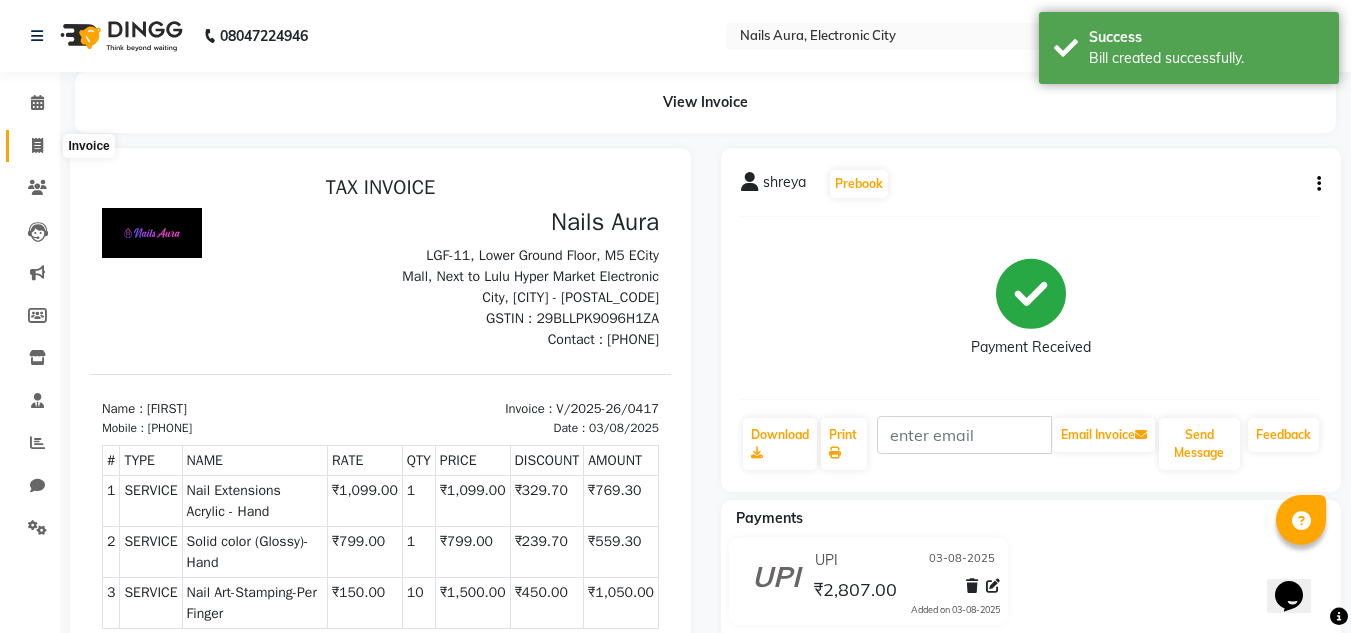 click 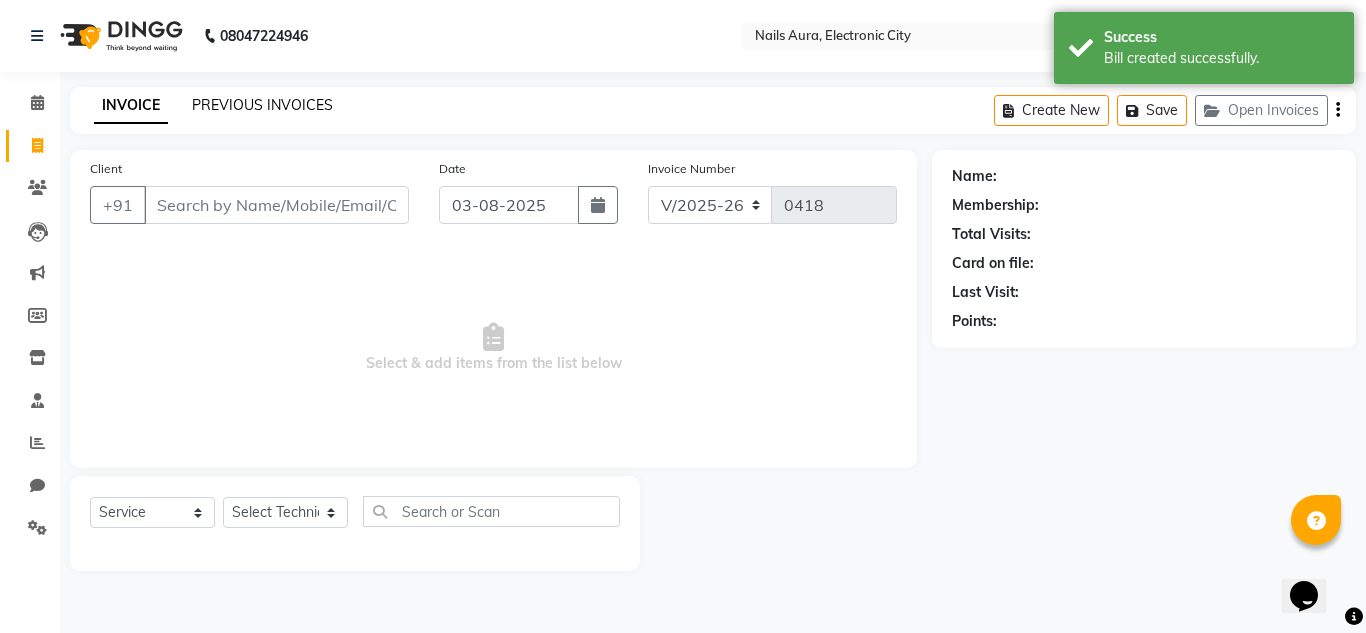 click on "PREVIOUS INVOICES" 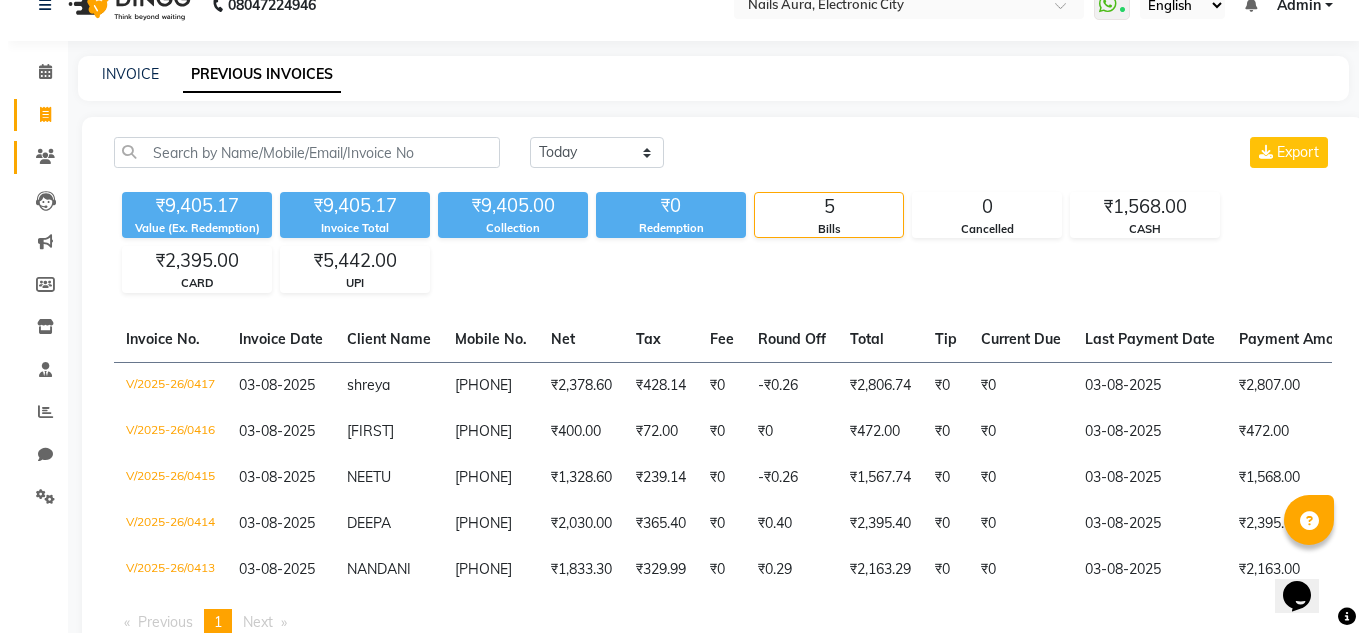 scroll, scrollTop: 0, scrollLeft: 0, axis: both 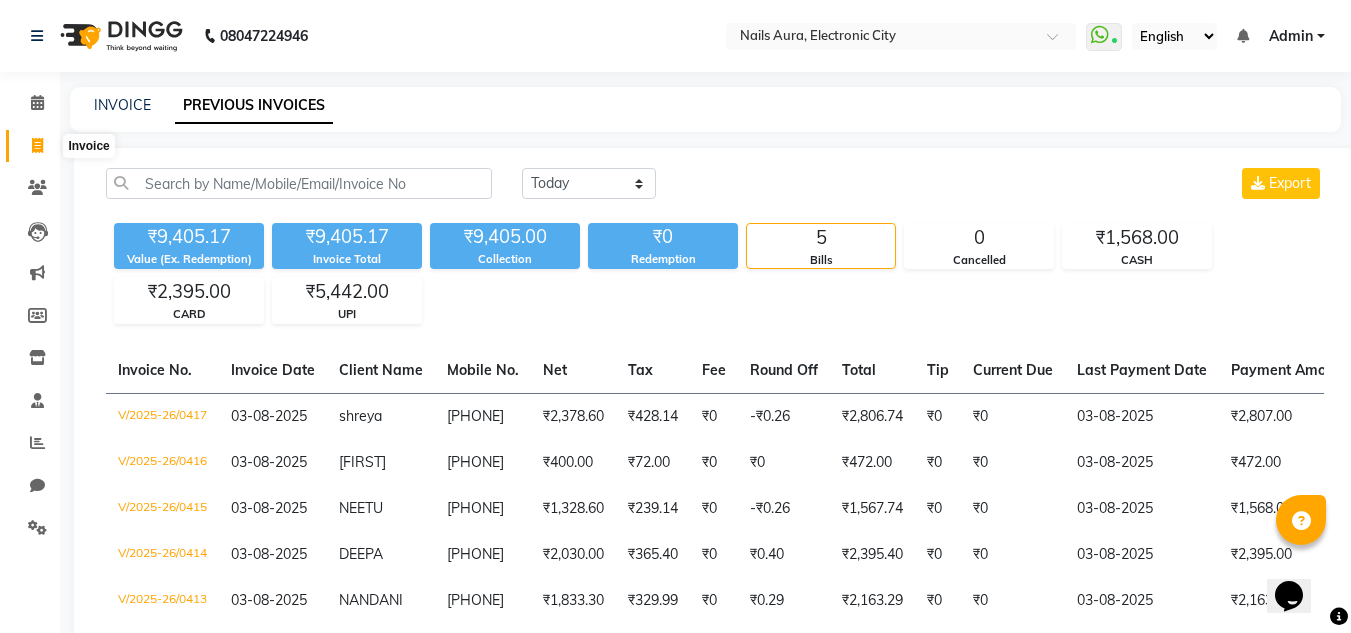 click 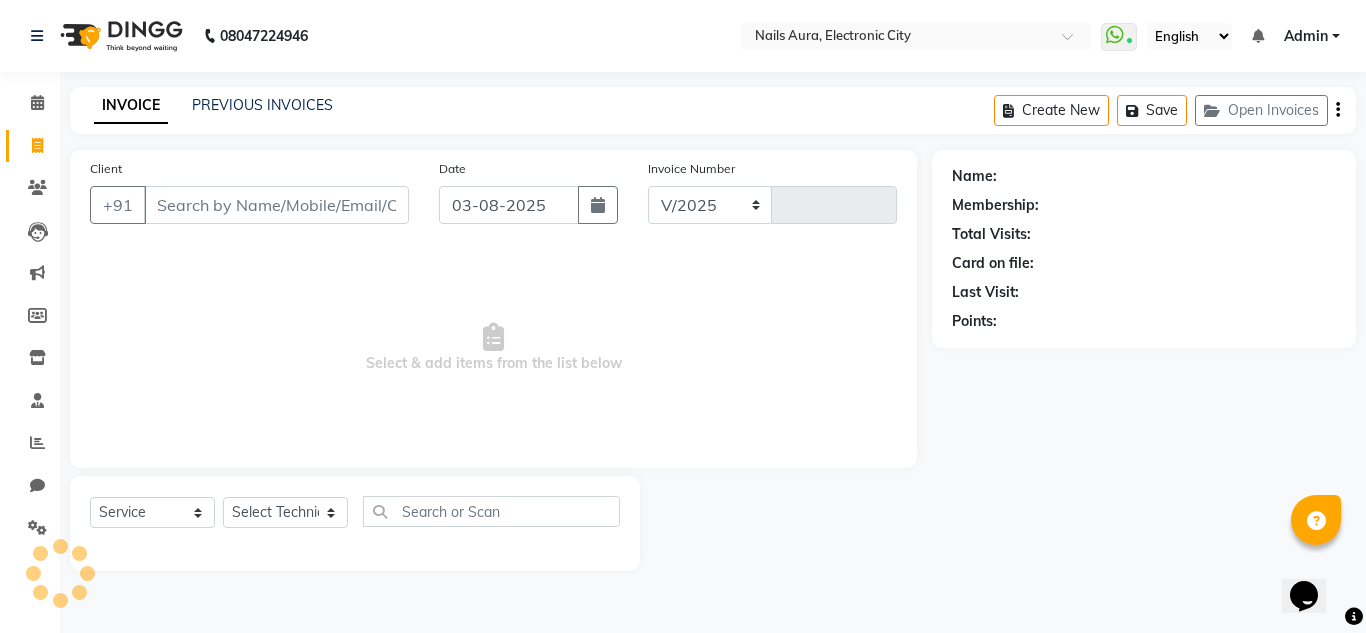 select on "8179" 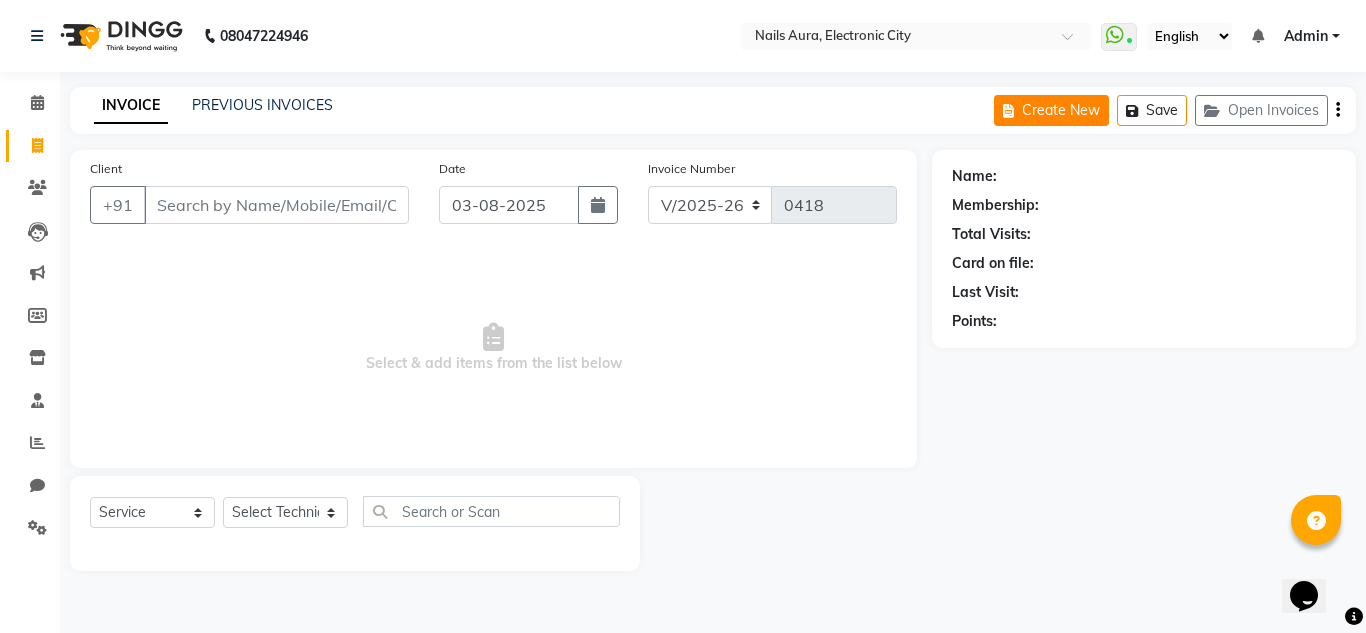 click on "Create New" 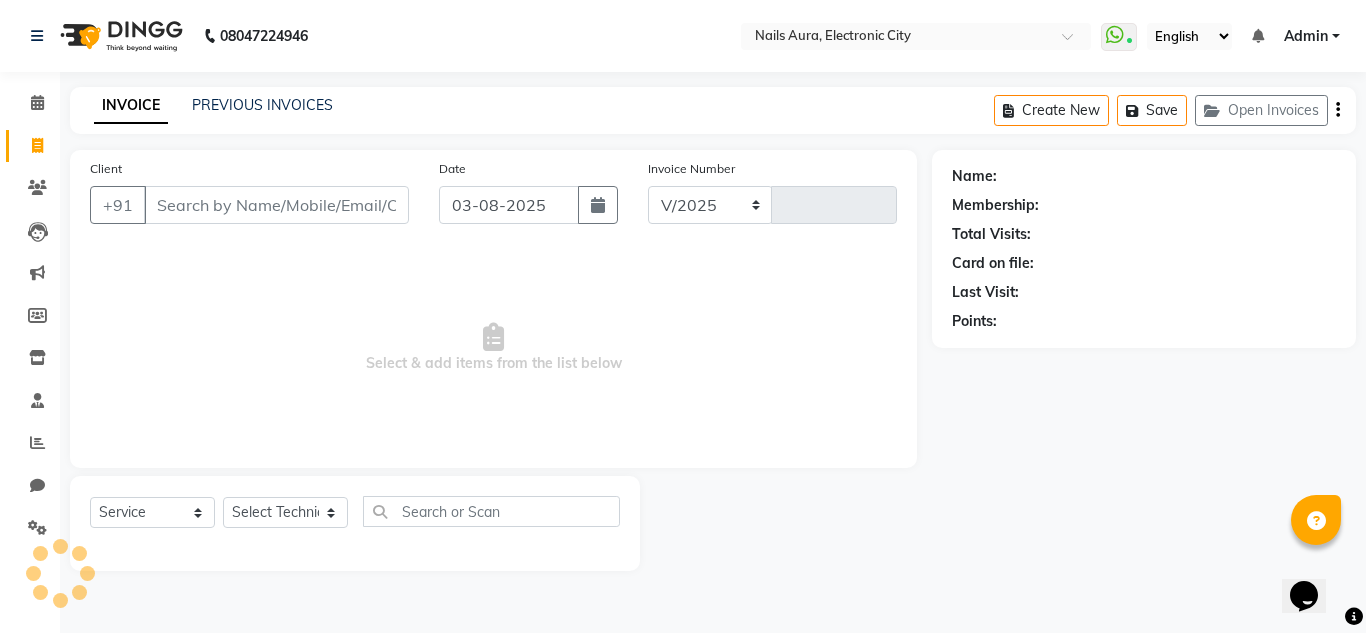 select on "8179" 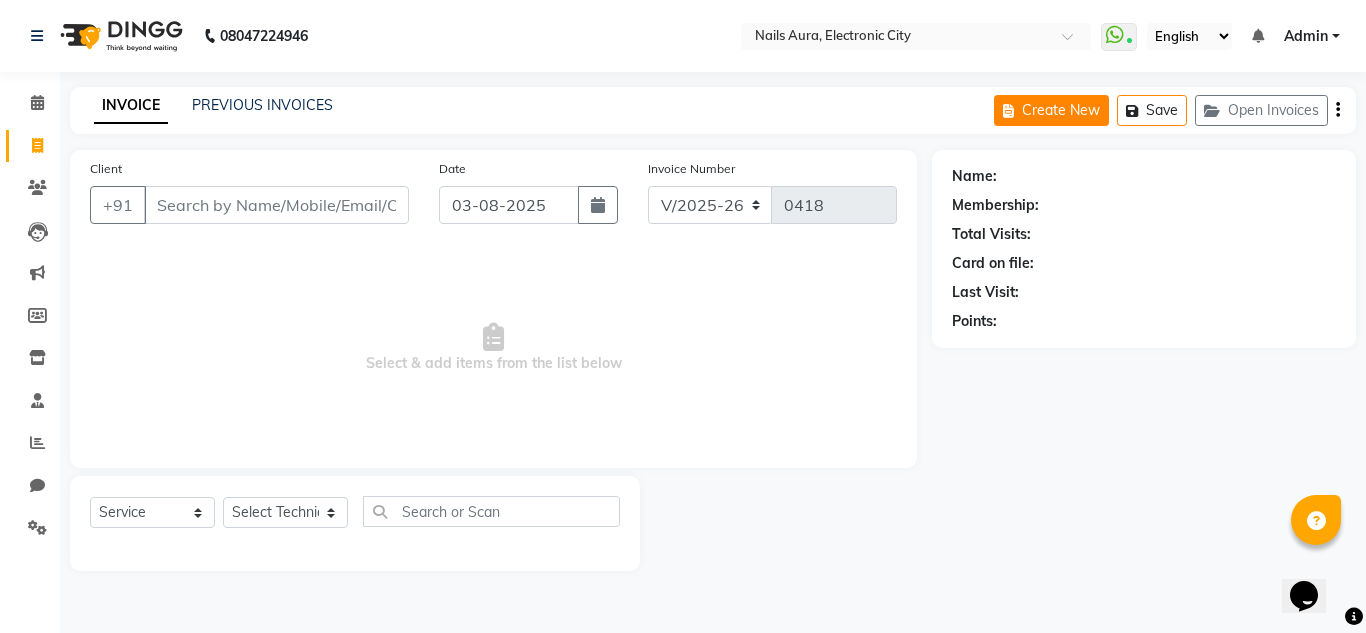 click on "Create New" 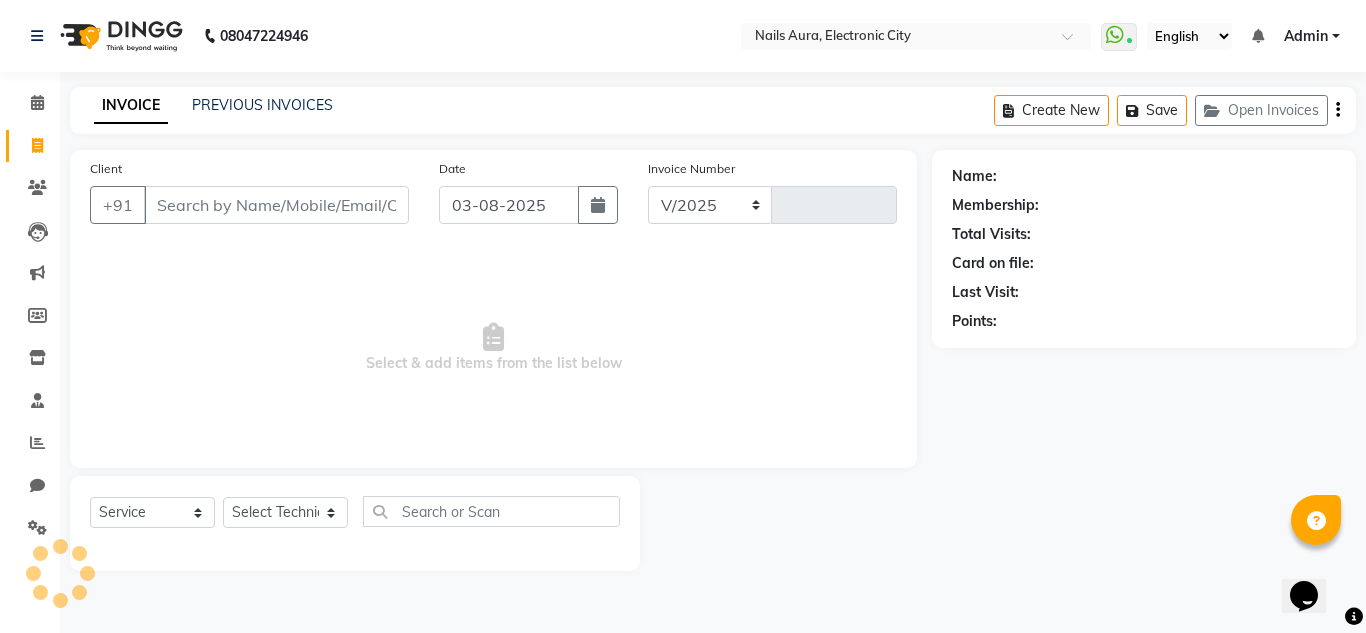 select on "8179" 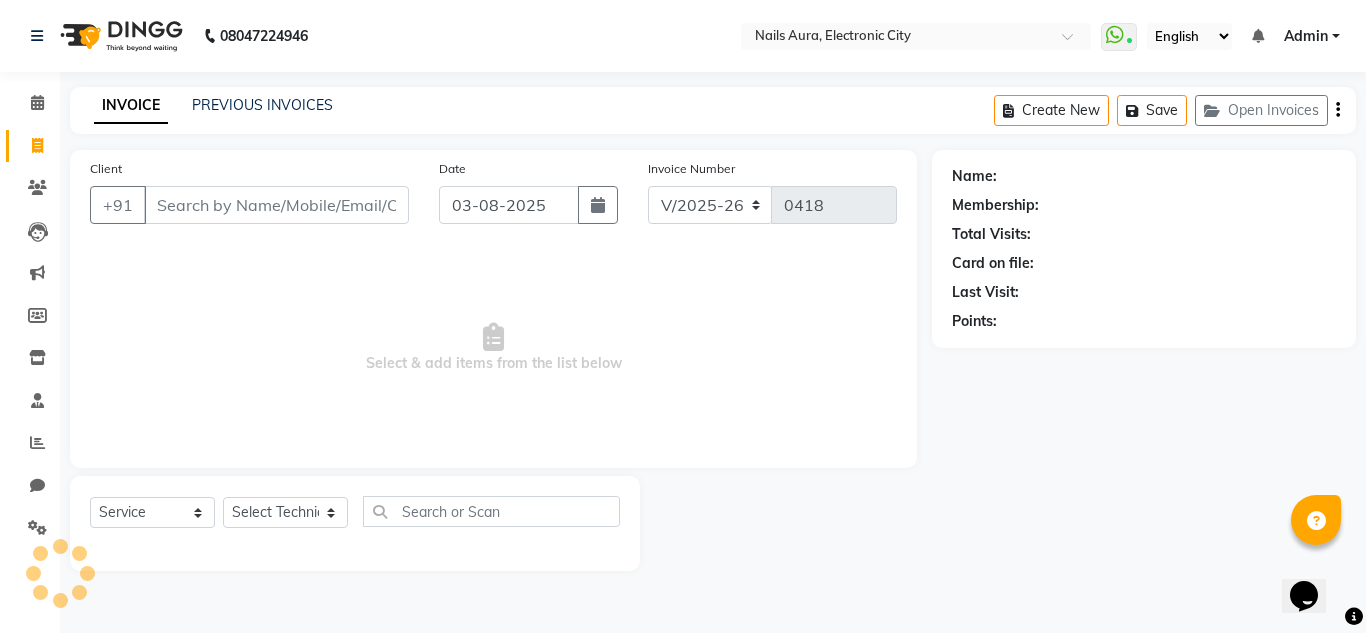 click on "Select & add items from the list below" at bounding box center [493, 348] 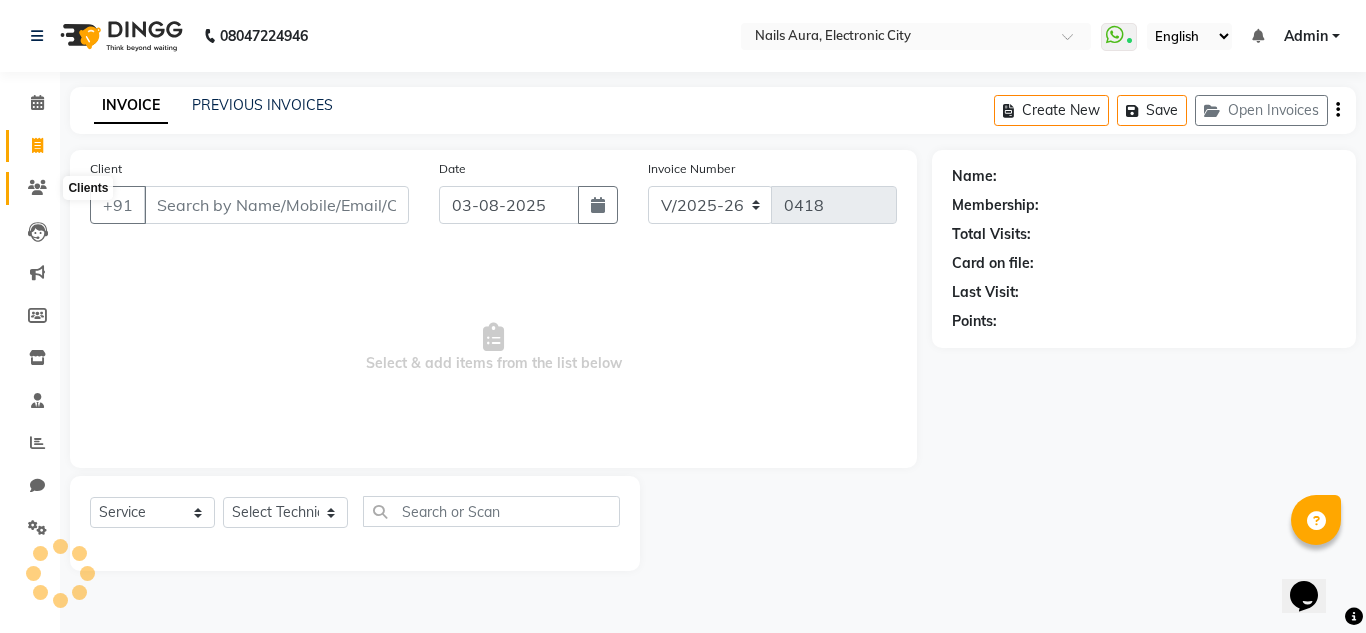 click 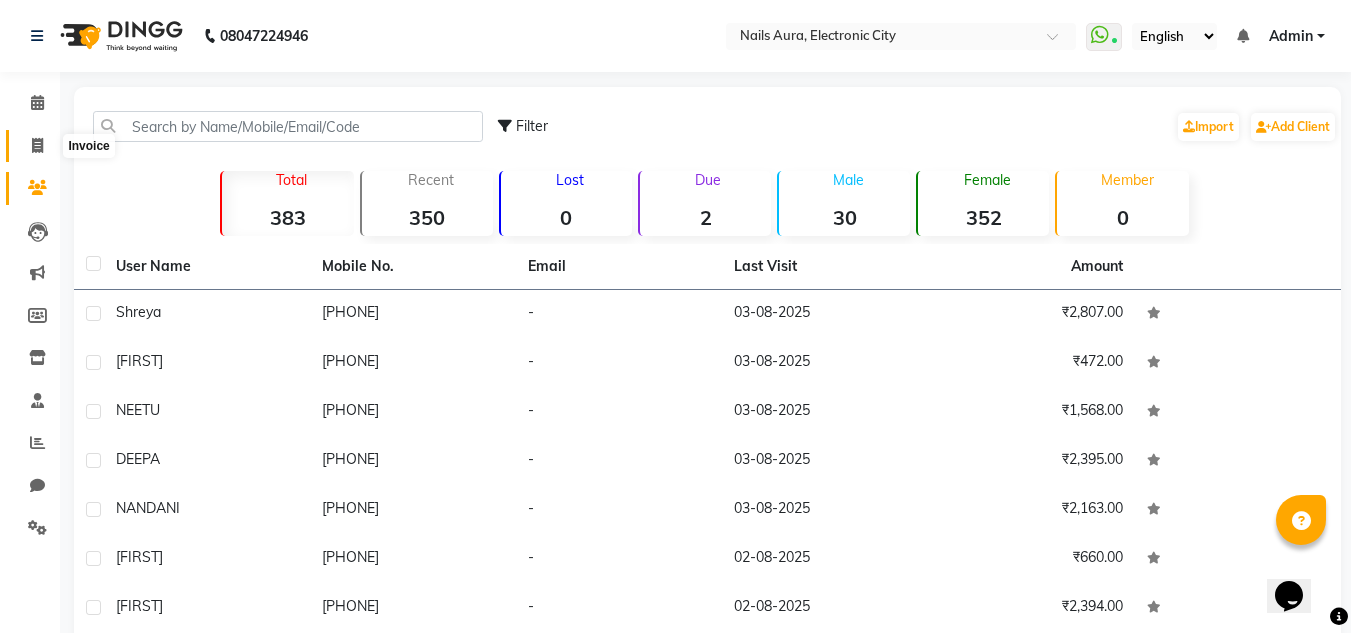 click 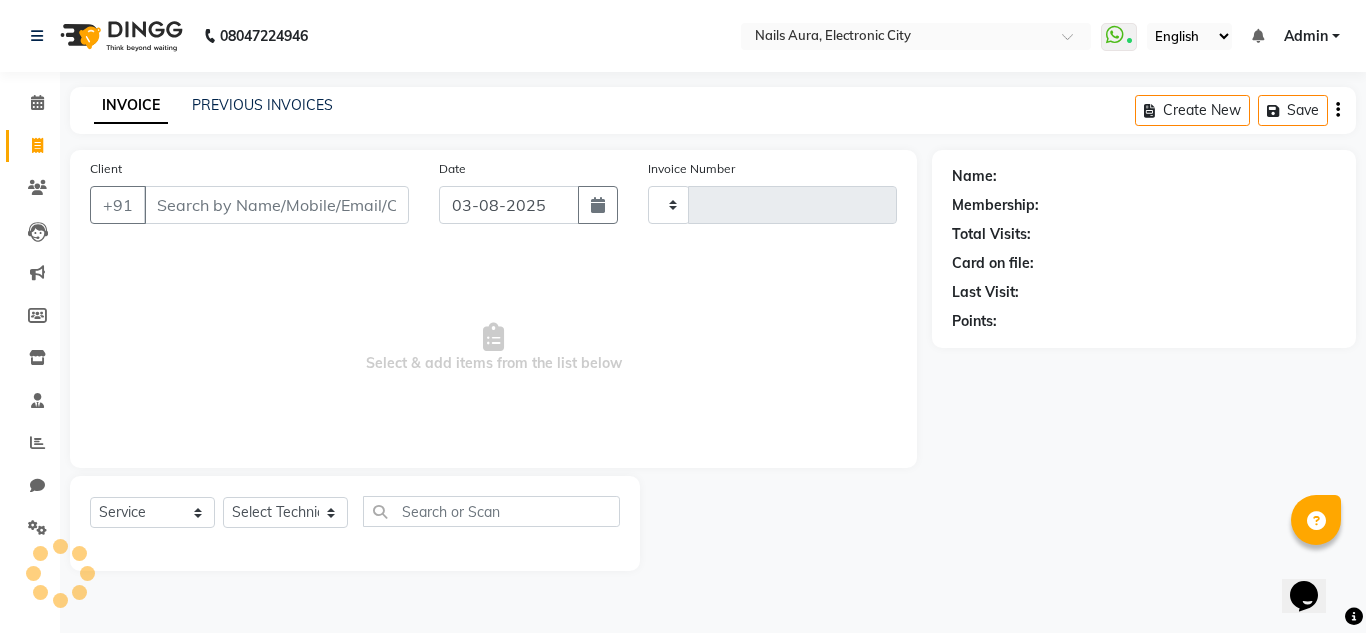 type on "0418" 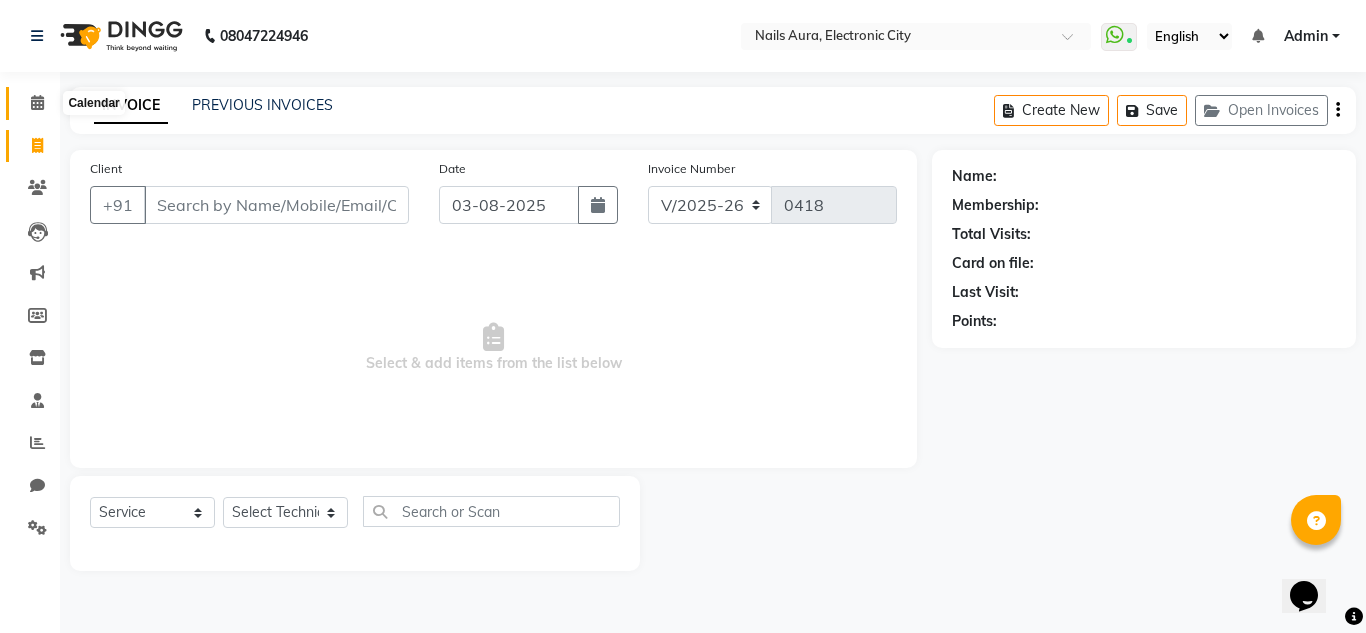 click 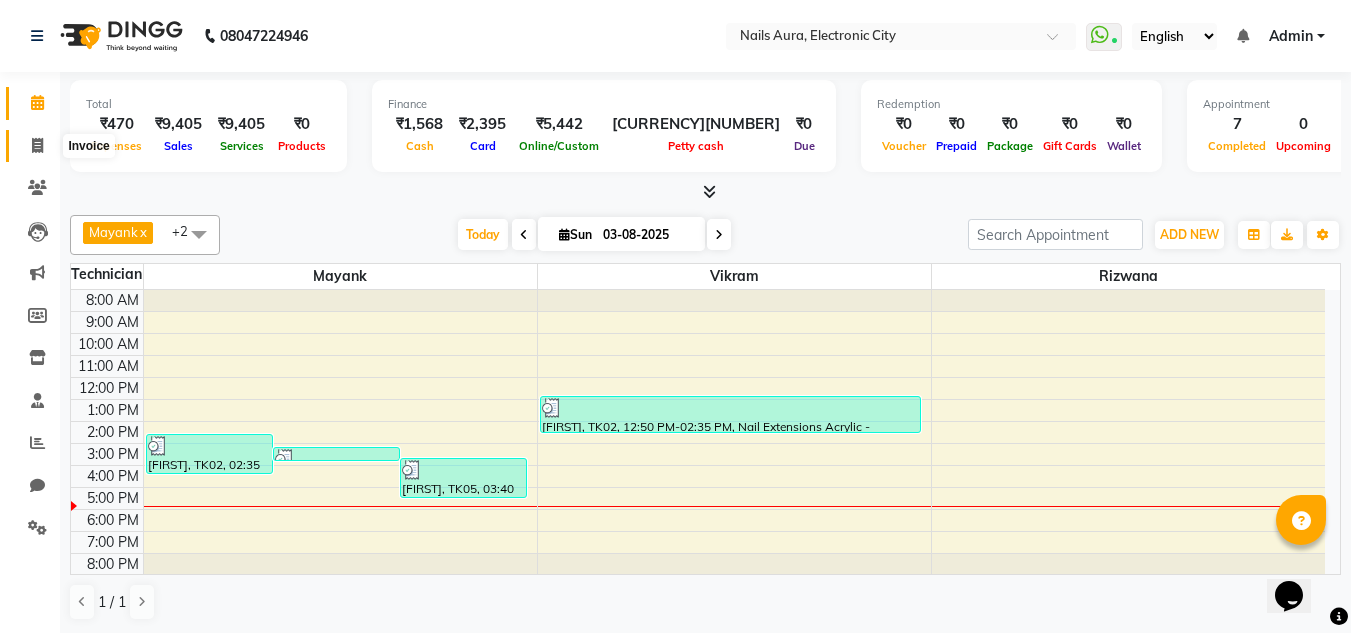 click 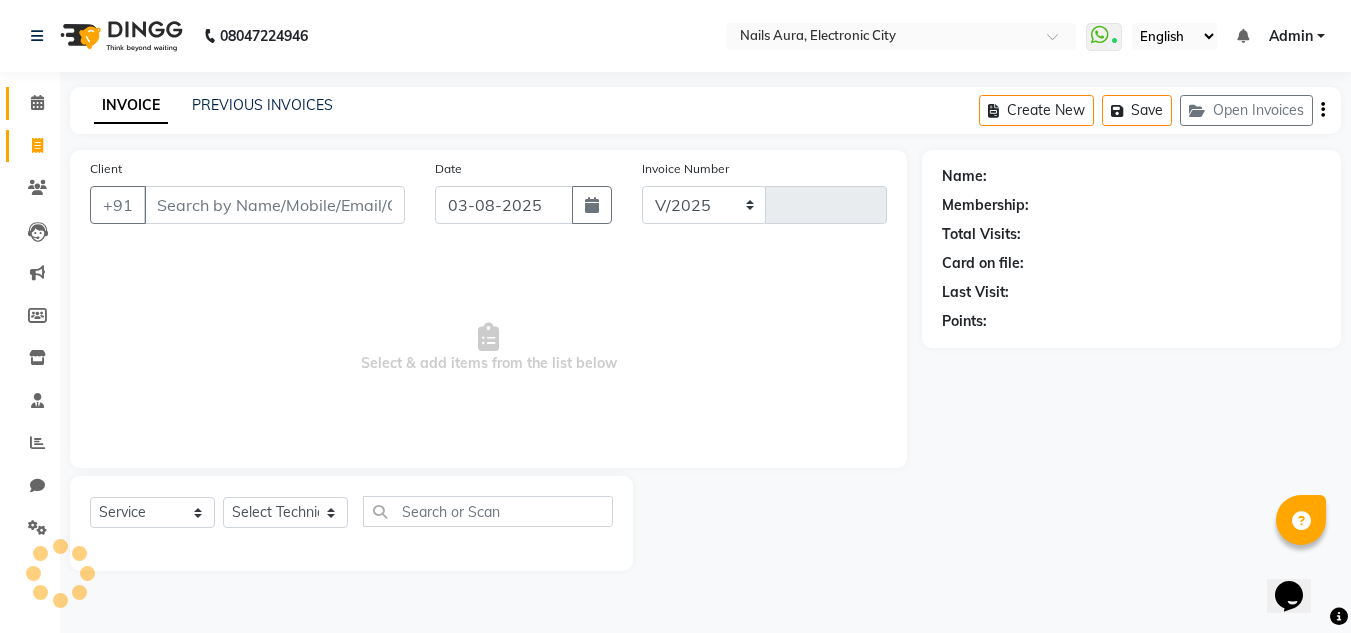 click 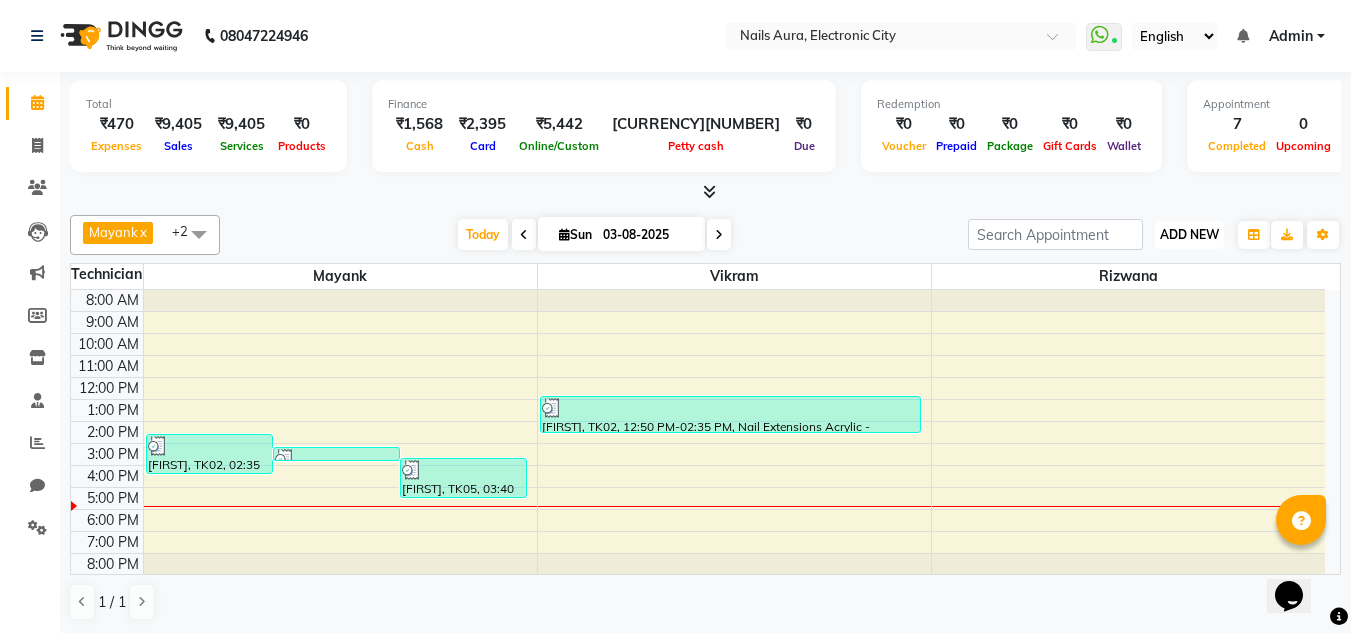 click on "ADD NEW" at bounding box center [1189, 234] 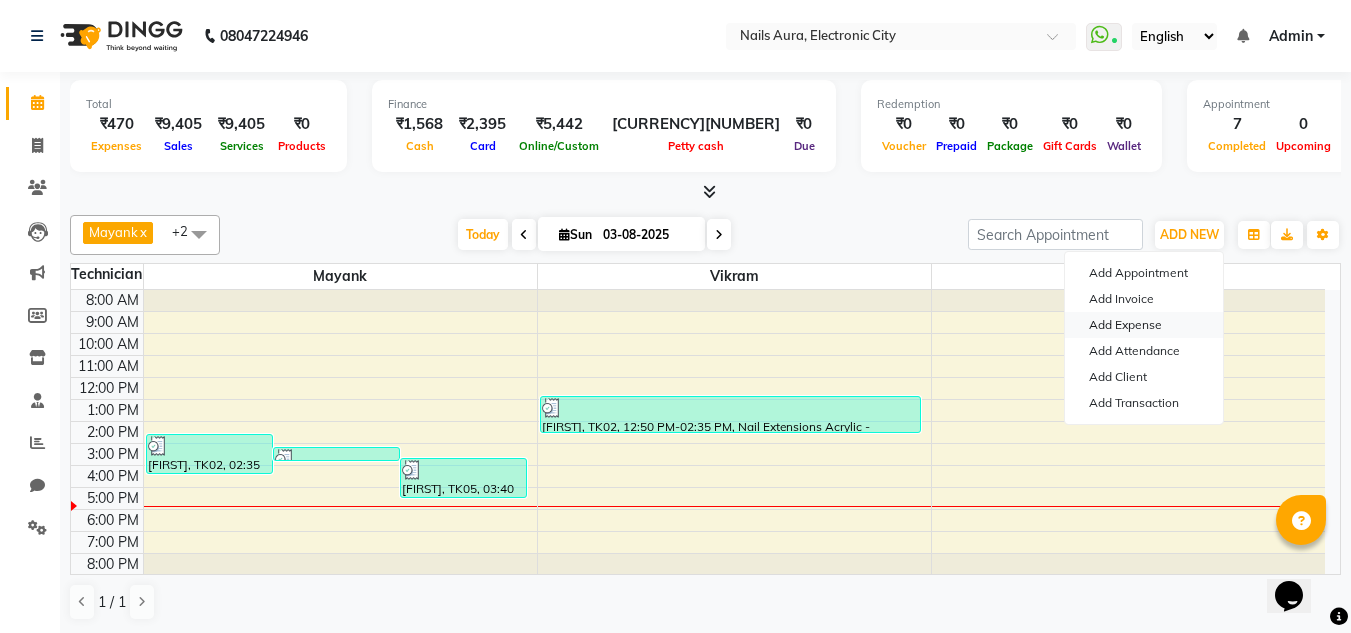 click on "Add Expense" at bounding box center (1144, 325) 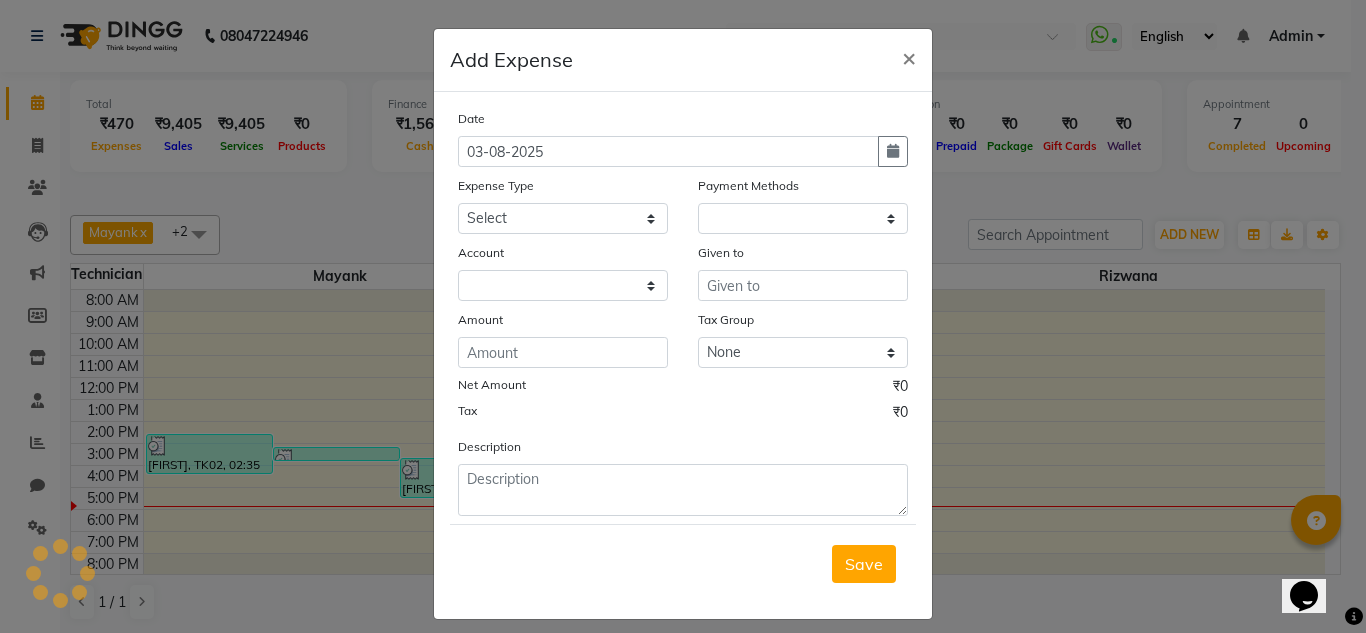 select on "1" 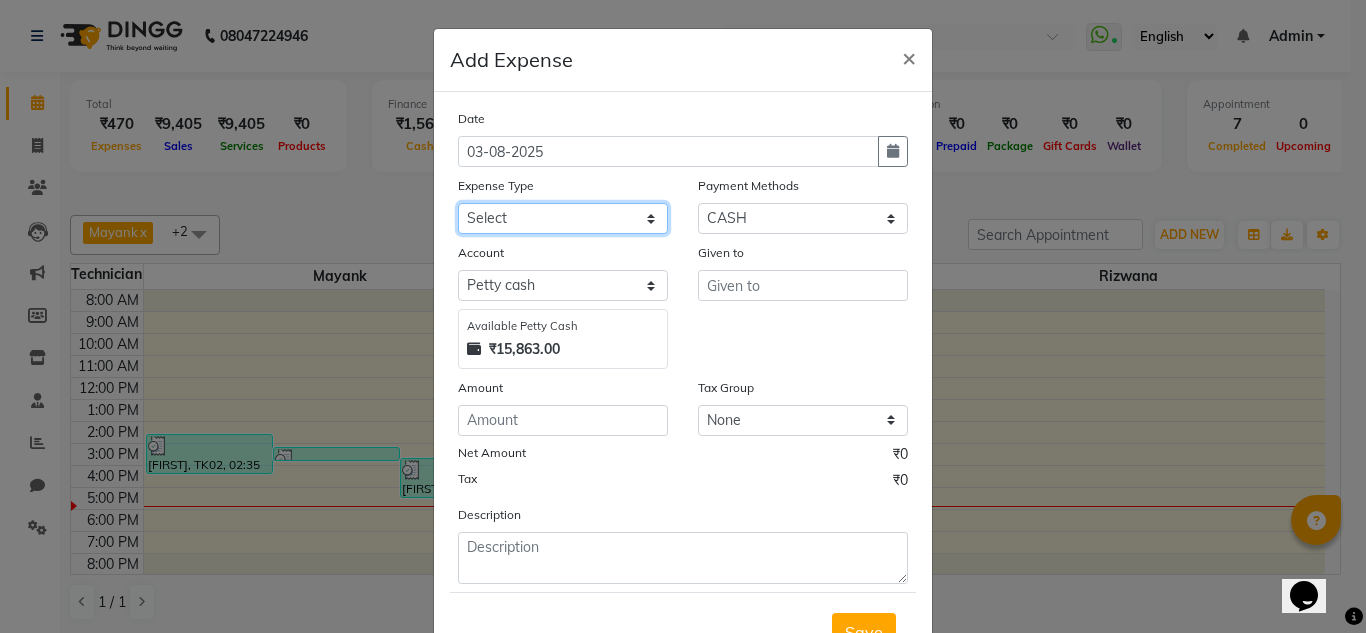 click on "Select AC Advance Salary Bank charges Car maintenance  Cash transfer to bank Cash transfer to hub Client Snacks Clinical charges Equipment Fuel Govt fee Incentive Insurance International purchase Loan Repayment Maintenance Marketing Miscellaneous MRA Other Pantry Post Paid Bill Product Salary Shop Rent Staff Room Rent Staff Snacks Tax tea for staff Tea & Refreshment Transport Utilities water bottle" 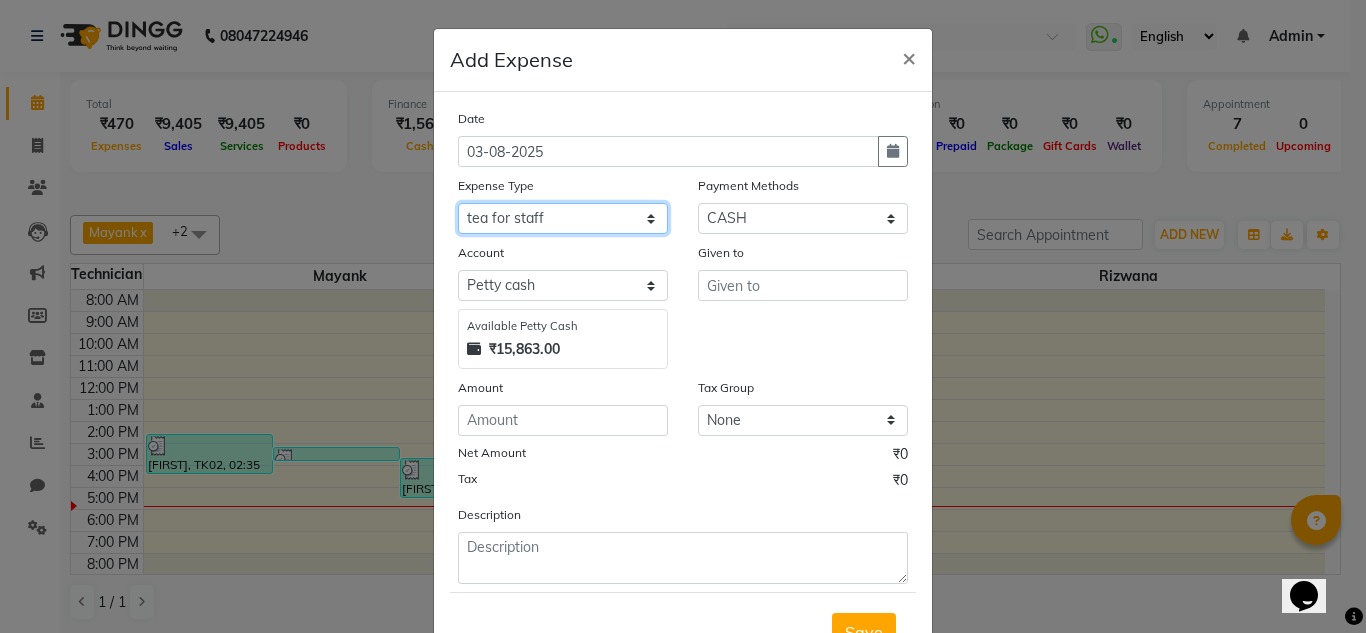 click on "Select AC Advance Salary Bank charges Car maintenance  Cash transfer to bank Cash transfer to hub Client Snacks Clinical charges Equipment Fuel Govt fee Incentive Insurance International purchase Loan Repayment Maintenance Marketing Miscellaneous MRA Other Pantry Post Paid Bill Product Salary Shop Rent Staff Room Rent Staff Snacks Tax tea for staff Tea & Refreshment Transport Utilities water bottle" 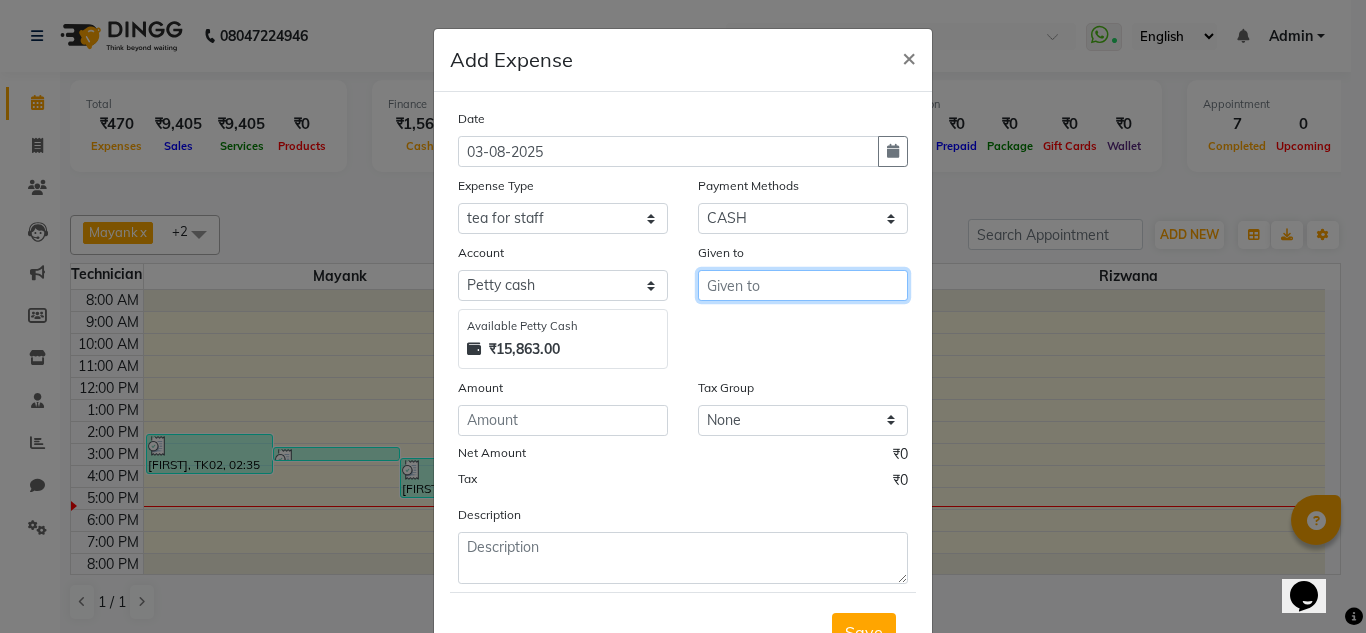 click at bounding box center [803, 285] 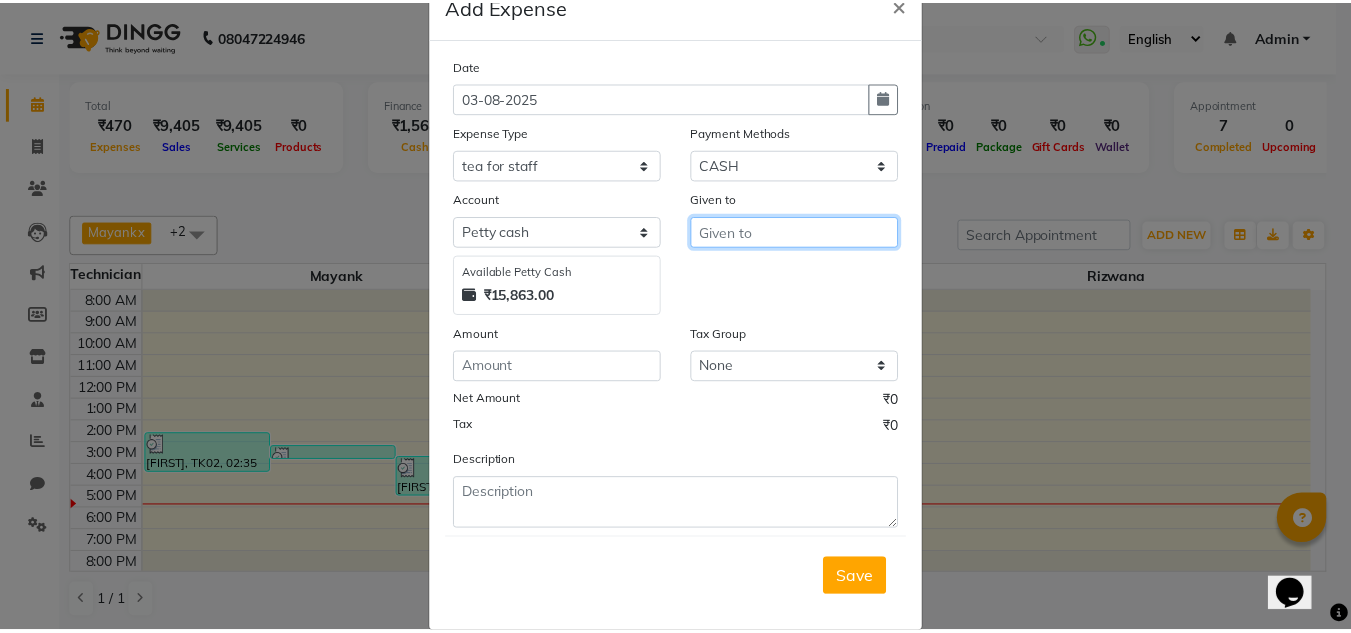 scroll, scrollTop: 83, scrollLeft: 0, axis: vertical 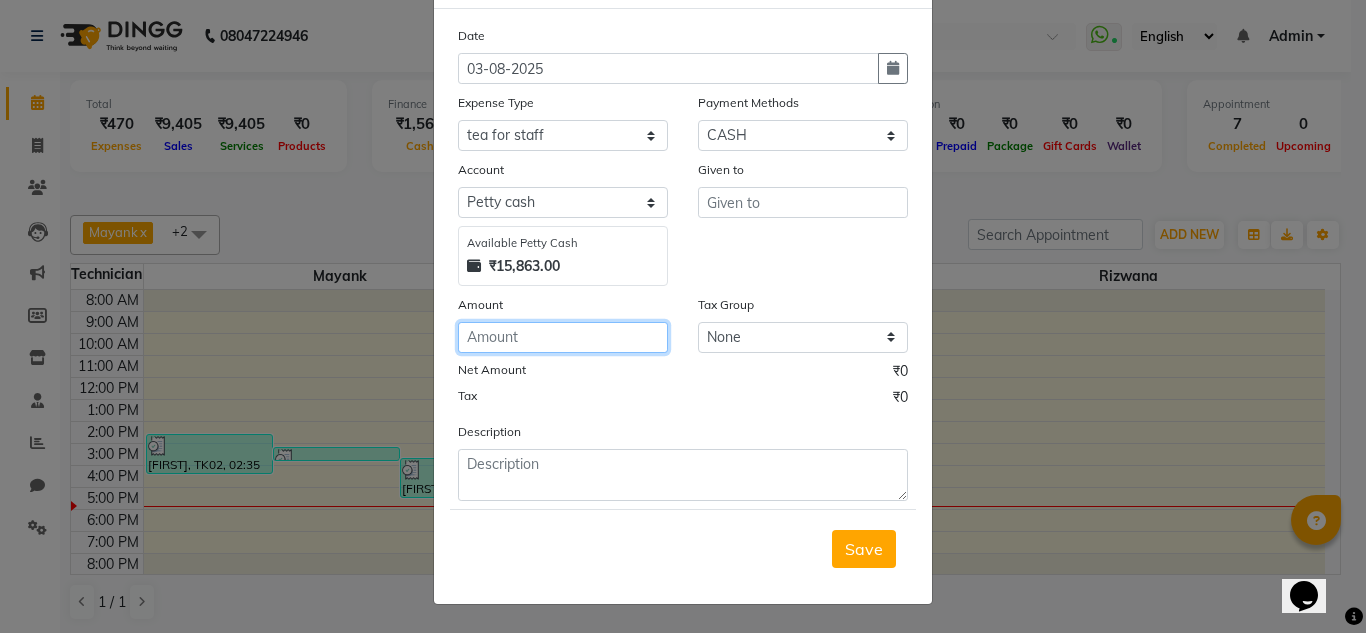 click 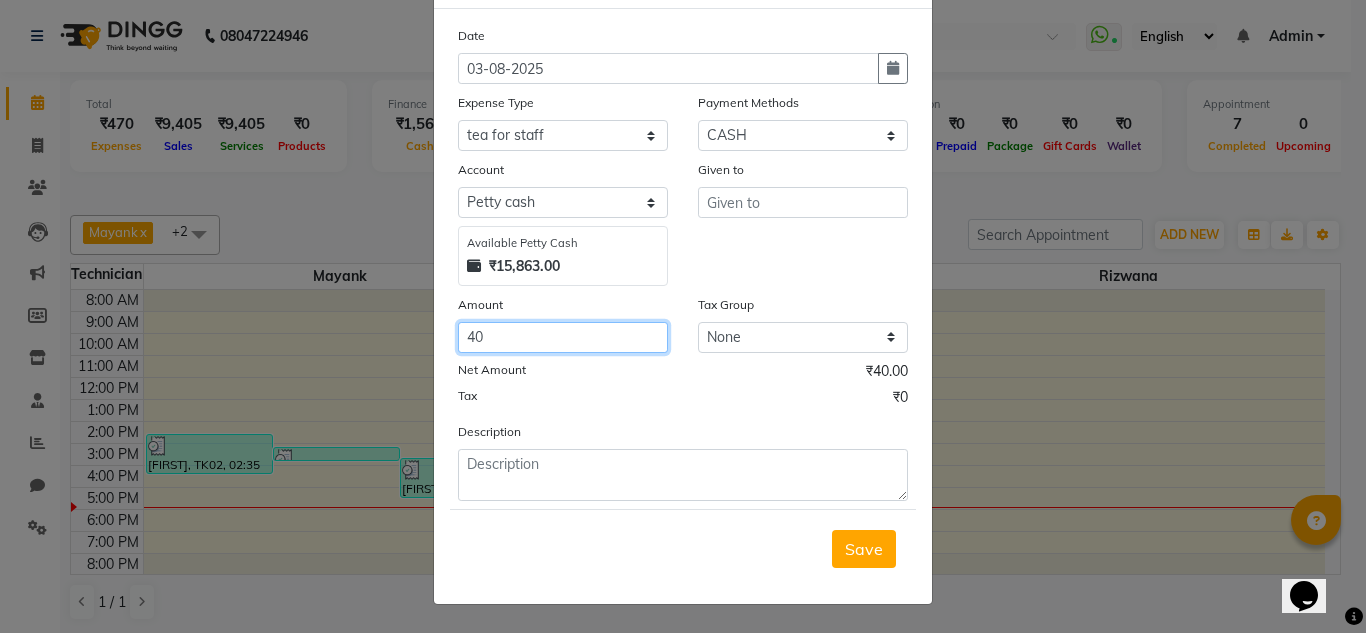 type on "40" 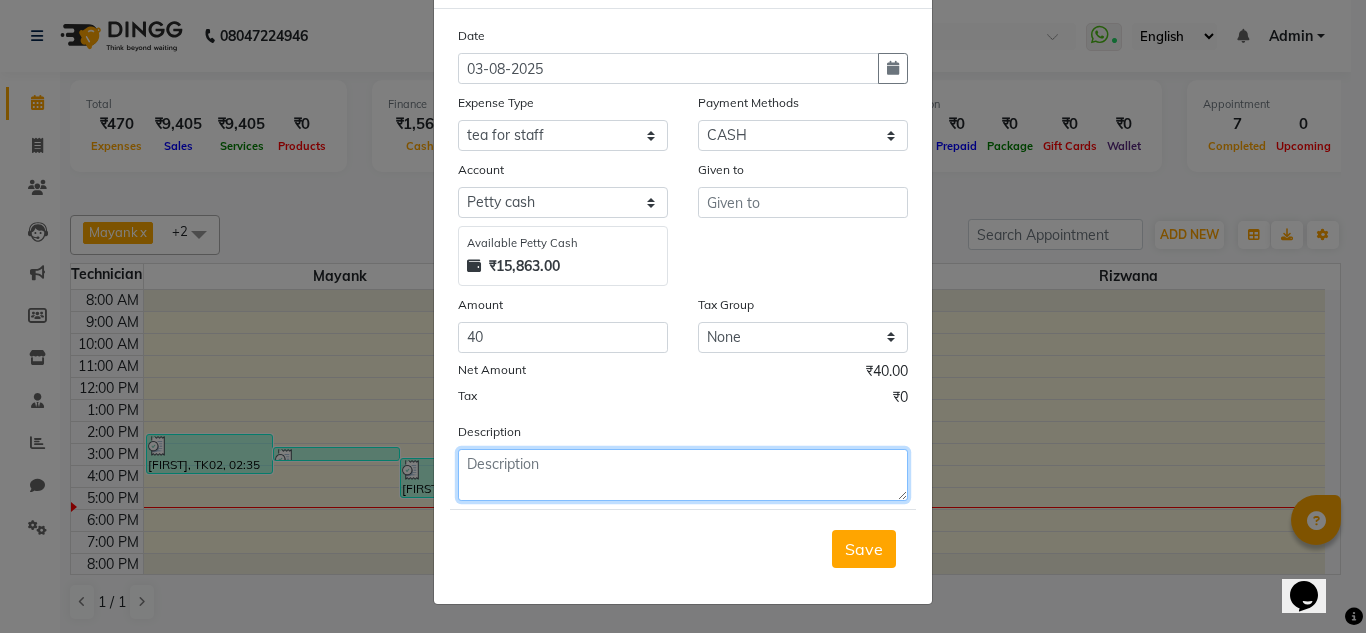 click 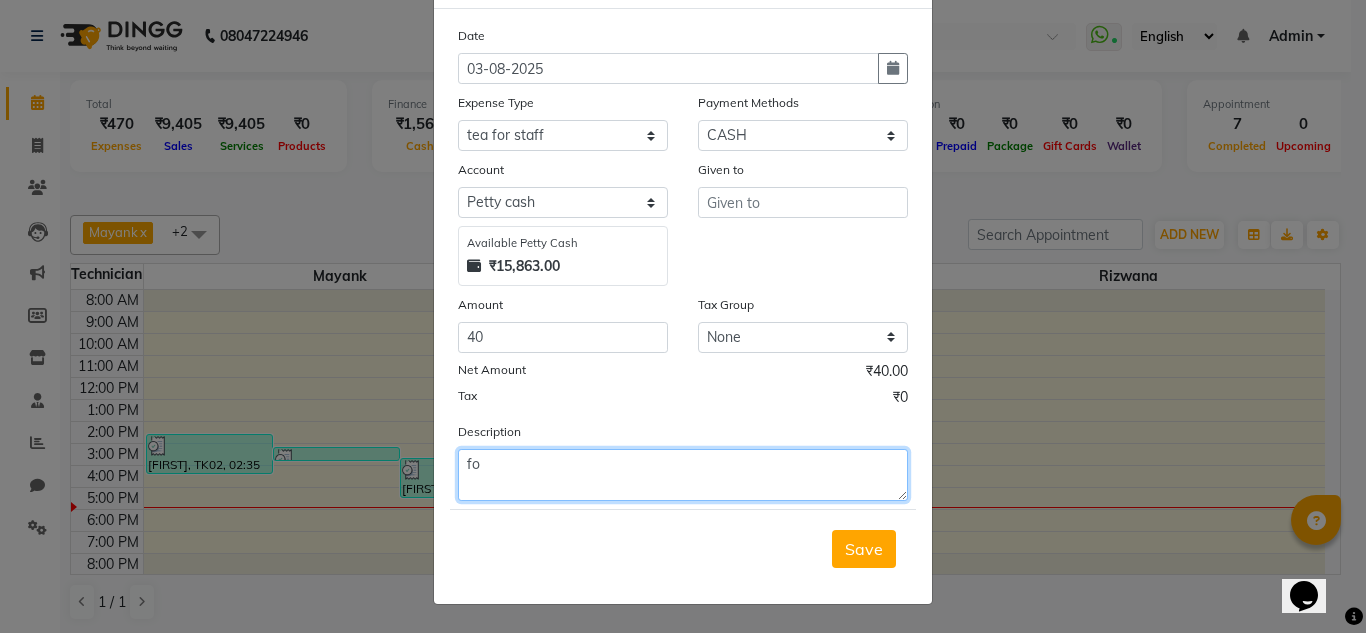 type on "f" 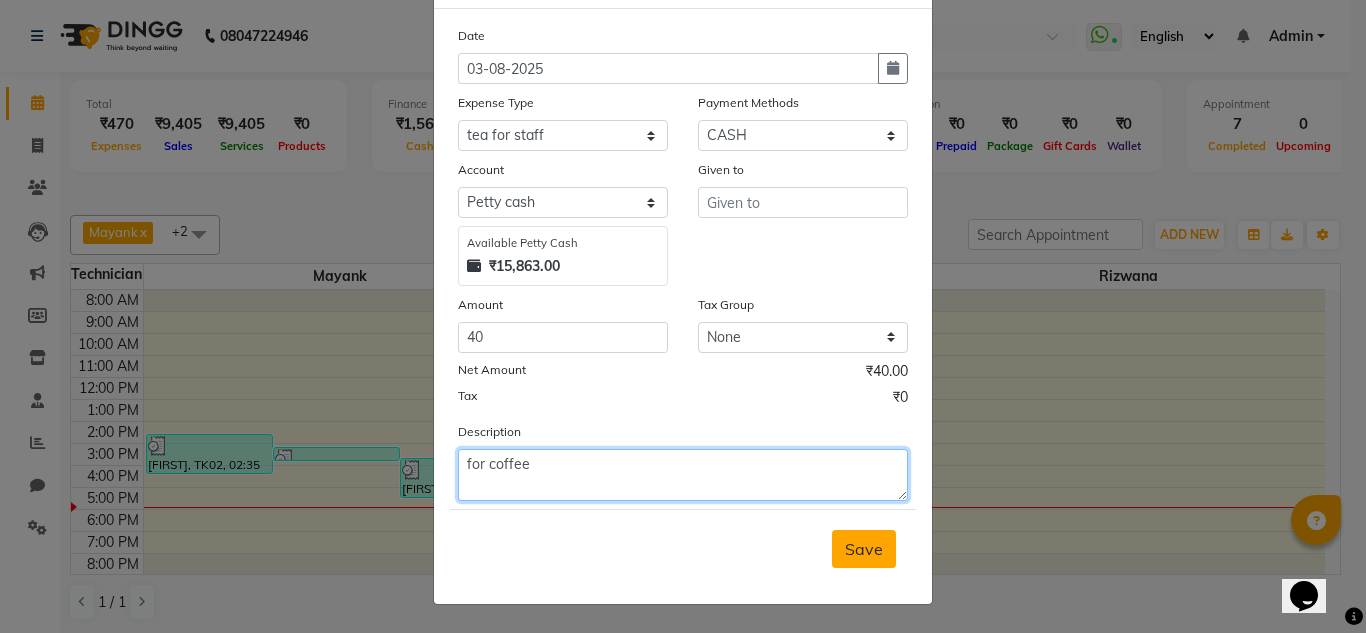 type on "for coffee" 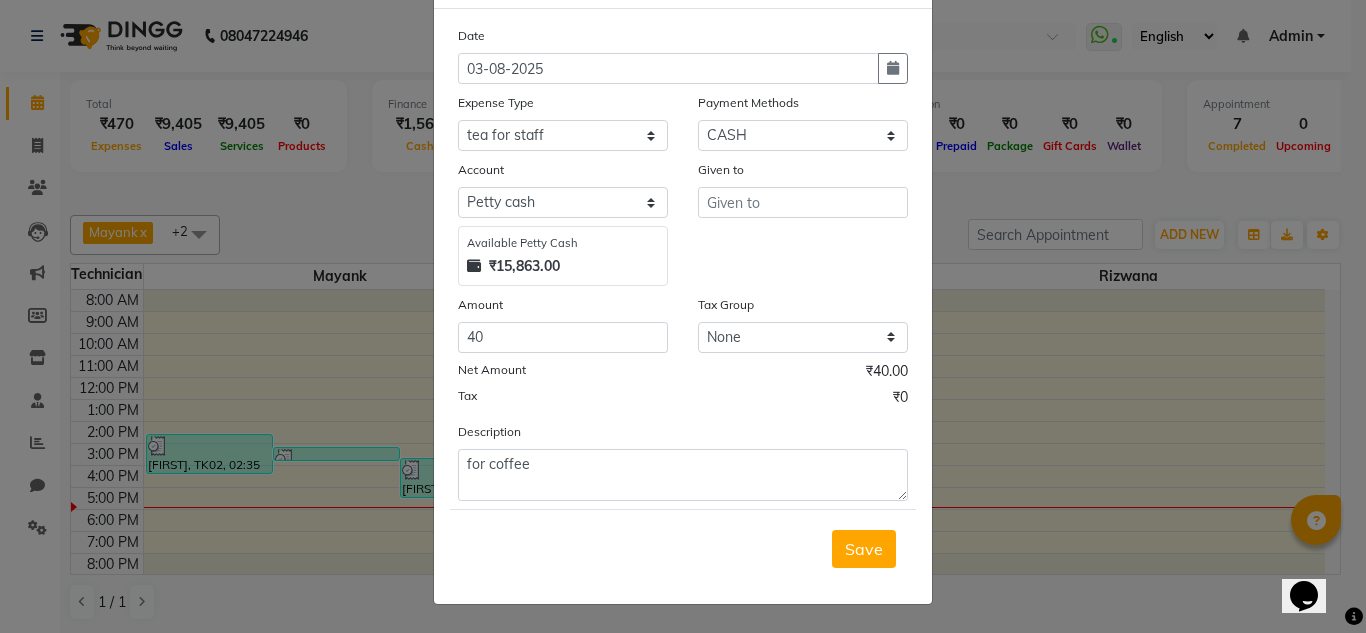drag, startPoint x: 850, startPoint y: 550, endPoint x: 895, endPoint y: 531, distance: 48.8467 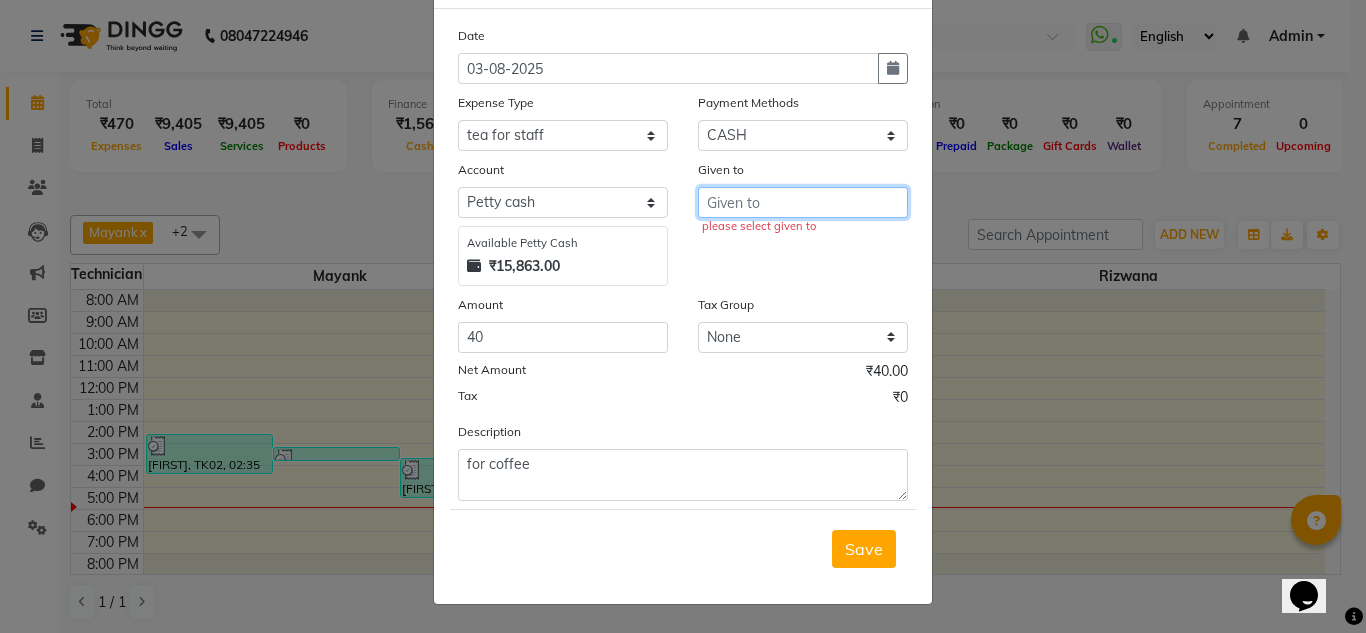 click at bounding box center [803, 202] 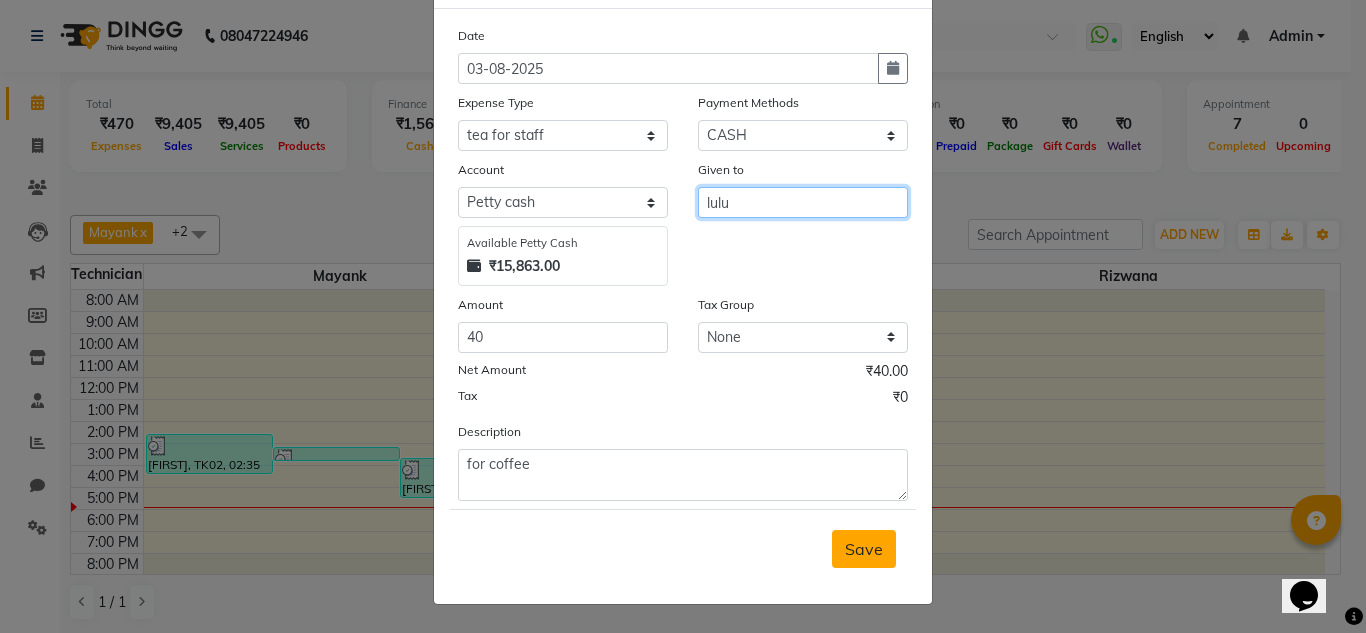 type on "lulu" 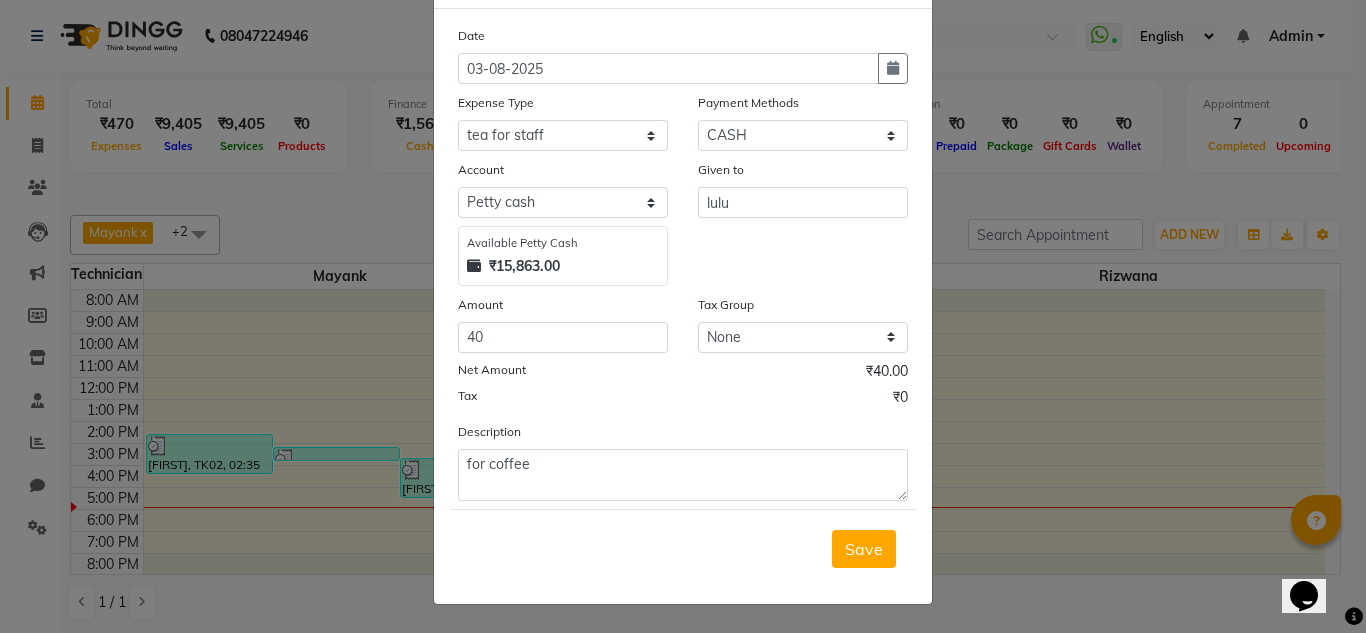 drag, startPoint x: 862, startPoint y: 557, endPoint x: 927, endPoint y: 511, distance: 79.630394 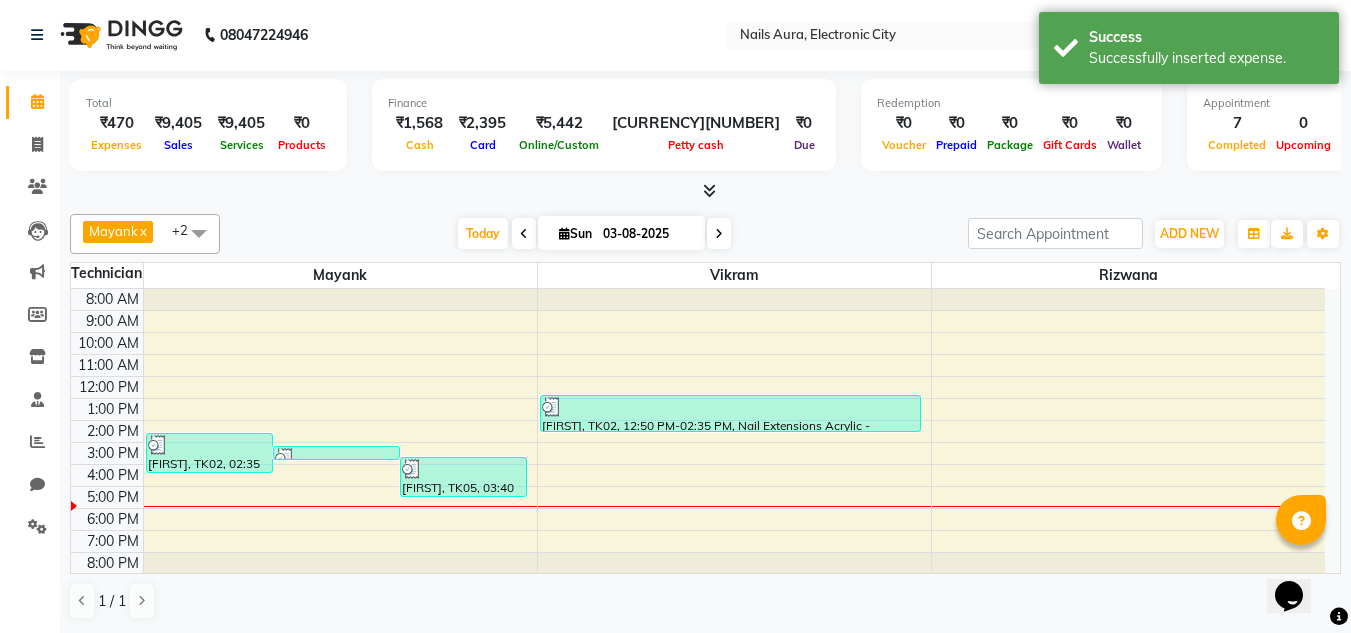 scroll, scrollTop: 0, scrollLeft: 0, axis: both 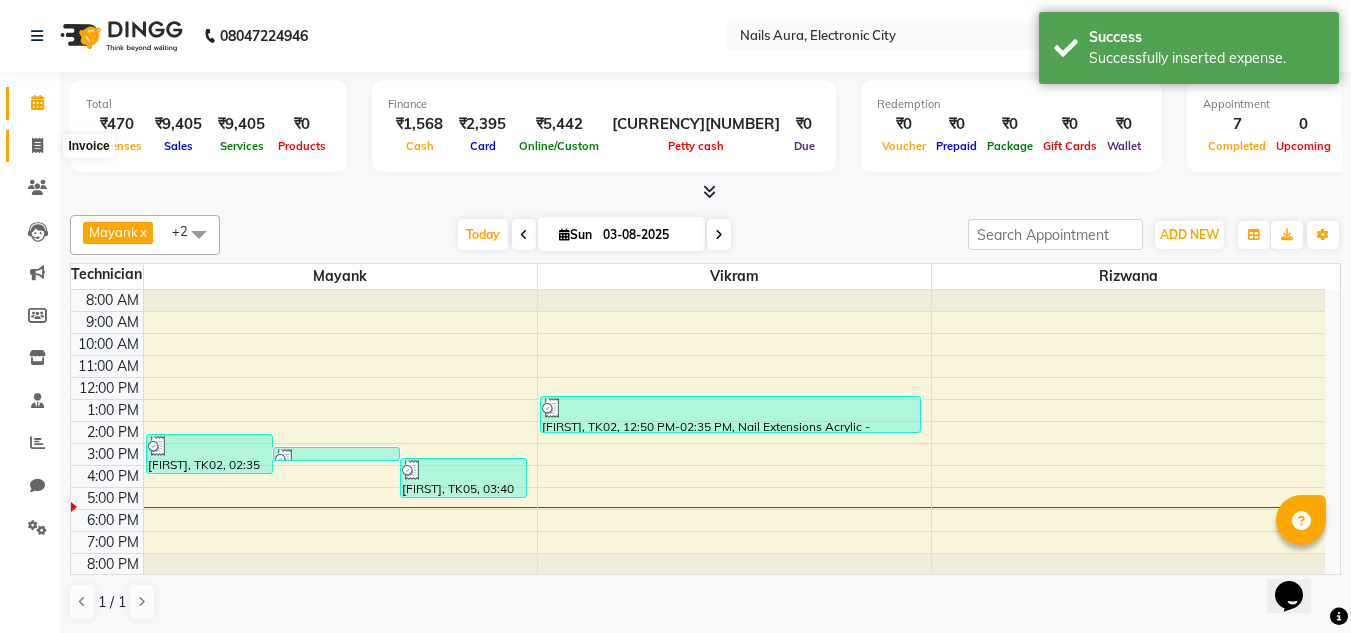 click 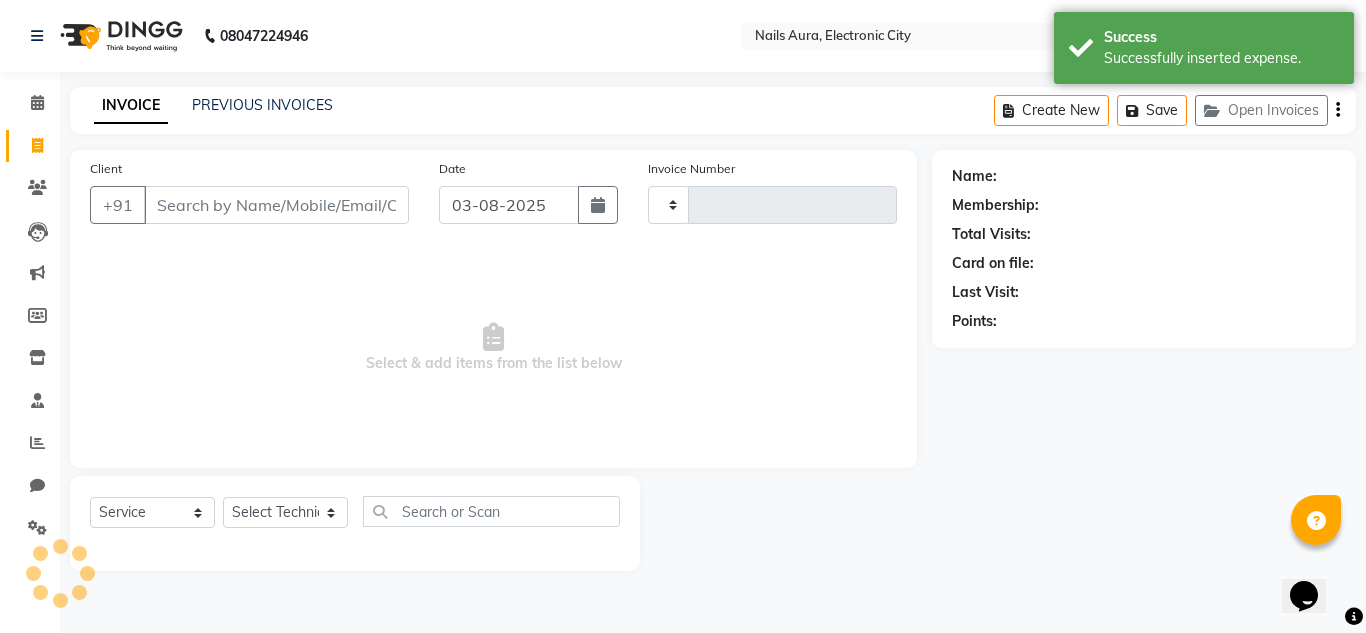 type on "0418" 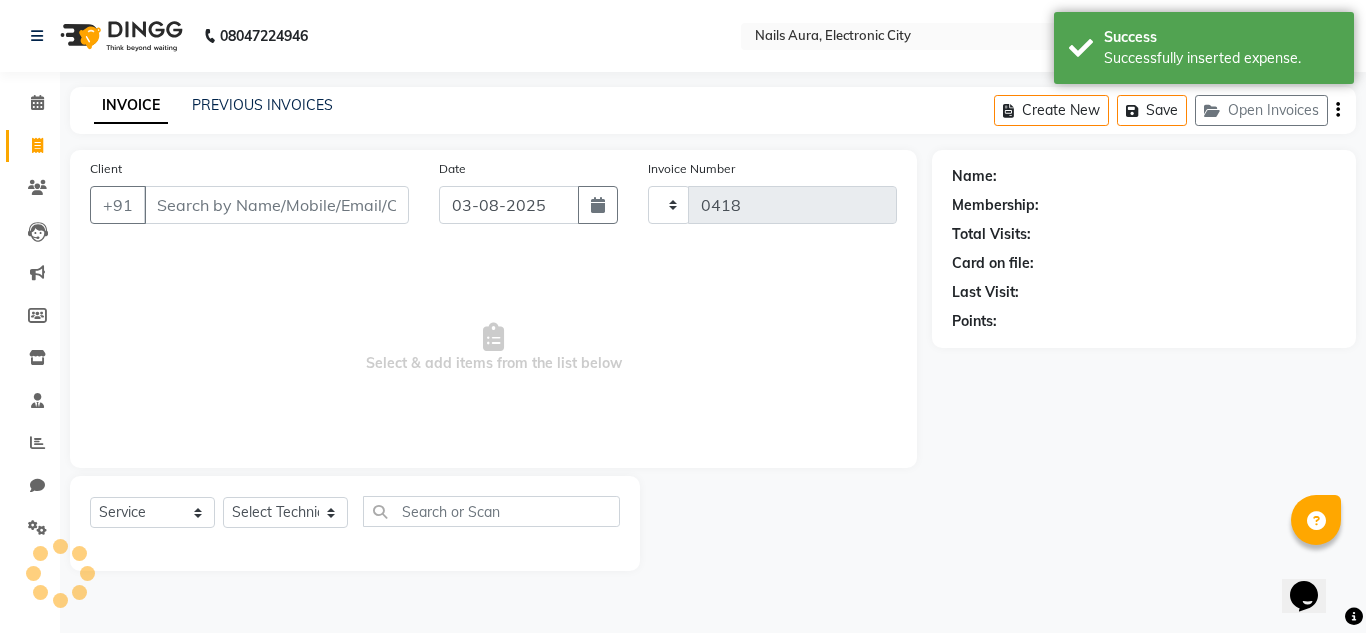 select on "8179" 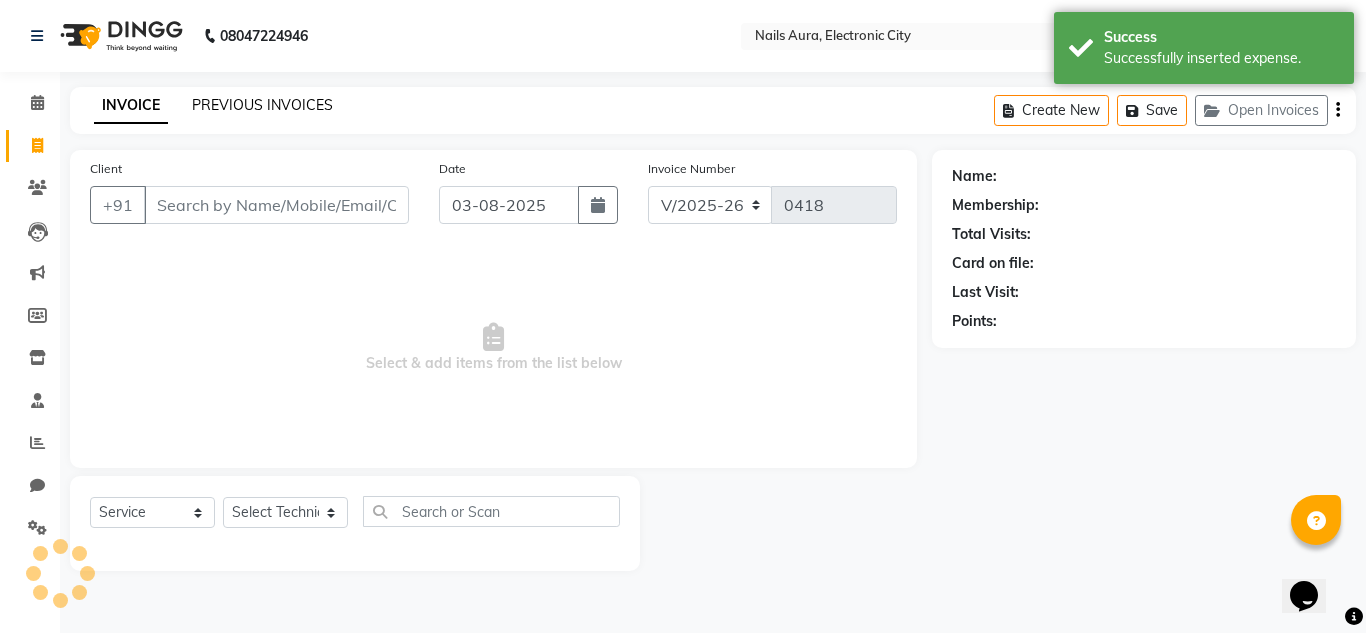 click on "PREVIOUS INVOICES" 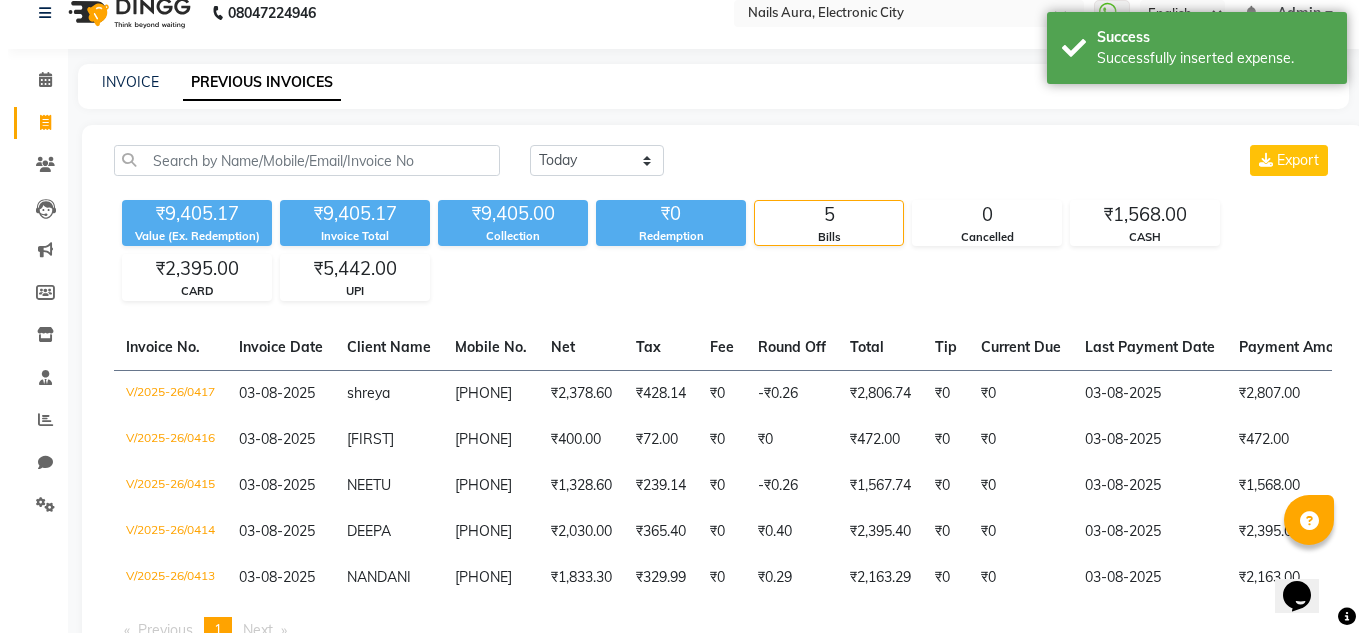 scroll, scrollTop: 0, scrollLeft: 0, axis: both 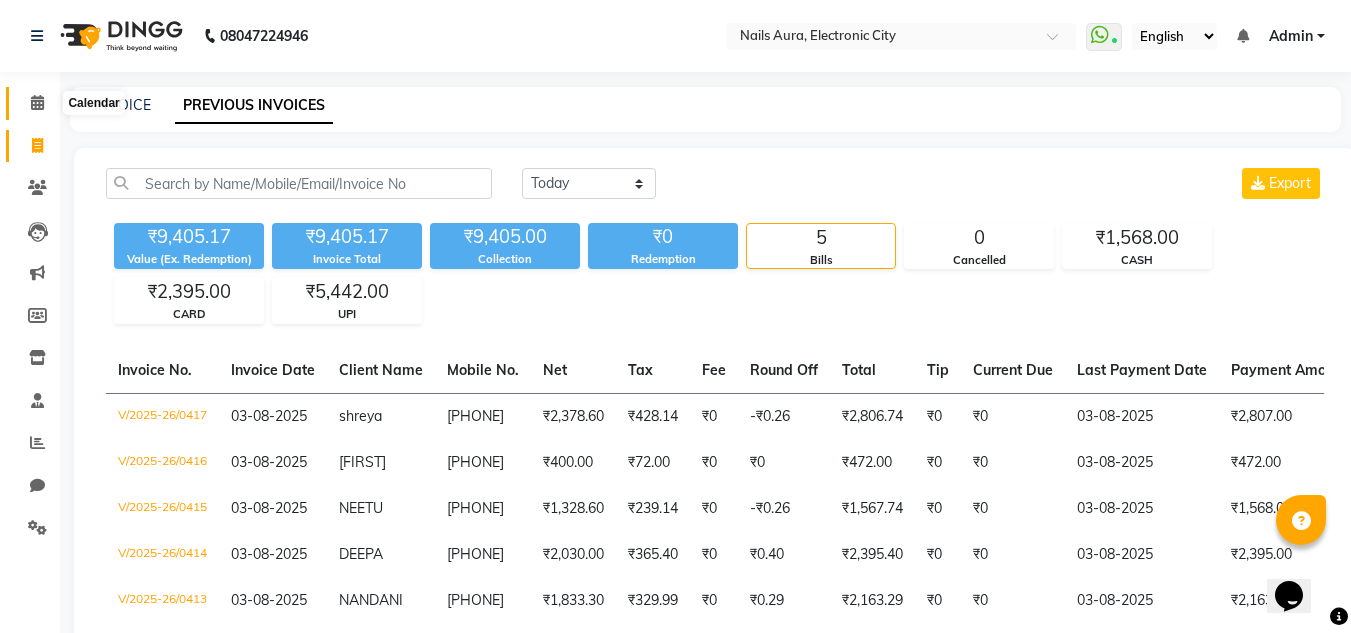 click 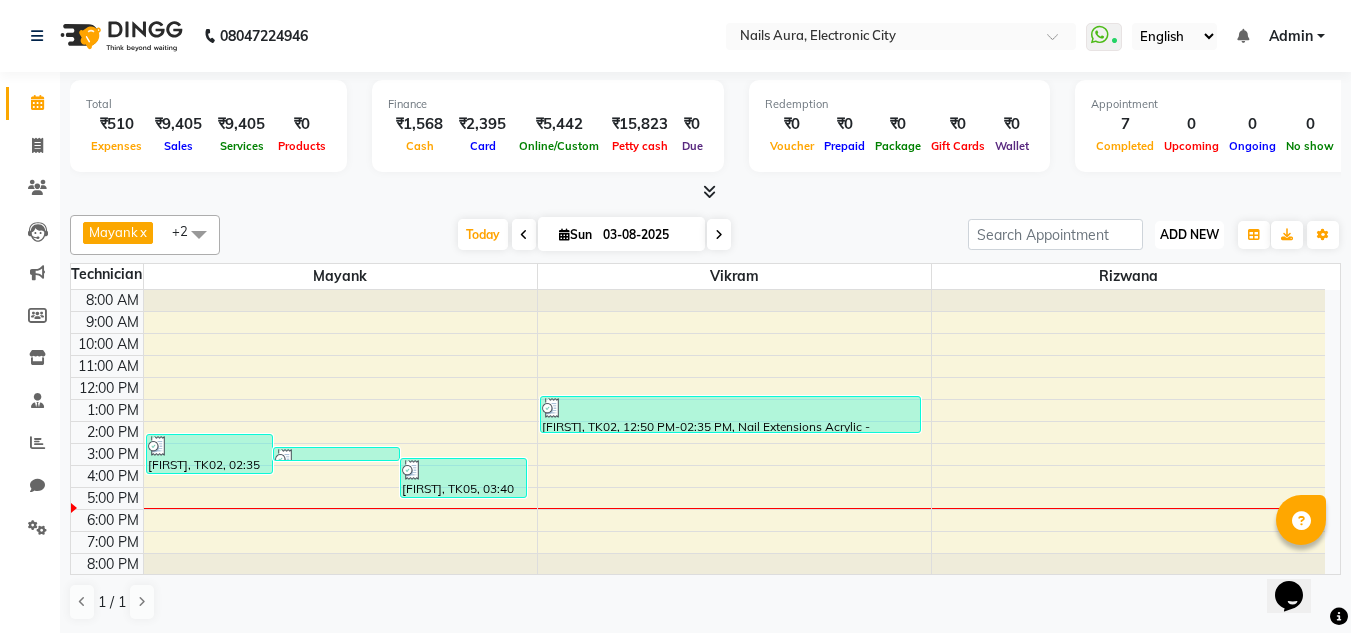 click on "ADD NEW" at bounding box center (1189, 234) 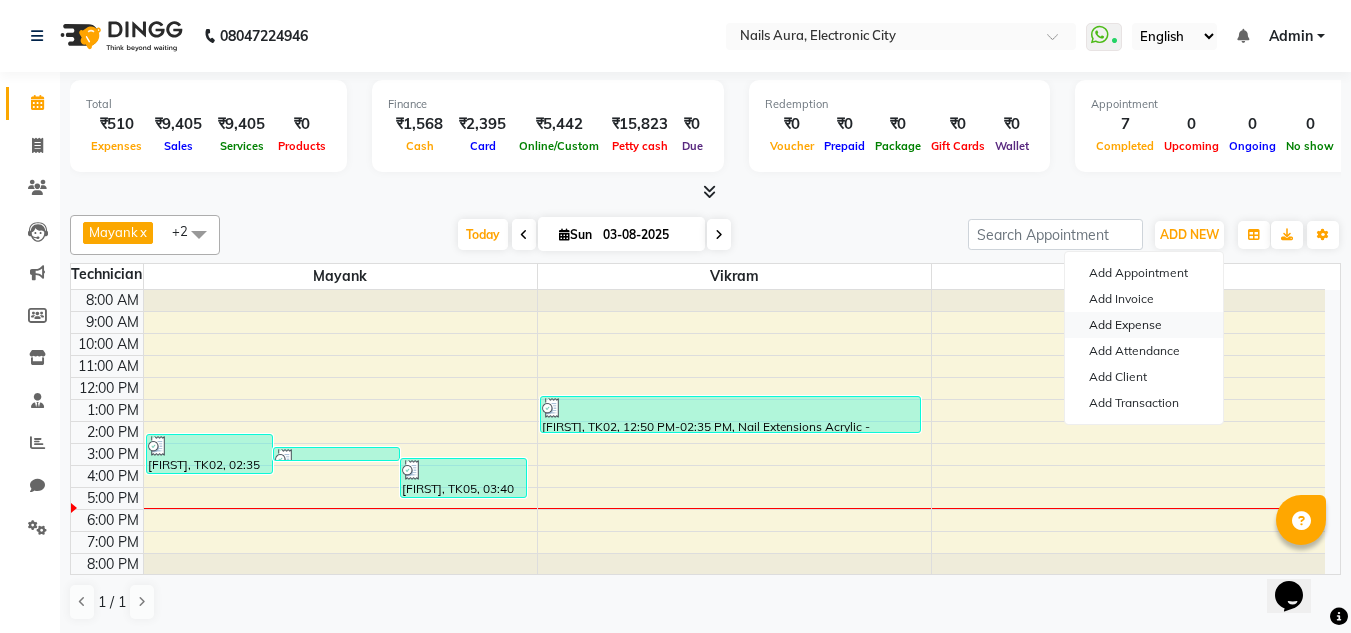 click on "Add Expense" at bounding box center (1144, 325) 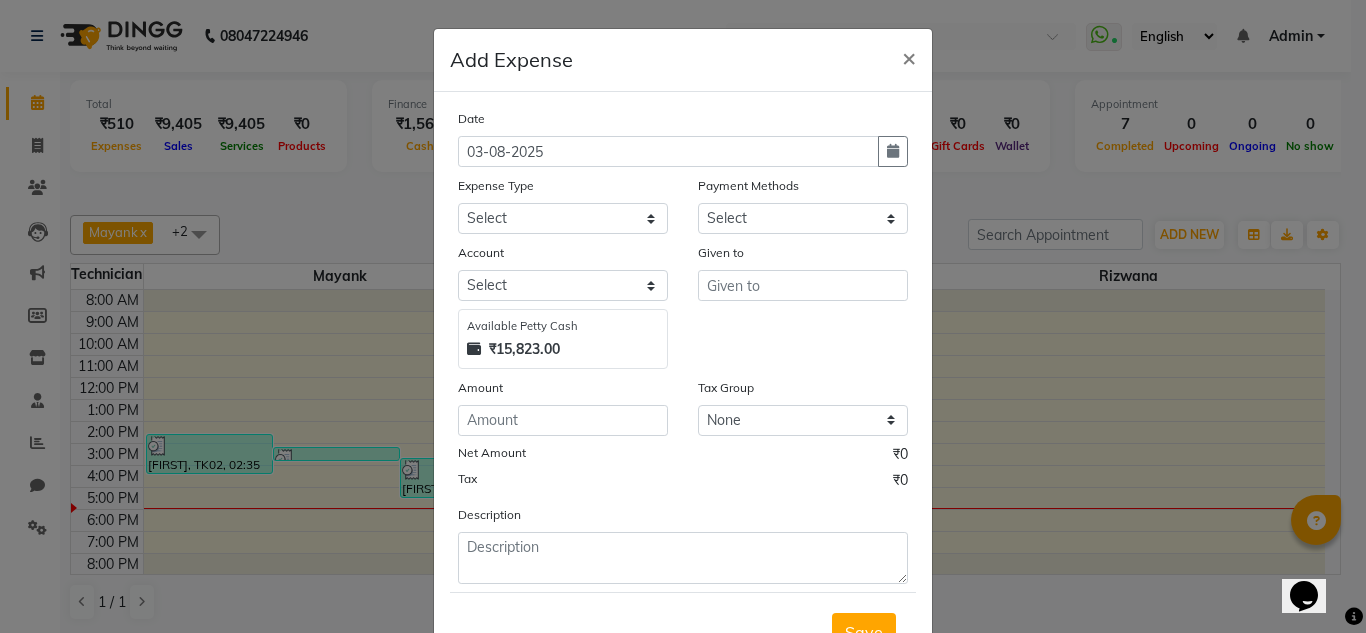 select on "1" 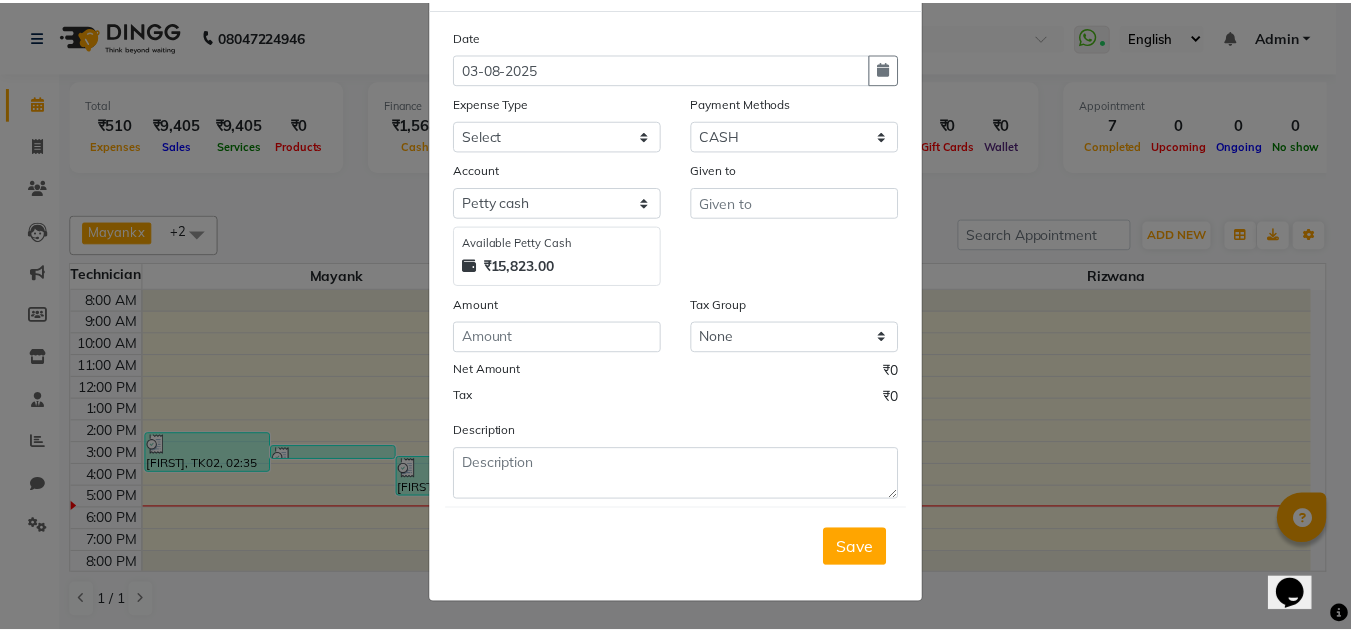 scroll, scrollTop: 0, scrollLeft: 0, axis: both 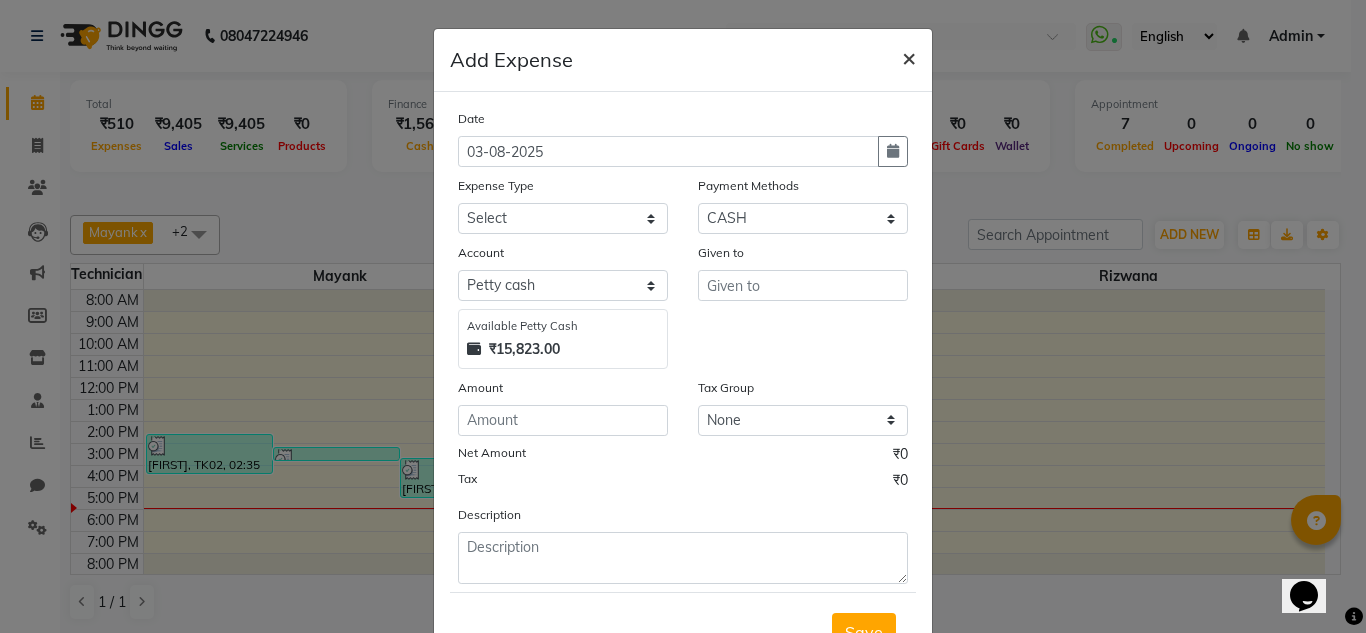 click on "×" 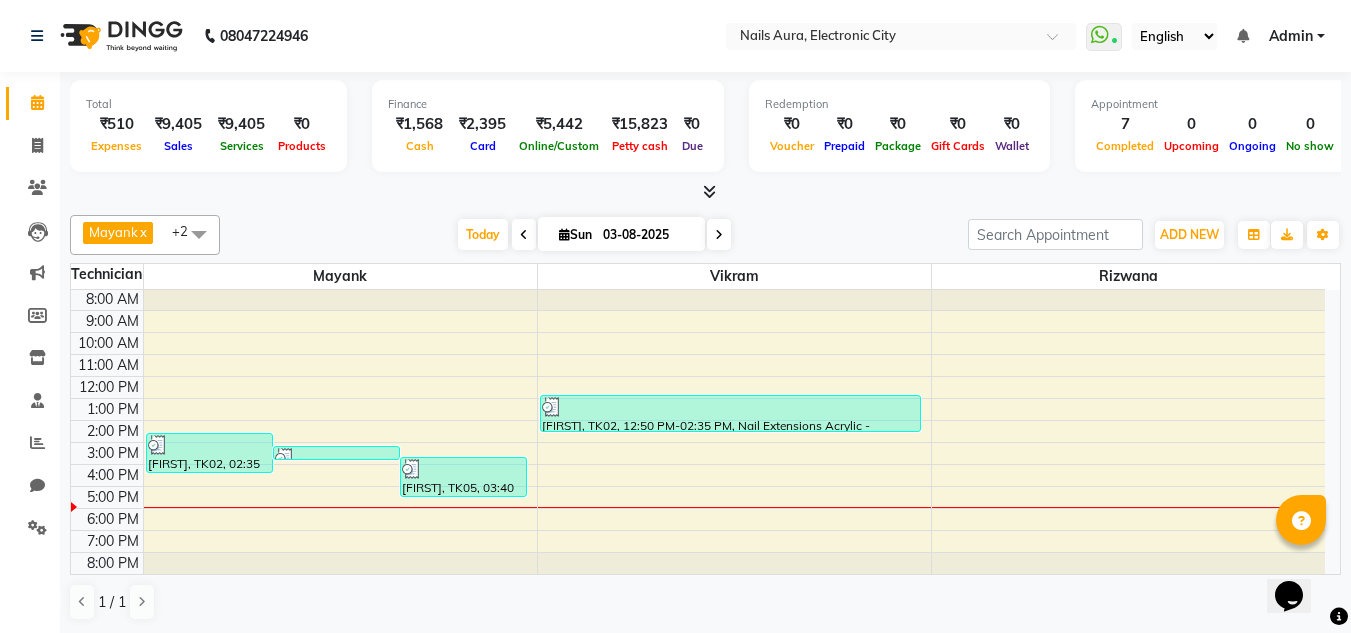 scroll, scrollTop: 0, scrollLeft: 0, axis: both 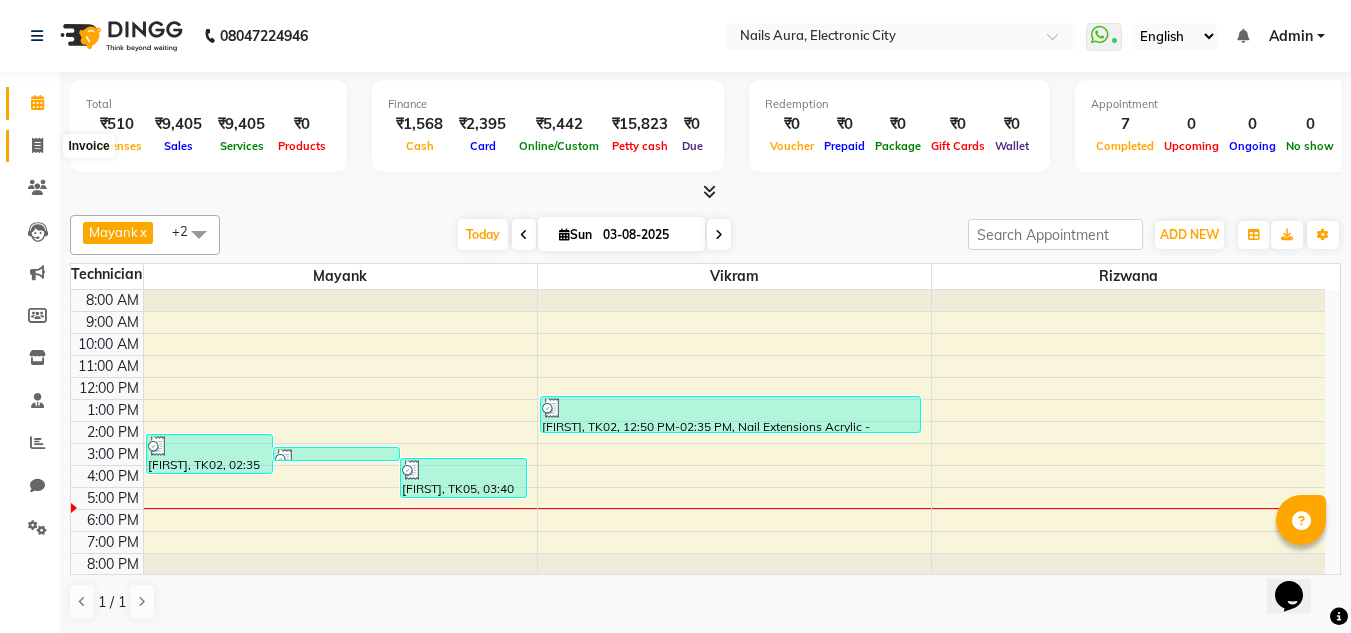 click 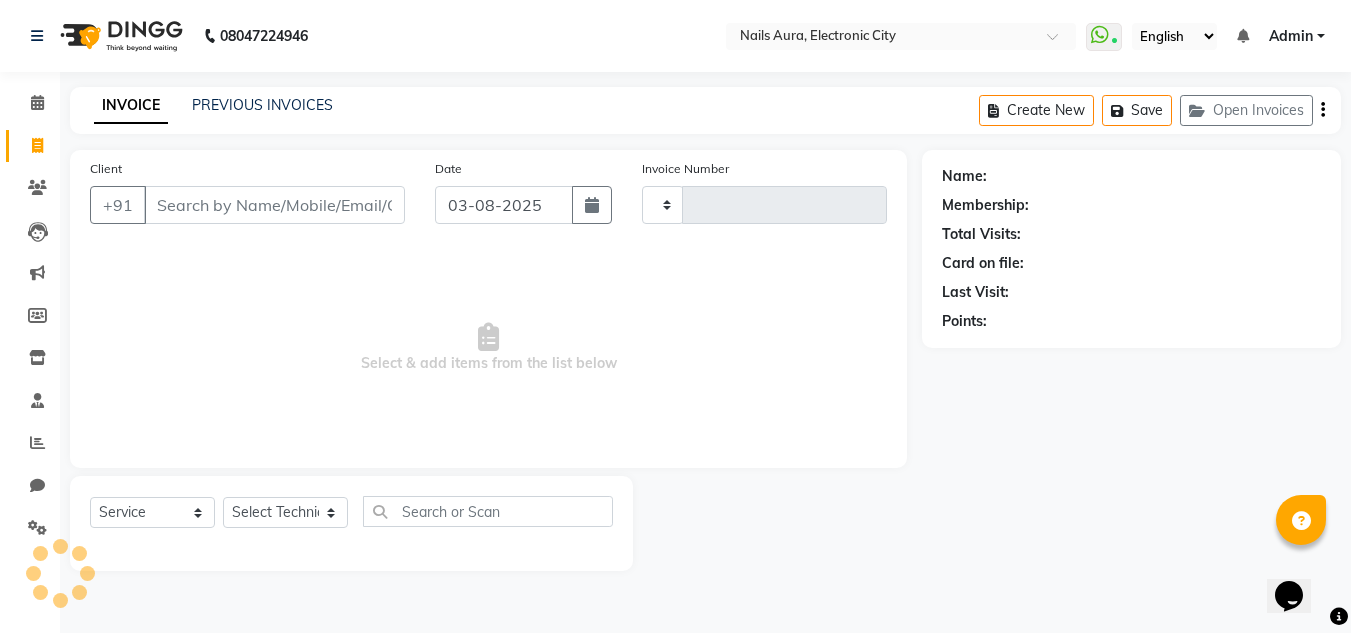 type on "0418" 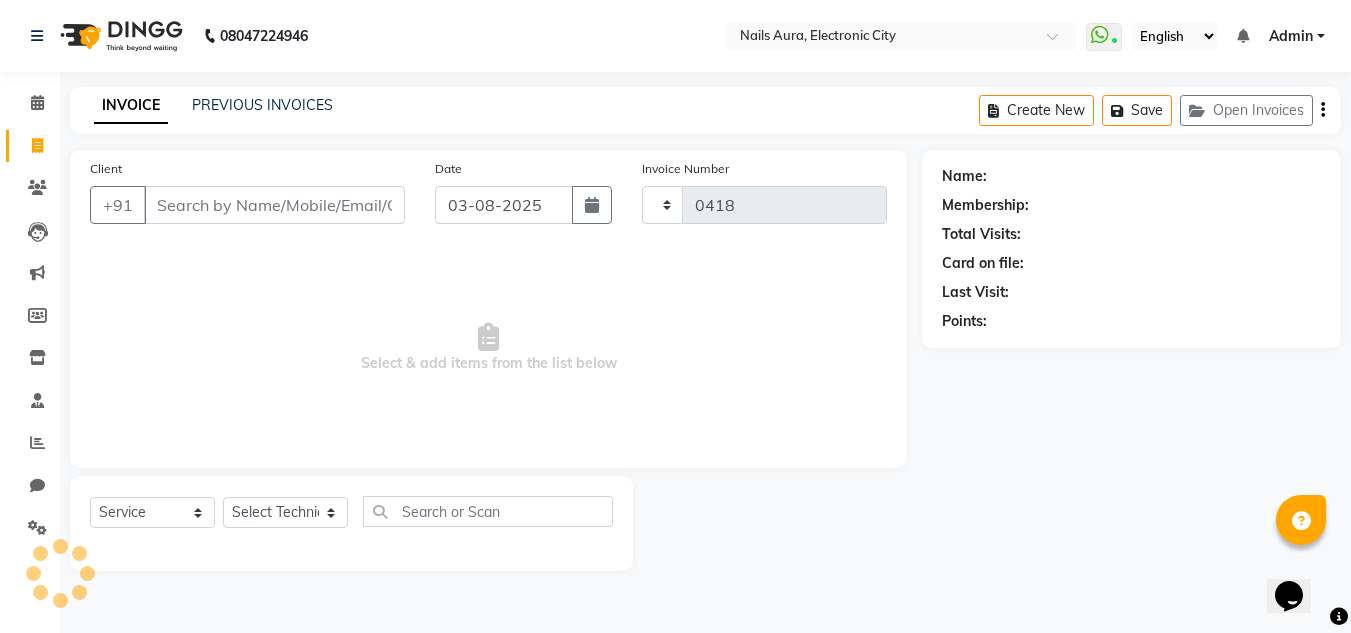 select on "8179" 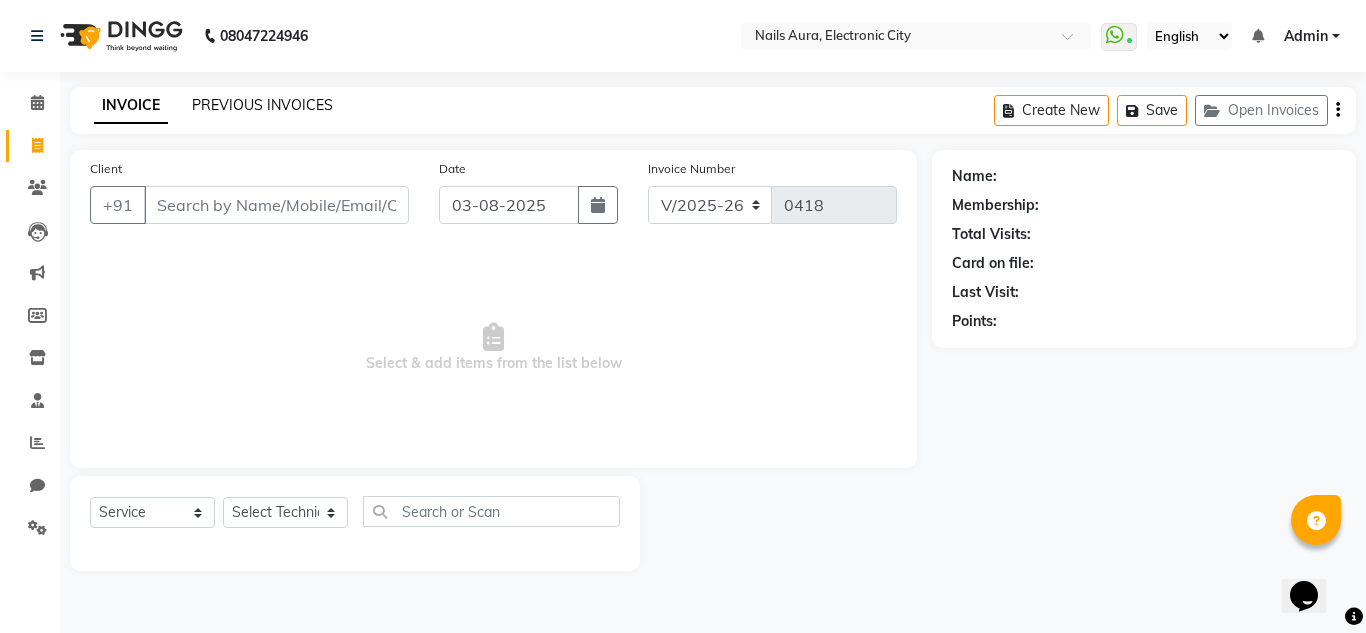 click on "PREVIOUS INVOICES" 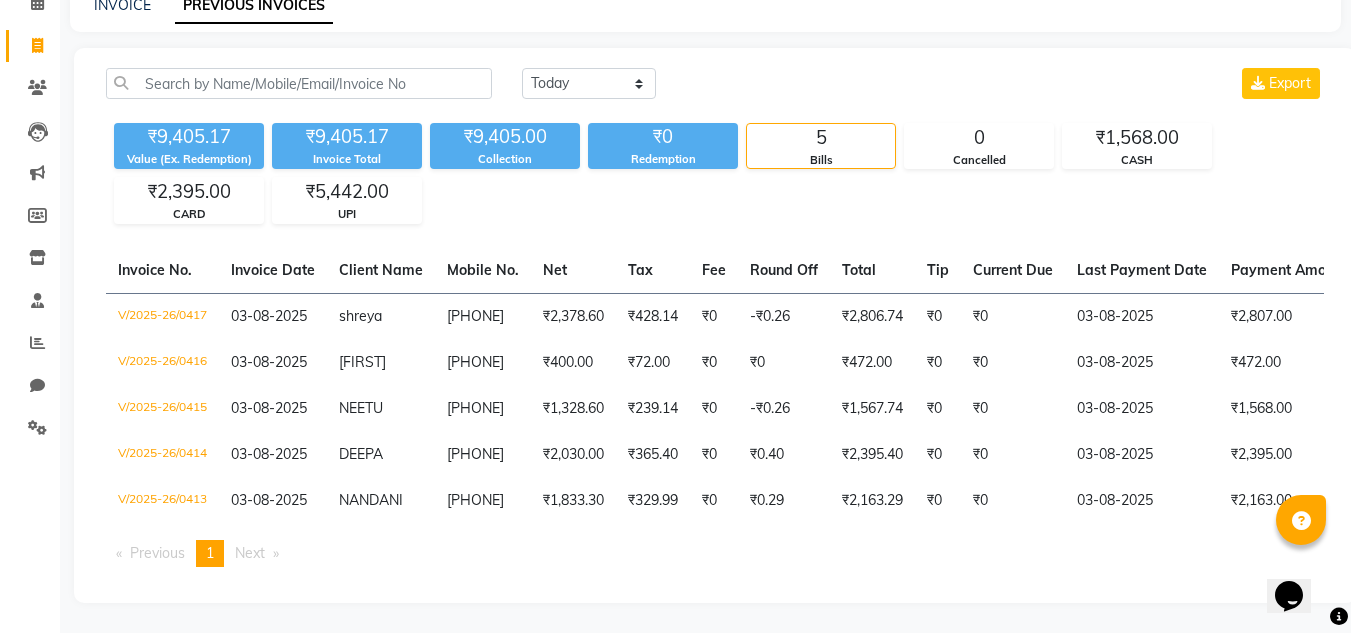 scroll, scrollTop: 0, scrollLeft: 0, axis: both 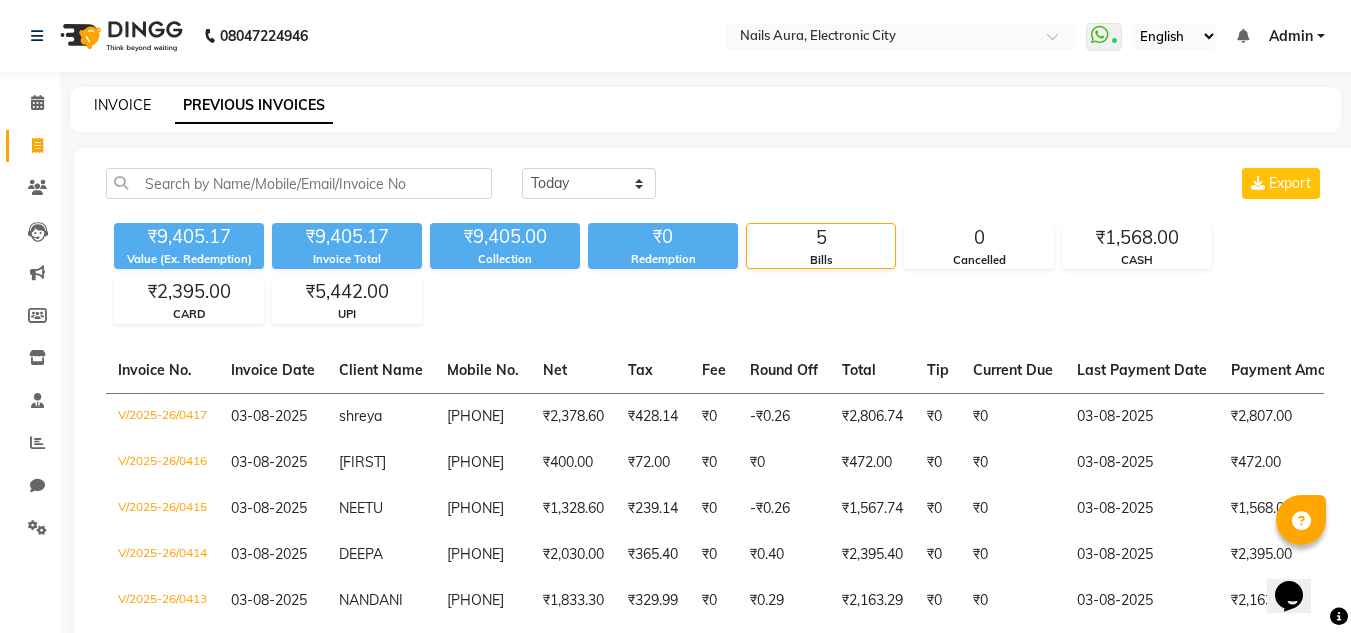 click on "INVOICE" 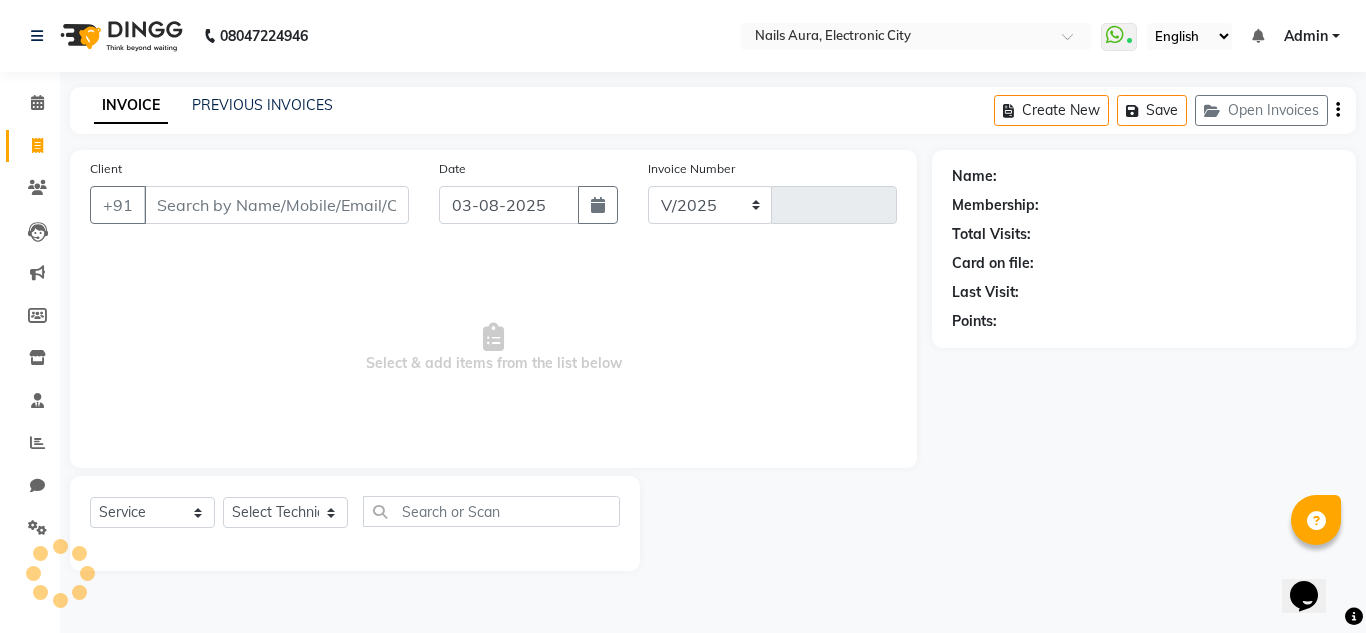 select on "8179" 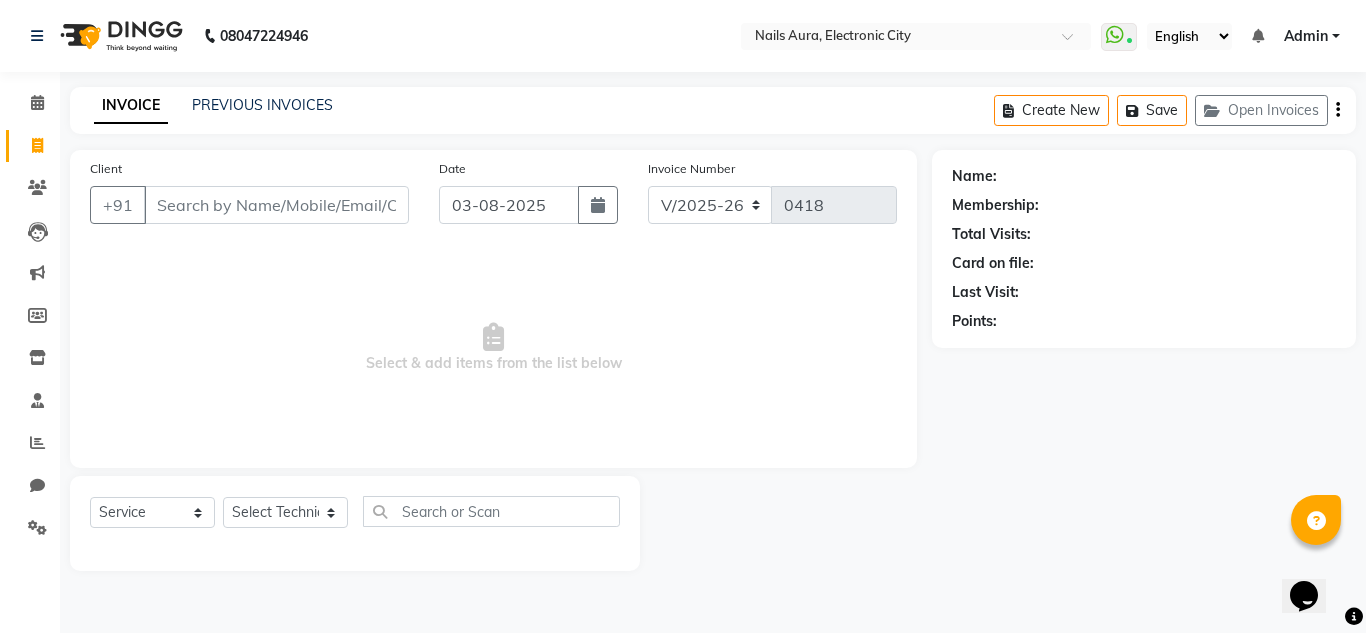 click on "Client" at bounding box center [276, 205] 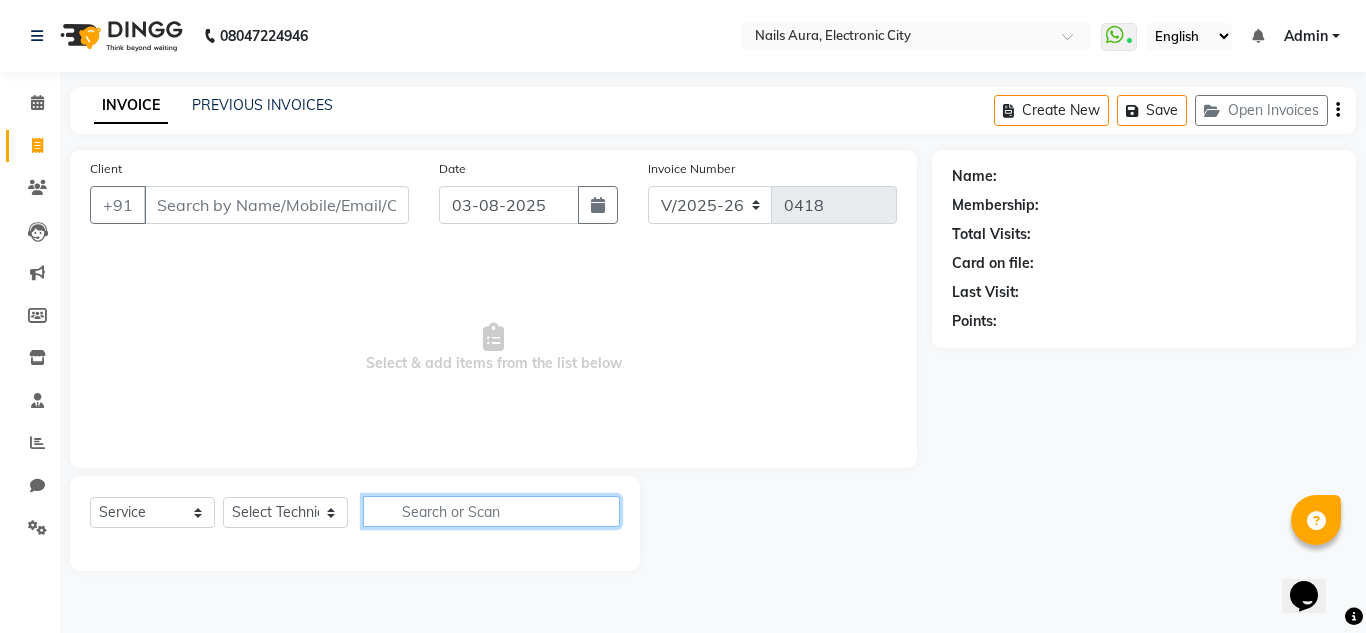 click 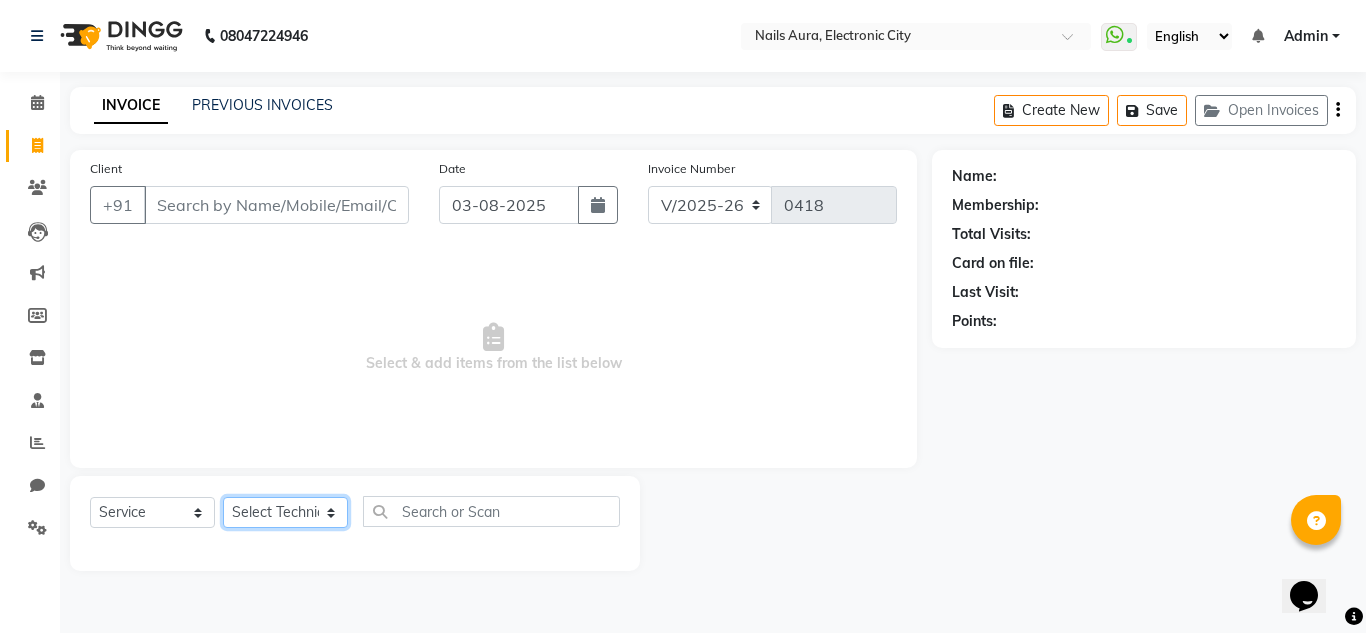 drag, startPoint x: 304, startPoint y: 510, endPoint x: 309, endPoint y: 498, distance: 13 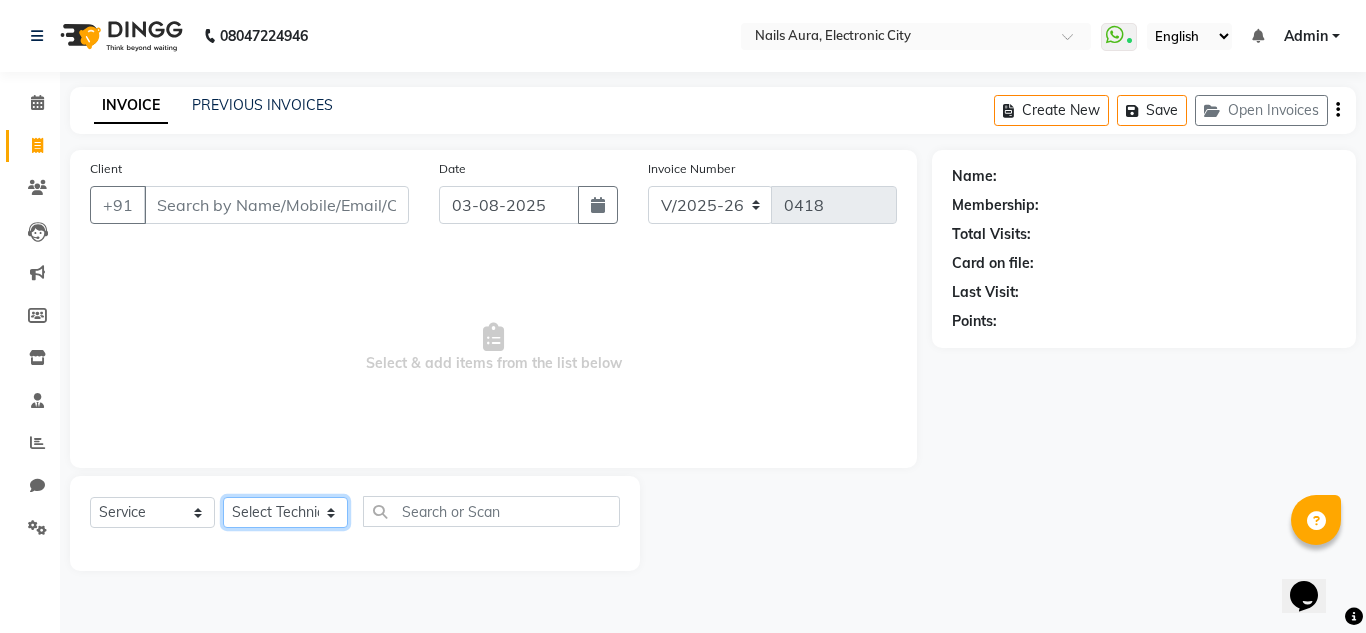 select on "80444" 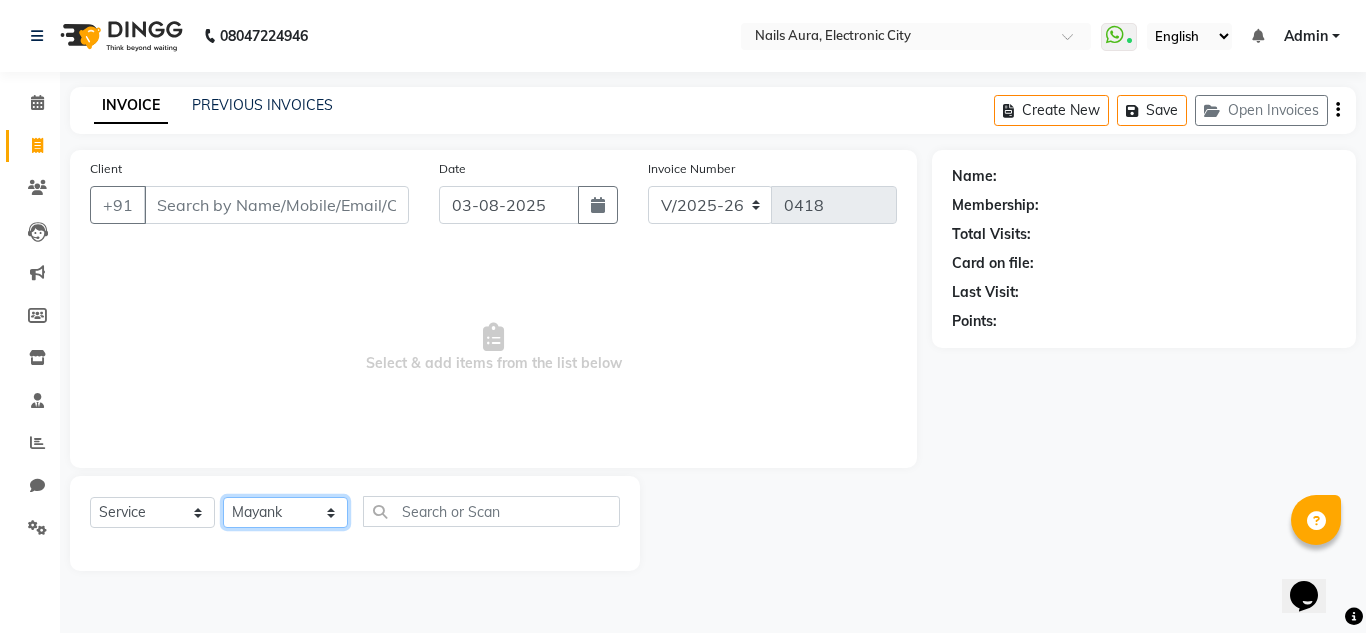 click on "Select Technician [FIRST] [FIRST] [FIRST] [FIRST] [FIRST] [FIRST] [FIRST] [FIRST] [FIRST] [FIRST] [FIRST] [FIRST] [FIRST]" 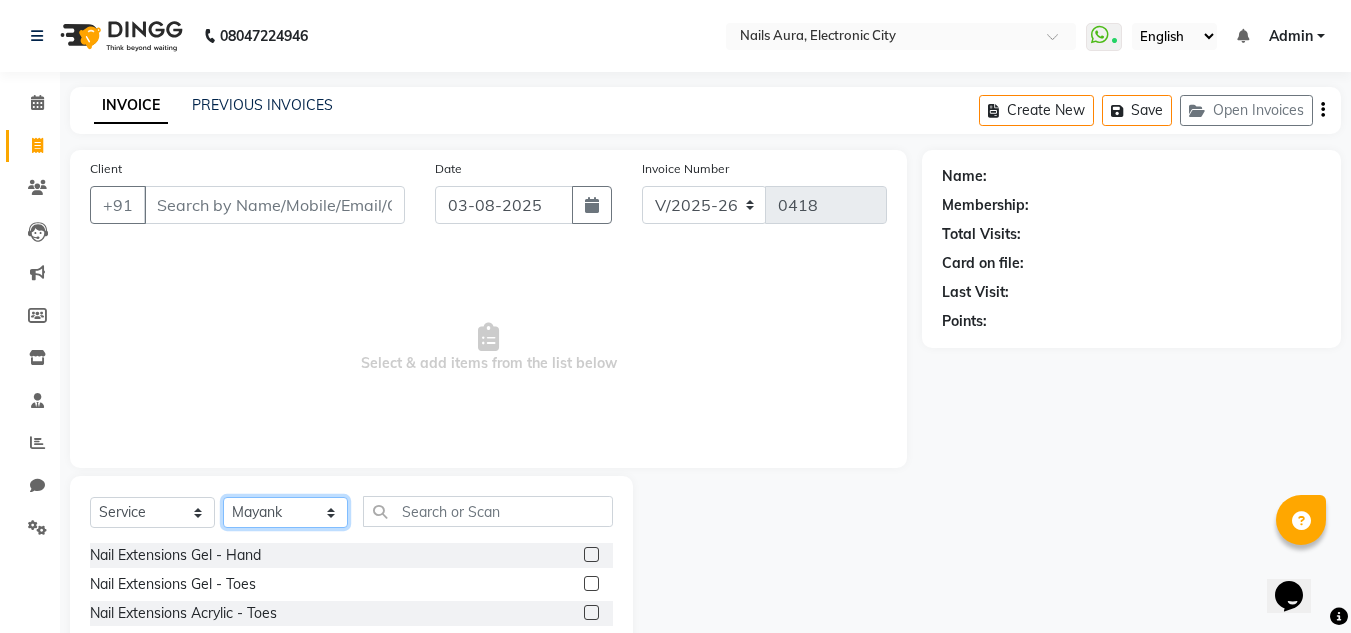 scroll, scrollTop: 168, scrollLeft: 0, axis: vertical 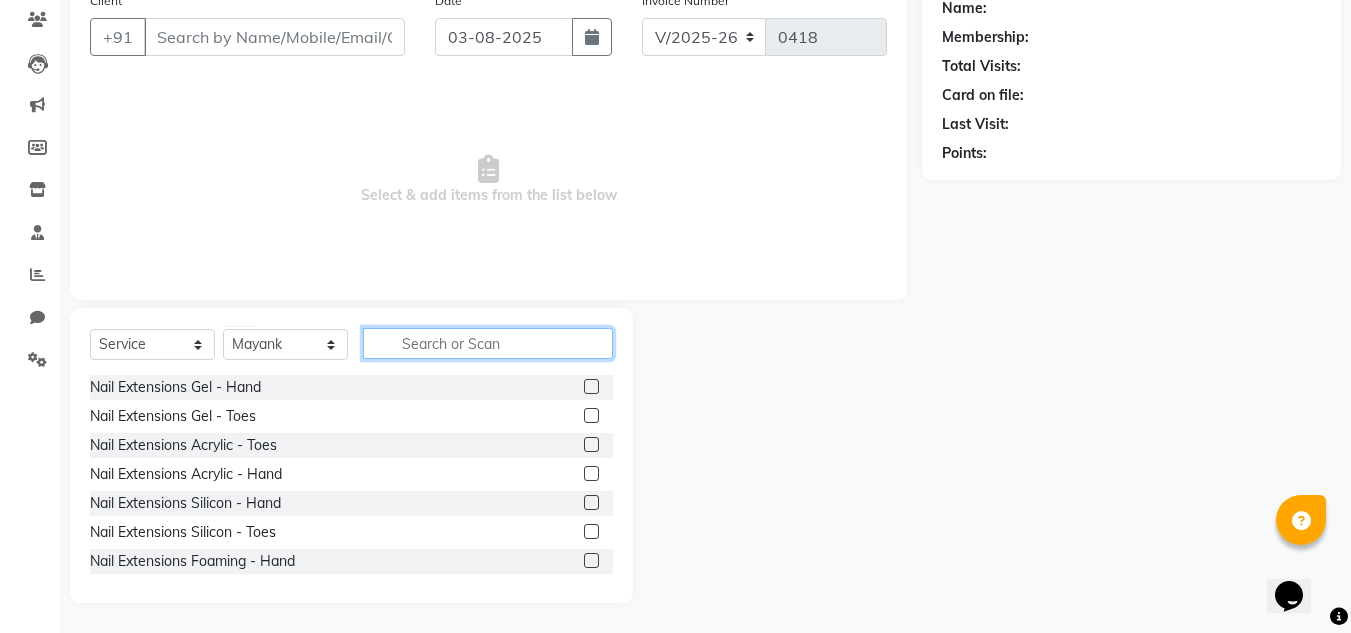 click 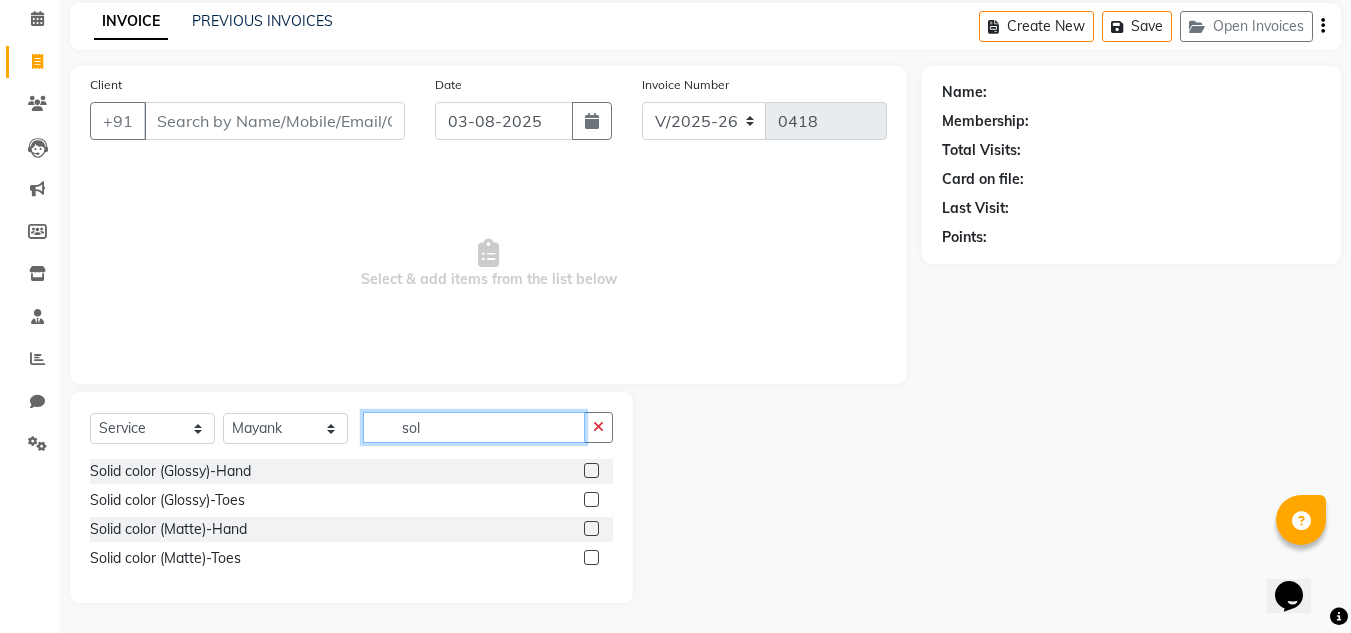 scroll, scrollTop: 84, scrollLeft: 0, axis: vertical 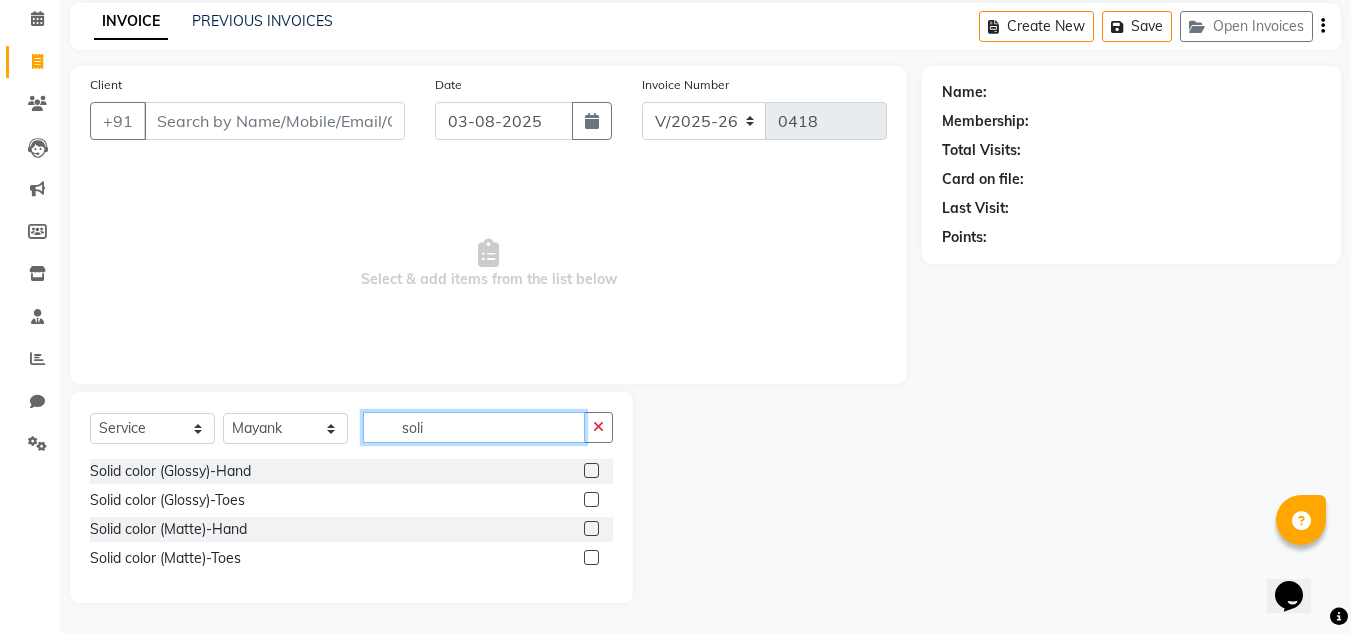 type on "soli" 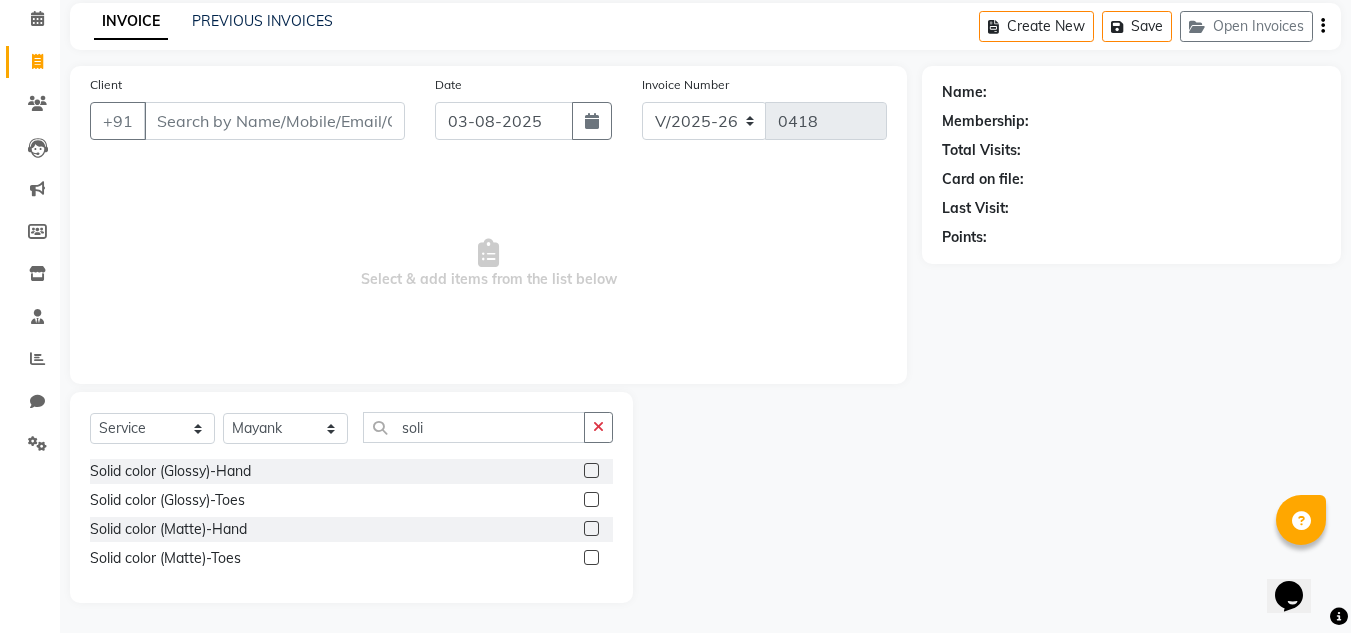 click 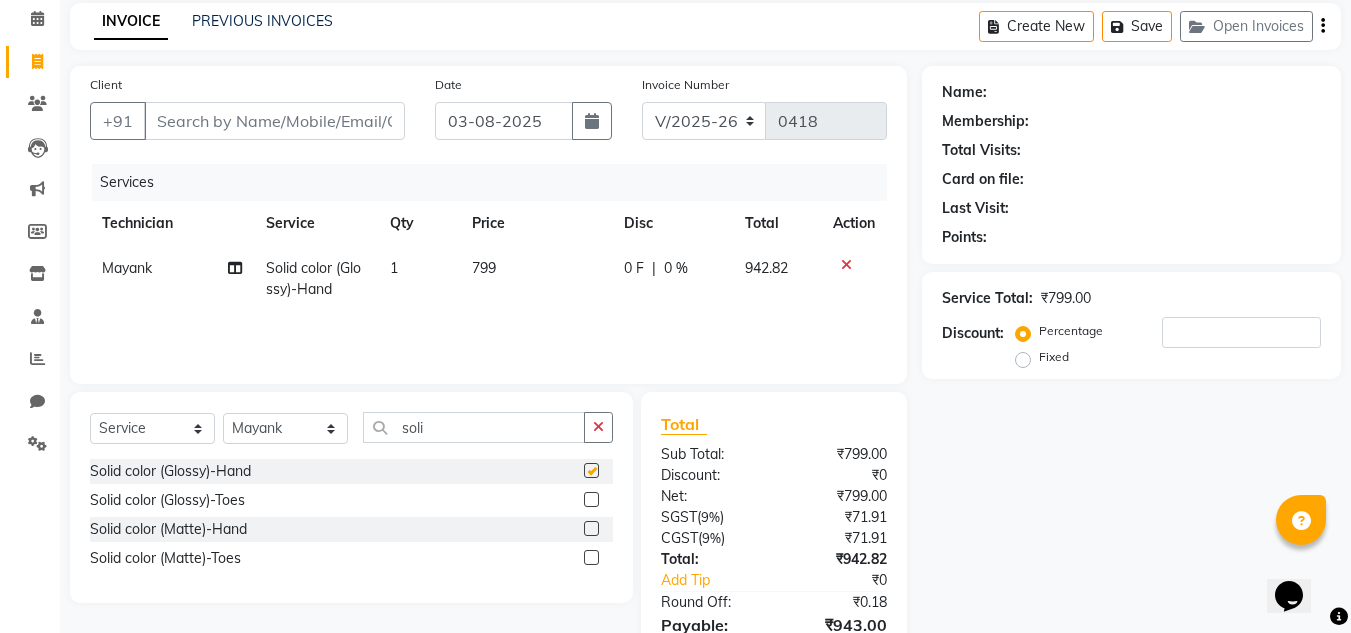 checkbox on "false" 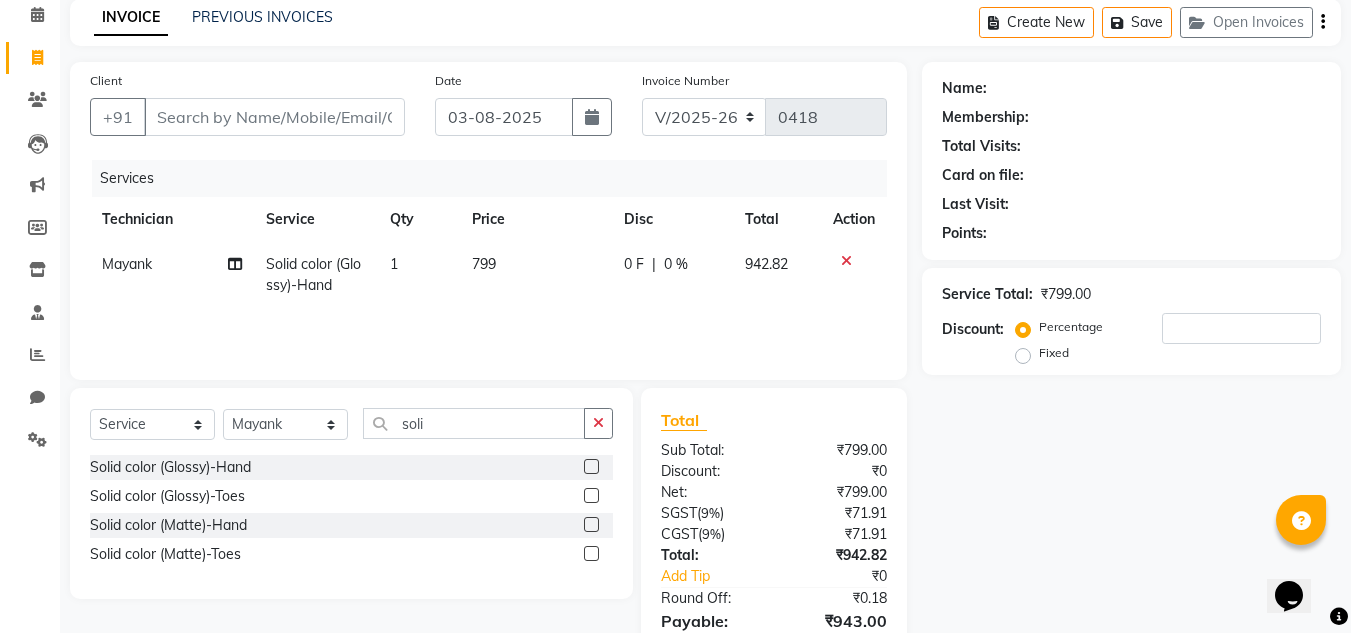 scroll, scrollTop: 0, scrollLeft: 0, axis: both 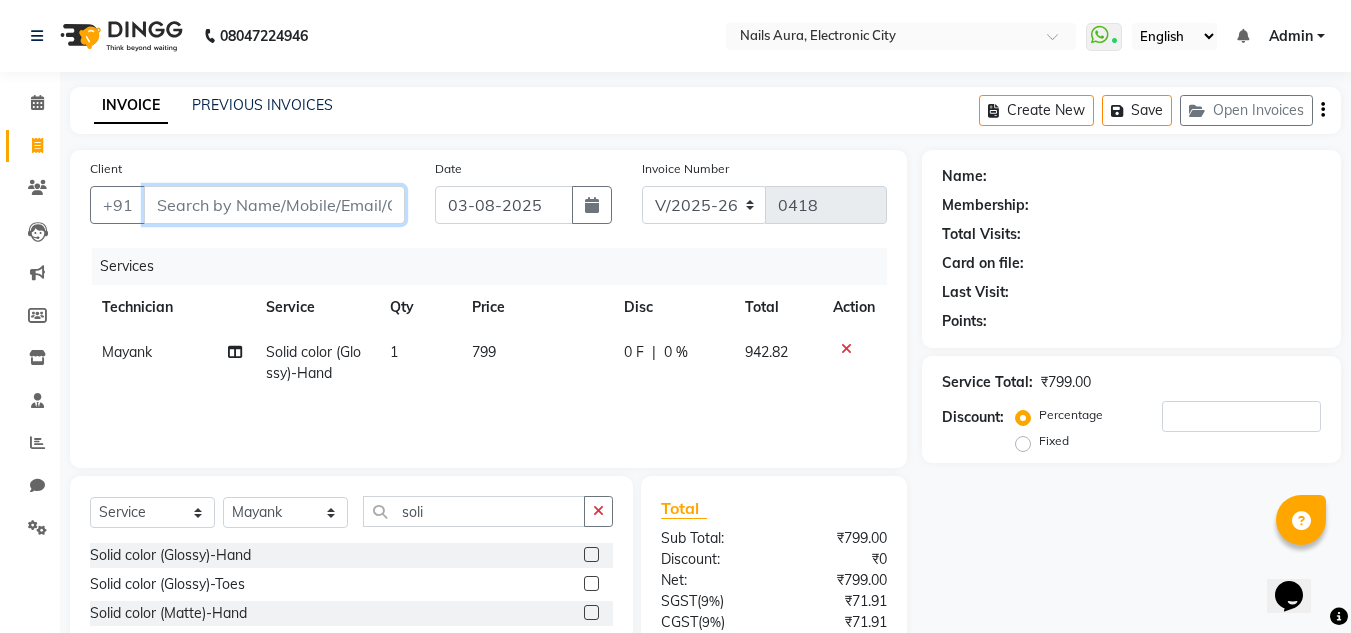 click on "Client" at bounding box center (274, 205) 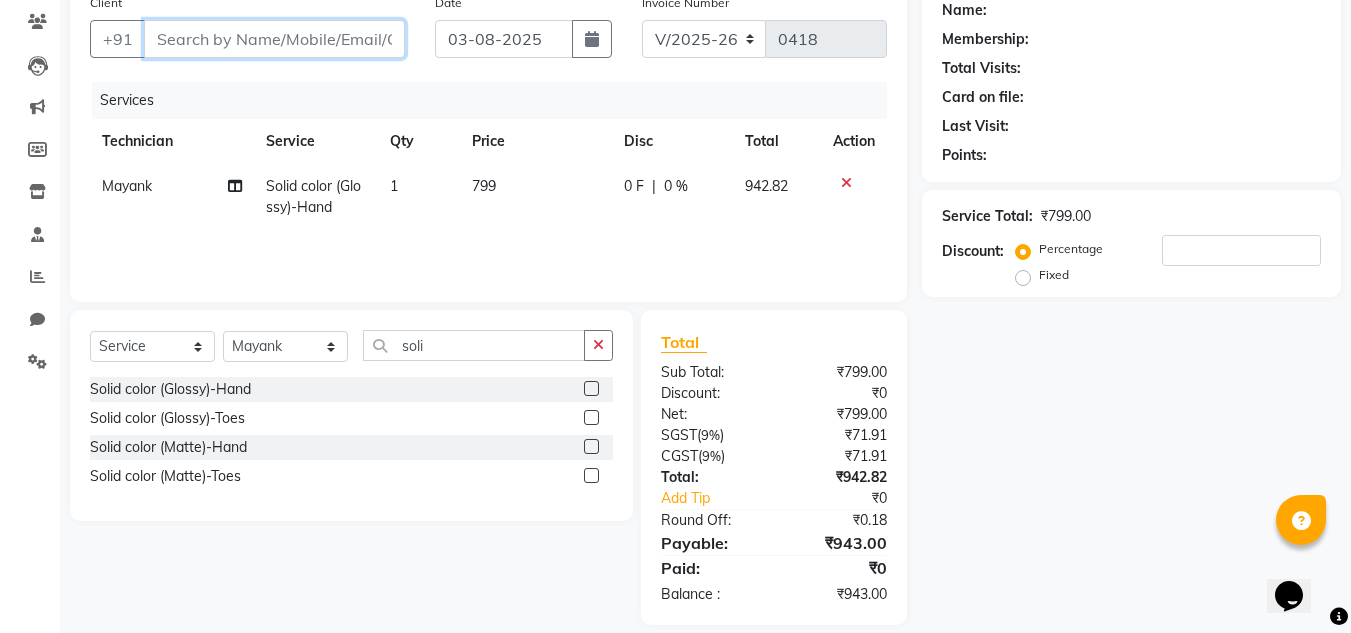 scroll, scrollTop: 188, scrollLeft: 0, axis: vertical 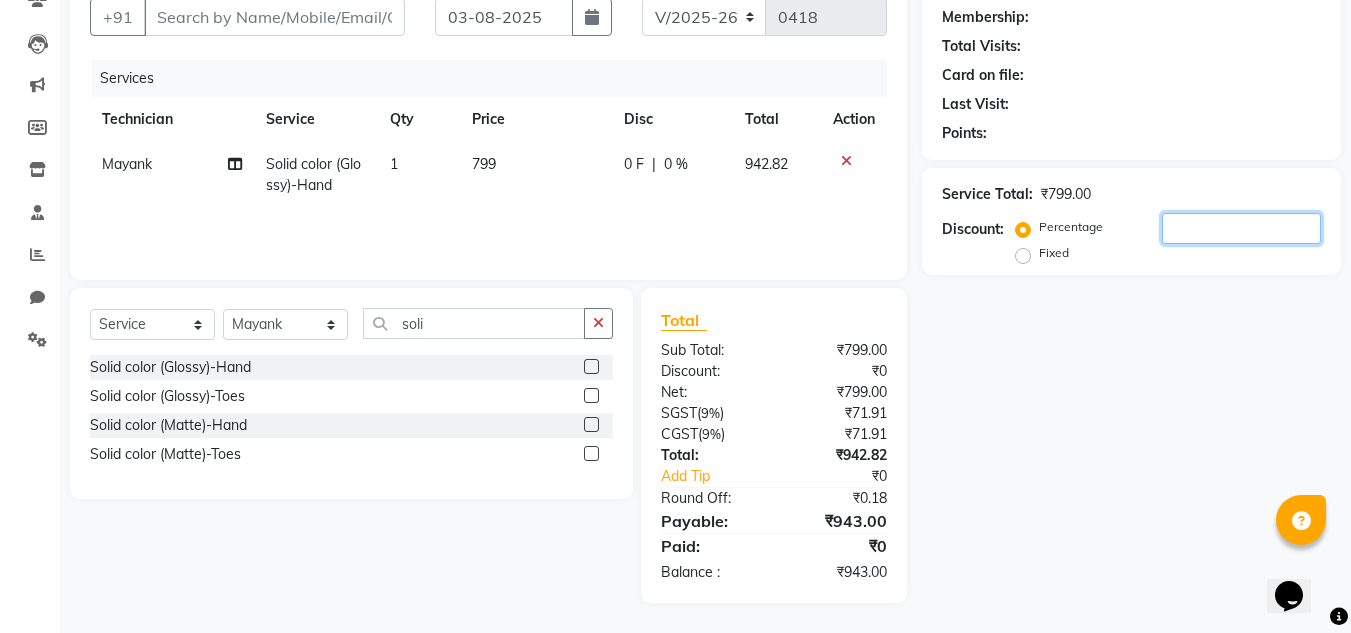 click 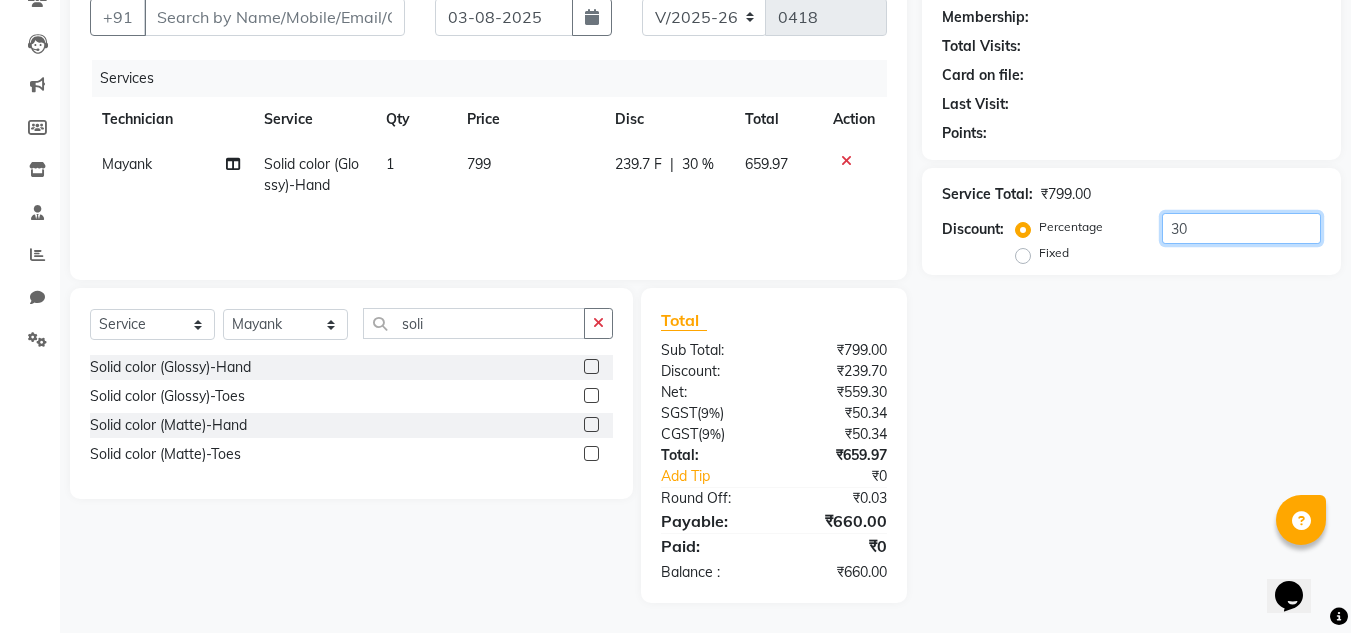 type on "30" 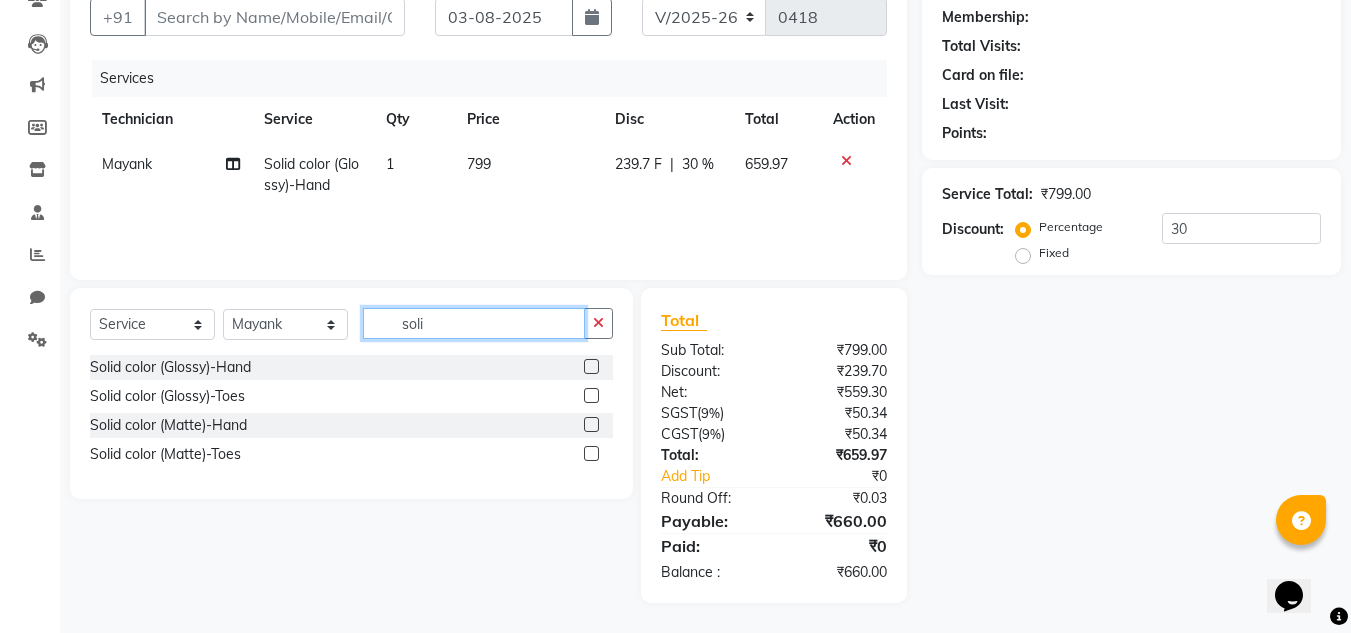 click on "soli" 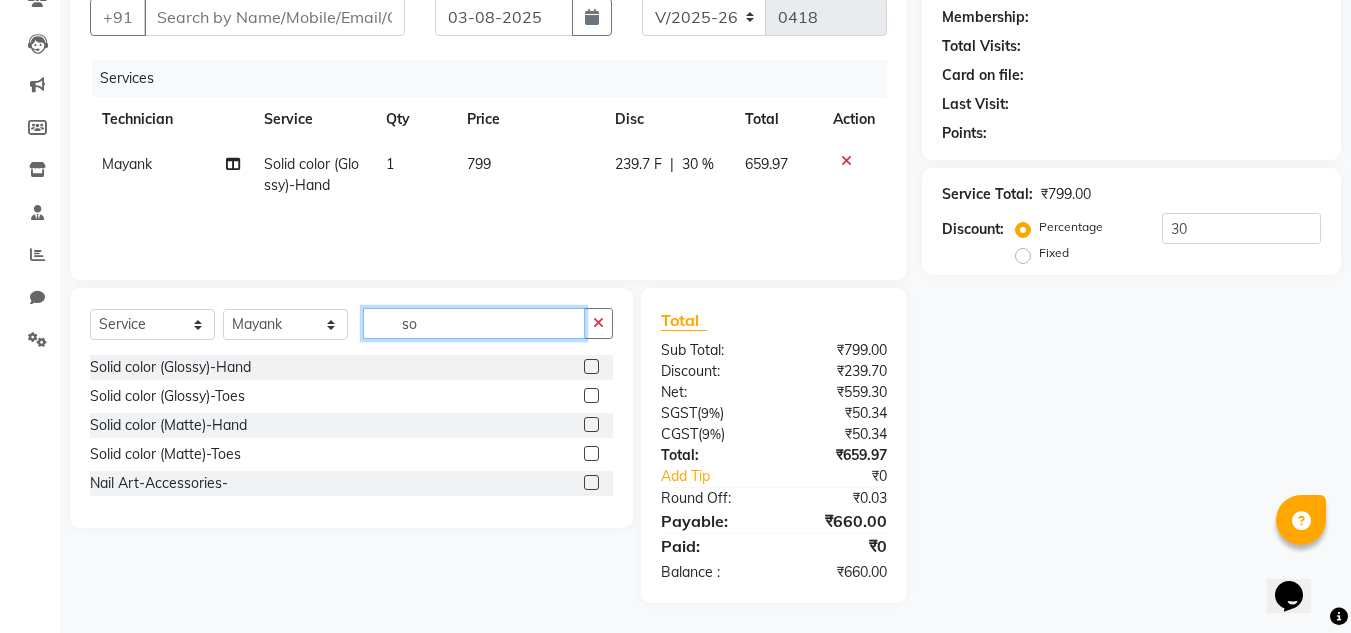 type on "s" 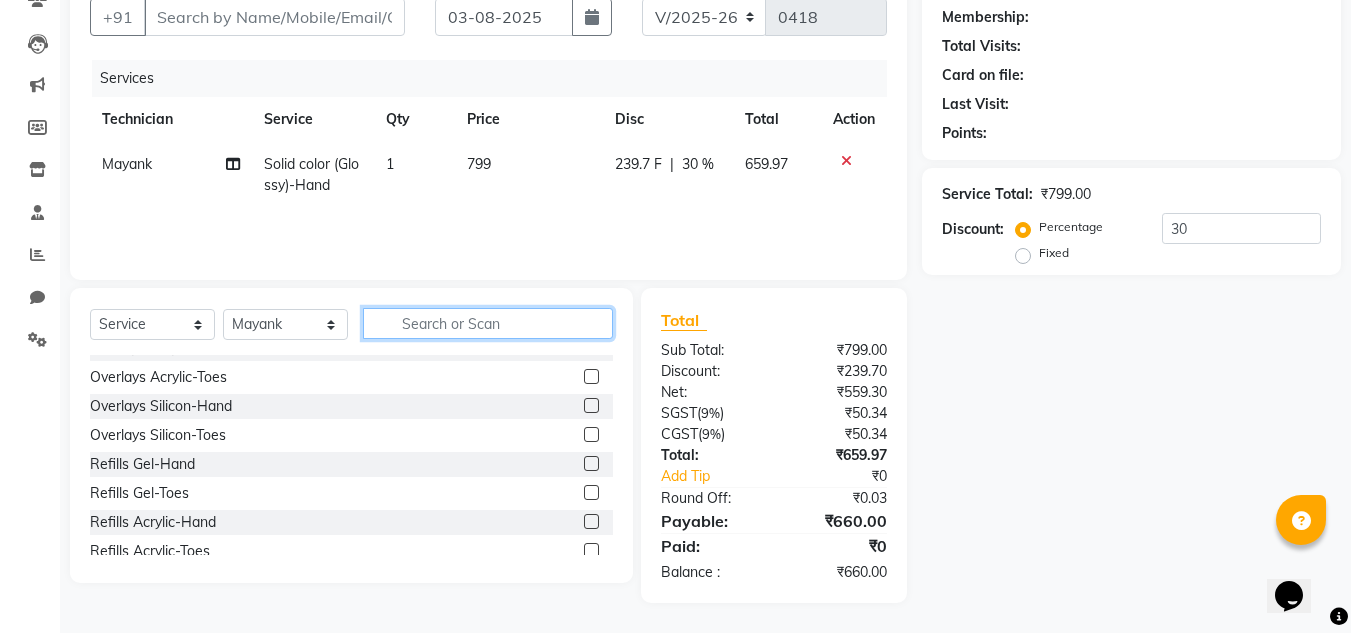 scroll, scrollTop: 400, scrollLeft: 0, axis: vertical 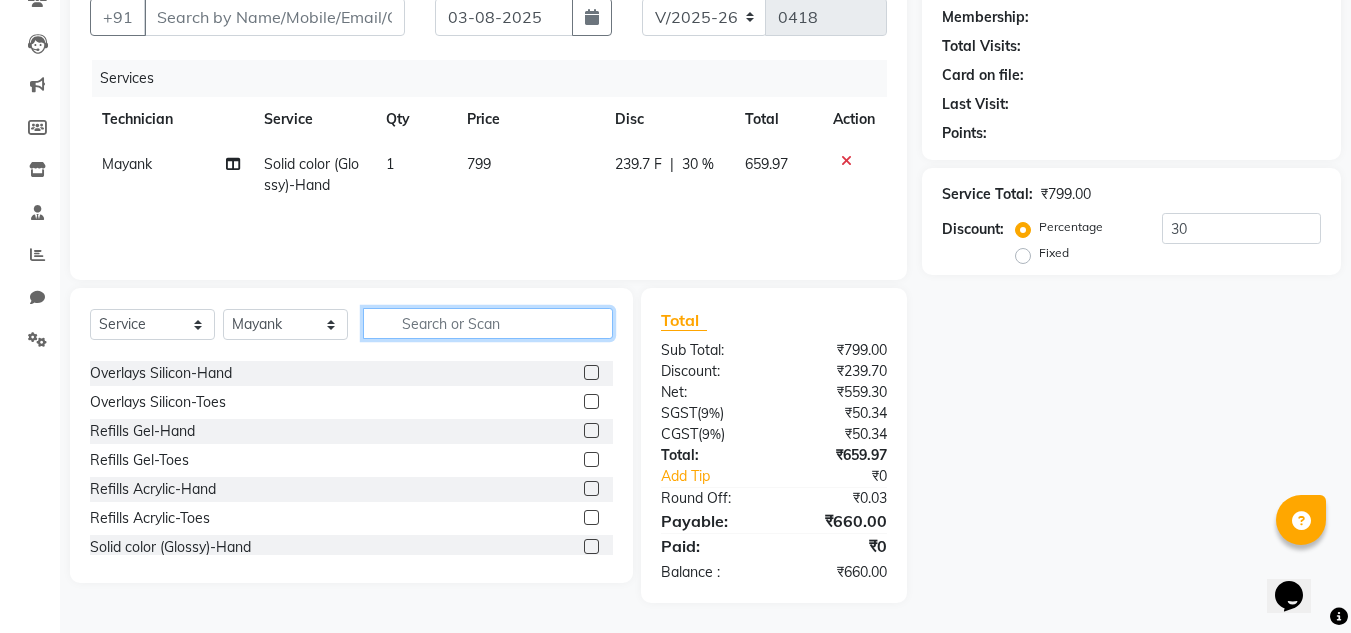 type 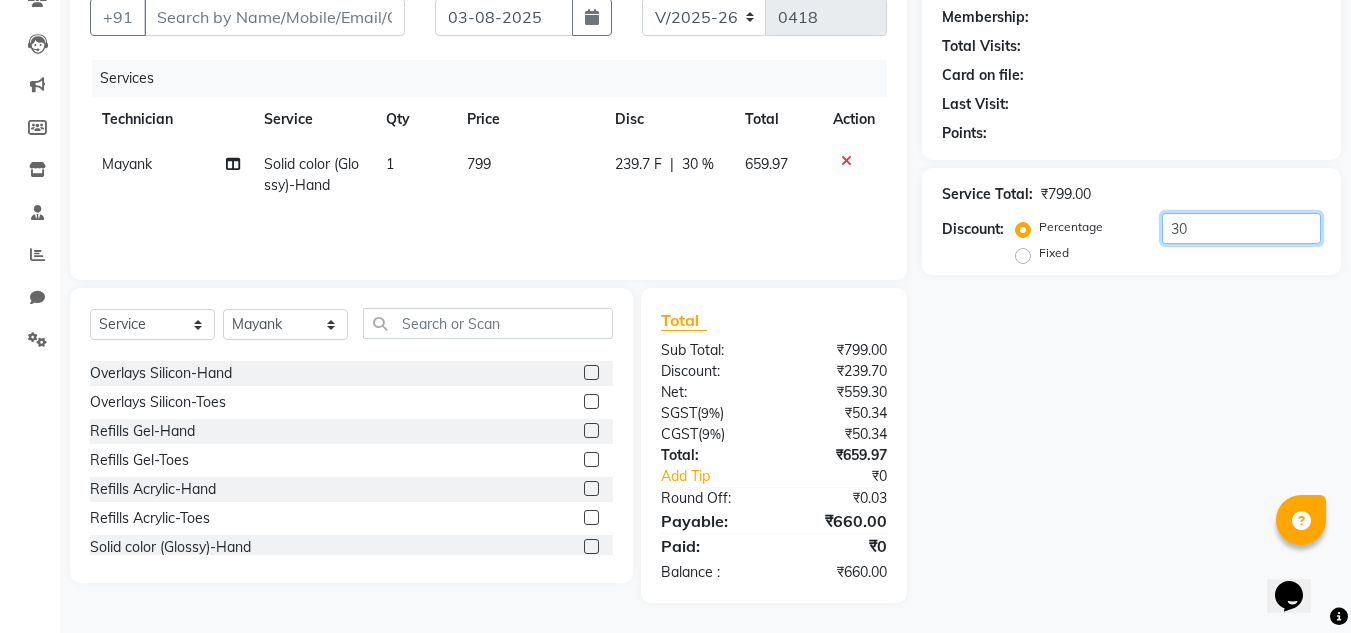 click on "30" 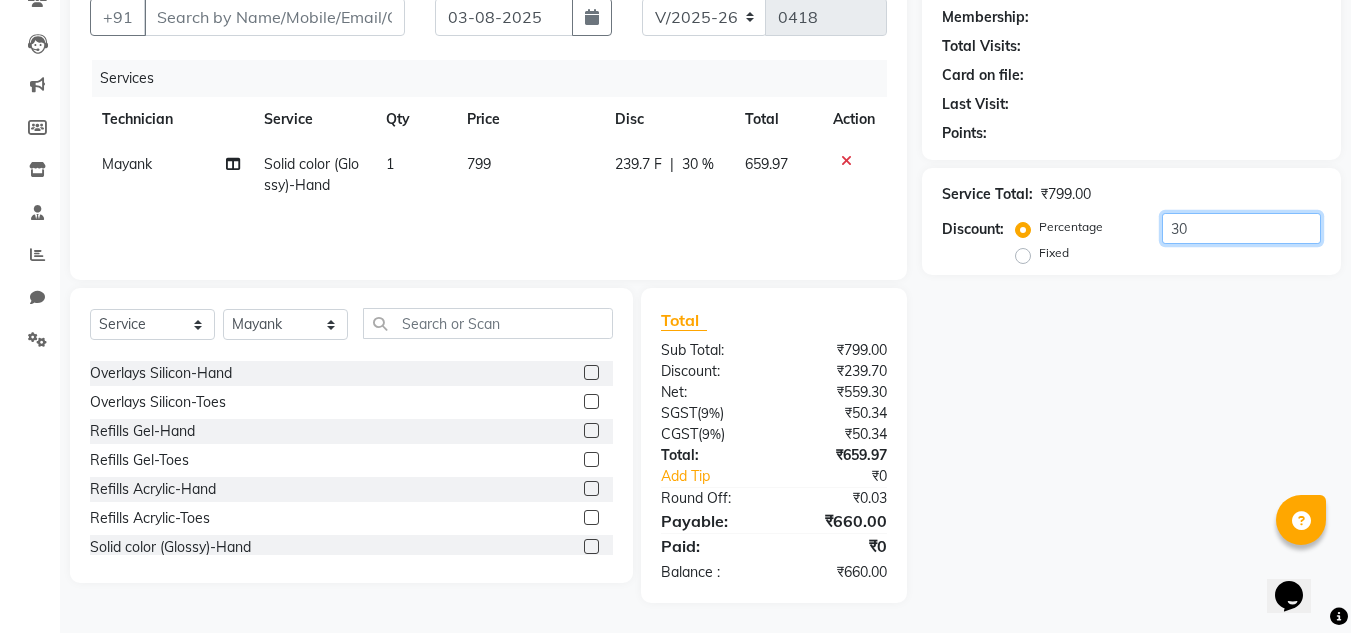 scroll, scrollTop: 0, scrollLeft: 0, axis: both 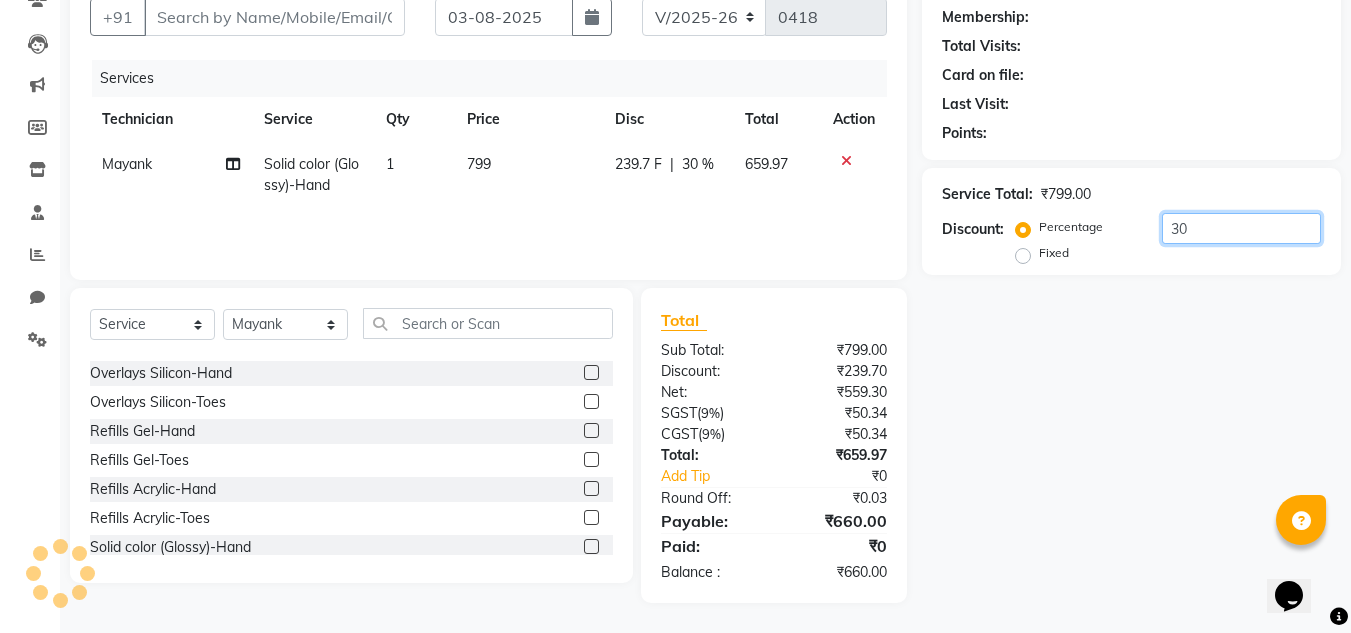 click on "30" 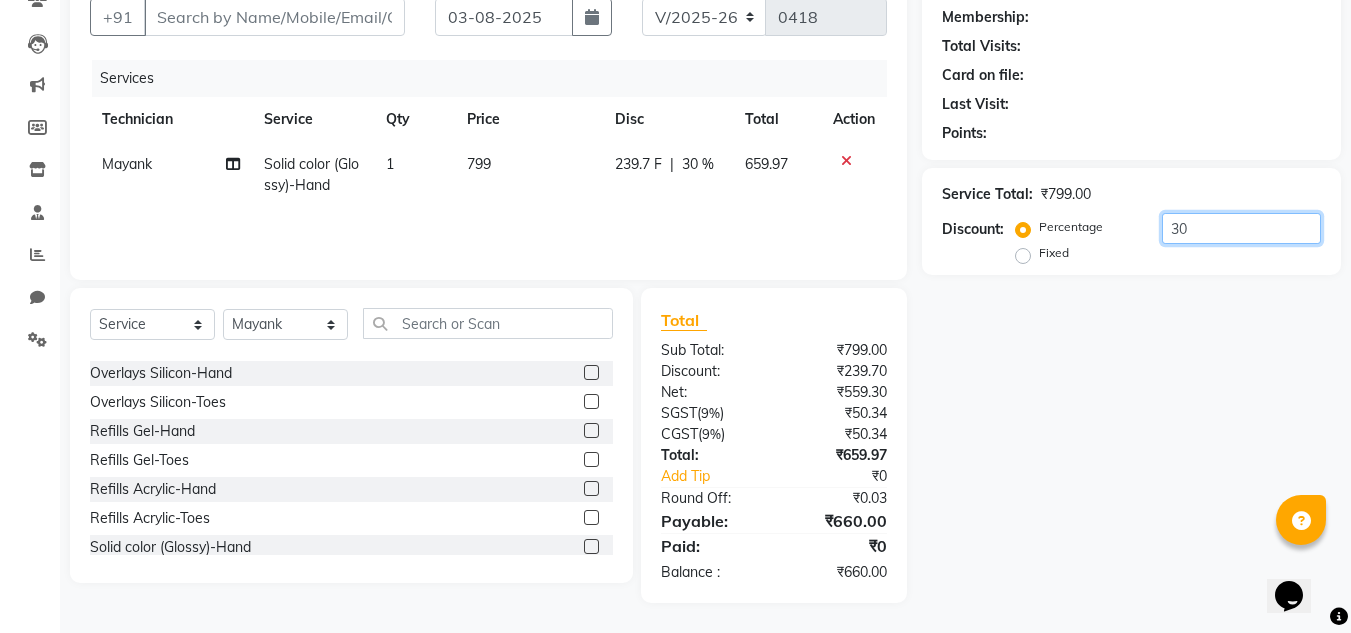click on "30" 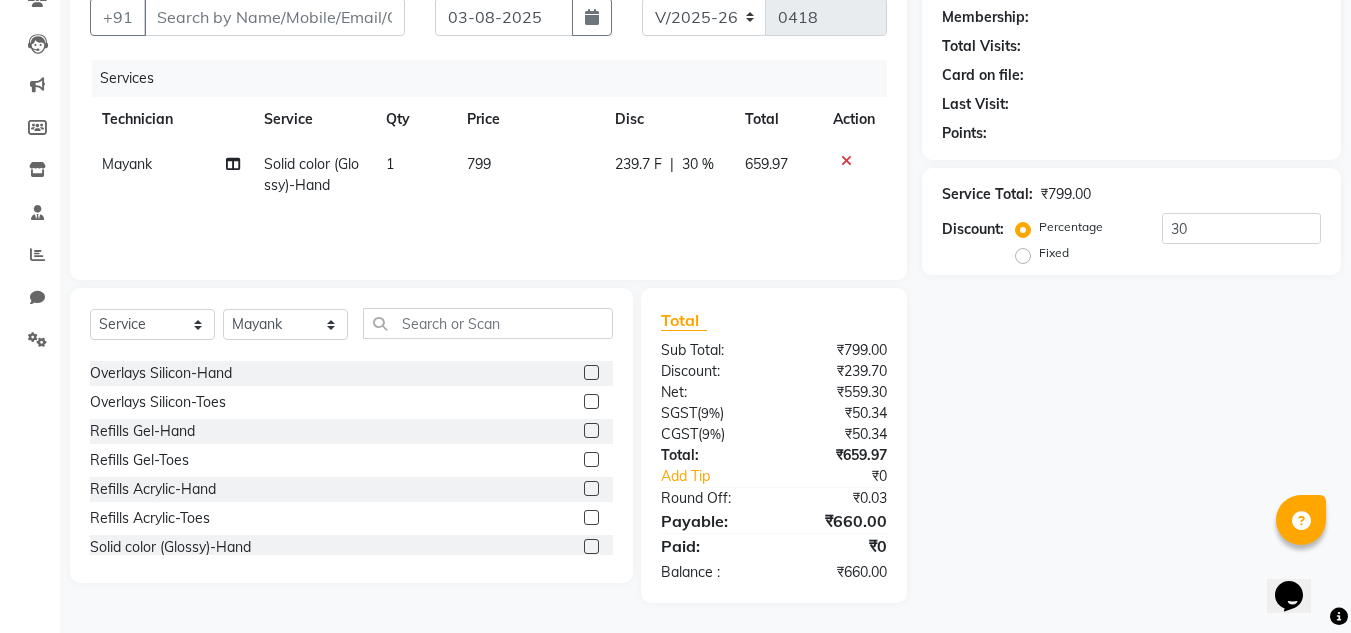drag, startPoint x: 1029, startPoint y: 529, endPoint x: 1175, endPoint y: 246, distance: 318.44153 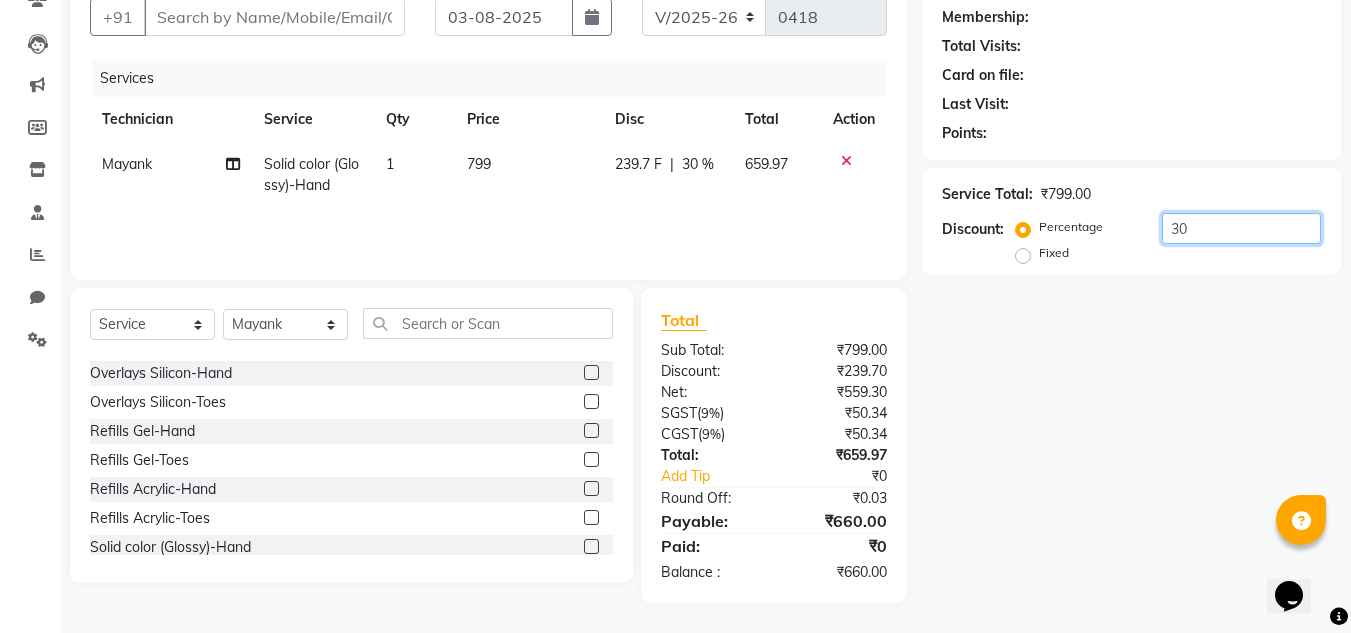 click on "30" 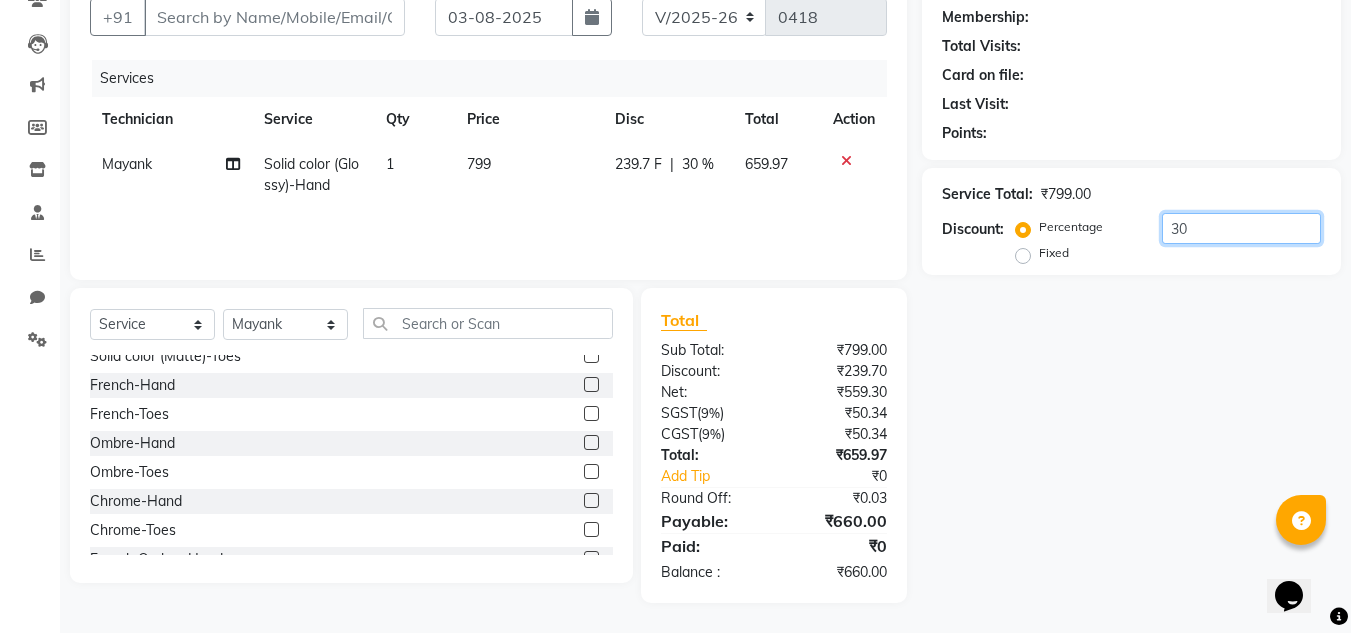 scroll, scrollTop: 800, scrollLeft: 0, axis: vertical 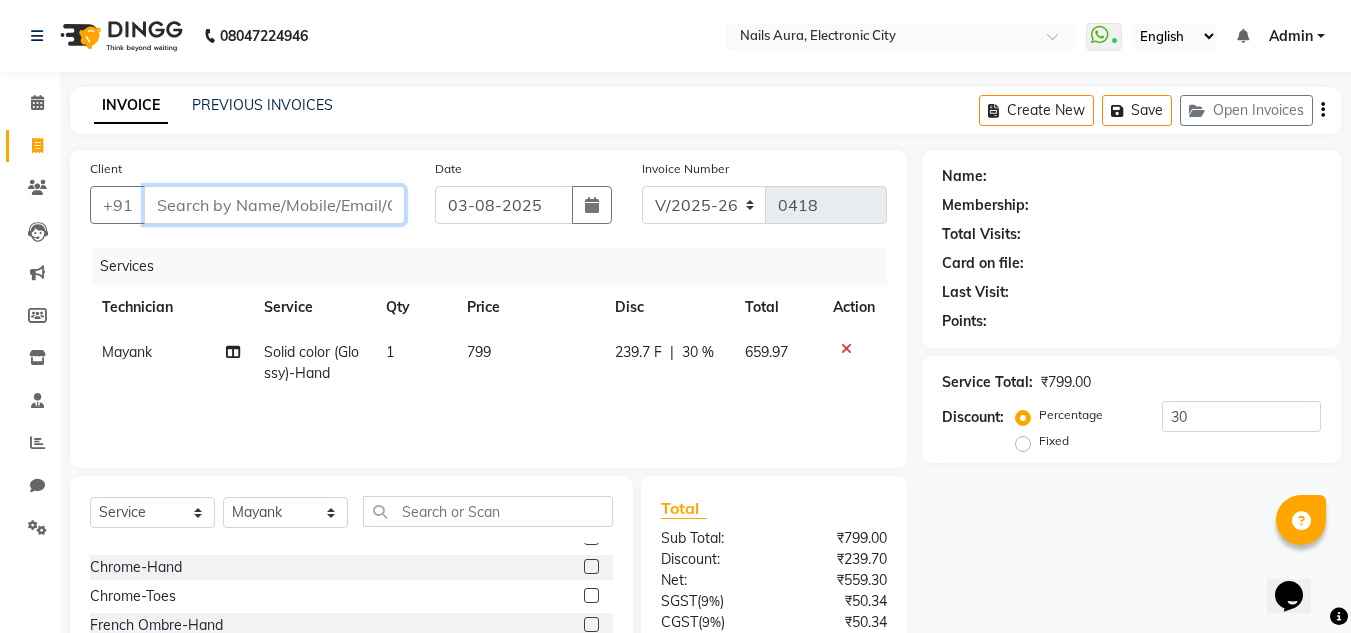 click on "Client" at bounding box center [274, 205] 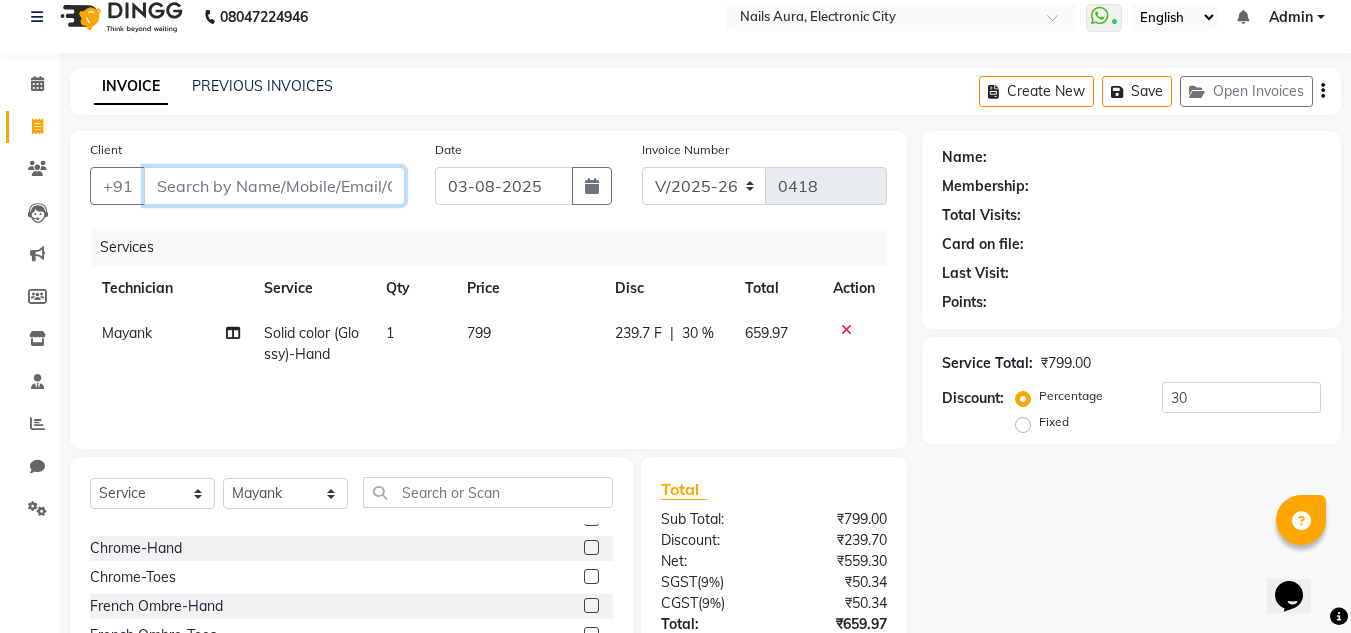 scroll, scrollTop: 0, scrollLeft: 0, axis: both 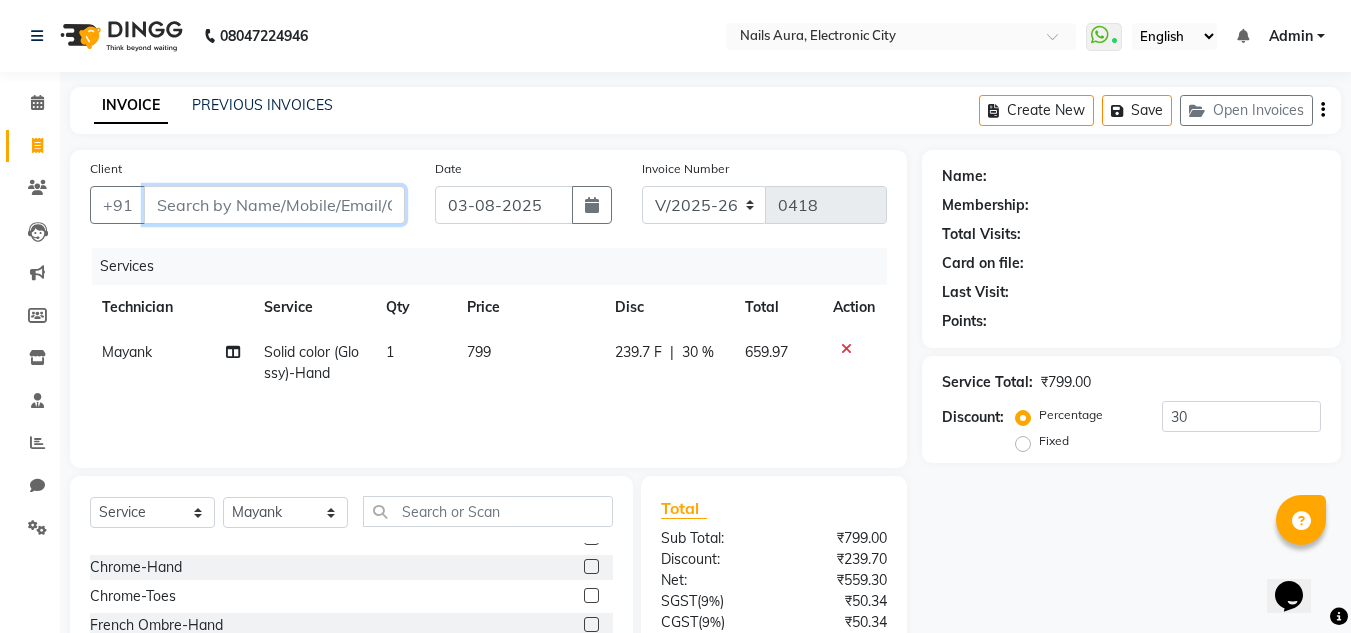 click on "Client" at bounding box center [274, 205] 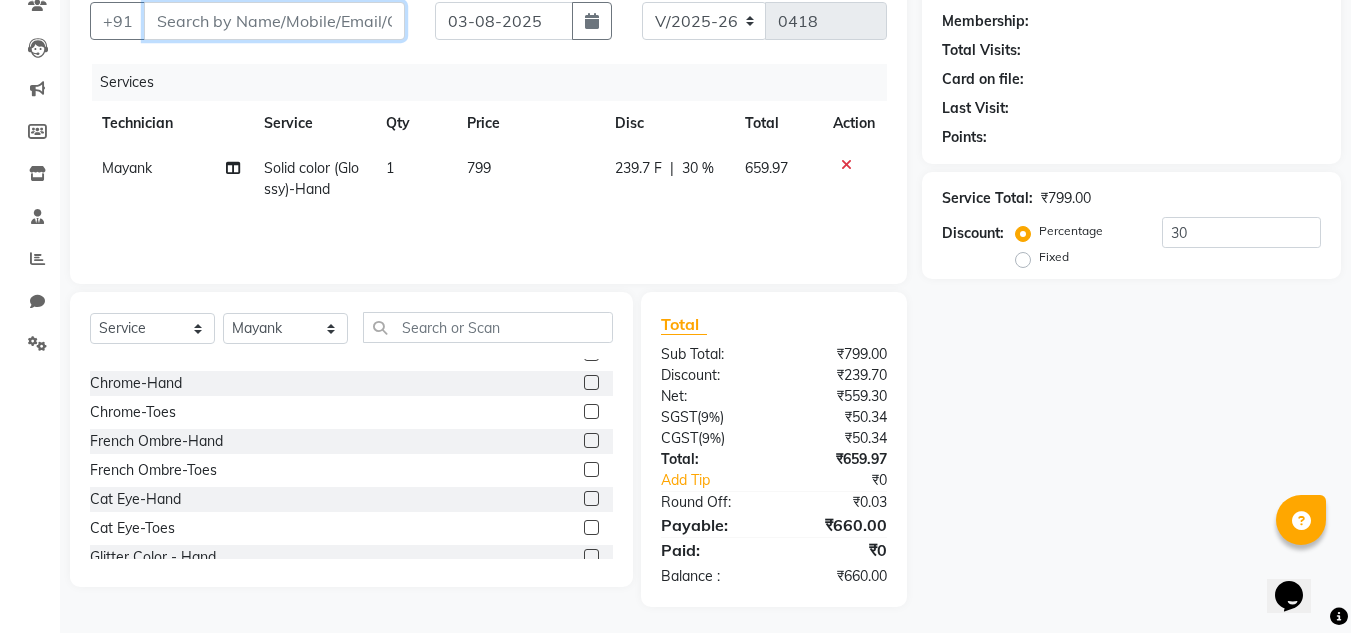scroll, scrollTop: 188, scrollLeft: 0, axis: vertical 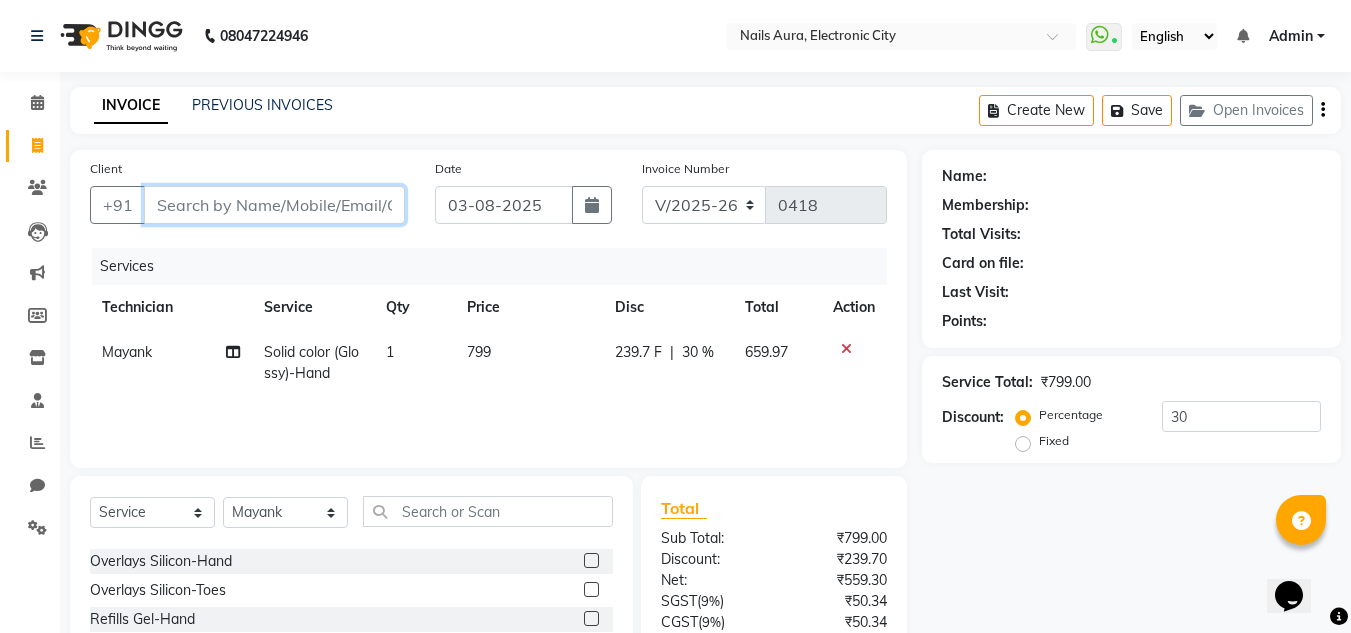 click on "Client" at bounding box center [274, 205] 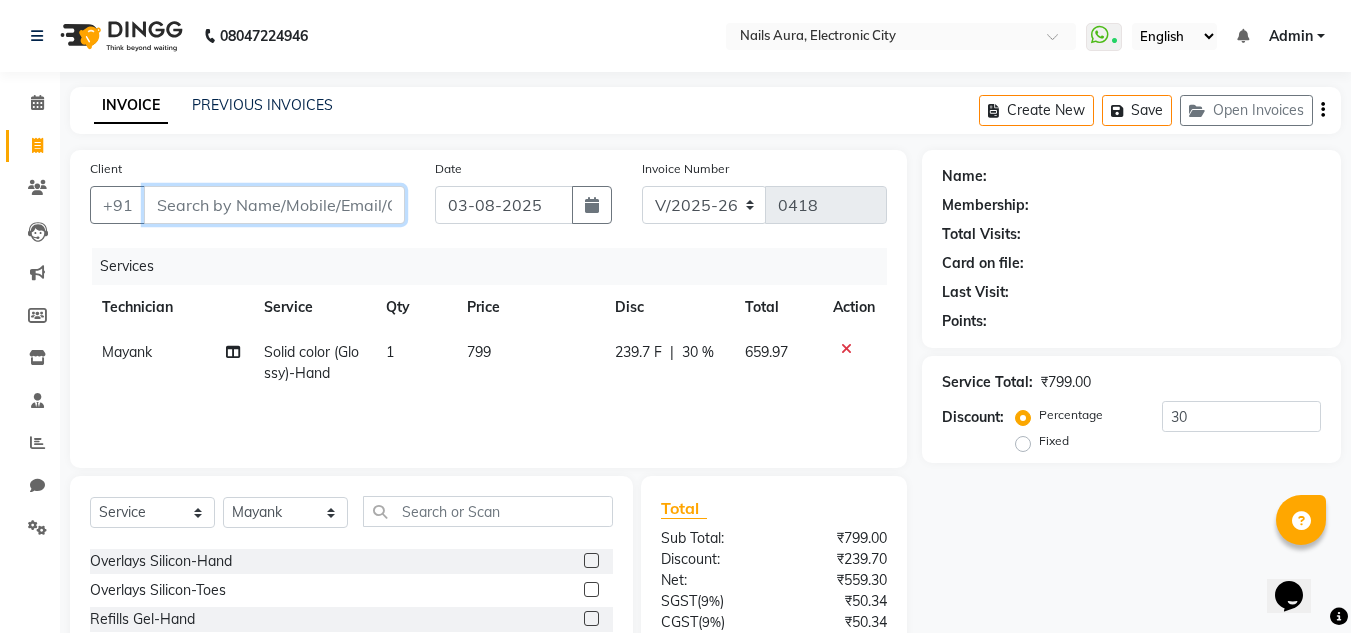 click on "Client" at bounding box center (274, 205) 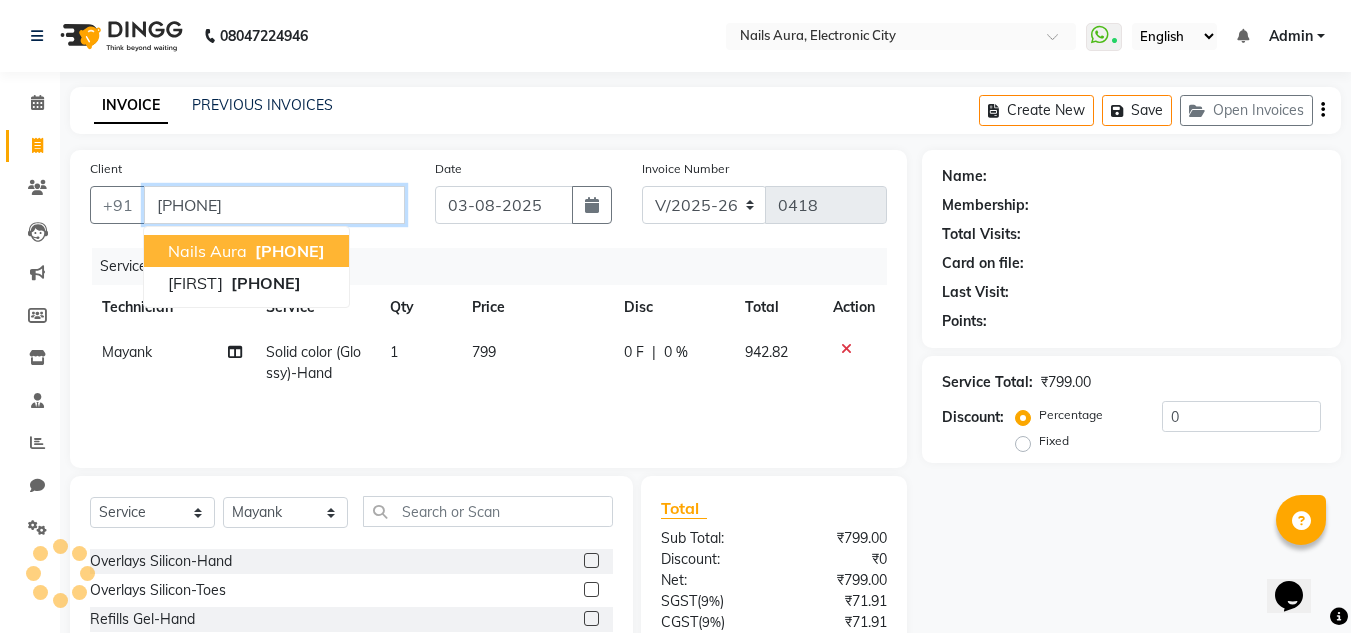 click on "[PHONE]" at bounding box center [290, 251] 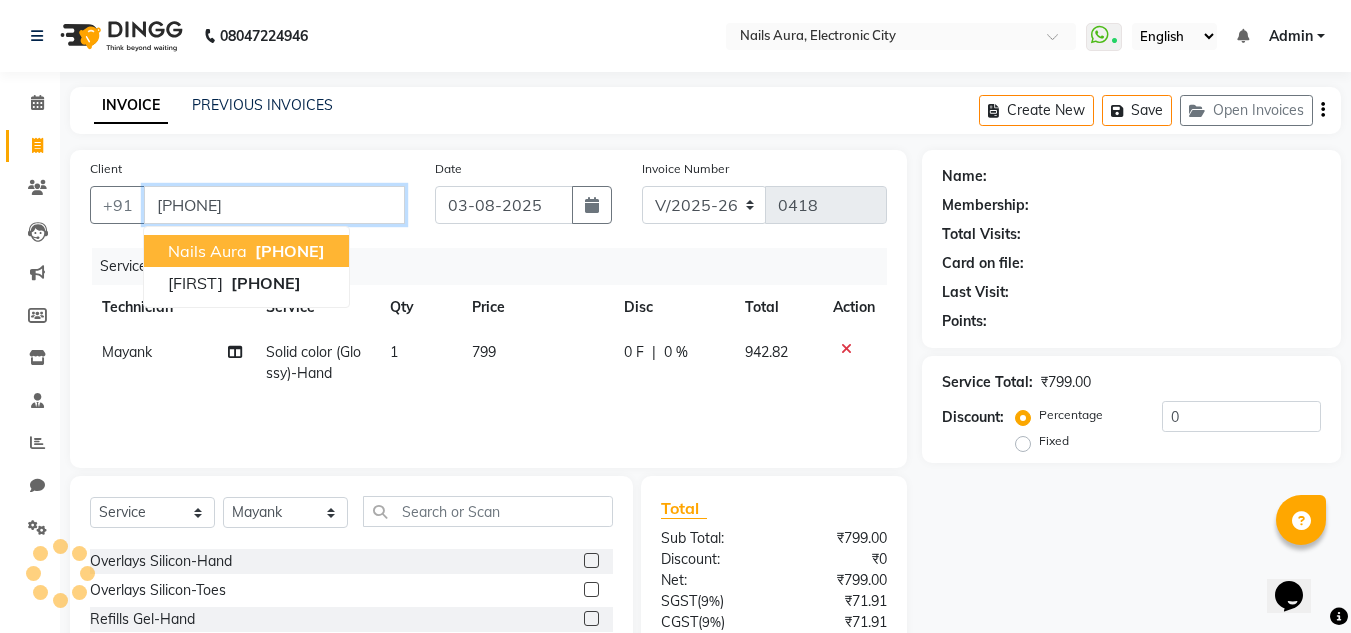 type on "[PHONE]" 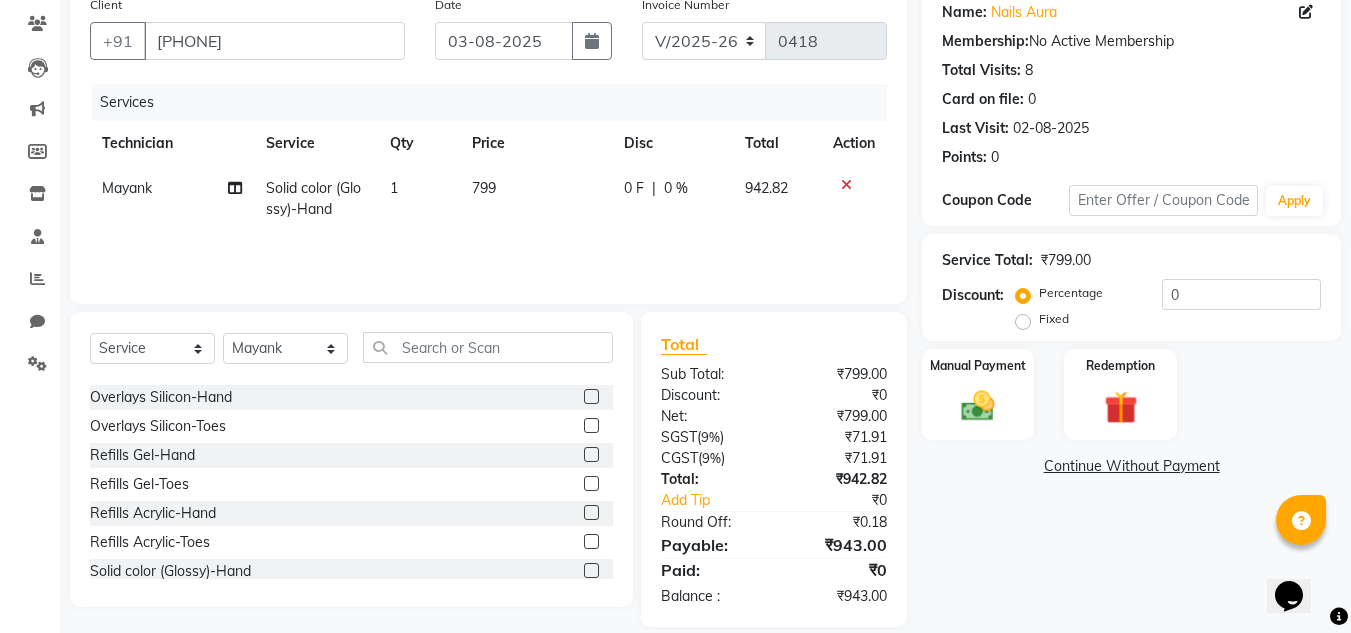 scroll, scrollTop: 188, scrollLeft: 0, axis: vertical 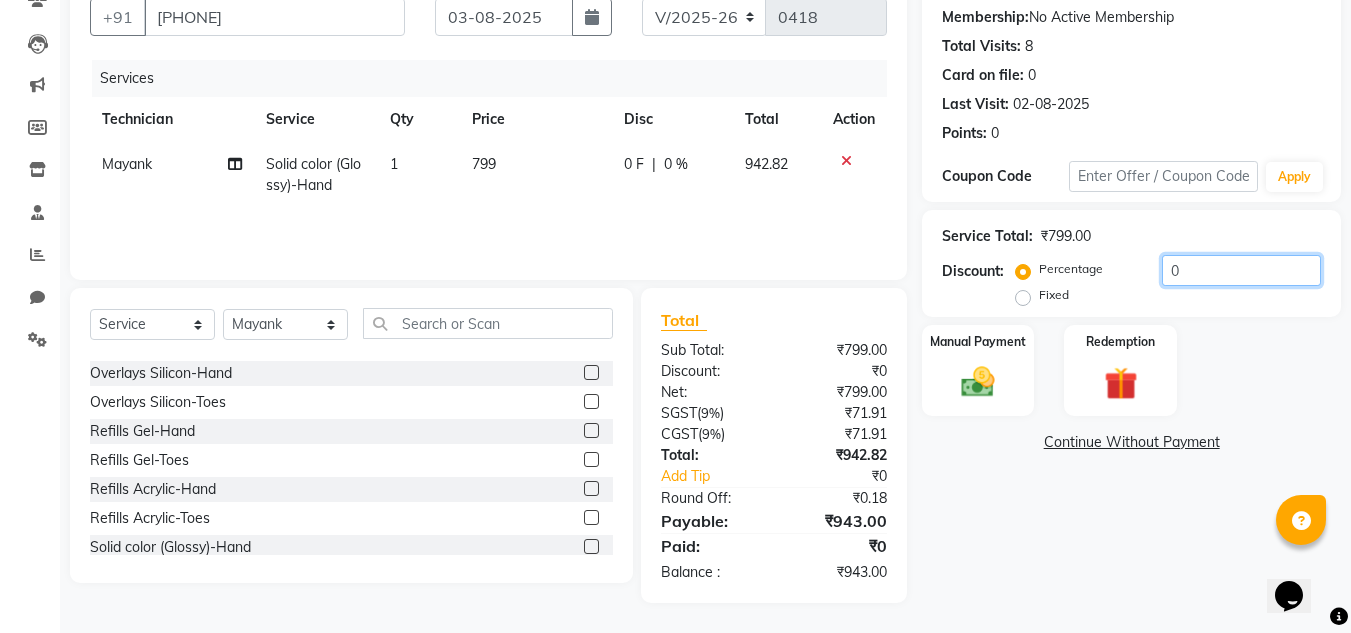 click on "0" 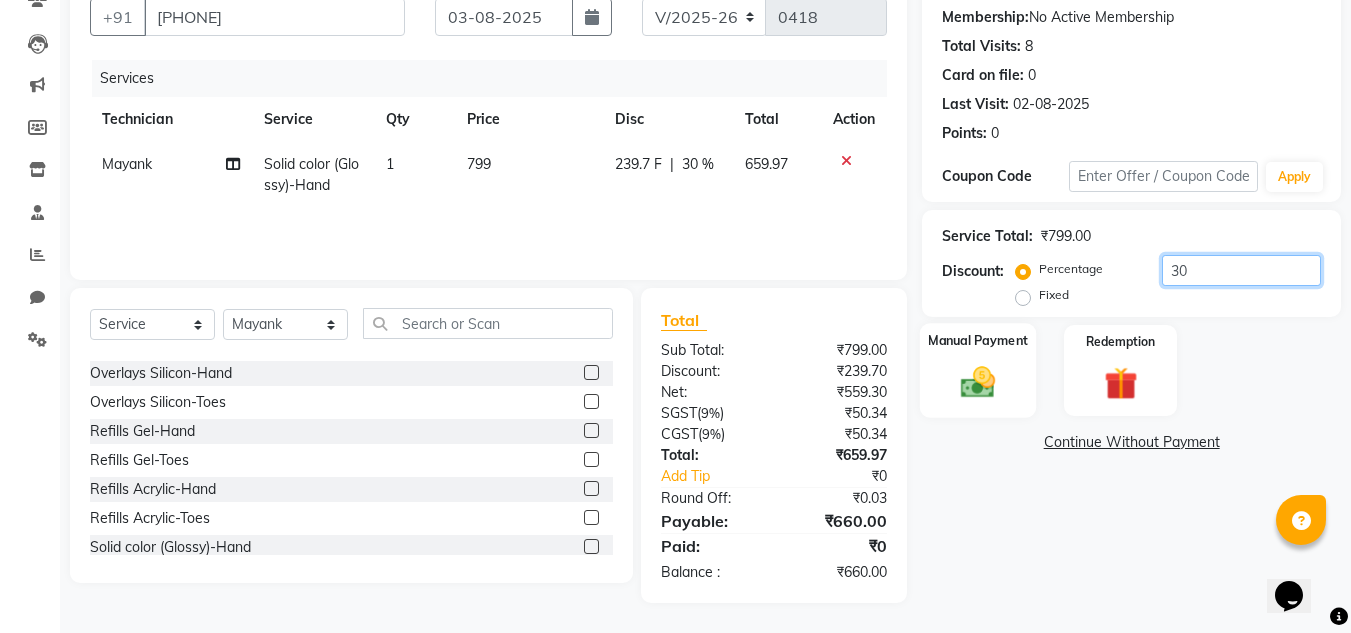 type on "30" 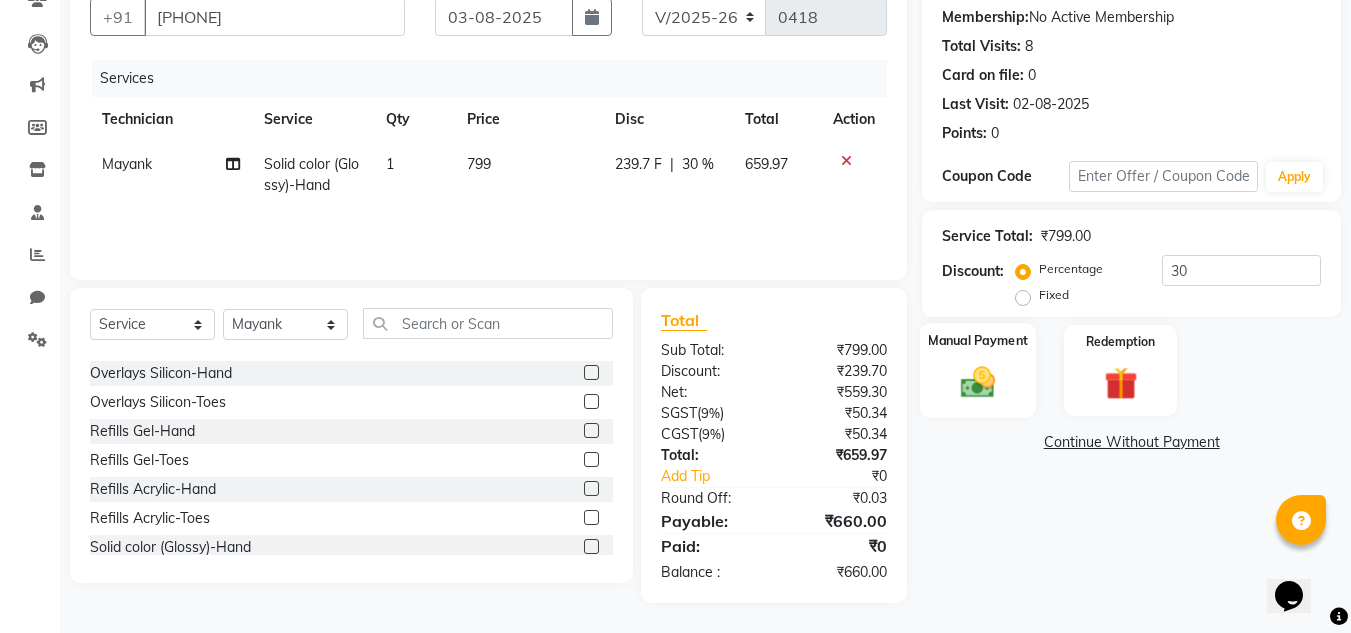 click 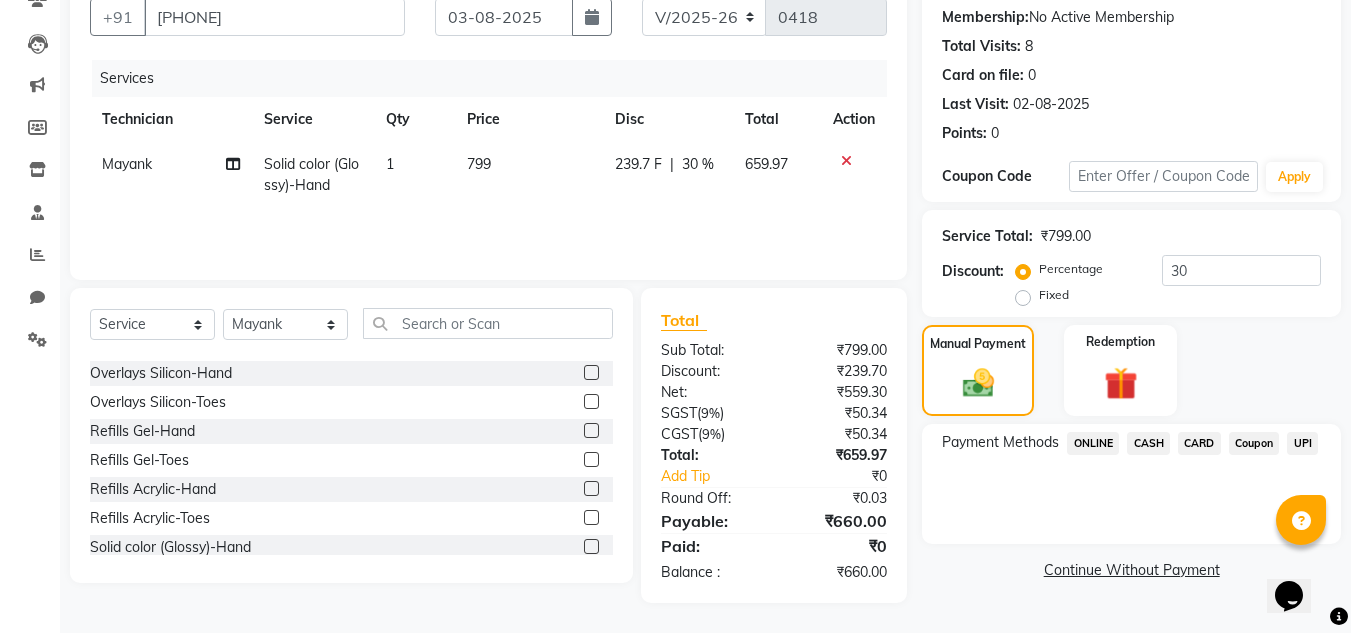 click on "CARD" 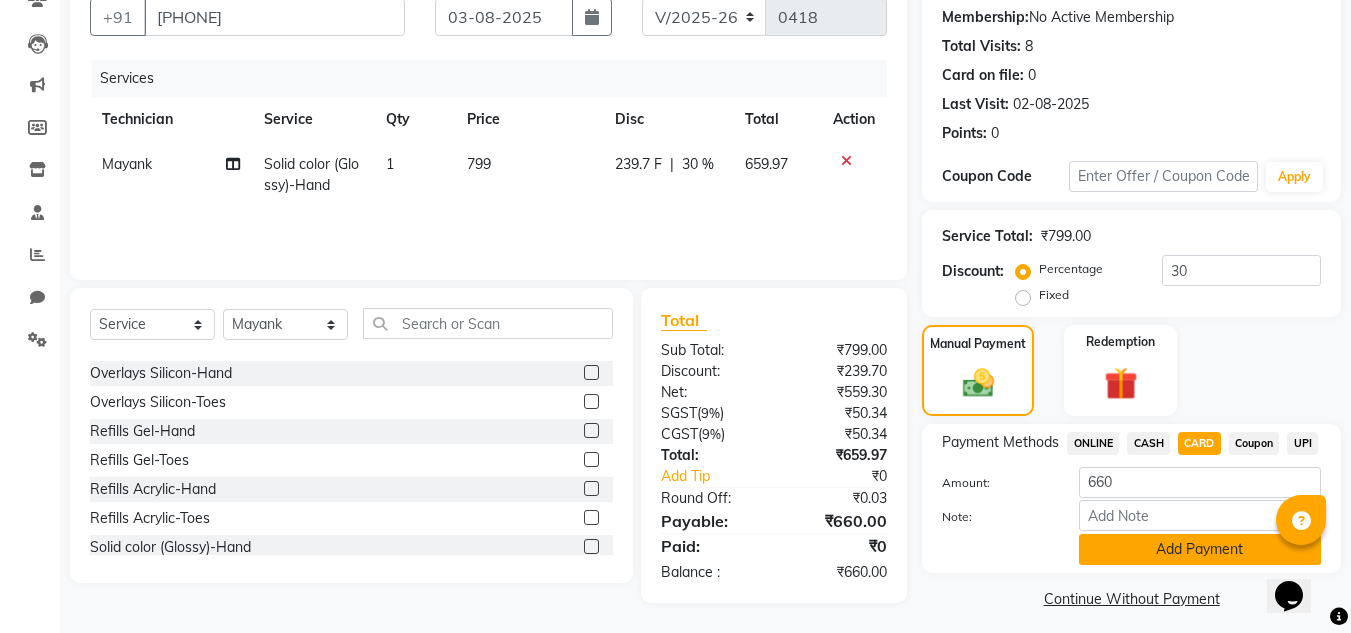 scroll, scrollTop: 199, scrollLeft: 0, axis: vertical 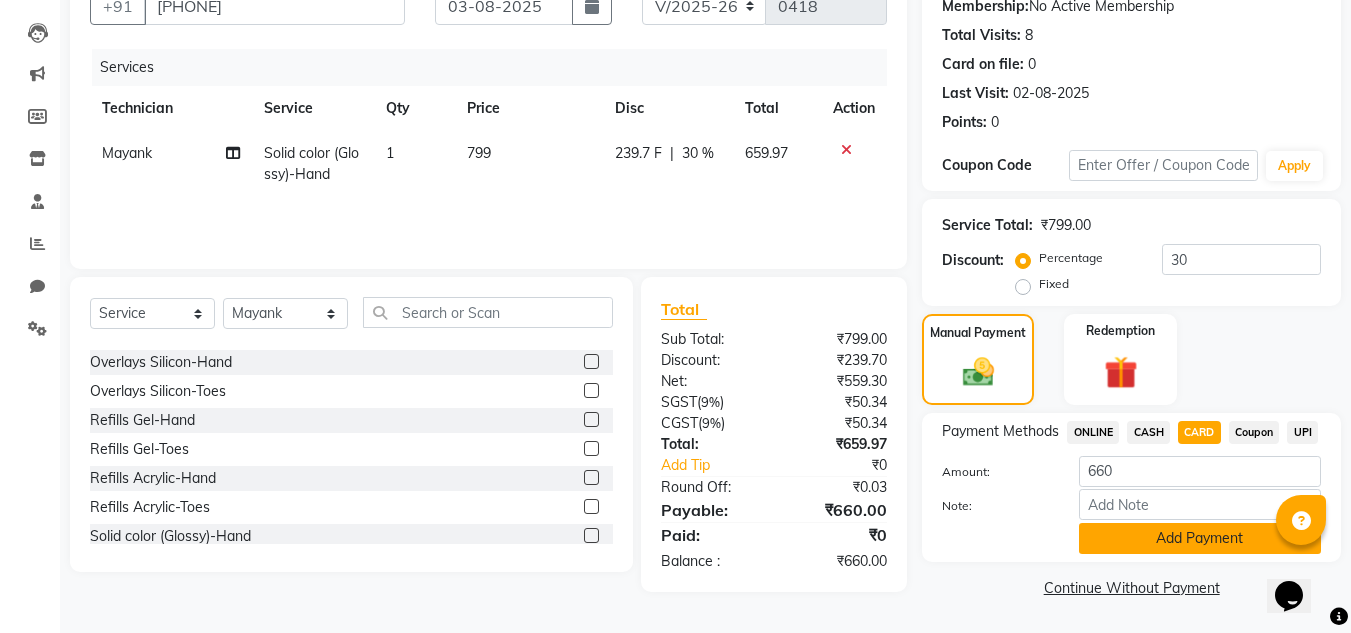 click on "Add Payment" 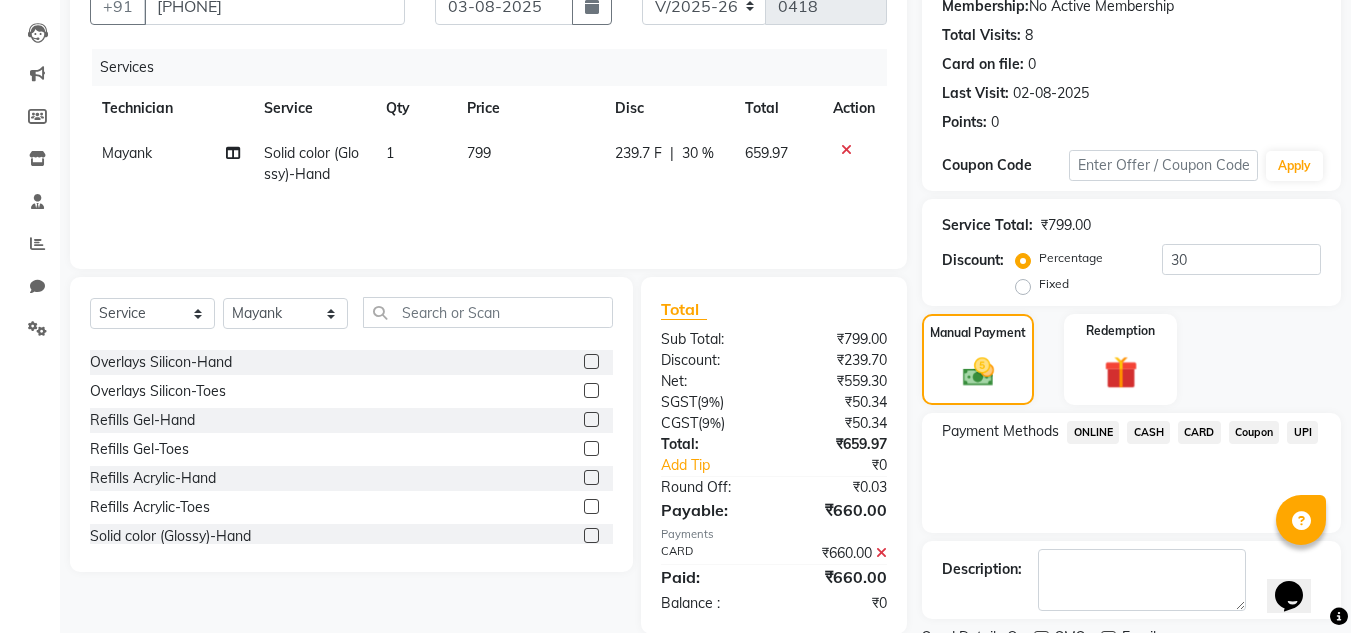 scroll, scrollTop: 283, scrollLeft: 0, axis: vertical 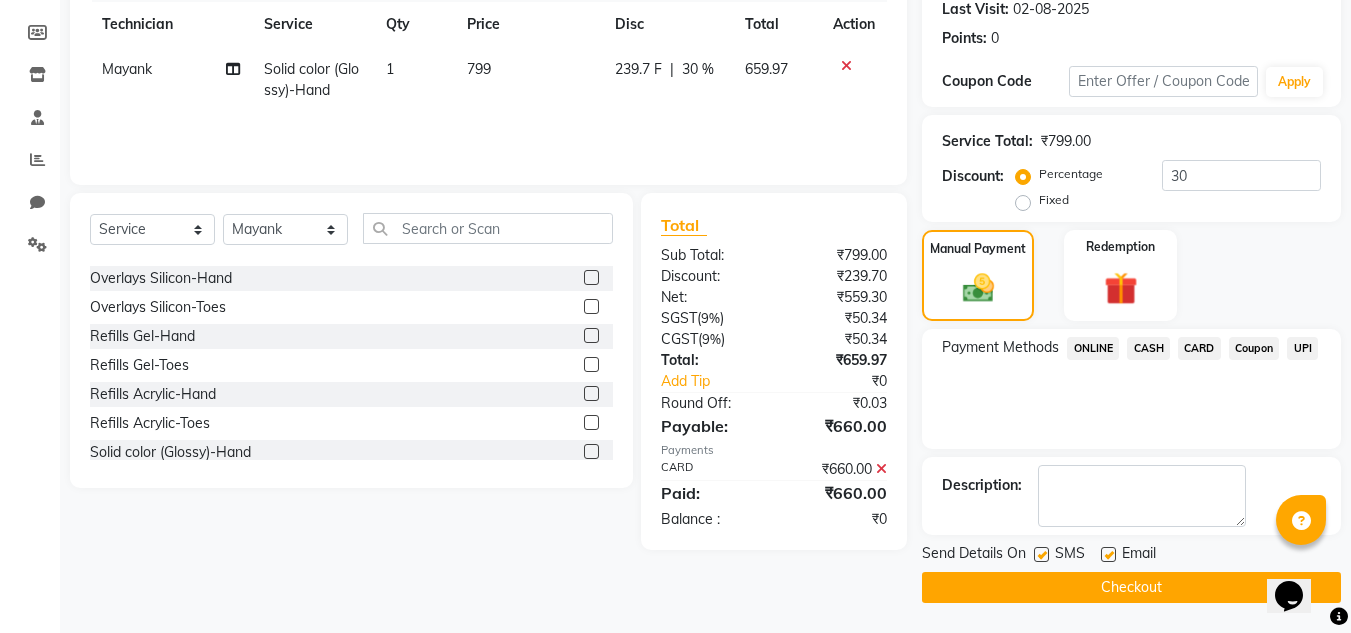 drag, startPoint x: 1157, startPoint y: 590, endPoint x: 717, endPoint y: 353, distance: 499.76895 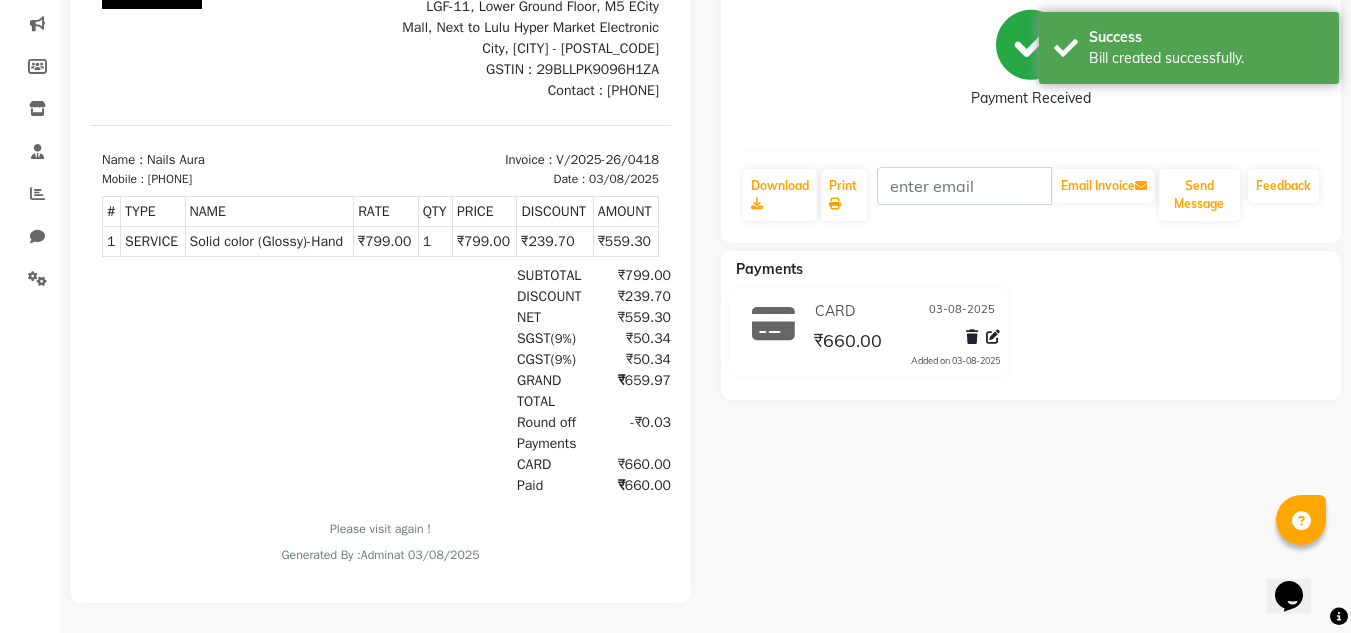 scroll, scrollTop: 0, scrollLeft: 0, axis: both 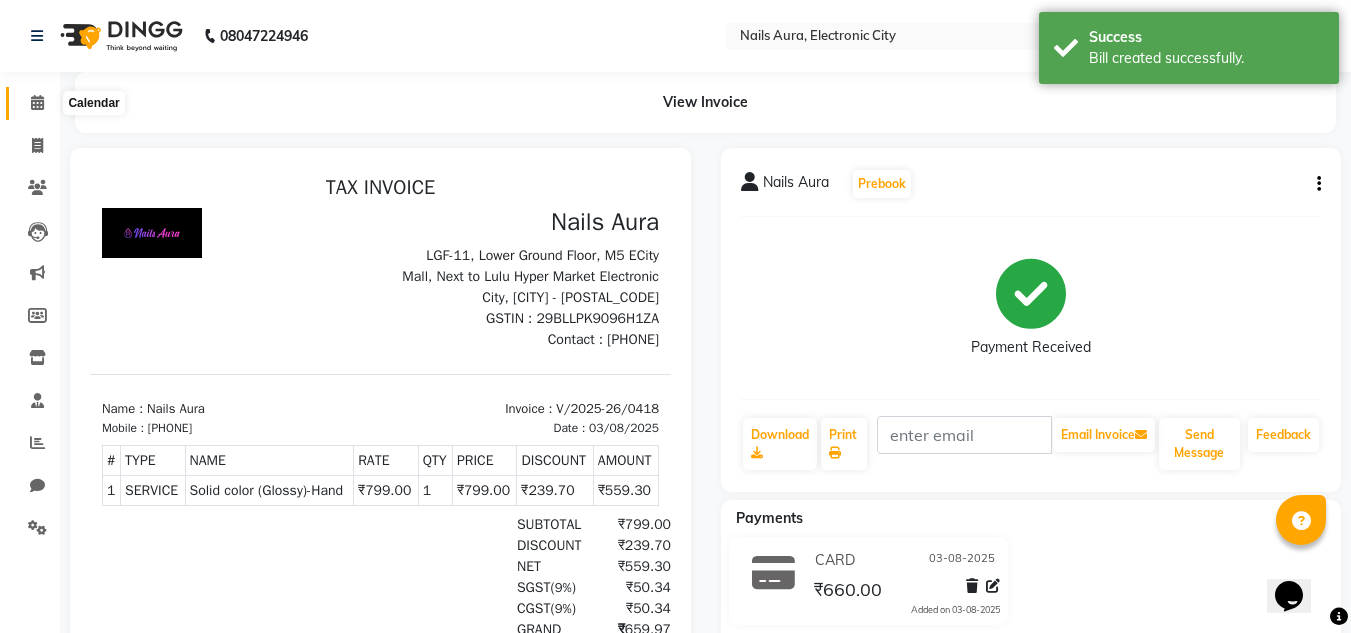 click 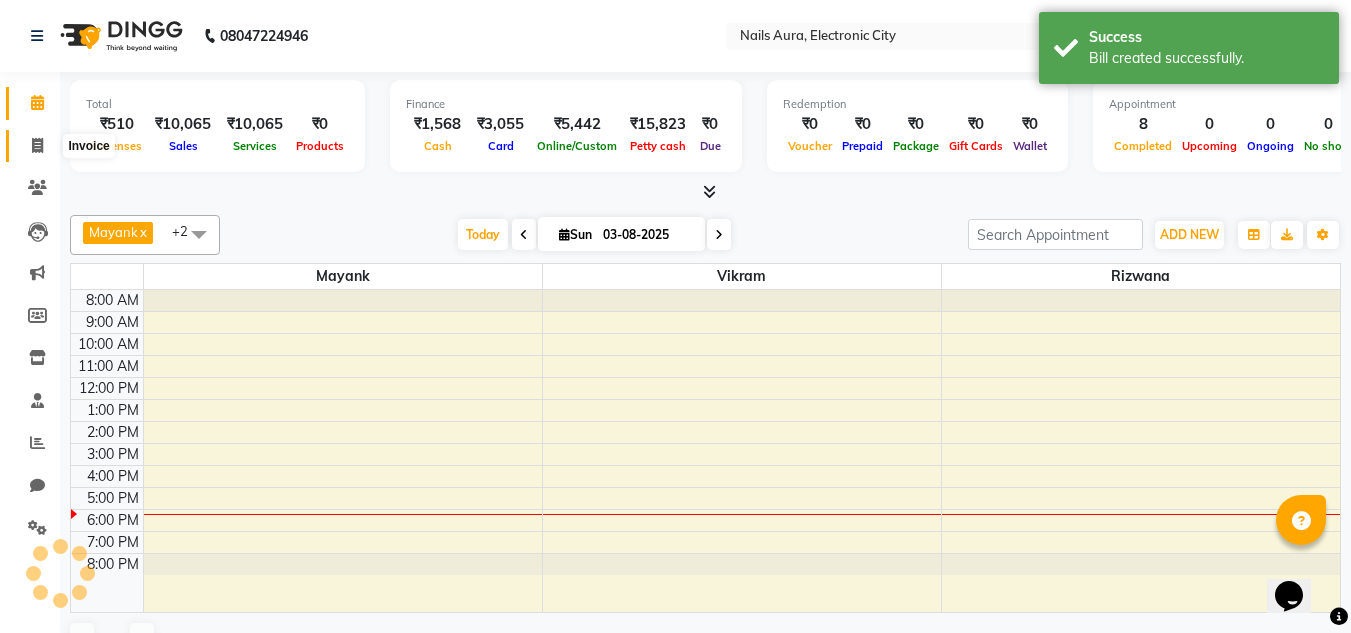click 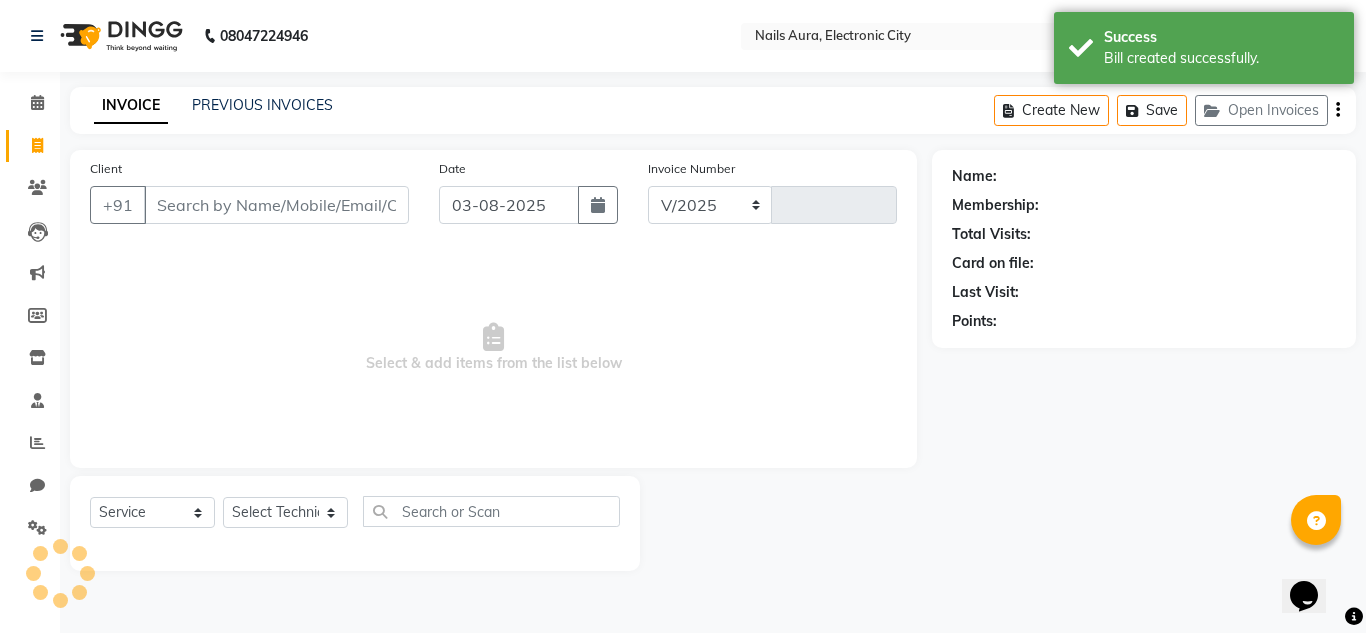 select on "8179" 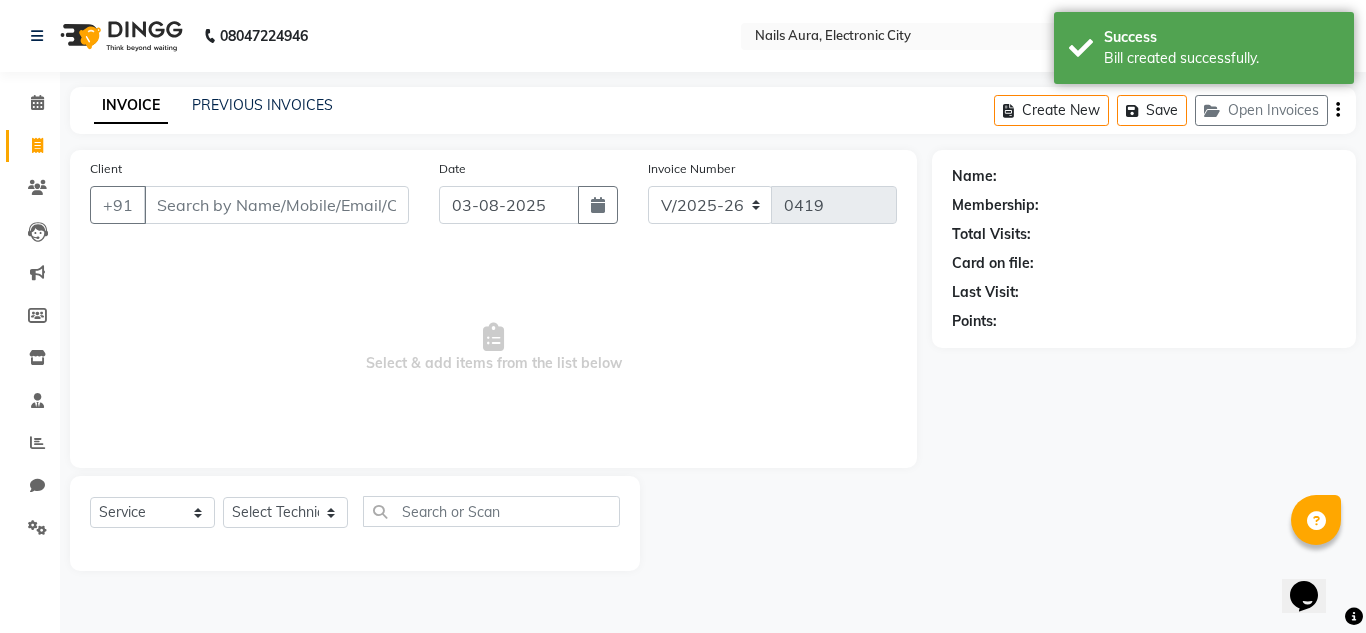 click on "Client" at bounding box center (276, 205) 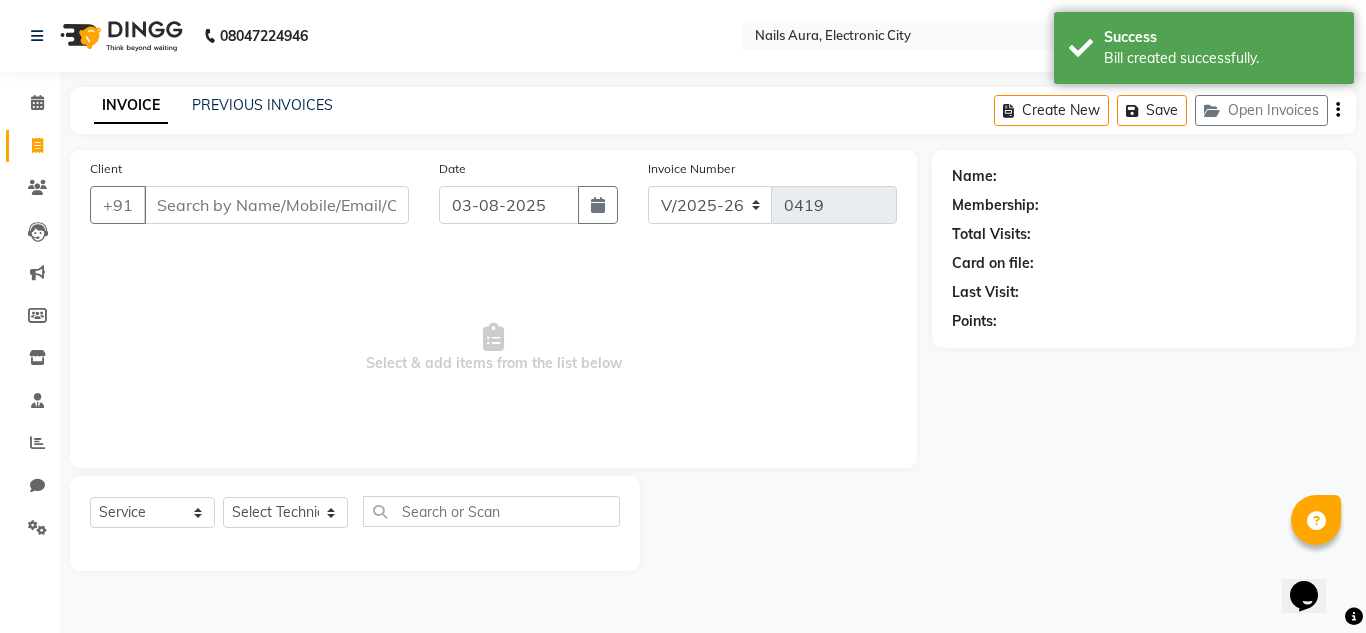 click on "Client" at bounding box center [276, 205] 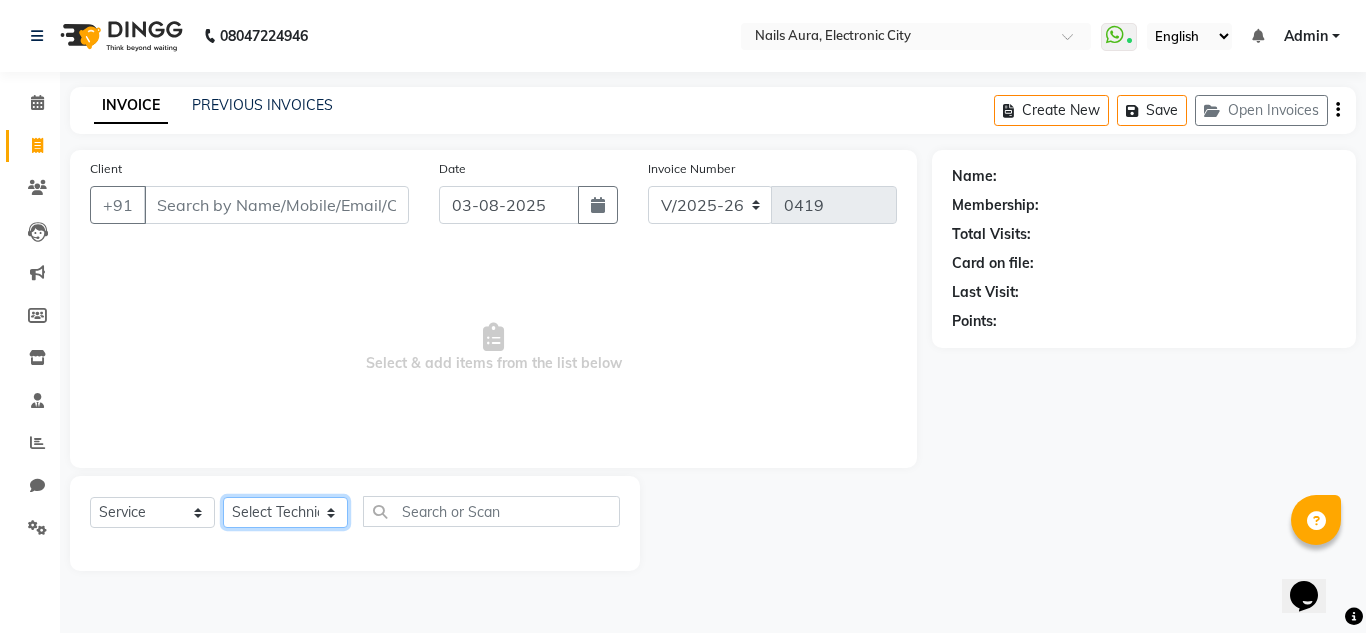 click on "Select Technician [FIRST] [FIRST] [FIRST] [FIRST] [FIRST] [FIRST] [FIRST] [FIRST] [FIRST] [FIRST] [FIRST] [FIRST] [FIRST]" 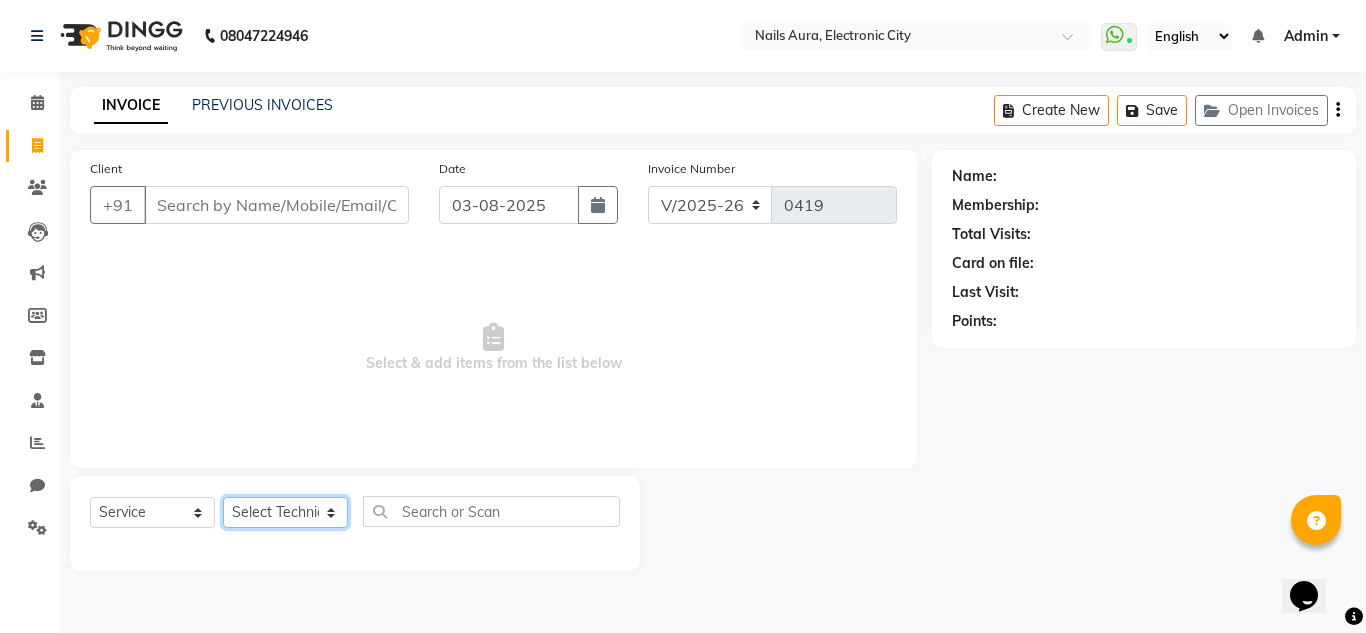 select on "80910" 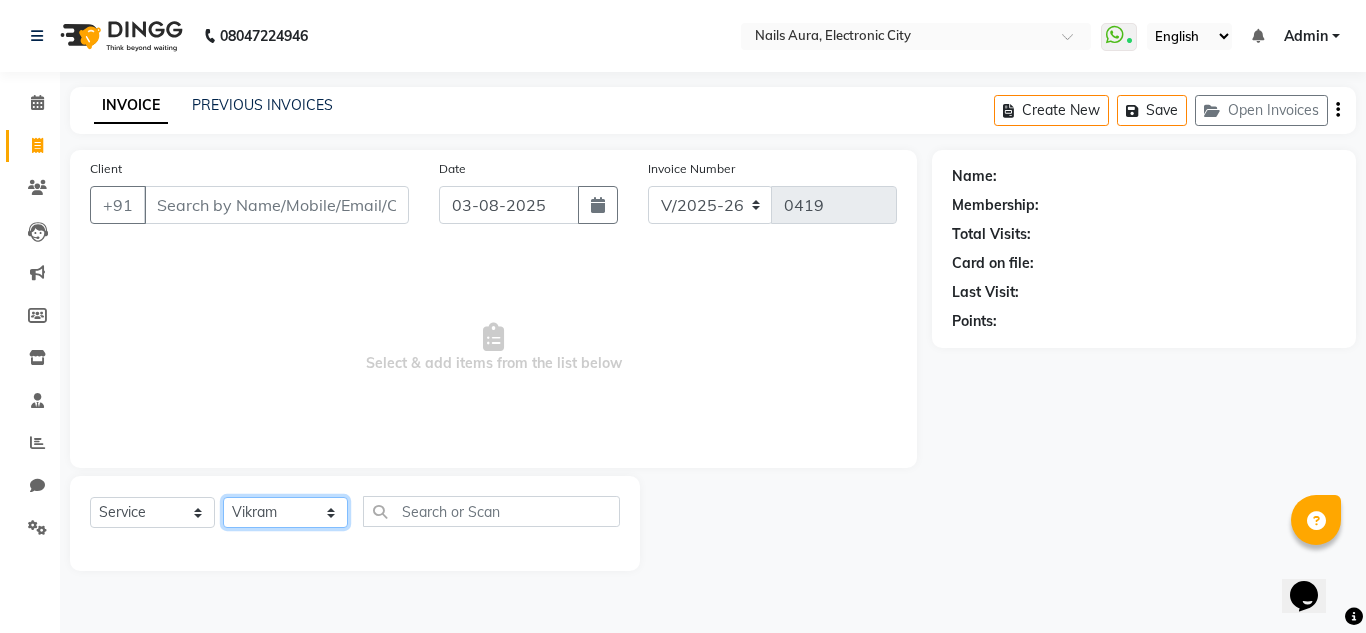 click on "Select Technician [FIRST] [FIRST] [FIRST] [FIRST] [FIRST] [FIRST] [FIRST] [FIRST] [FIRST] [FIRST] [FIRST] [FIRST] [FIRST]" 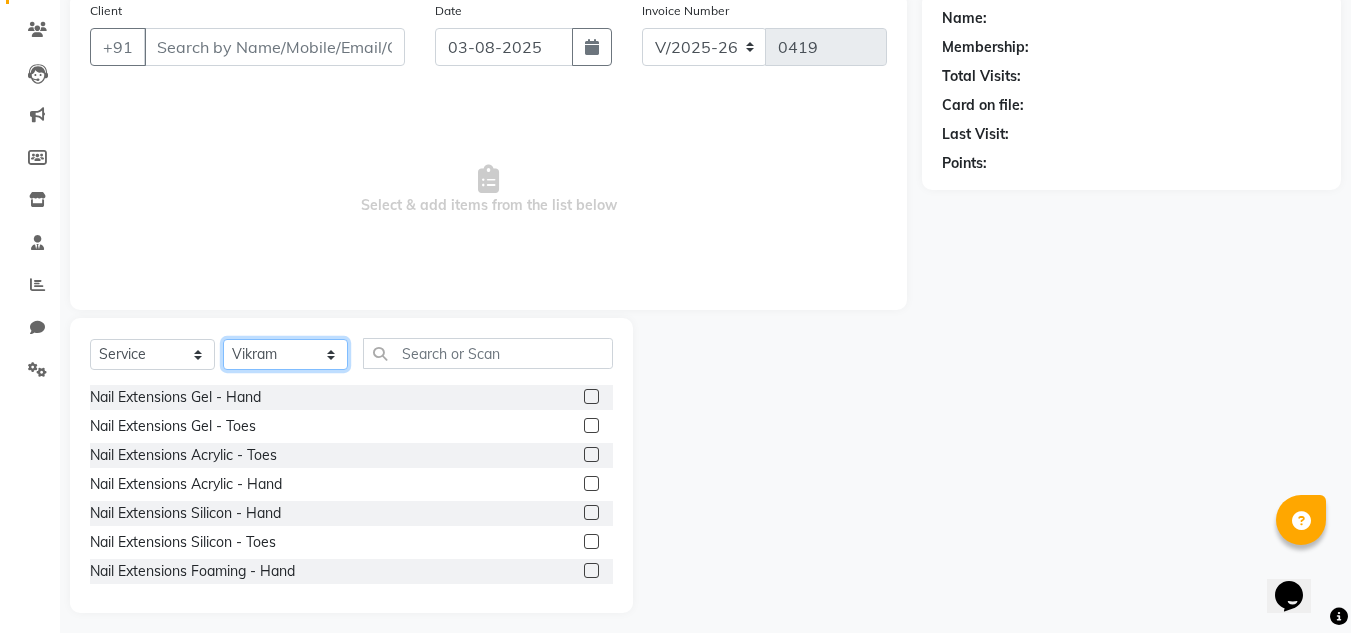 scroll, scrollTop: 168, scrollLeft: 0, axis: vertical 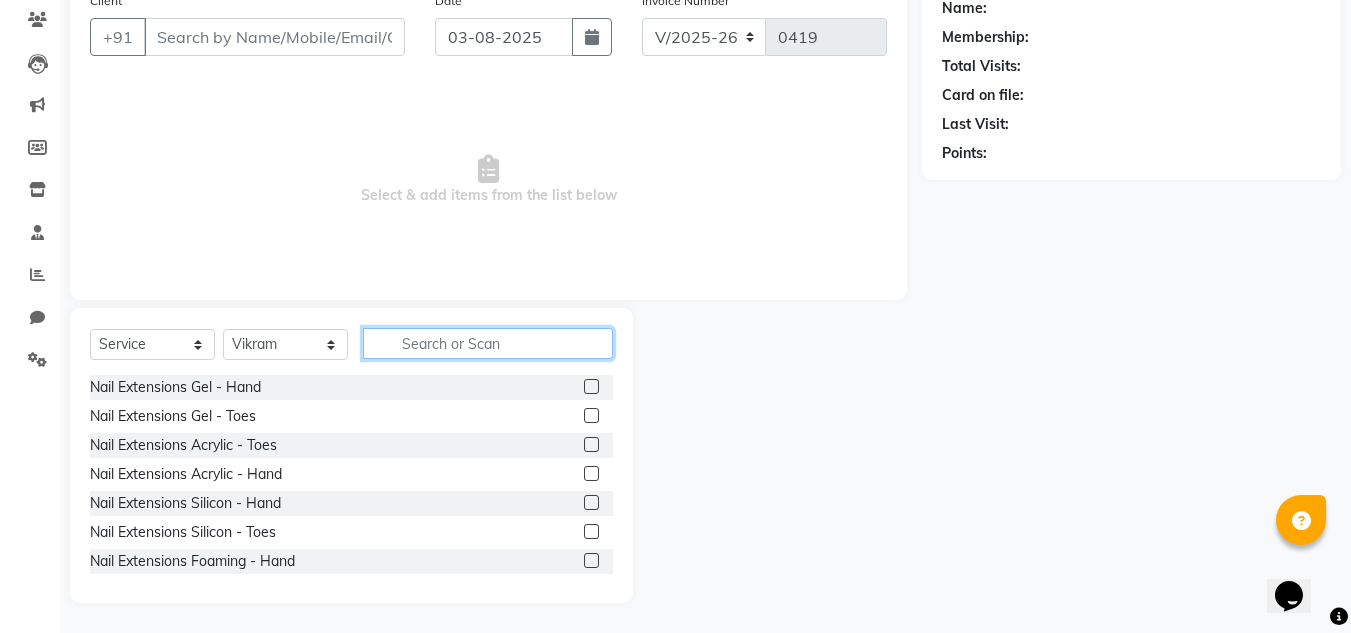 click 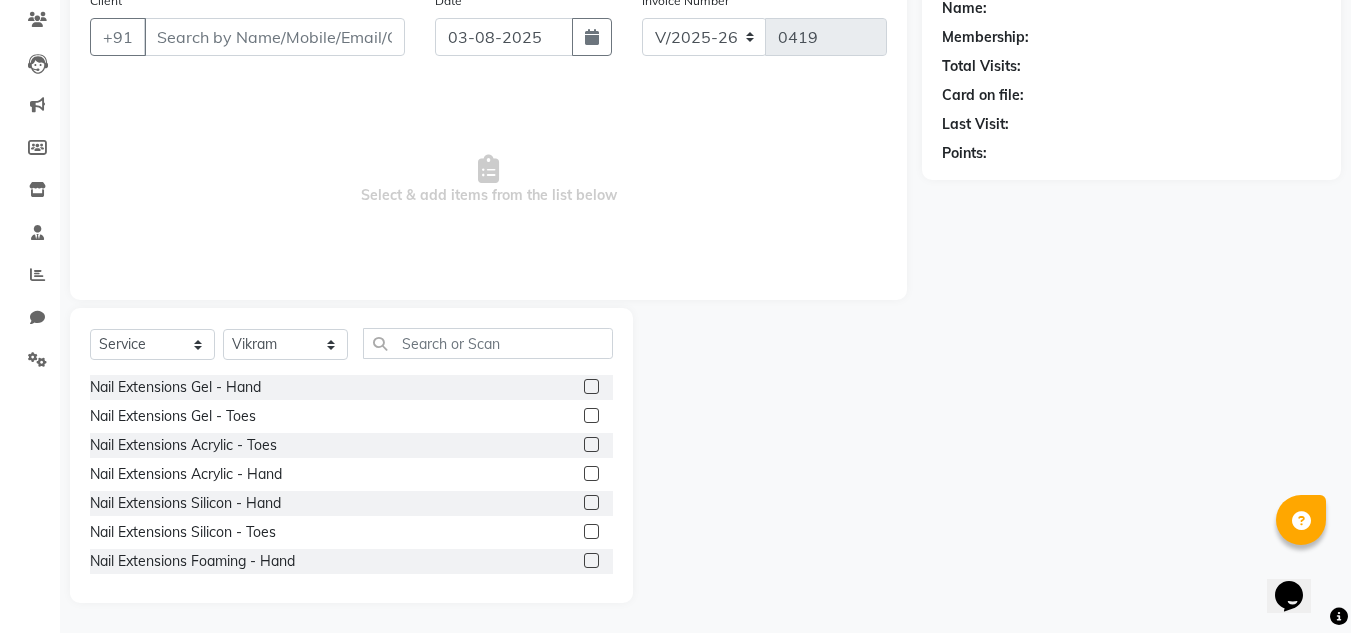 drag, startPoint x: 574, startPoint y: 473, endPoint x: 628, endPoint y: 453, distance: 57.58472 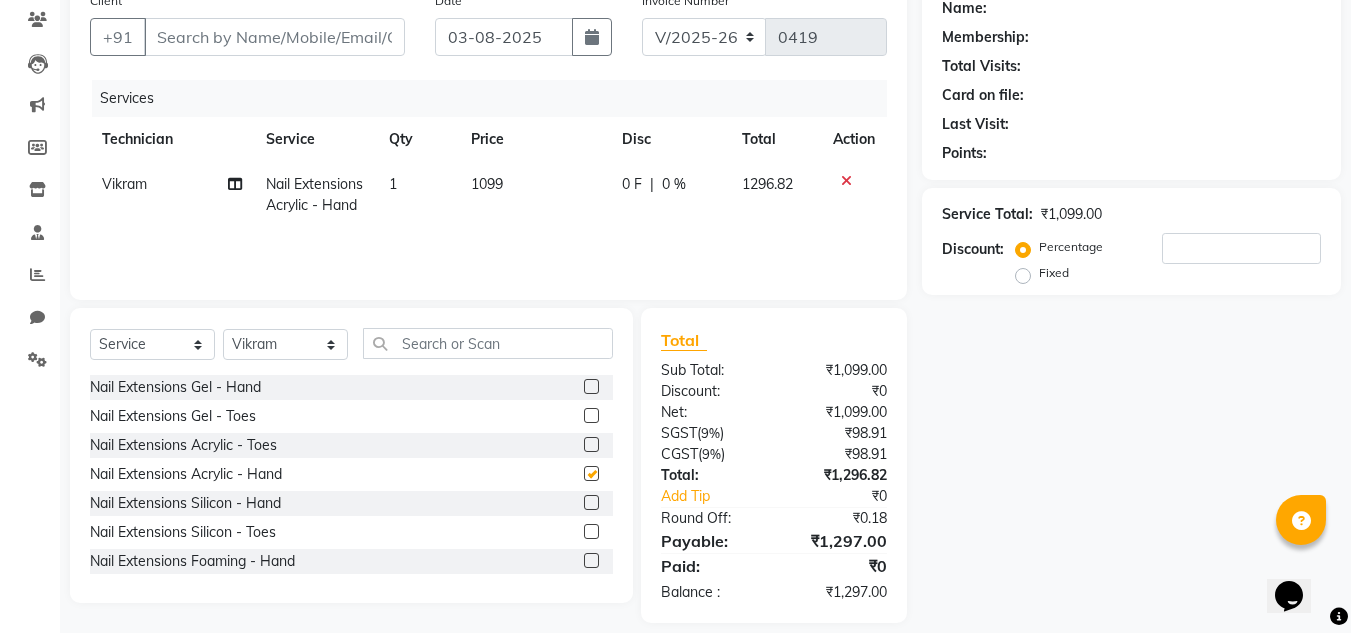 checkbox on "false" 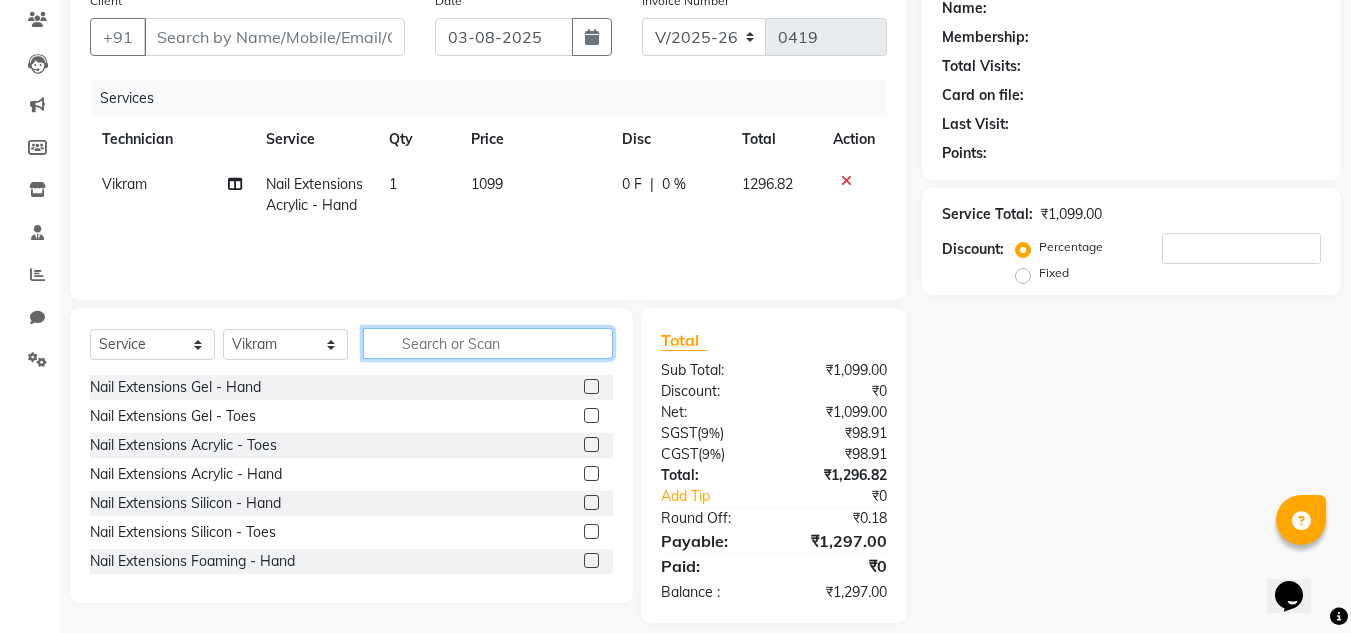click 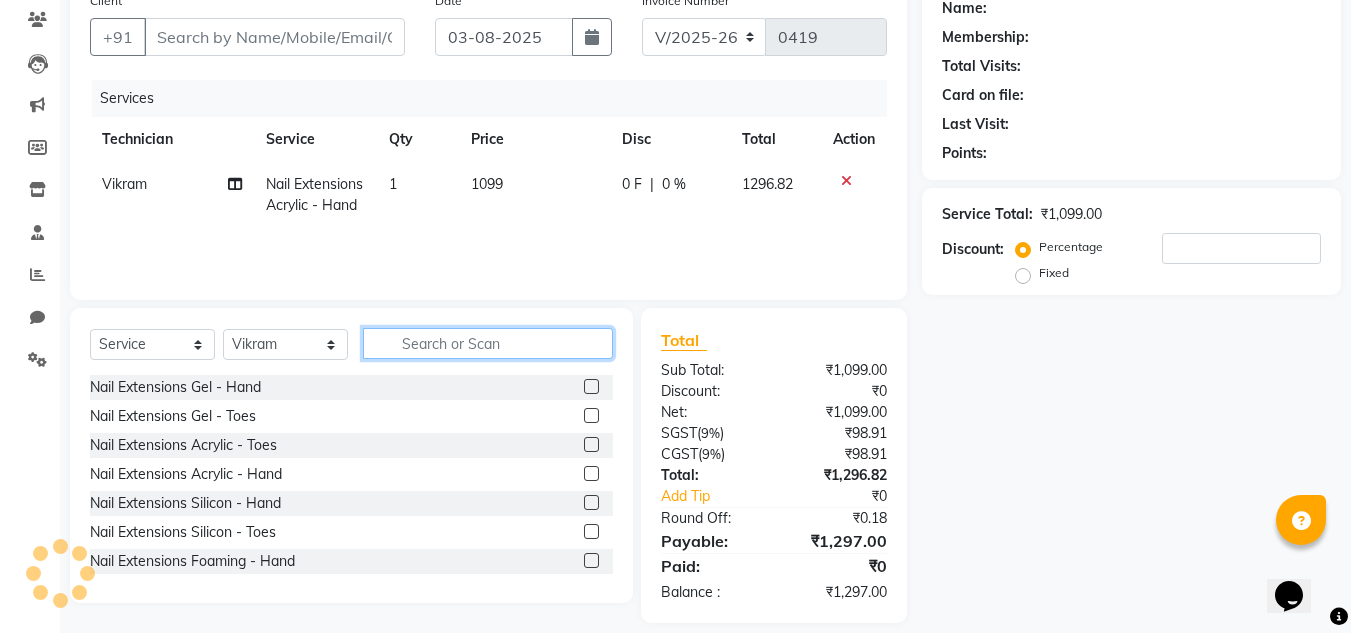 scroll, scrollTop: 188, scrollLeft: 0, axis: vertical 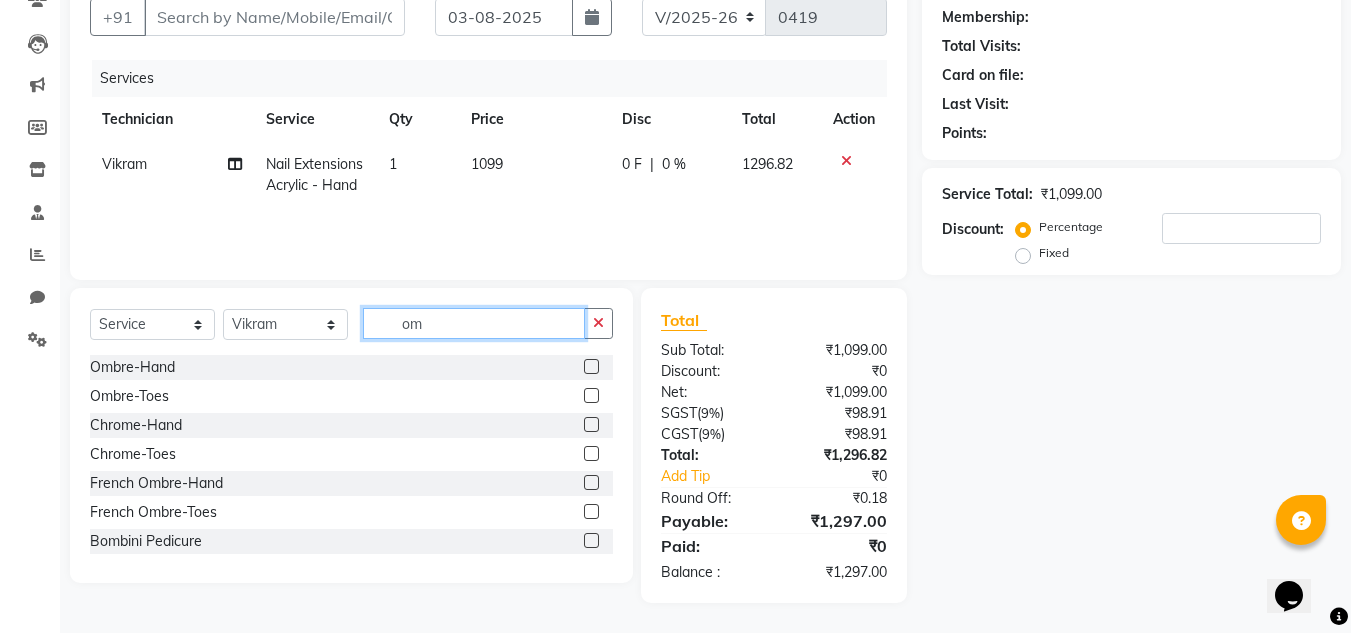 type on "om" 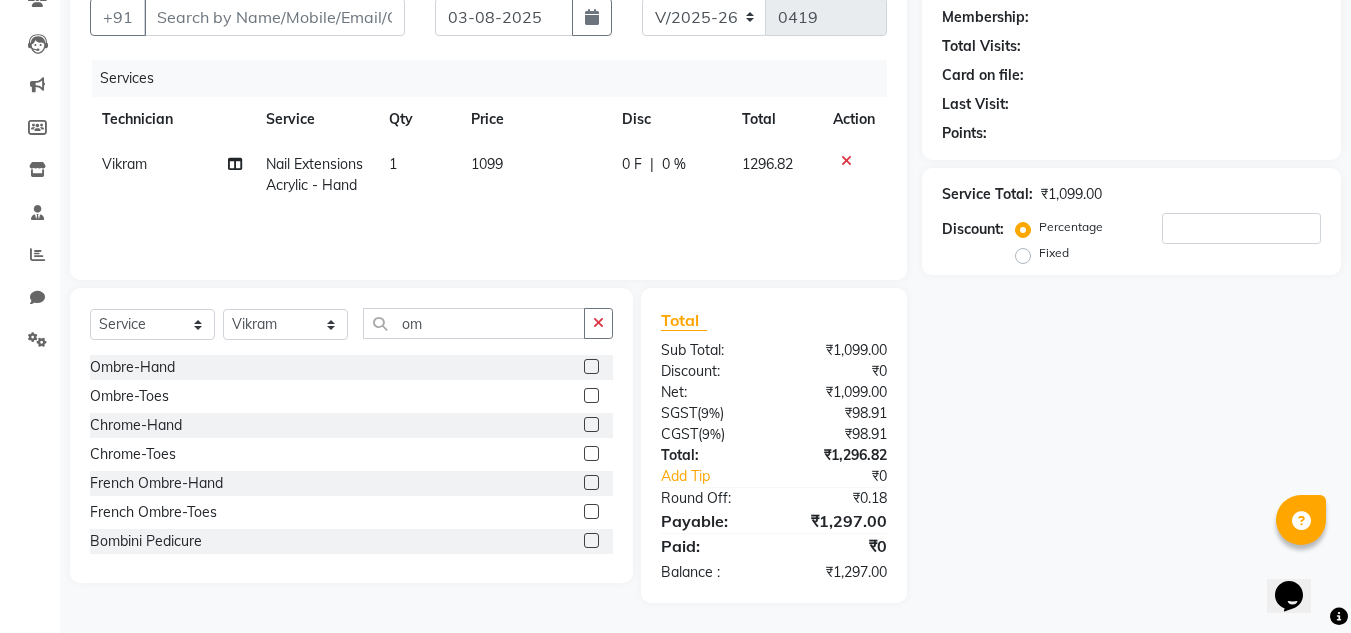click 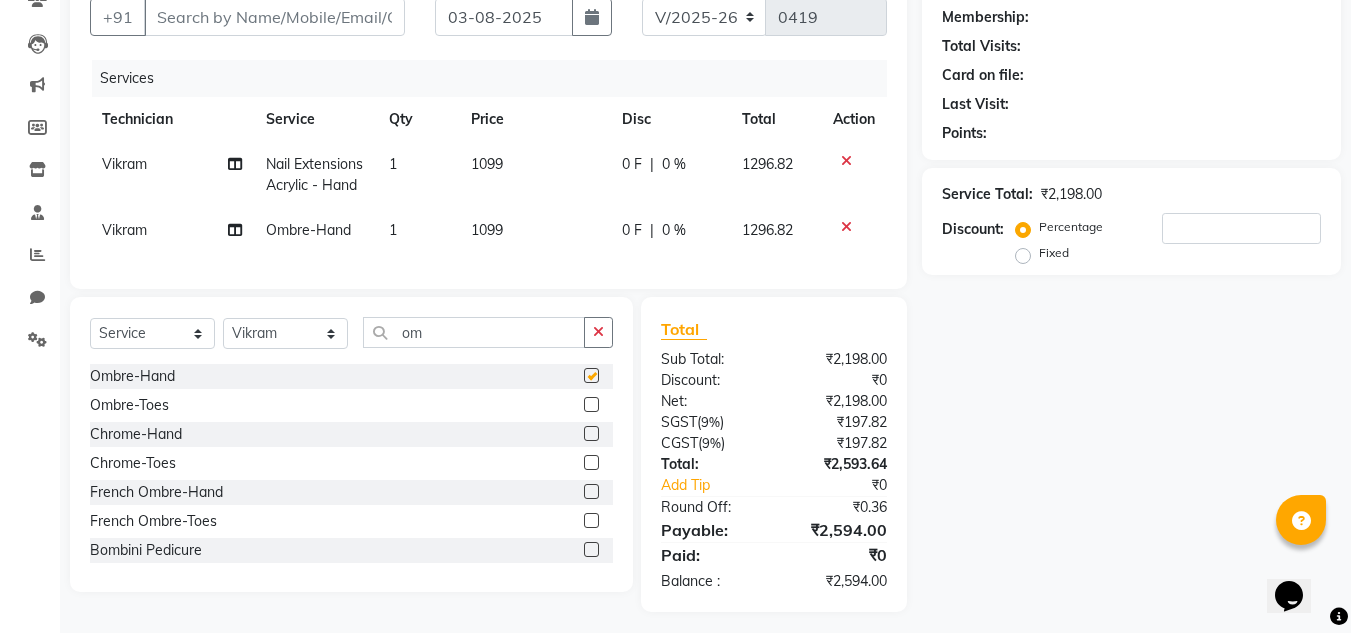 checkbox on "false" 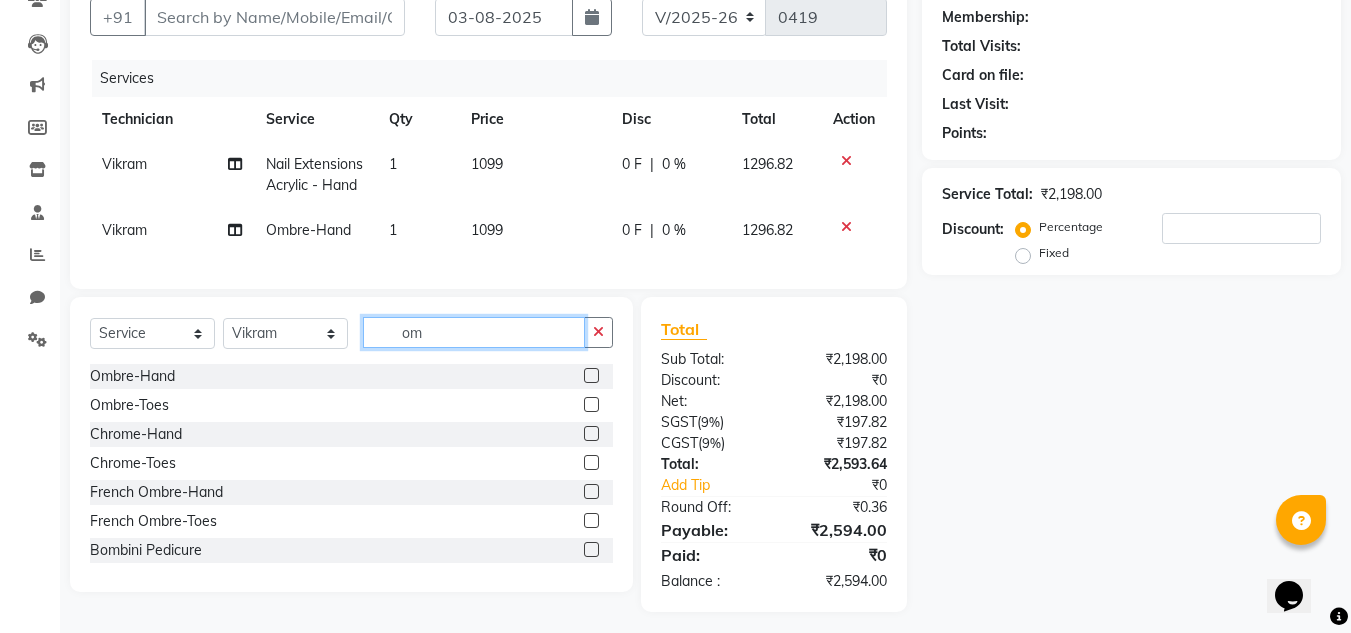 click on "om" 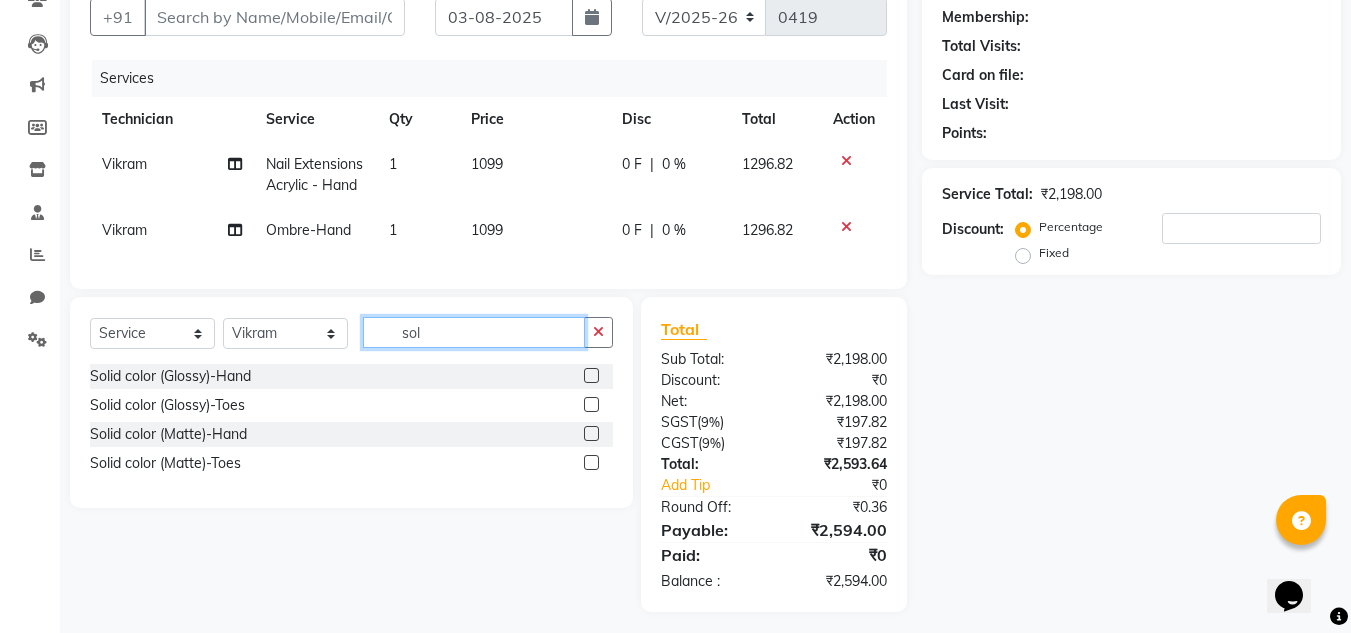 type on "sol" 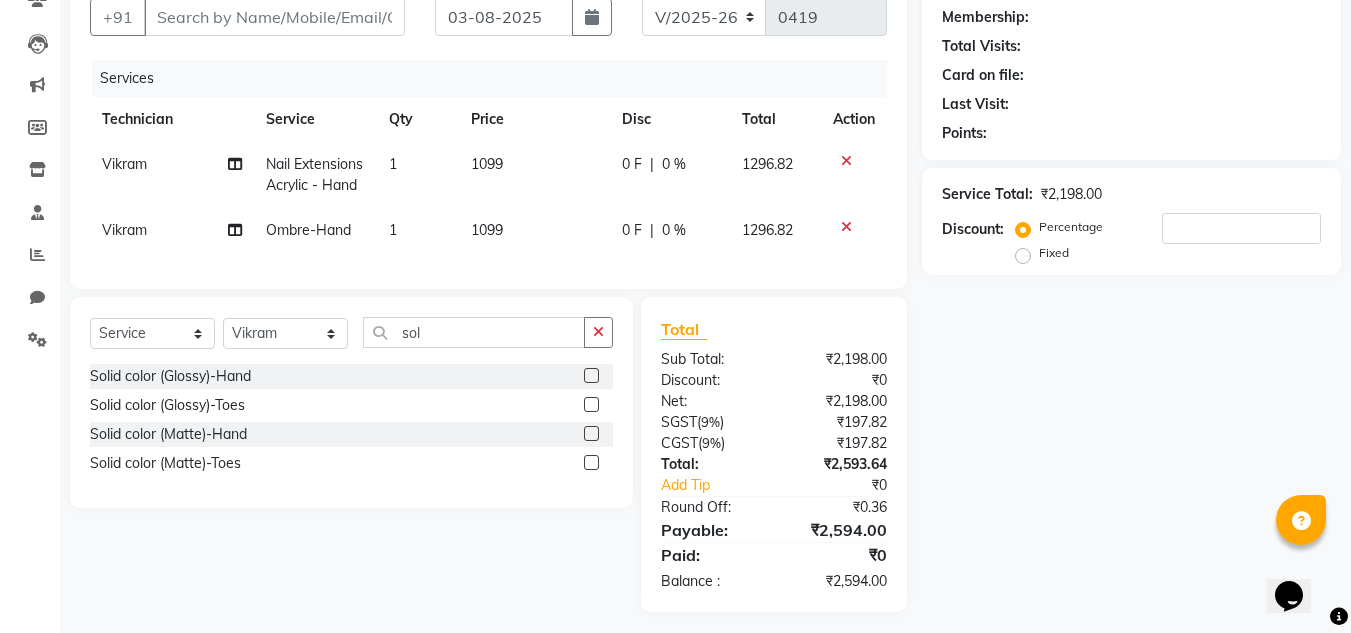 click 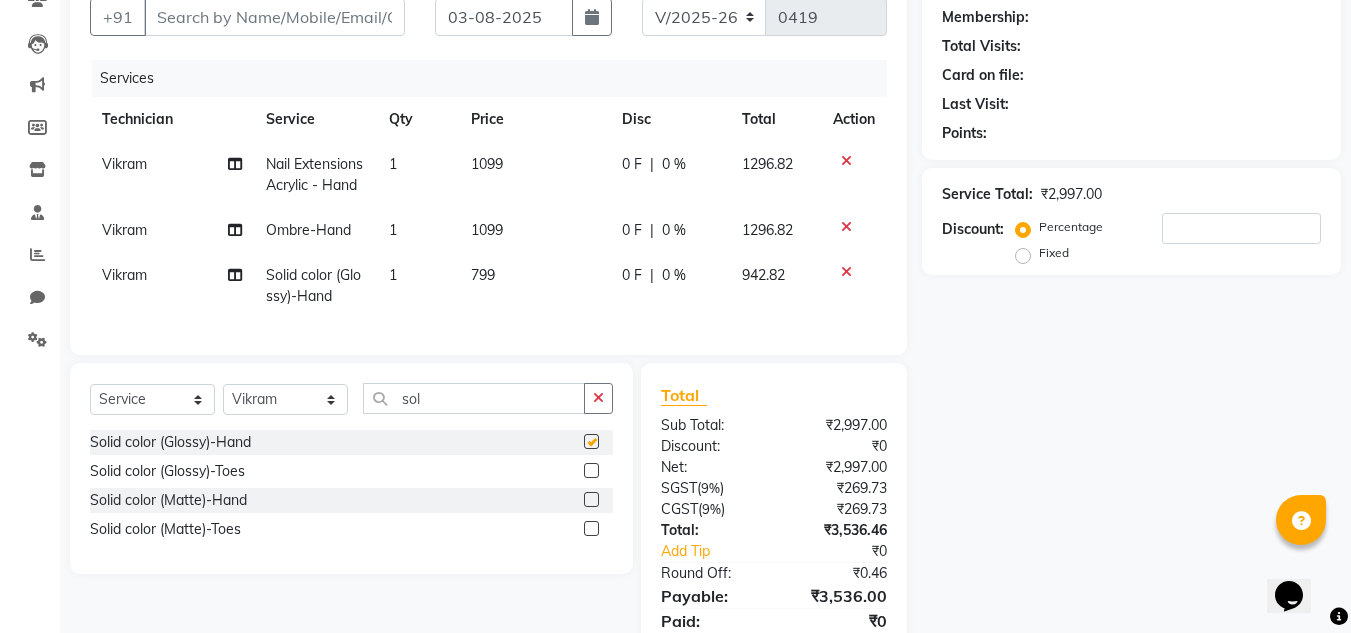 checkbox on "false" 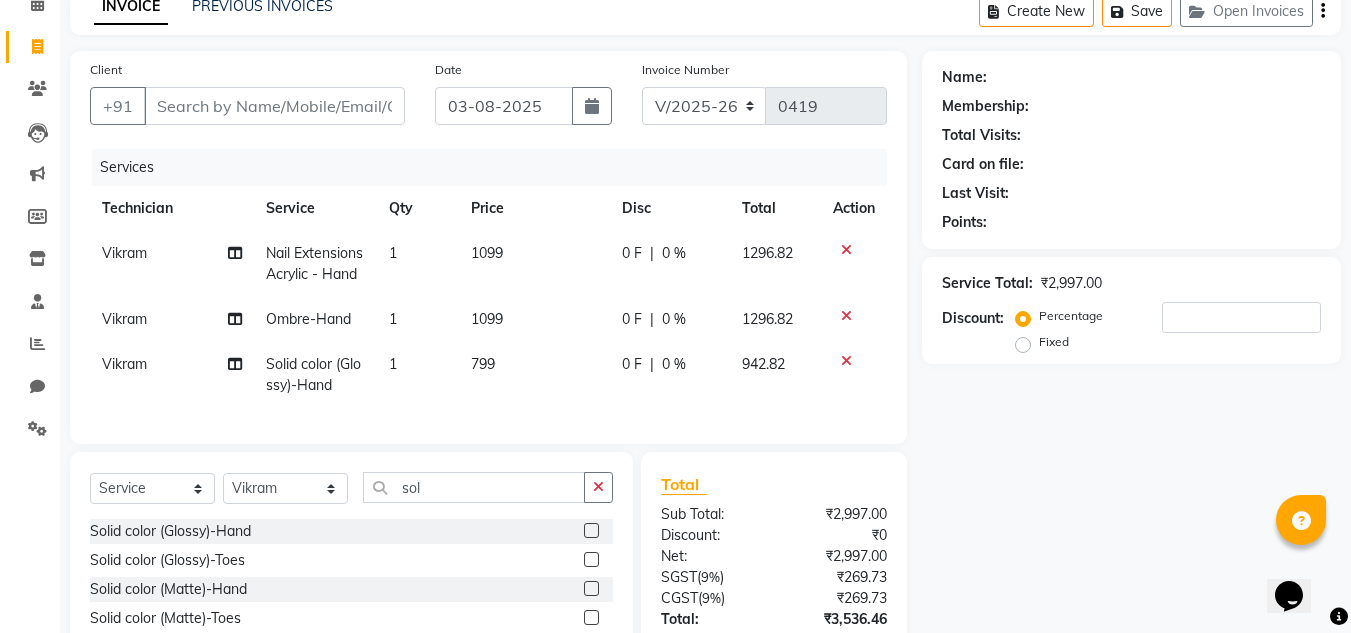 scroll, scrollTop: 299, scrollLeft: 0, axis: vertical 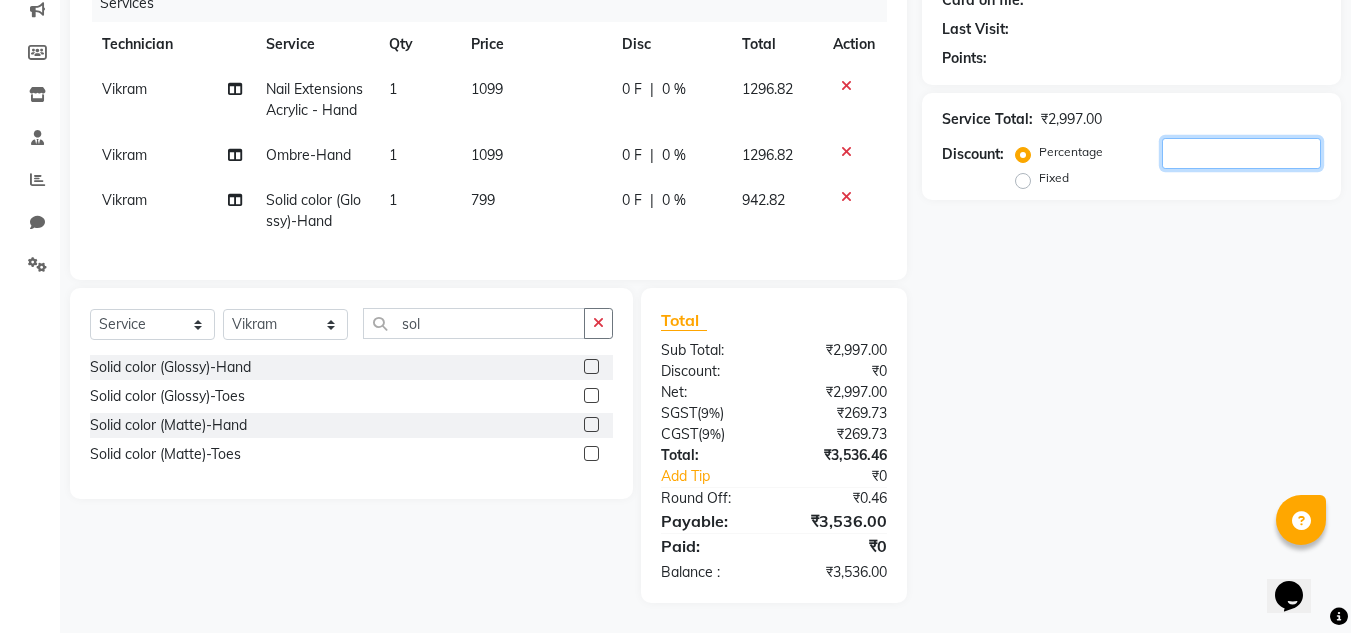 click 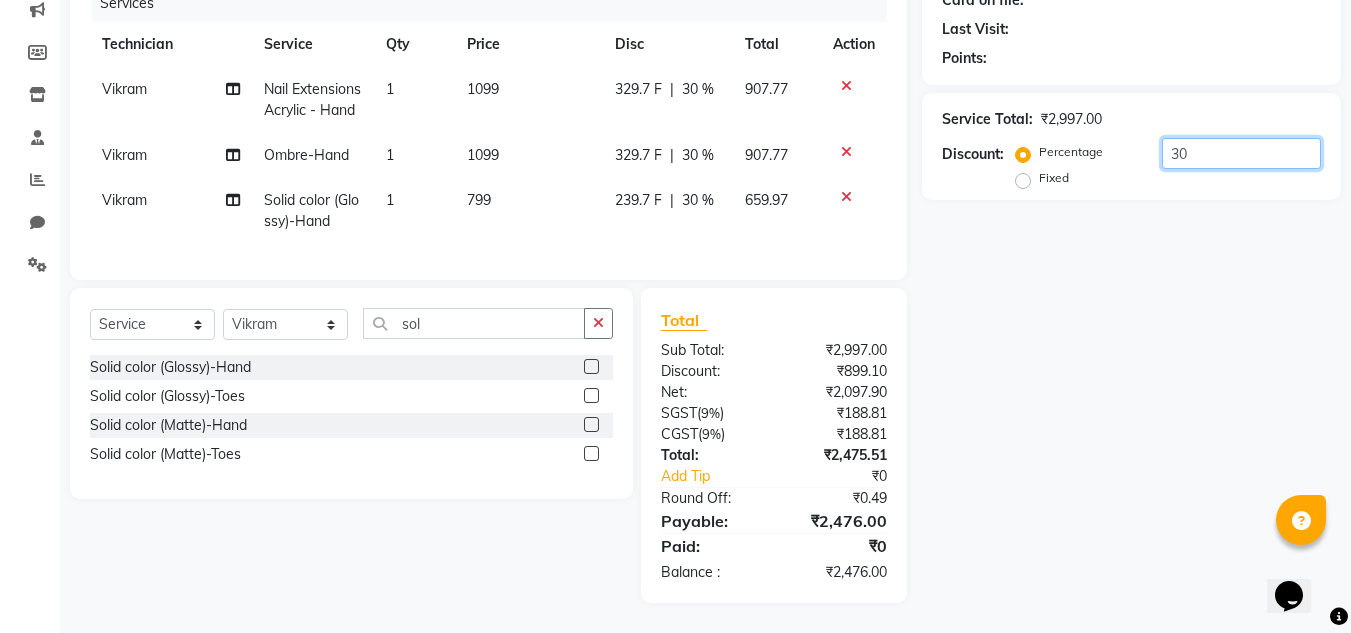 scroll, scrollTop: 199, scrollLeft: 0, axis: vertical 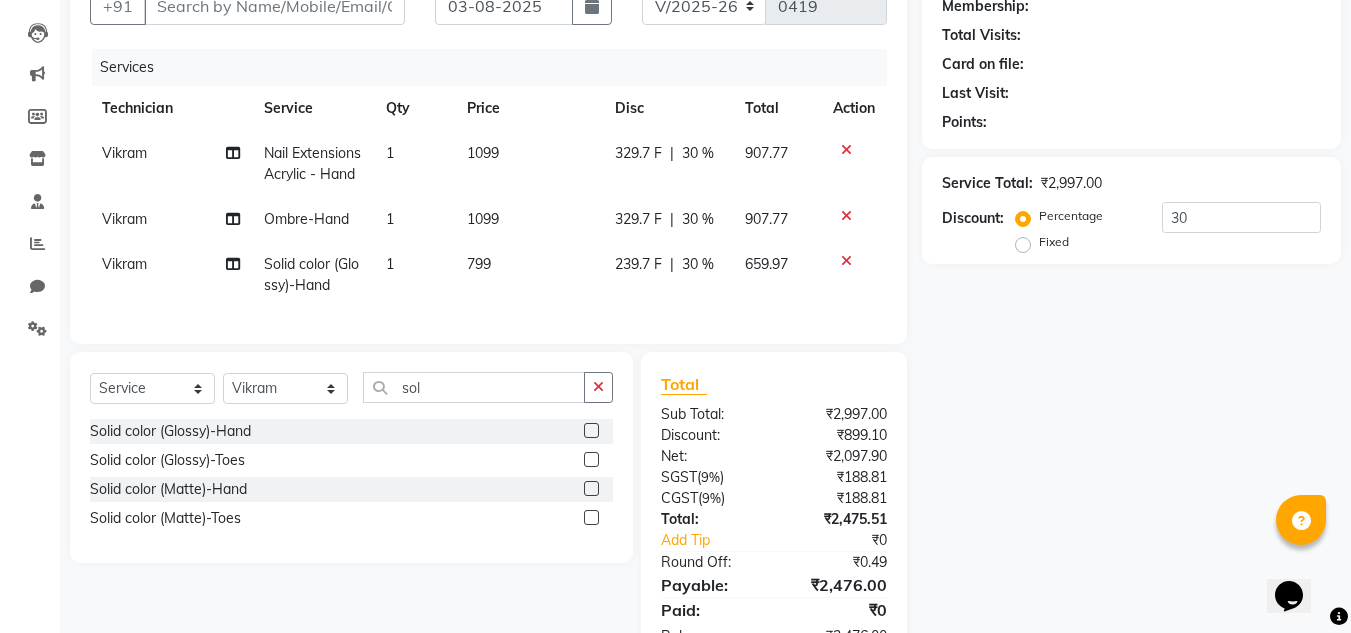 click 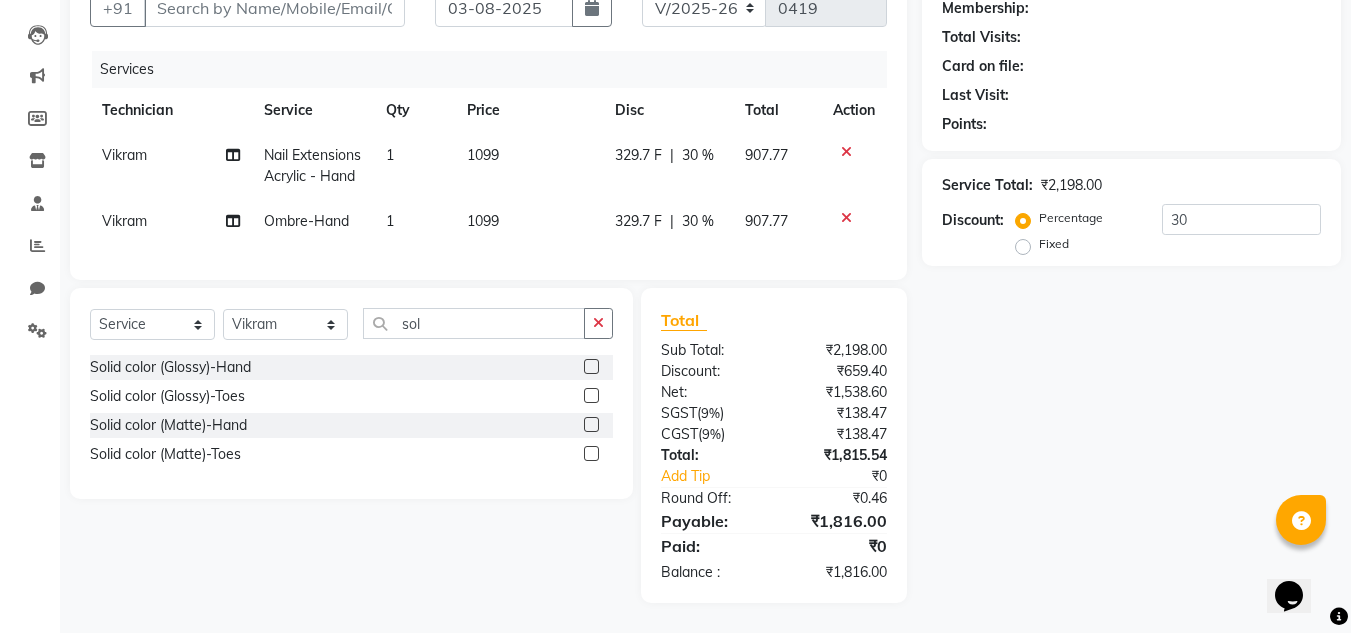 scroll, scrollTop: 233, scrollLeft: 0, axis: vertical 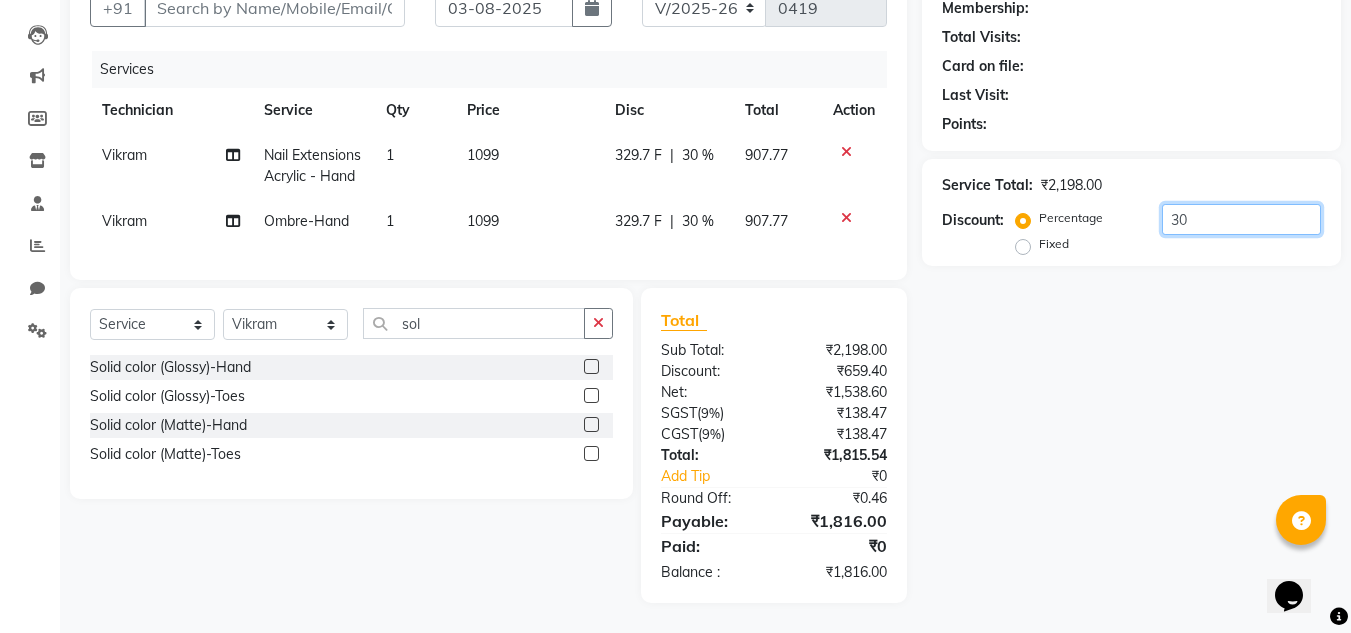 click on "30" 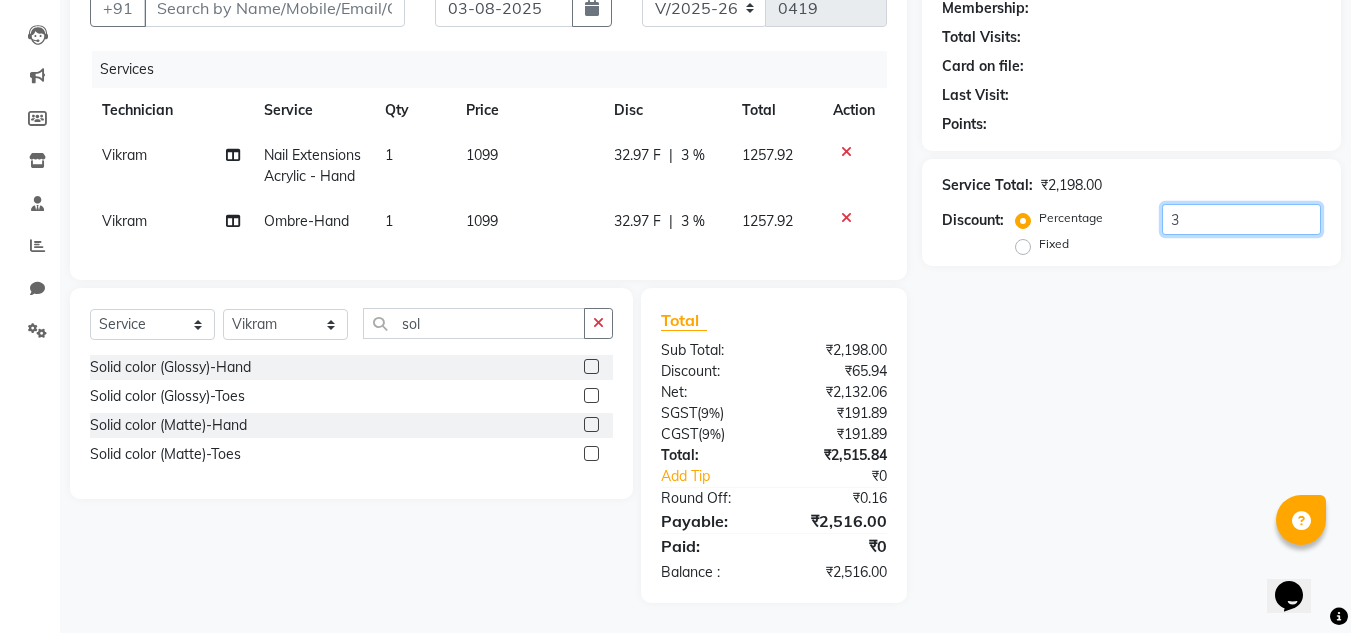 type on "30" 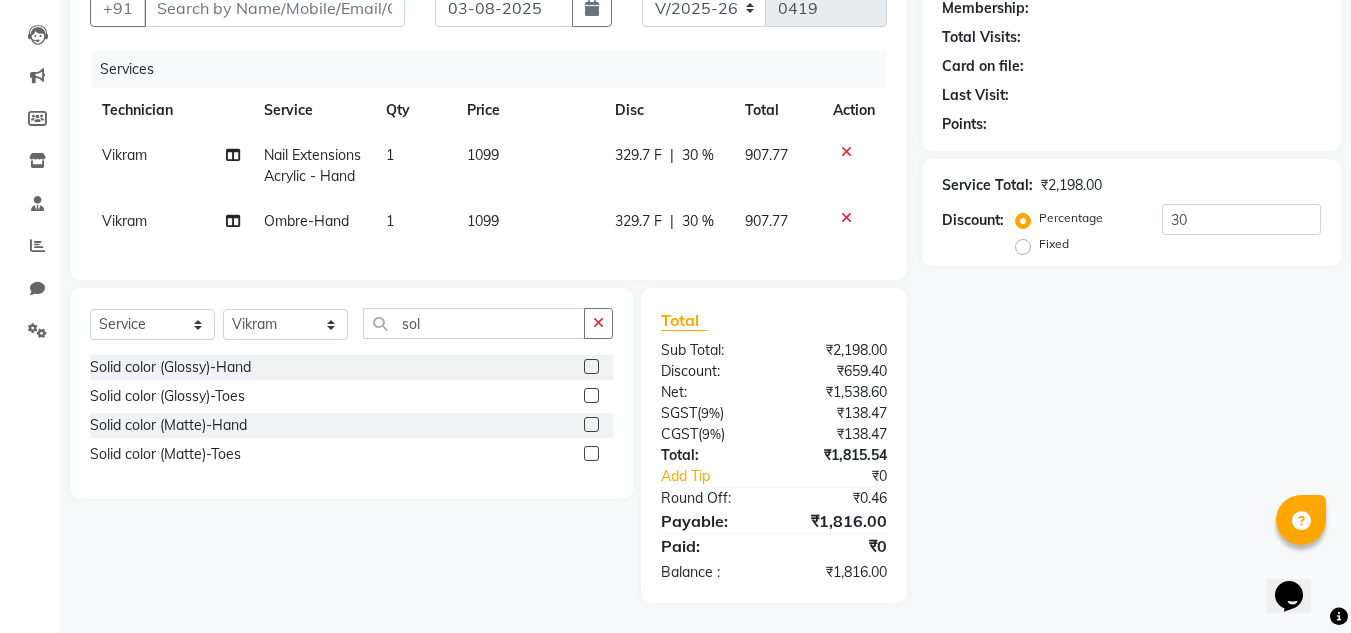 click on "1099" 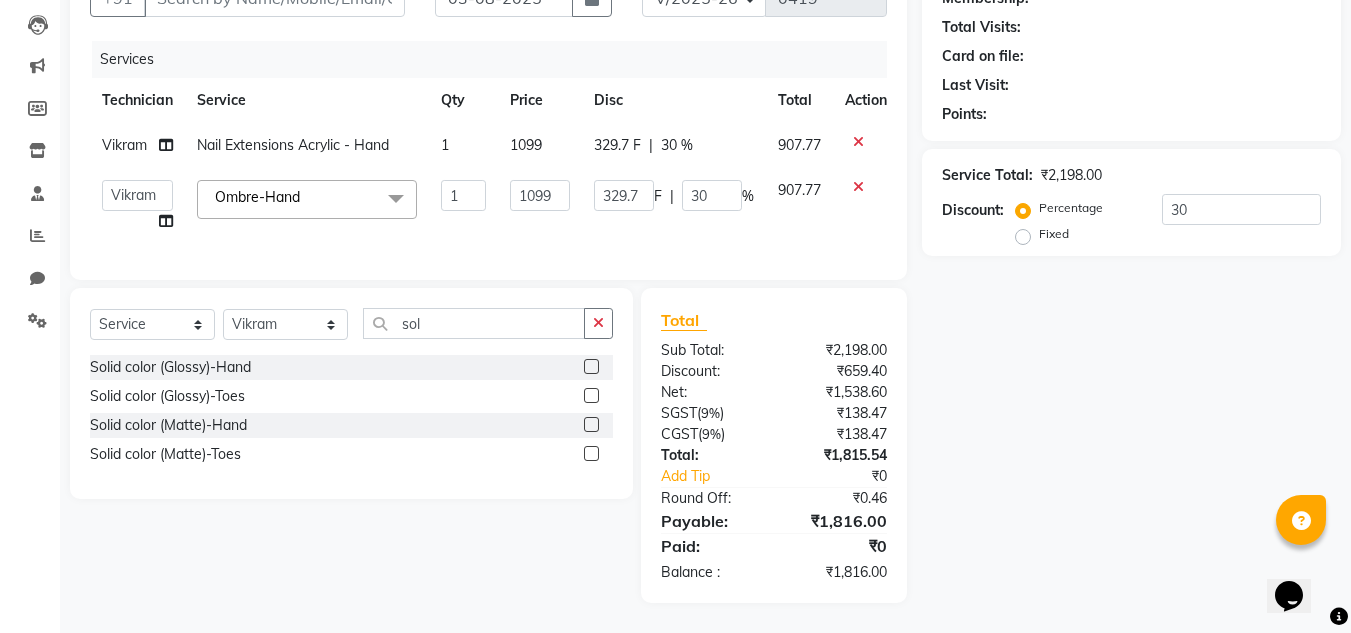 scroll, scrollTop: 222, scrollLeft: 0, axis: vertical 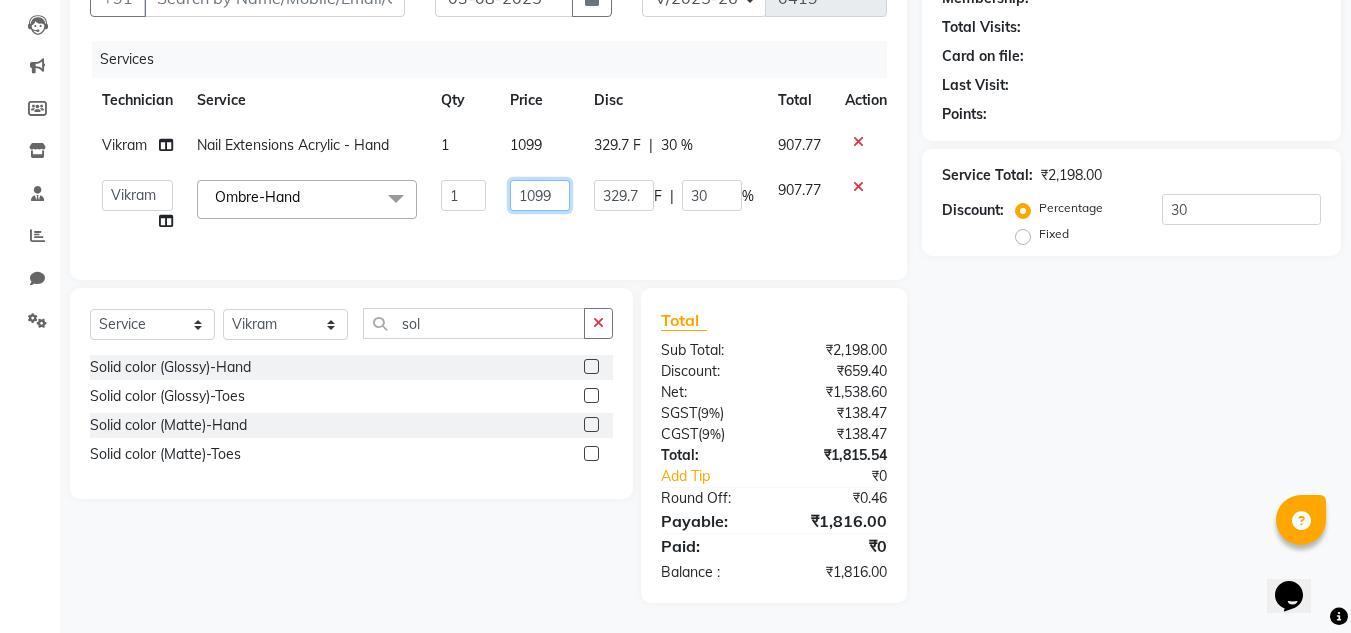 click on "1099" 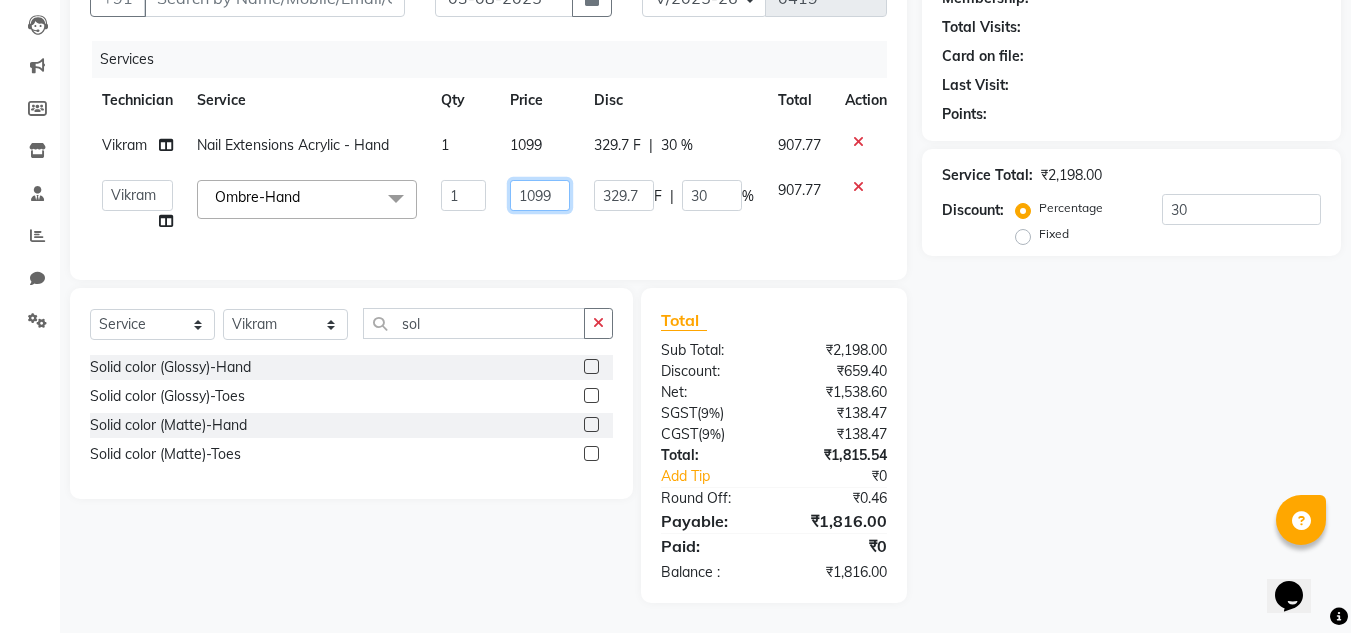 scroll, scrollTop: 122, scrollLeft: 0, axis: vertical 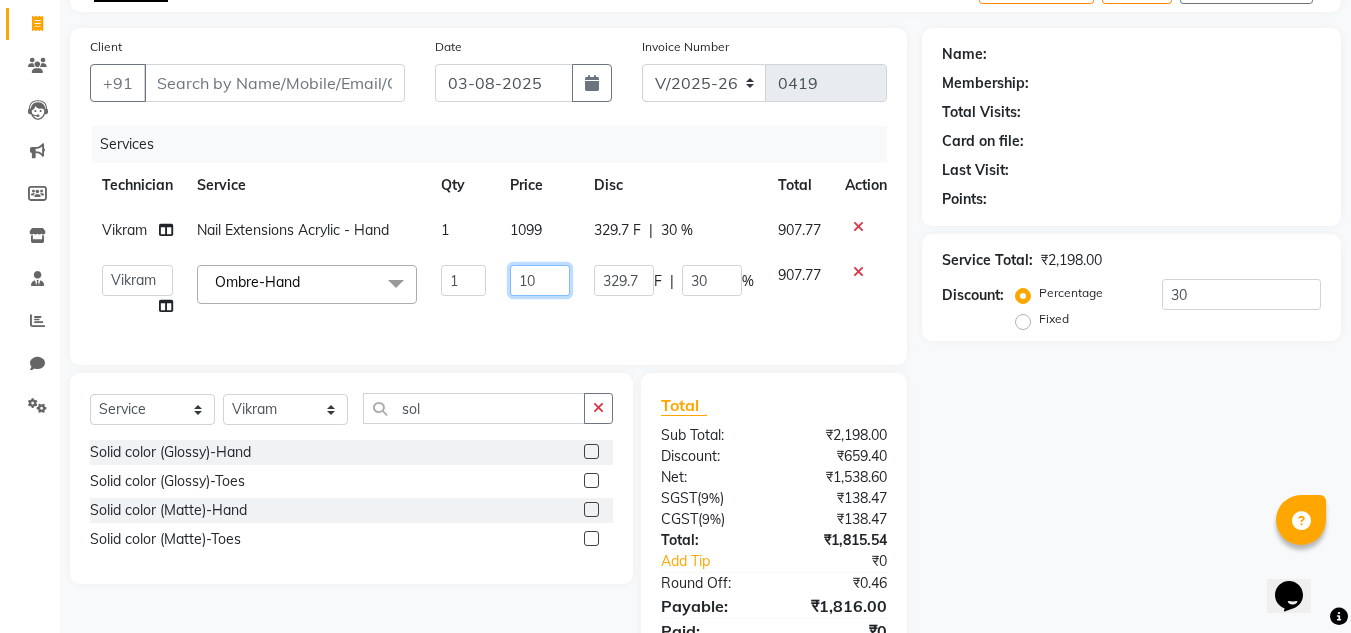 type on "1" 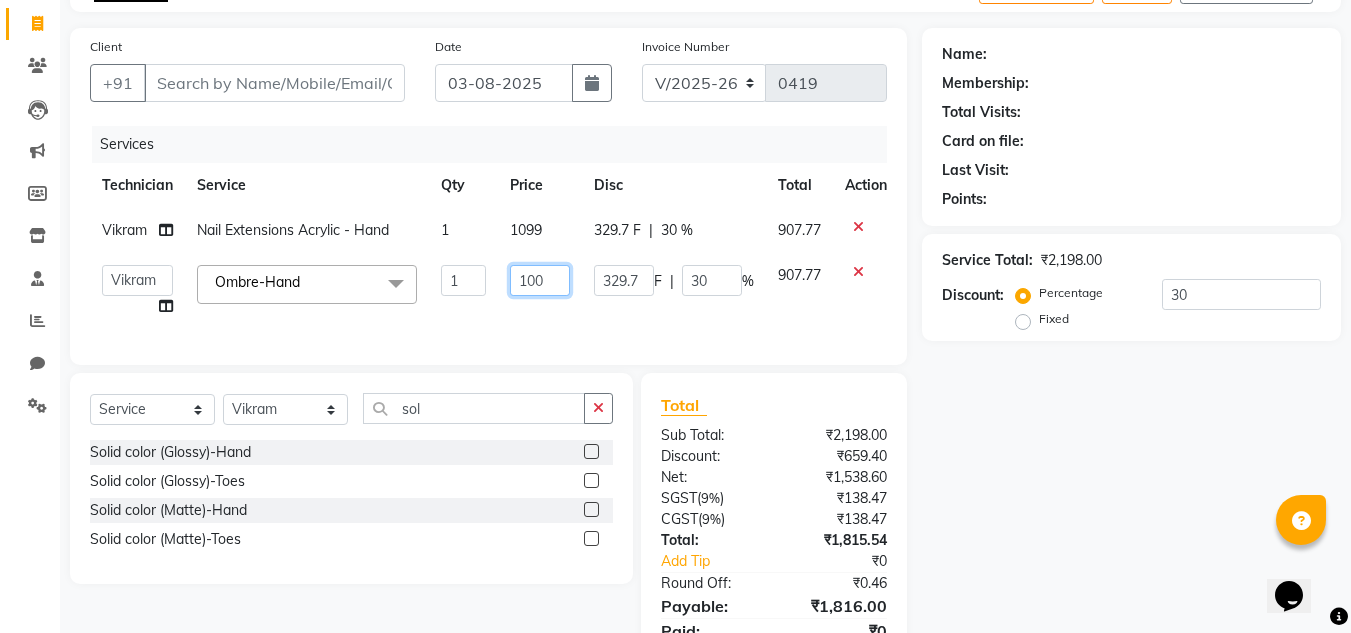 type on "1000" 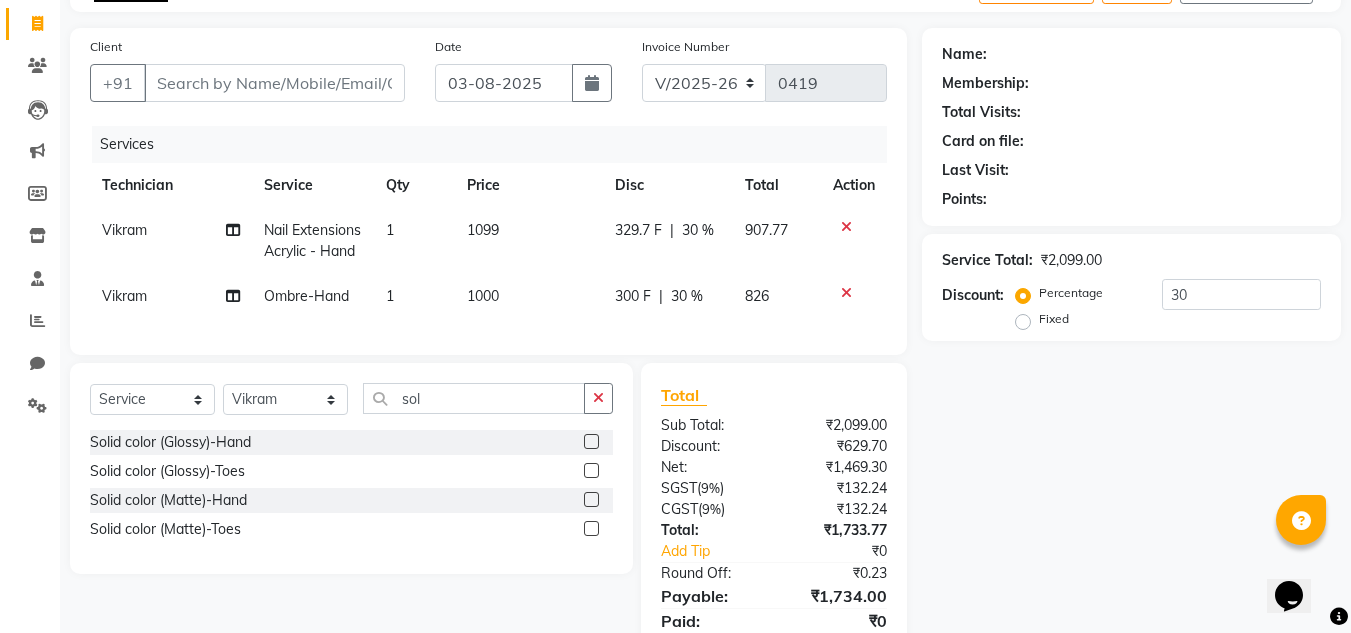 click on "1099" 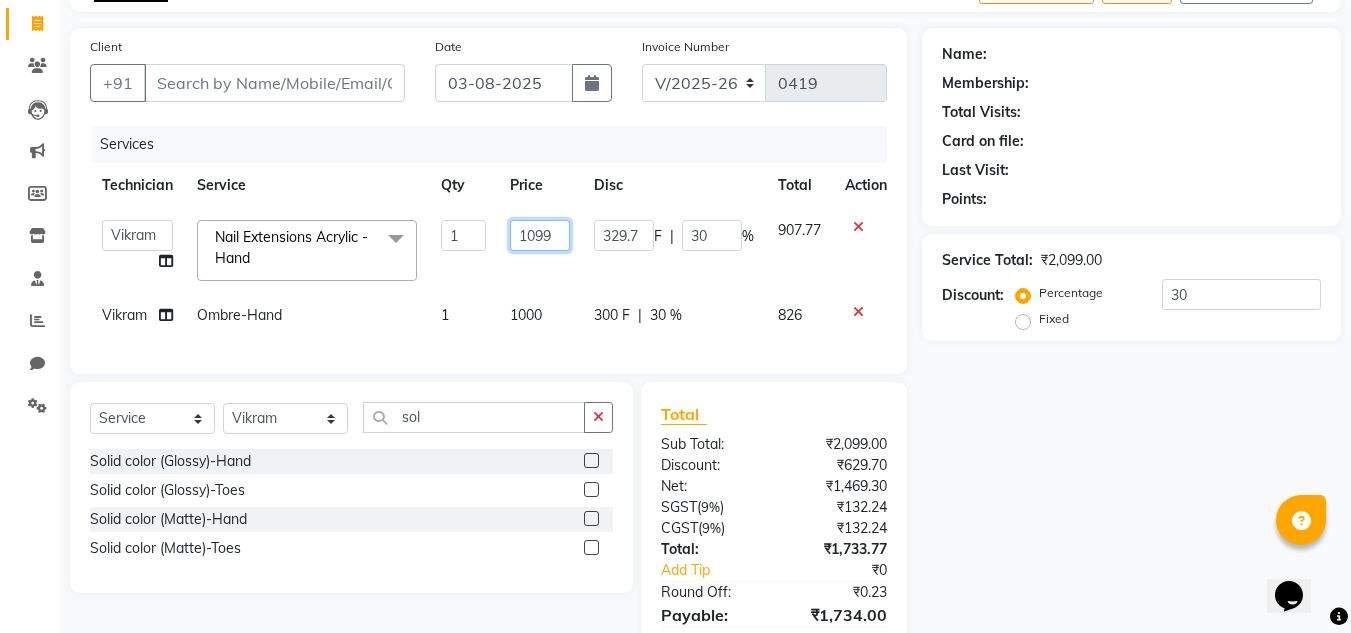 click on "1099" 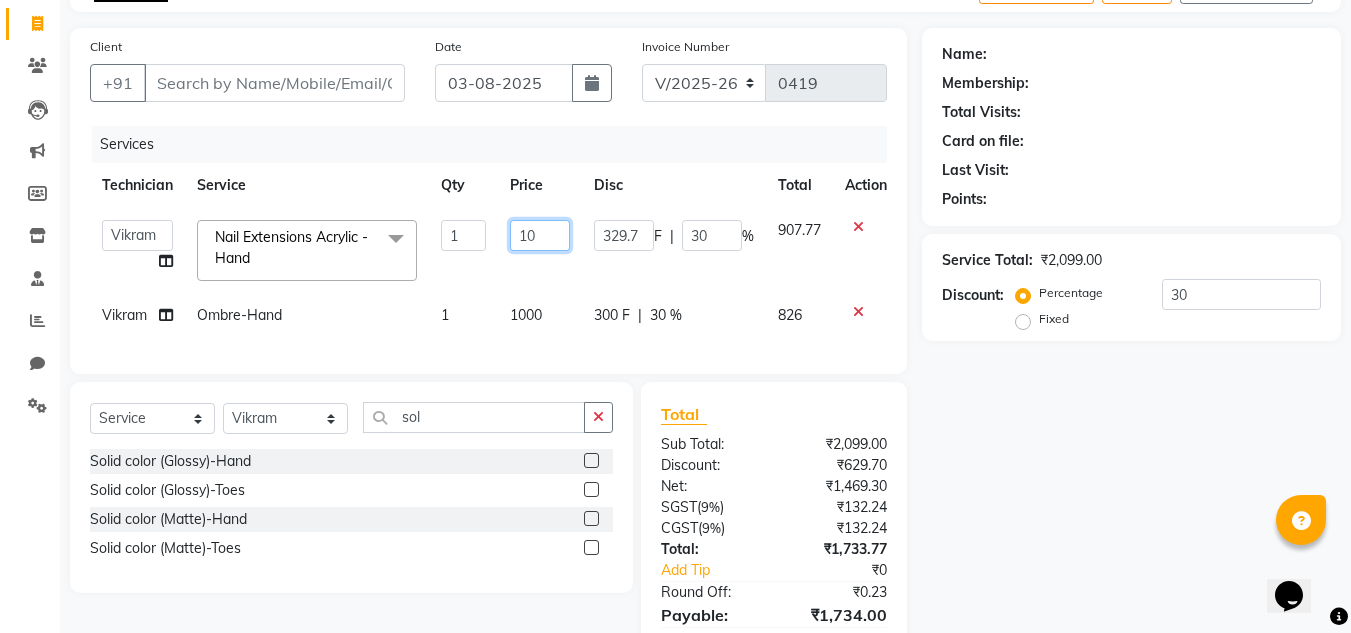 type on "1" 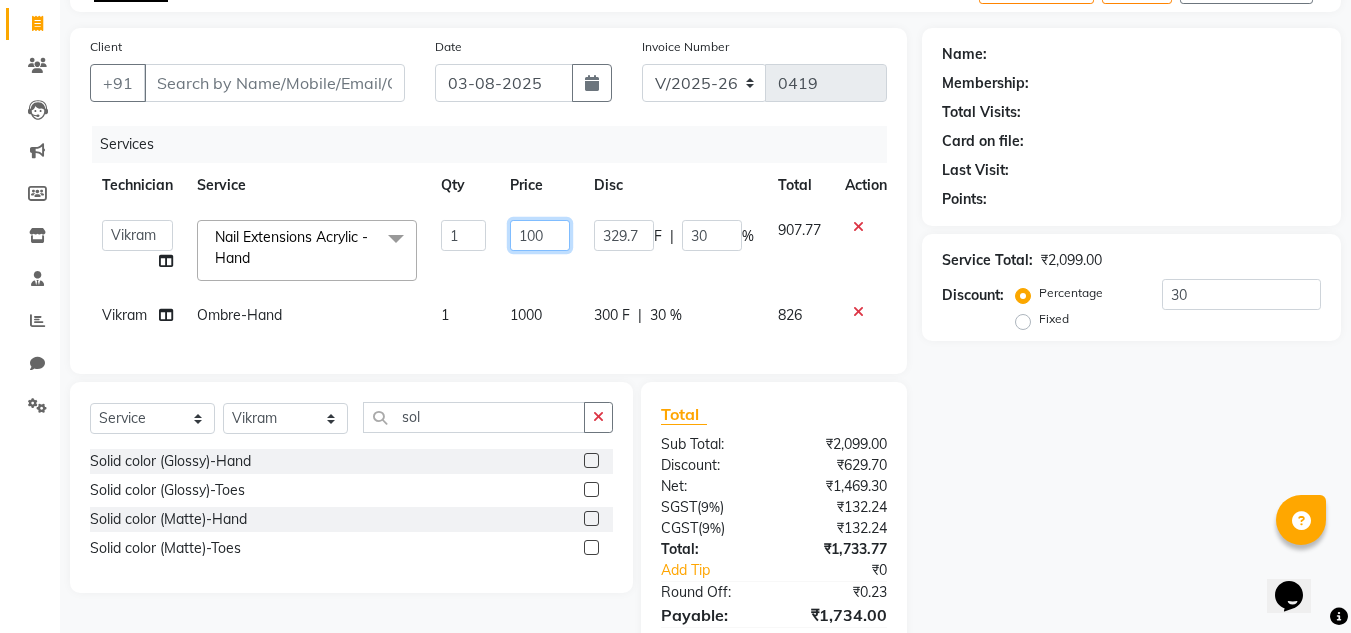 type on "1000" 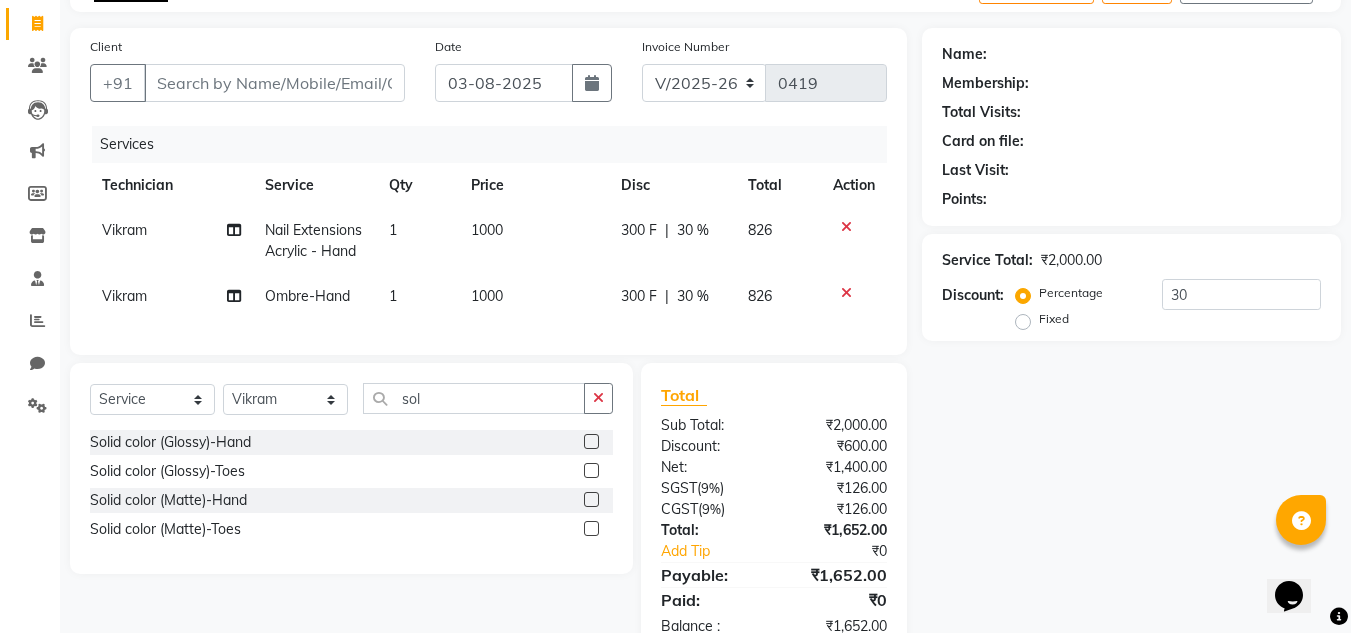 drag, startPoint x: 1174, startPoint y: 431, endPoint x: 1147, endPoint y: 457, distance: 37.48333 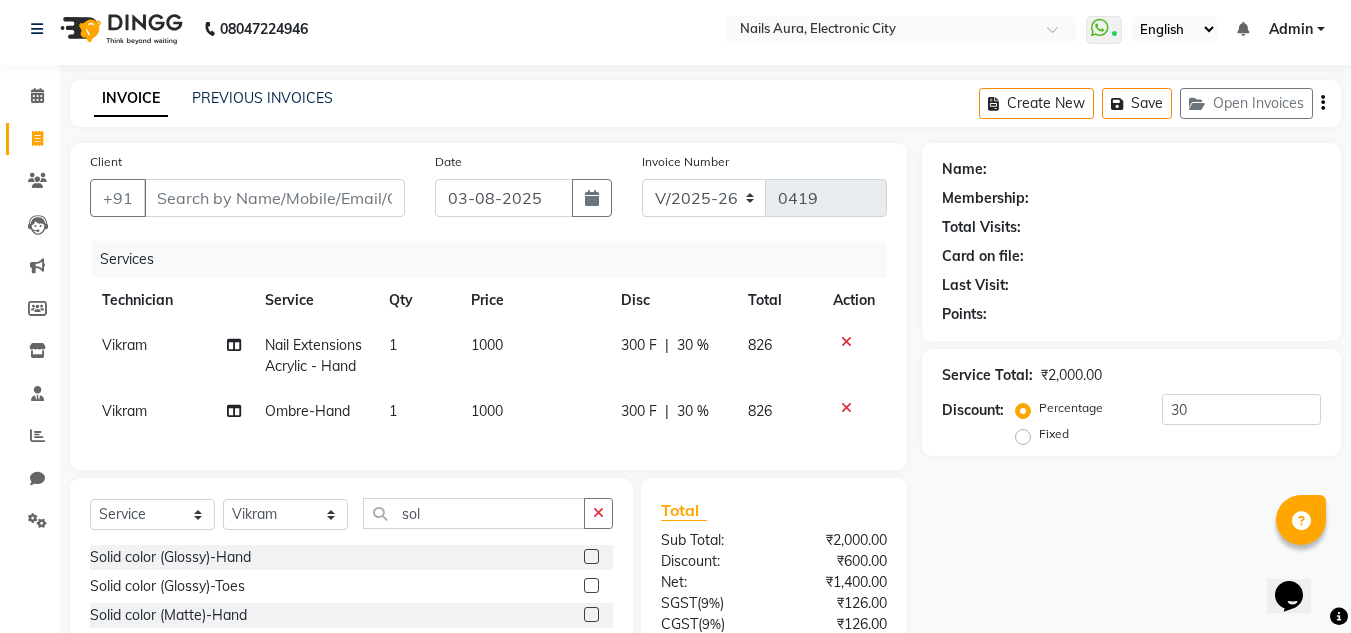 scroll, scrollTop: 0, scrollLeft: 0, axis: both 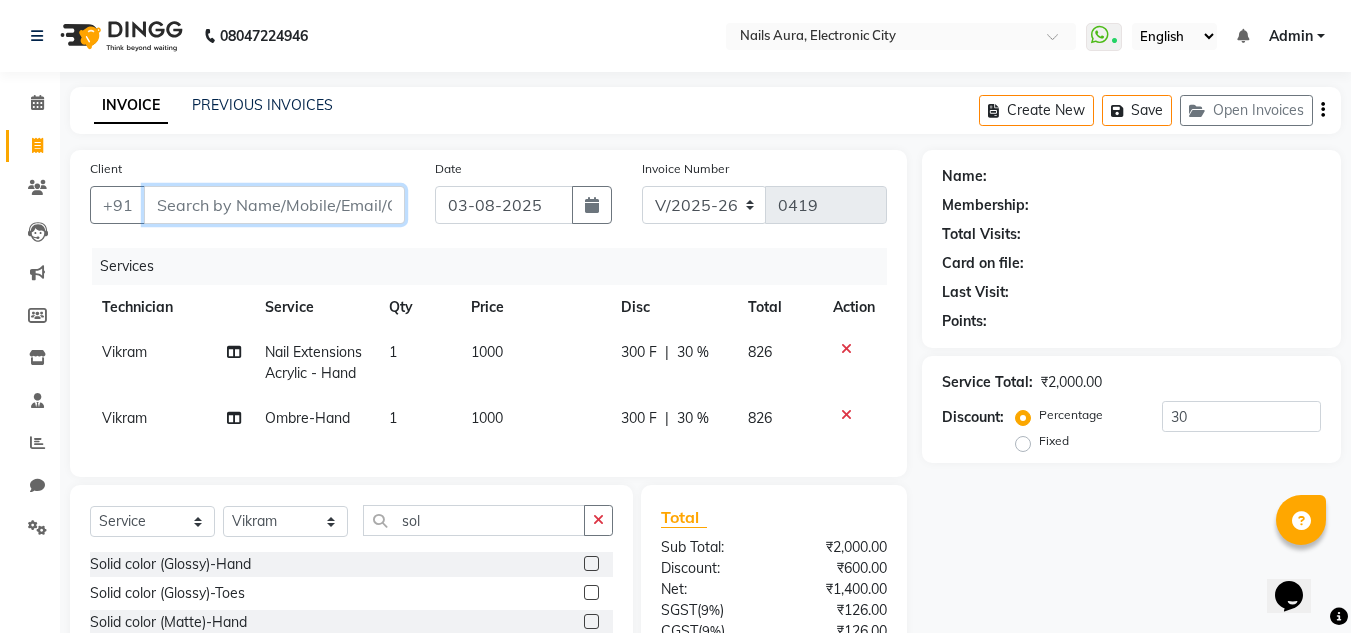 click on "Client" at bounding box center (274, 205) 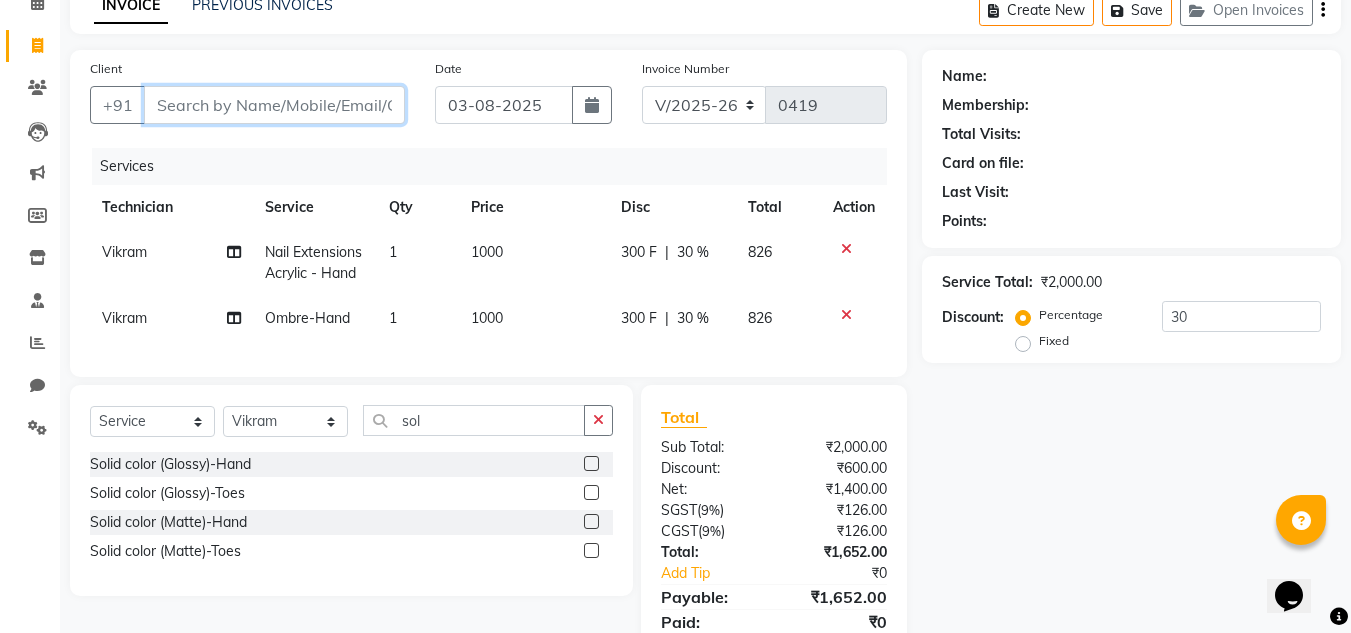 scroll, scrollTop: 212, scrollLeft: 0, axis: vertical 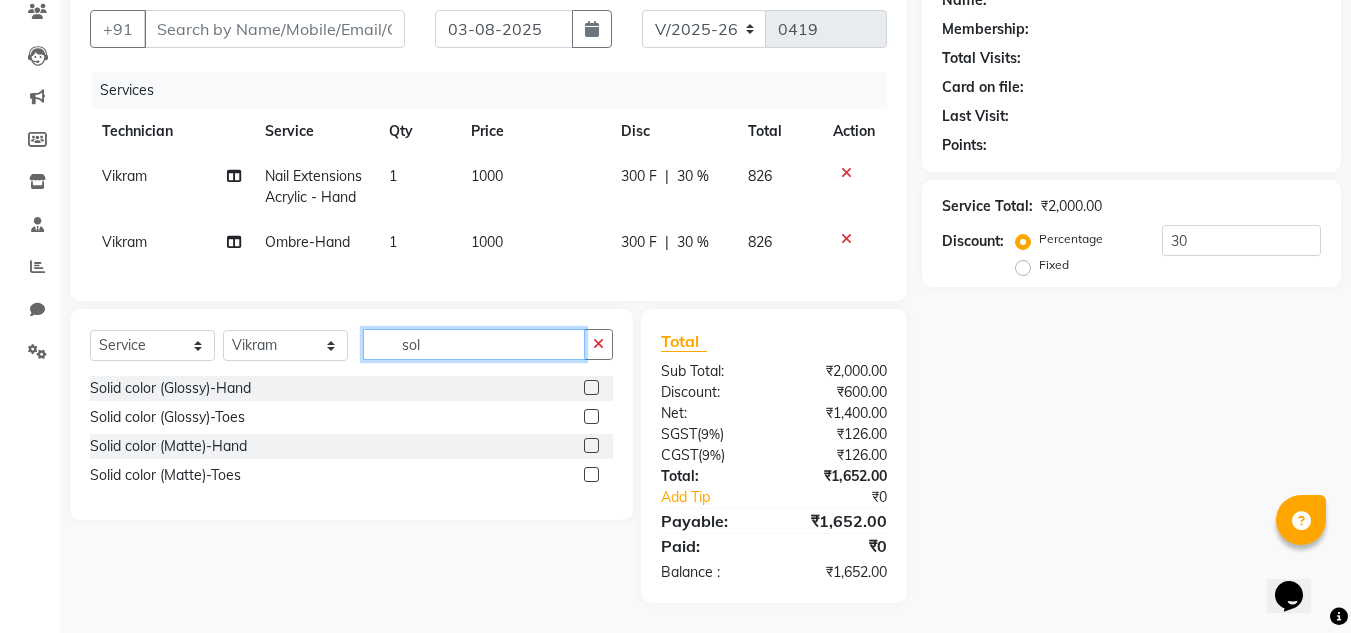 click on "sol" 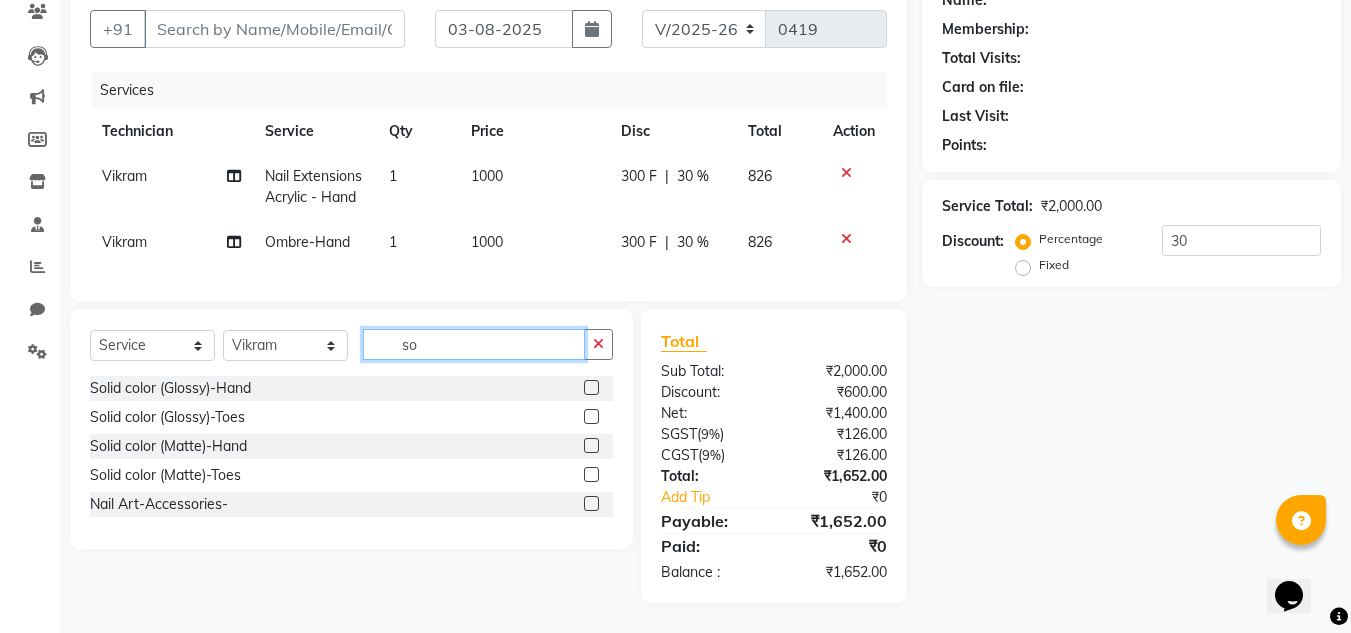 type on "s" 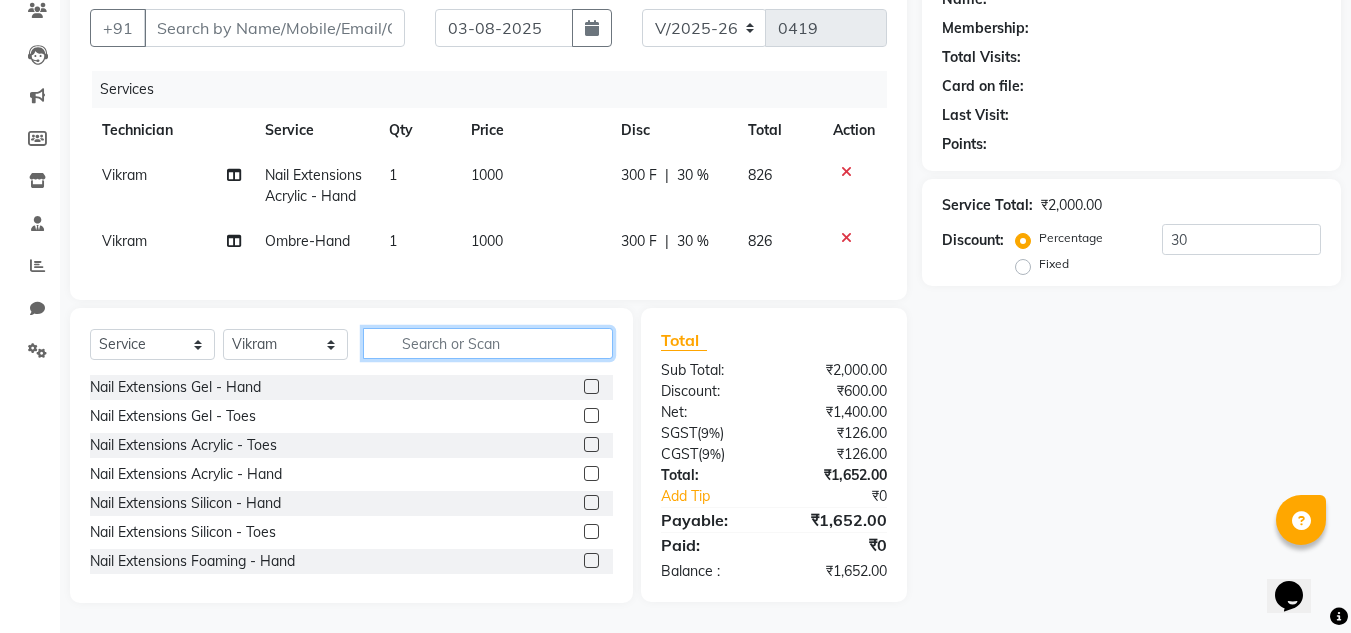 scroll, scrollTop: 0, scrollLeft: 0, axis: both 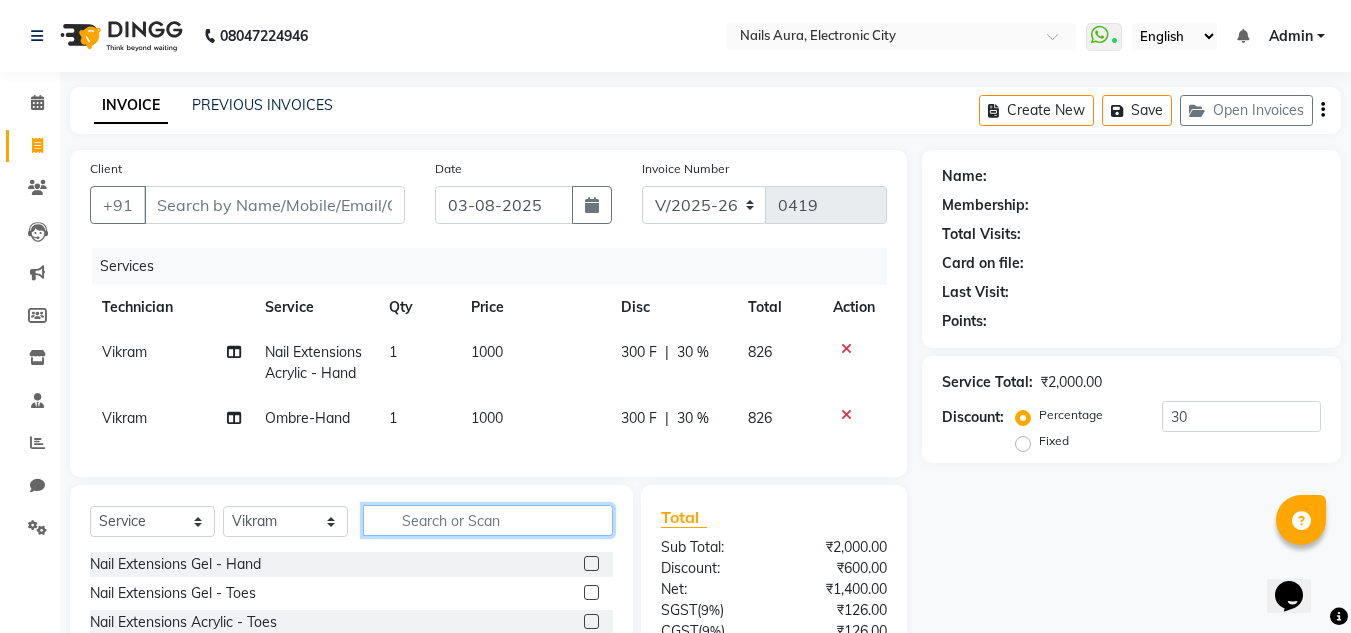 type 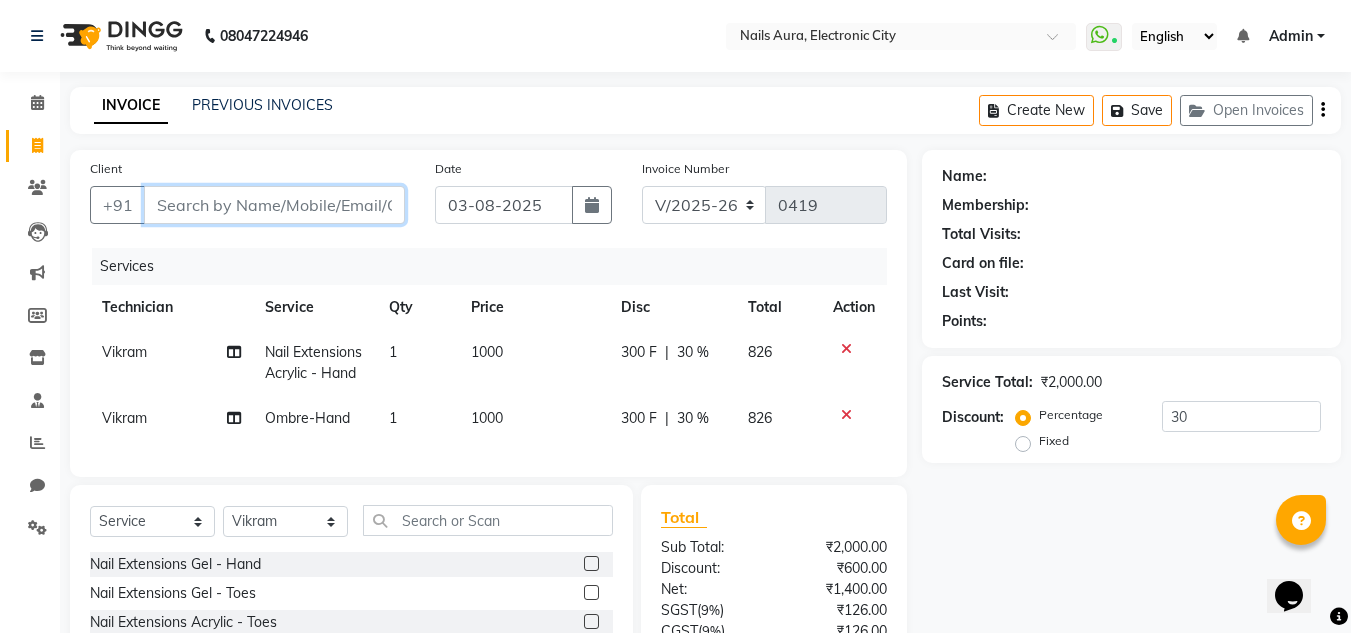 click on "Client" at bounding box center (274, 205) 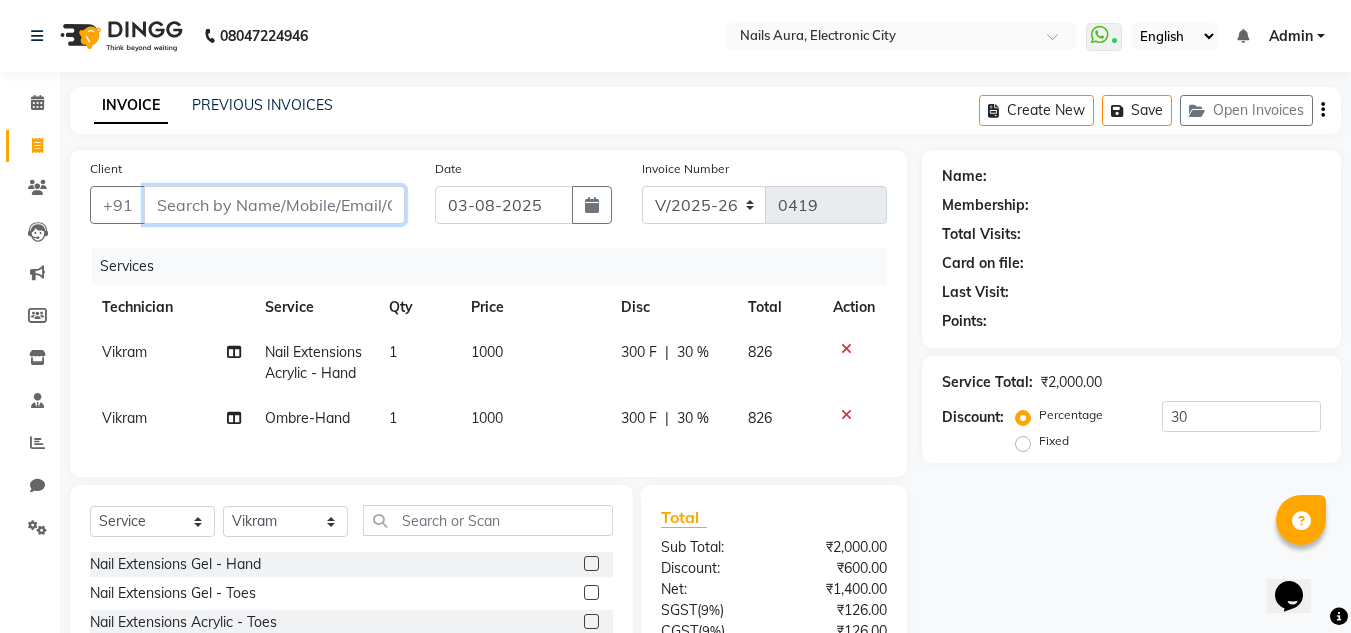 type on "8" 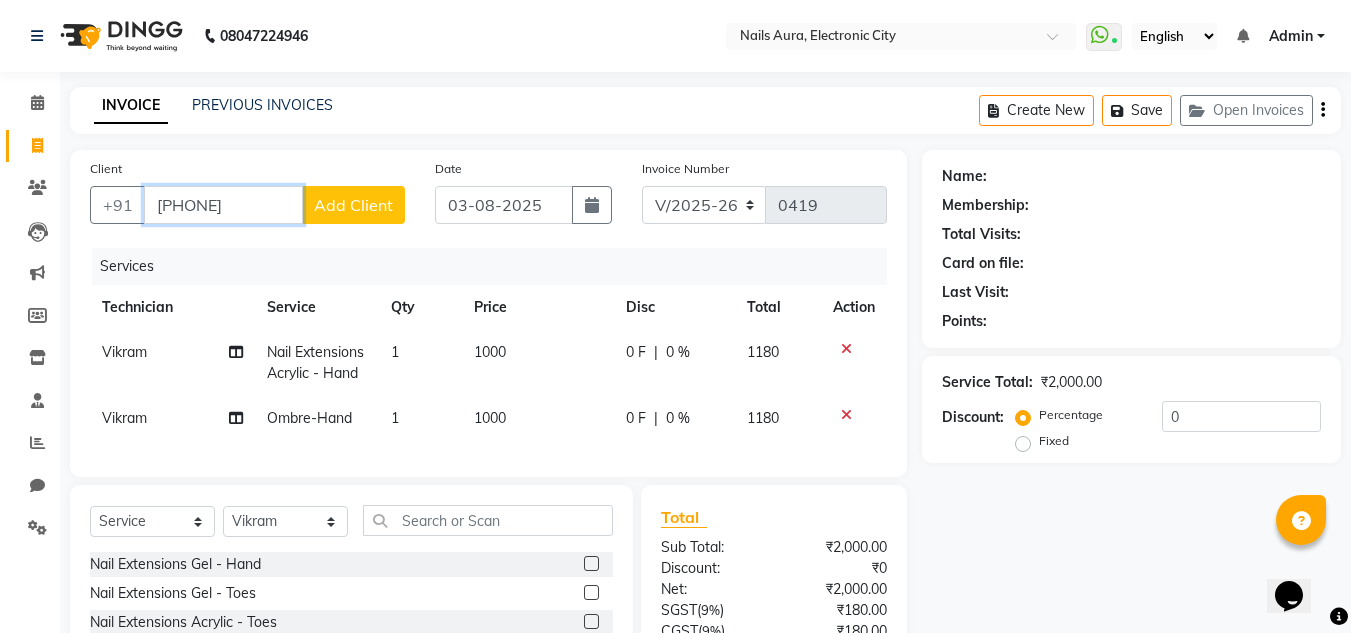 click on "8050897378" at bounding box center [223, 205] 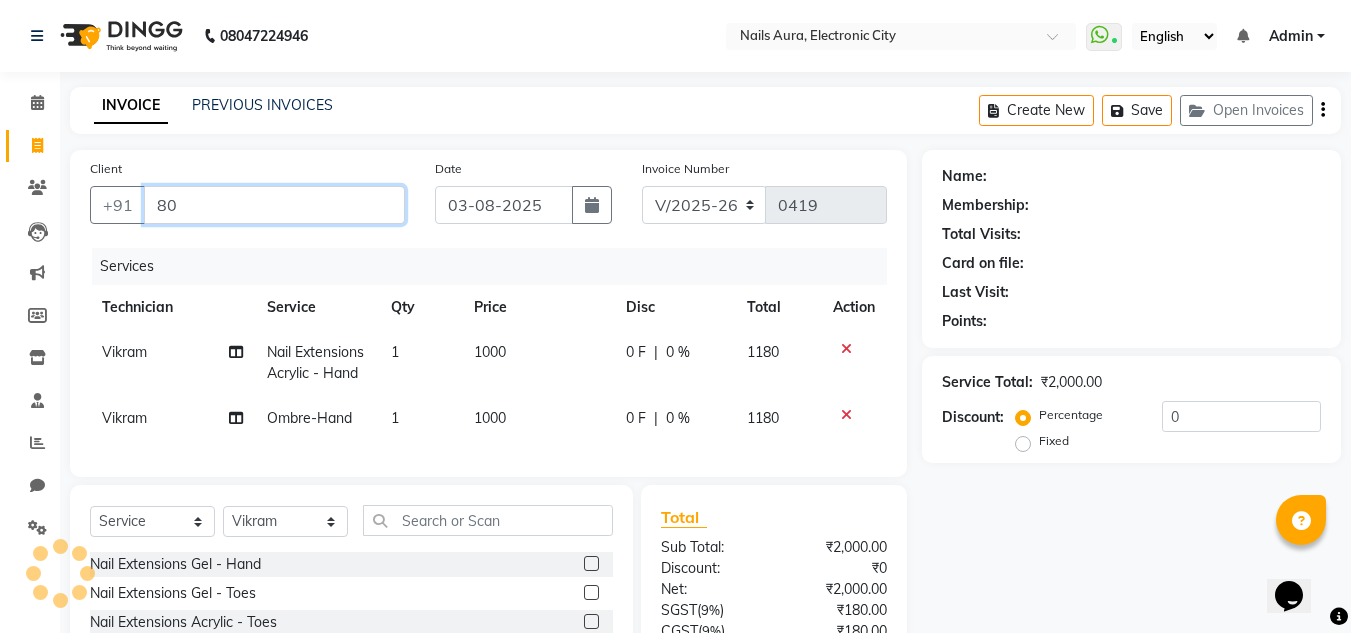 type on "8" 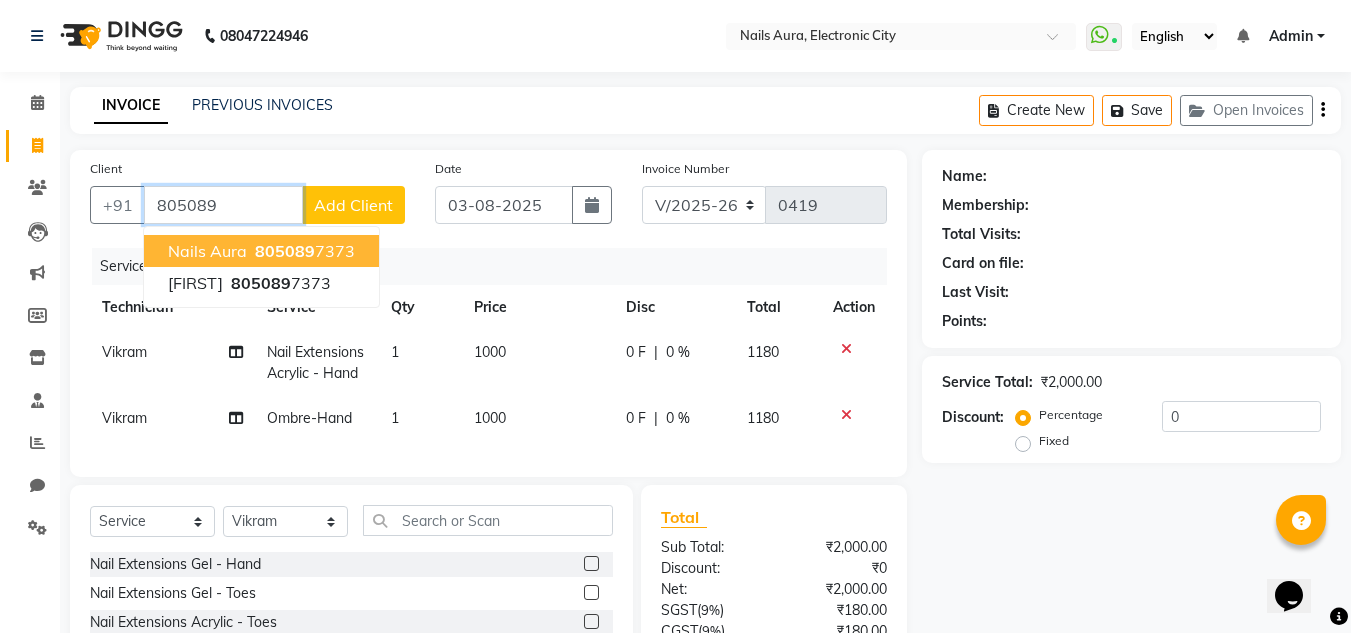 click on "805089 7373" at bounding box center (303, 251) 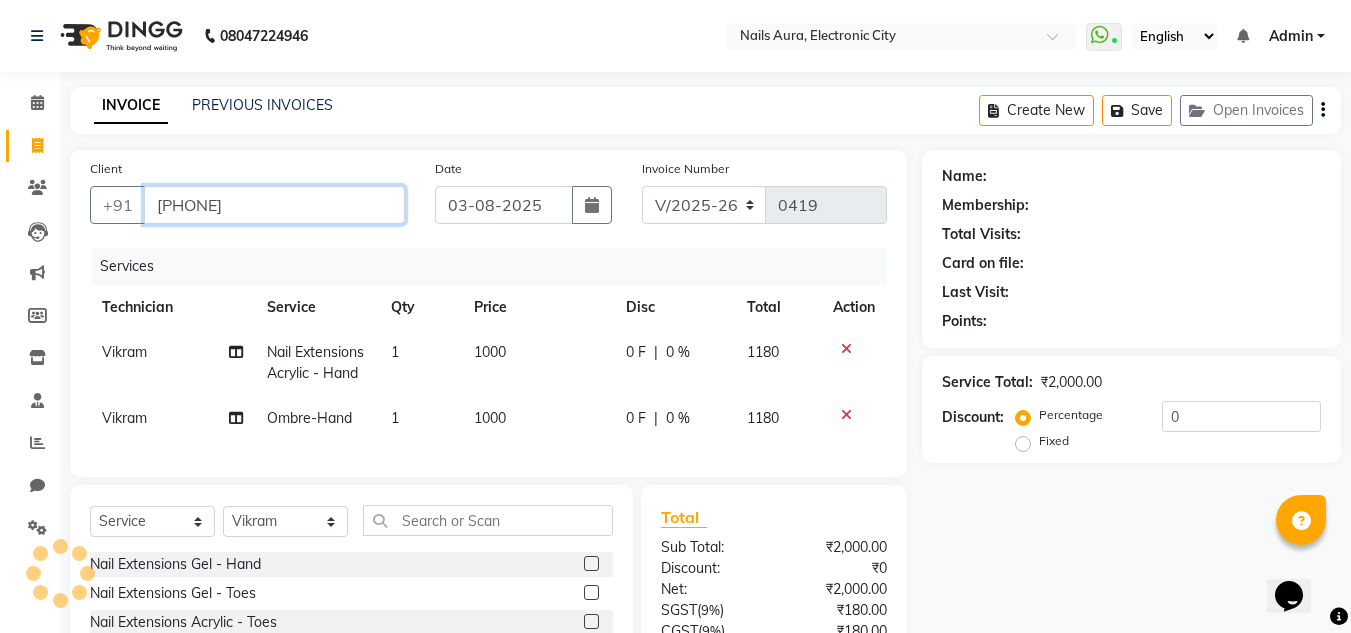type on "[PHONE]" 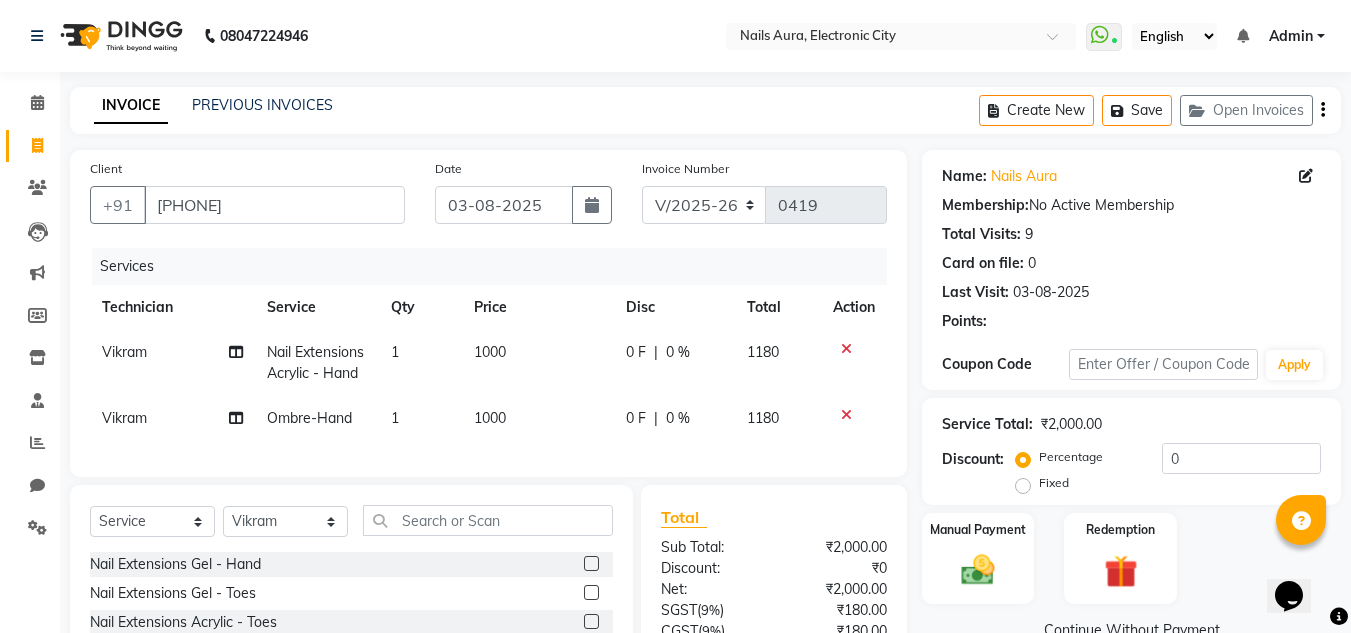 scroll, scrollTop: 192, scrollLeft: 0, axis: vertical 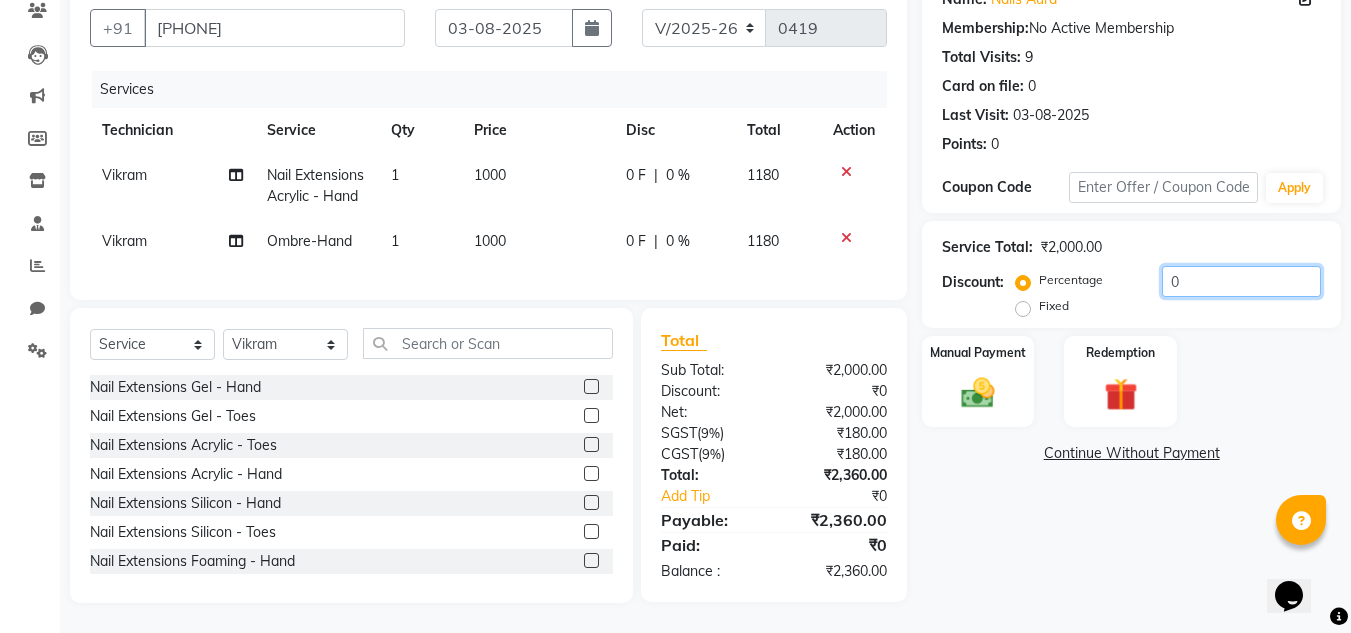 click on "0" 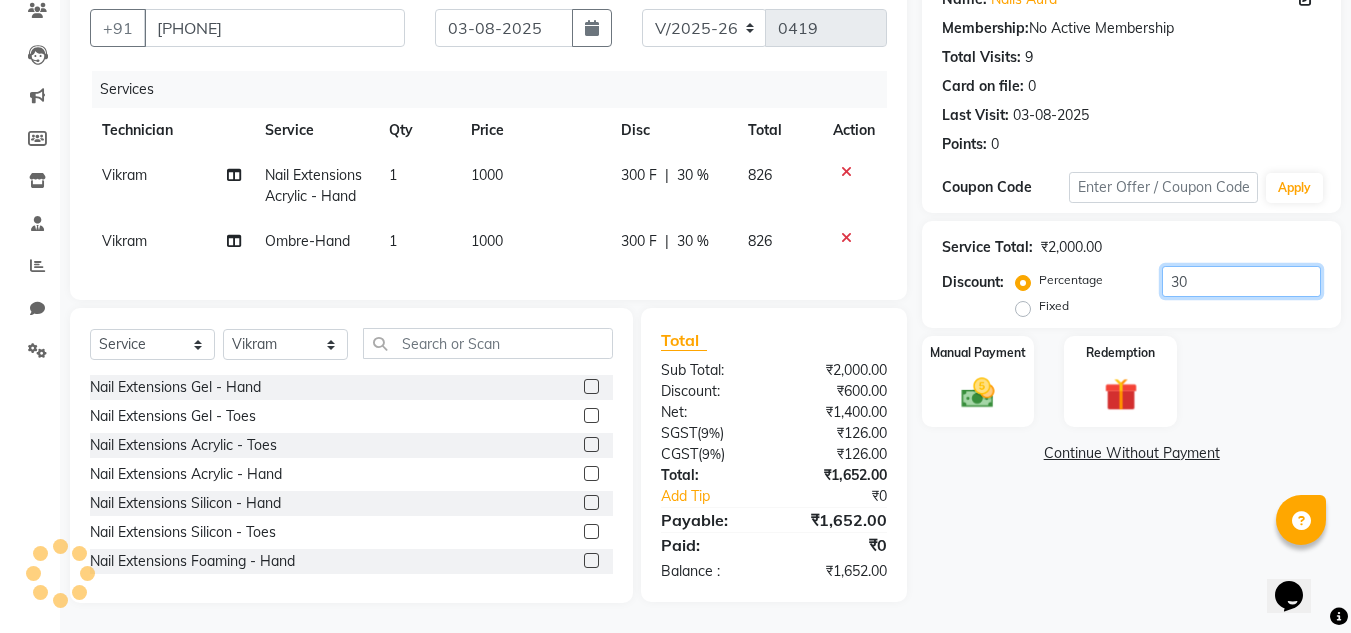 scroll, scrollTop: 213, scrollLeft: 0, axis: vertical 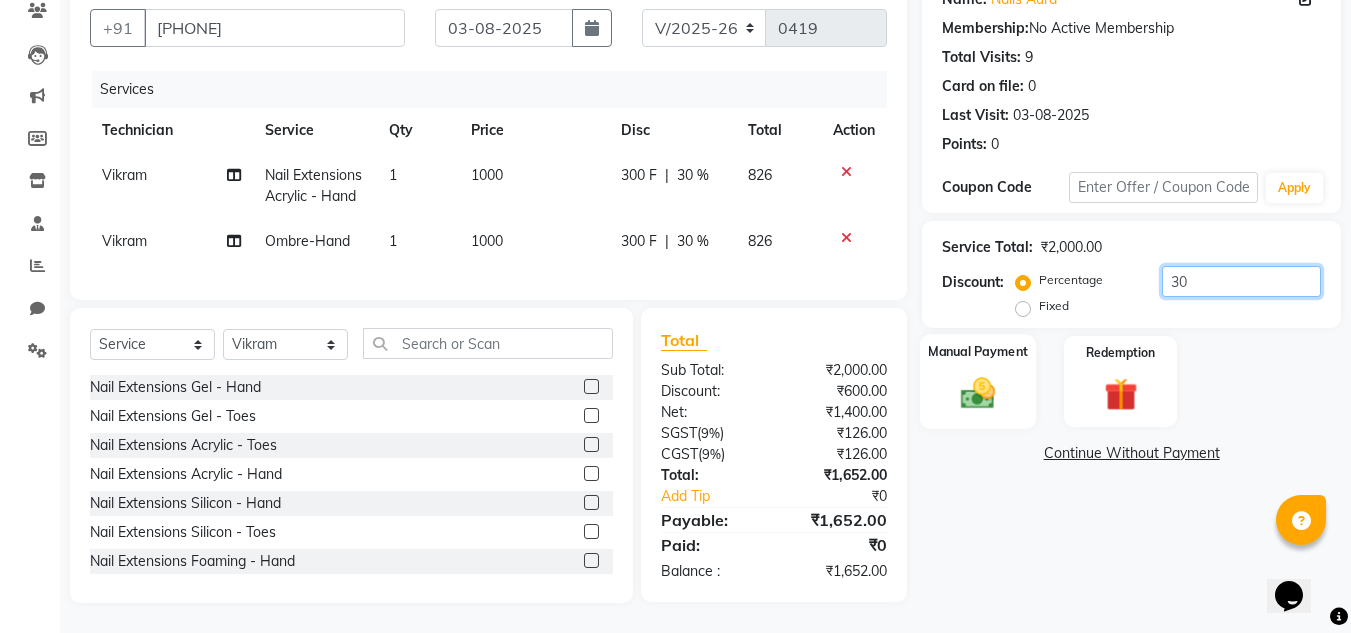 type on "30" 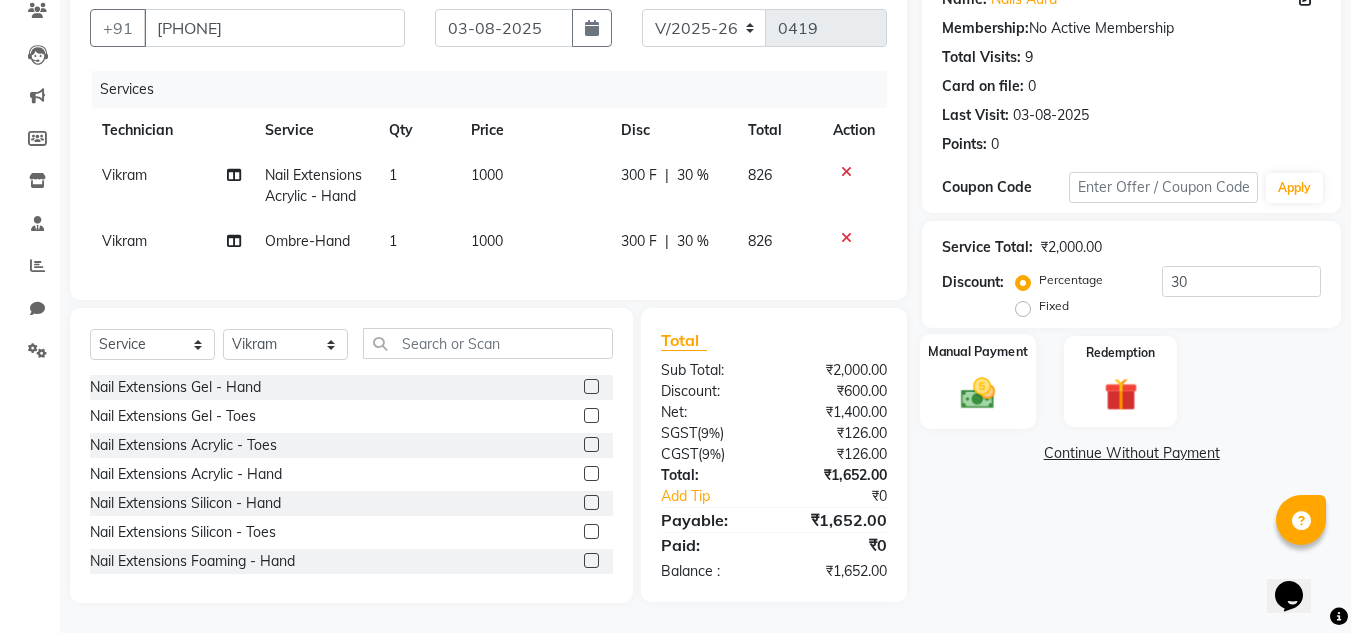 click 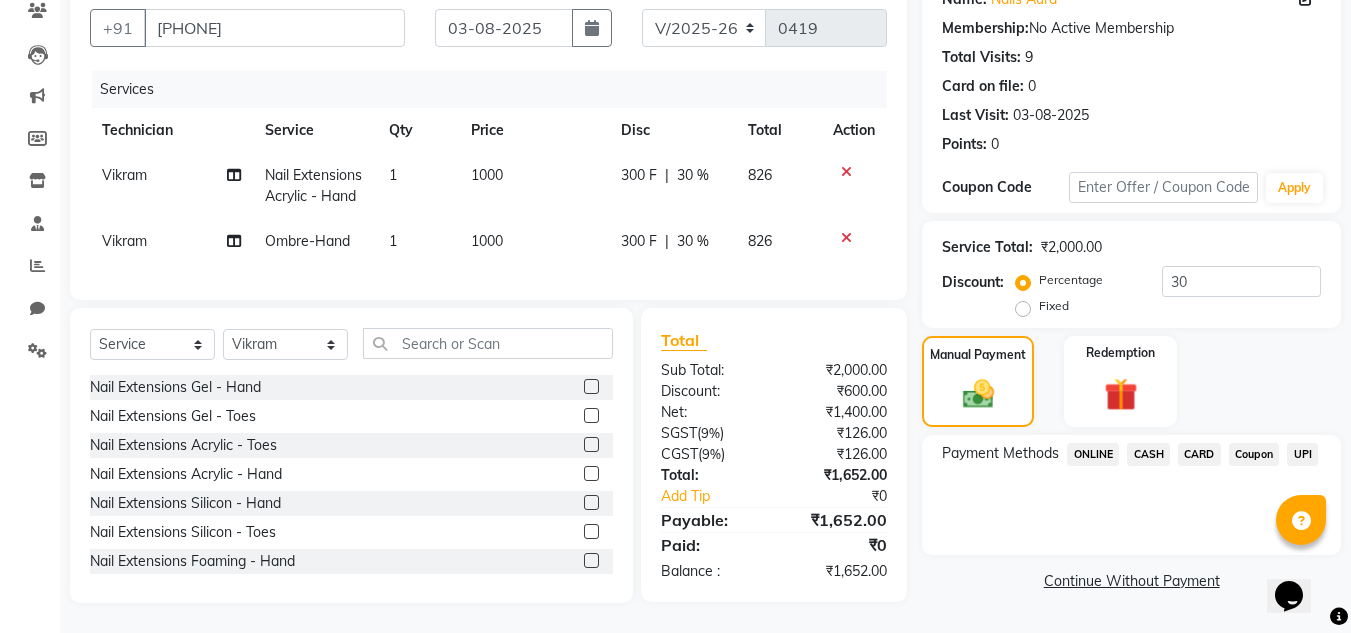 click on "CASH" 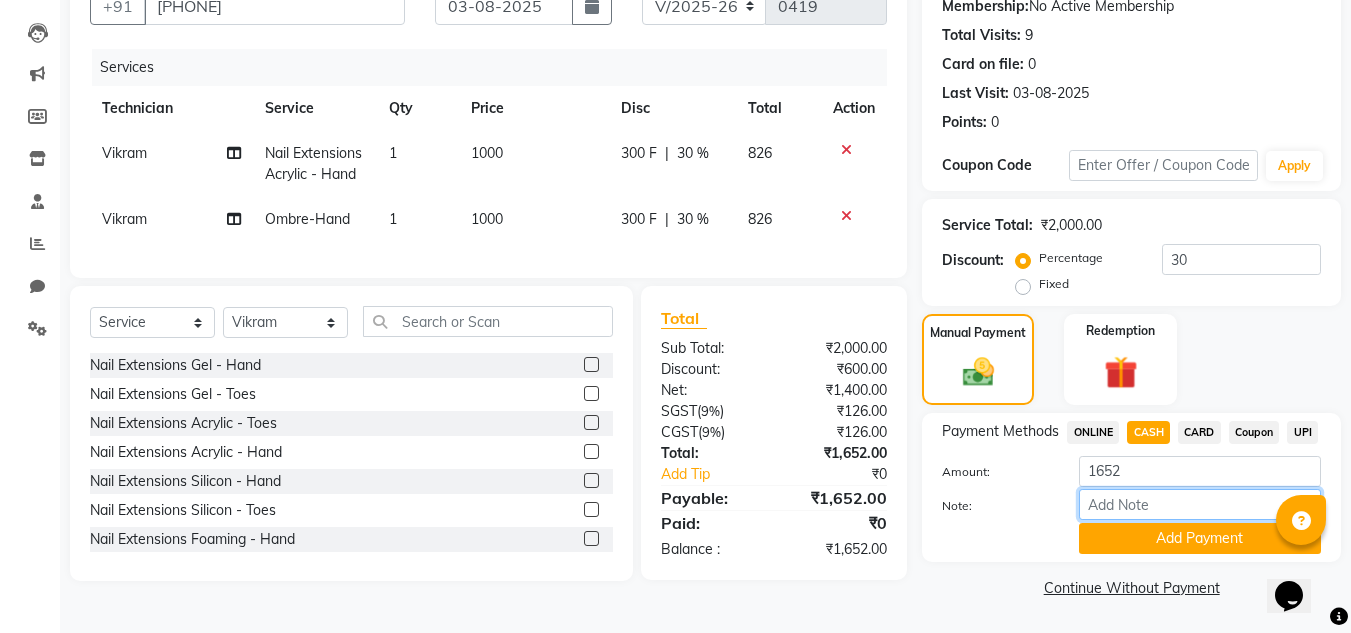 click on "Note:" at bounding box center (1200, 504) 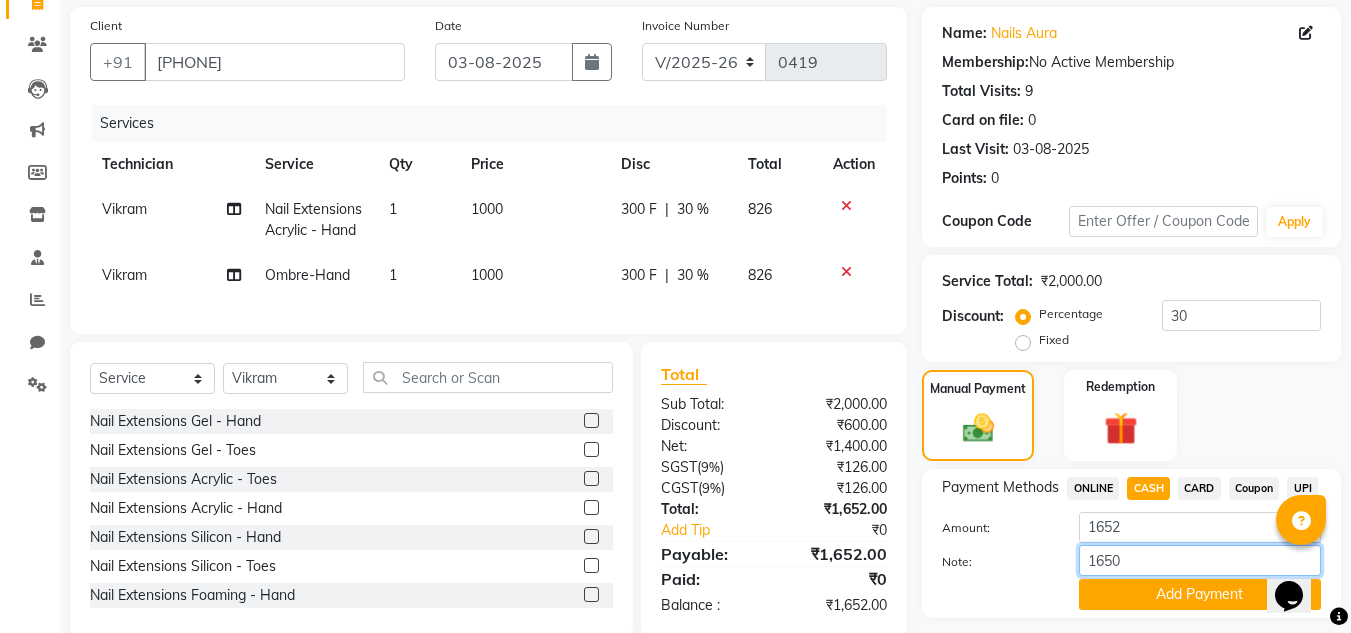 scroll, scrollTop: 213, scrollLeft: 0, axis: vertical 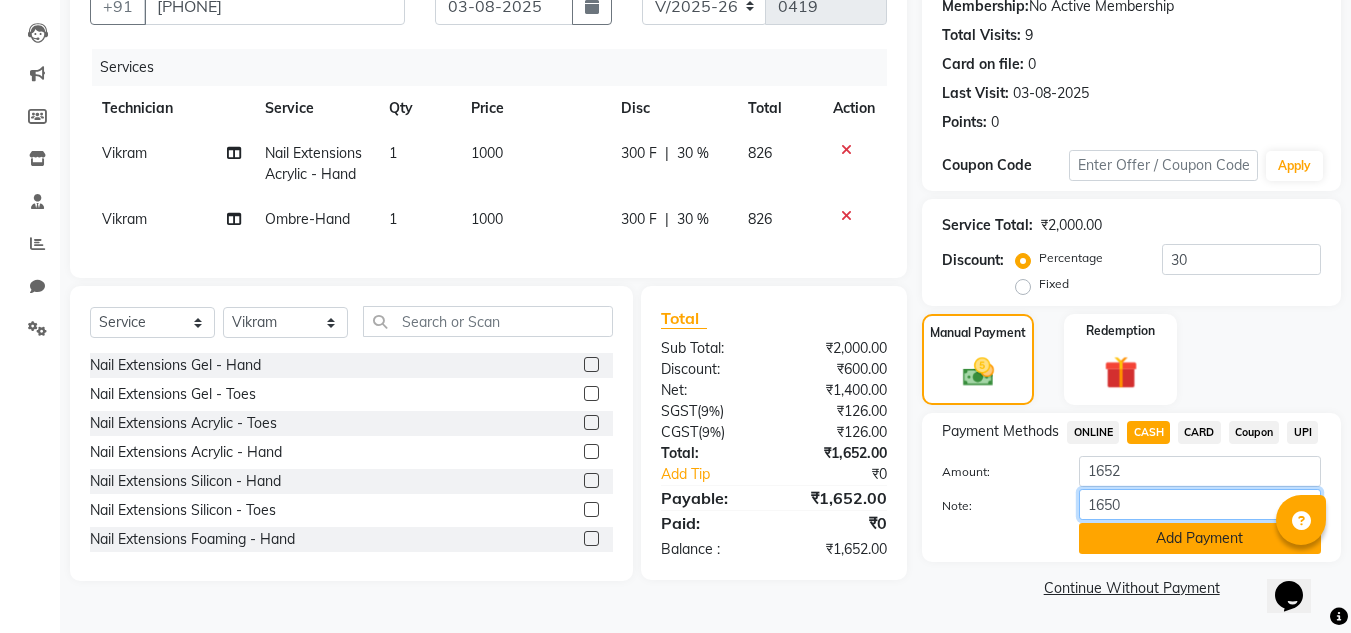 type on "1650" 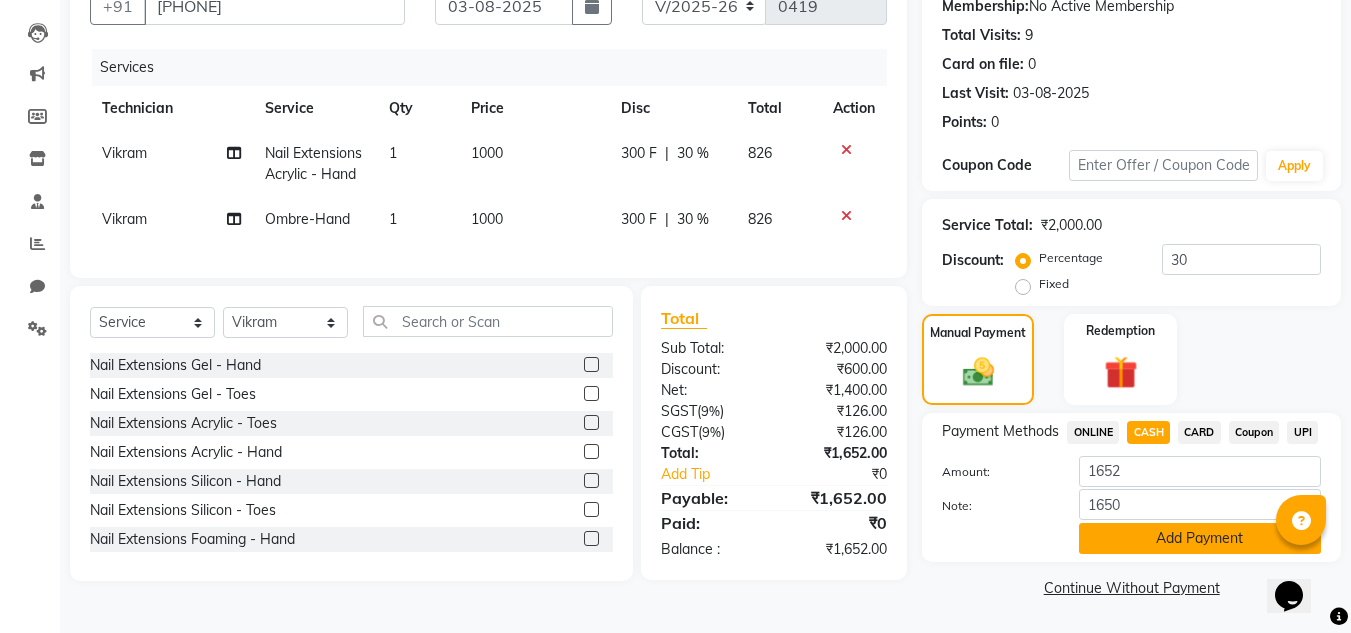 click on "Add Payment" 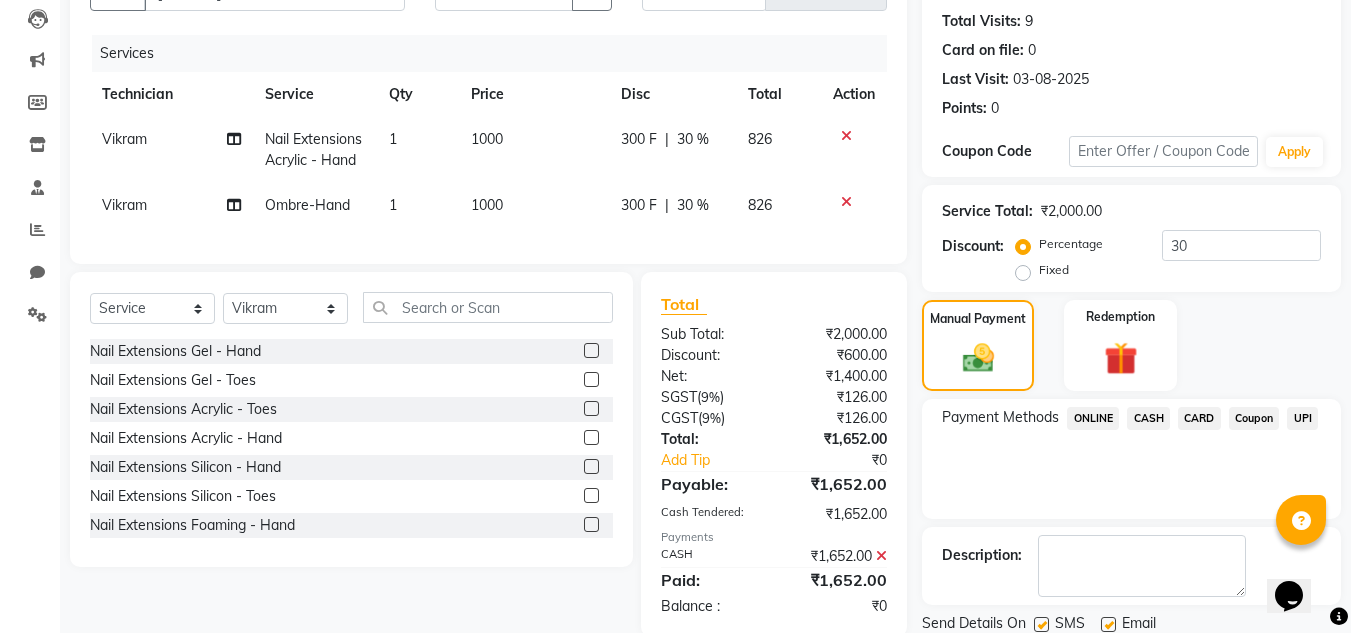 scroll, scrollTop: 283, scrollLeft: 0, axis: vertical 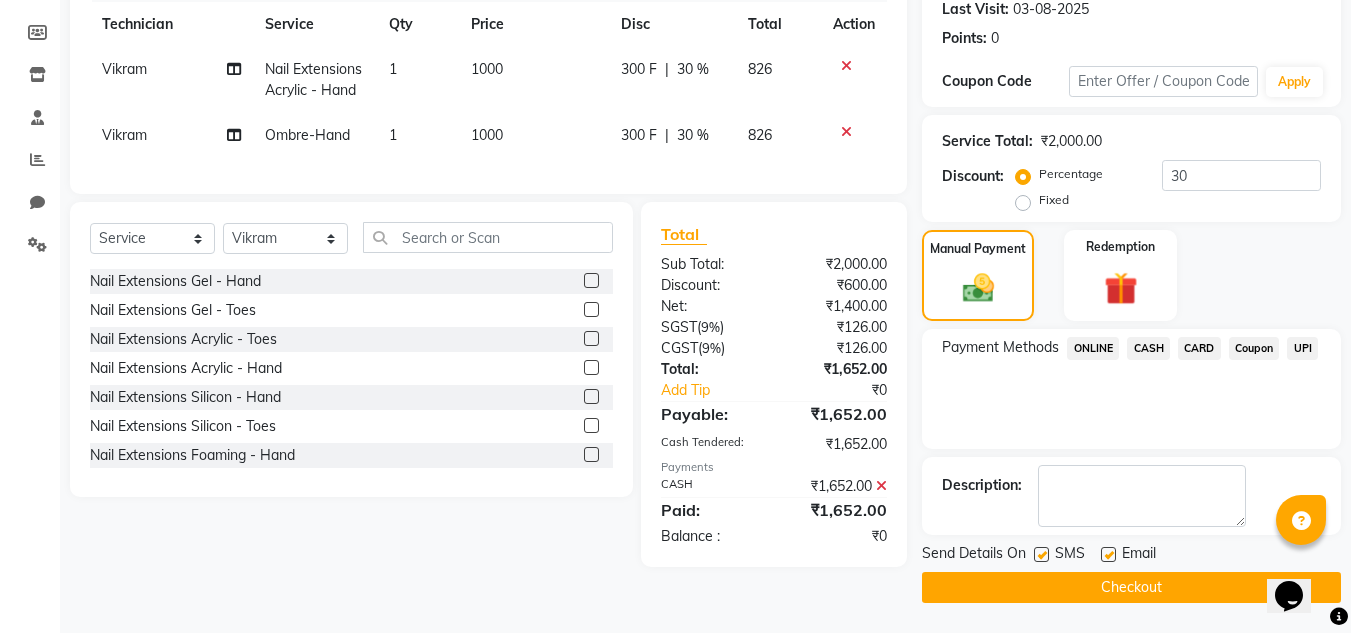 click on "Checkout" 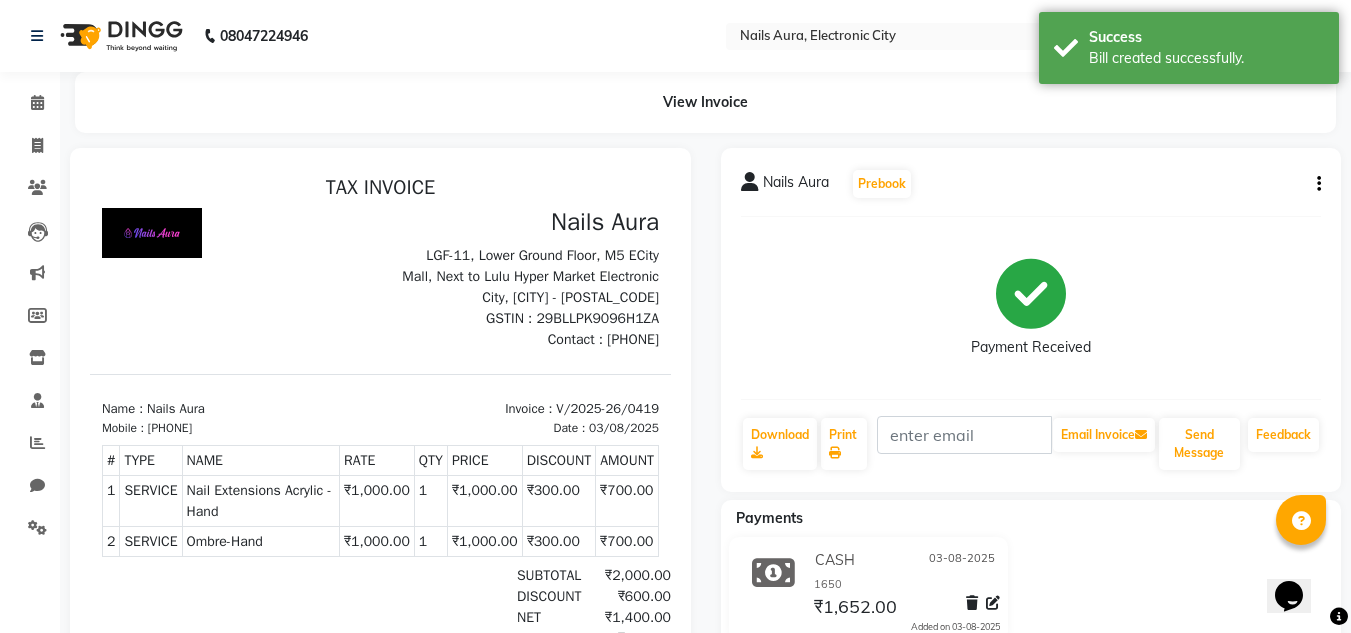 scroll, scrollTop: 0, scrollLeft: 0, axis: both 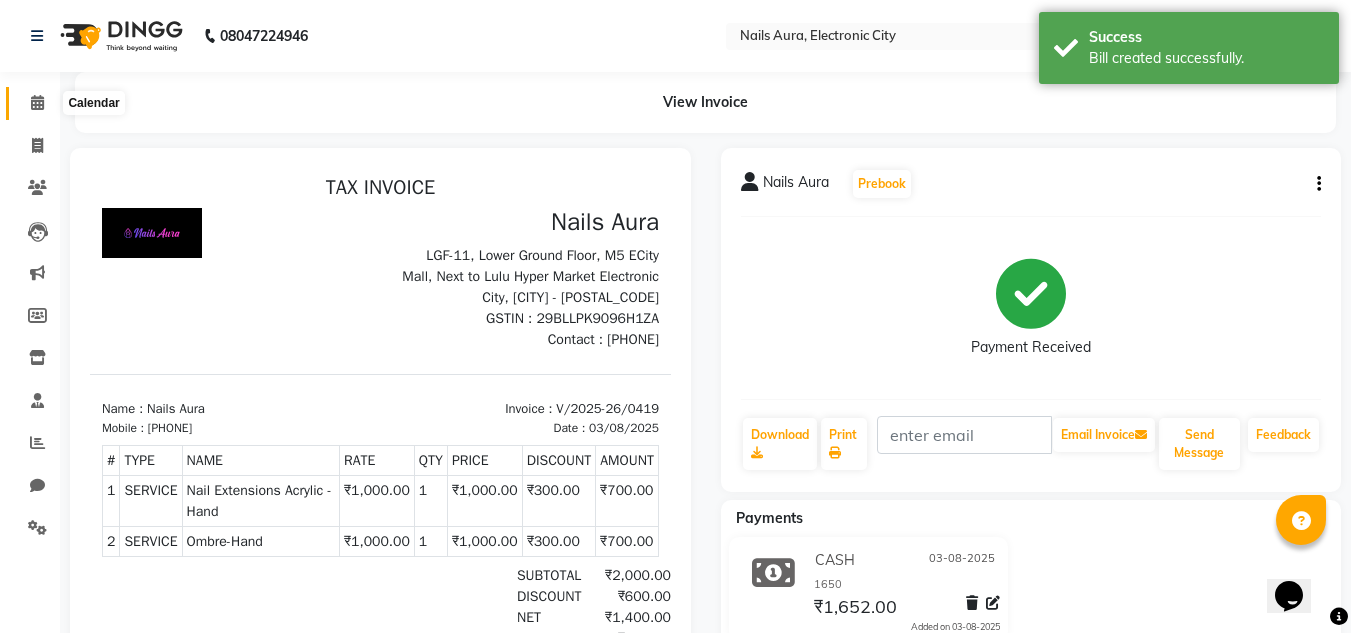 click 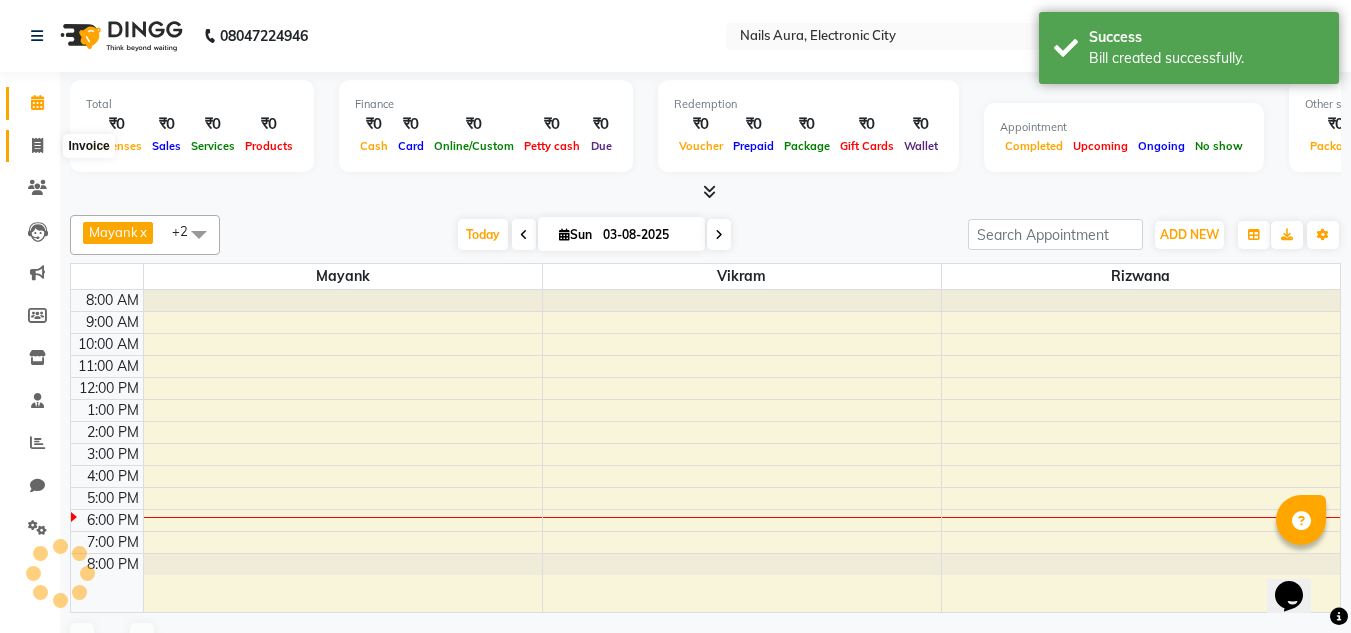 click 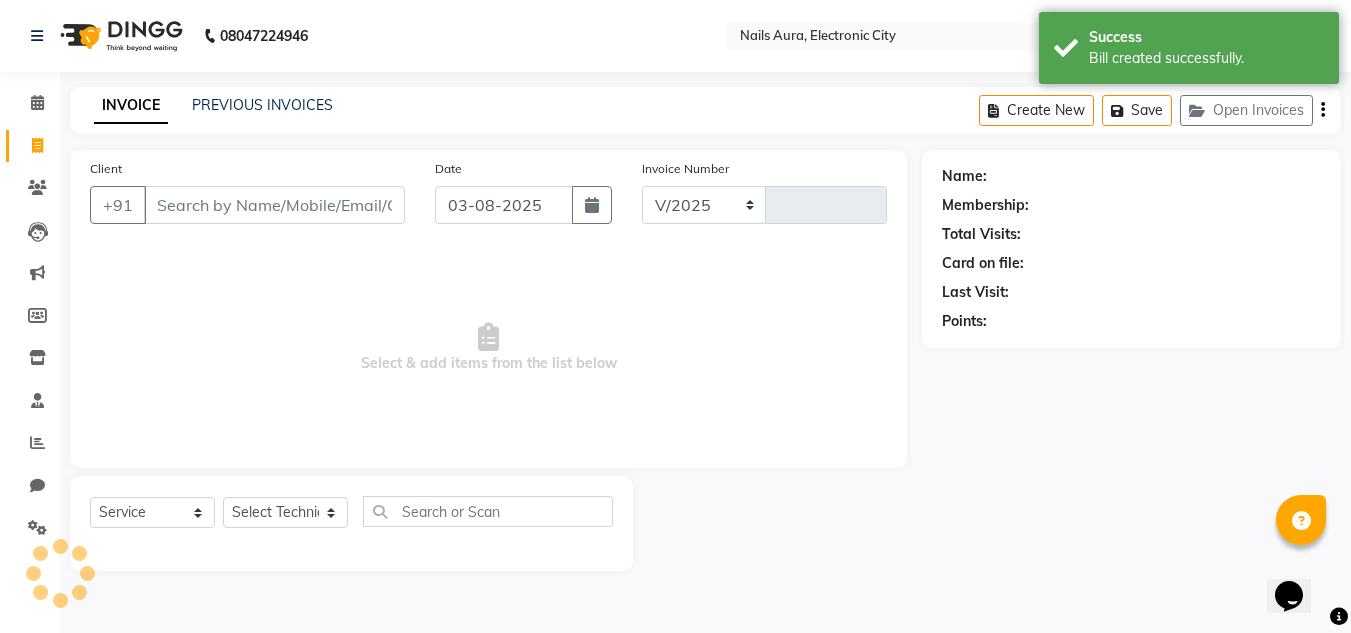 select on "8179" 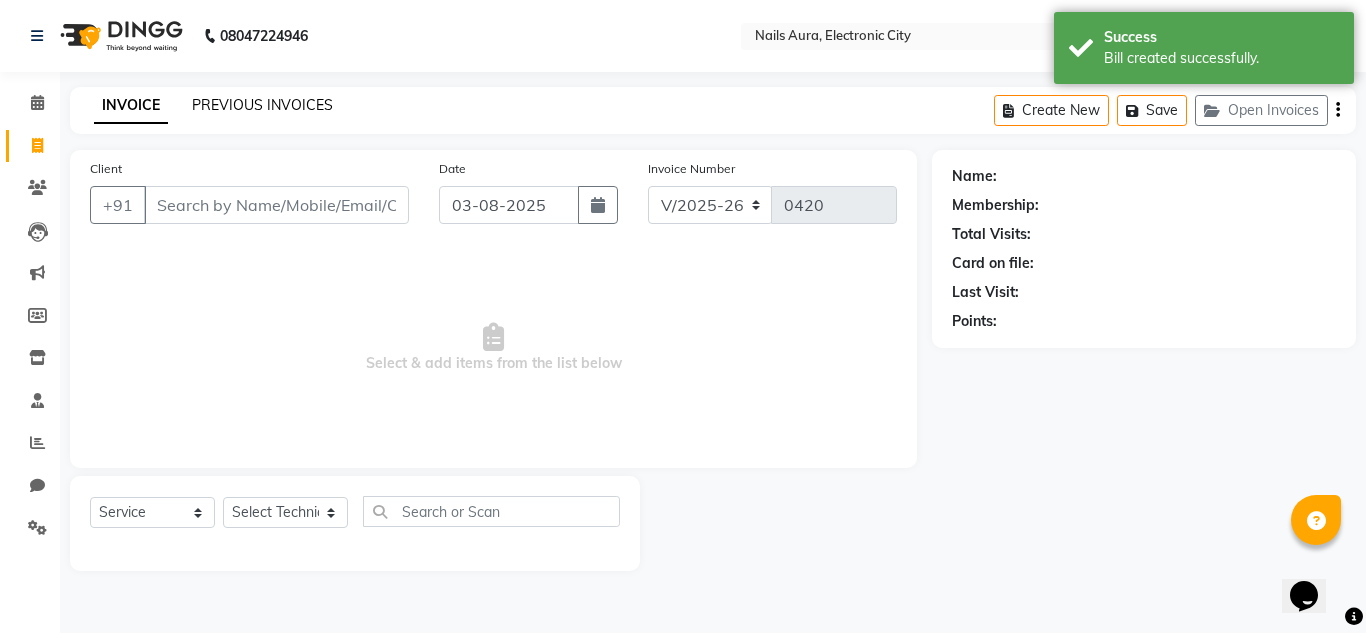 click on "PREVIOUS INVOICES" 